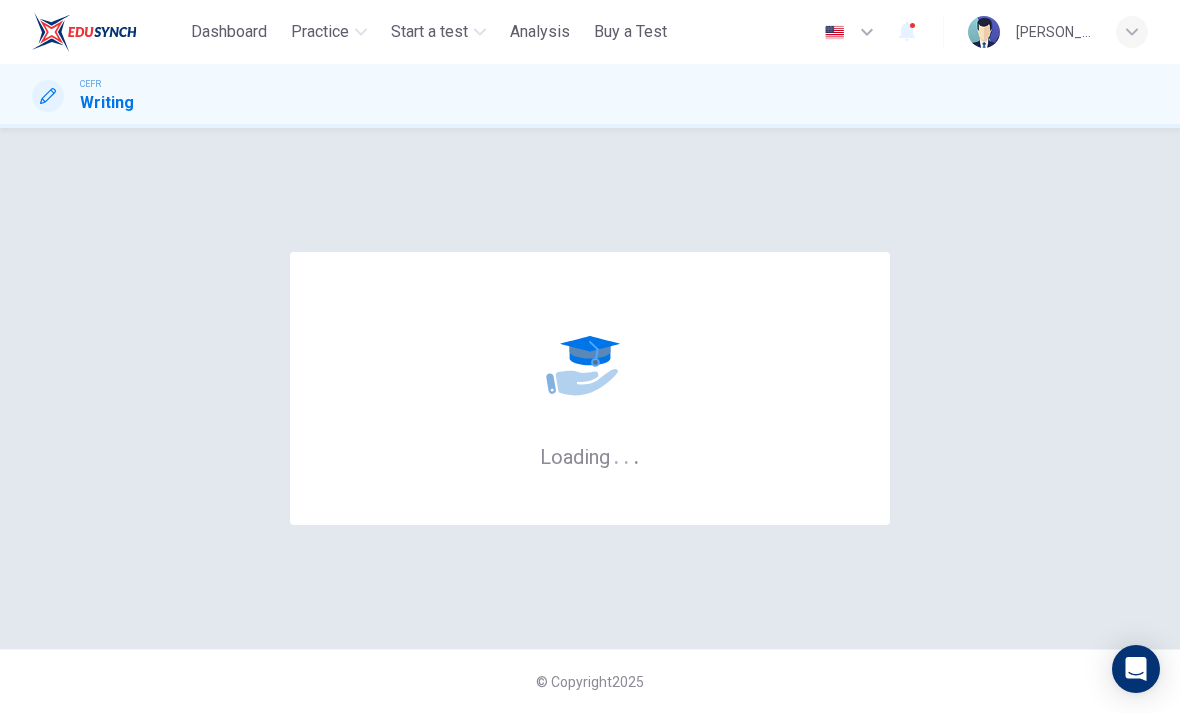 scroll, scrollTop: 0, scrollLeft: 0, axis: both 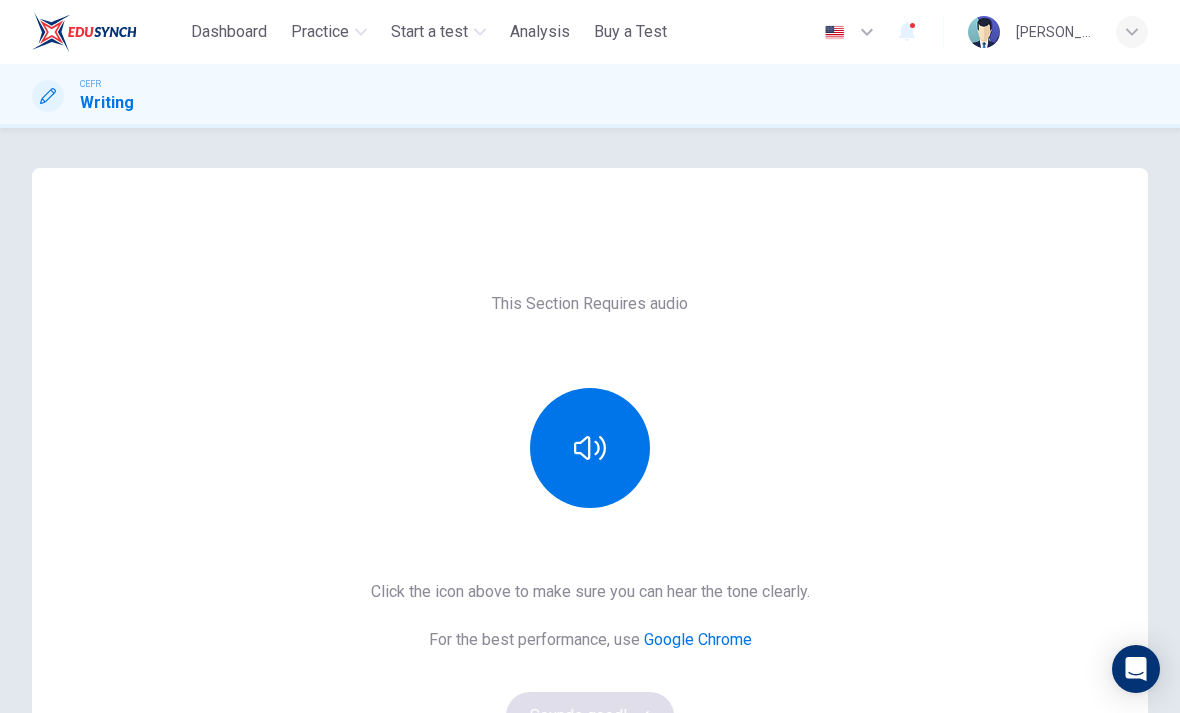 click on "Practice" at bounding box center (320, 32) 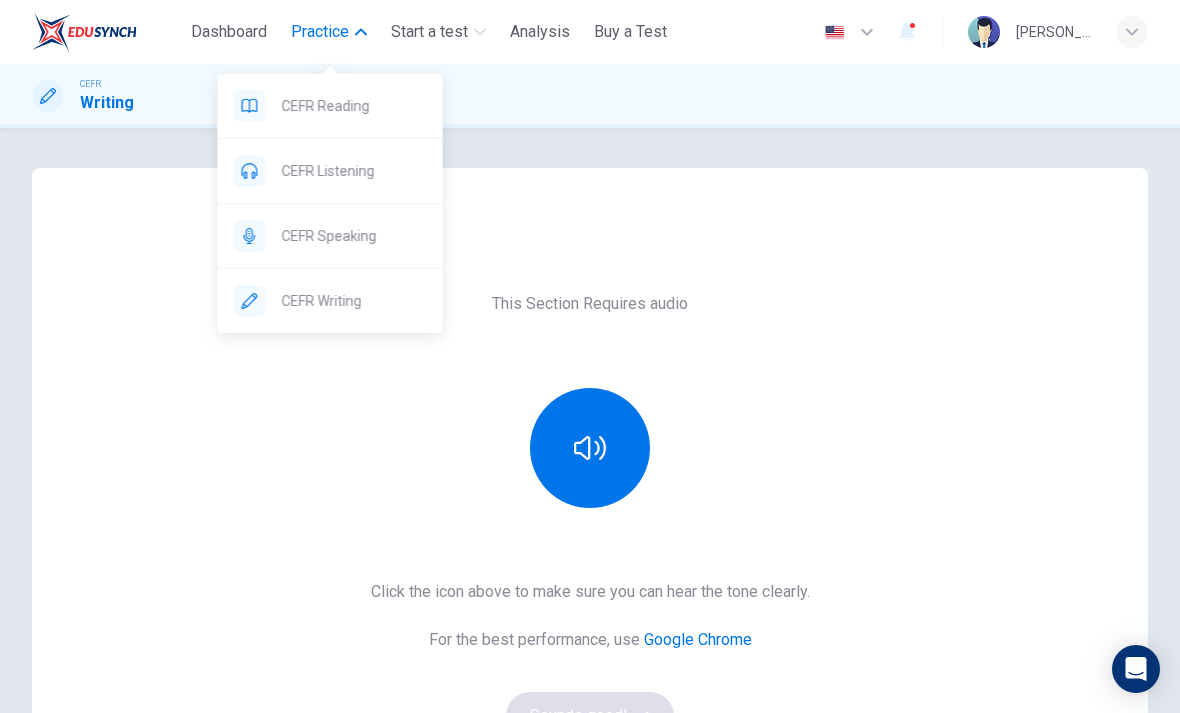 click on "CEFR Reading" at bounding box center (354, 106) 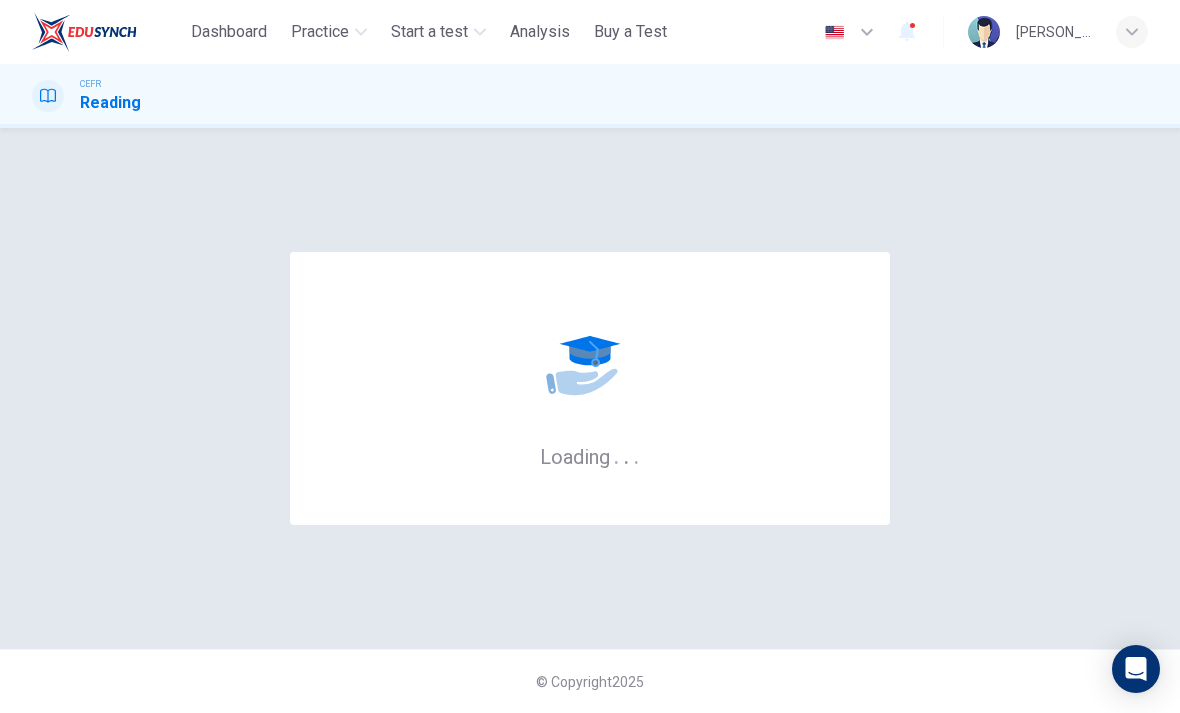 scroll, scrollTop: 0, scrollLeft: 0, axis: both 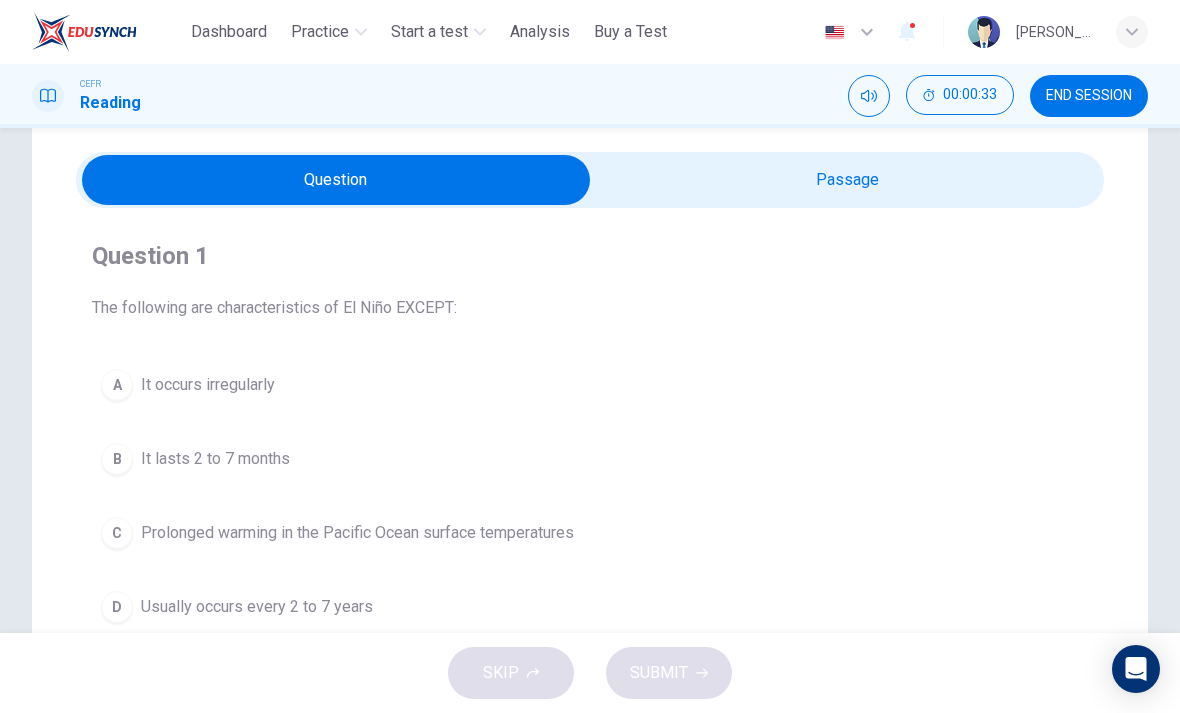click on "D" at bounding box center (117, 607) 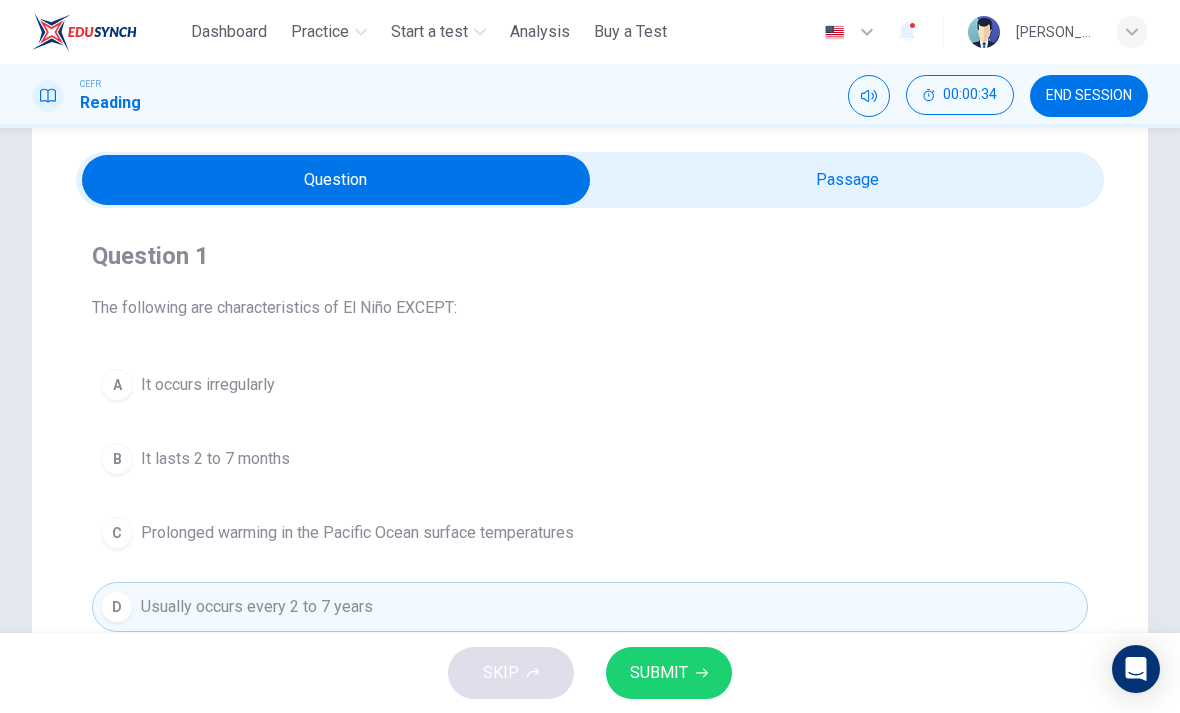 scroll, scrollTop: 148, scrollLeft: 0, axis: vertical 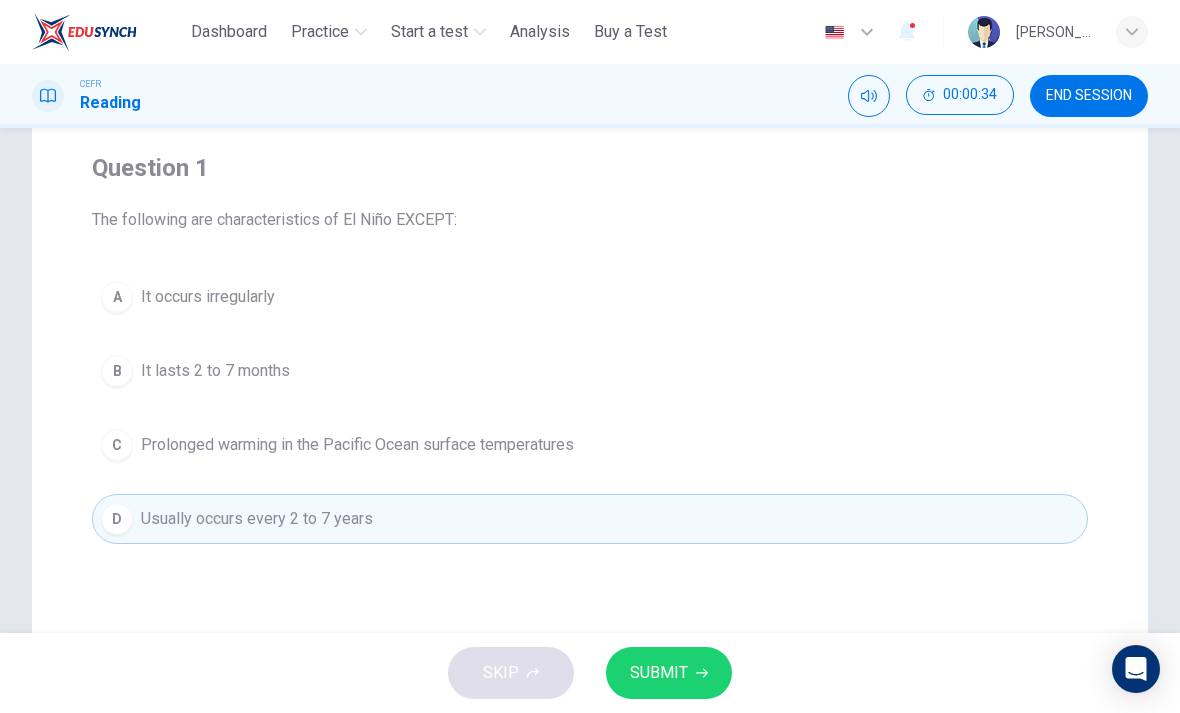 click on "SUBMIT" at bounding box center (669, 673) 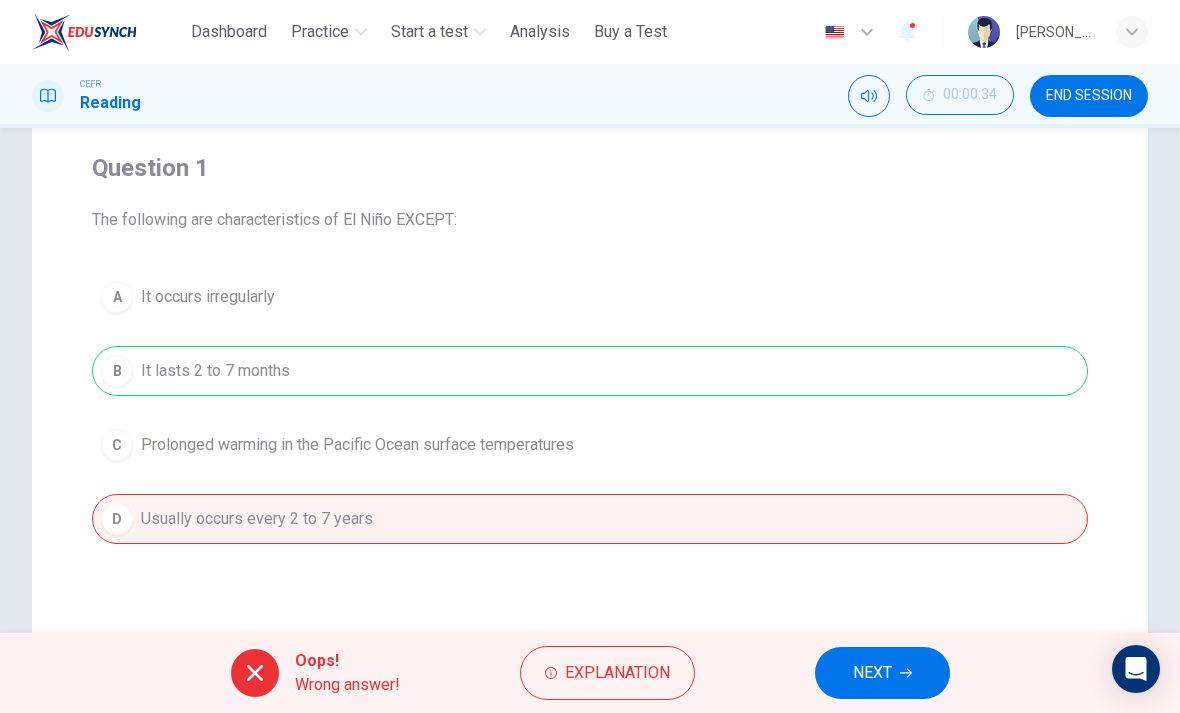 click on "Explanation" at bounding box center [617, 673] 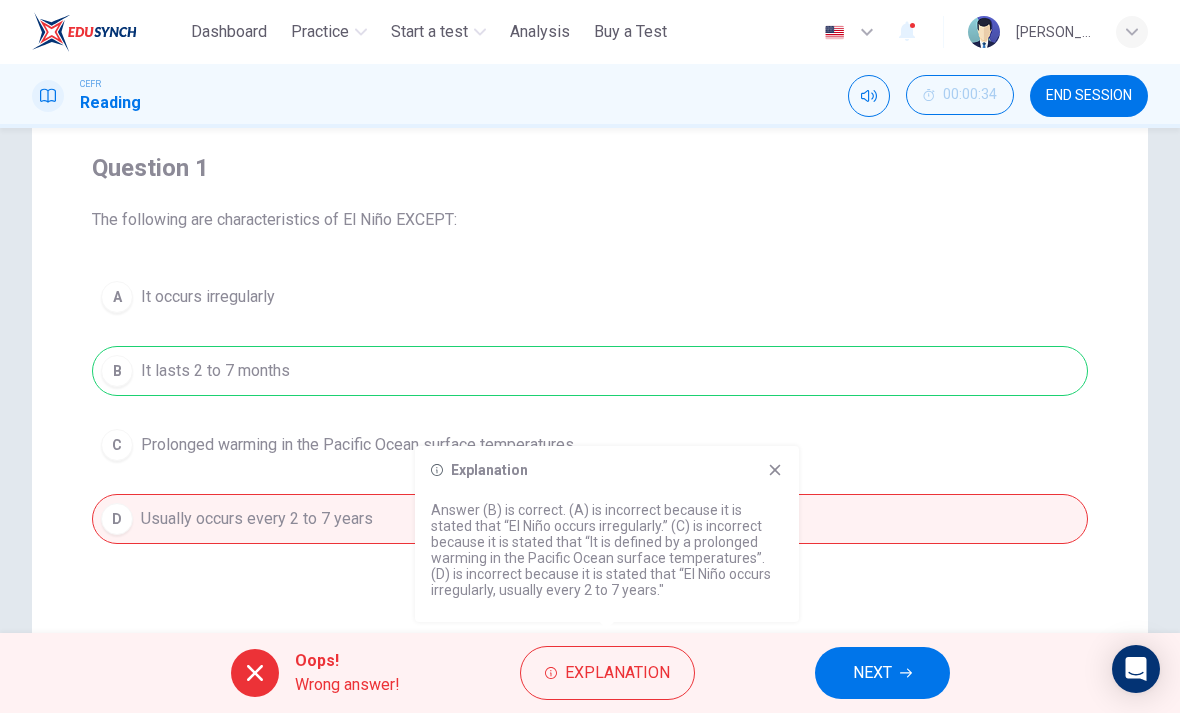 click 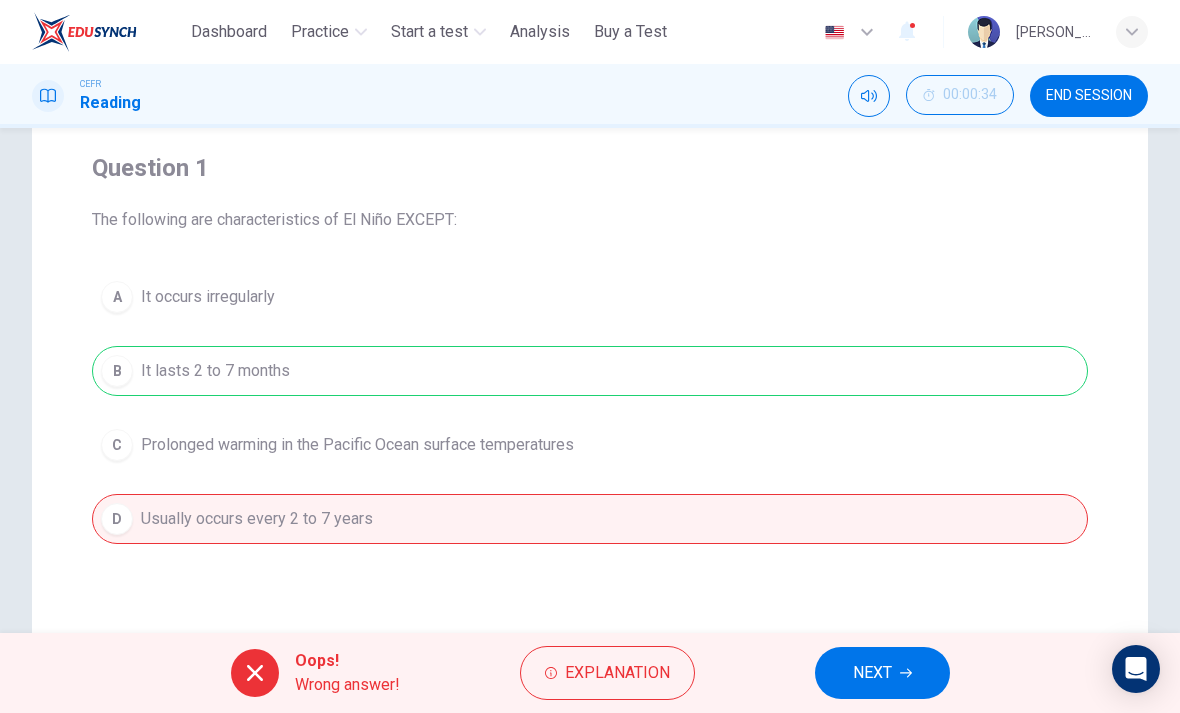 click on "NEXT" at bounding box center (882, 673) 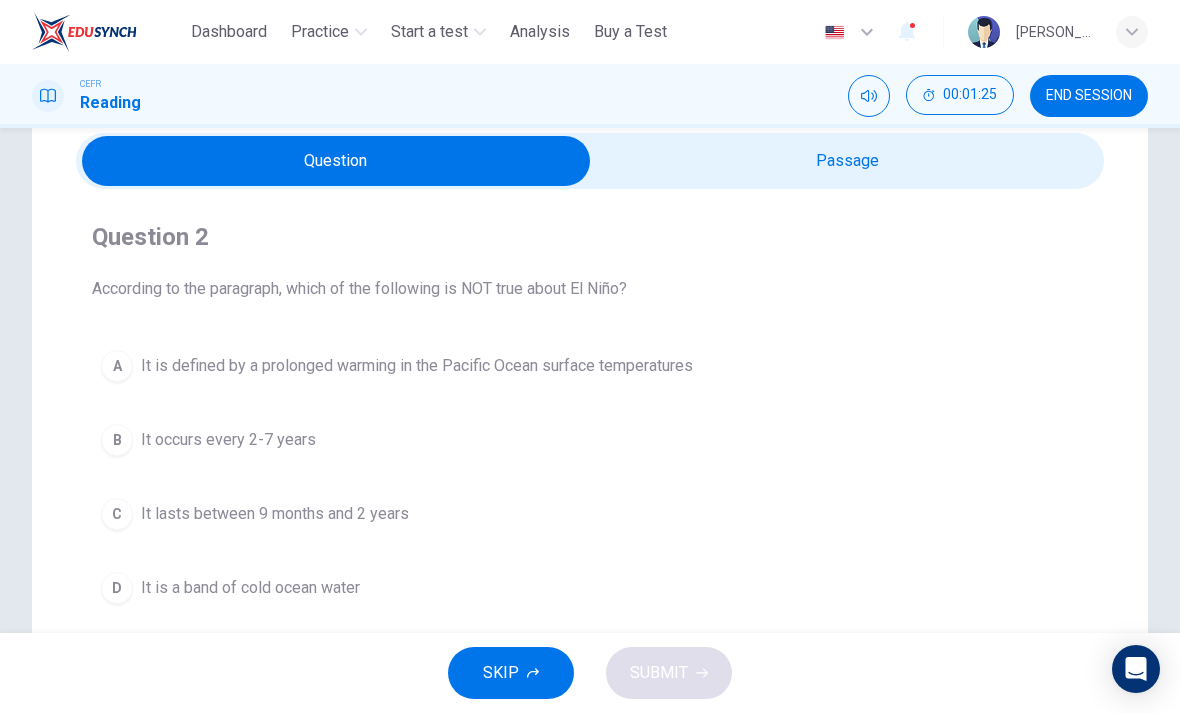 scroll, scrollTop: 83, scrollLeft: 0, axis: vertical 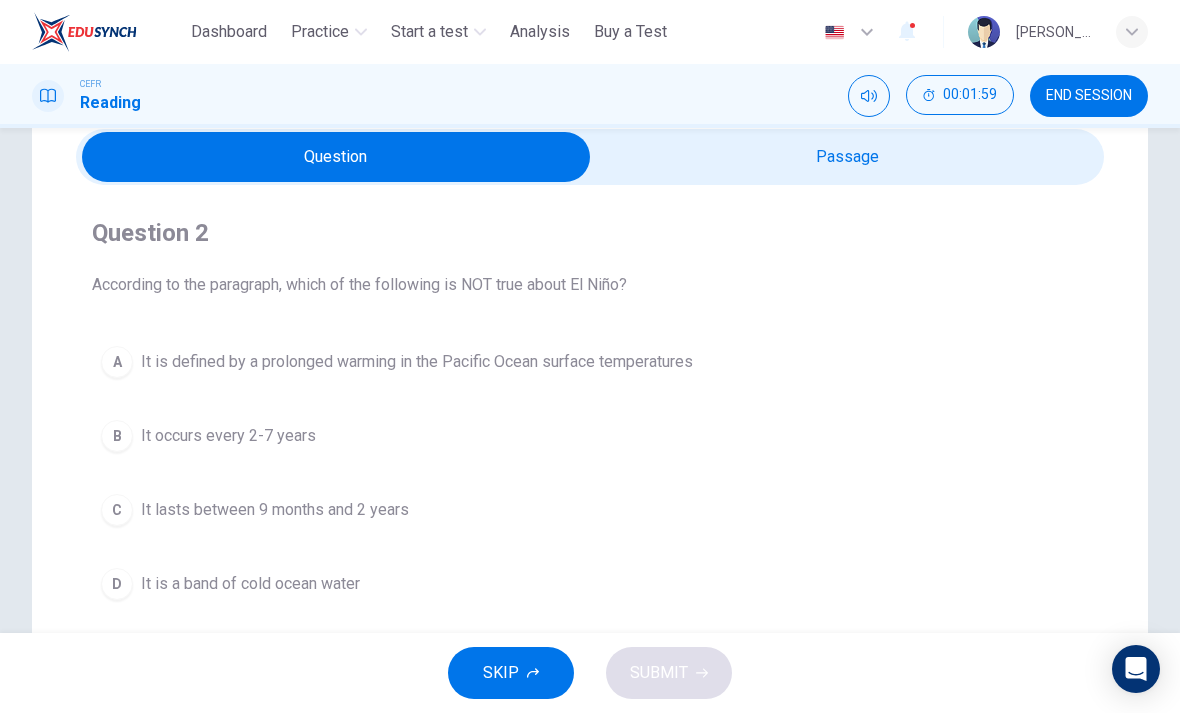 click on "D" at bounding box center (117, 584) 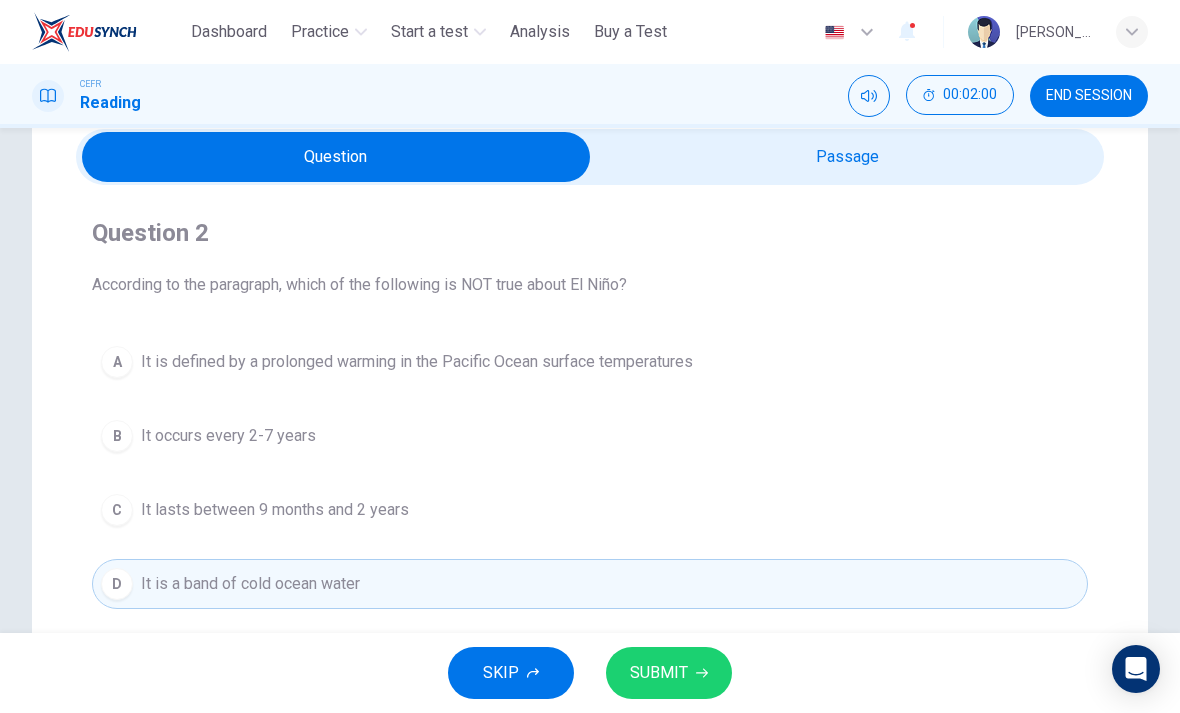 click on "SUBMIT" at bounding box center [659, 673] 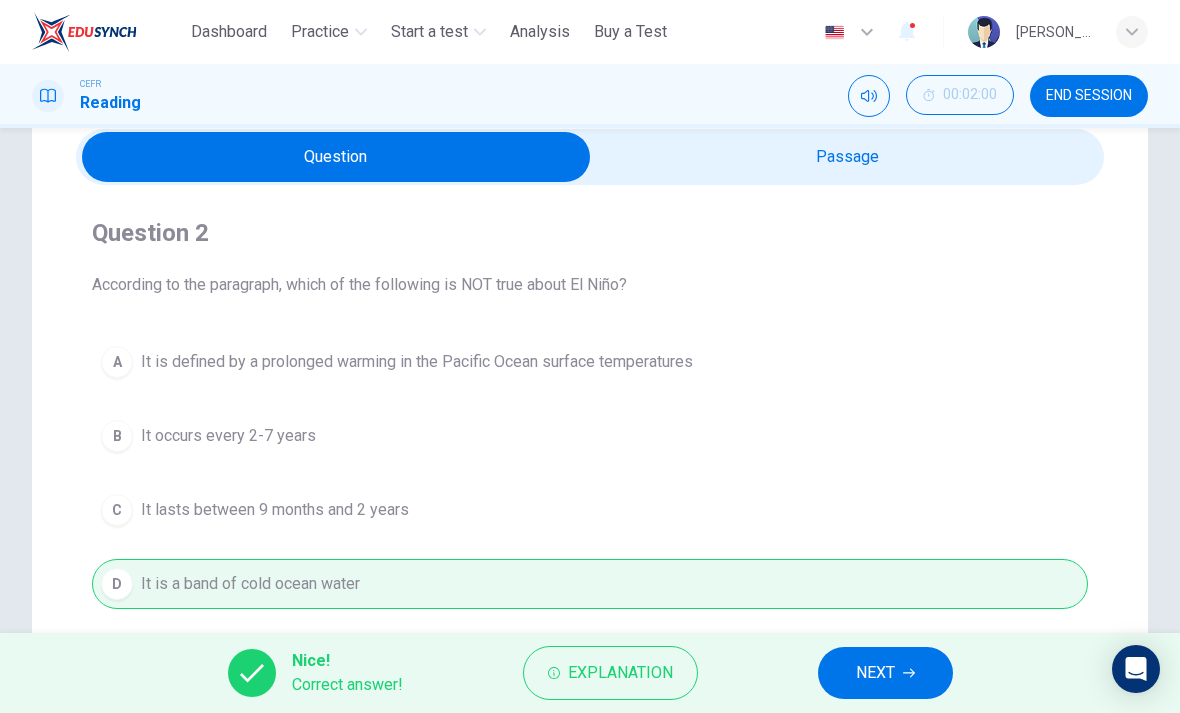 click on "NEXT" at bounding box center (885, 673) 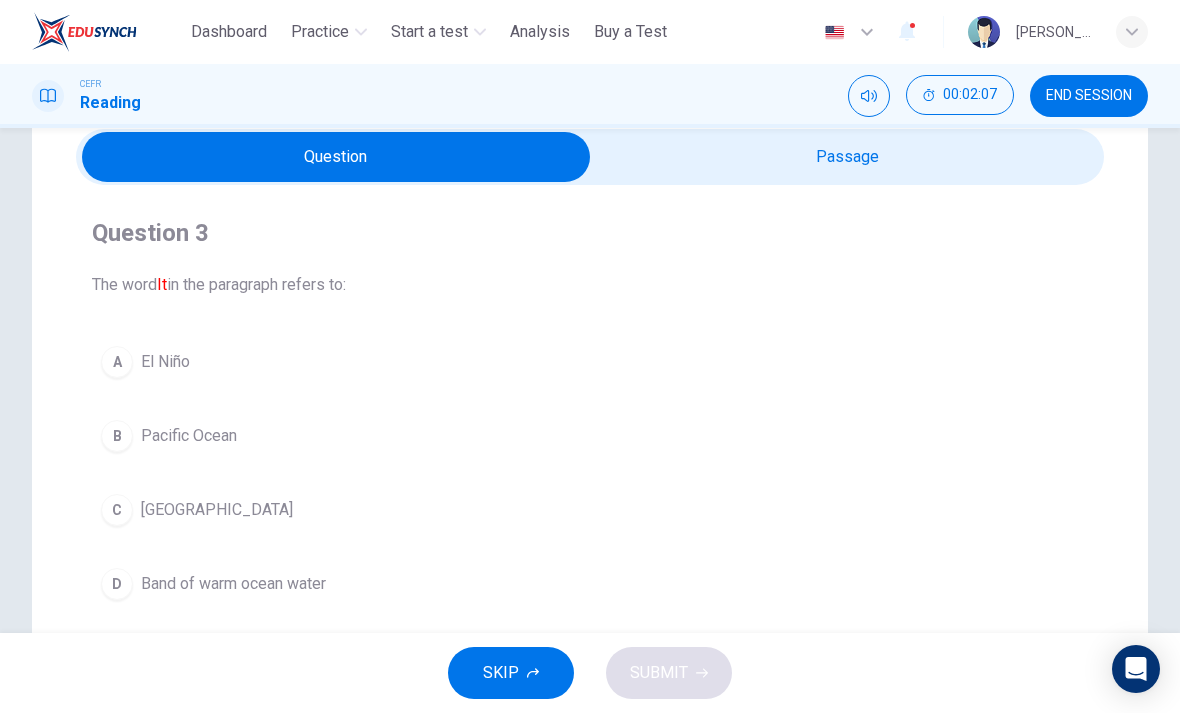 click on "A" at bounding box center (117, 362) 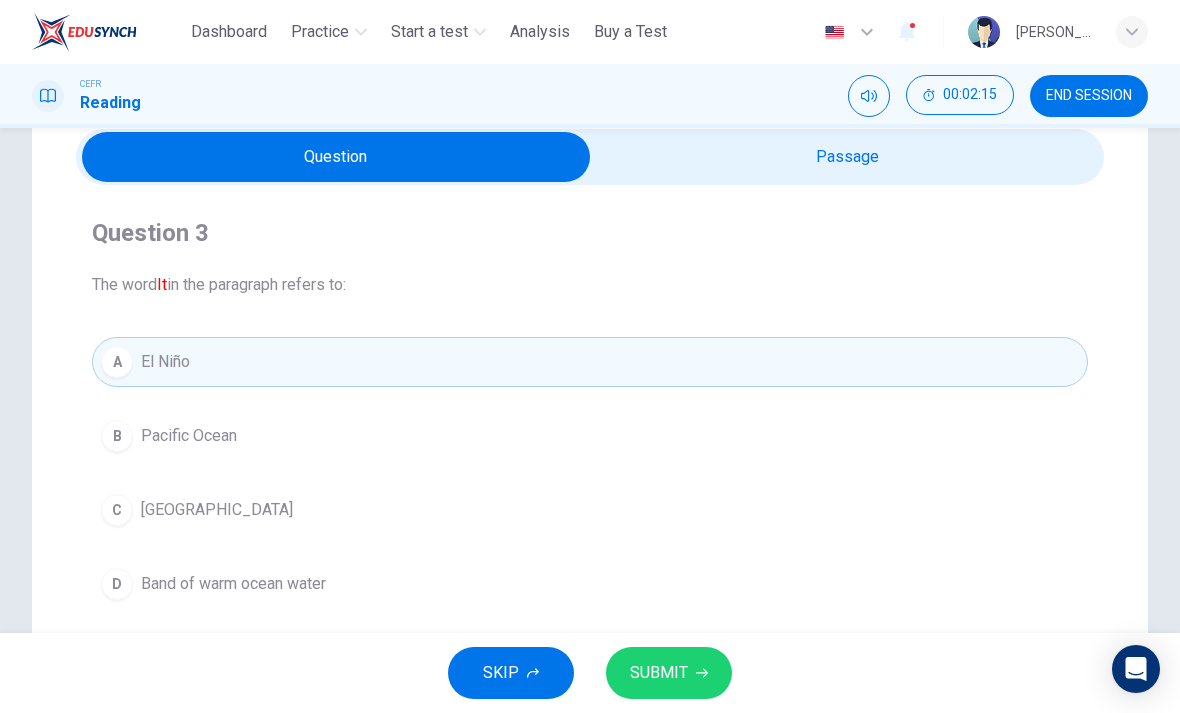 click on "SUBMIT" at bounding box center (659, 673) 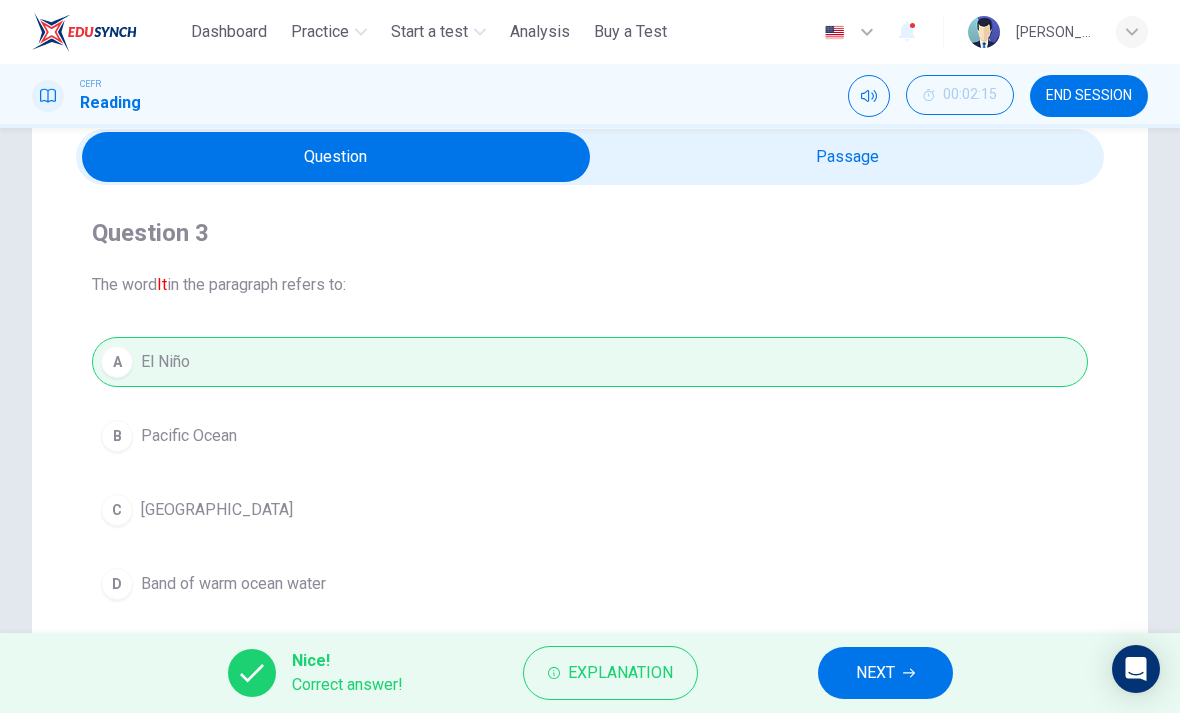 click on "NEXT" at bounding box center [875, 673] 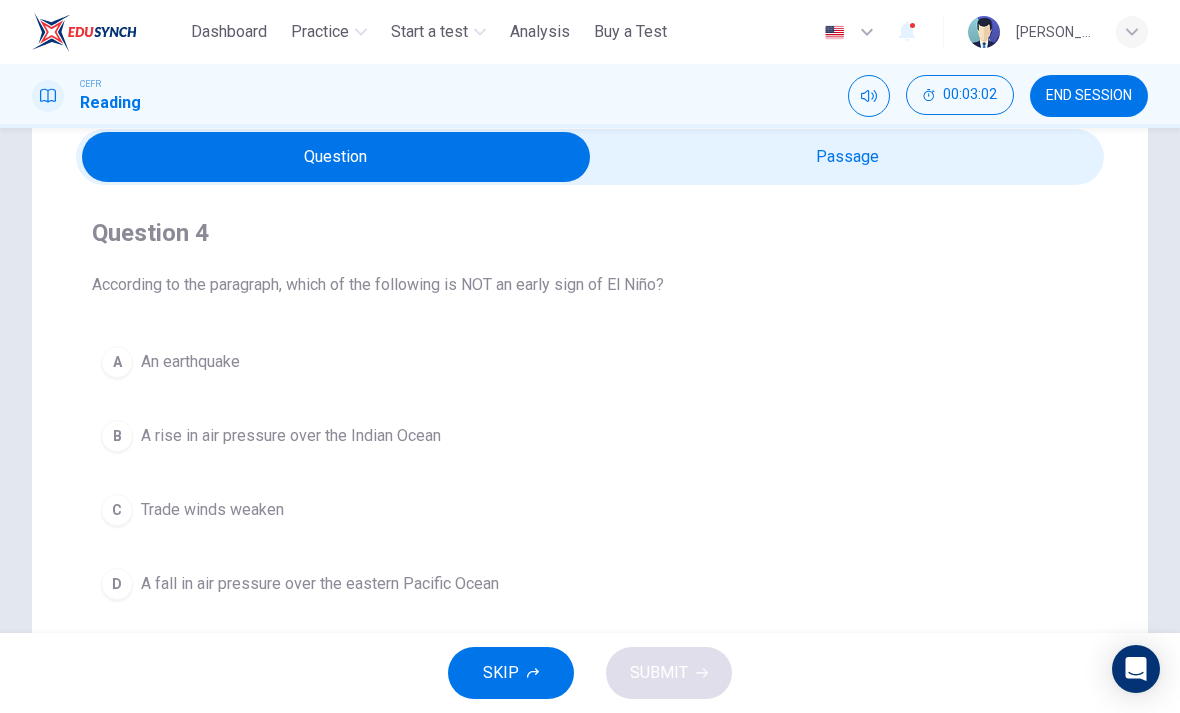 click on "A" at bounding box center (117, 362) 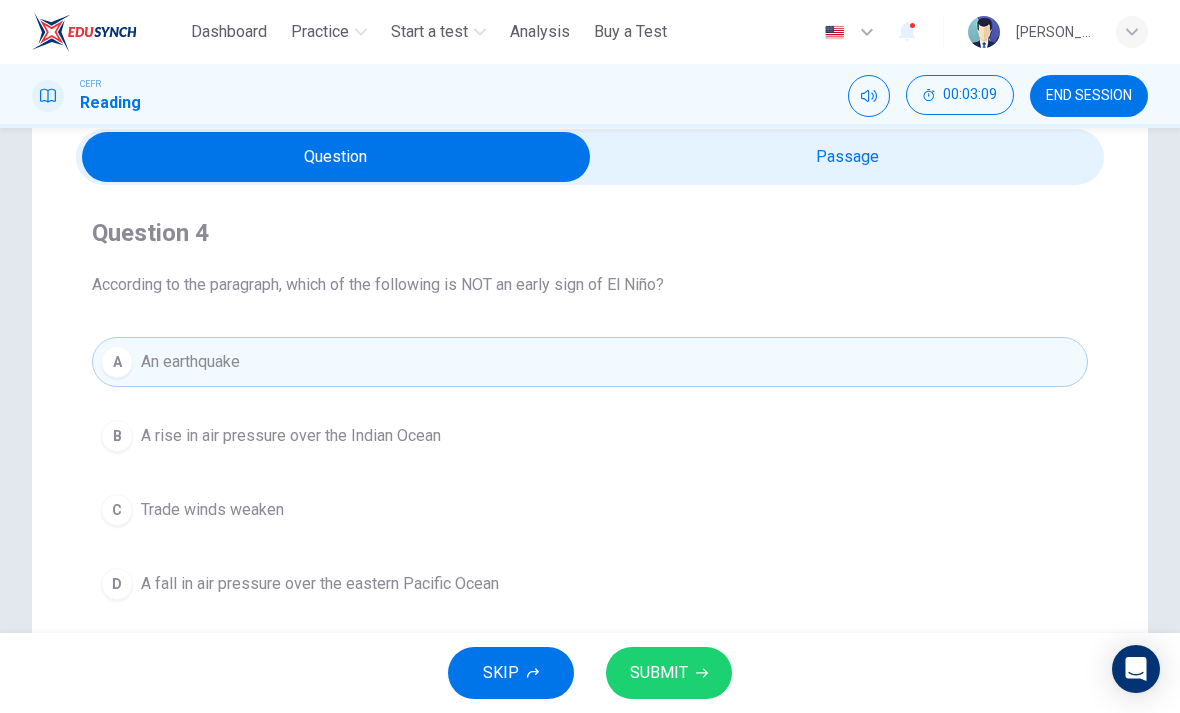 click on "SUBMIT" at bounding box center (659, 673) 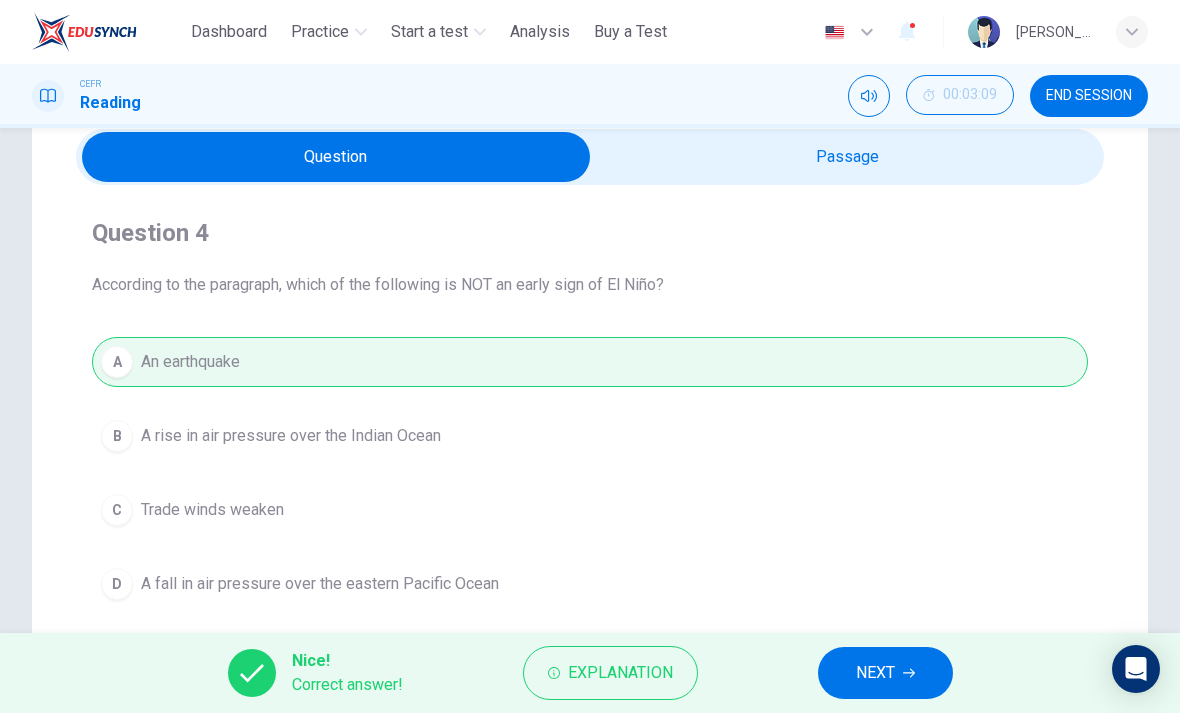 click on "NEXT" at bounding box center (875, 673) 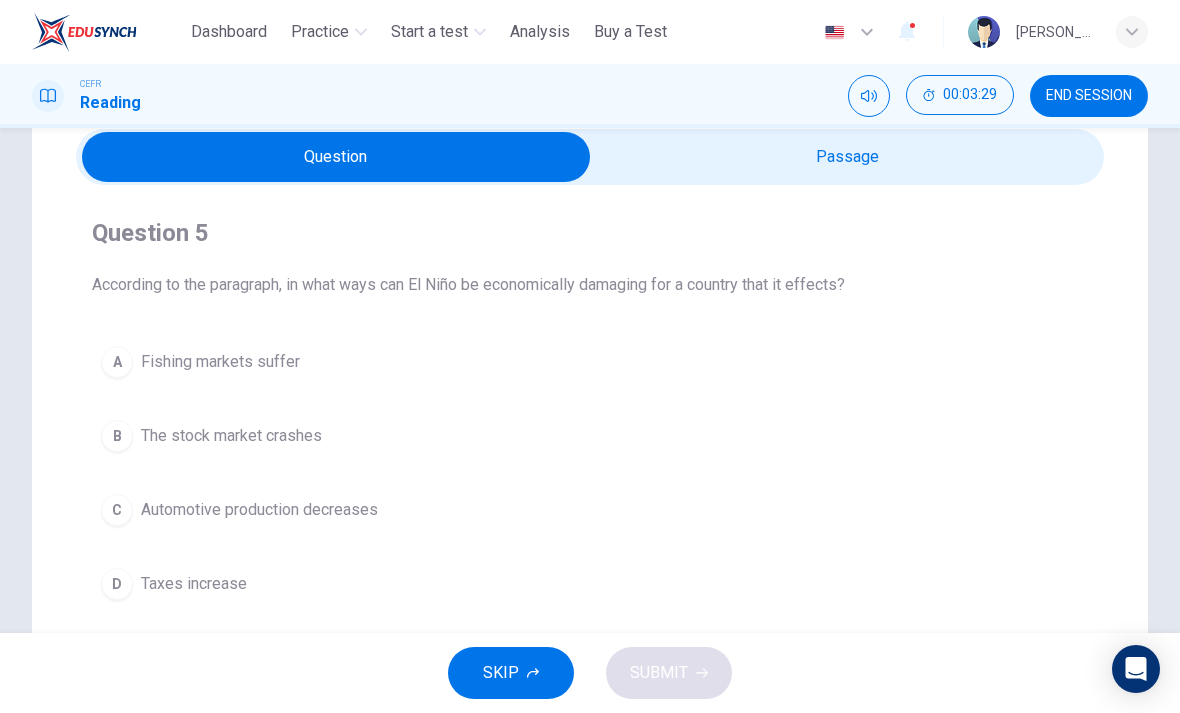 click on "A" at bounding box center [117, 362] 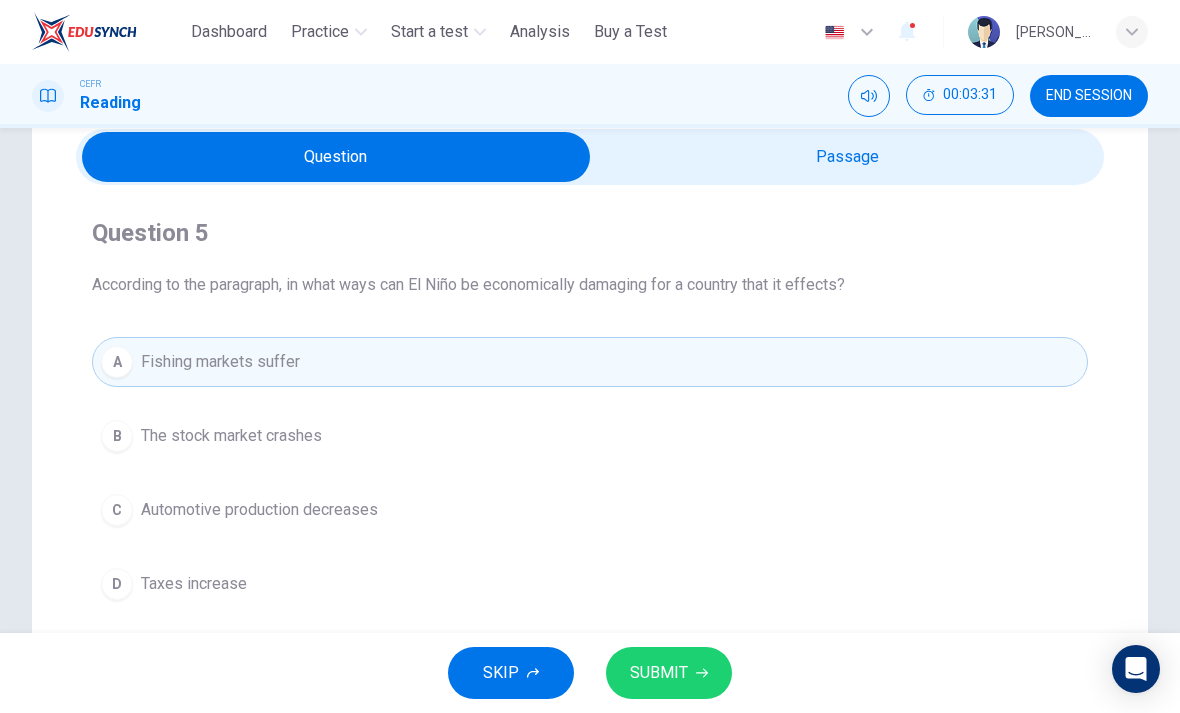 click on "SUBMIT" at bounding box center (659, 673) 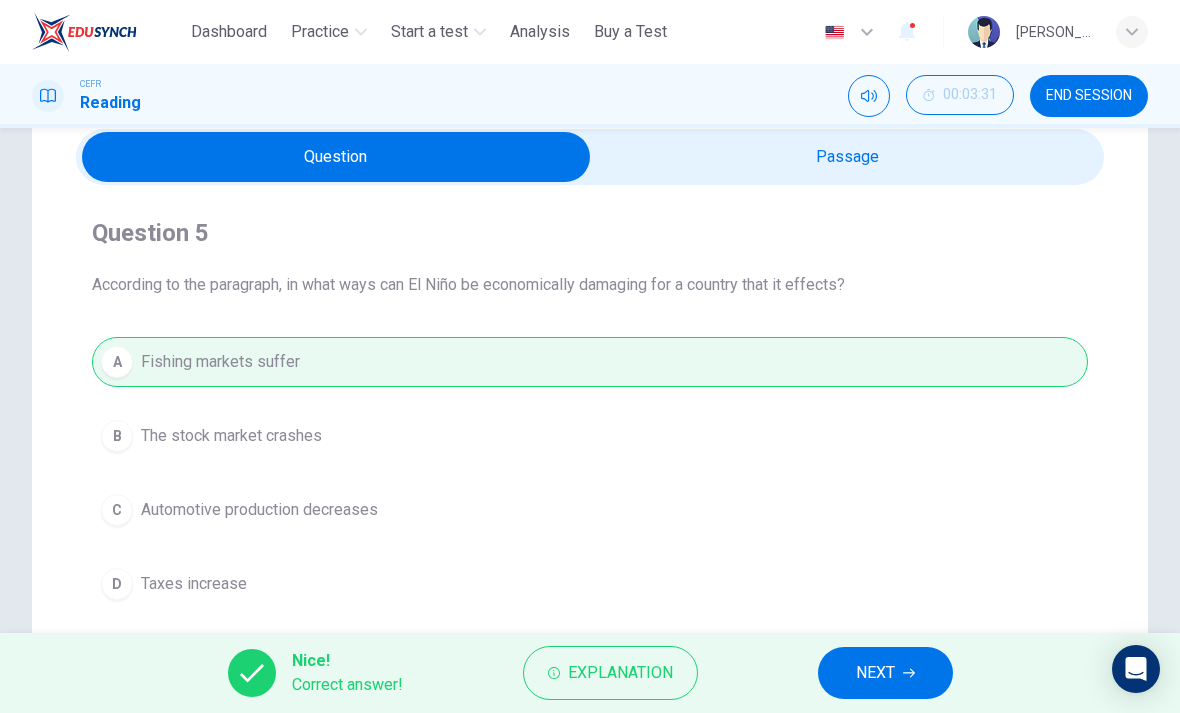 click on "NEXT" at bounding box center [885, 673] 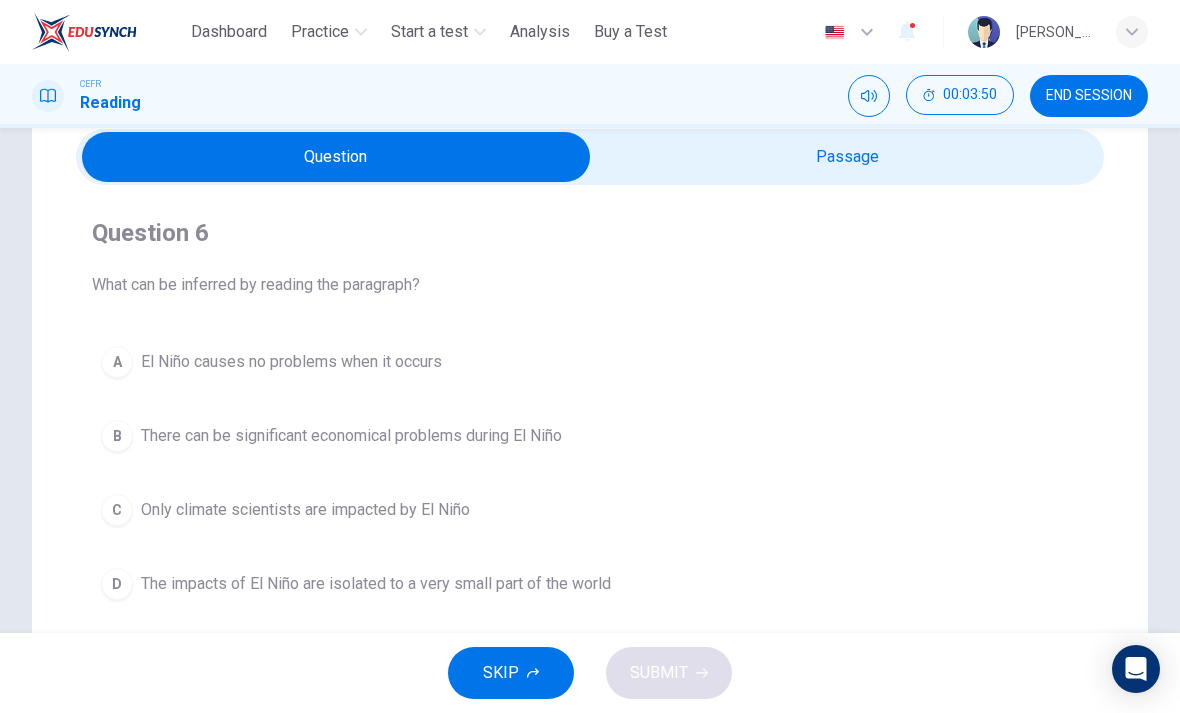 click on "B" at bounding box center [117, 436] 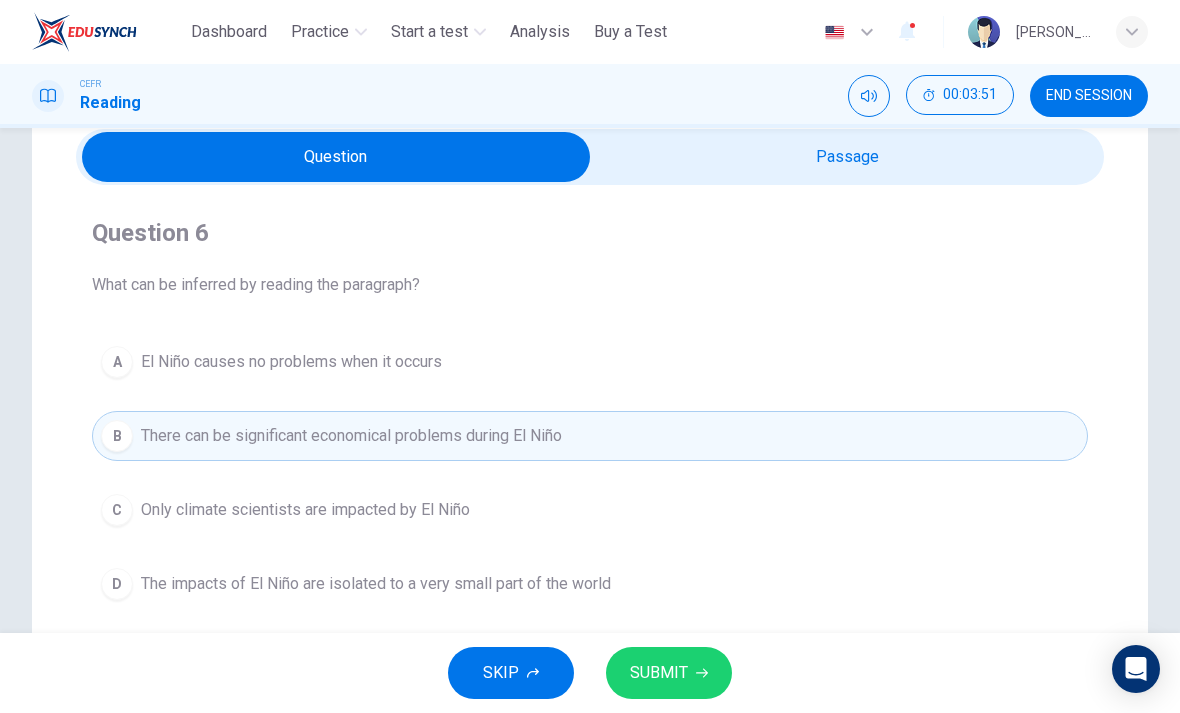 click on "SUBMIT" at bounding box center (659, 673) 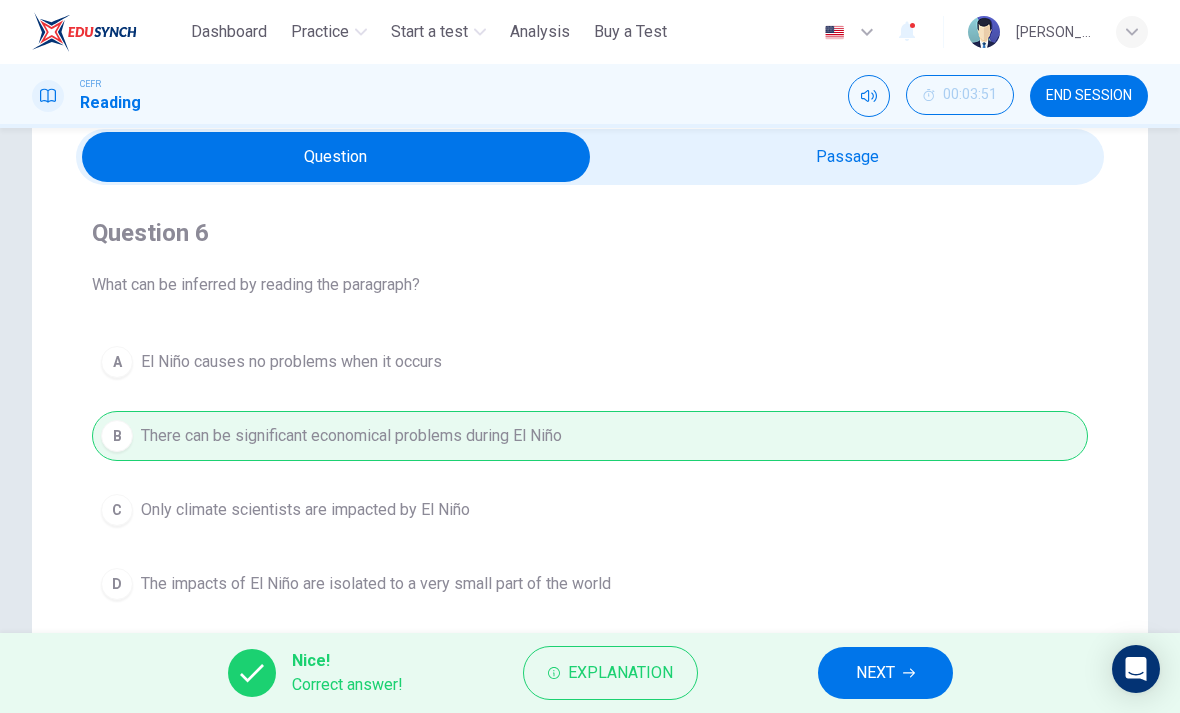 click on "NEXT" at bounding box center (885, 673) 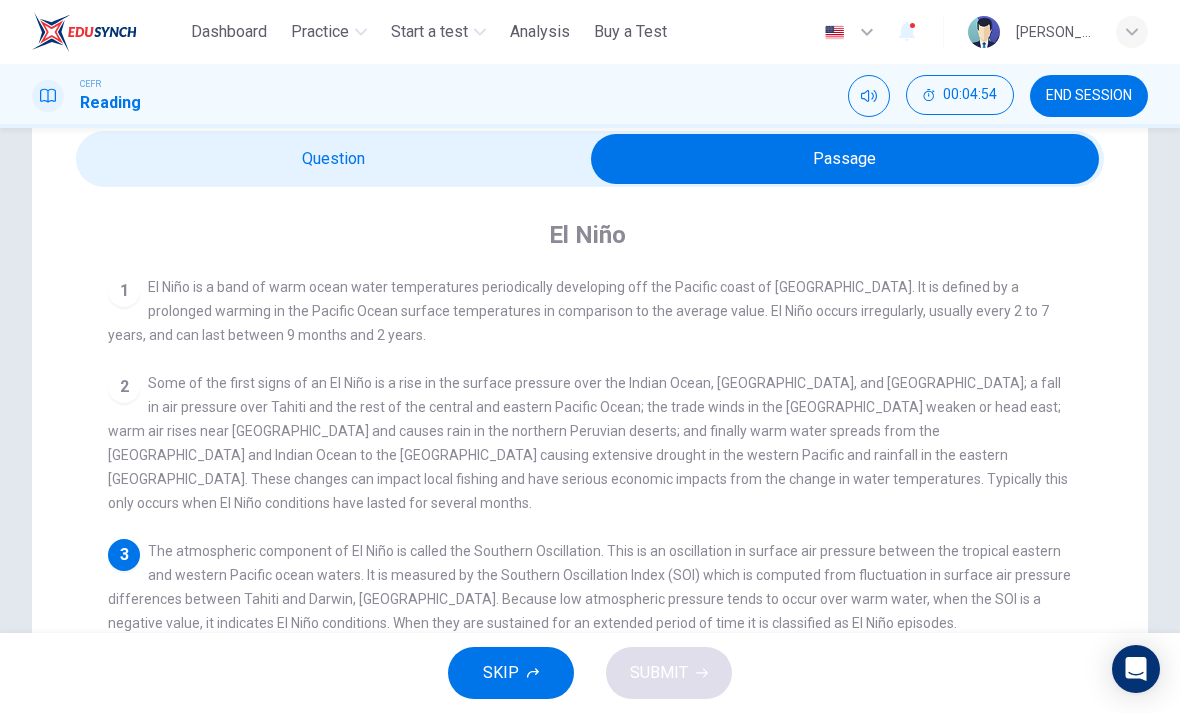 scroll, scrollTop: 65, scrollLeft: 0, axis: vertical 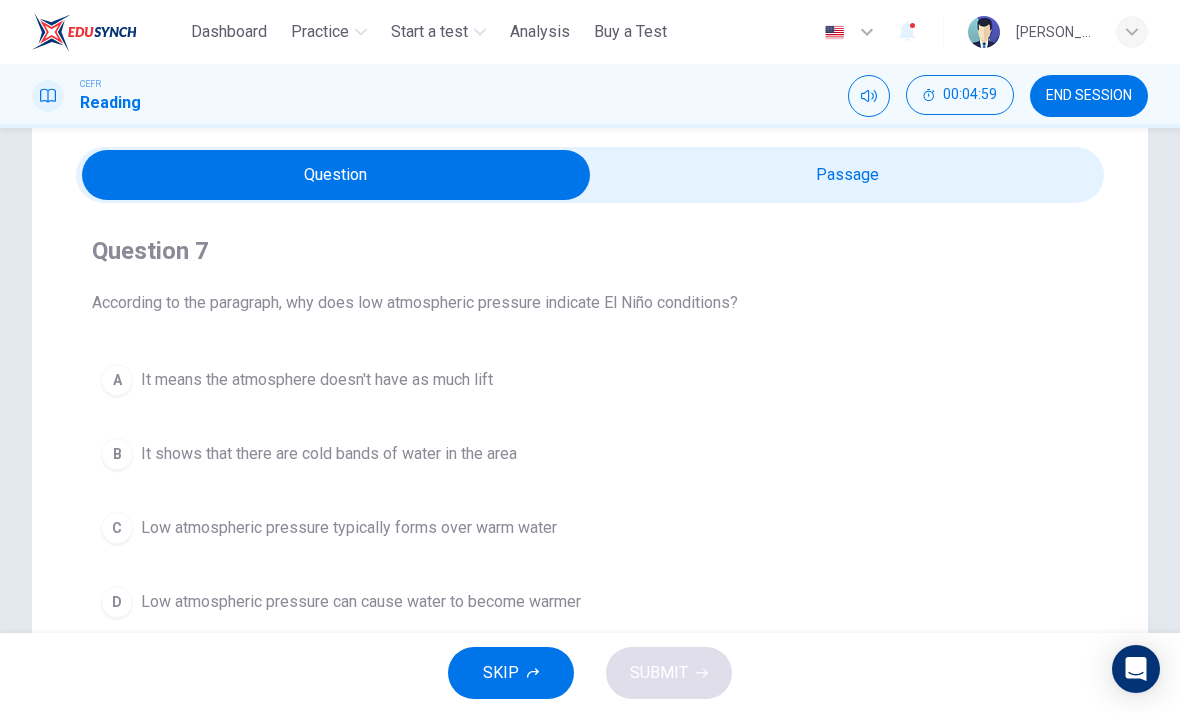 click on "C" at bounding box center [117, 528] 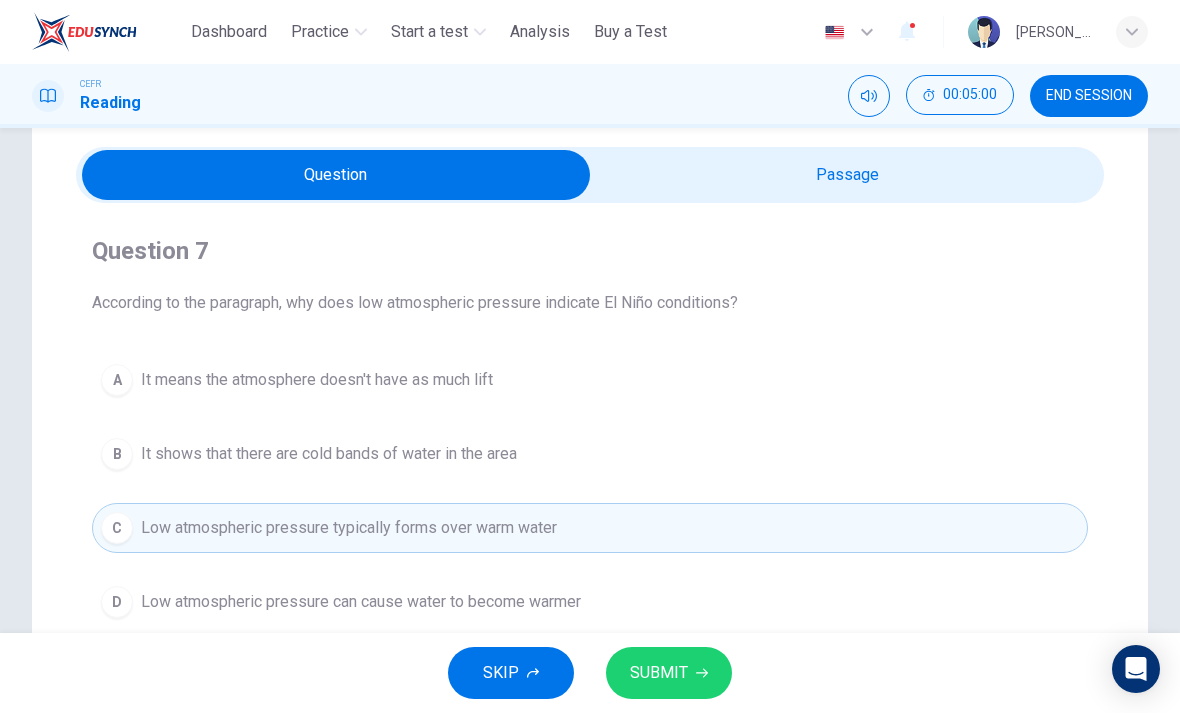 click on "SUBMIT" at bounding box center (659, 673) 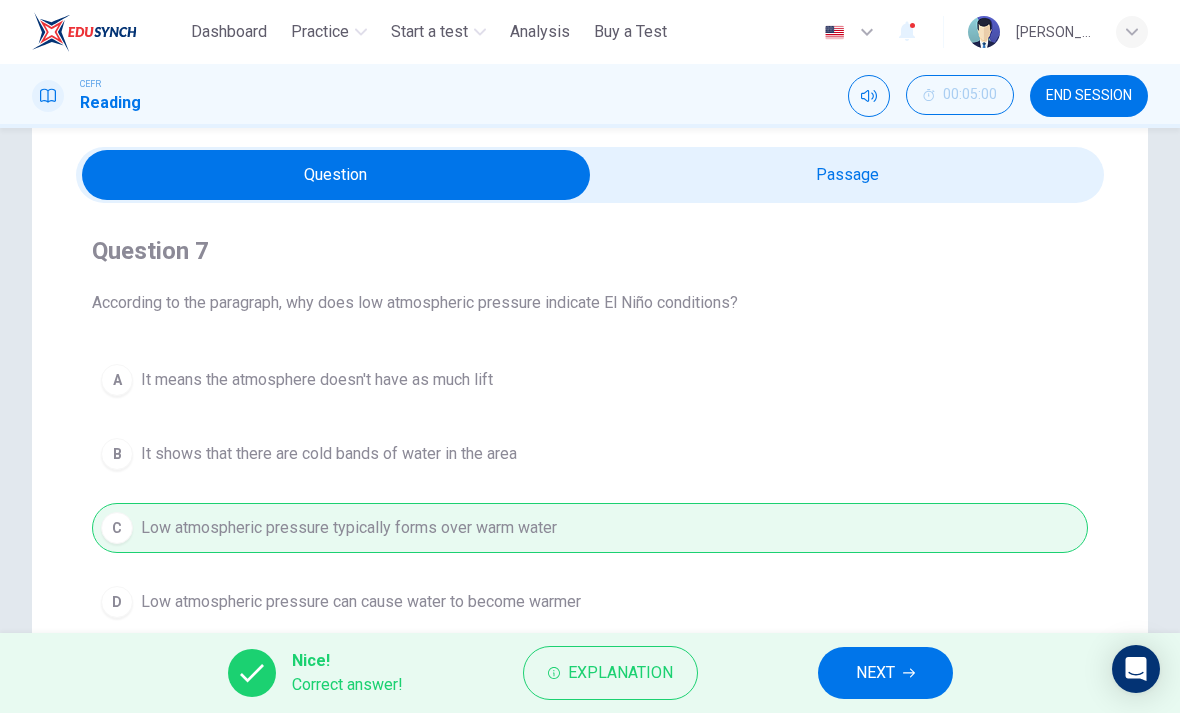 click on "NEXT" at bounding box center [875, 673] 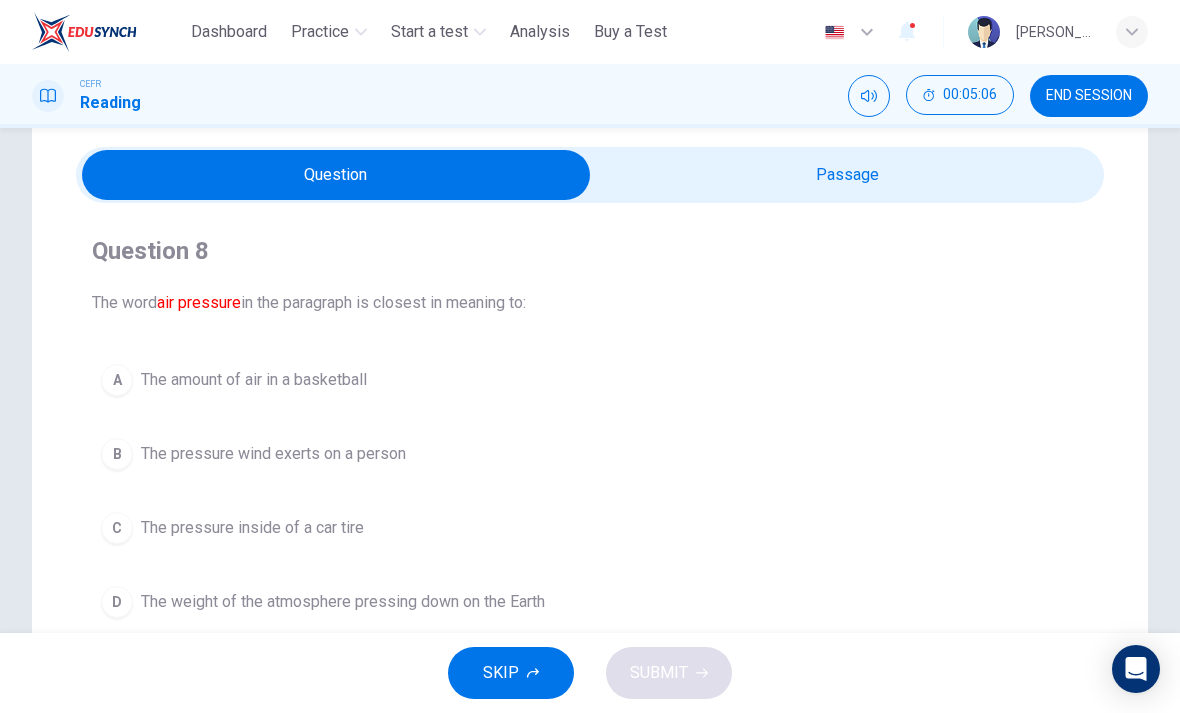 scroll, scrollTop: 94, scrollLeft: 0, axis: vertical 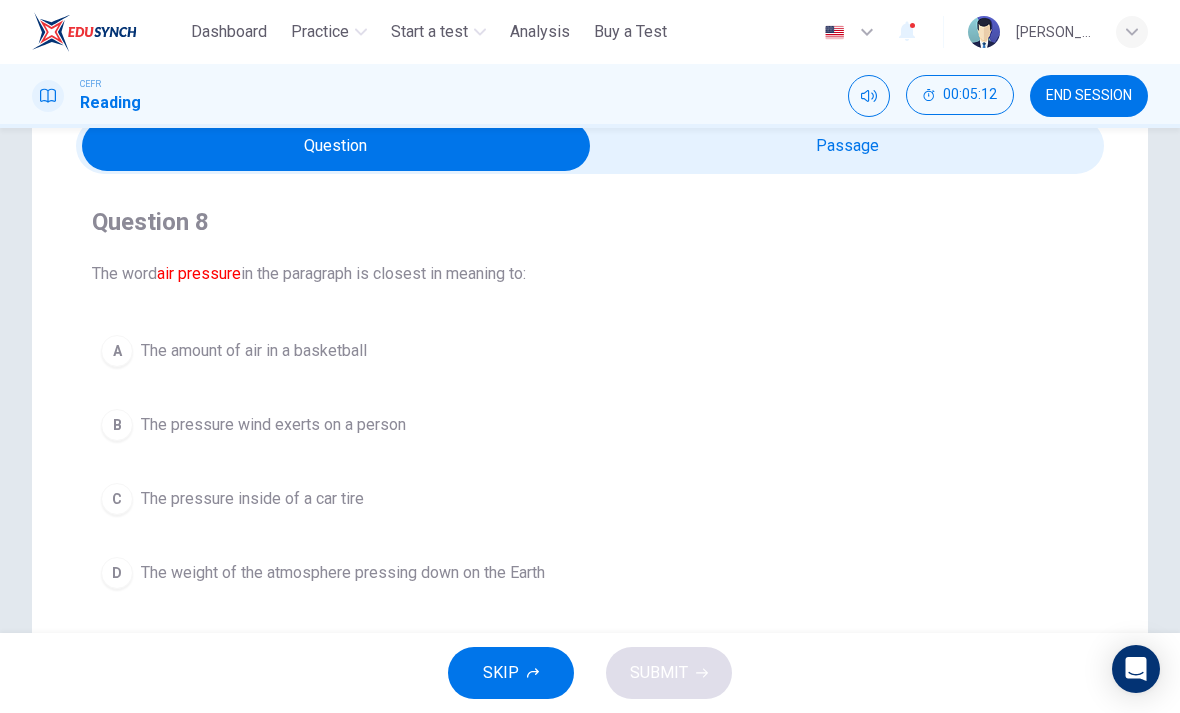 click on "D" at bounding box center [117, 573] 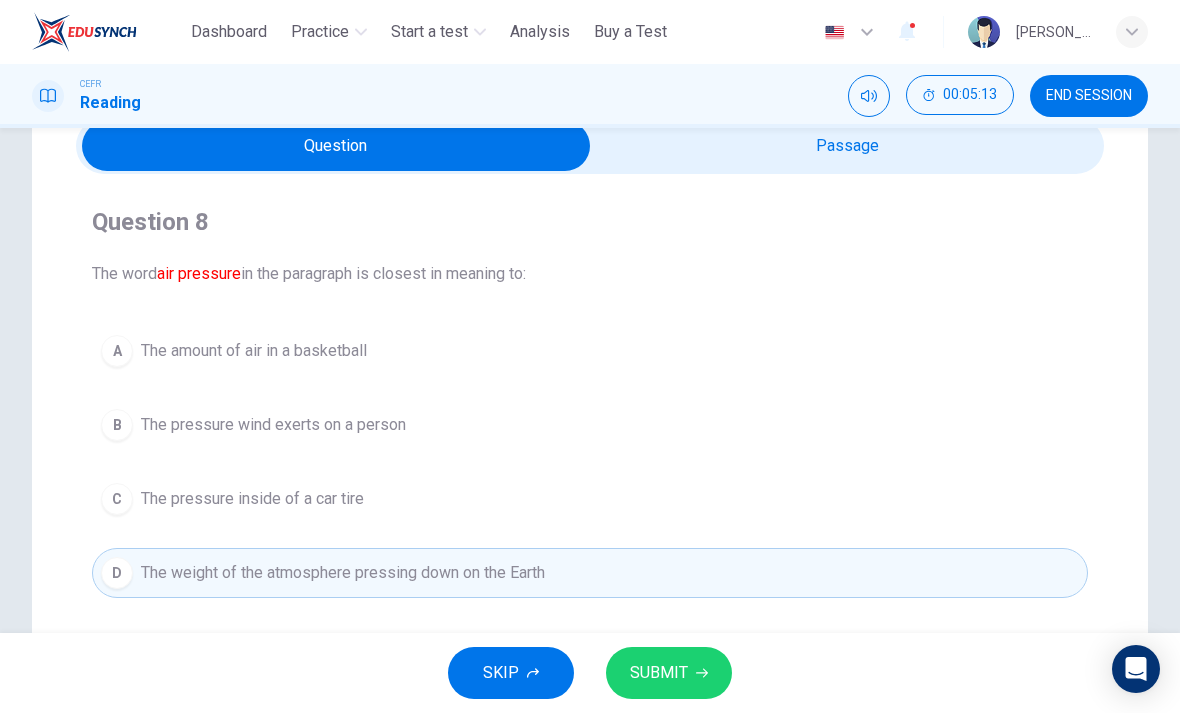 click on "SUBMIT" at bounding box center (669, 673) 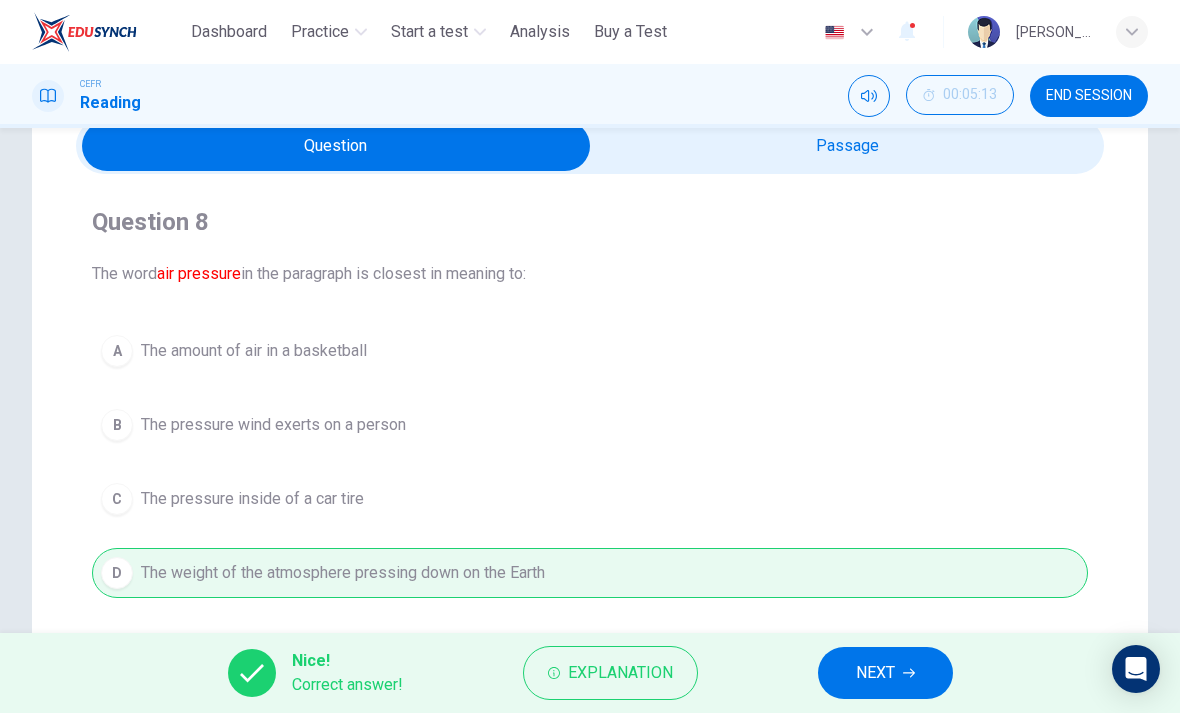 click on "Explanation" at bounding box center [620, 673] 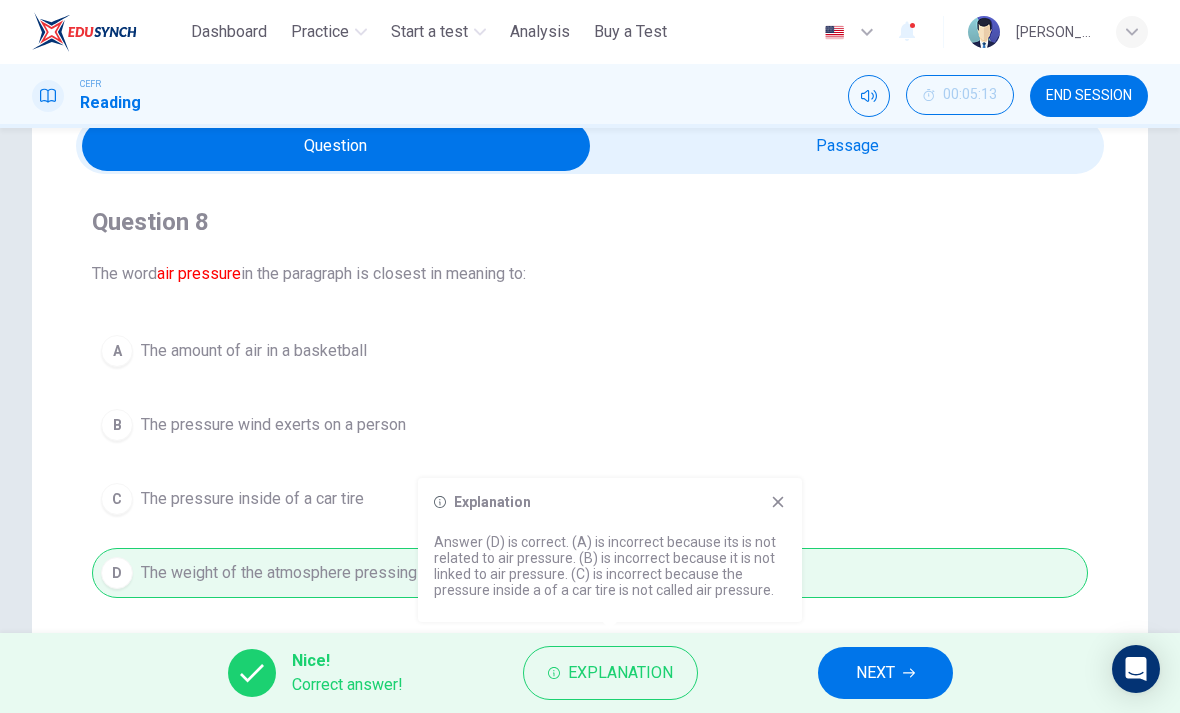 click on "Explanation" at bounding box center [620, 673] 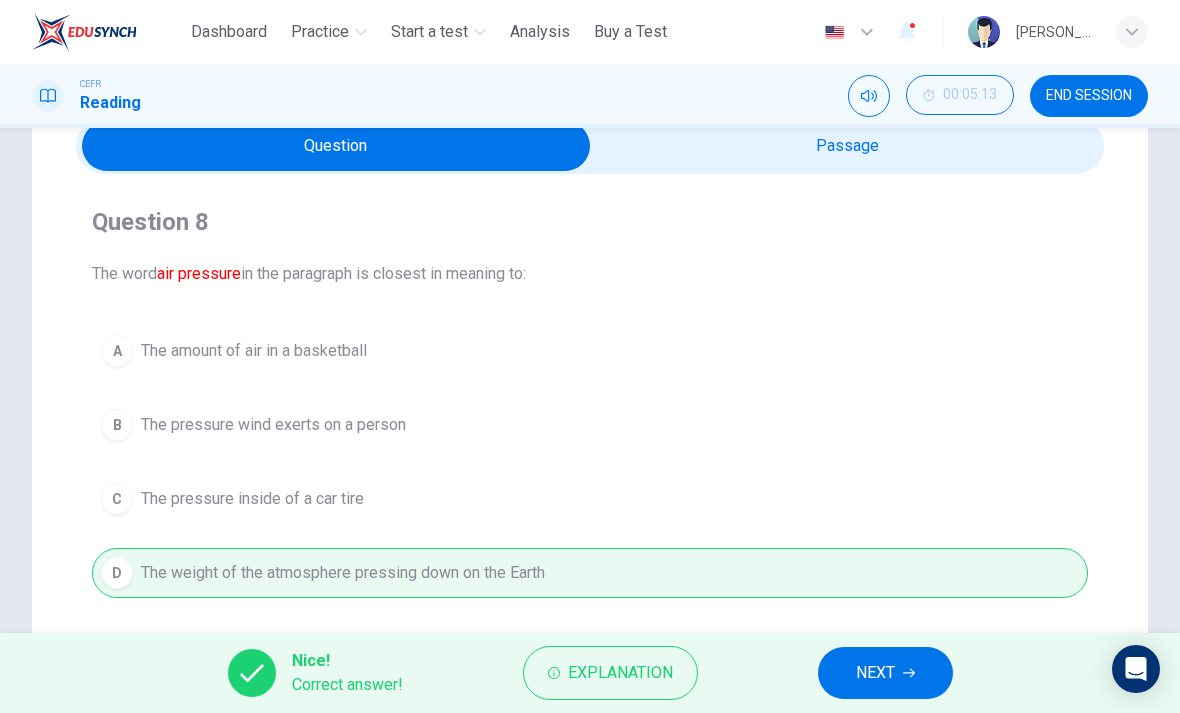 click on "Explanation" at bounding box center [620, 673] 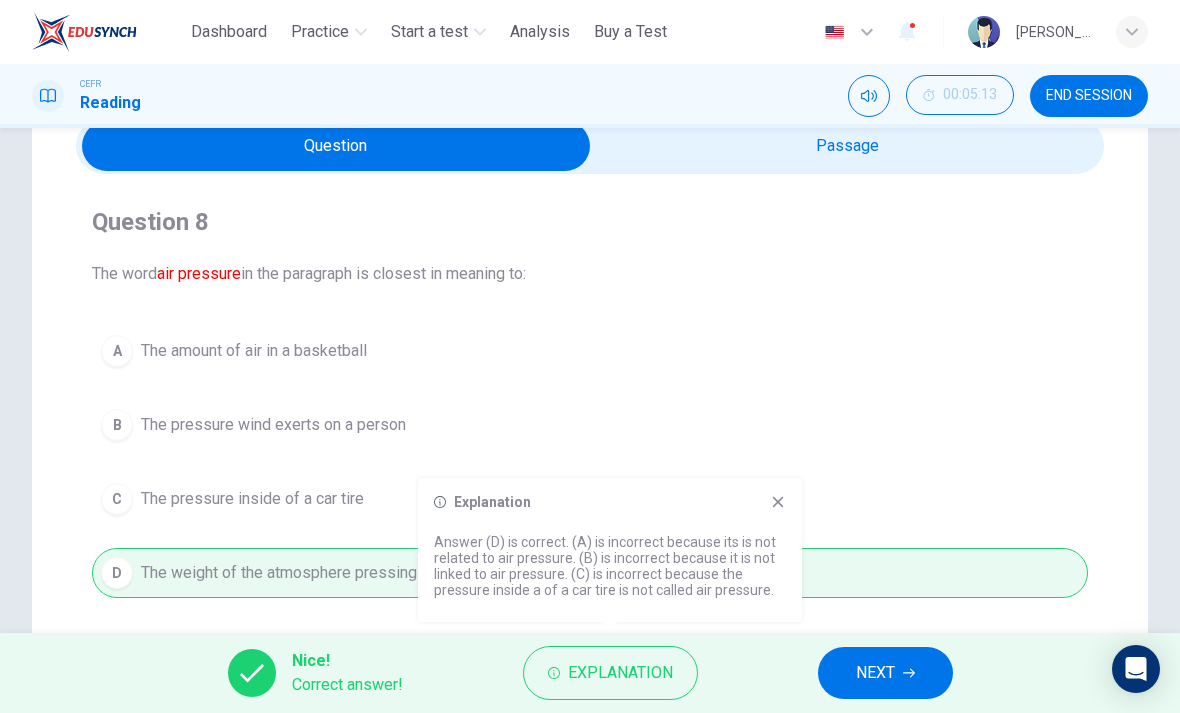 click on "NEXT" at bounding box center (875, 673) 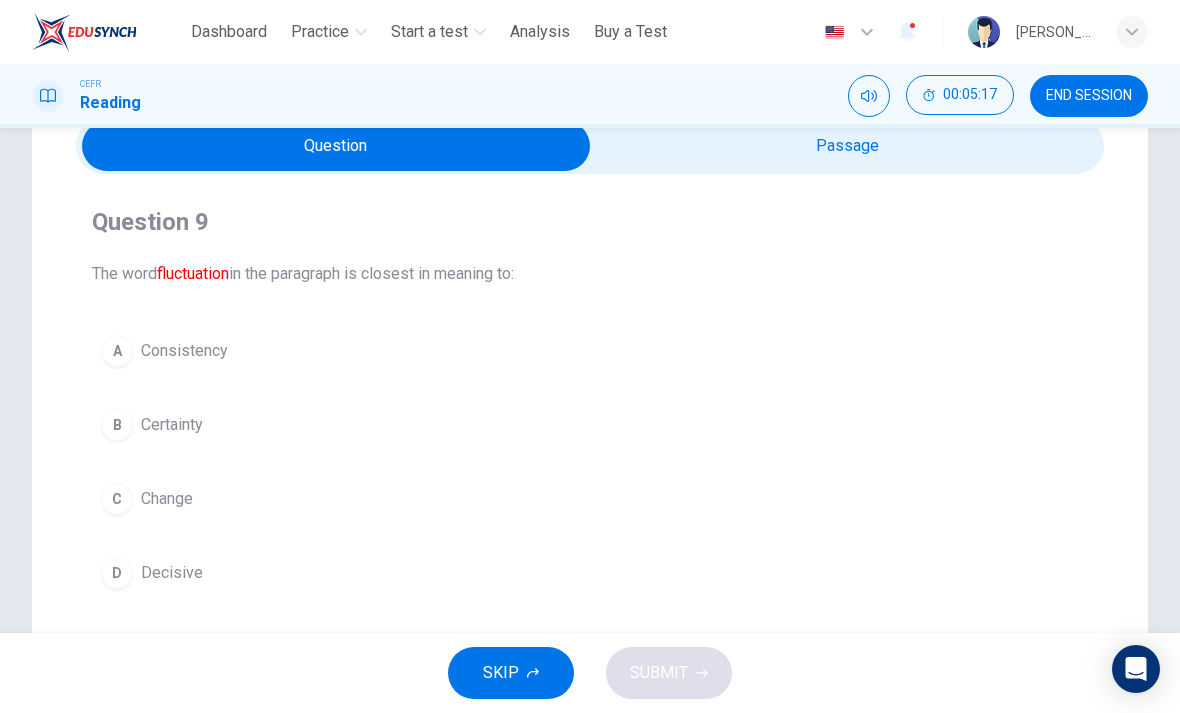 click on "C" at bounding box center (117, 499) 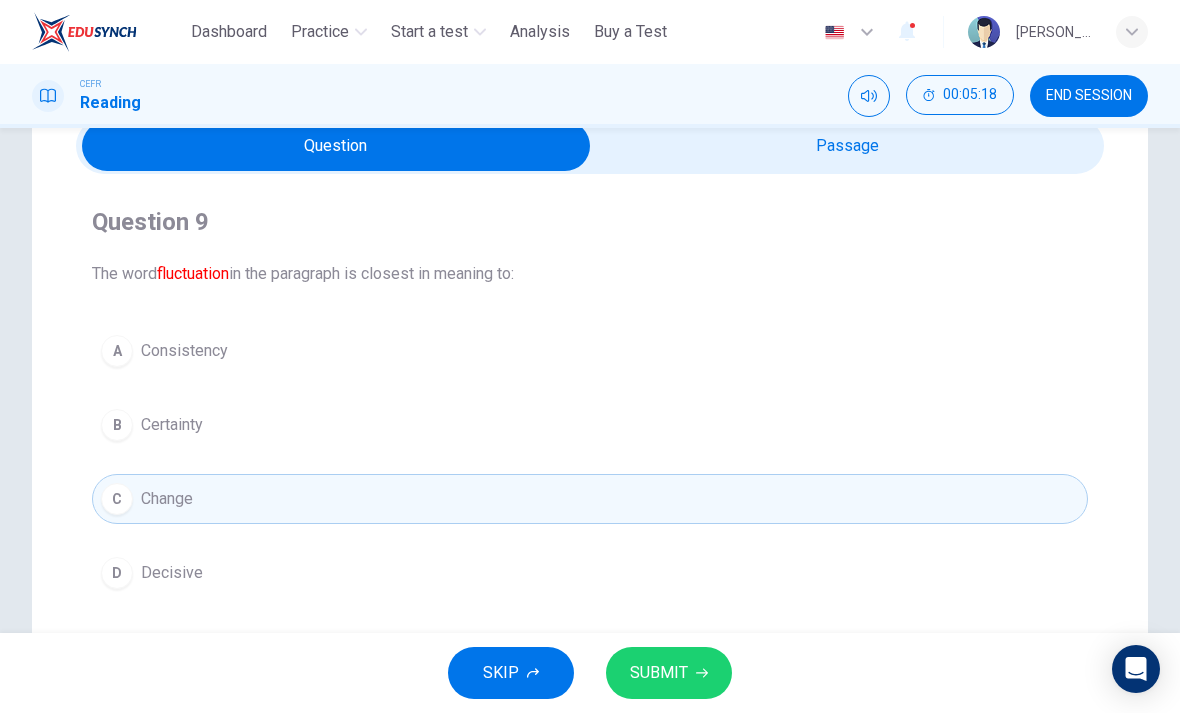 click on "SUBMIT" at bounding box center [669, 673] 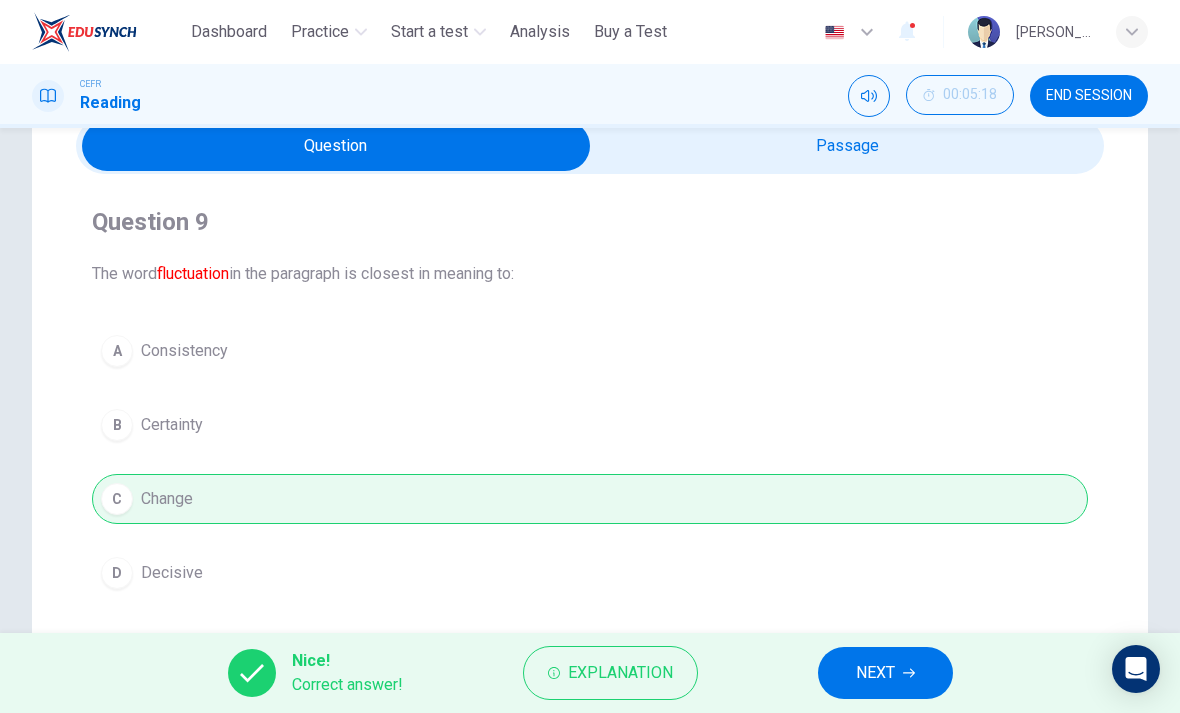 click on "NEXT" at bounding box center (885, 673) 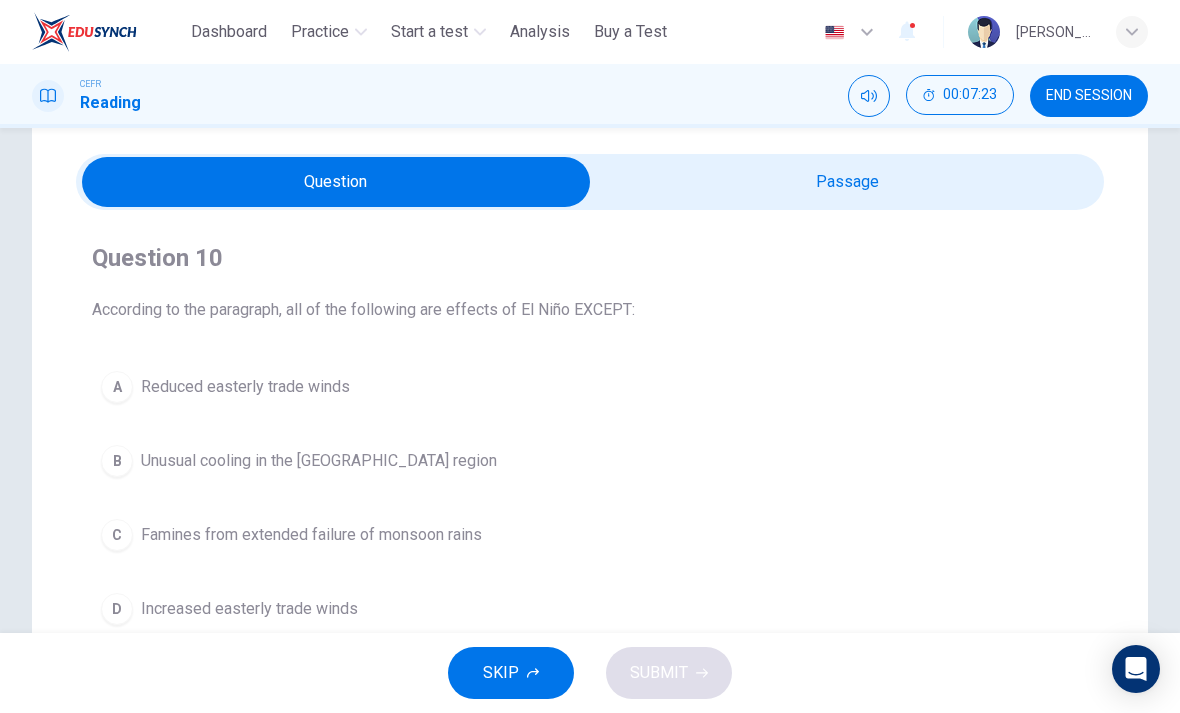 scroll, scrollTop: 75, scrollLeft: 0, axis: vertical 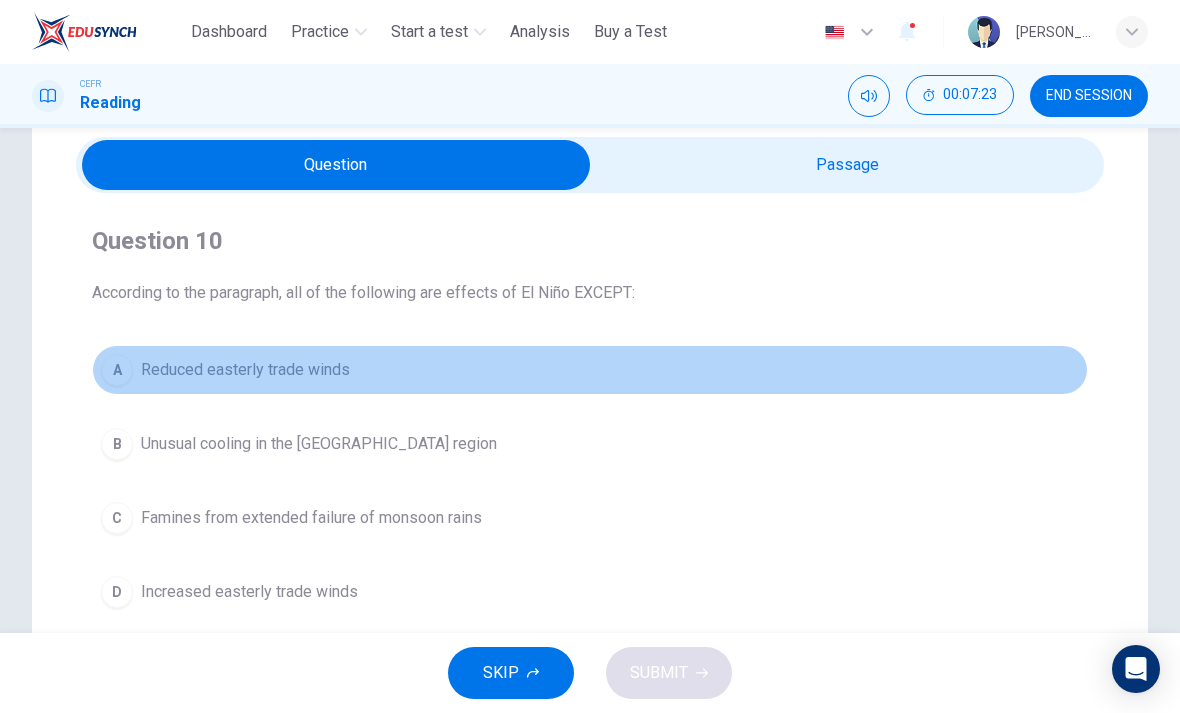 click on "A" at bounding box center [117, 370] 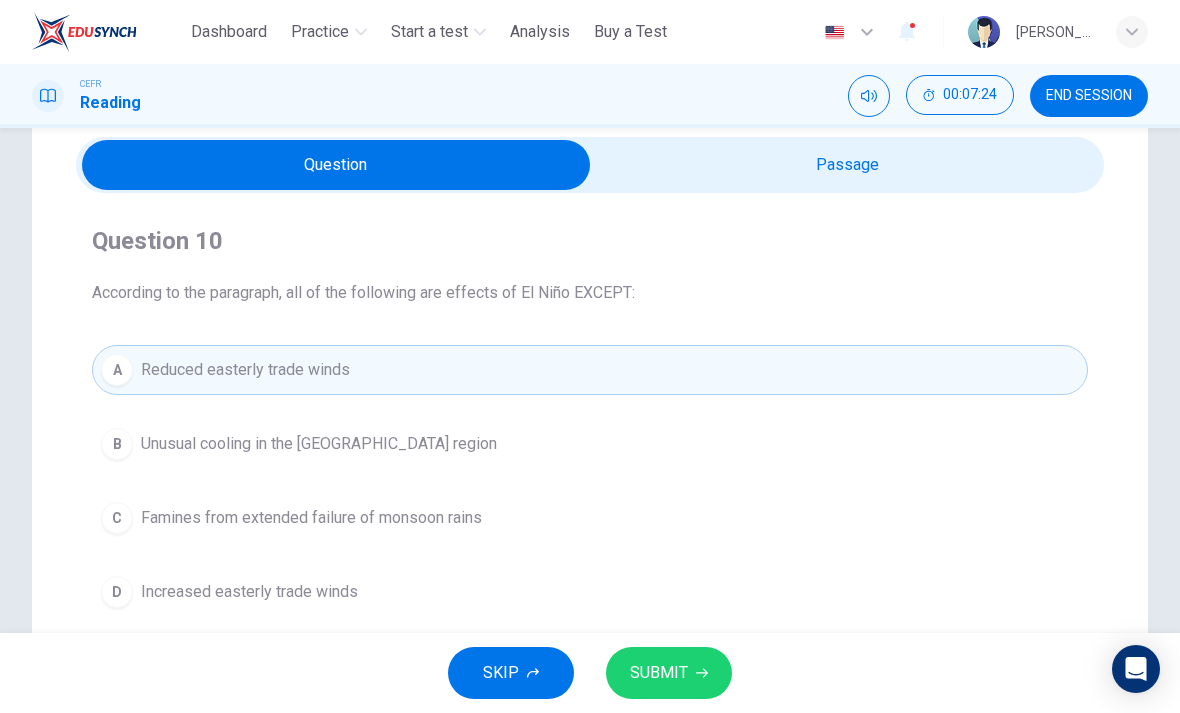 click on "SUBMIT" at bounding box center (659, 673) 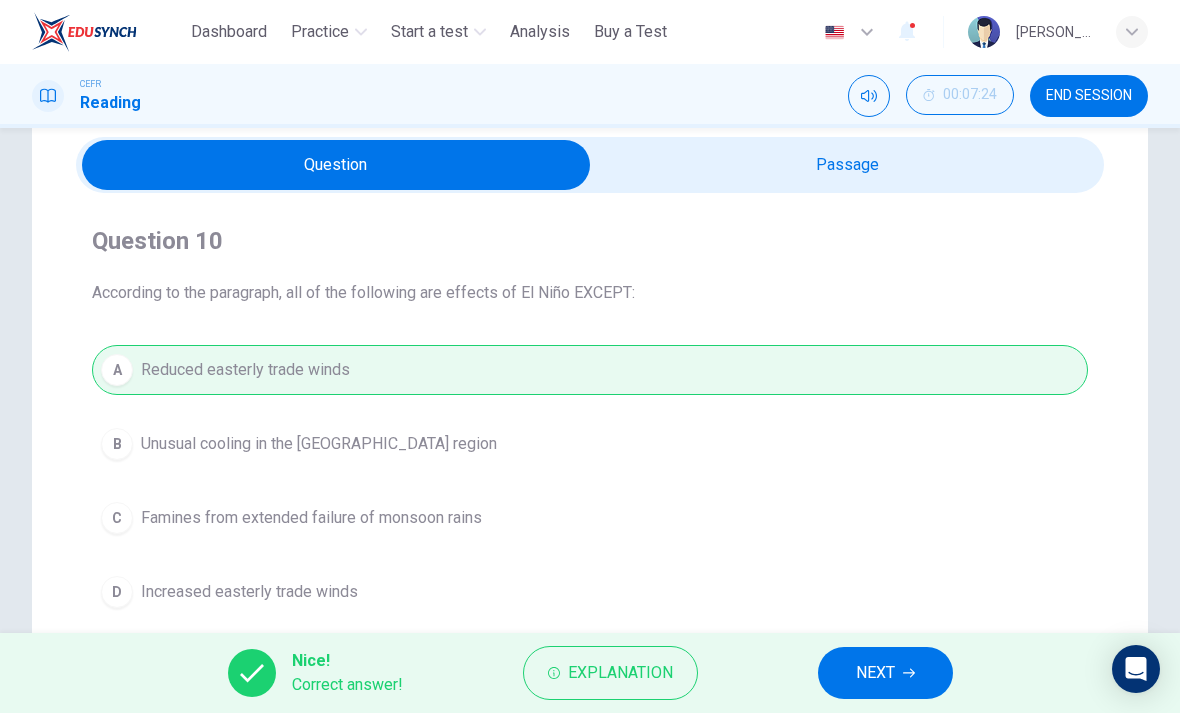 click on "NEXT" at bounding box center (885, 673) 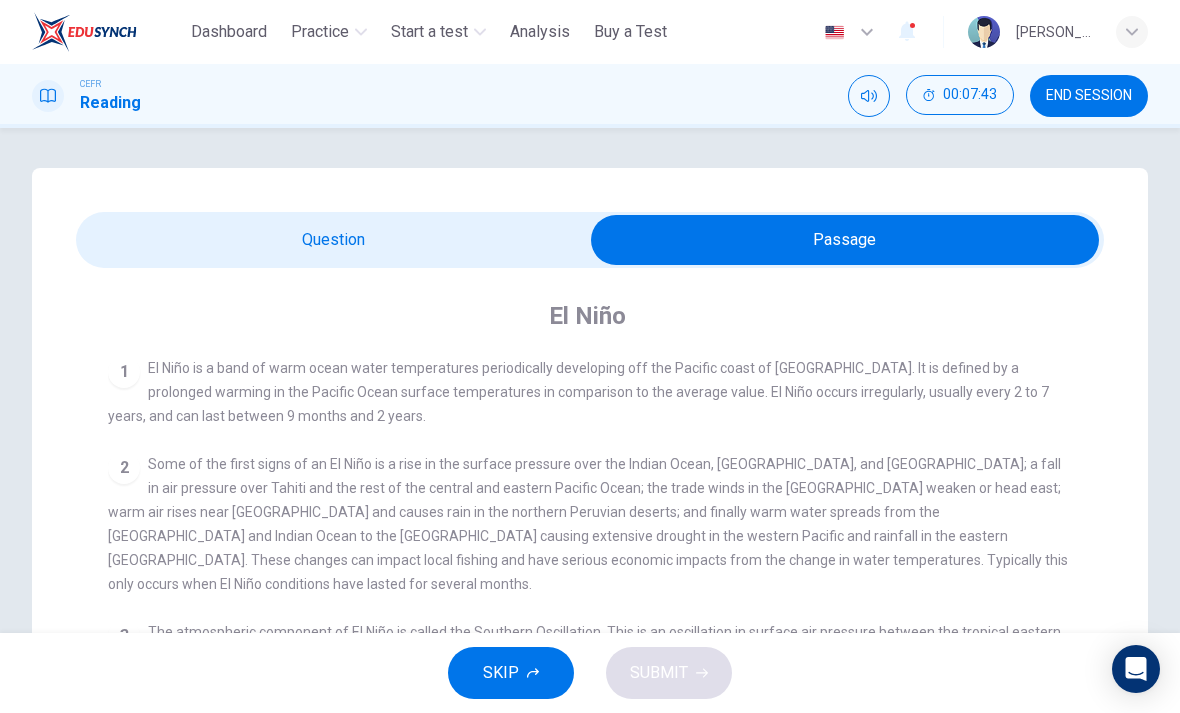 scroll, scrollTop: 0, scrollLeft: 0, axis: both 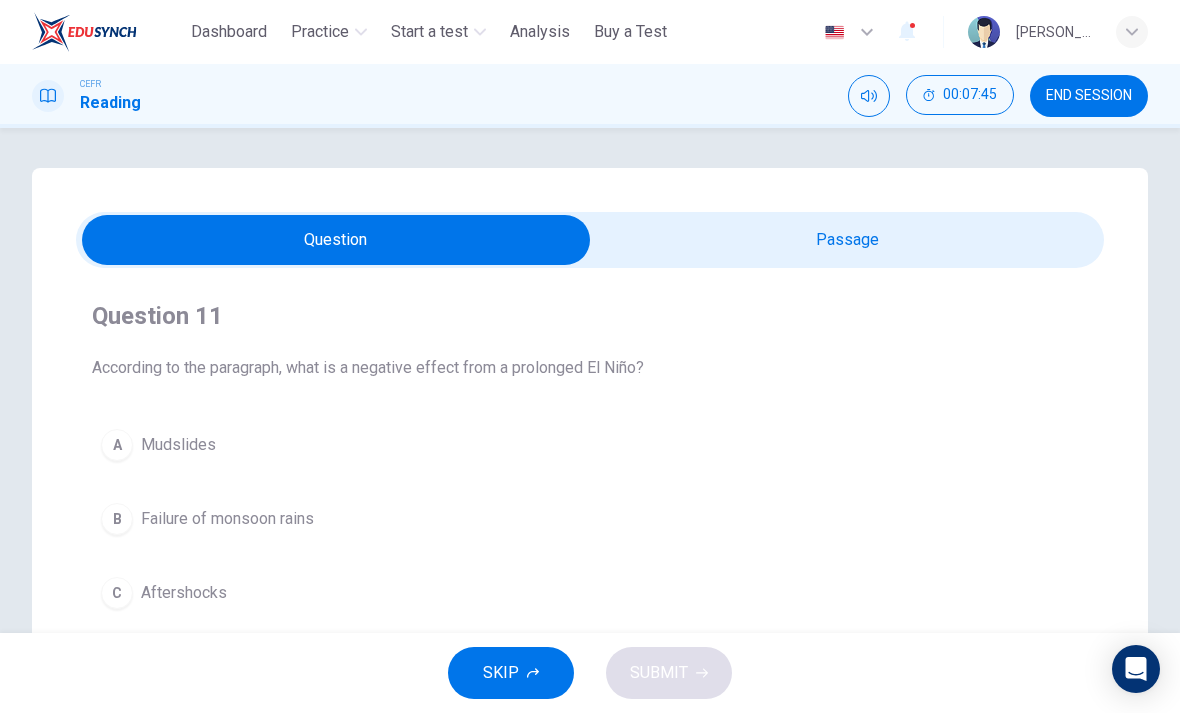 click on "B" at bounding box center (117, 519) 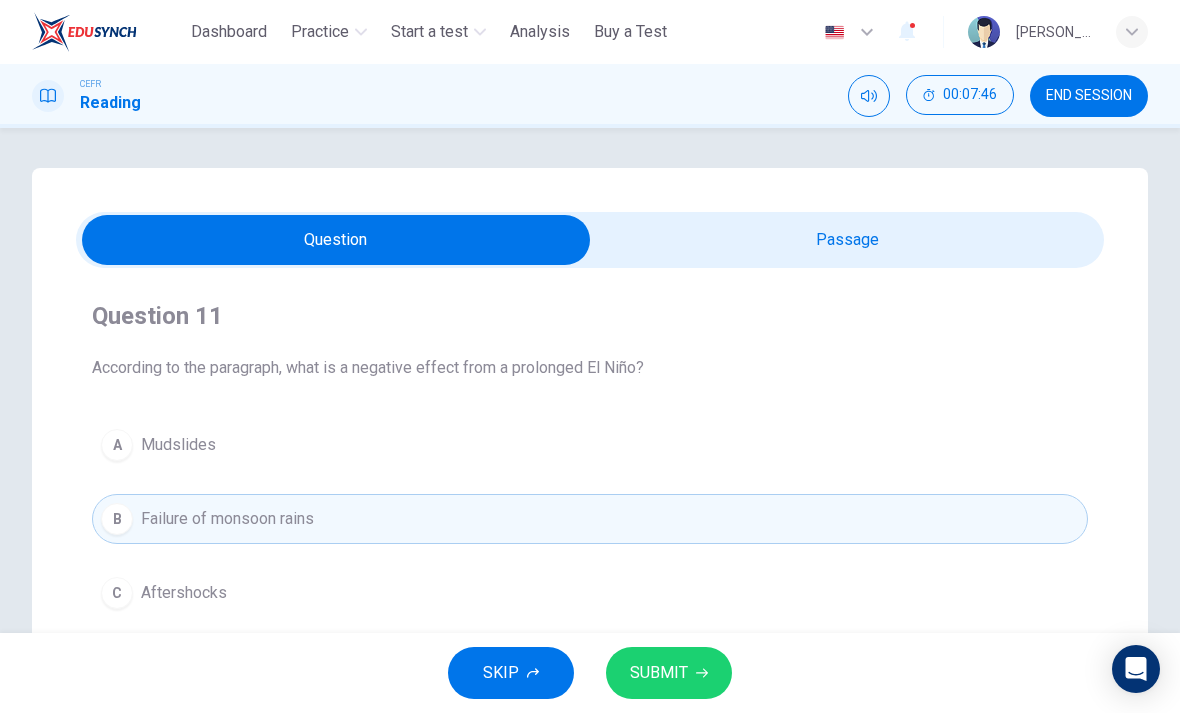 click on "SUBMIT" at bounding box center (659, 673) 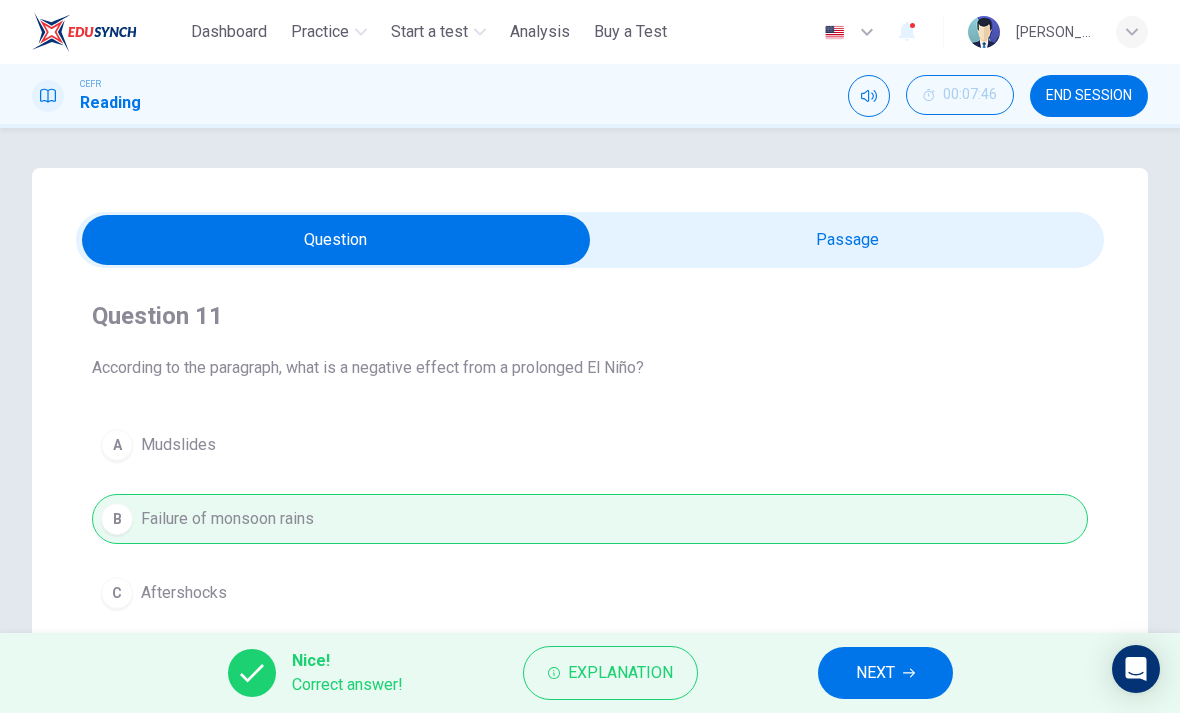 click on "NEXT" at bounding box center [875, 673] 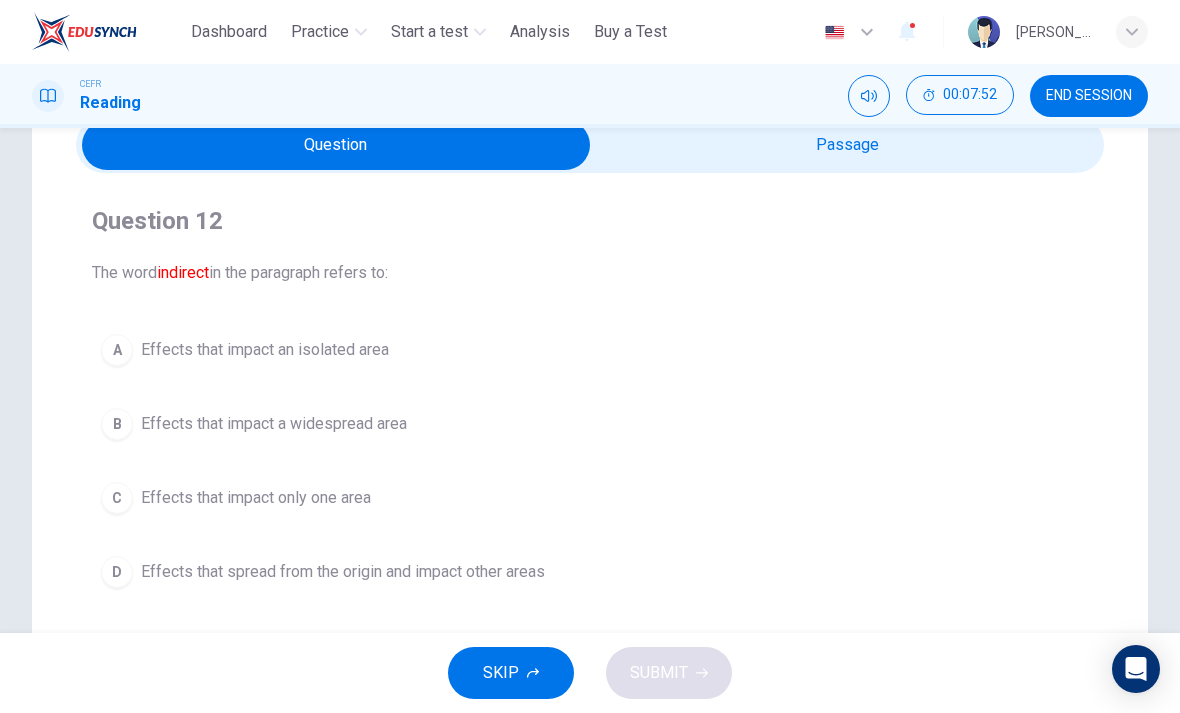 scroll, scrollTop: 101, scrollLeft: 0, axis: vertical 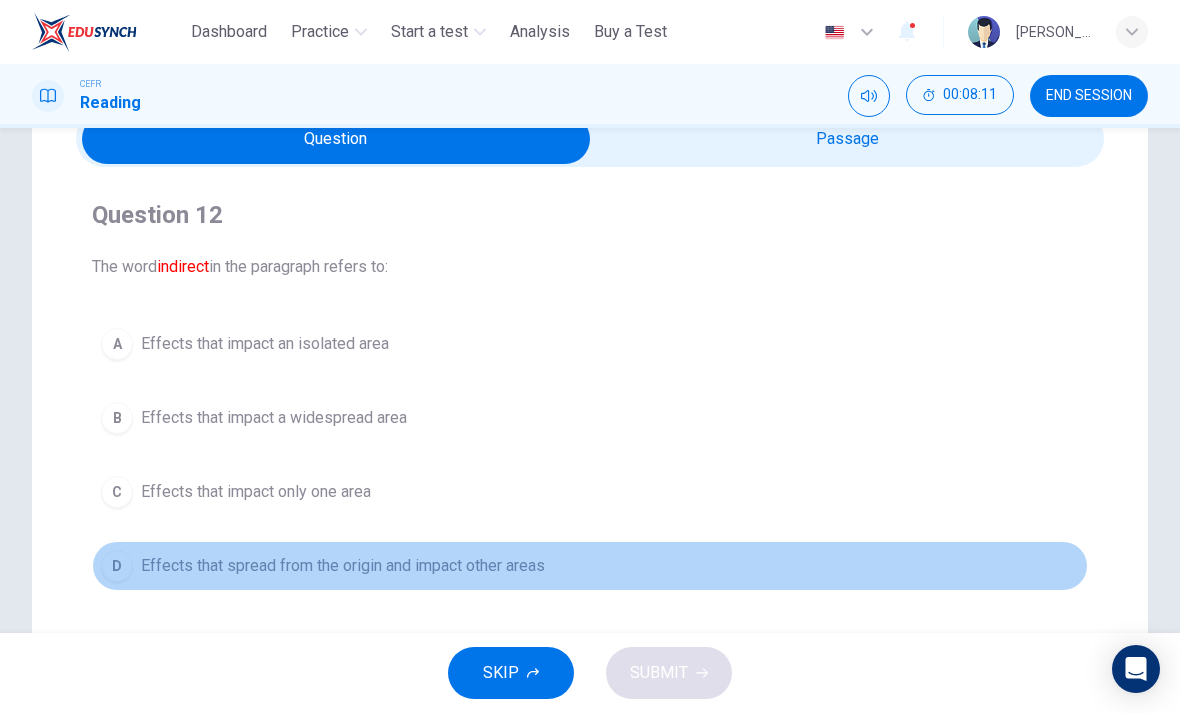 click on "D" at bounding box center [117, 566] 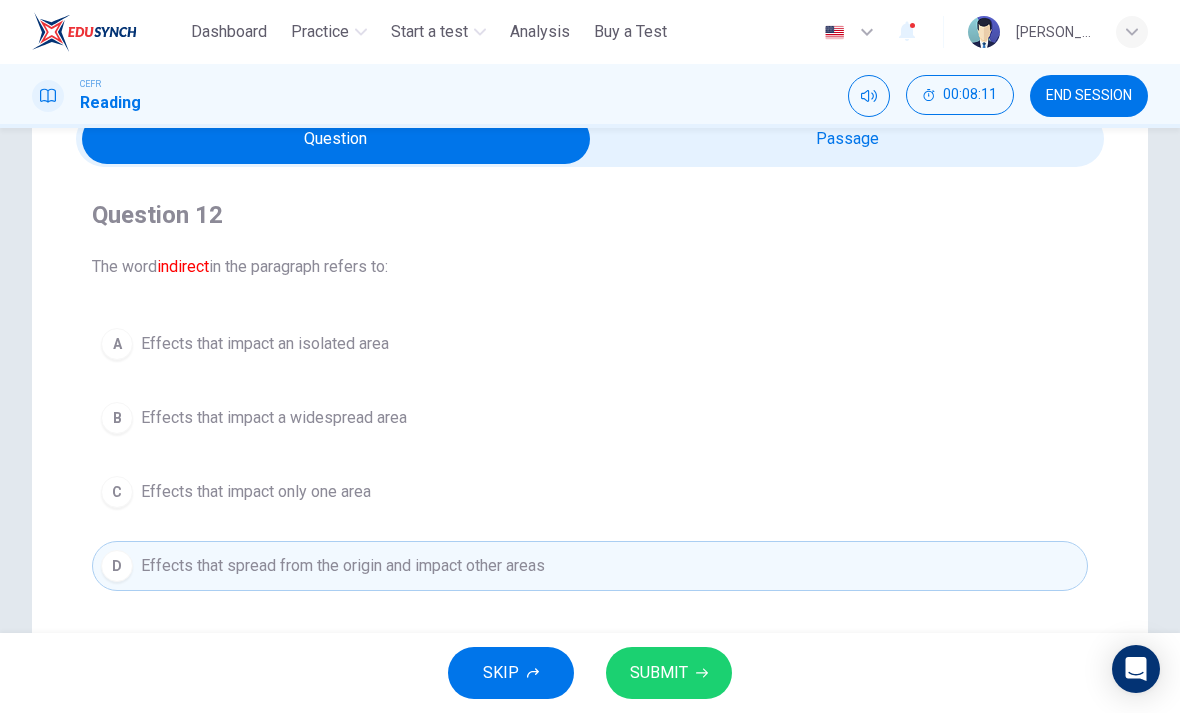 click on "SUBMIT" at bounding box center (659, 673) 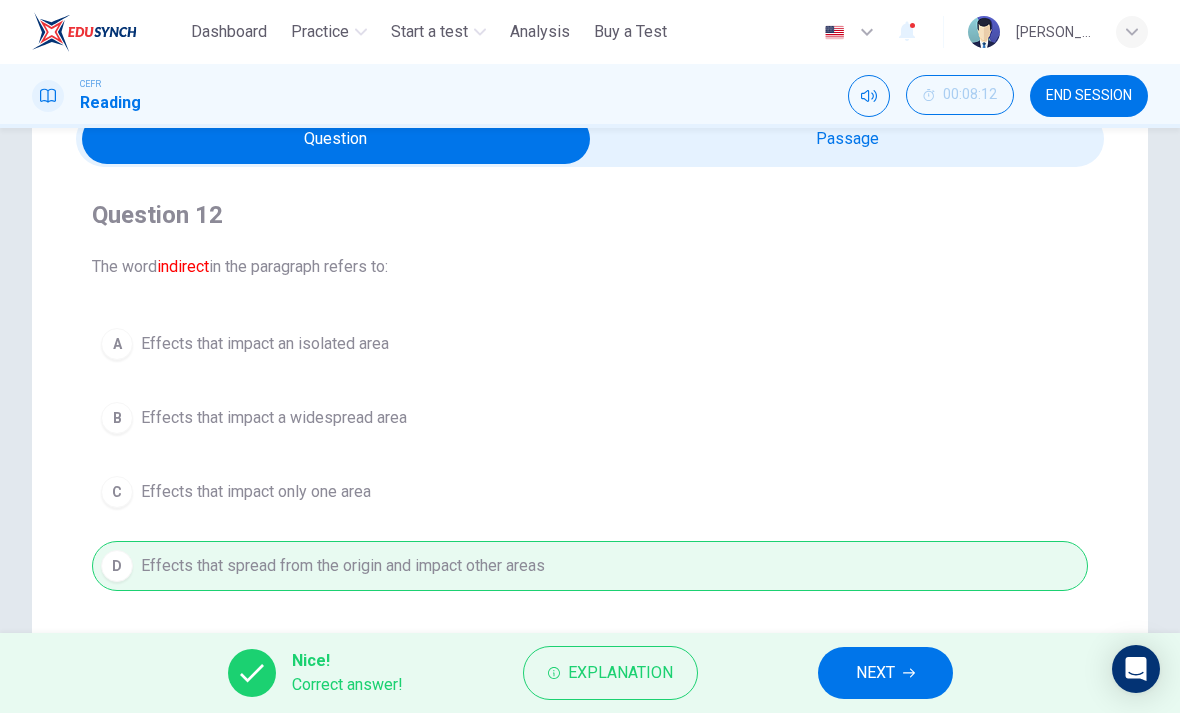 click on "NEXT" at bounding box center (875, 673) 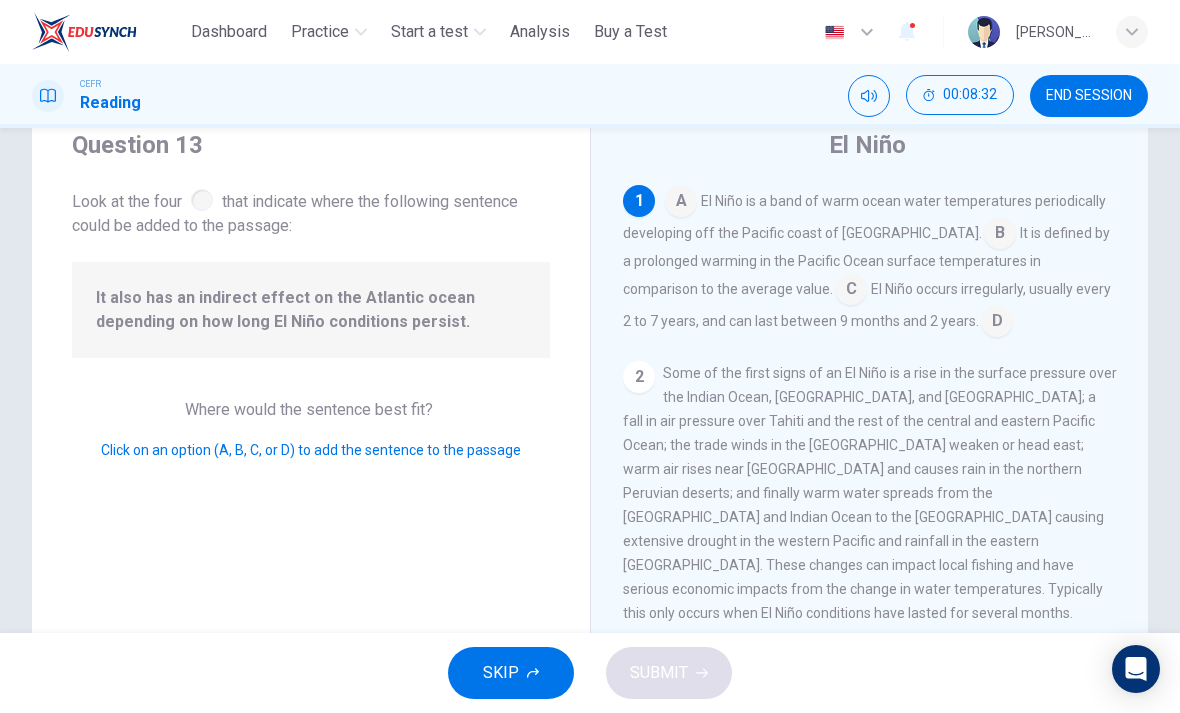 scroll, scrollTop: 65, scrollLeft: 0, axis: vertical 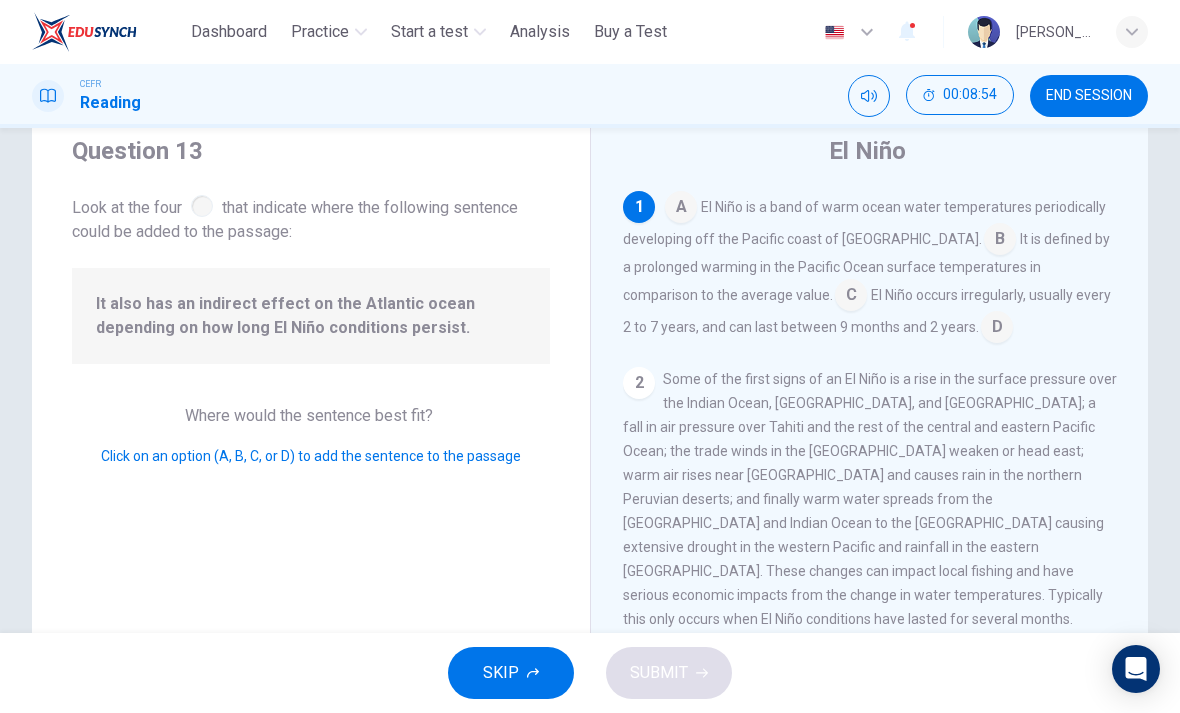 click at bounding box center [997, 329] 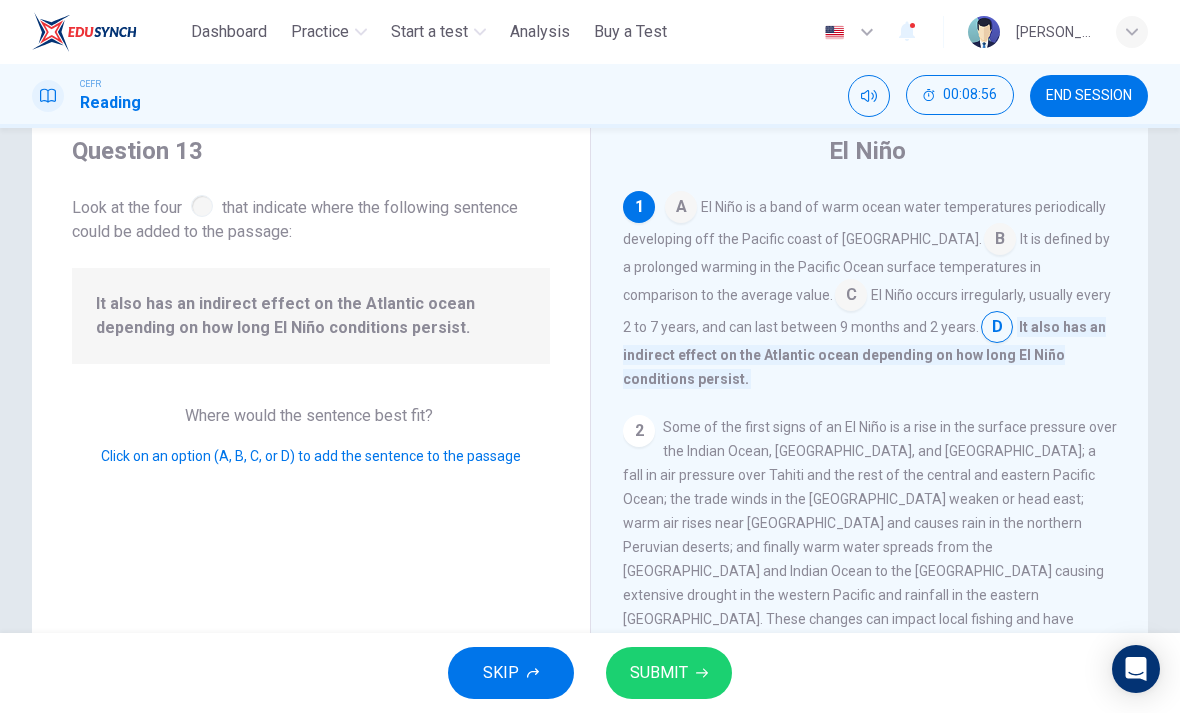 click 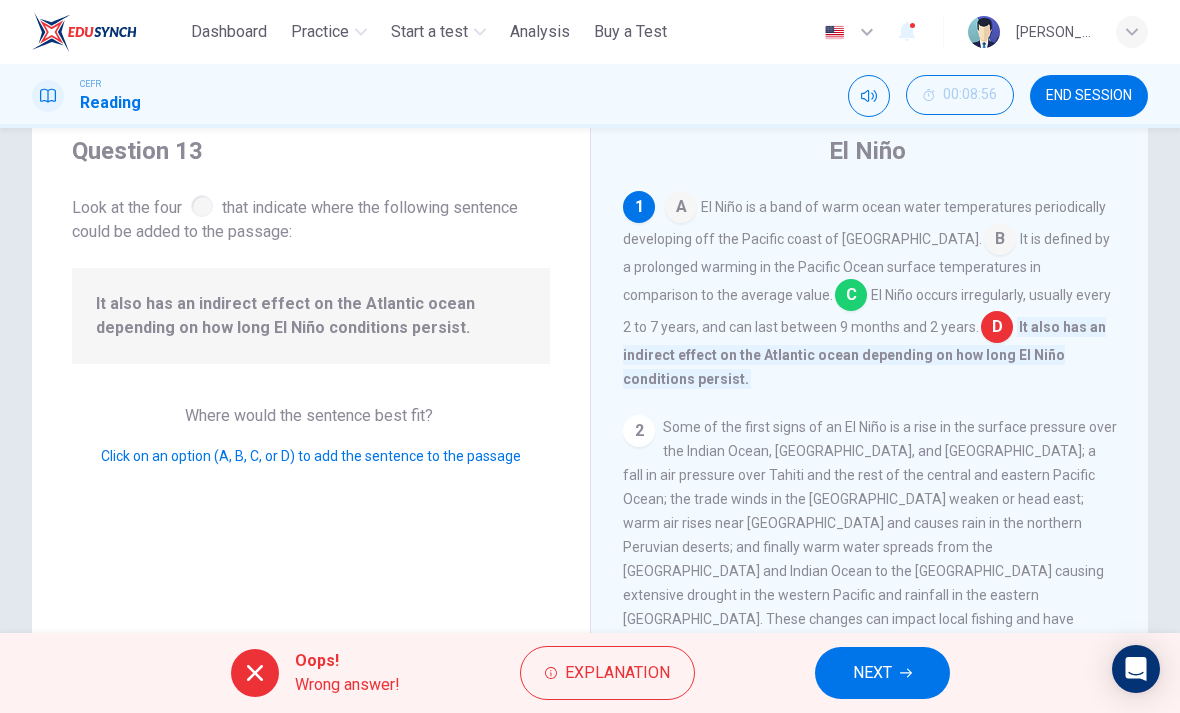 click on "Explanation" at bounding box center [607, 673] 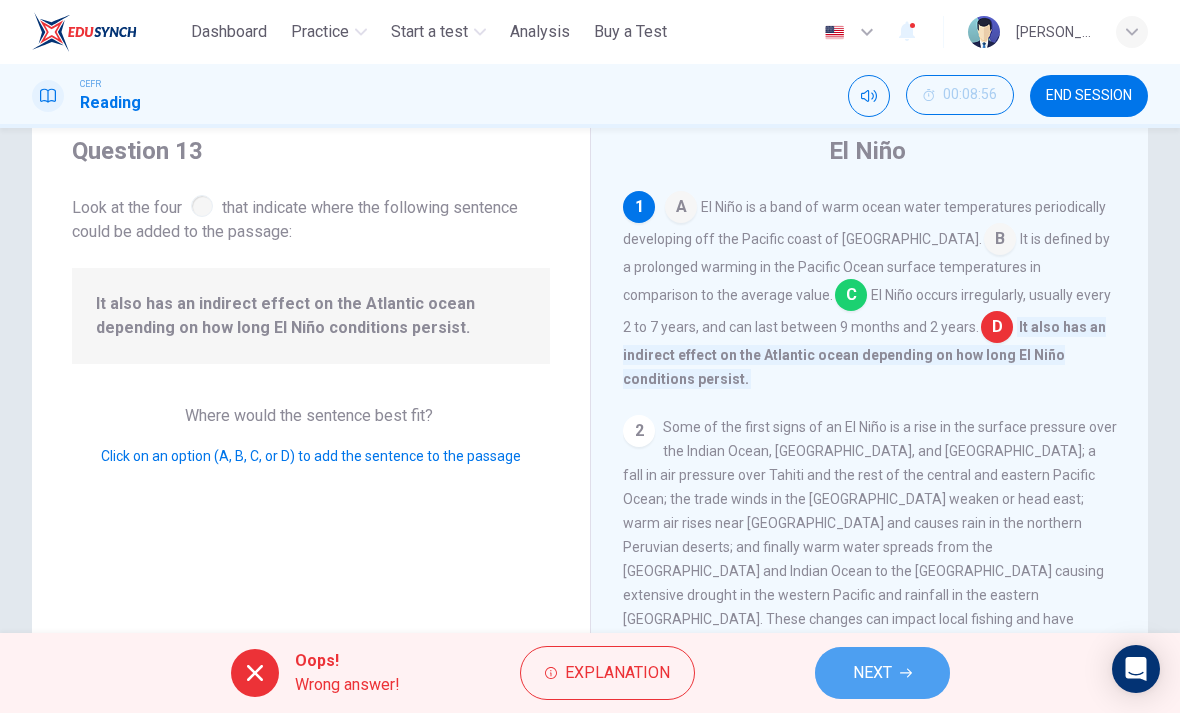click on "NEXT" at bounding box center (872, 673) 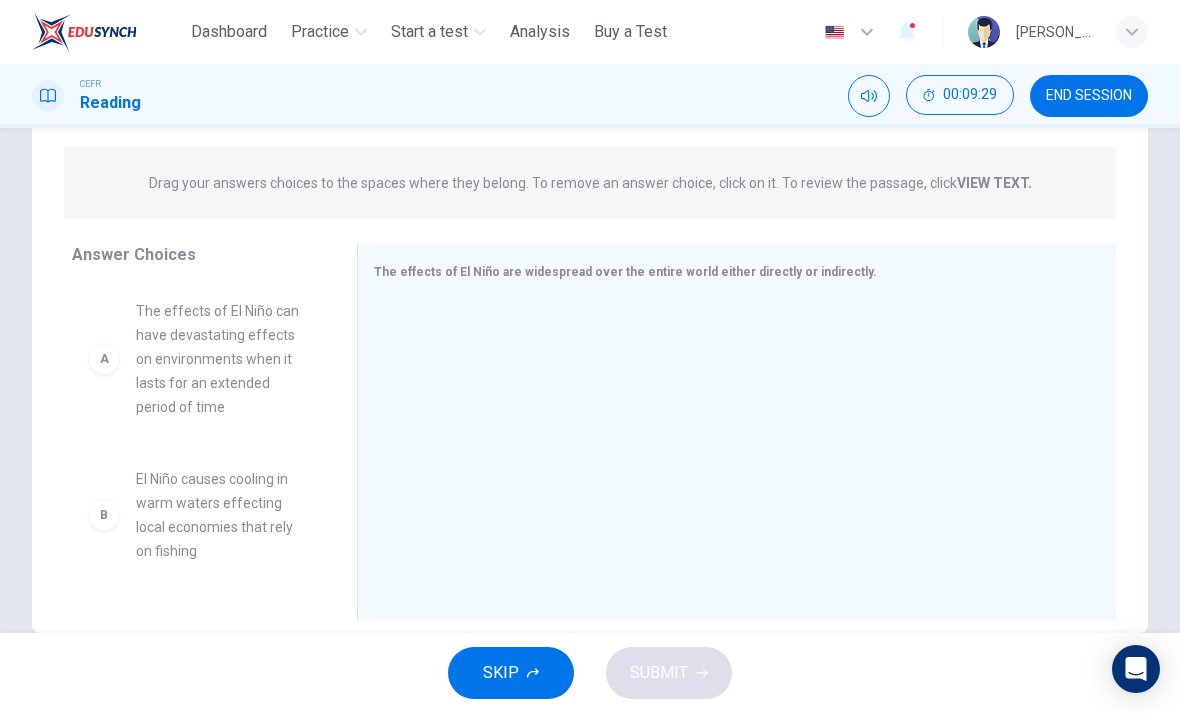 scroll, scrollTop: 232, scrollLeft: 0, axis: vertical 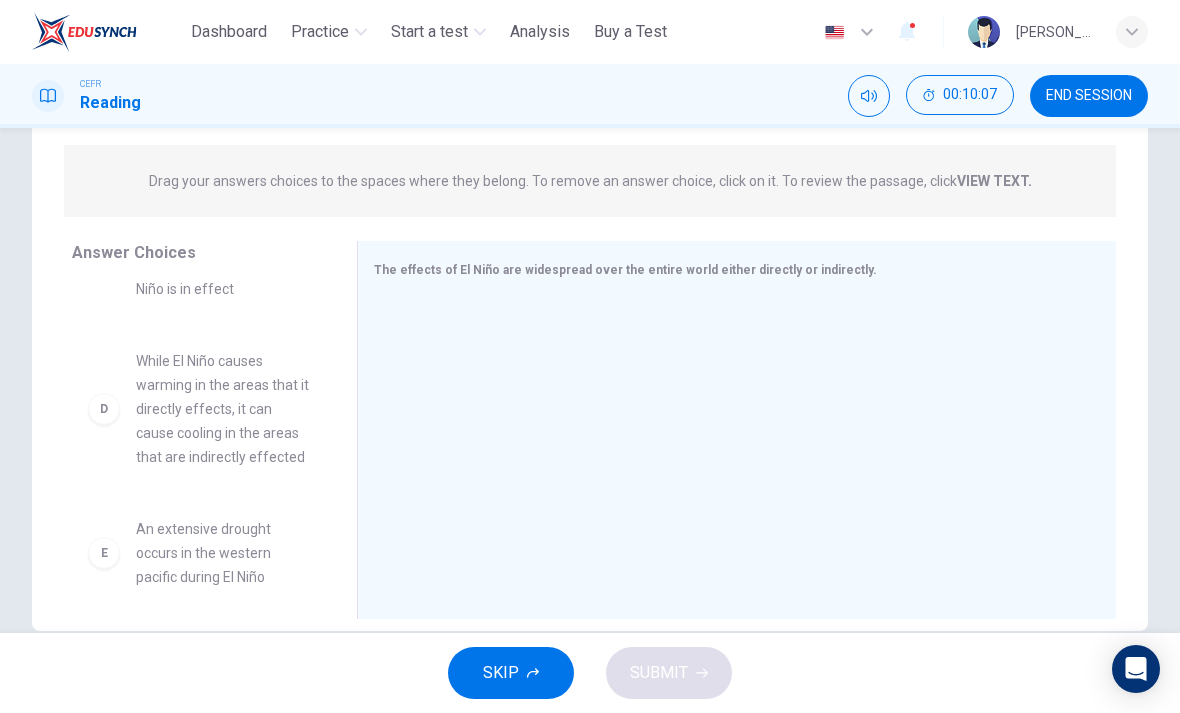 click on "D" at bounding box center (104, 409) 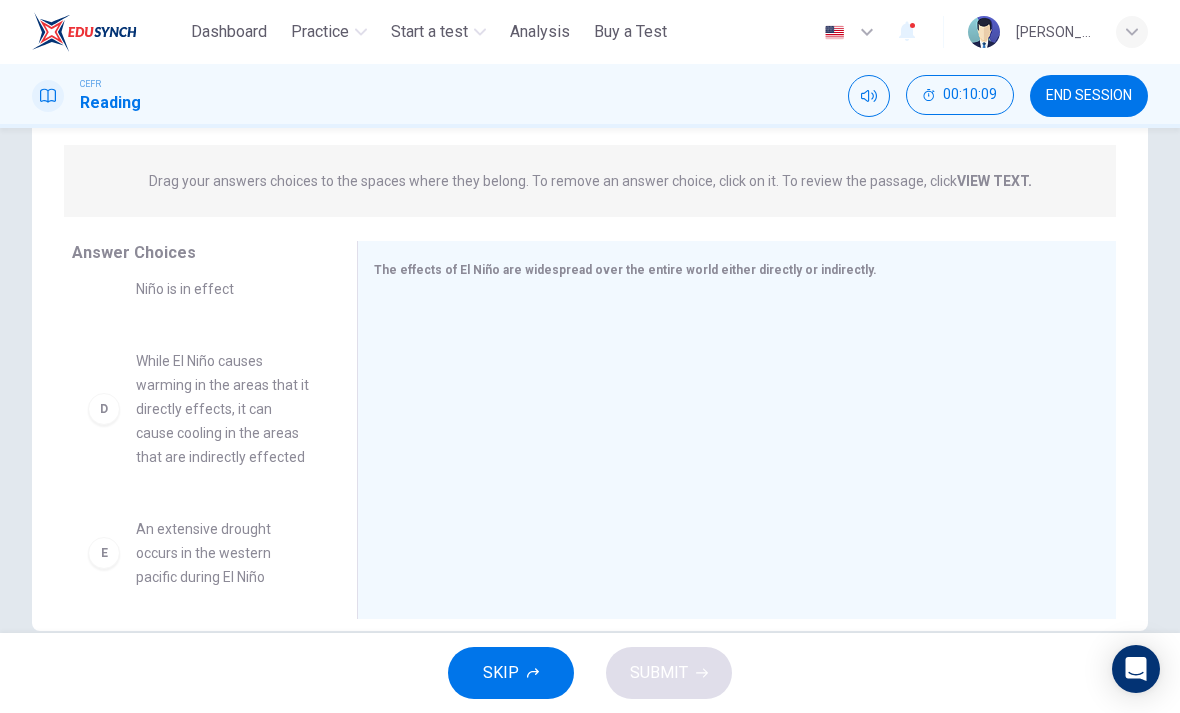 click on "D" at bounding box center (104, 409) 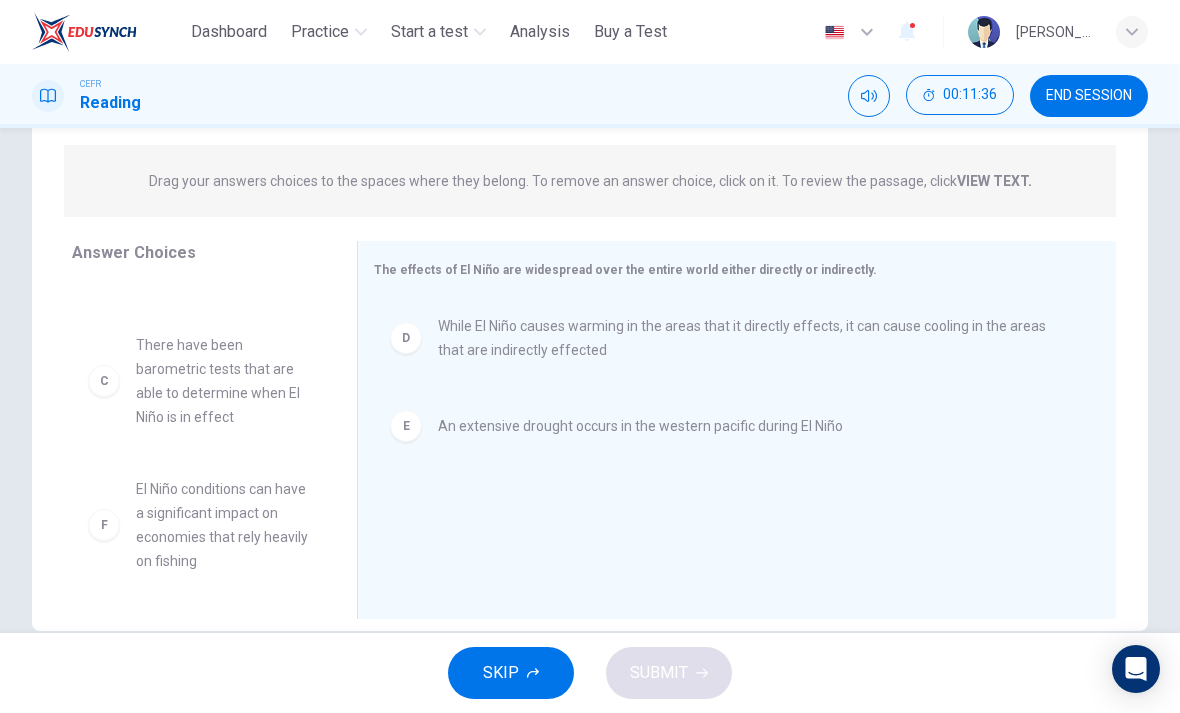 scroll, scrollTop: 276, scrollLeft: 0, axis: vertical 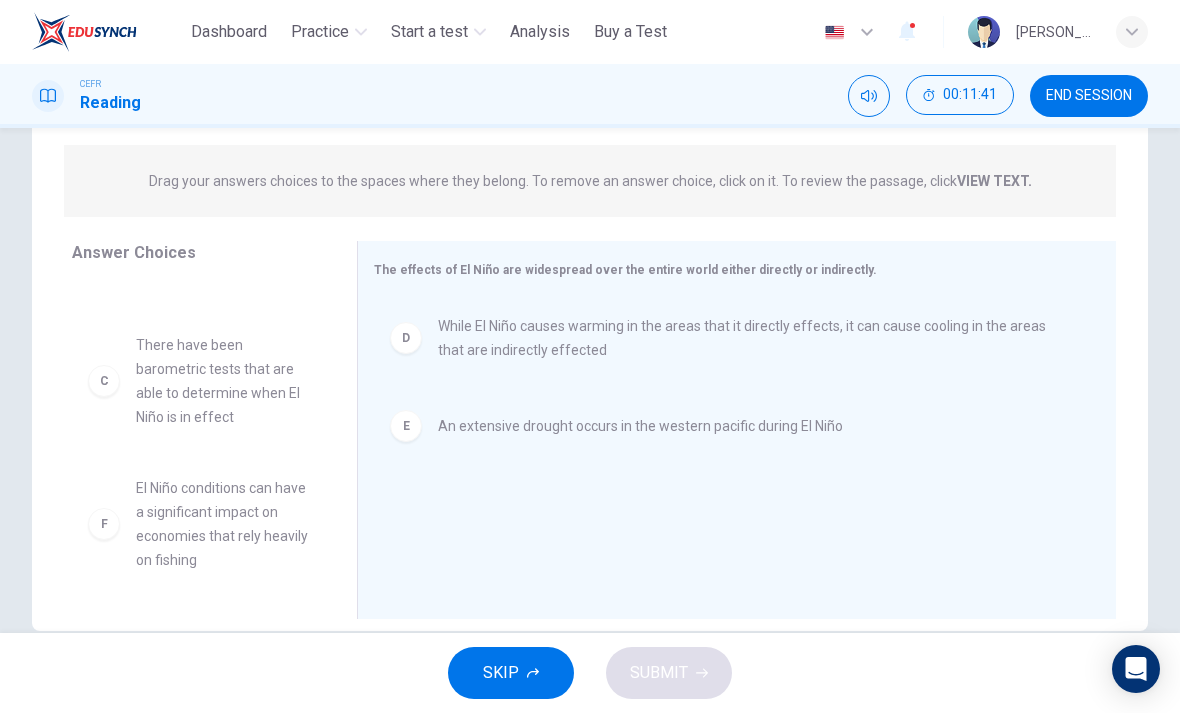 click on "A The effects of El Niño can have devastating effects on environments when it lasts for an extended period of time B El Niño causes cooling in warm waters effecting local economies that rely on fishing C There have been barometric tests that are able to determine when El Niño is in effect" at bounding box center (206, 435) 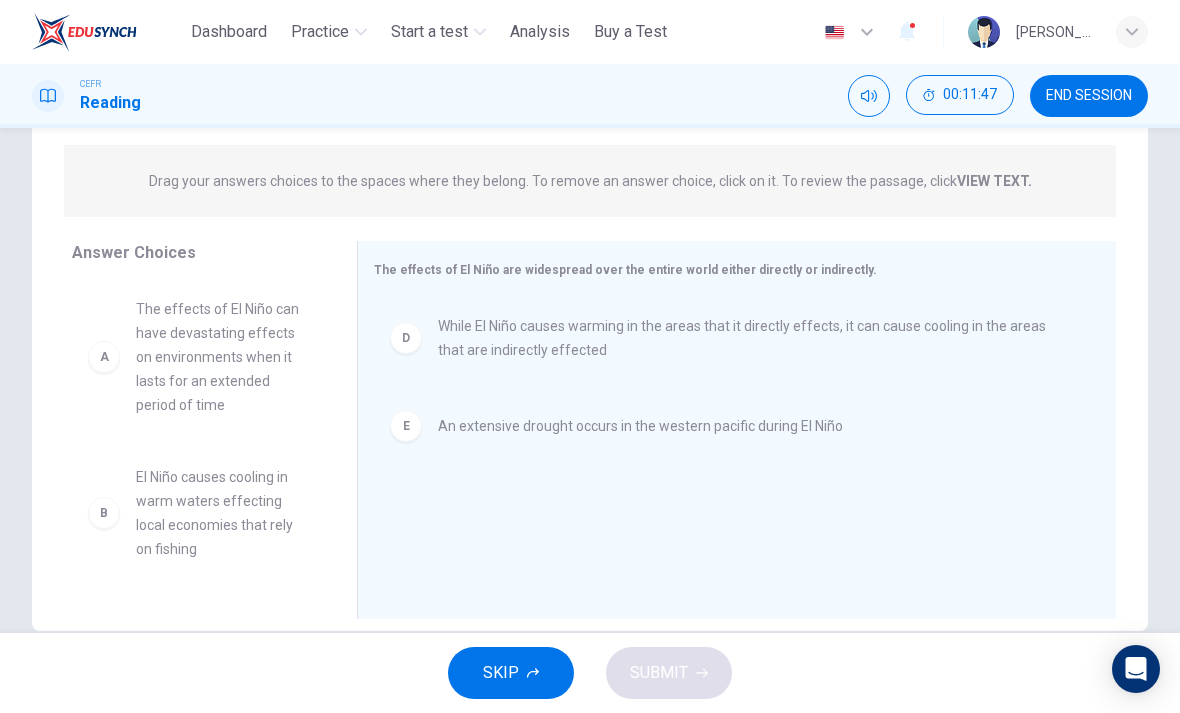 scroll, scrollTop: 0, scrollLeft: 0, axis: both 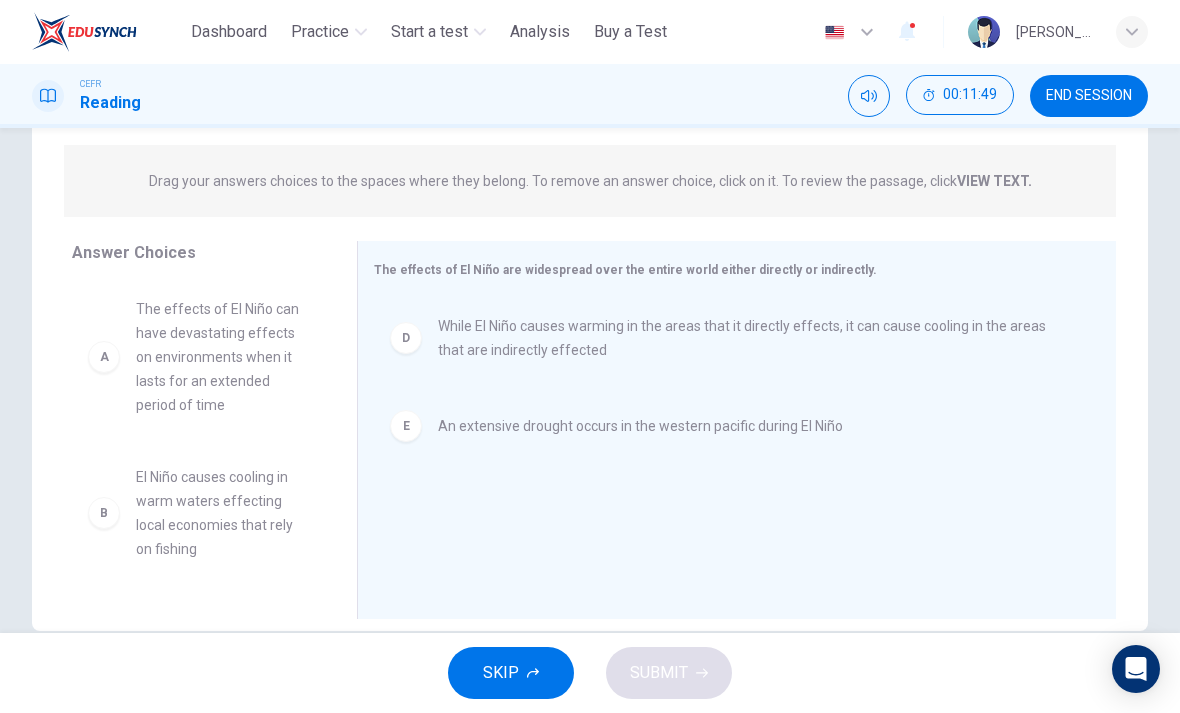 click on "El Niño causes cooling in warm waters effecting local economies that rely on fishing" at bounding box center [222, 513] 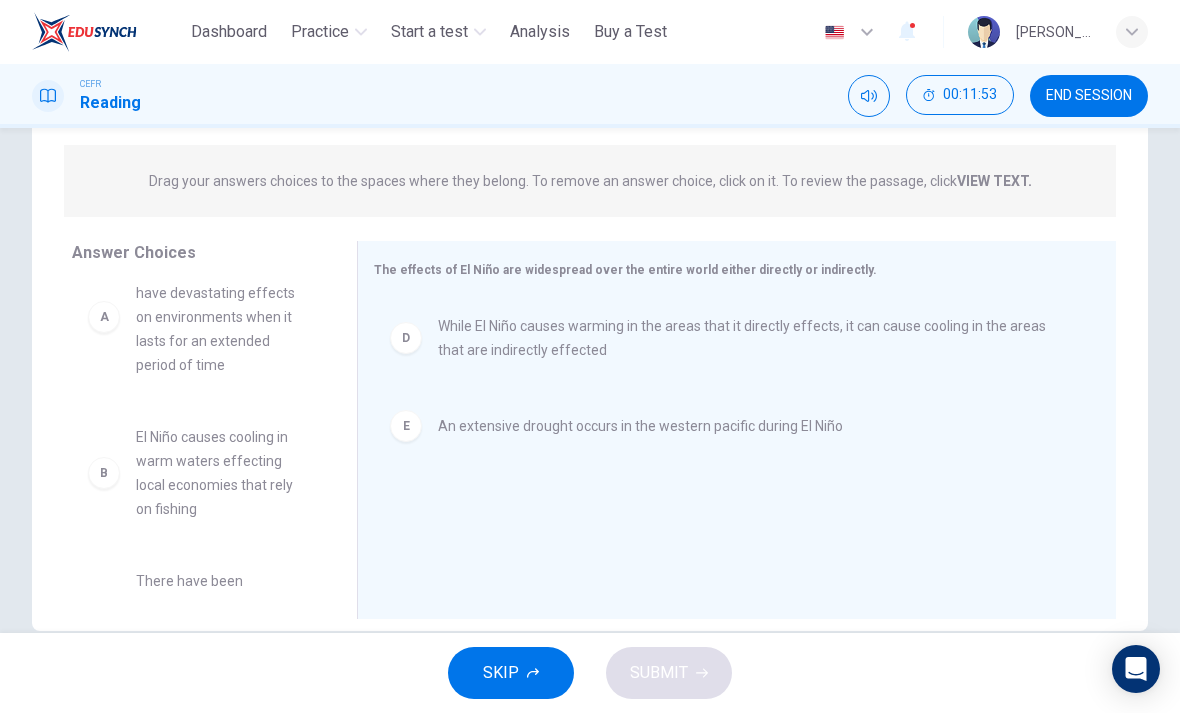 scroll, scrollTop: 42, scrollLeft: 0, axis: vertical 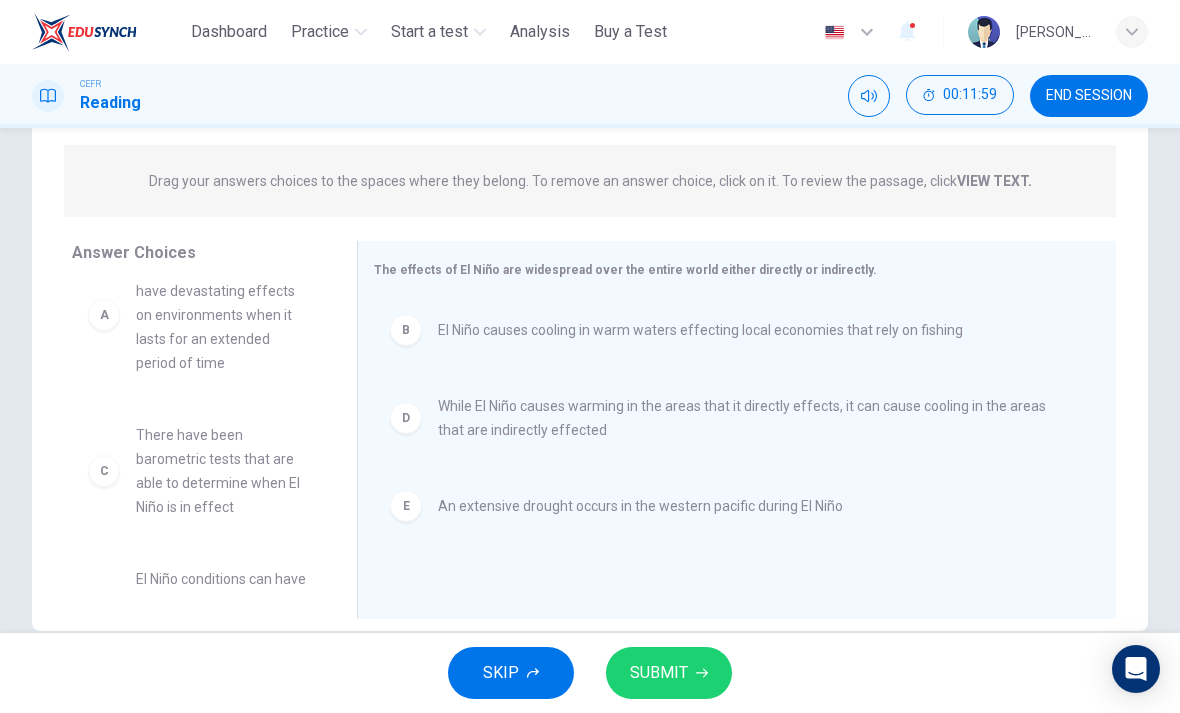 click on "SUBMIT" at bounding box center (659, 673) 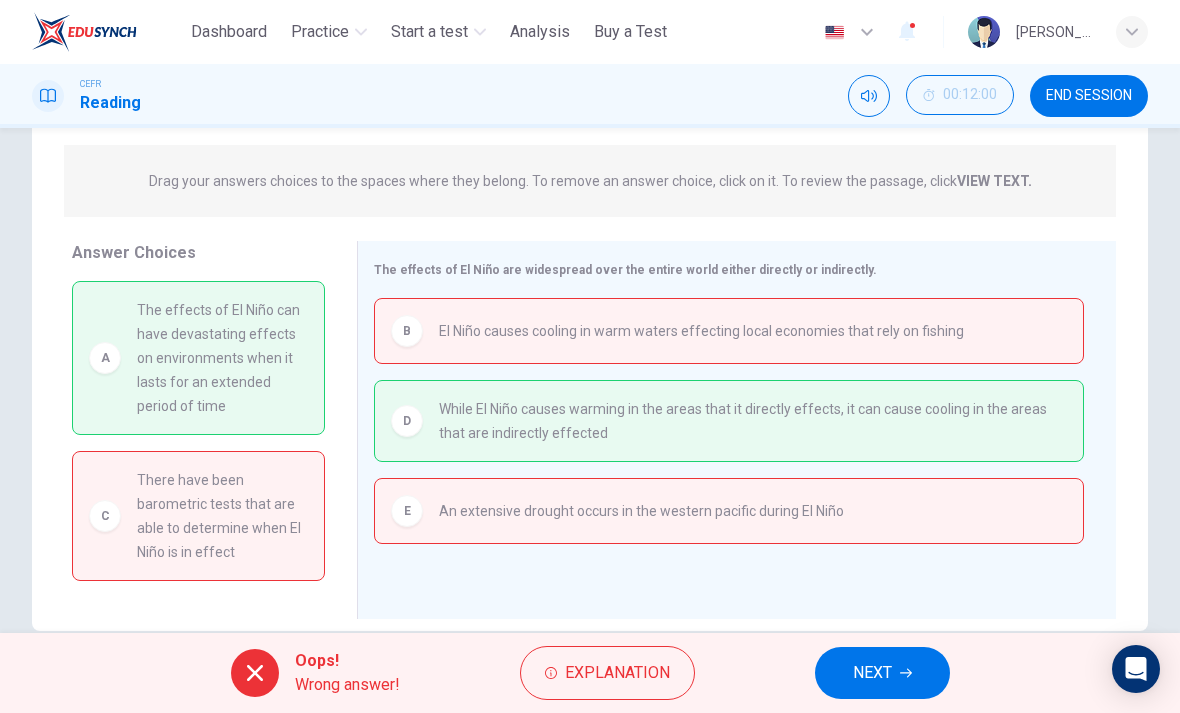 scroll, scrollTop: 0, scrollLeft: 0, axis: both 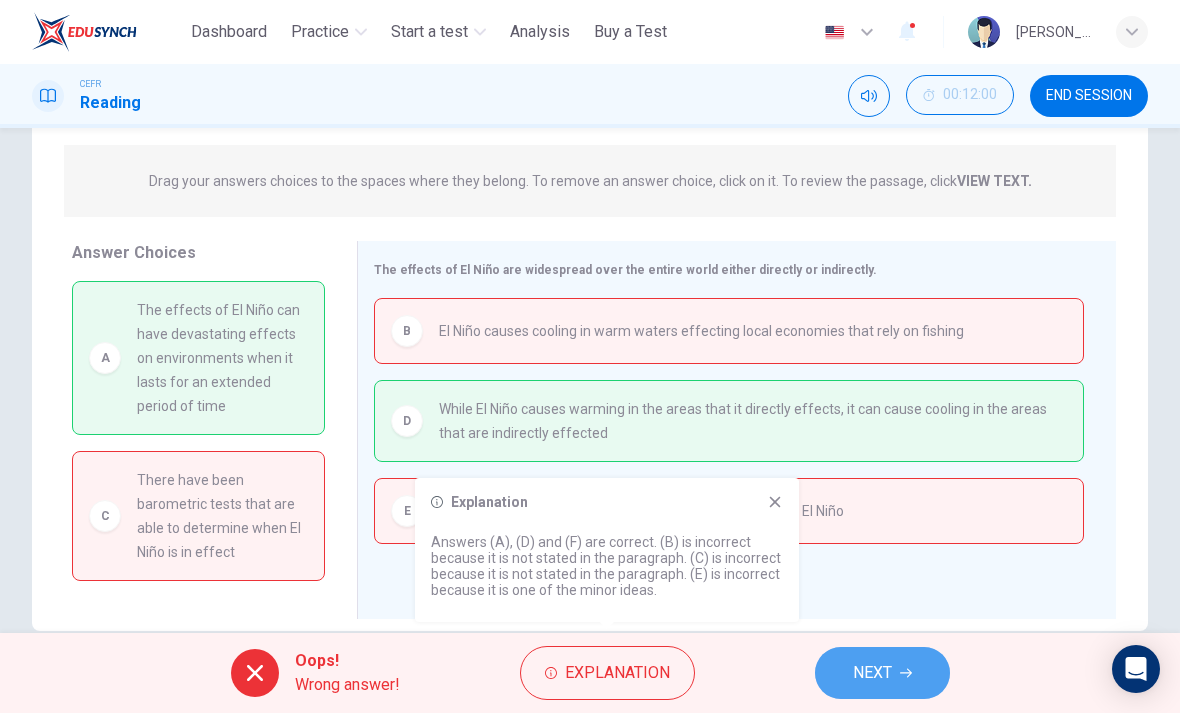 click on "NEXT" at bounding box center [872, 673] 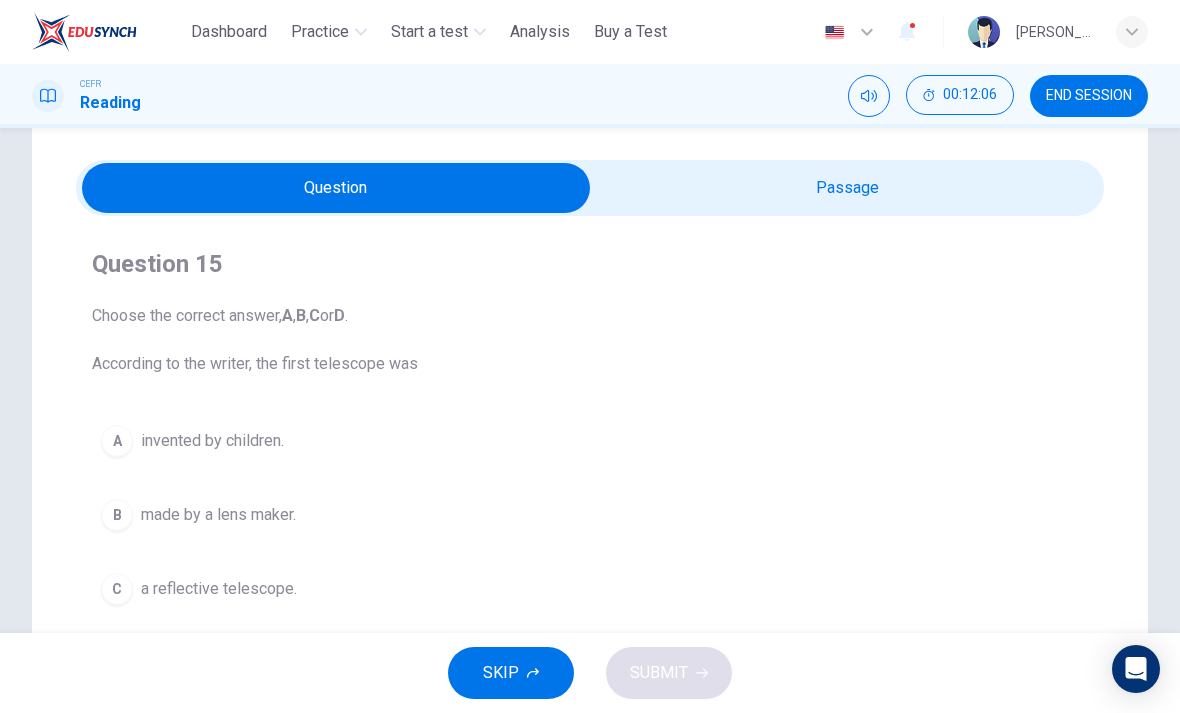 scroll, scrollTop: 53, scrollLeft: 0, axis: vertical 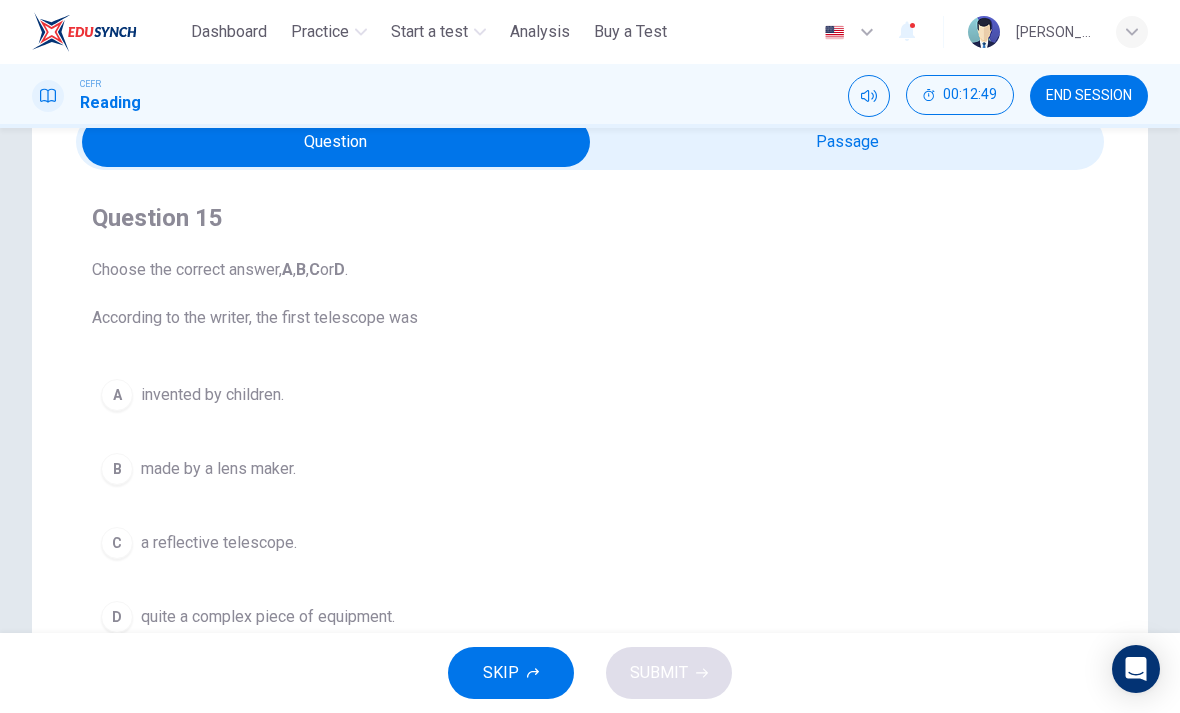 click on "B made by a lens maker." at bounding box center [590, 469] 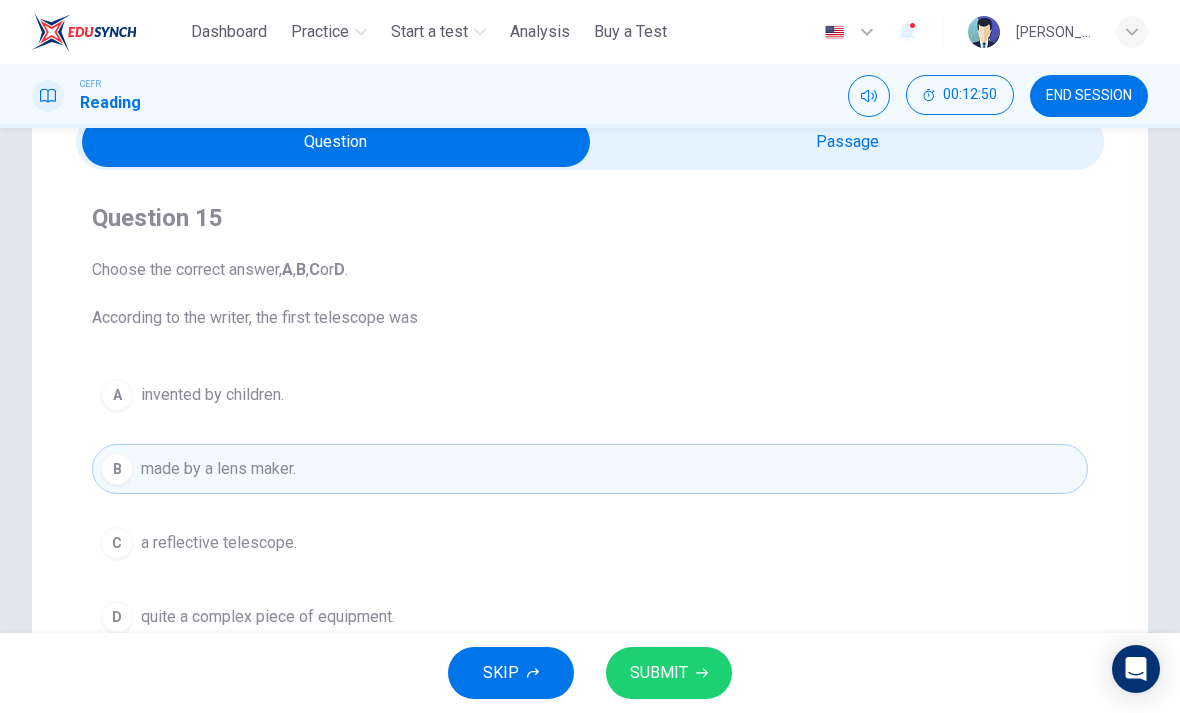 click on "SUBMIT" at bounding box center [659, 673] 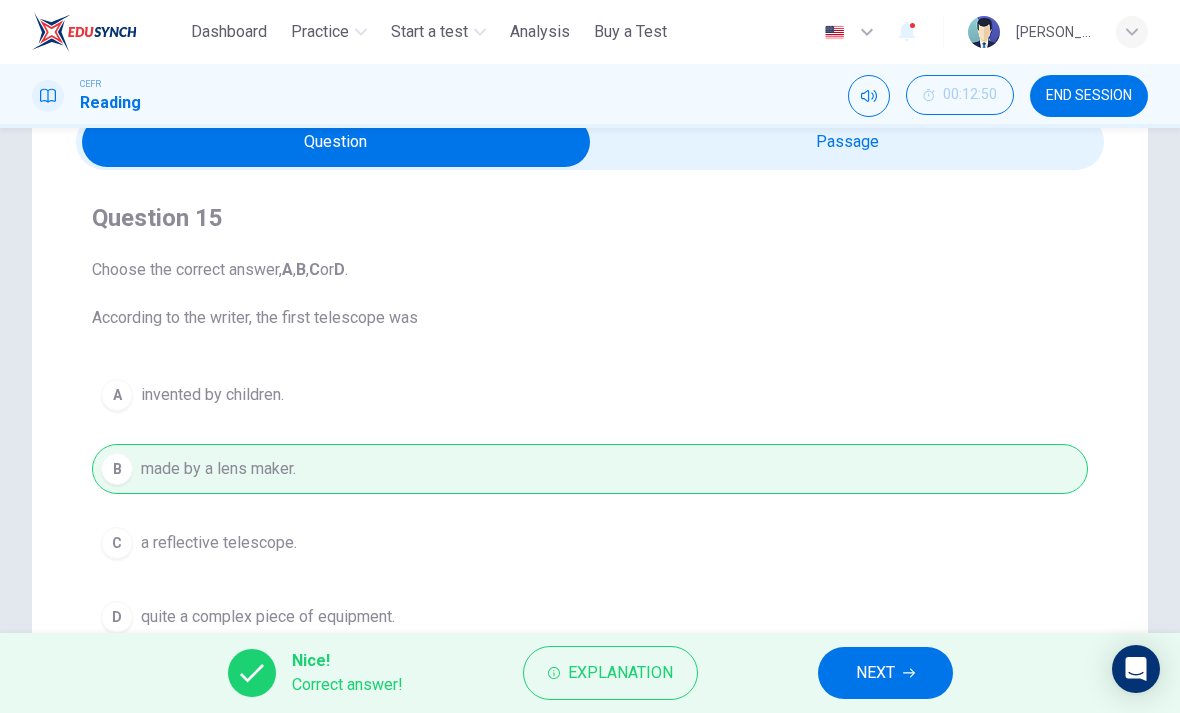 click on "Explanation" at bounding box center [620, 673] 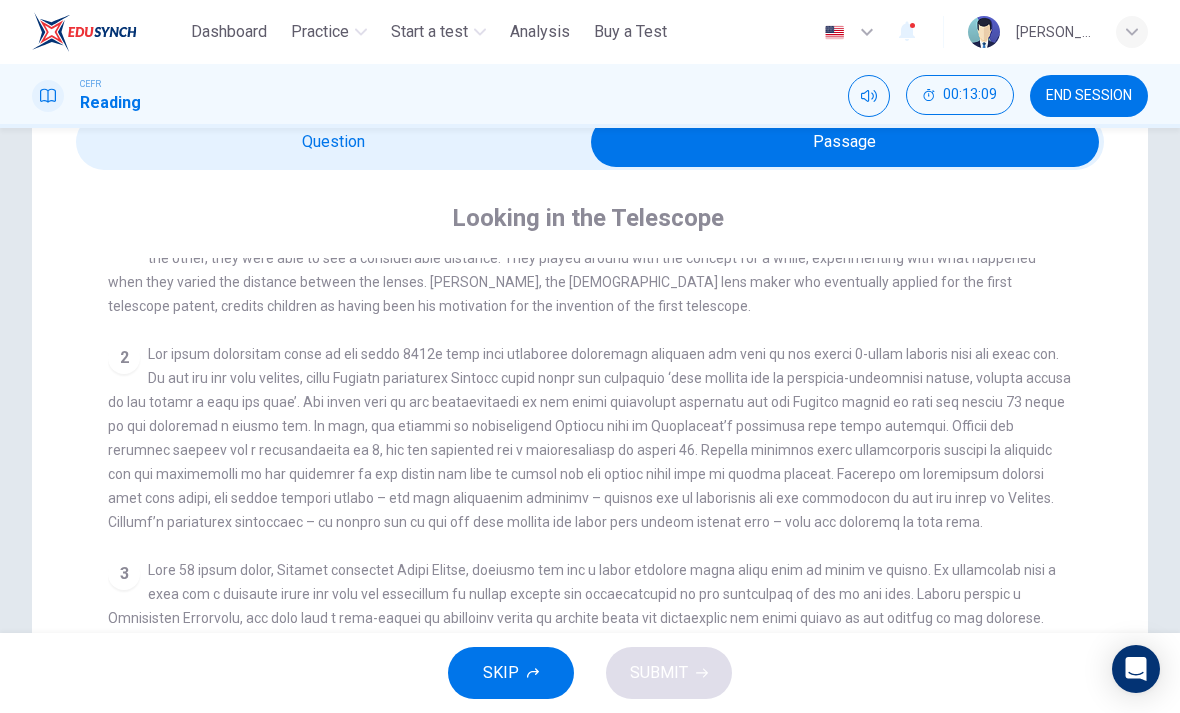 scroll, scrollTop: 422, scrollLeft: 0, axis: vertical 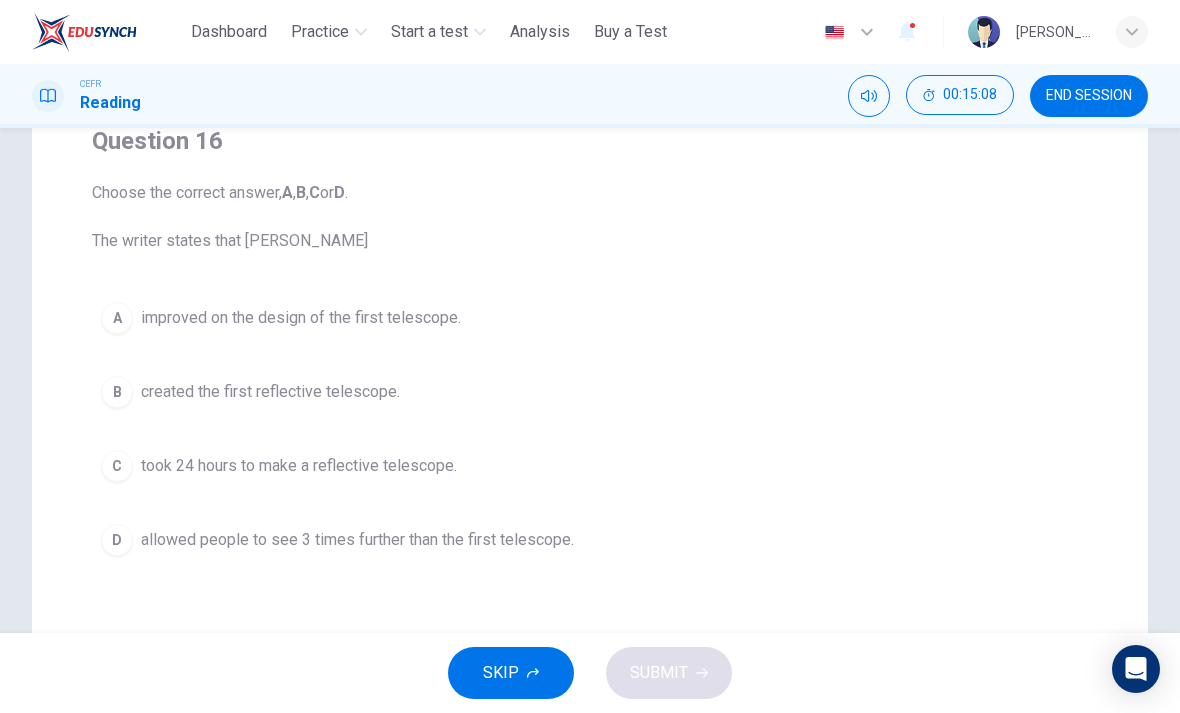 click on "A" at bounding box center (117, 318) 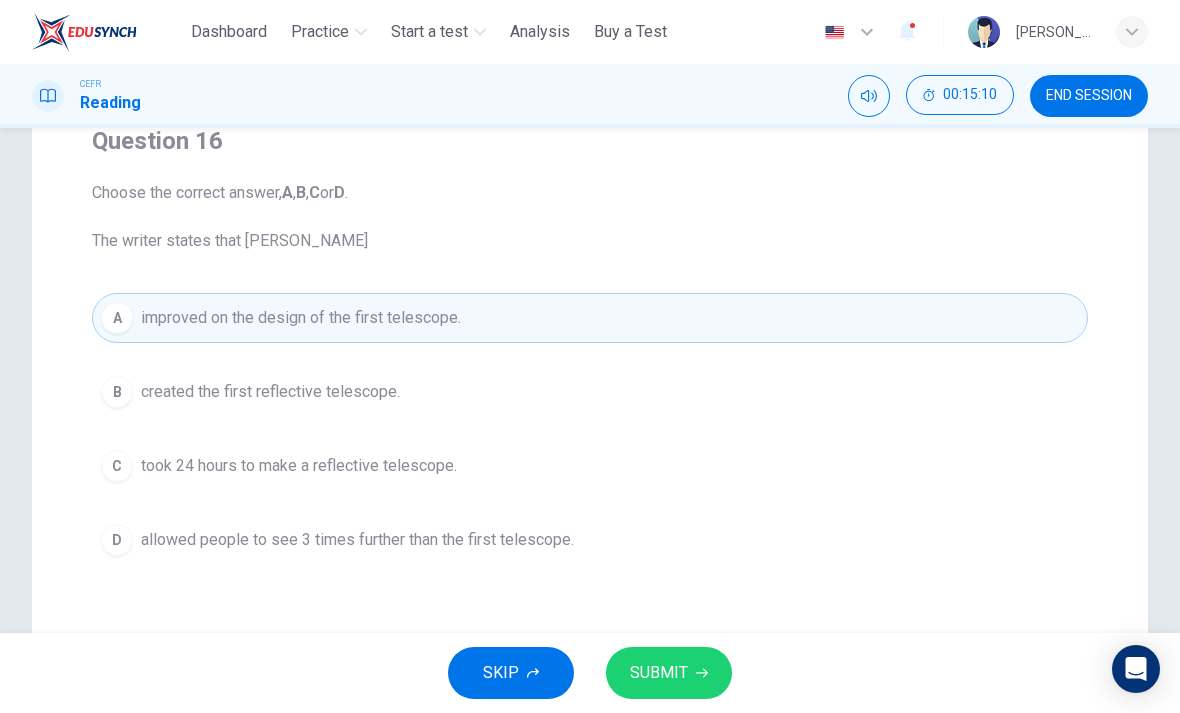 click on "SUBMIT" at bounding box center (659, 673) 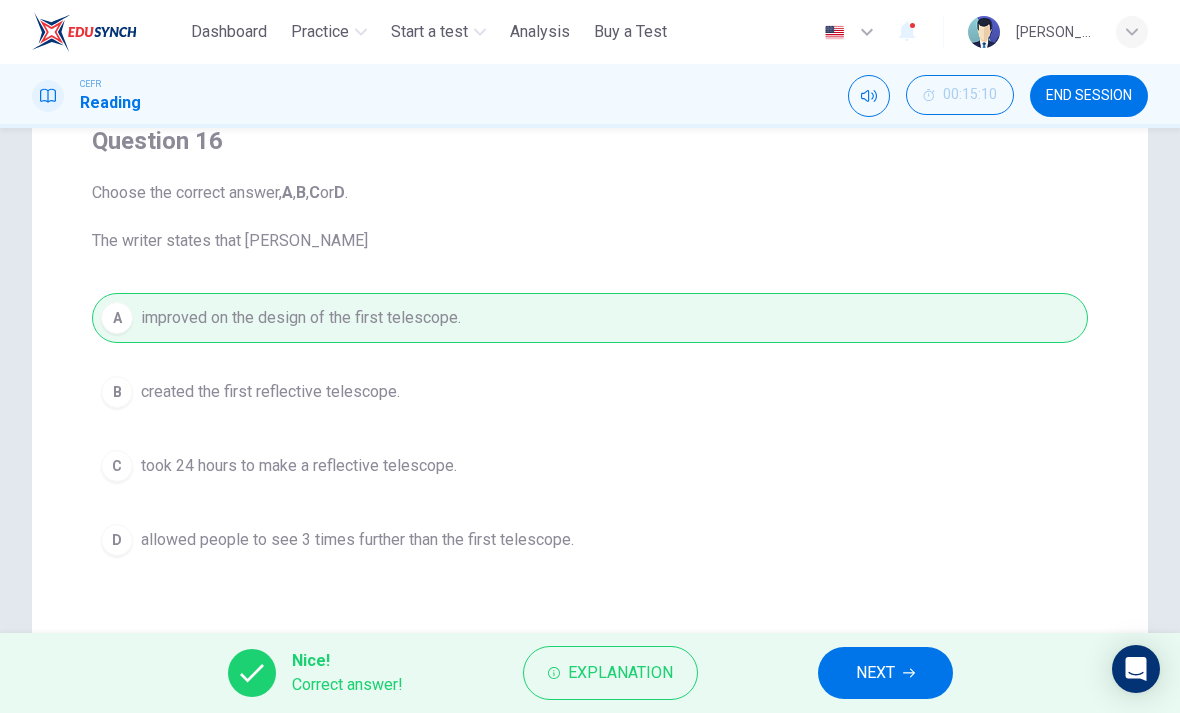 click on "NEXT" at bounding box center (875, 673) 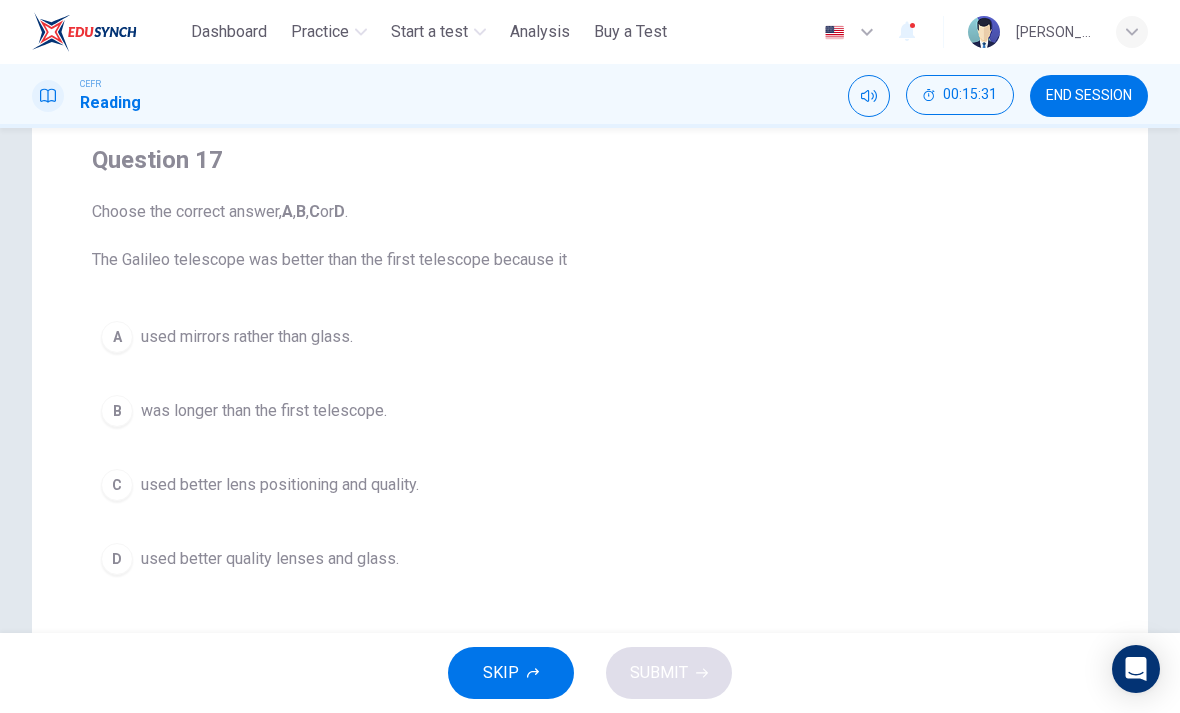 scroll, scrollTop: 162, scrollLeft: 0, axis: vertical 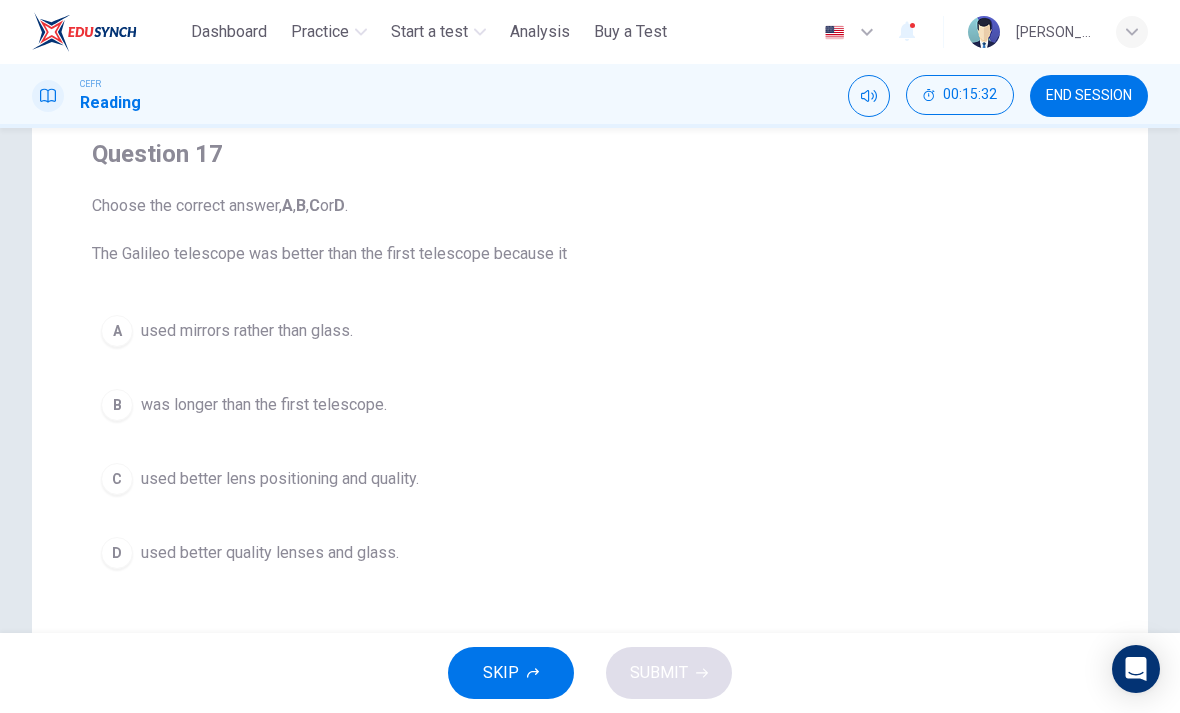 click on "C" at bounding box center [117, 479] 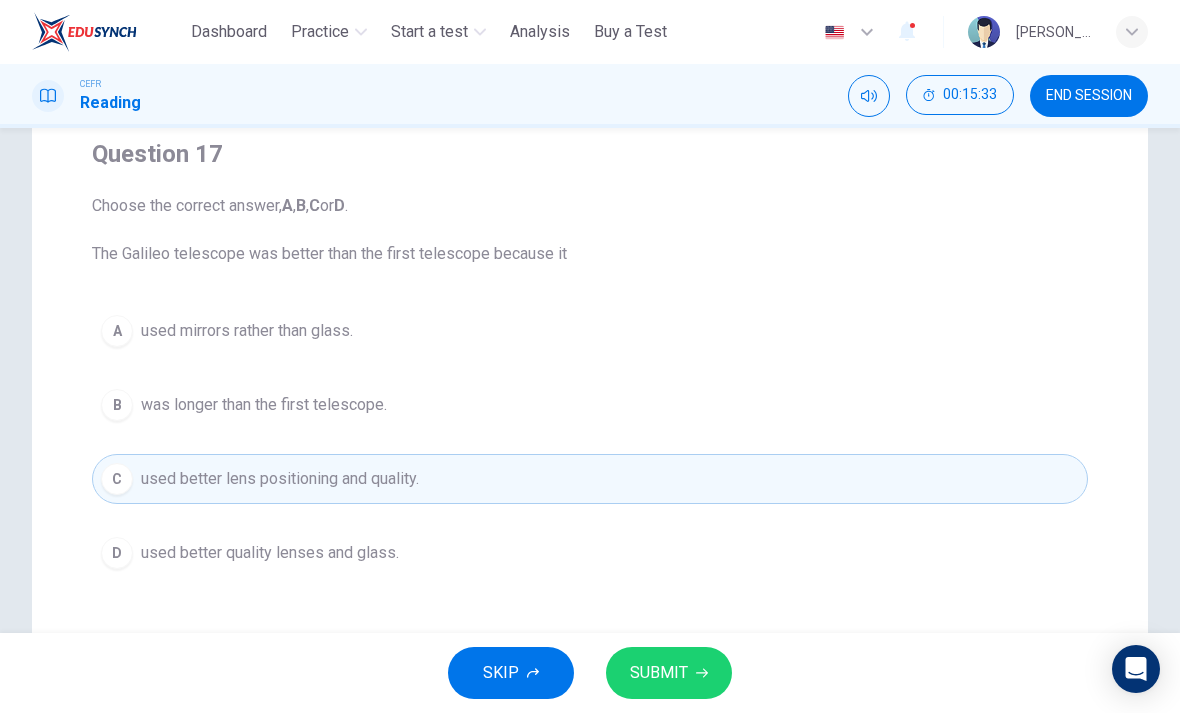 click on "SUBMIT" at bounding box center (659, 673) 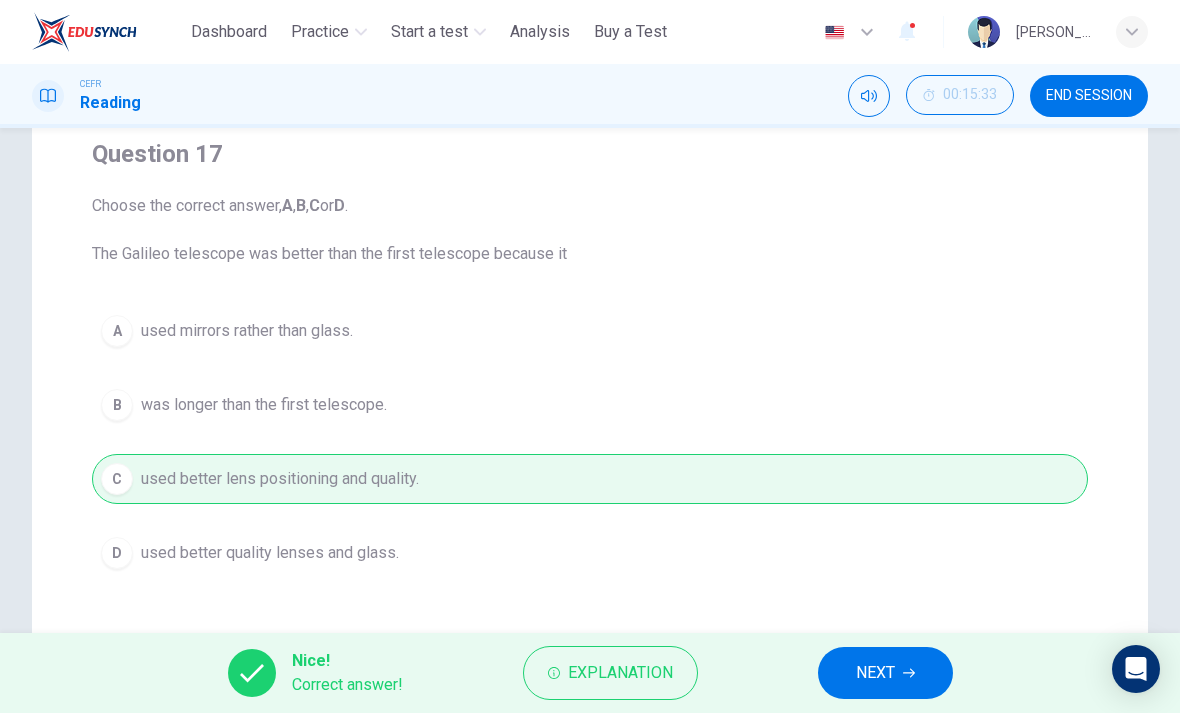 click on "NEXT" at bounding box center [885, 673] 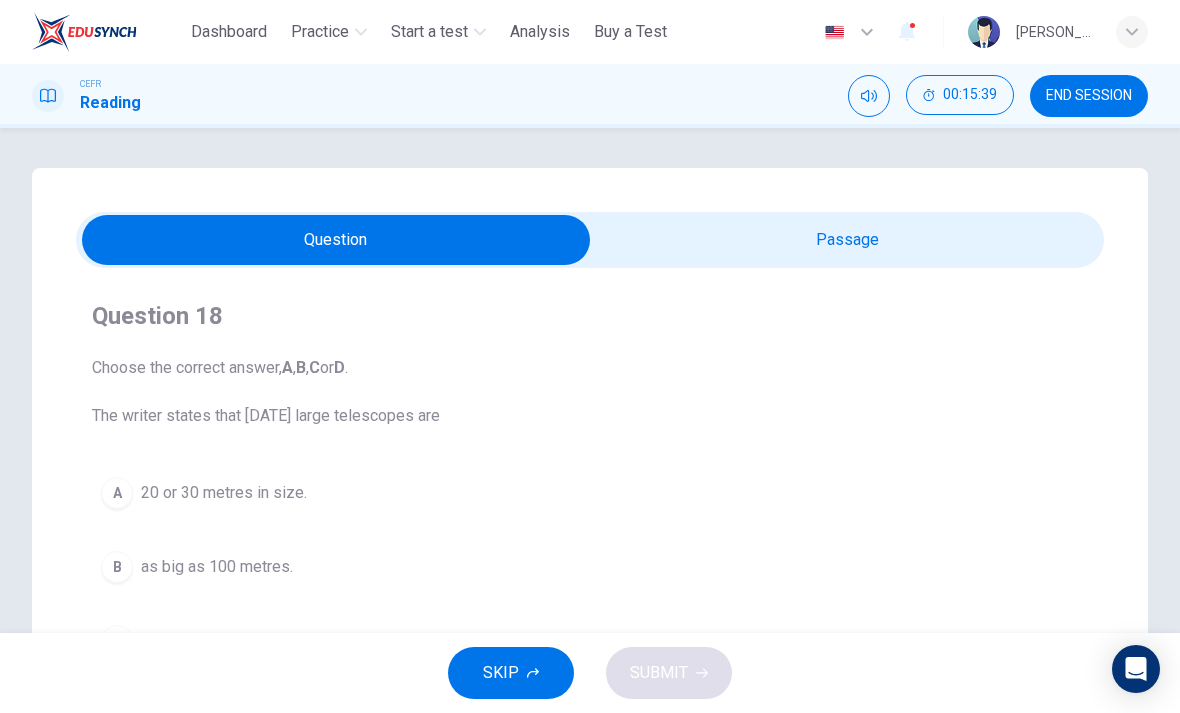 scroll, scrollTop: 0, scrollLeft: 0, axis: both 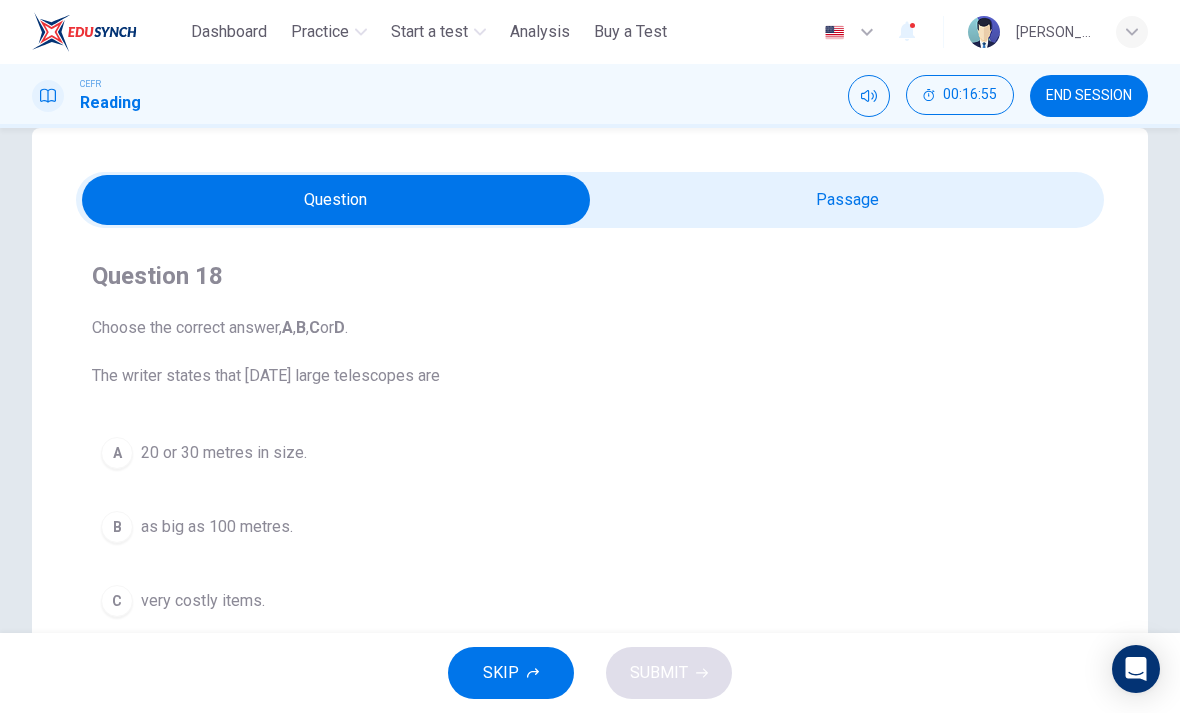 click on "C" at bounding box center (117, 601) 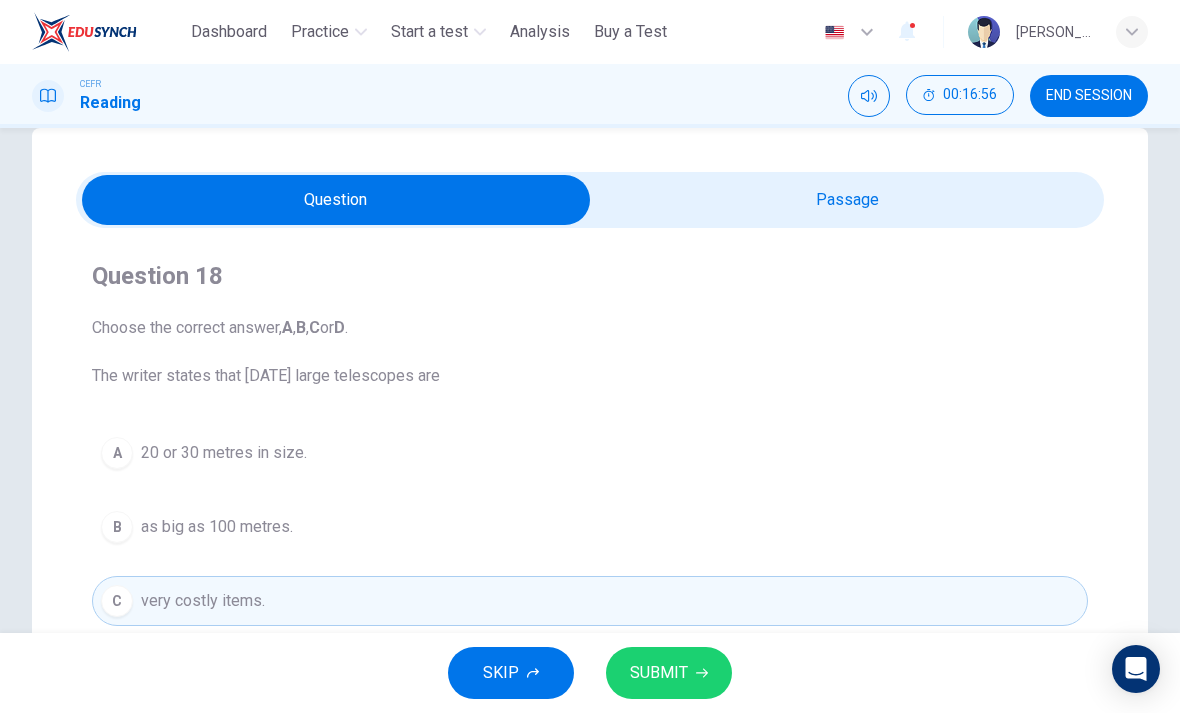 click on "SUBMIT" at bounding box center (659, 673) 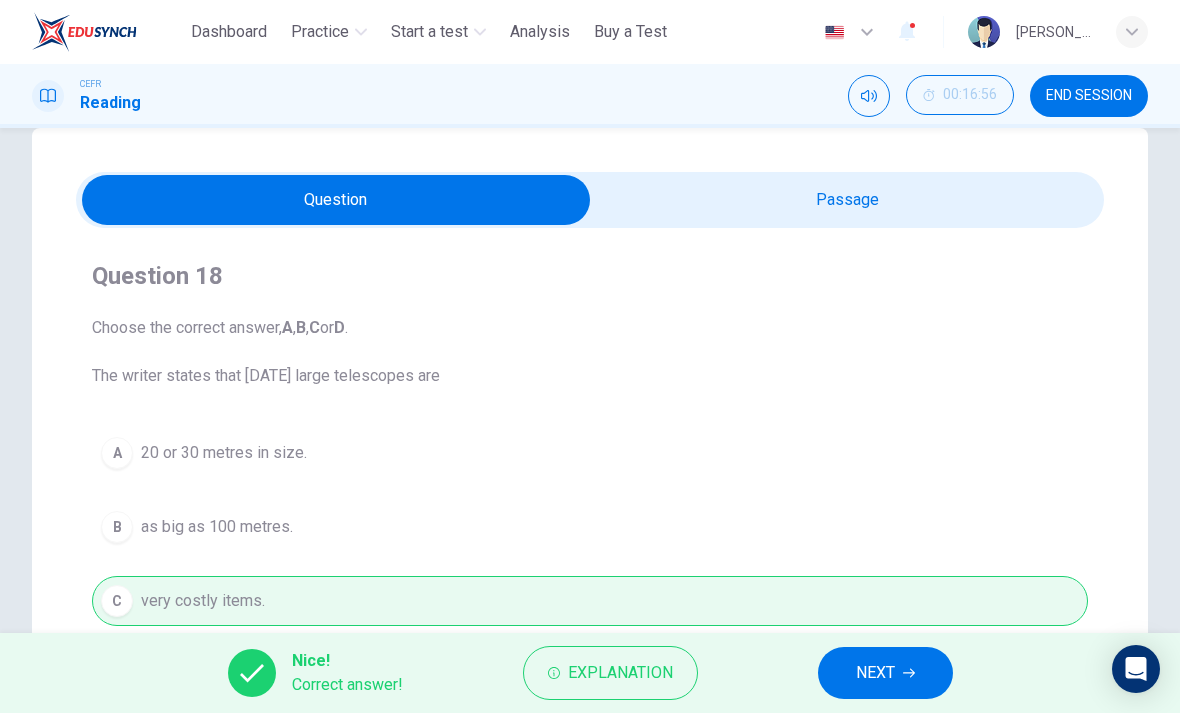 click on "NEXT" at bounding box center [875, 673] 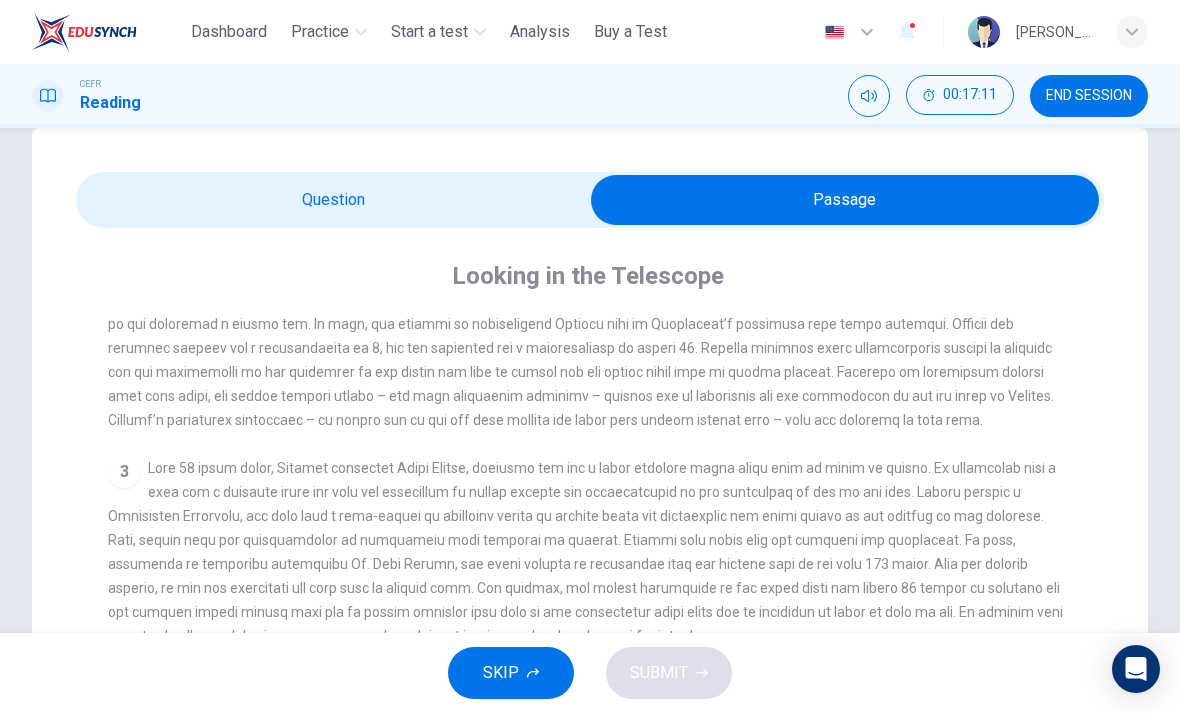scroll, scrollTop: 618, scrollLeft: 0, axis: vertical 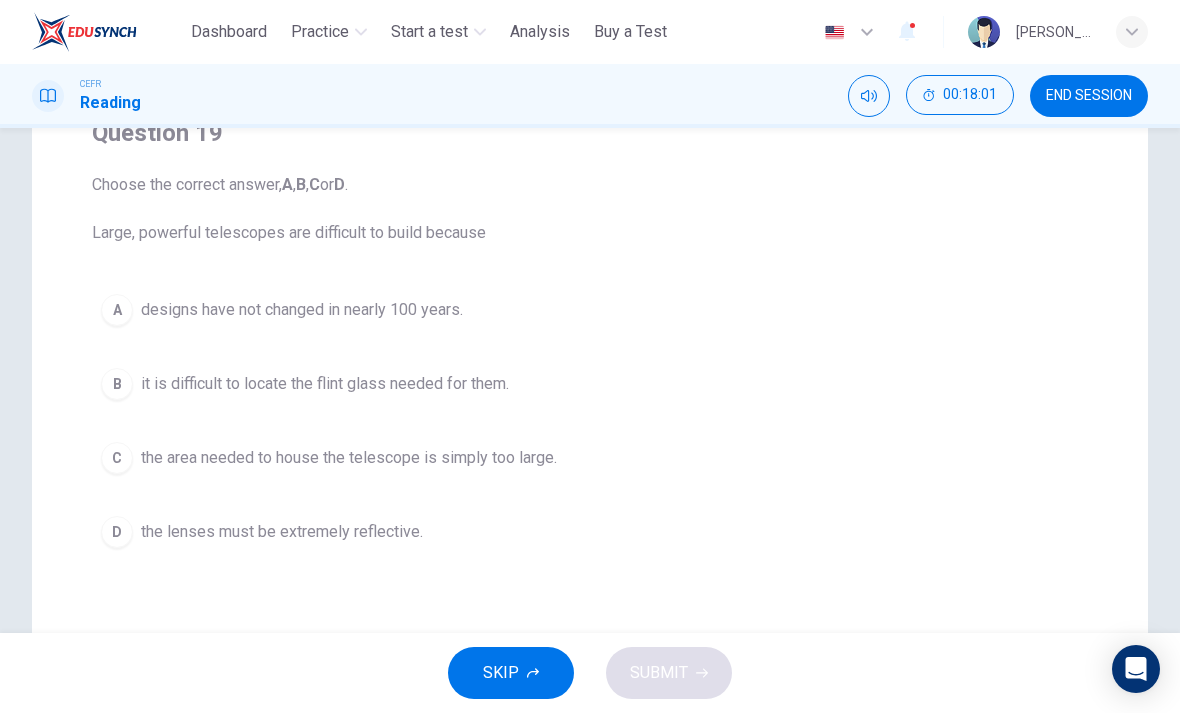click on "B" at bounding box center (117, 384) 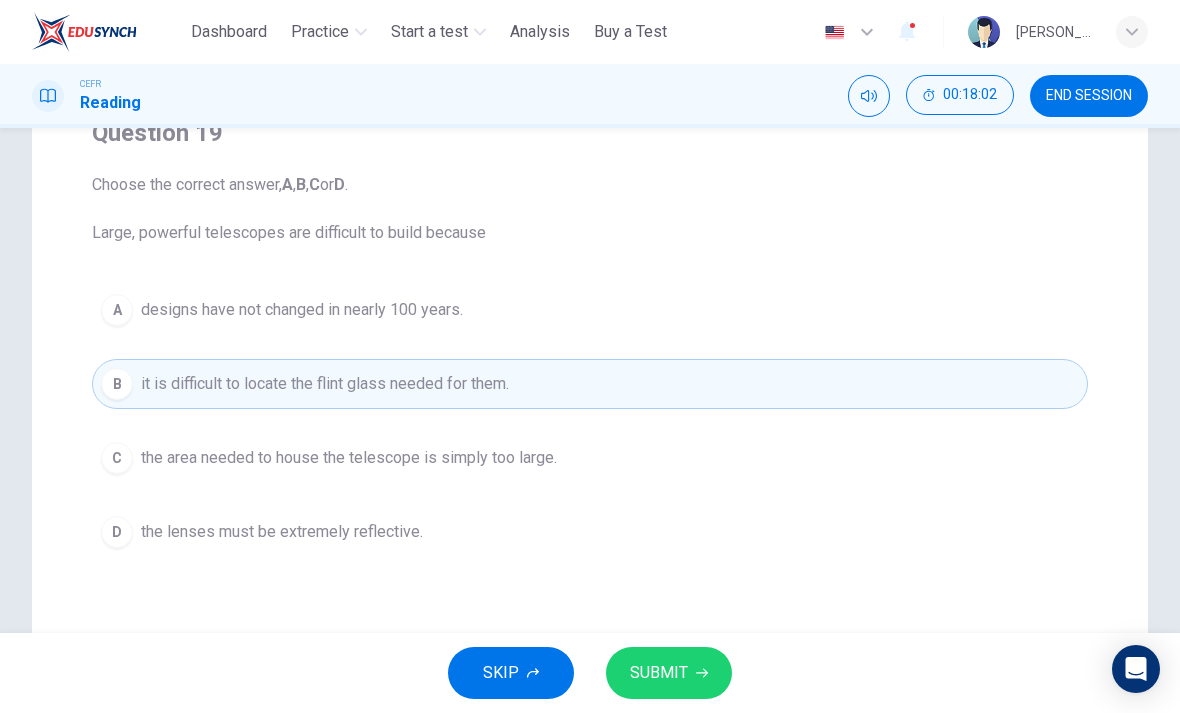 click on "SUBMIT" at bounding box center [659, 673] 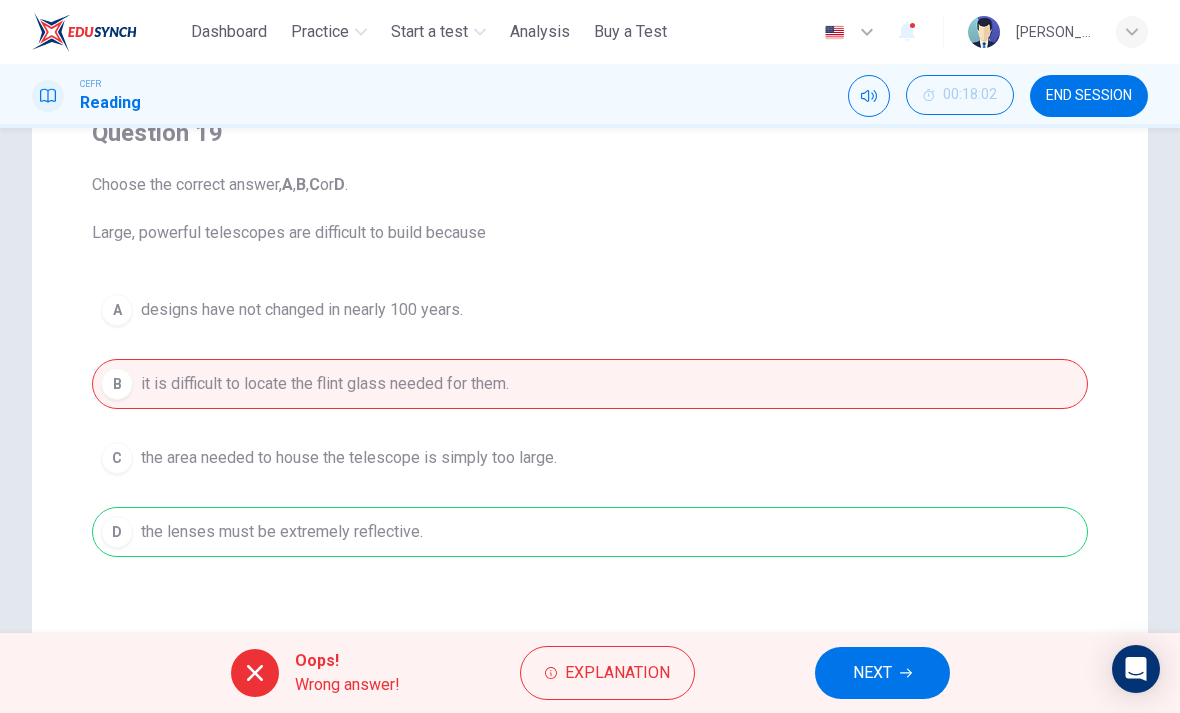 click on "NEXT" at bounding box center (882, 673) 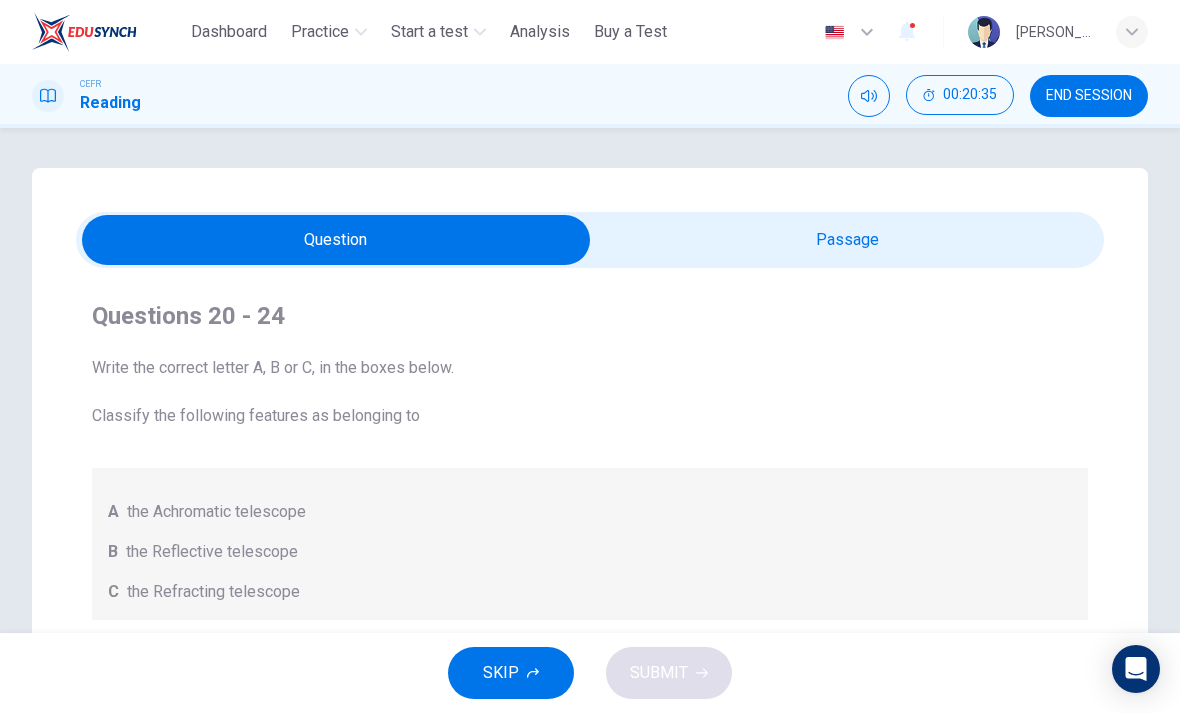 scroll, scrollTop: 0, scrollLeft: 0, axis: both 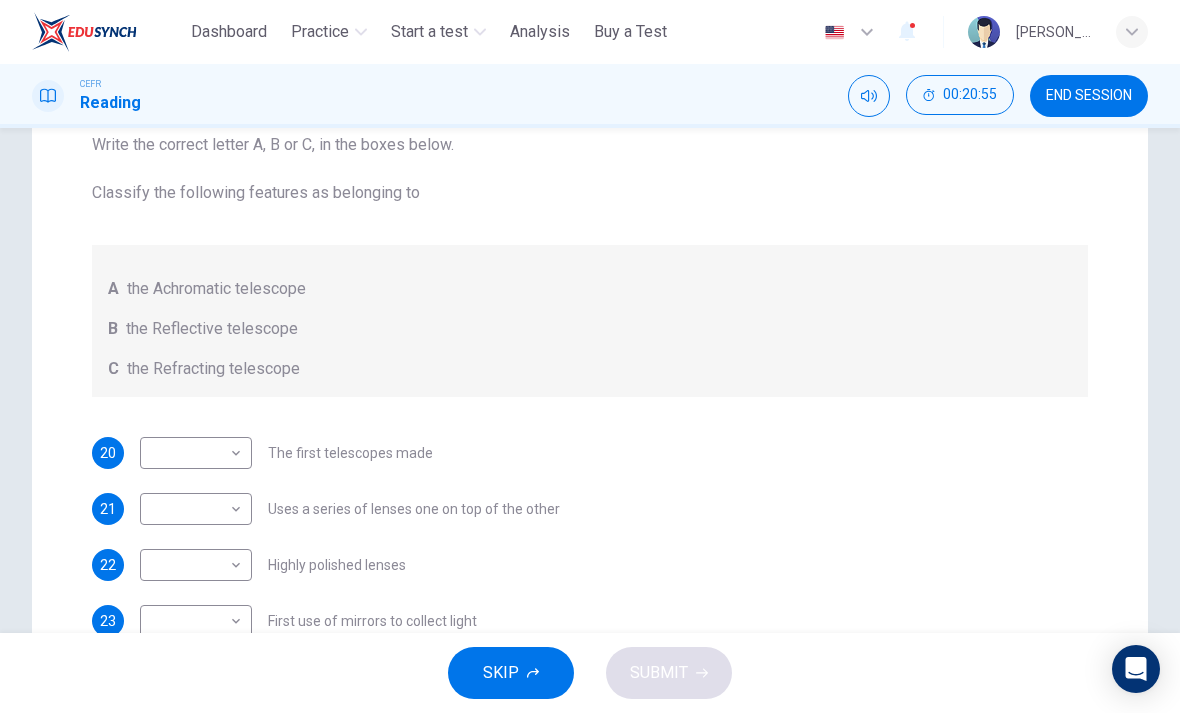 click on "This site uses cookies, as explained in our  Privacy Policy . If you agree to the use of cookies, please click the Accept button and continue to browse our site.   Privacy Policy Accept Dashboard Practice Start a test Analysis Buy a Test English ** ​ HANIS UDAU BINTI MOHD JOHARI UDAU CEFR Reading 00:20:55 END SESSION Question Passage Questions 20 - 24 Write the correct letter A, B or C, in the boxes below.
Classify the following features as belonging to A the Achromatic telescope B the Reflective telescope C the Refracting telescope 20 ​ ​ The first telescopes made 21 ​ ​ Uses a series of lenses one on top of the other 22 ​ ​ Highly polished lenses 23 ​ ​ First use of mirrors to collect light 24 ​ ​ Two pieces of glass stuck together Looking in the Telescope CLICK TO ZOOM Click to Zoom 1 2 3 4 5 SKIP SUBMIT ELTC - EduSynch CEFR Test for Teachers in Malaysia
Dashboard Practice Start a test Analysis Pricing   Notifications 1 © Copyright  2025" at bounding box center (590, 356) 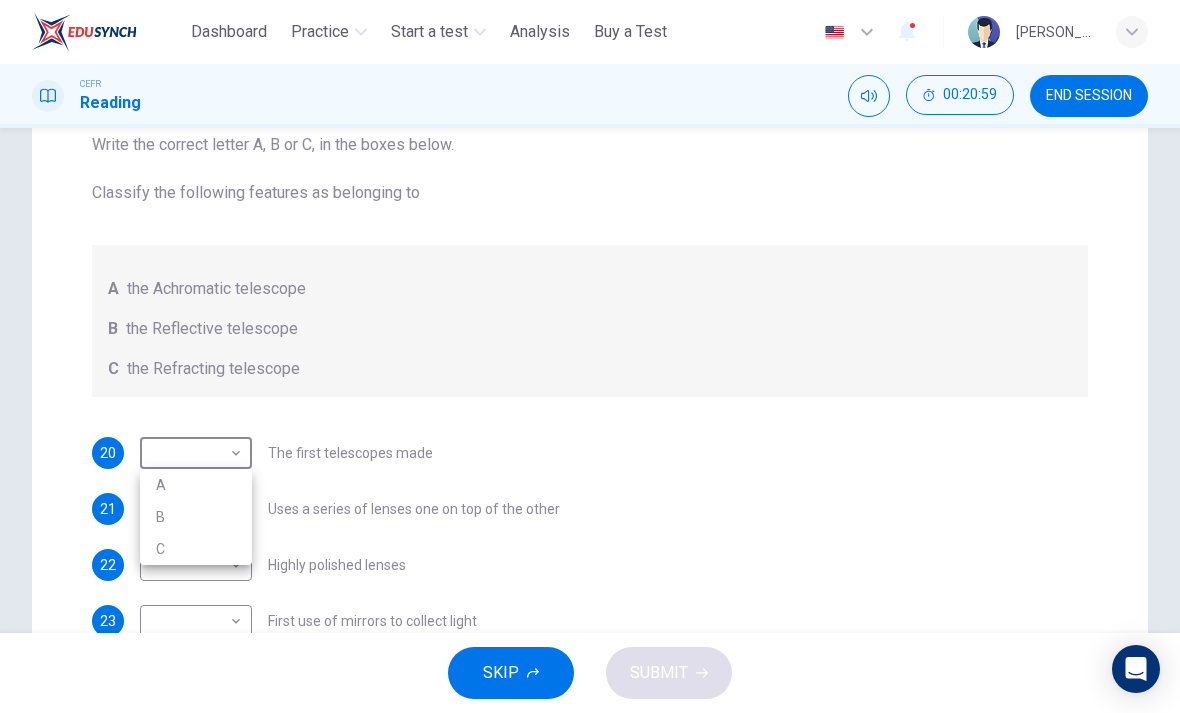 click on "B" at bounding box center (196, 517) 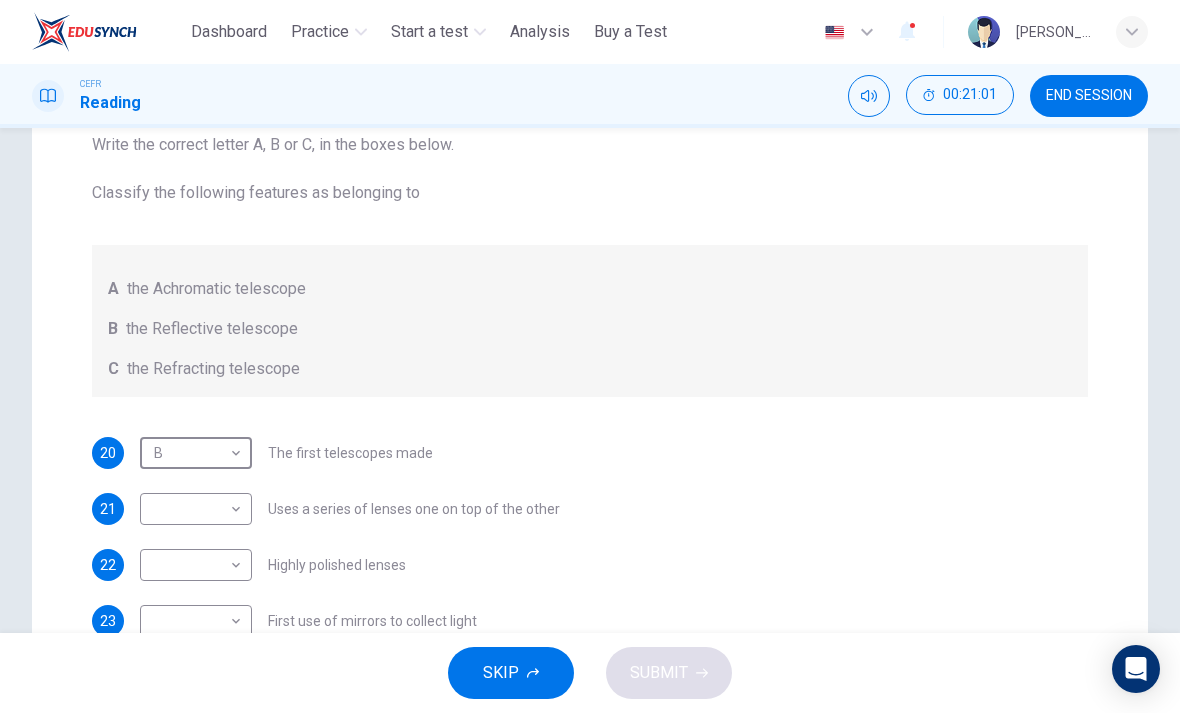 click on "This site uses cookies, as explained in our  Privacy Policy . If you agree to the use of cookies, please click the Accept button and continue to browse our site.   Privacy Policy Accept Dashboard Practice Start a test Analysis Buy a Test English ** ​ HANIS UDAU BINTI MOHD JOHARI UDAU CEFR Reading 00:21:01 END SESSION Question Passage Questions 20 - 24 Write the correct letter A, B or C, in the boxes below.
Classify the following features as belonging to A the Achromatic telescope B the Reflective telescope C the Refracting telescope 20 B * ​ The first telescopes made 21 ​ ​ Uses a series of lenses one on top of the other 22 ​ ​ Highly polished lenses 23 ​ ​ First use of mirrors to collect light 24 ​ ​ Two pieces of glass stuck together Looking in the Telescope CLICK TO ZOOM Click to Zoom 1 2 3 4 5 SKIP SUBMIT ELTC - EduSynch CEFR Test for Teachers in Malaysia
Dashboard Practice Start a test Analysis Pricing   Notifications 1 © Copyright  2025" at bounding box center (590, 356) 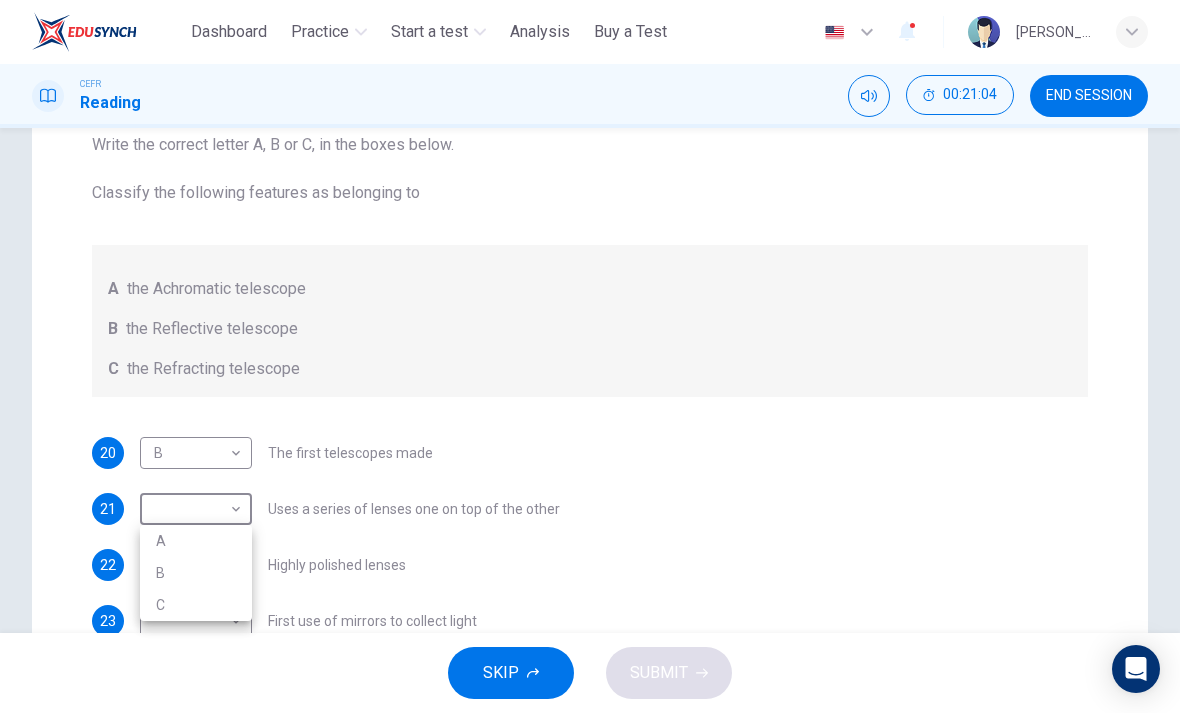 click on "B" at bounding box center [196, 573] 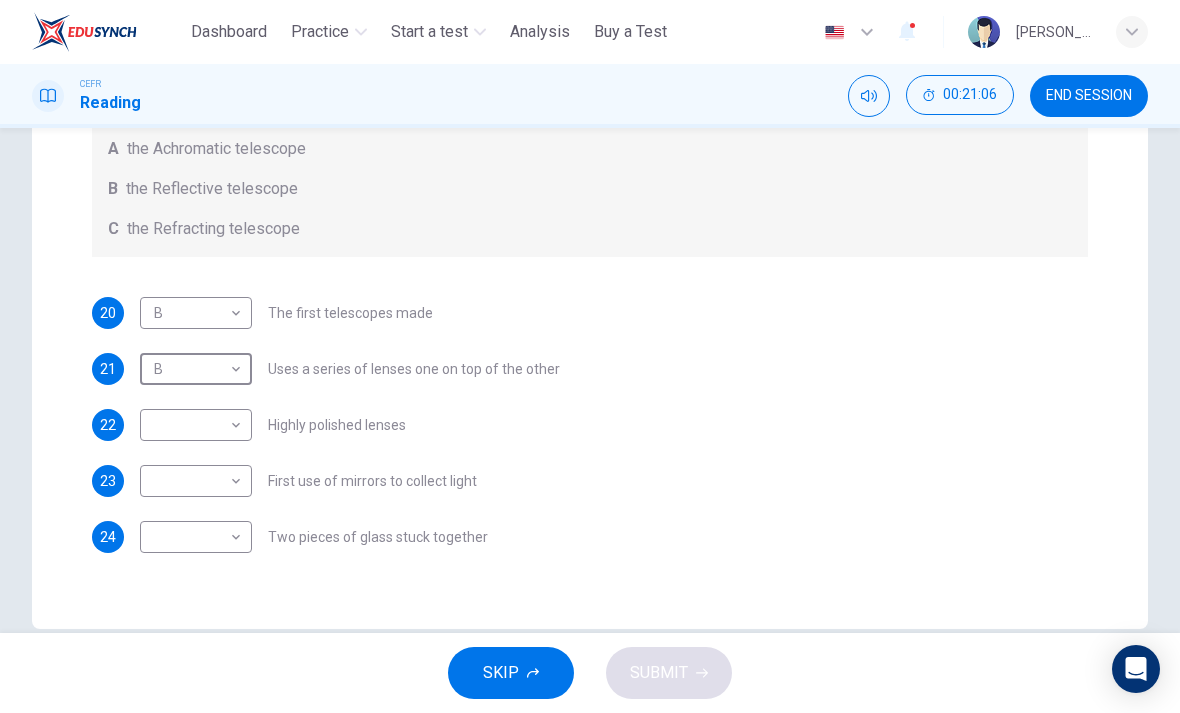 scroll, scrollTop: 364, scrollLeft: 0, axis: vertical 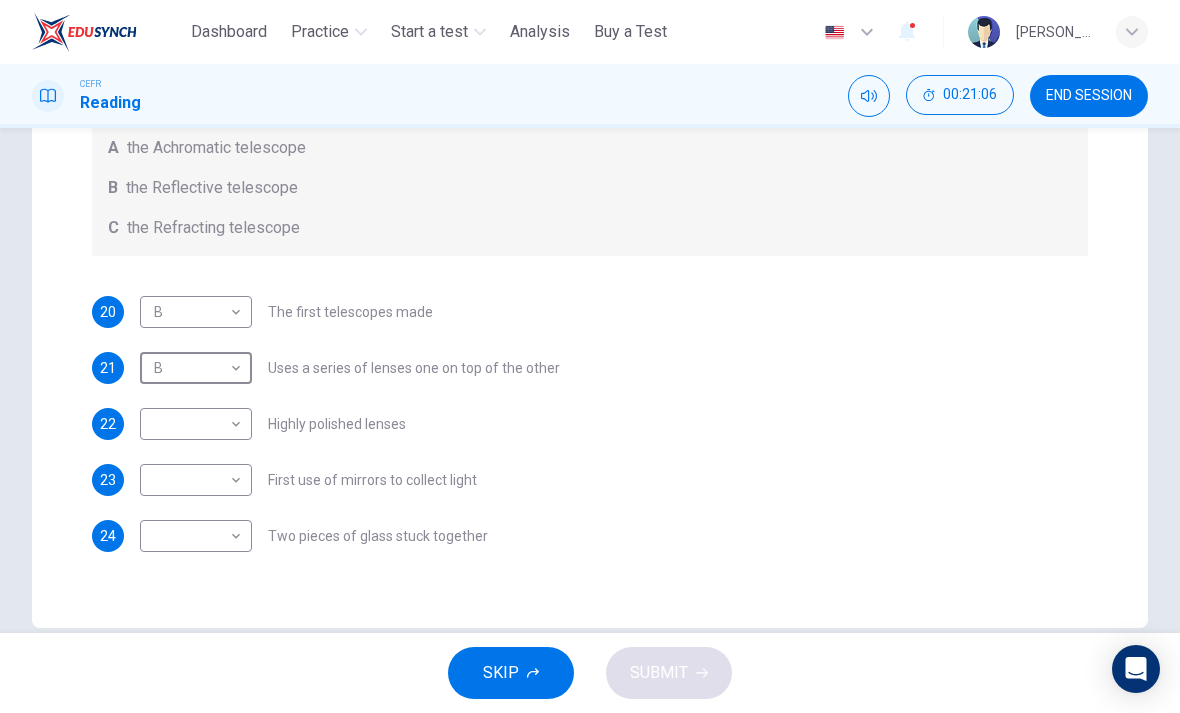 click on "This site uses cookies, as explained in our  Privacy Policy . If you agree to the use of cookies, please click the Accept button and continue to browse our site.   Privacy Policy Accept Dashboard Practice Start a test Analysis Buy a Test English ** ​ HANIS UDAU BINTI MOHD JOHARI UDAU CEFR Reading 00:21:06 END SESSION Question Passage Questions 20 - 24 Write the correct letter A, B or C, in the boxes below.
Classify the following features as belonging to A the Achromatic telescope B the Reflective telescope C the Refracting telescope 20 B * ​ The first telescopes made 21 B * ​ Uses a series of lenses one on top of the other 22 ​ ​ Highly polished lenses 23 ​ ​ First use of mirrors to collect light 24 ​ ​ Two pieces of glass stuck together Looking in the Telescope CLICK TO ZOOM Click to Zoom 1 2 3 4 5 SKIP SUBMIT ELTC - EduSynch CEFR Test for Teachers in Malaysia
Dashboard Practice Start a test Analysis Pricing   Notifications 1 © Copyright  2025" at bounding box center (590, 356) 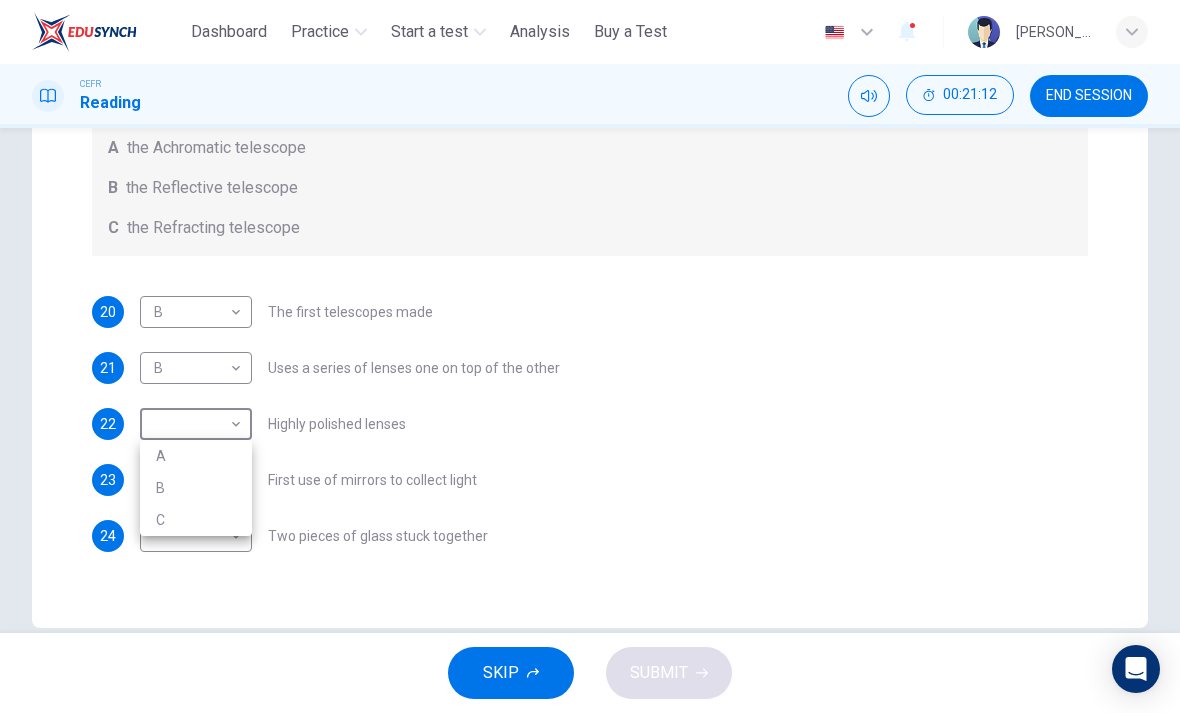 click on "C" at bounding box center [196, 520] 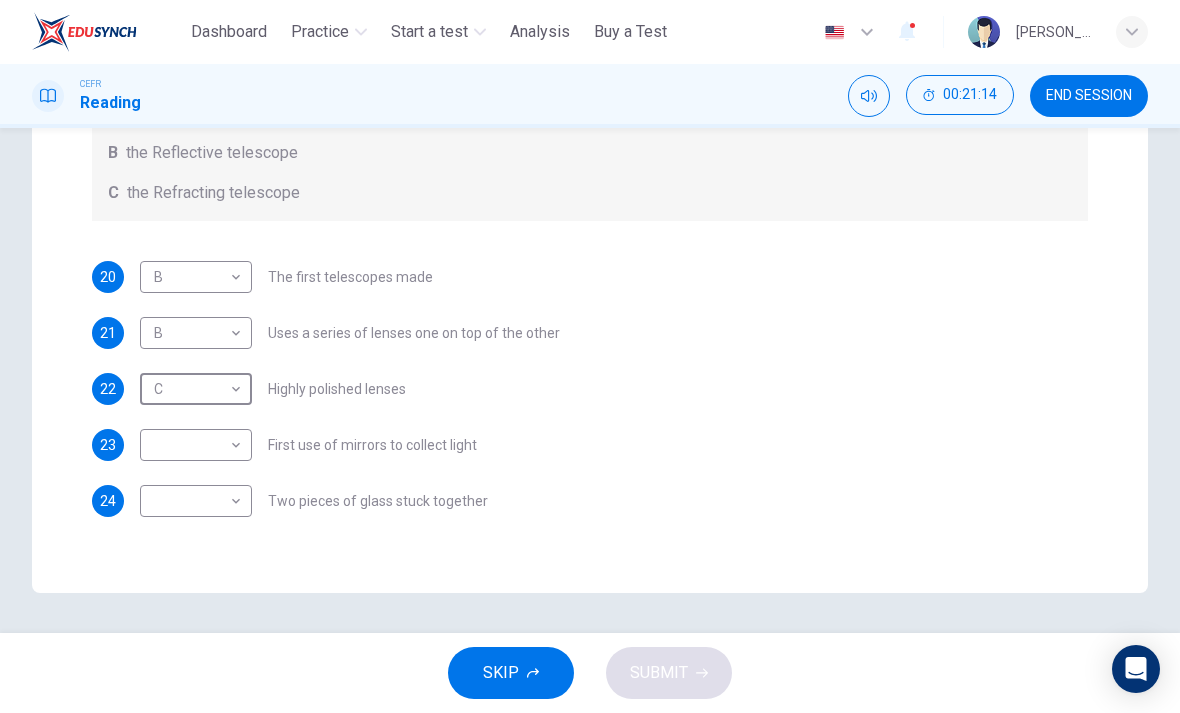 scroll, scrollTop: 399, scrollLeft: 0, axis: vertical 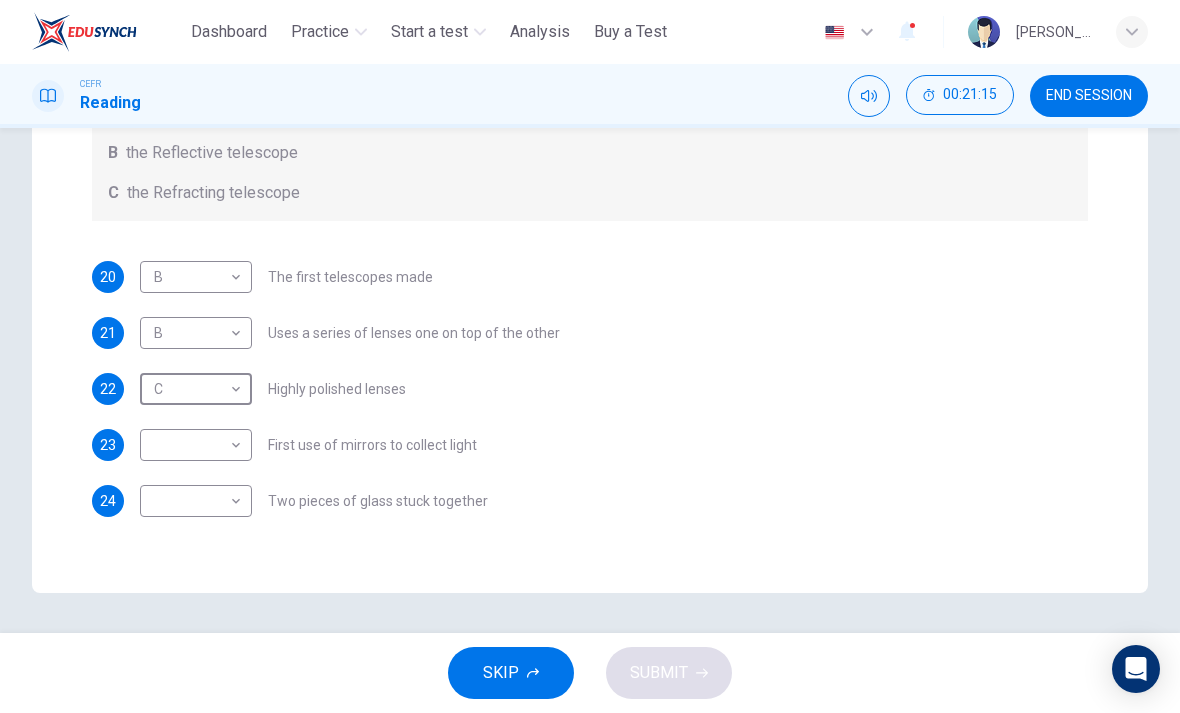 click on "This site uses cookies, as explained in our  Privacy Policy . If you agree to the use of cookies, please click the Accept button and continue to browse our site.   Privacy Policy Accept Dashboard Practice Start a test Analysis Buy a Test English ** ​ HANIS UDAU BINTI MOHD JOHARI UDAU CEFR Reading 00:21:15 END SESSION Question Passage Questions 20 - 24 Write the correct letter A, B or C, in the boxes below.
Classify the following features as belonging to A the Achromatic telescope B the Reflective telescope C the Refracting telescope 20 B * ​ The first telescopes made 21 B * ​ Uses a series of lenses one on top of the other 22 C * ​ Highly polished lenses 23 ​ ​ First use of mirrors to collect light 24 ​ ​ Two pieces of glass stuck together Looking in the Telescope CLICK TO ZOOM Click to Zoom 1 2 3 4 5 SKIP SUBMIT ELTC - EduSynch CEFR Test for Teachers in Malaysia
Dashboard Practice Start a test Analysis Pricing   Notifications 1 © Copyright  2025" at bounding box center [590, 356] 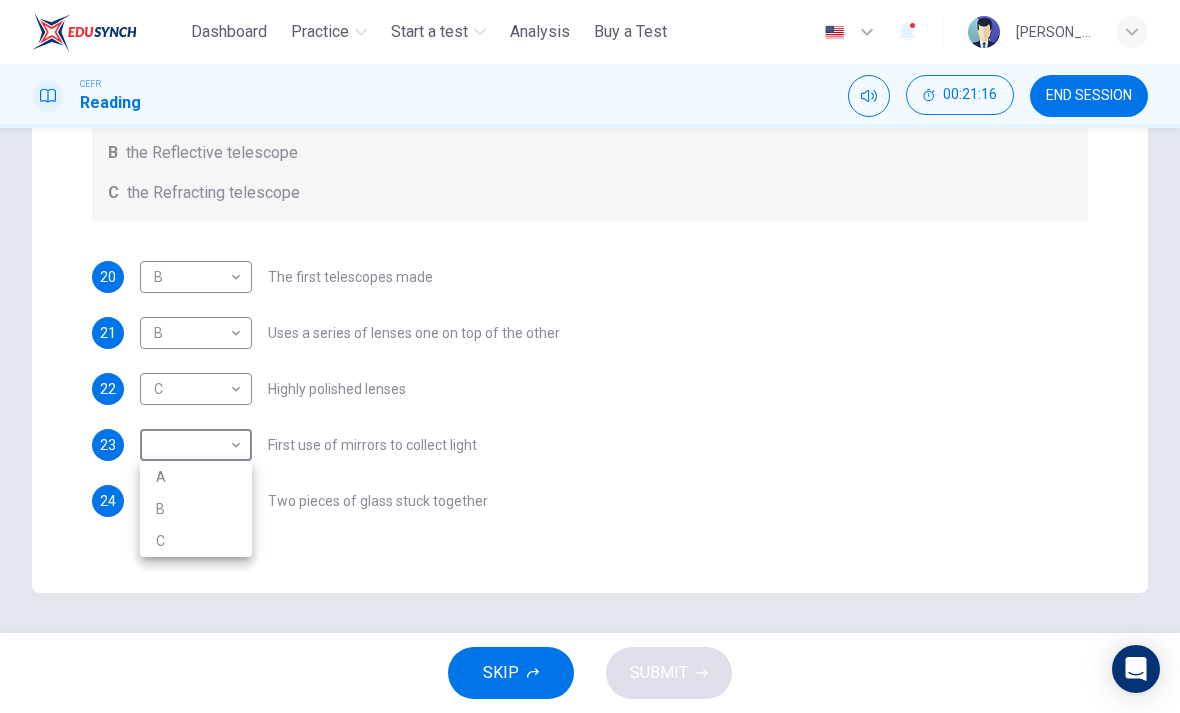 click on "A" at bounding box center [196, 477] 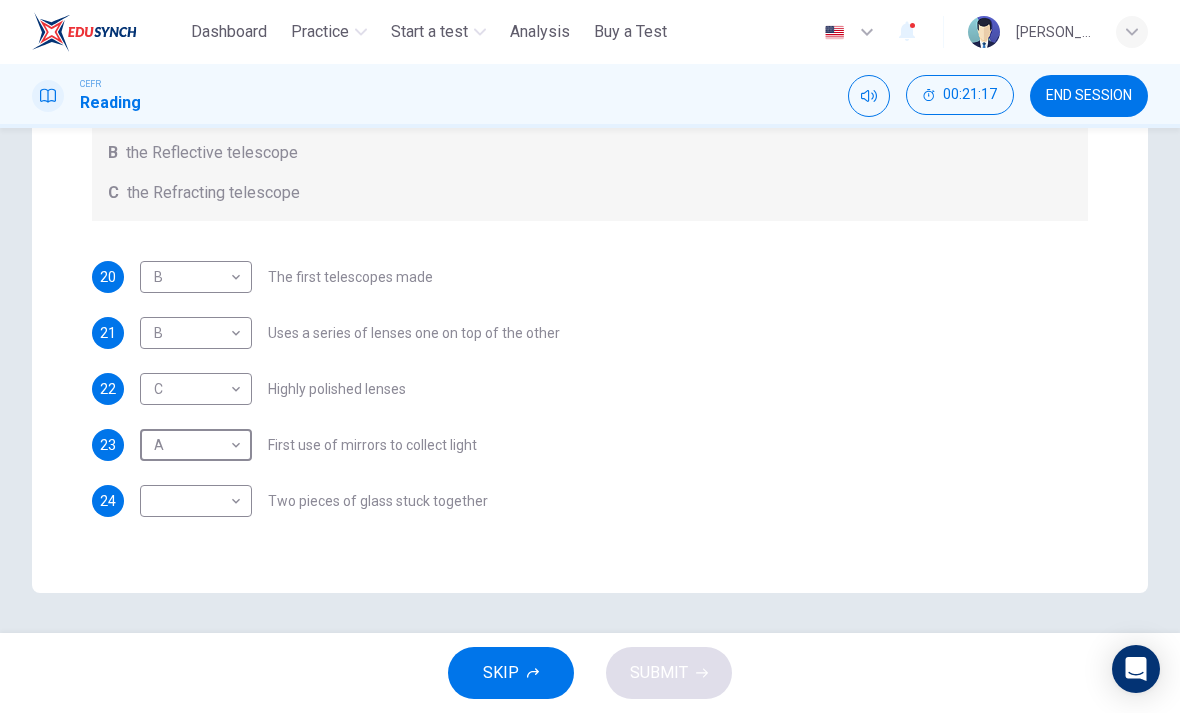 click on "This site uses cookies, as explained in our  Privacy Policy . If you agree to the use of cookies, please click the Accept button and continue to browse our site.   Privacy Policy Accept Dashboard Practice Start a test Analysis Buy a Test English ** ​ HANIS UDAU BINTI MOHD JOHARI UDAU CEFR Reading 00:21:17 END SESSION Question Passage Questions 20 - 24 Write the correct letter A, B or C, in the boxes below.
Classify the following features as belonging to A the Achromatic telescope B the Reflective telescope C the Refracting telescope 20 B * ​ The first telescopes made 21 B * ​ Uses a series of lenses one on top of the other 22 C * ​ Highly polished lenses 23 A * ​ First use of mirrors to collect light 24 ​ ​ Two pieces of glass stuck together Looking in the Telescope CLICK TO ZOOM Click to Zoom 1 2 3 4 5 SKIP SUBMIT ELTC - EduSynch CEFR Test for Teachers in Malaysia
Dashboard Practice Start a test Analysis Pricing   Notifications 1 © Copyright  2025" at bounding box center (590, 356) 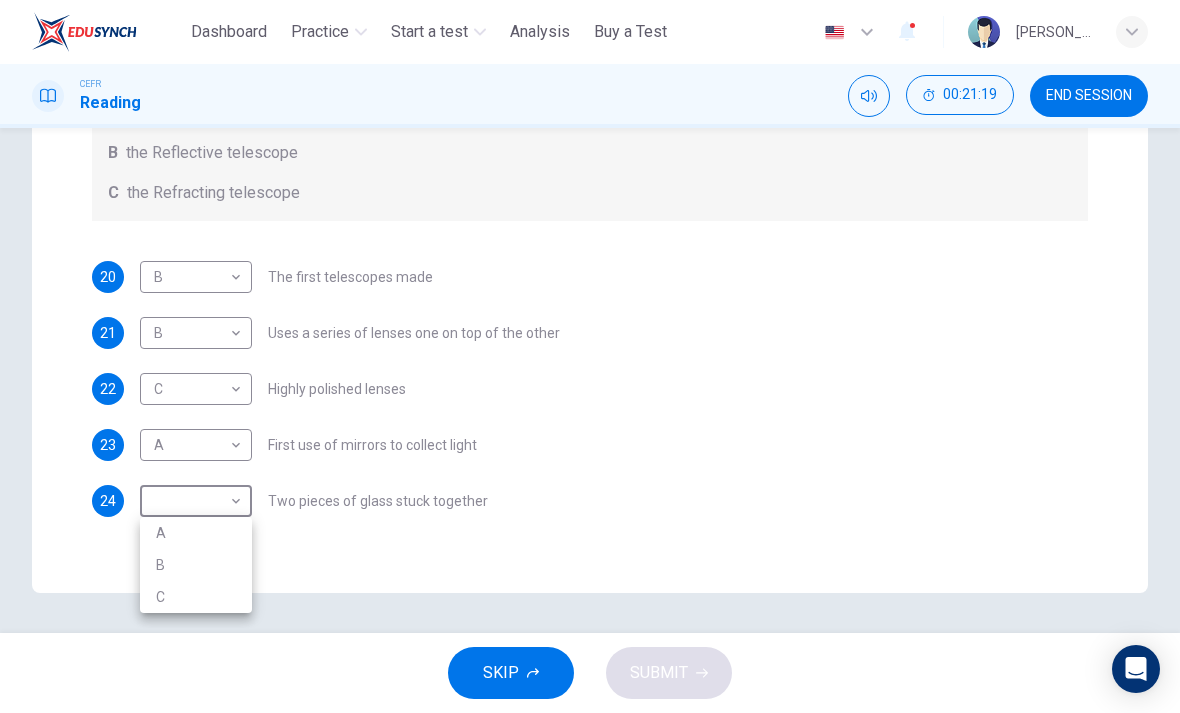 click on "B" at bounding box center [196, 565] 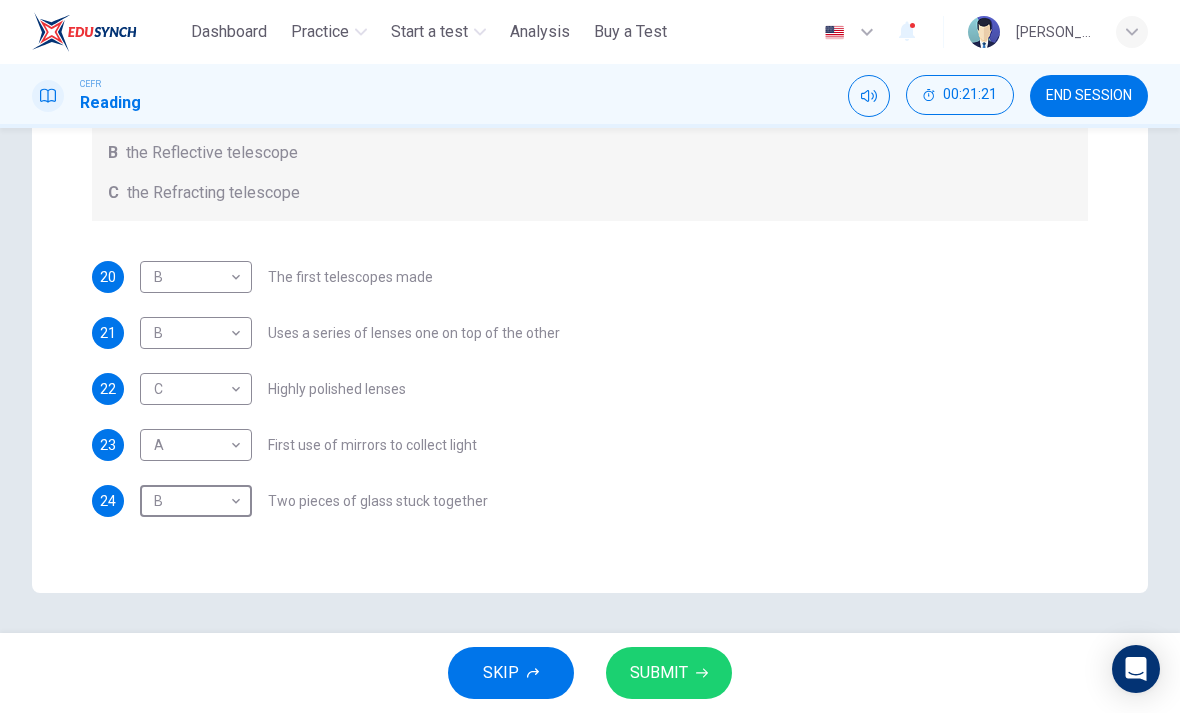 click on "SUBMIT" at bounding box center [669, 673] 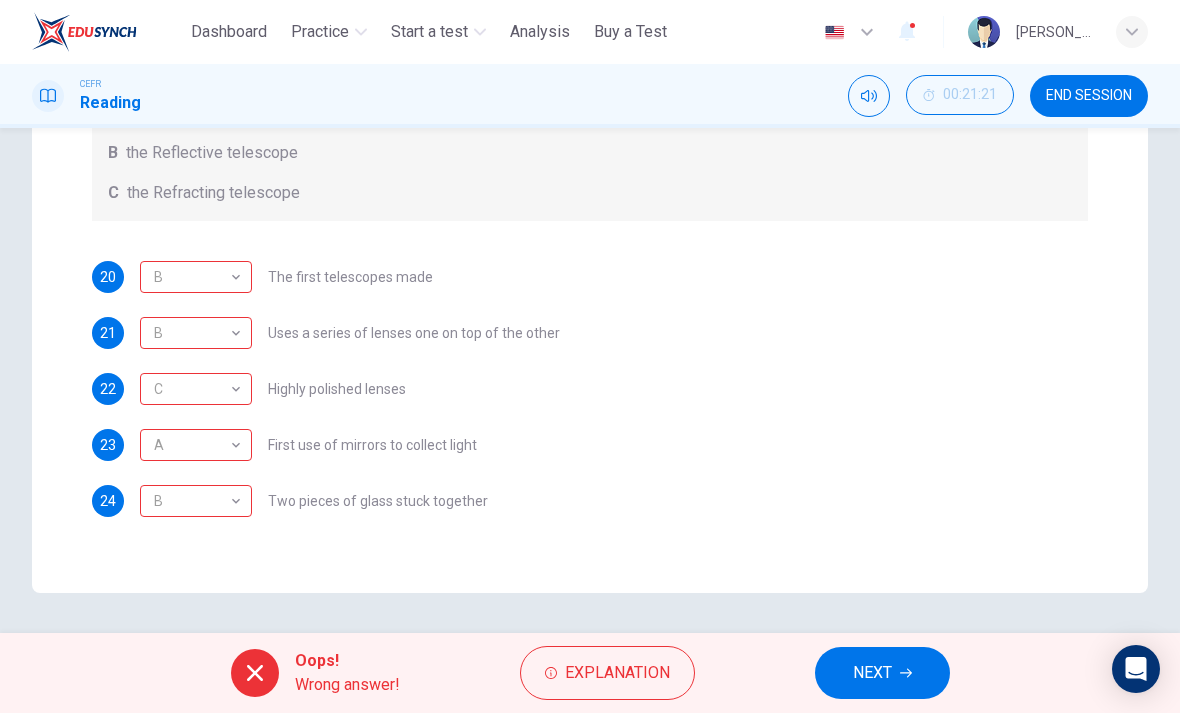 click on "Explanation" at bounding box center [617, 673] 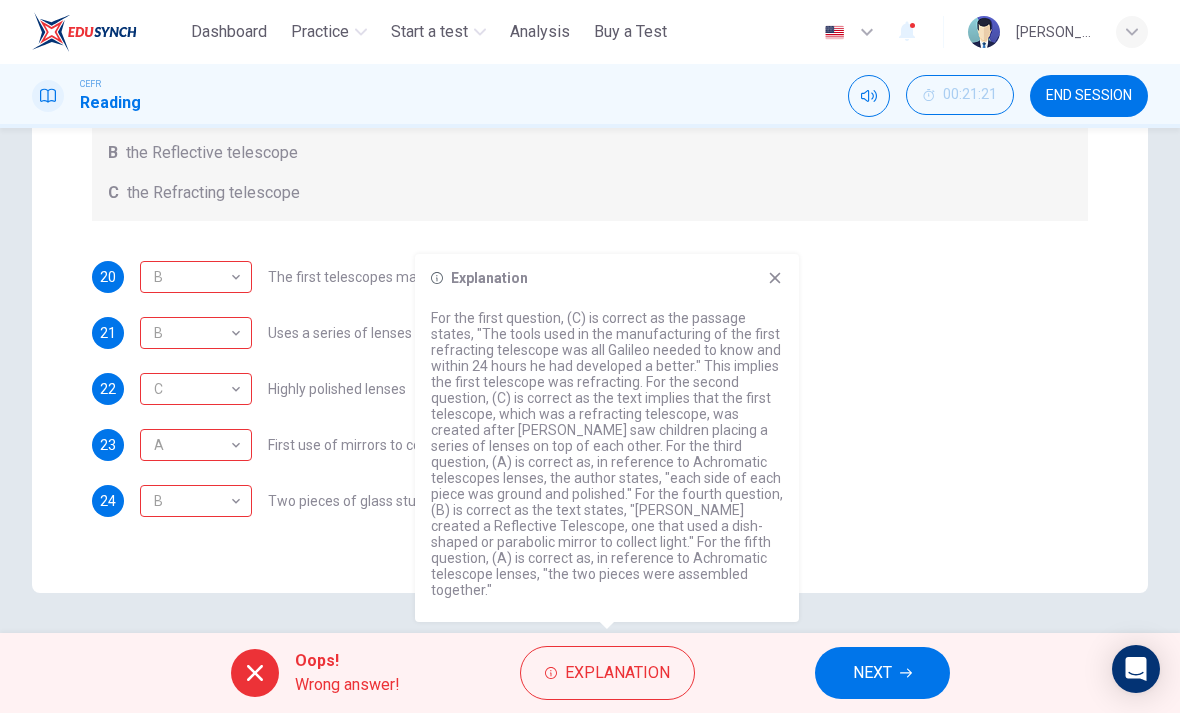 click on "NEXT" at bounding box center [882, 673] 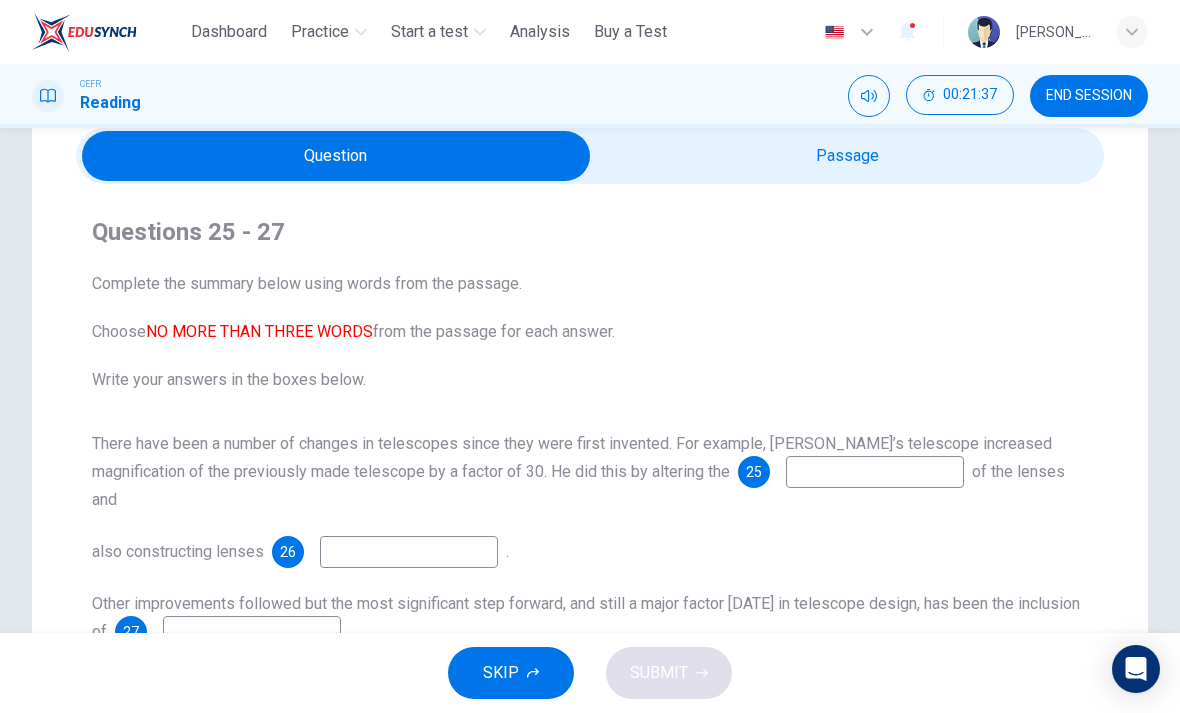 scroll, scrollTop: 76, scrollLeft: 0, axis: vertical 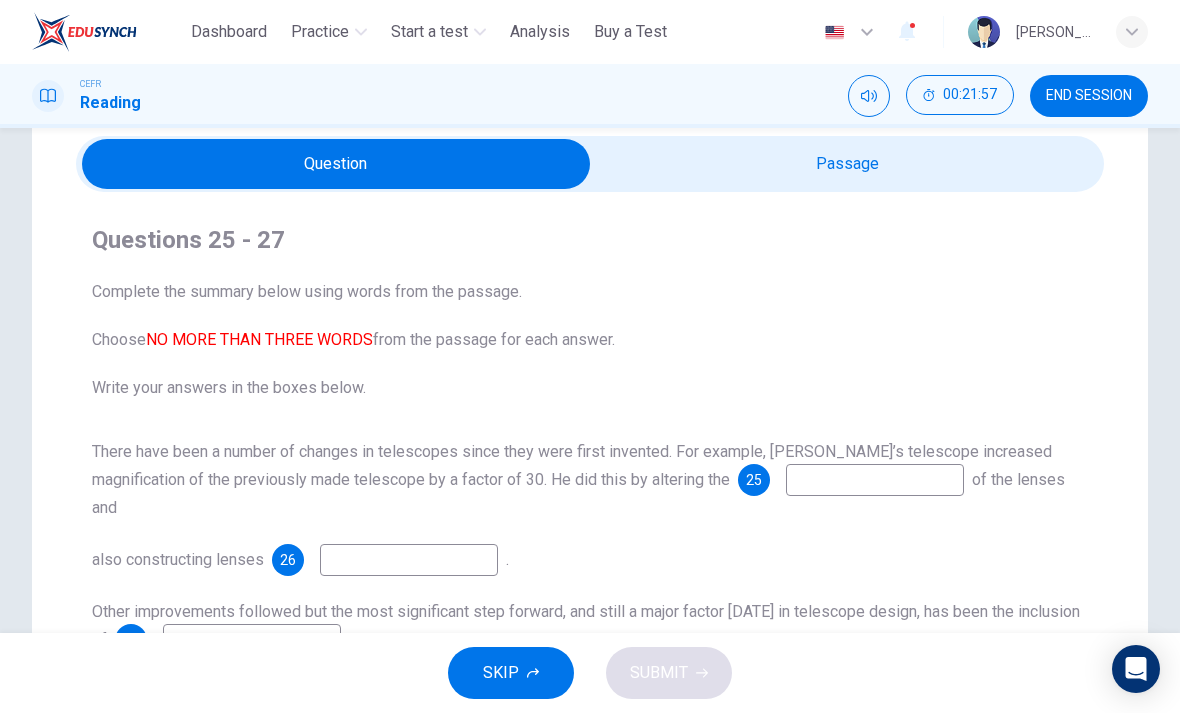 click at bounding box center [875, 480] 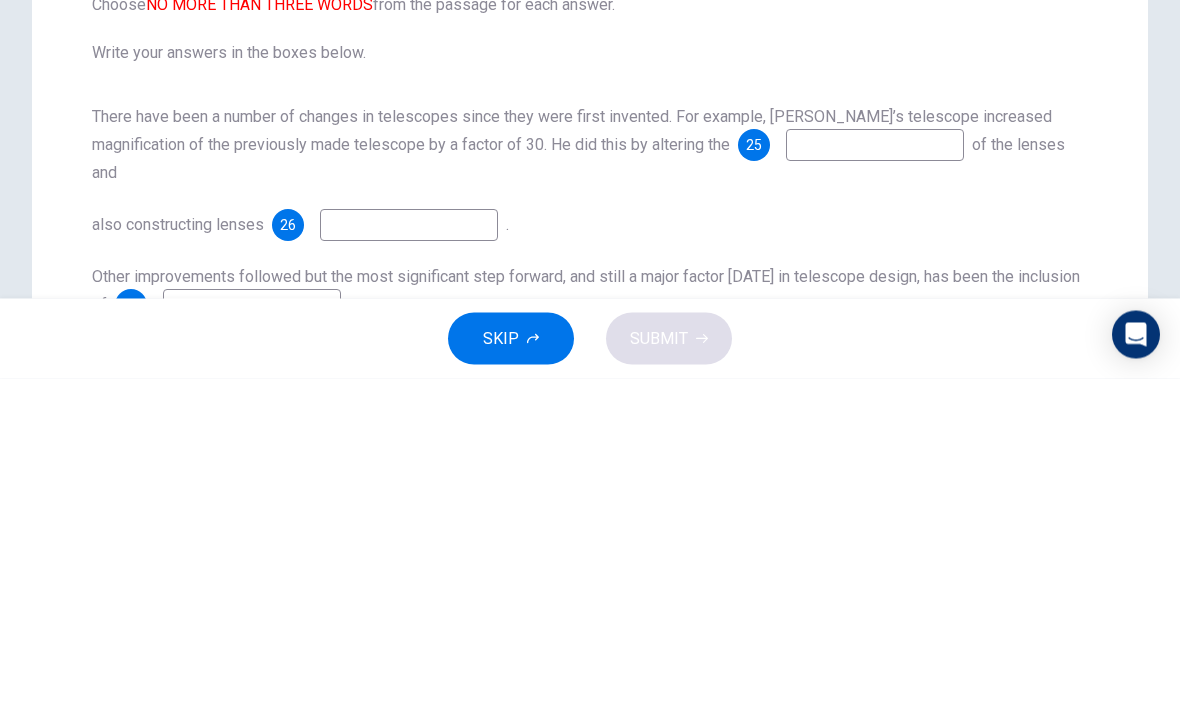 type on "*" 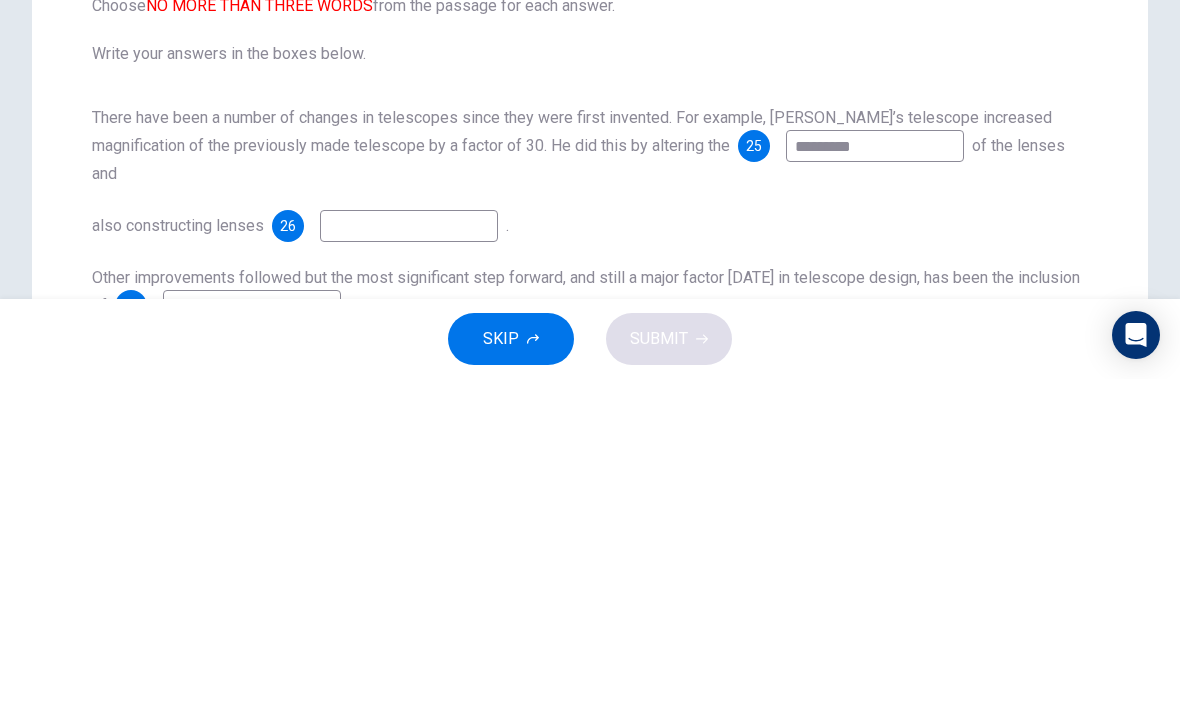 click on "also constructing lenses  26 ." at bounding box center [590, 560] 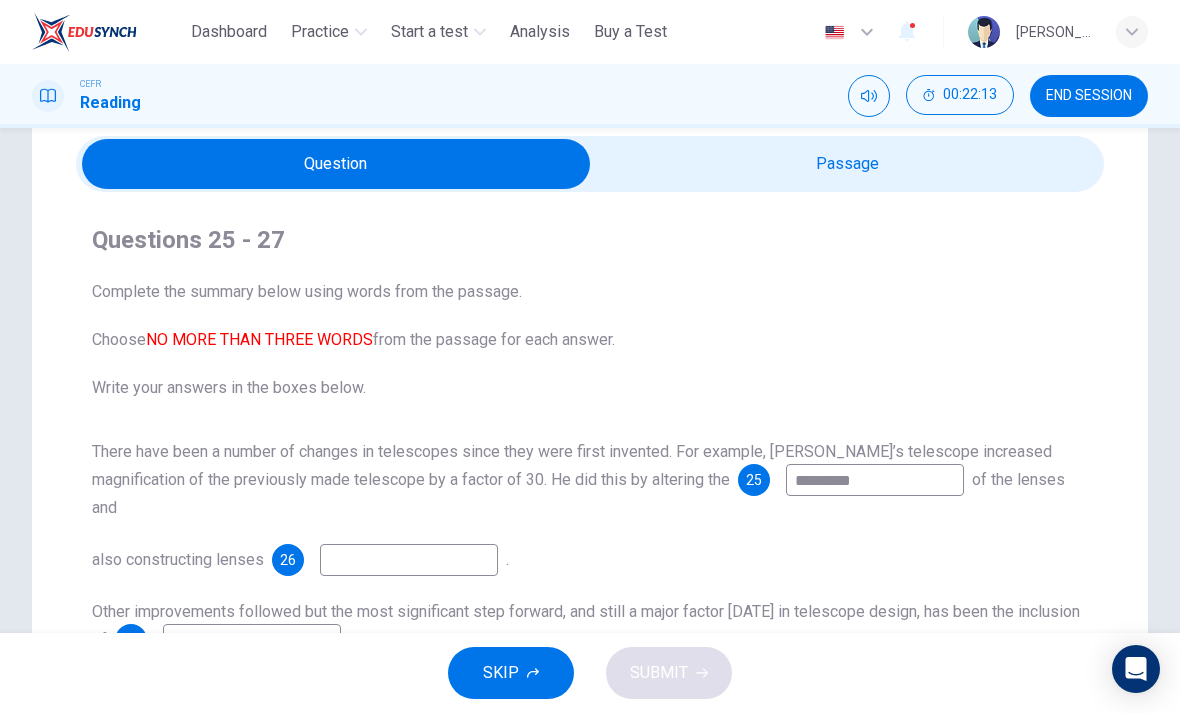 click on "*********" at bounding box center (875, 480) 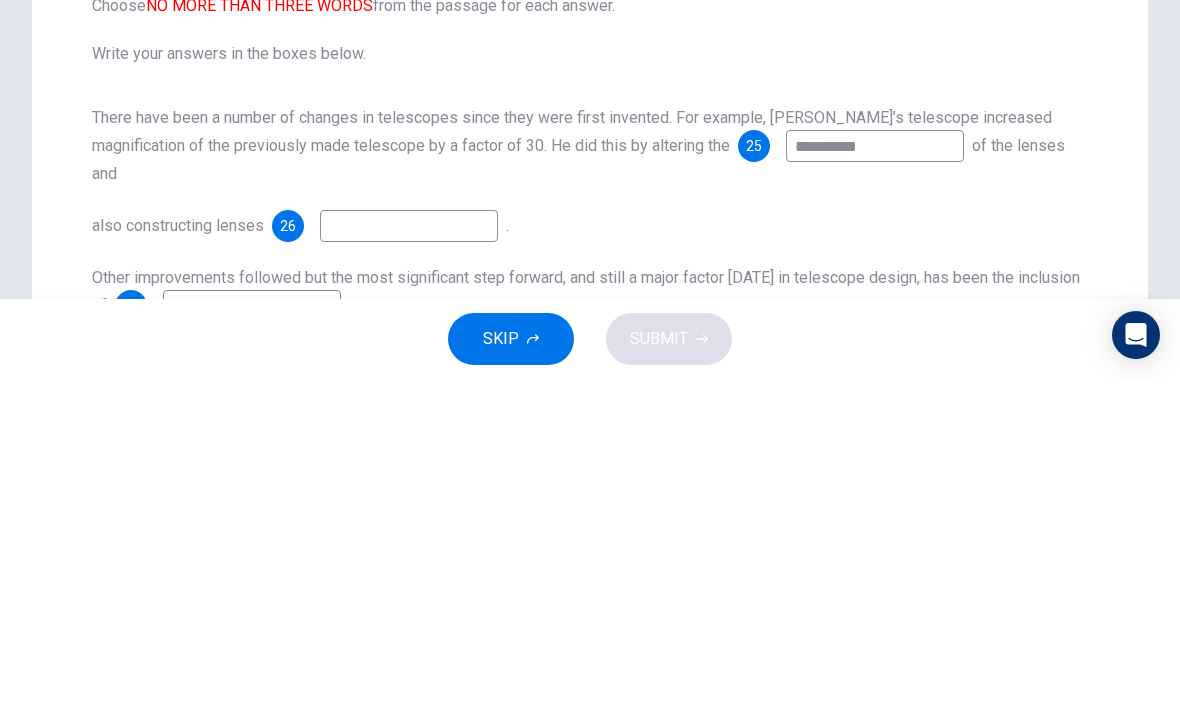 type on "*********" 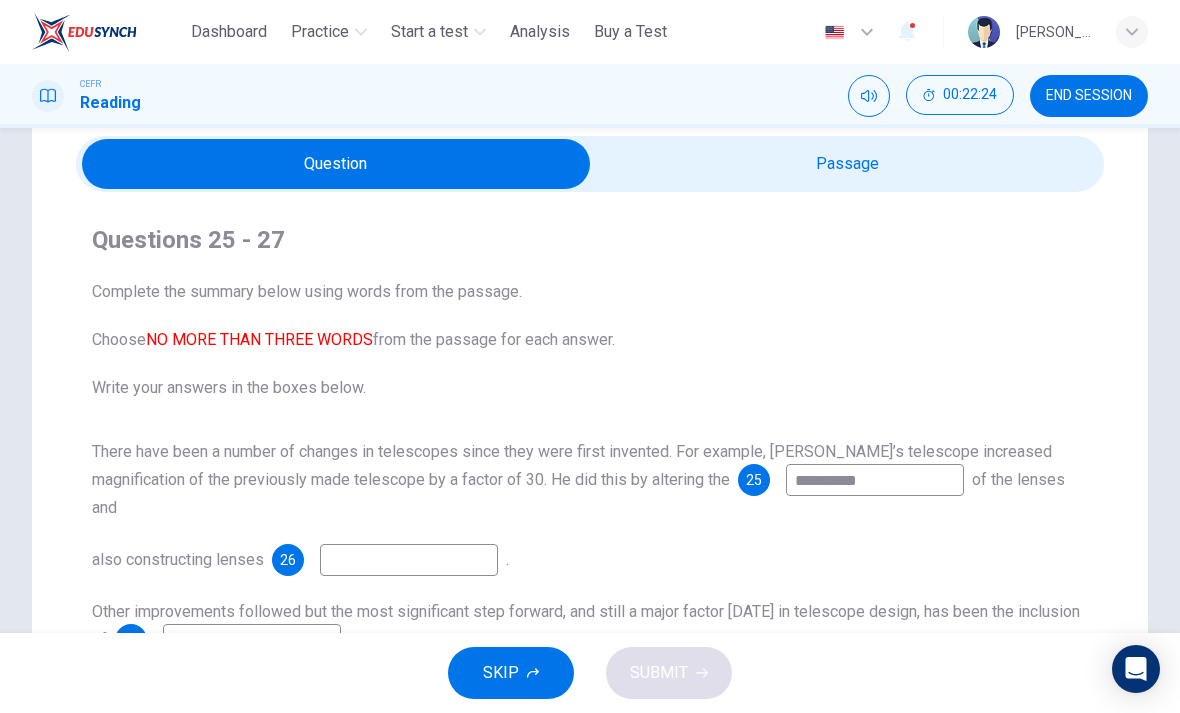 click at bounding box center (409, 560) 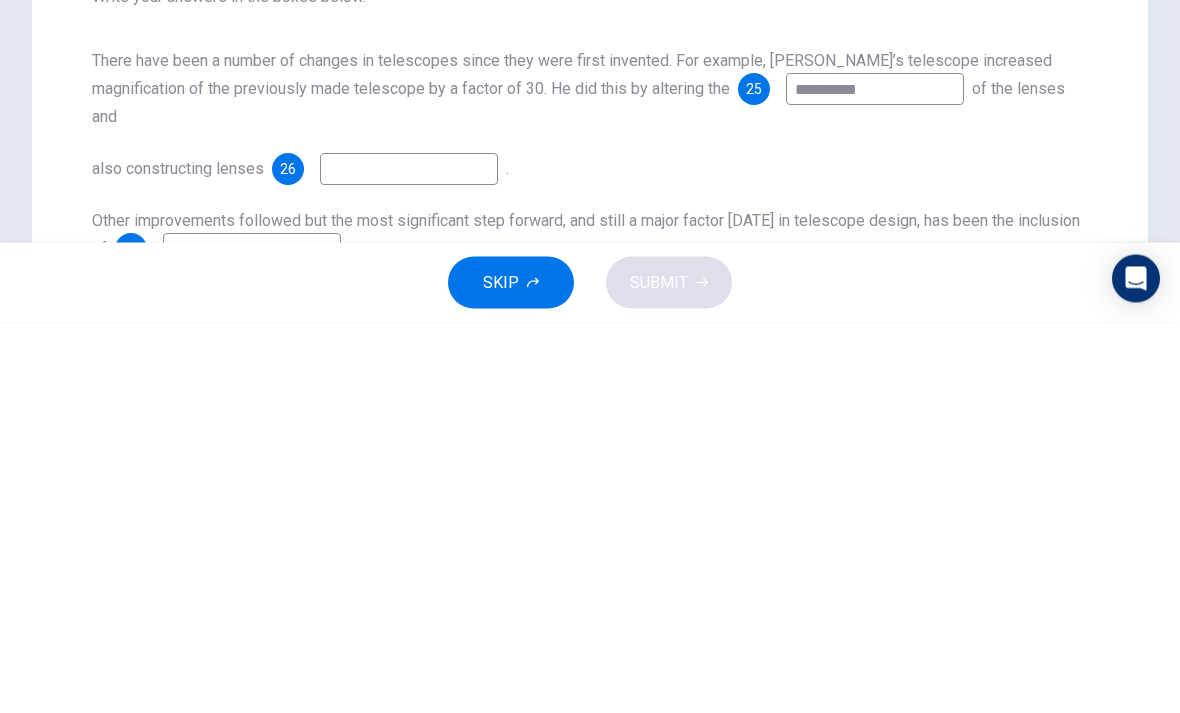 click on "also constructing lenses  26 ." at bounding box center [590, 560] 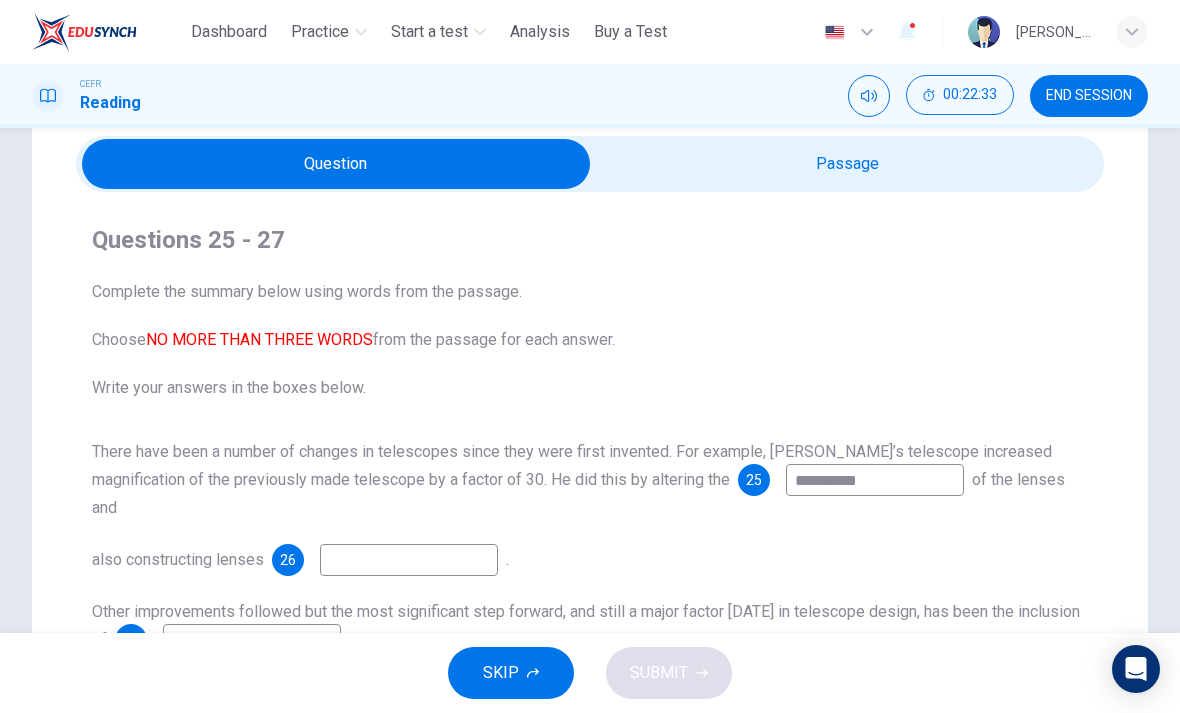 click at bounding box center [409, 560] 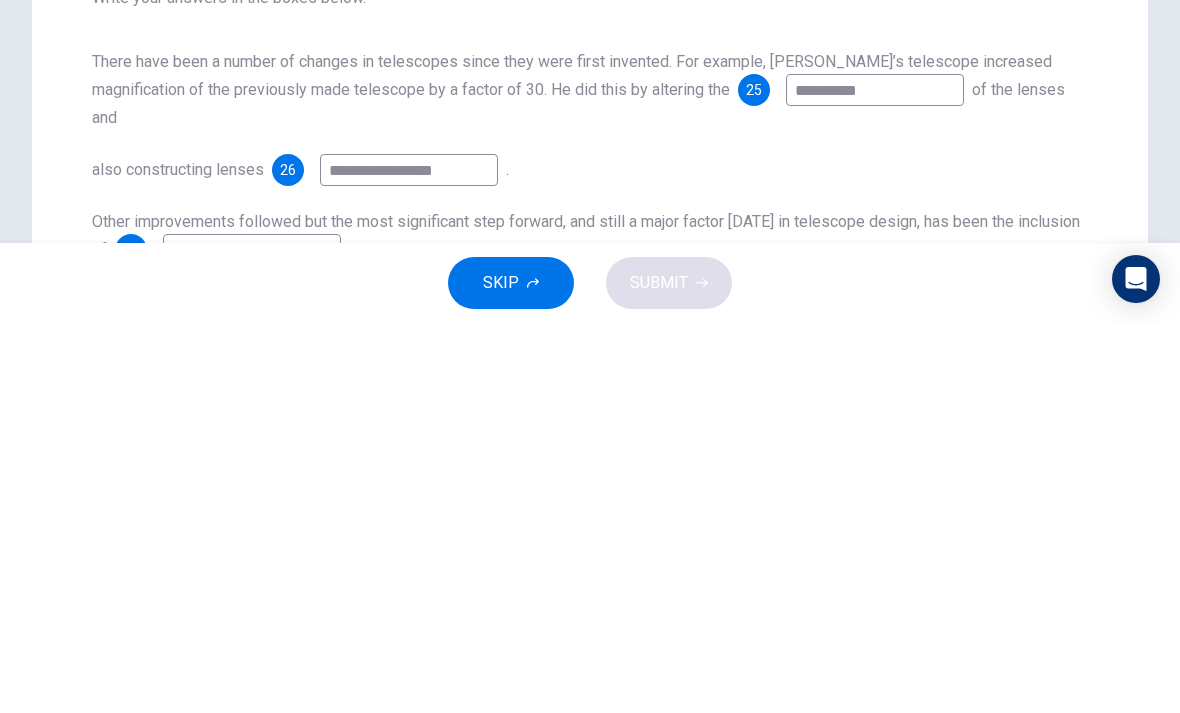 type on "**********" 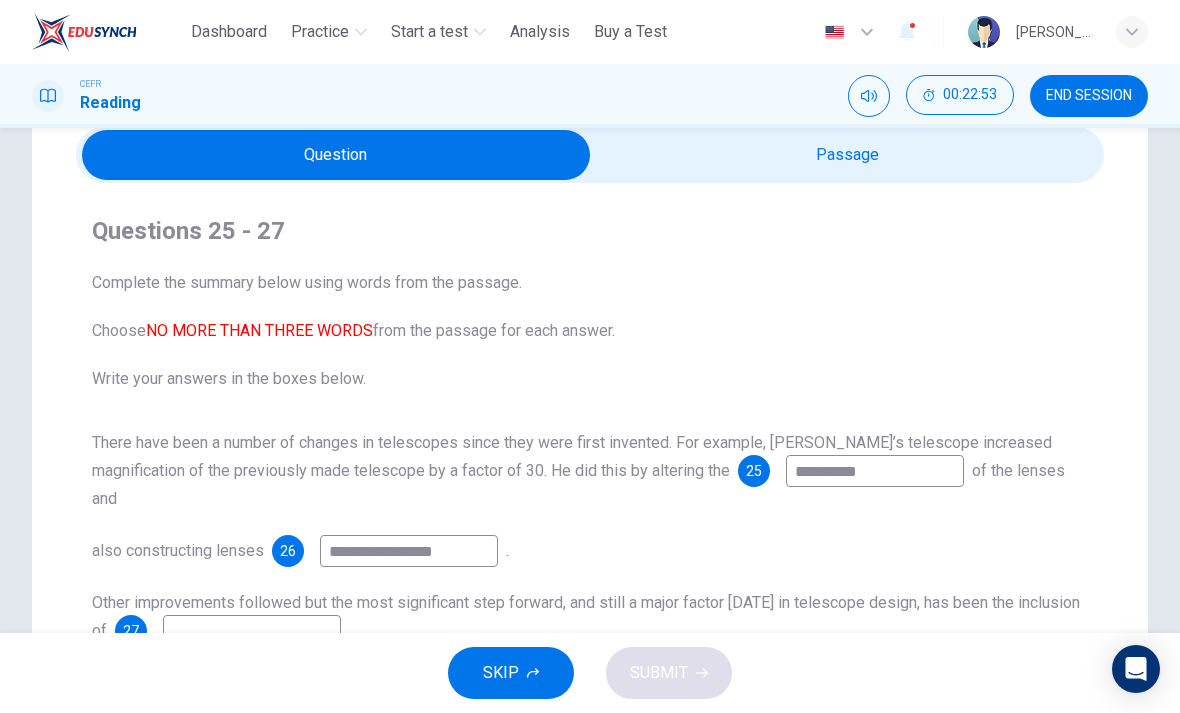 scroll, scrollTop: 84, scrollLeft: 0, axis: vertical 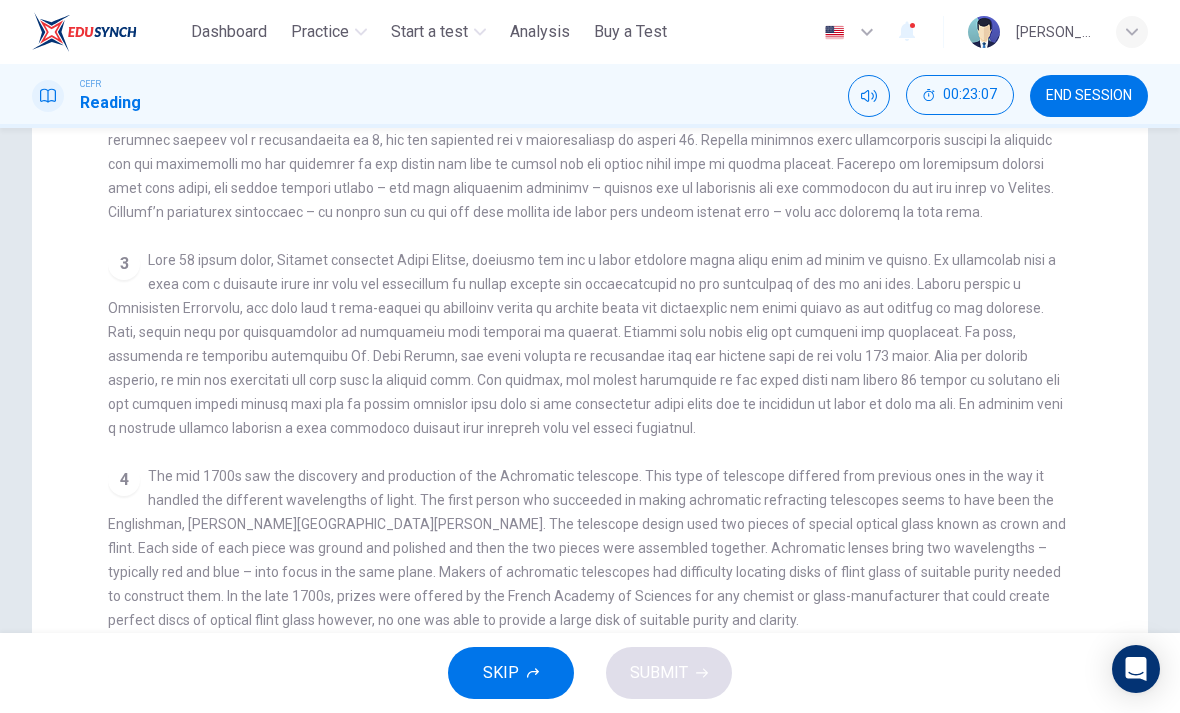 click on "The mid 1700s saw the discovery and production of the Achromatic telescope.
This type of telescope differed from previous ones in the way it handled the
different wavelengths of light. The first person who succeeded in making
achromatic refracting telescopes seems to have been the Englishman, Chester
Moore Hall. The telescope design used two pieces of special optical glass
known as crown and flint. Each side of each piece was ground and polished and
then the two pieces were assembled together. Achromatic lenses bring two
wavelengths – typically red and blue – into focus in the same plane. Makers of
achromatic telescopes had difficulty locating disks of flint glass of suitable
purity needed to construct them. In the late 1700s, prizes were offered by the
French Academy of Sciences for any chemist or glass-manufacturer that could
create perfect discs of optical flint glass however, no one was able to provide a large disk of suitable purity and clarity." at bounding box center [587, 548] 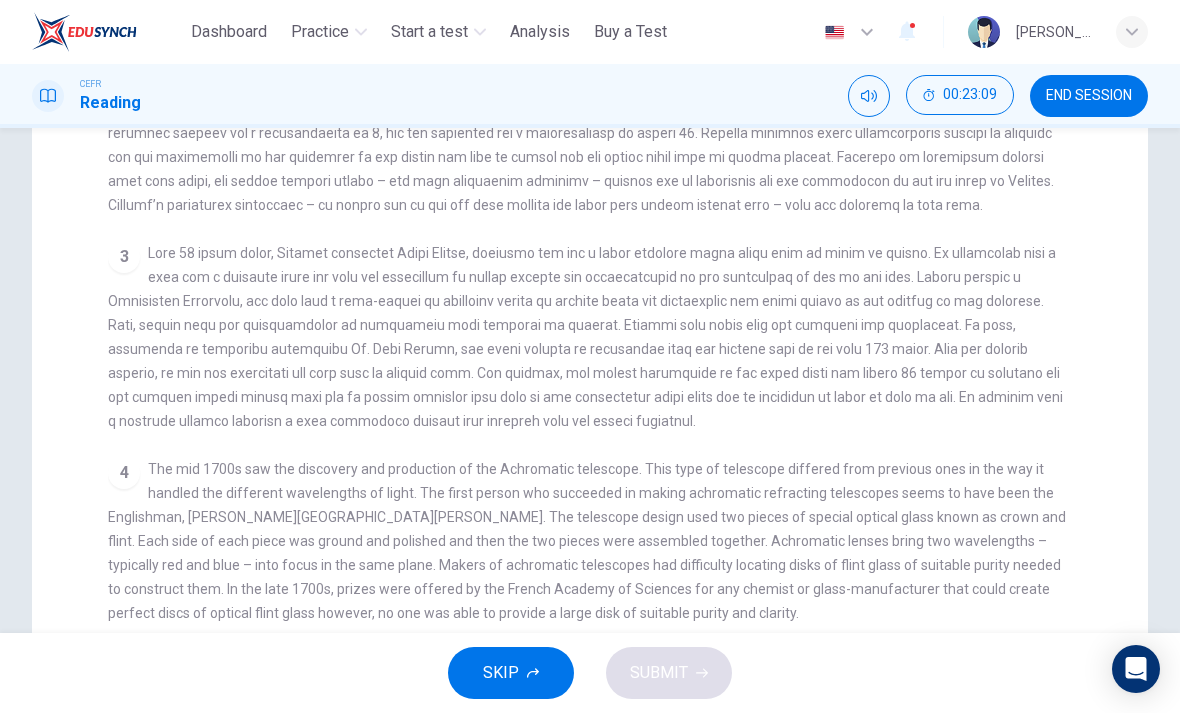 scroll, scrollTop: 257, scrollLeft: 0, axis: vertical 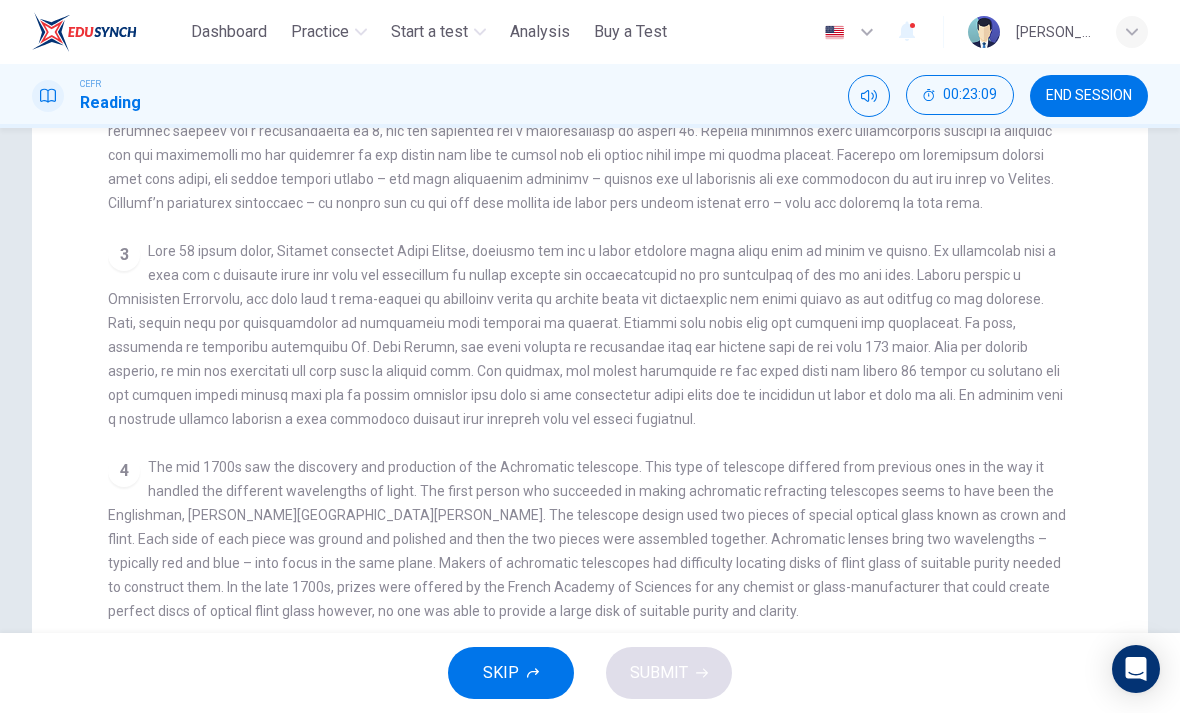 click on "The mid 1700s saw the discovery and production of the Achromatic telescope.
This type of telescope differed from previous ones in the way it handled the
different wavelengths of light. The first person who succeeded in making
achromatic refracting telescopes seems to have been the Englishman, Chester
Moore Hall. The telescope design used two pieces of special optical glass
known as crown and flint. Each side of each piece was ground and polished and
then the two pieces were assembled together. Achromatic lenses bring two
wavelengths – typically red and blue – into focus in the same plane. Makers of
achromatic telescopes had difficulty locating disks of flint glass of suitable
purity needed to construct them. In the late 1700s, prizes were offered by the
French Academy of Sciences for any chemist or glass-manufacturer that could
create perfect discs of optical flint glass however, no one was able to provide a large disk of suitable purity and clarity." at bounding box center (587, 539) 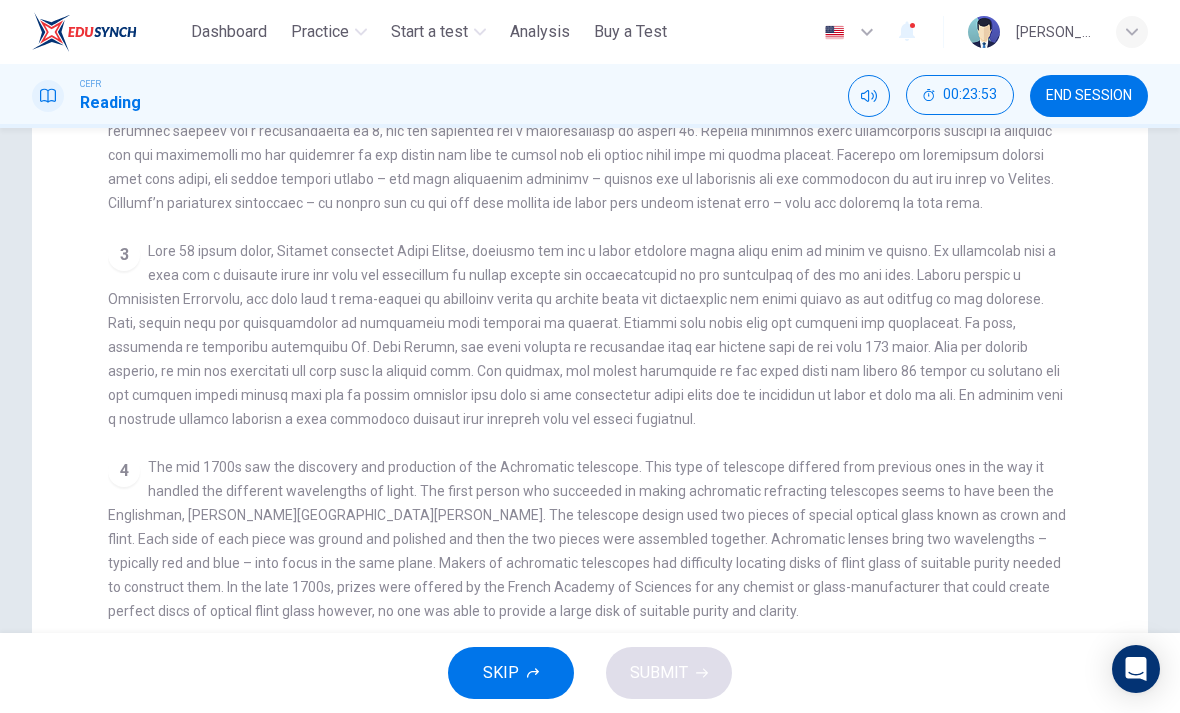 click at bounding box center (585, 335) 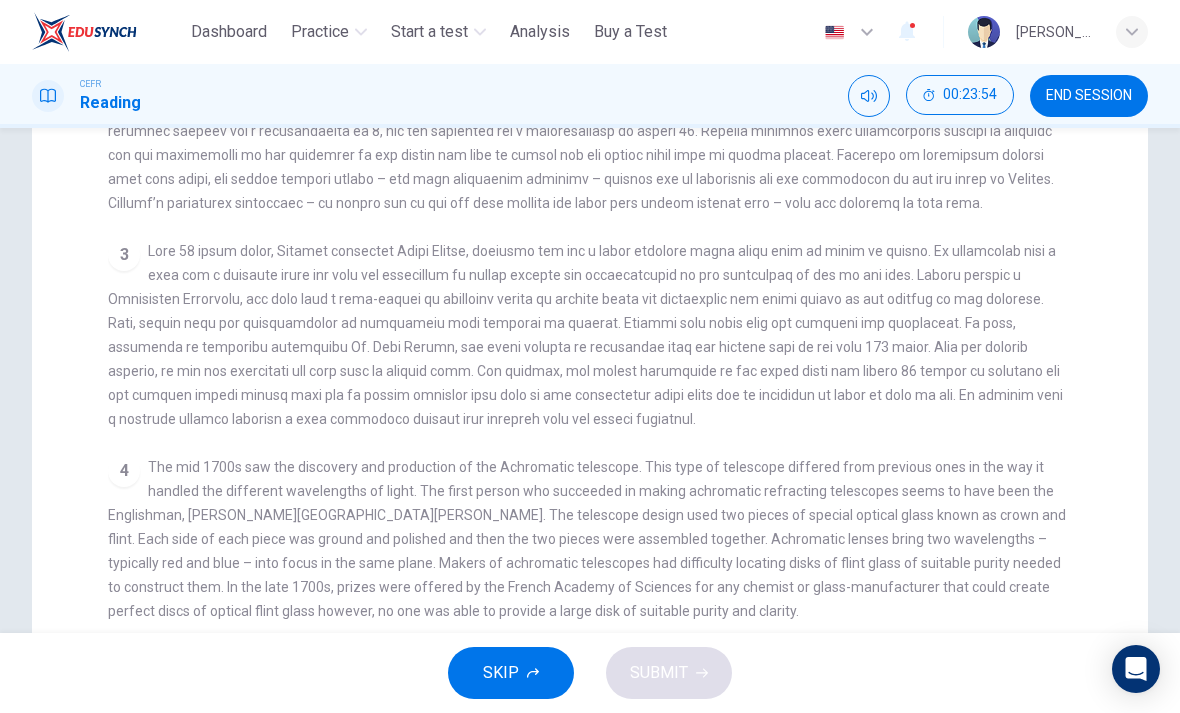 scroll, scrollTop: 614, scrollLeft: 0, axis: vertical 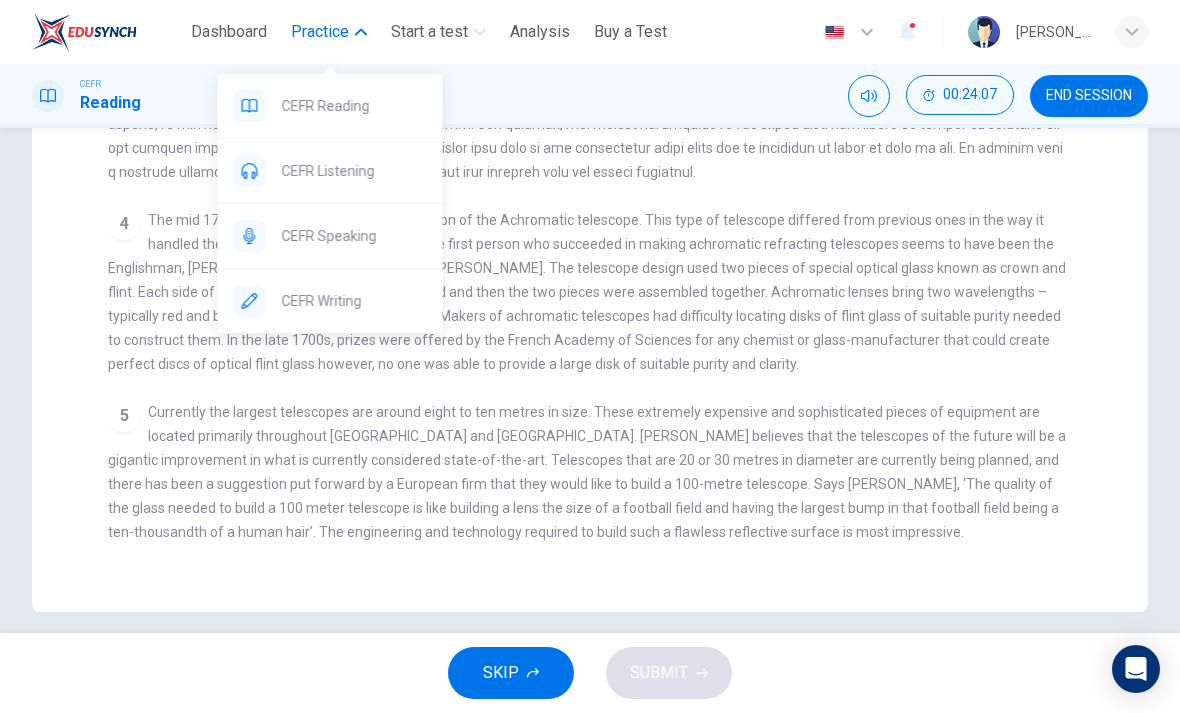 click on "CLICK TO ZOOM Click to Zoom 1 A story is told that around 400 years ago some children were fooling around in
an eye glass shop. They noticed that when they placed lenses one on top of the
other, they were able to see a considerable distance. They played around with
the concept for a while, experimenting with what happened when they varied
the distance between the lenses. Hans Lippershey, the Dutch lens maker who
eventually applied for the first telescope patent, credits children as having
been his motivation for the invention of the first telescope. 2 3 4 5" at bounding box center [603, 210] 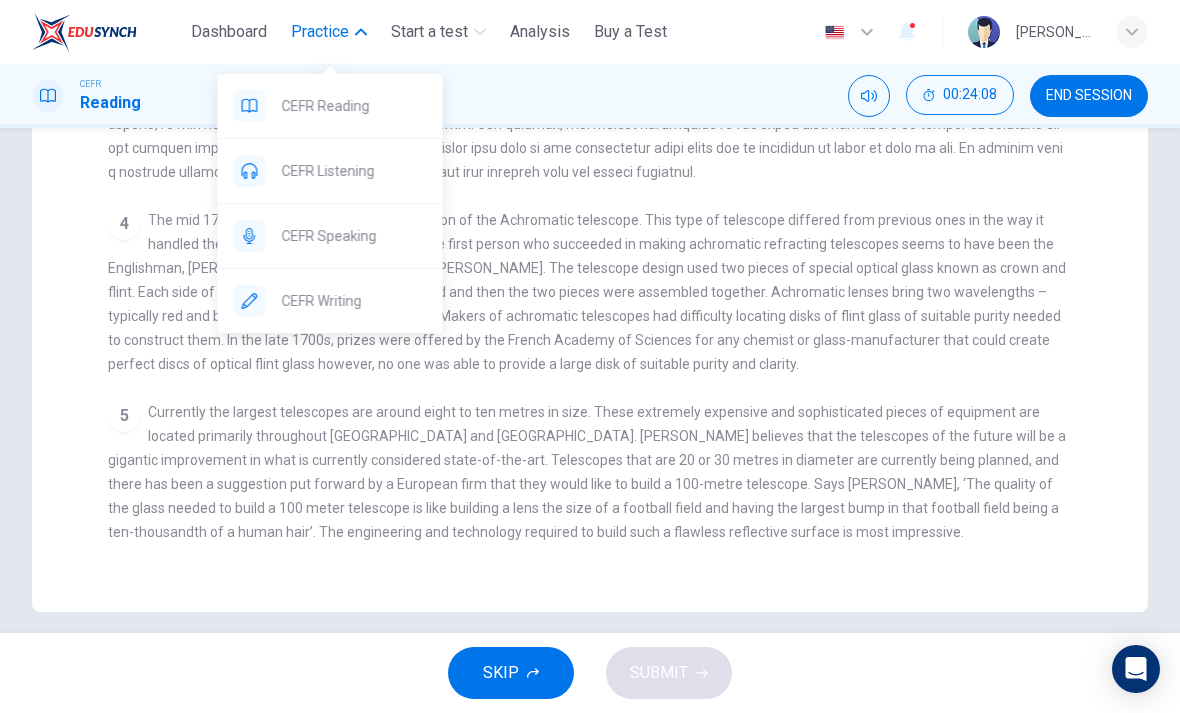 click on "CLICK TO ZOOM Click to Zoom 1 A story is told that around 400 years ago some children were fooling around in
an eye glass shop. They noticed that when they placed lenses one on top of the
other, they were able to see a considerable distance. They played around with
the concept for a while, experimenting with what happened when they varied
the distance between the lenses. Hans Lippershey, the Dutch lens maker who
eventually applied for the first telescope patent, credits children as having
been his motivation for the invention of the first telescope. 2 3 4 5" at bounding box center [603, 210] 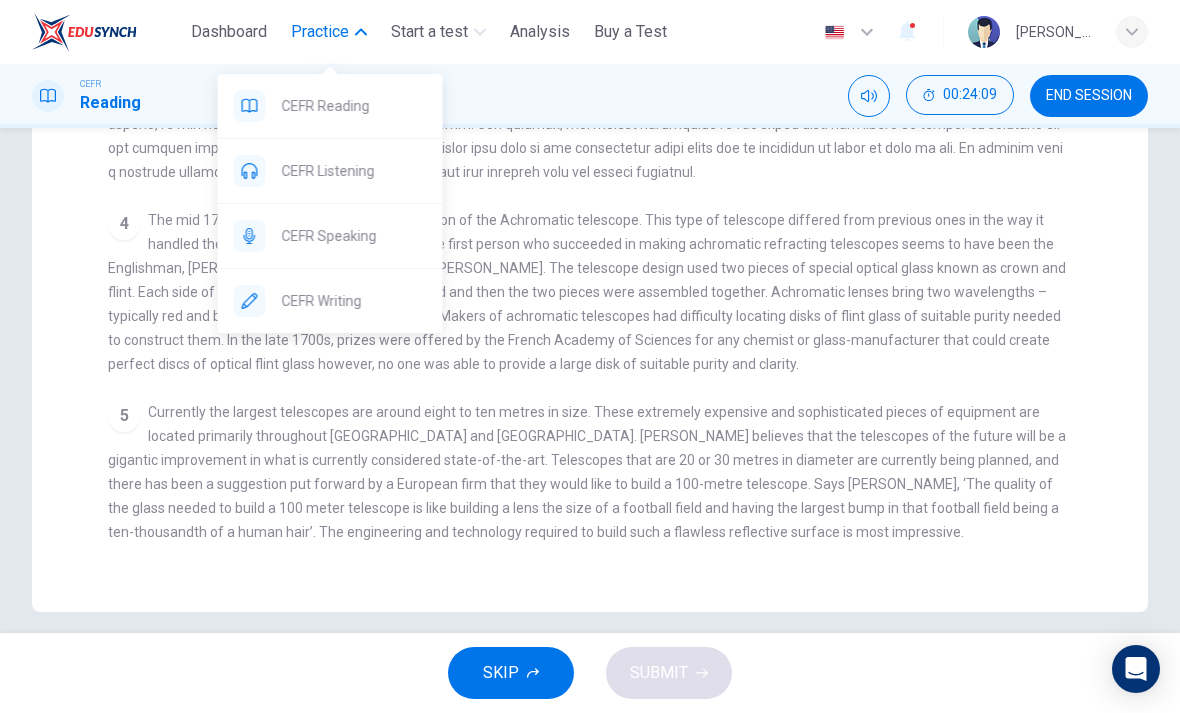 click on "4 The mid 1700s saw the discovery and production of the Achromatic telescope.
This type of telescope differed from previous ones in the way it handled the
different wavelengths of light. The first person who succeeded in making
achromatic refracting telescopes seems to have been the Englishman, Chester
Moore Hall. The telescope design used two pieces of special optical glass
known as crown and flint. Each side of each piece was ground and polished and
then the two pieces were assembled together. Achromatic lenses bring two
wavelengths – typically red and blue – into focus in the same plane. Makers of
achromatic telescopes had difficulty locating disks of flint glass of suitable
purity needed to construct them. In the late 1700s, prizes were offered by the
French Academy of Sciences for any chemist or glass-manufacturer that could
create perfect discs of optical flint glass however, no one was able to provide a large disk of suitable purity and clarity." at bounding box center [590, 292] 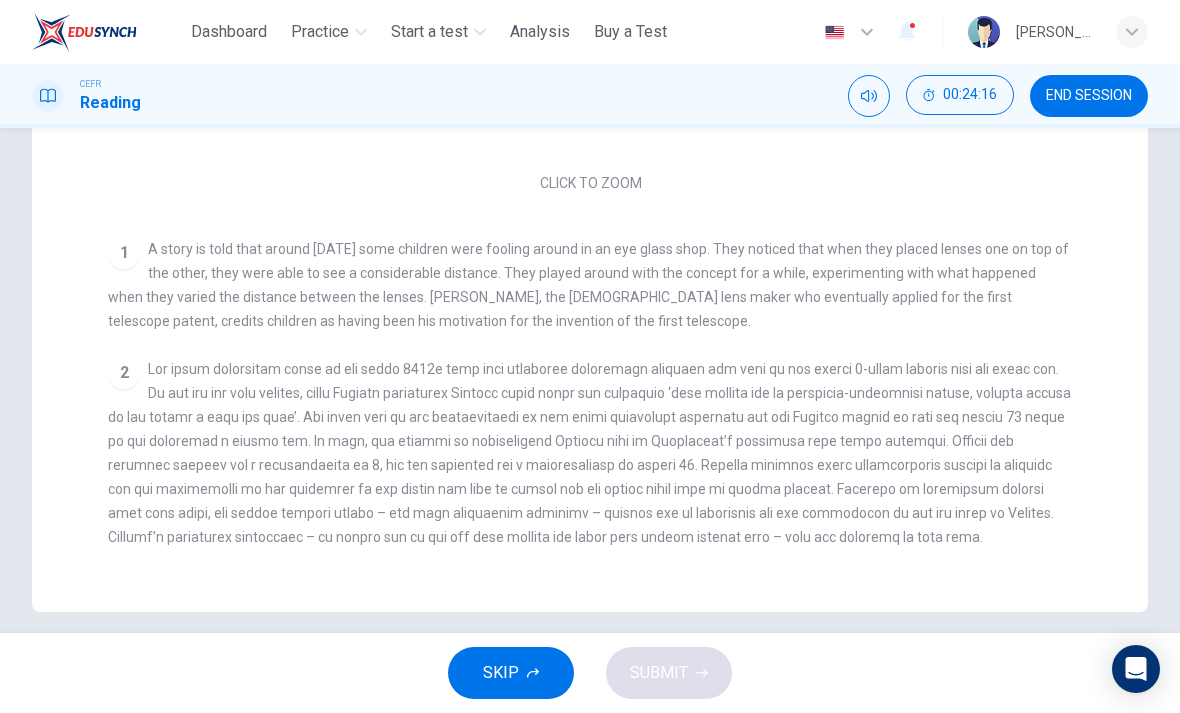 scroll, scrollTop: 0, scrollLeft: 0, axis: both 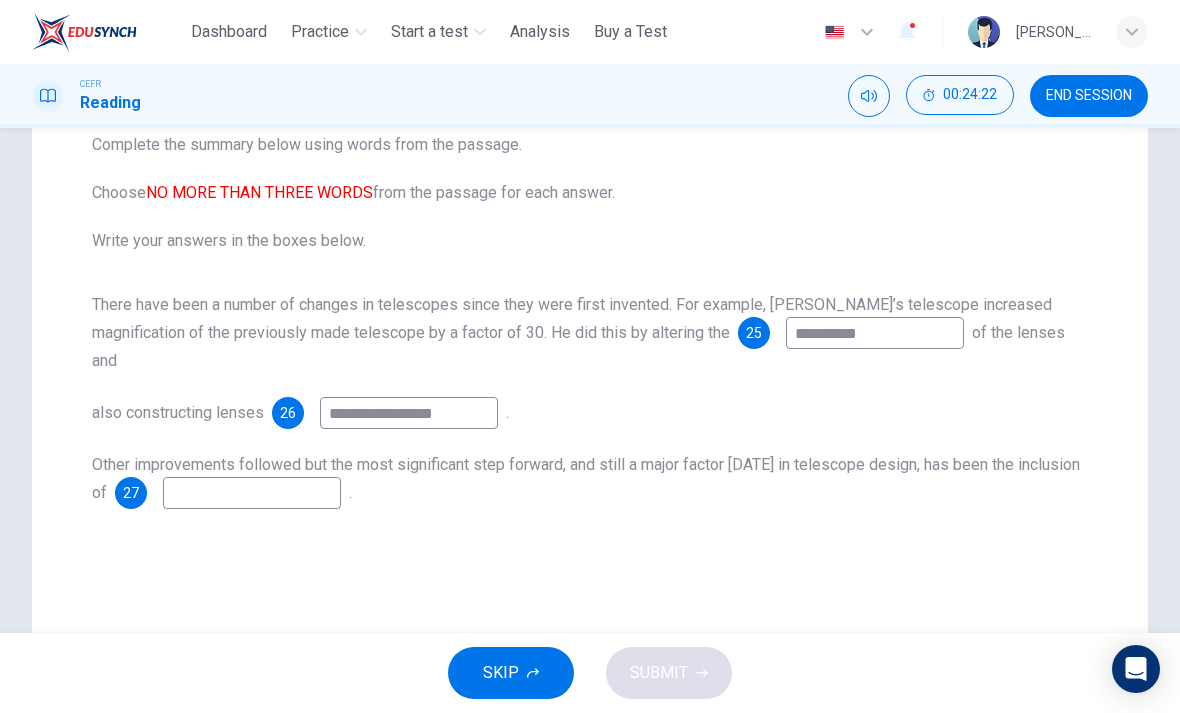 click at bounding box center (252, 493) 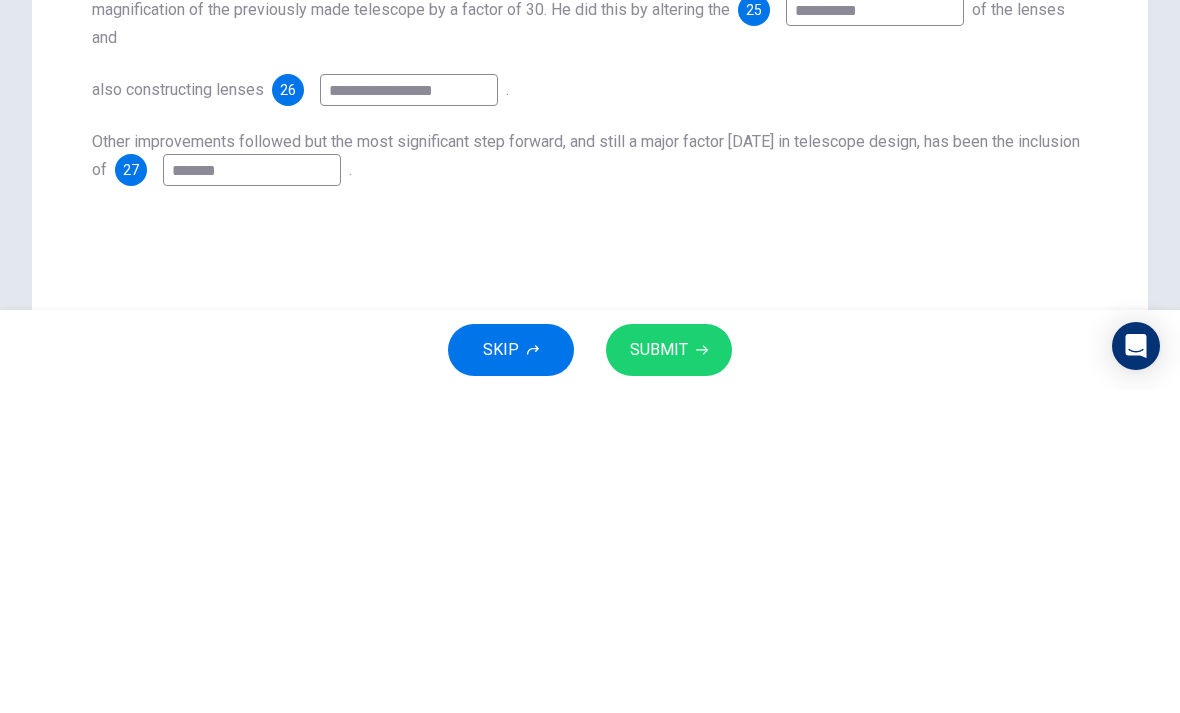 type on "*******" 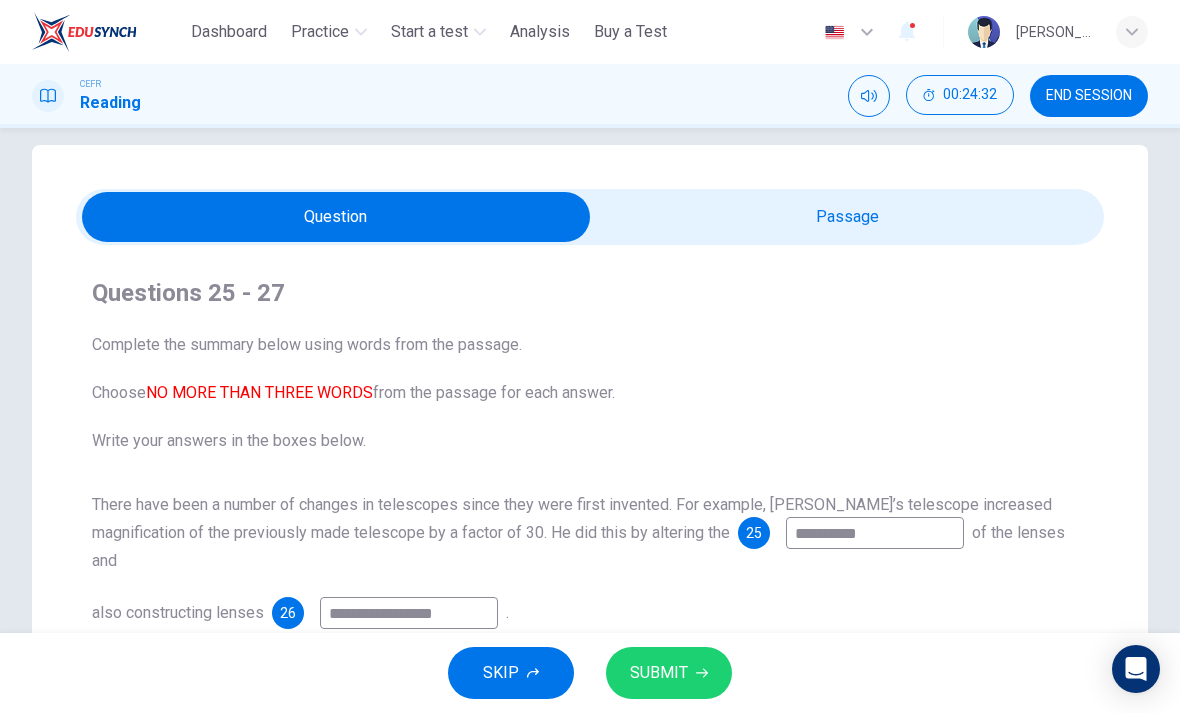 scroll, scrollTop: 16, scrollLeft: 0, axis: vertical 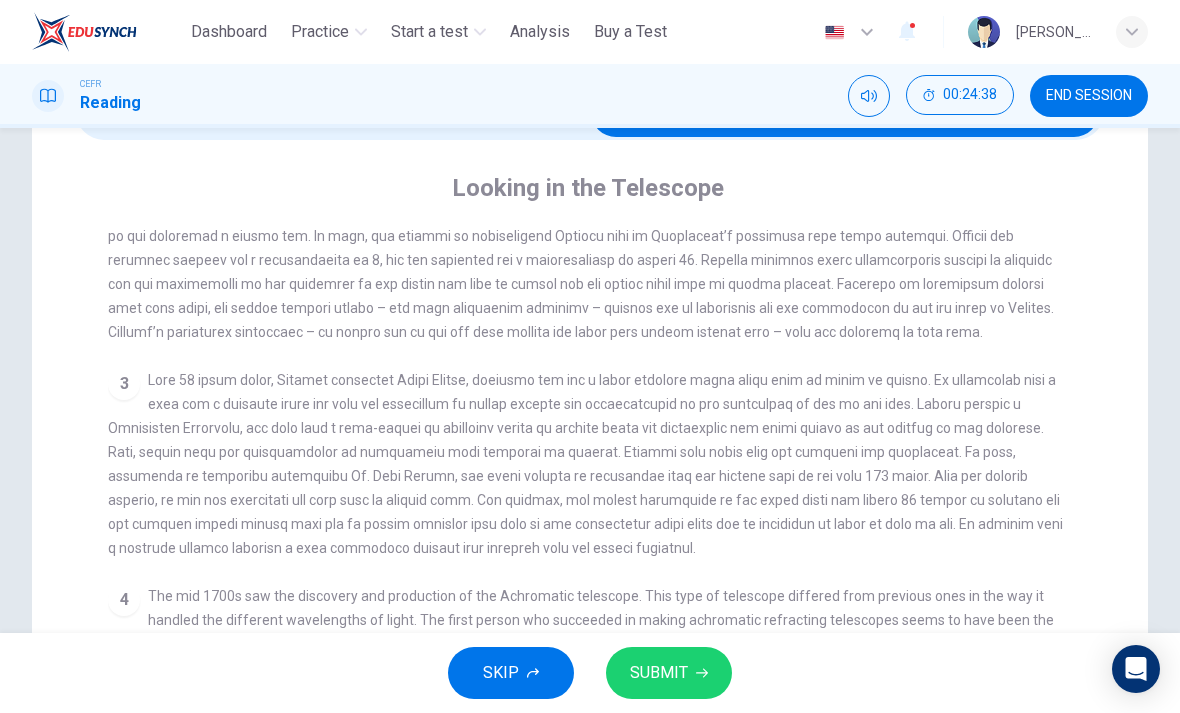 click on "3" at bounding box center [590, 464] 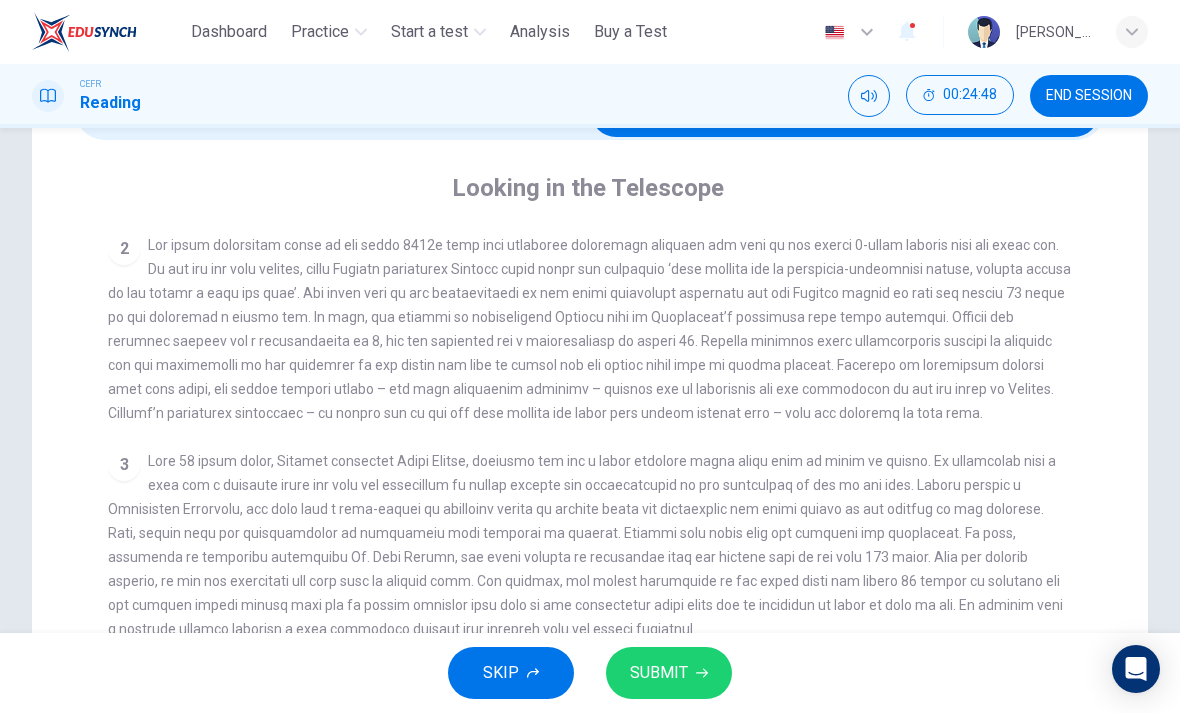 scroll, scrollTop: 496, scrollLeft: 0, axis: vertical 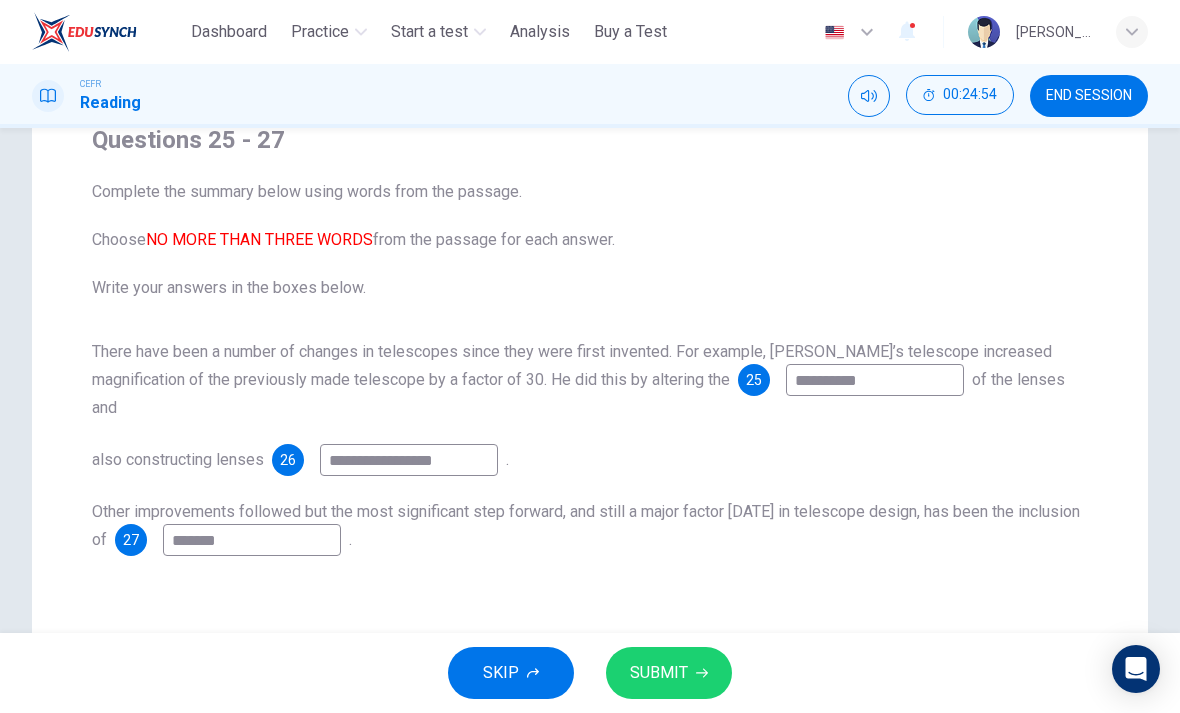 click on "SUBMIT" at bounding box center [669, 673] 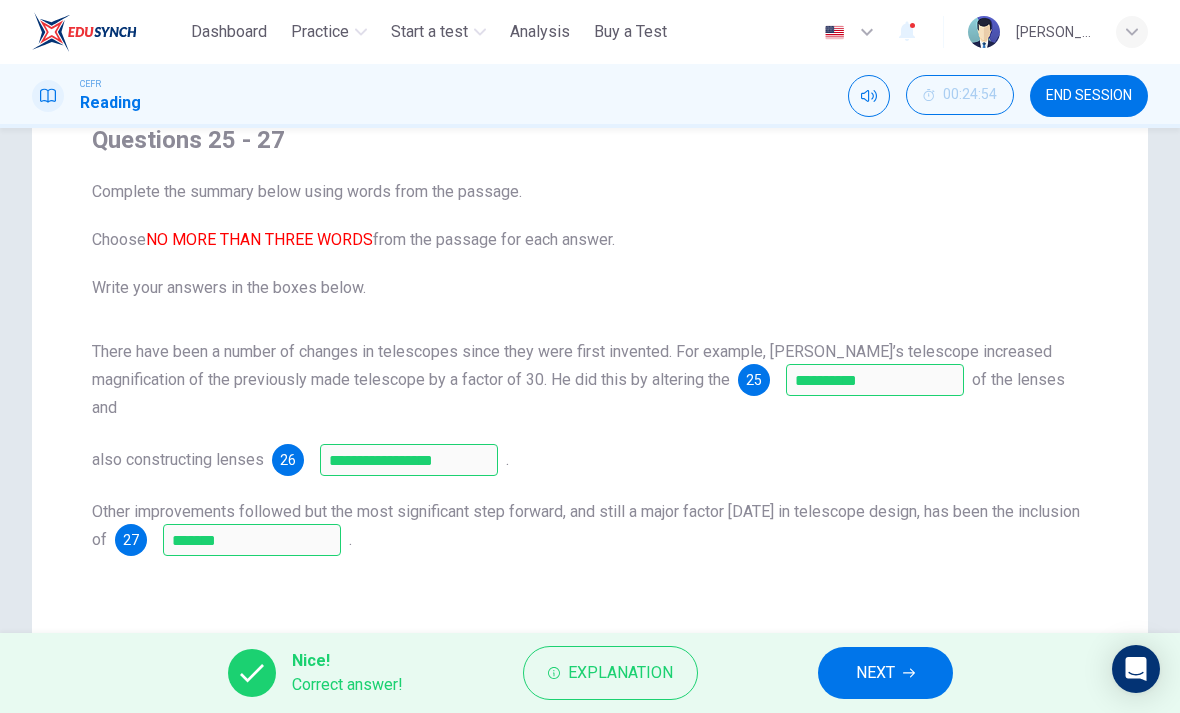 click on "Explanation" at bounding box center [620, 673] 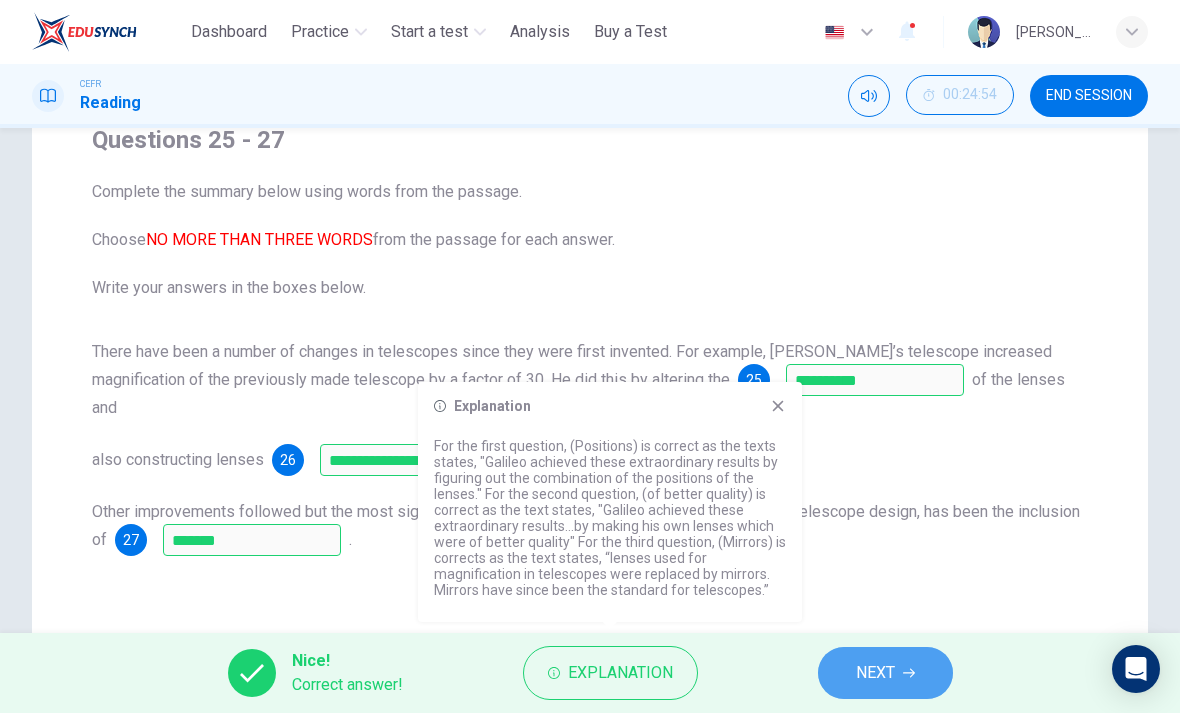 click on "NEXT" at bounding box center (875, 673) 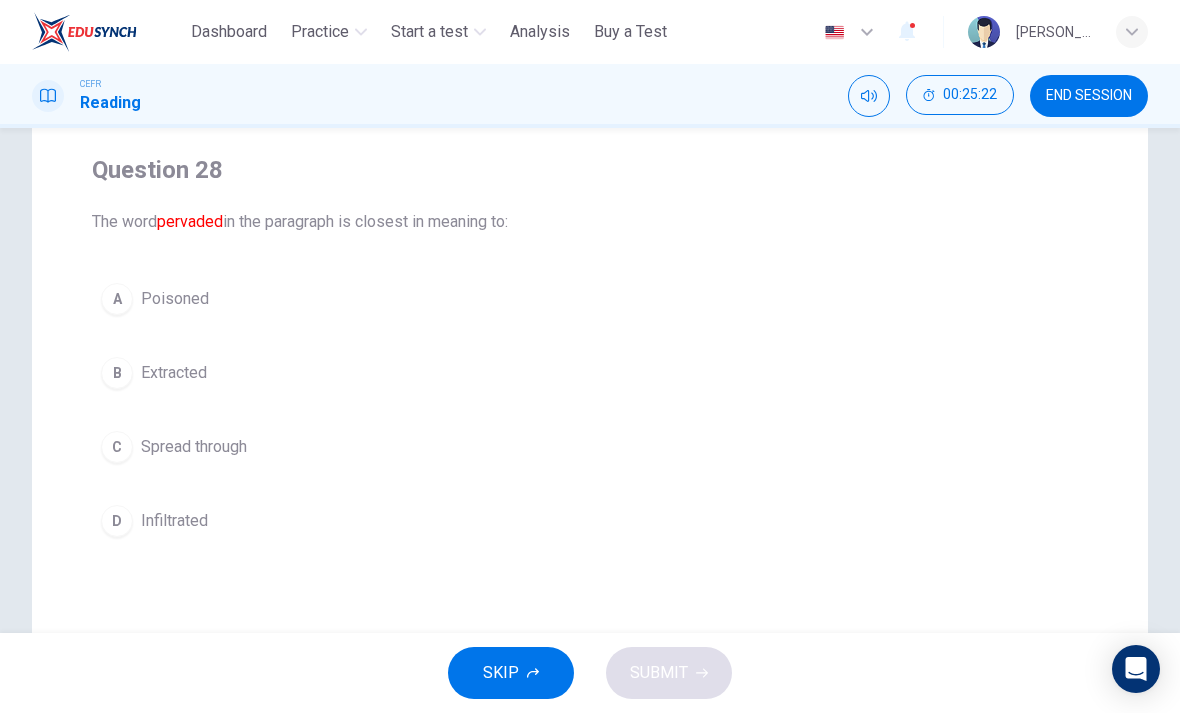 scroll, scrollTop: 150, scrollLeft: 0, axis: vertical 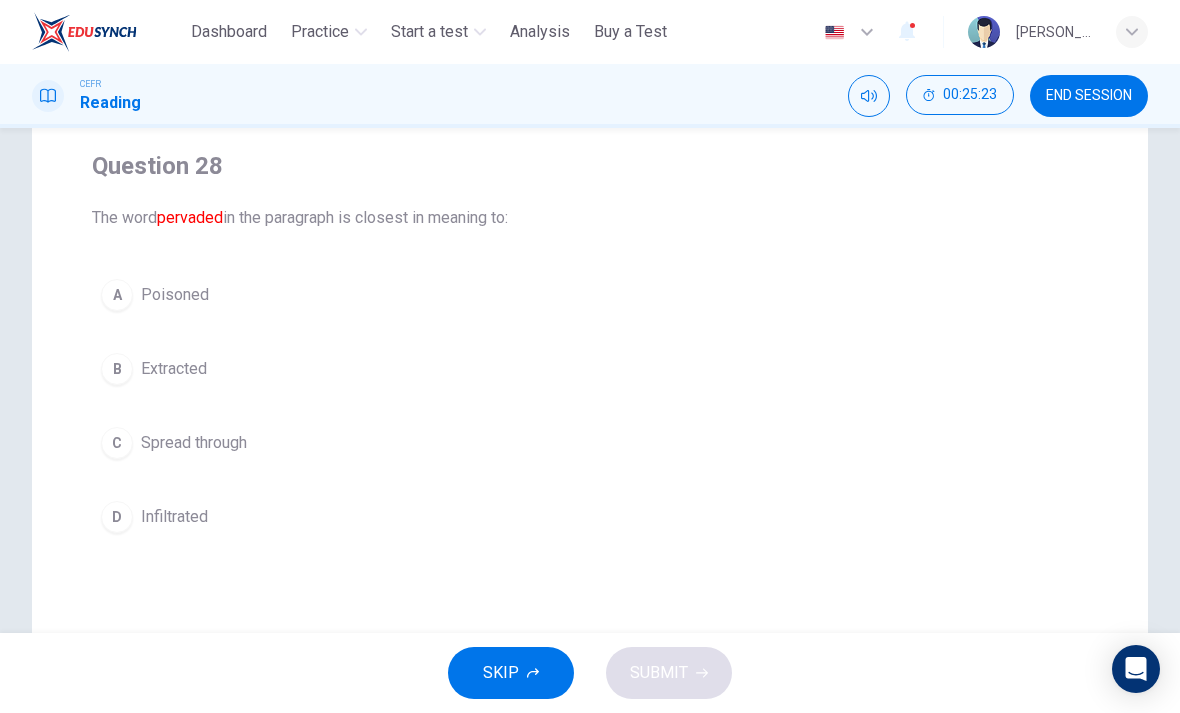 click on "C" at bounding box center (117, 443) 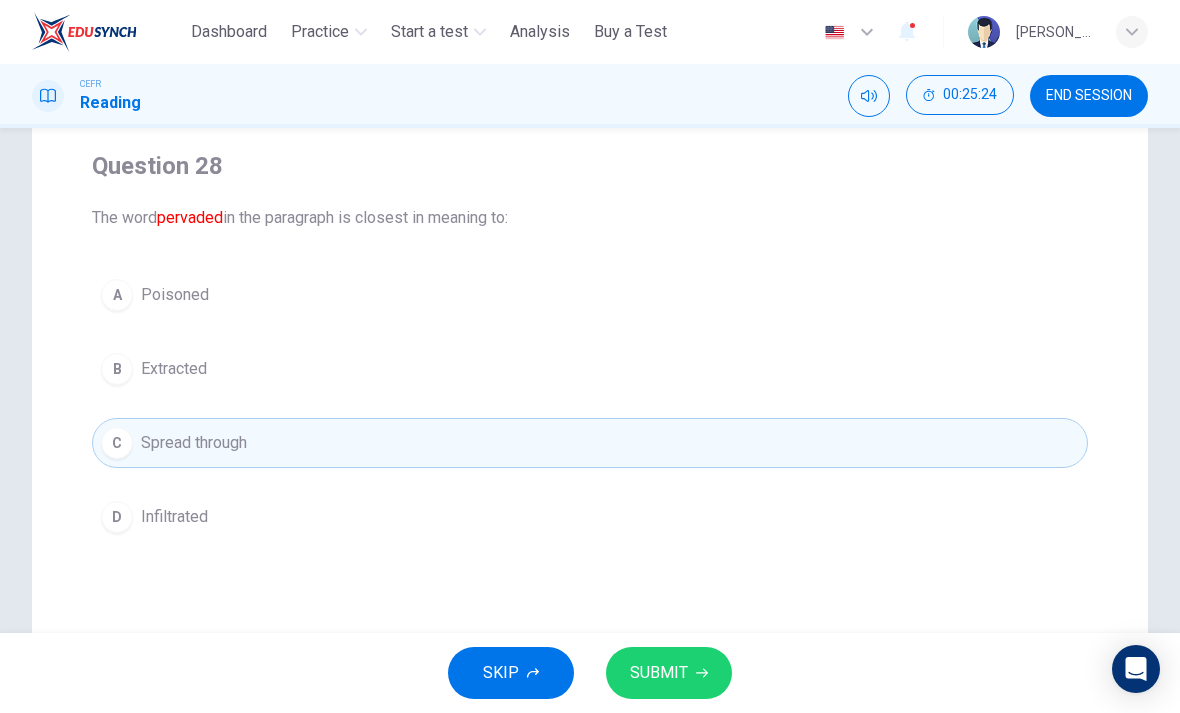 click on "D" at bounding box center [117, 517] 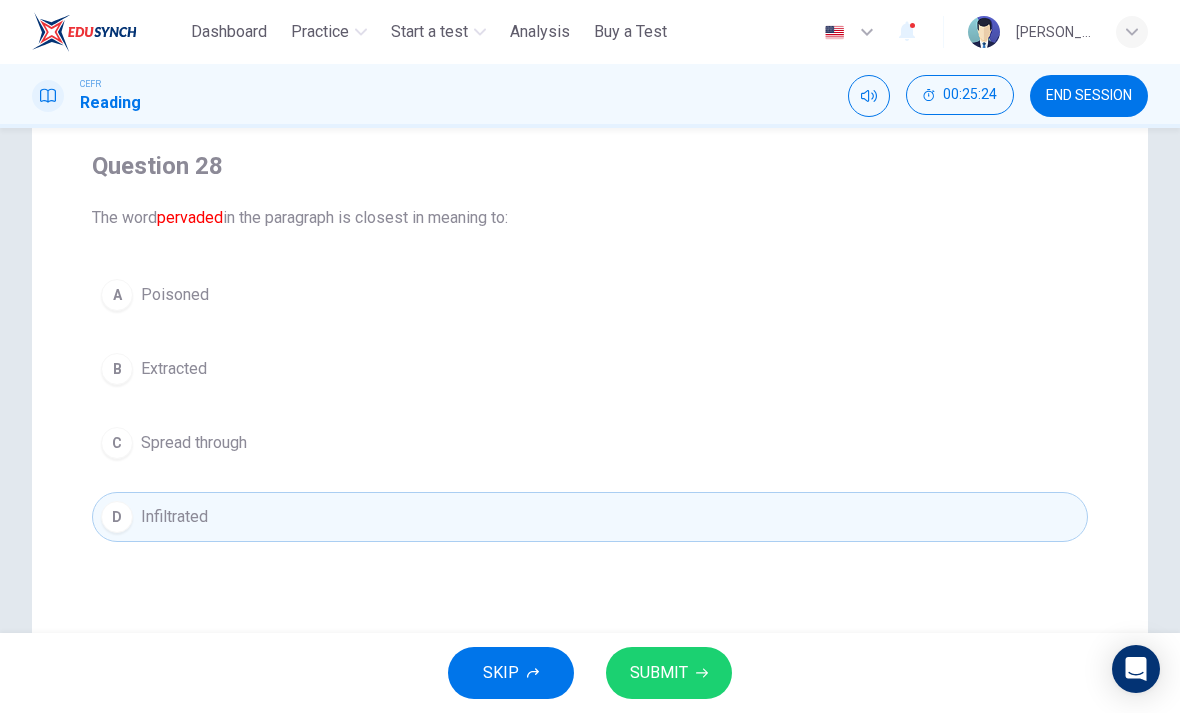 click on "SUBMIT" at bounding box center [669, 673] 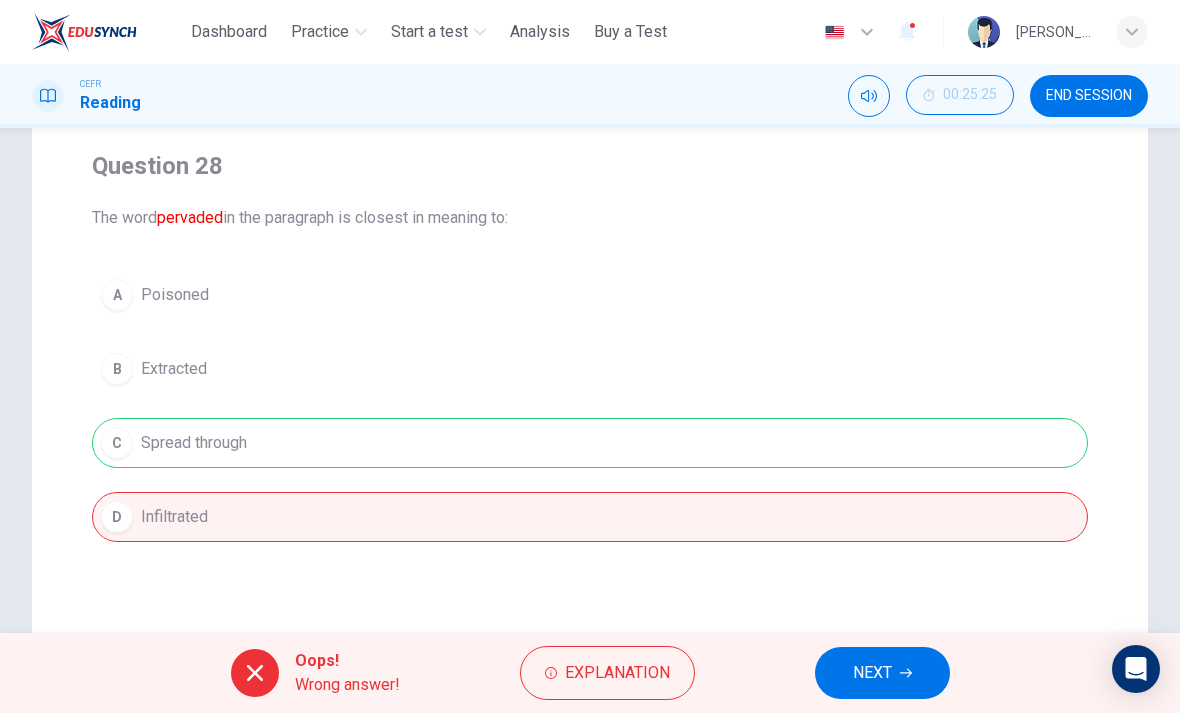 click on "NEXT" at bounding box center [882, 673] 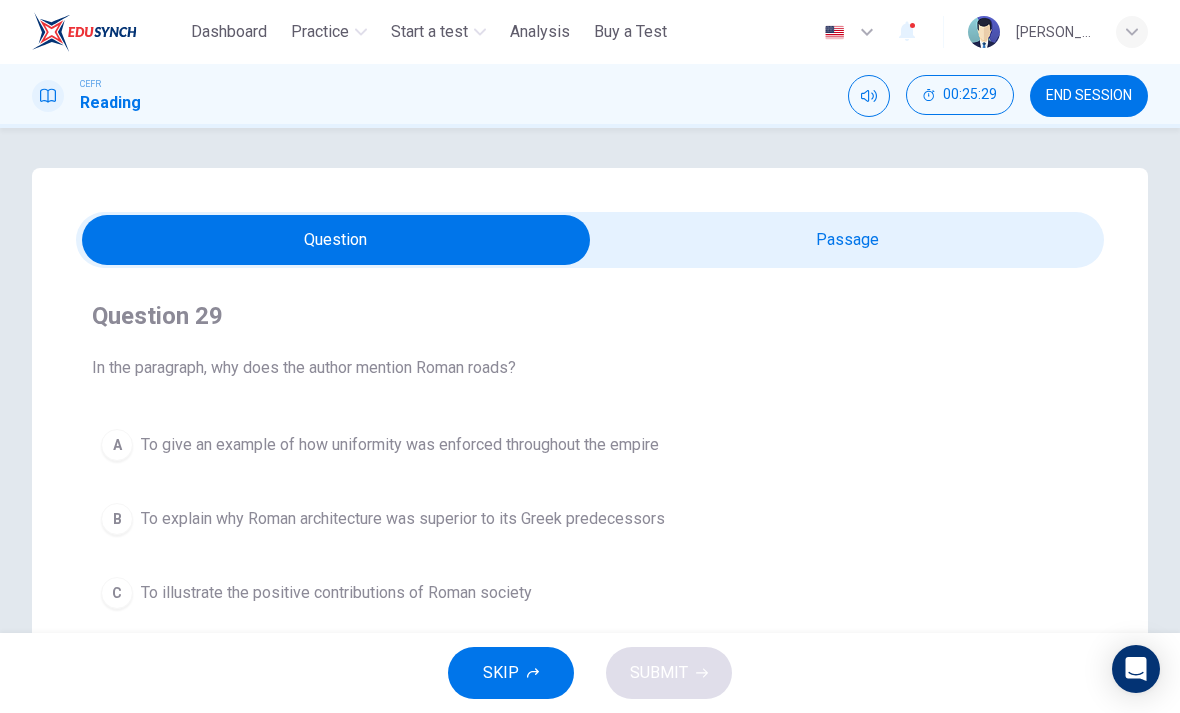 scroll, scrollTop: 0, scrollLeft: 0, axis: both 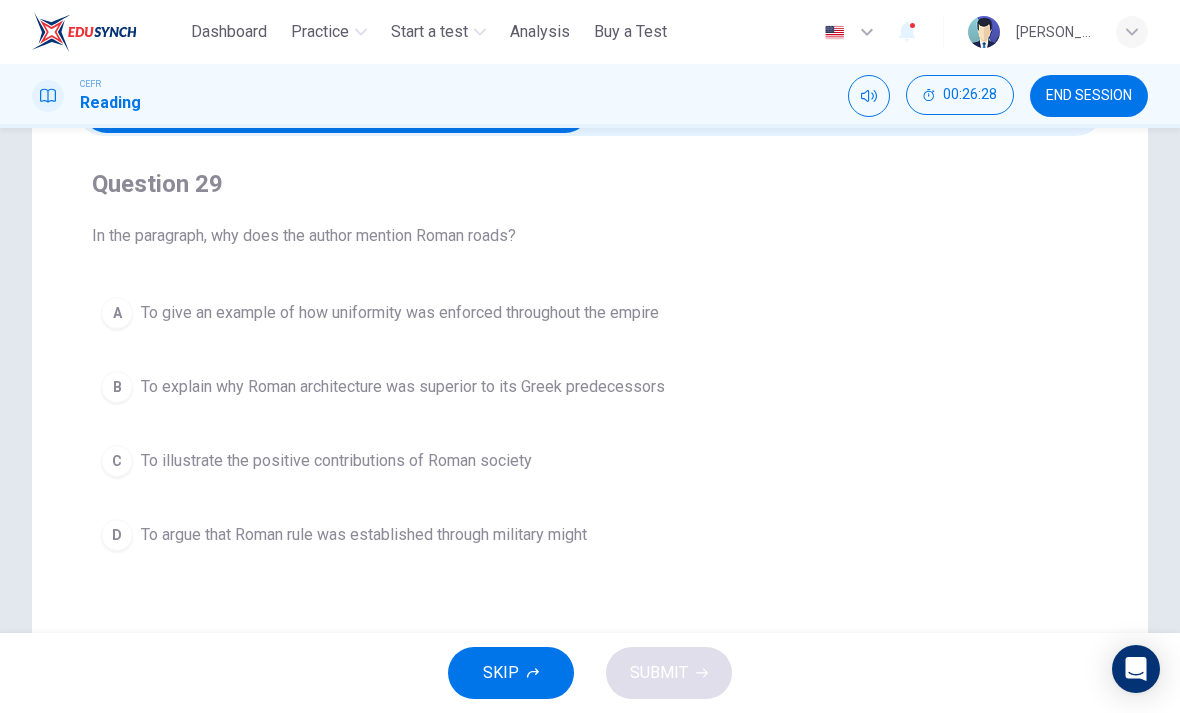 click on "A" at bounding box center (117, 313) 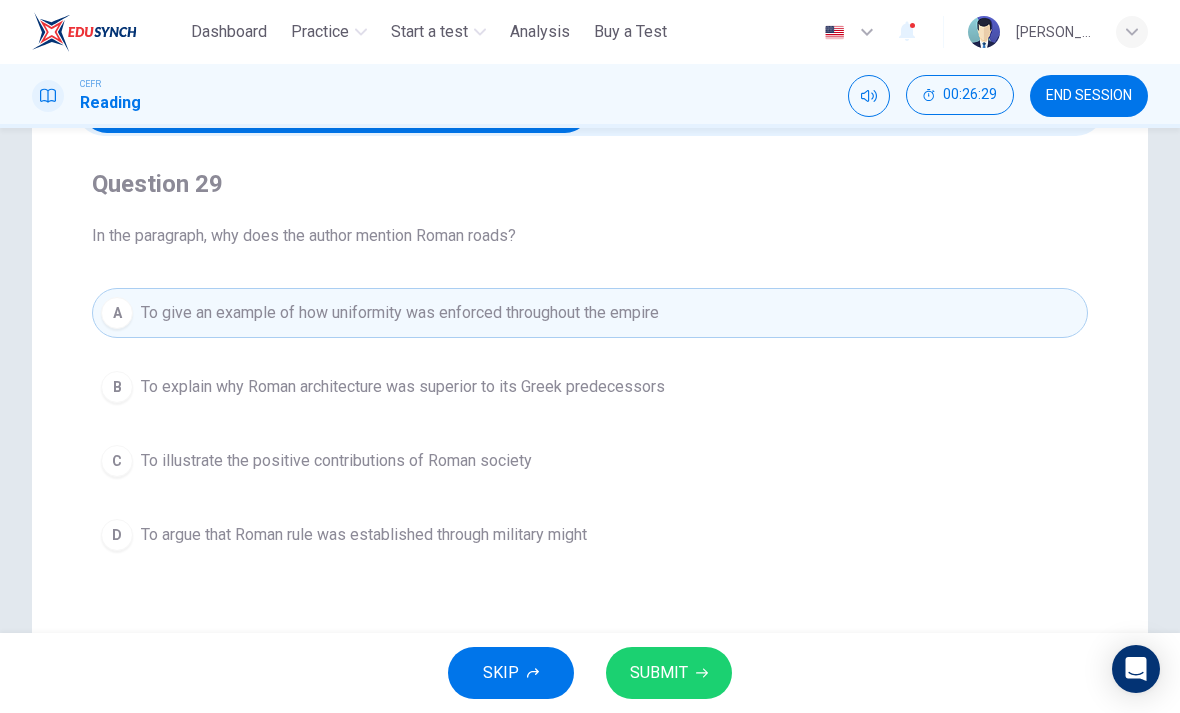 click on "SUBMIT" at bounding box center (659, 673) 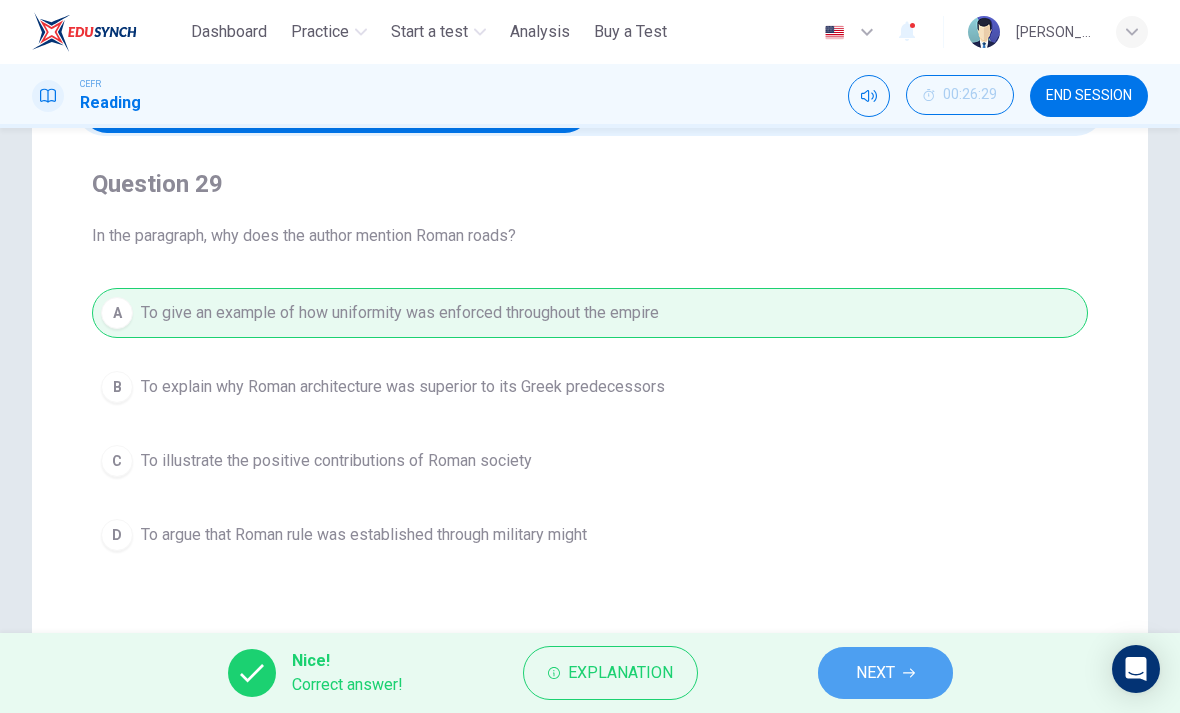 click on "NEXT" at bounding box center (875, 673) 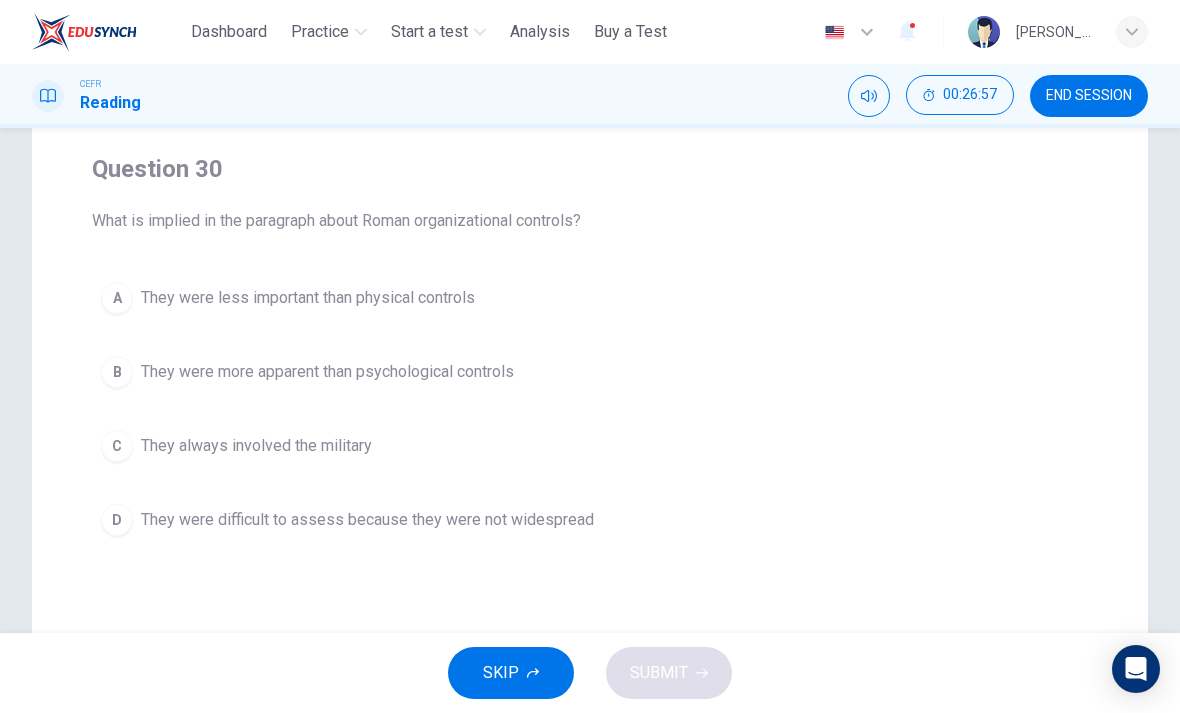 scroll, scrollTop: 148, scrollLeft: 0, axis: vertical 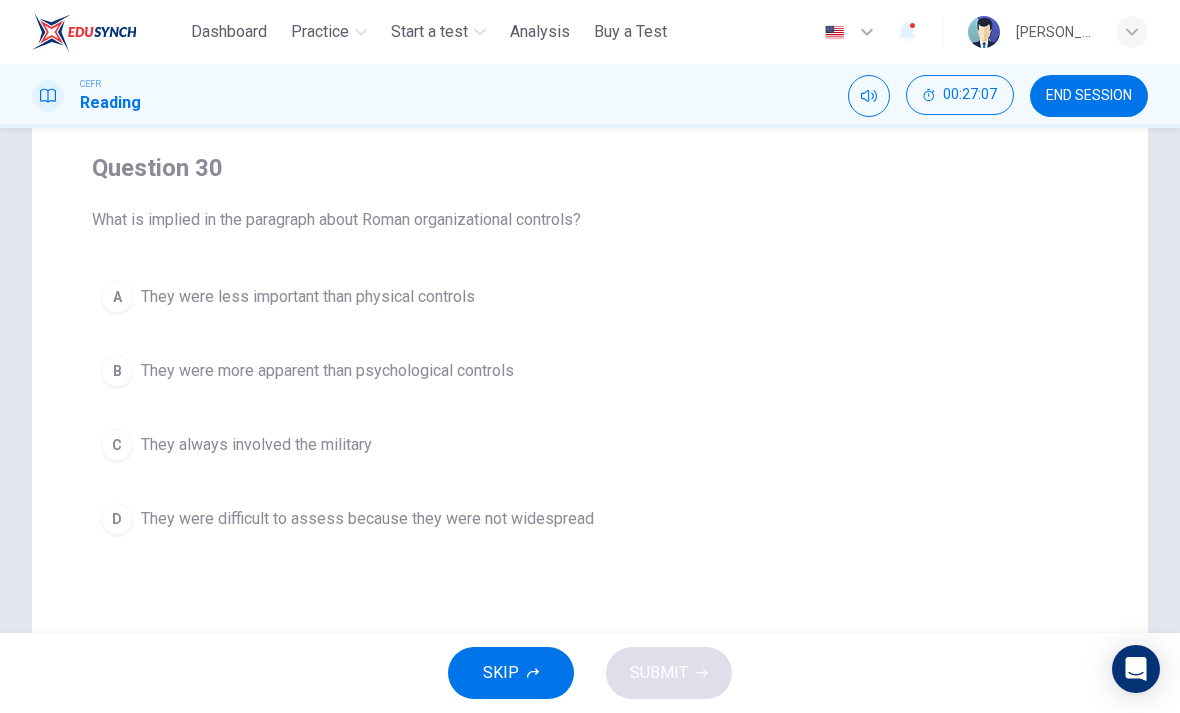 click on "B They were more apparent than psychological controls" at bounding box center (590, 371) 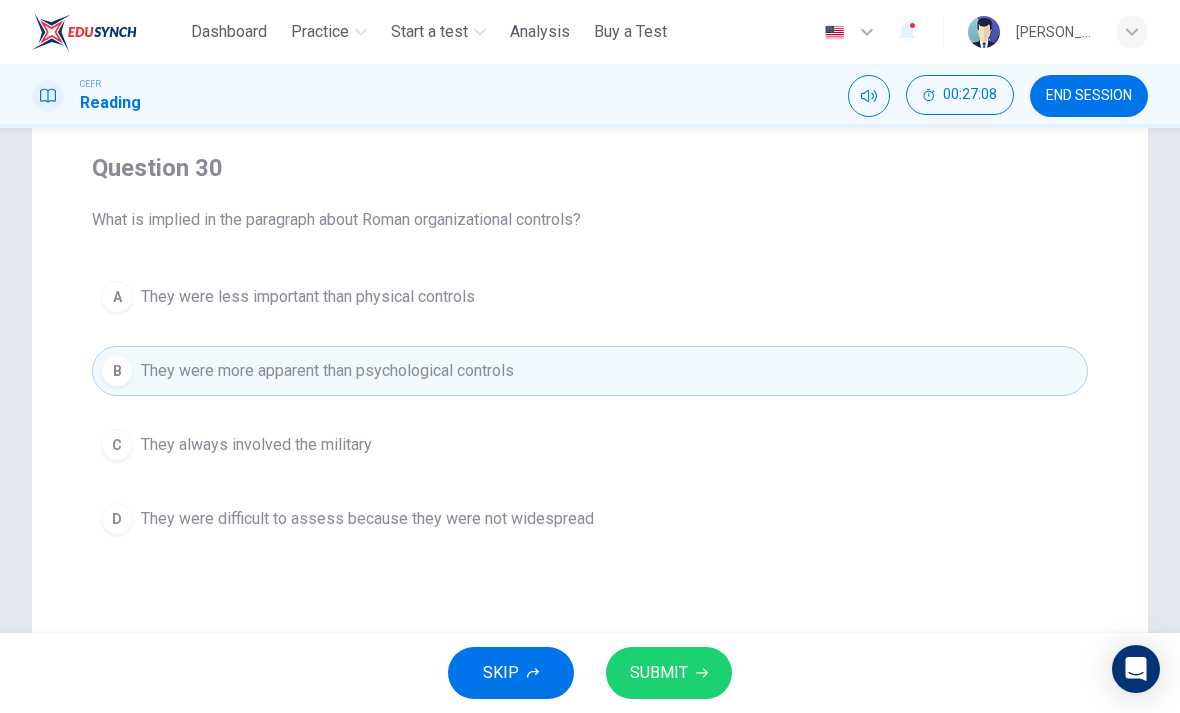 click on "SUBMIT" at bounding box center [659, 673] 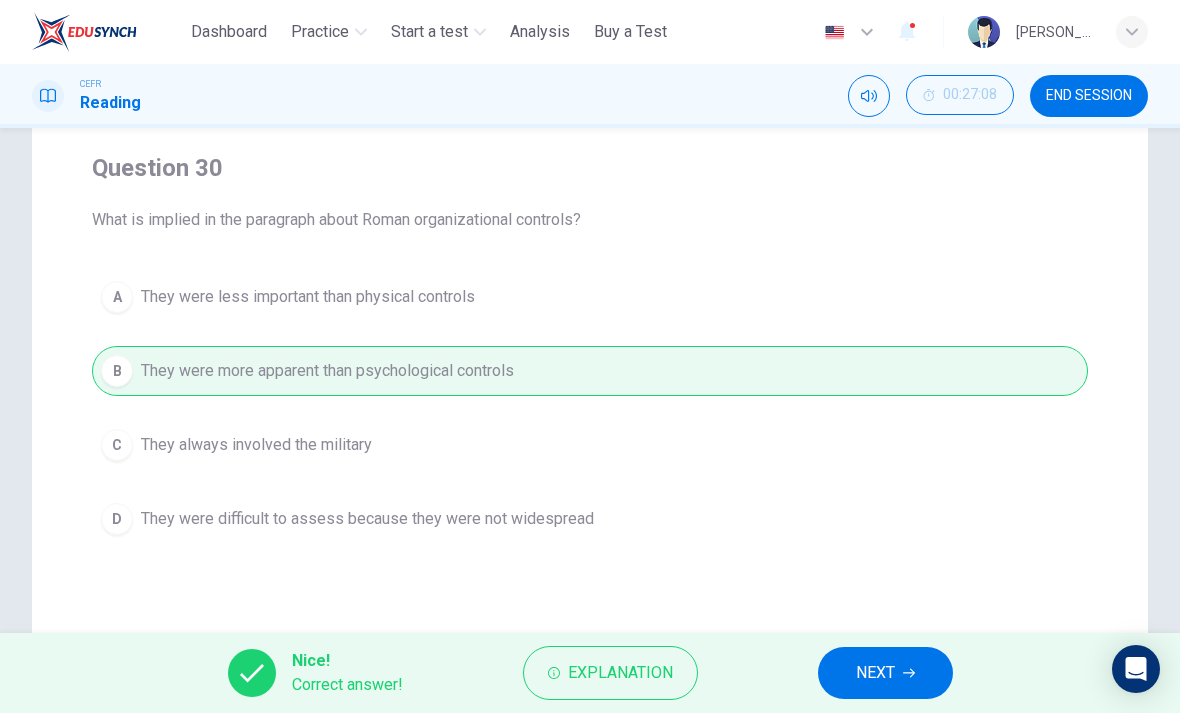 click on "NEXT" at bounding box center [875, 673] 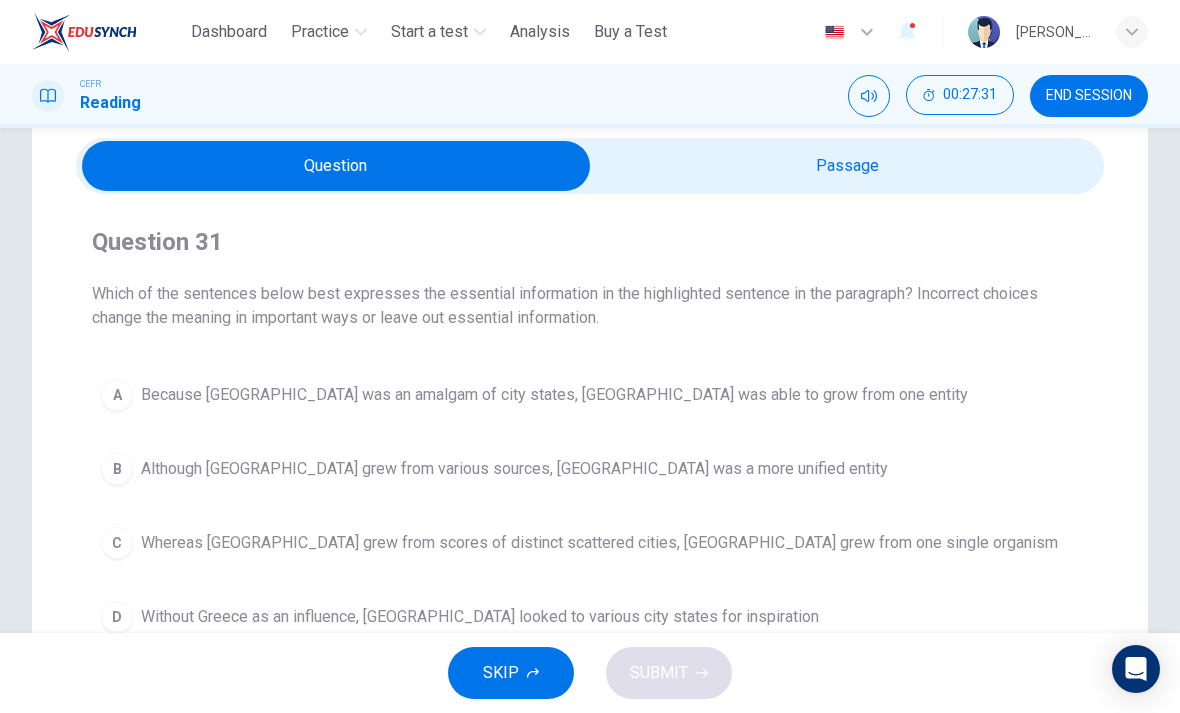 scroll, scrollTop: 73, scrollLeft: 0, axis: vertical 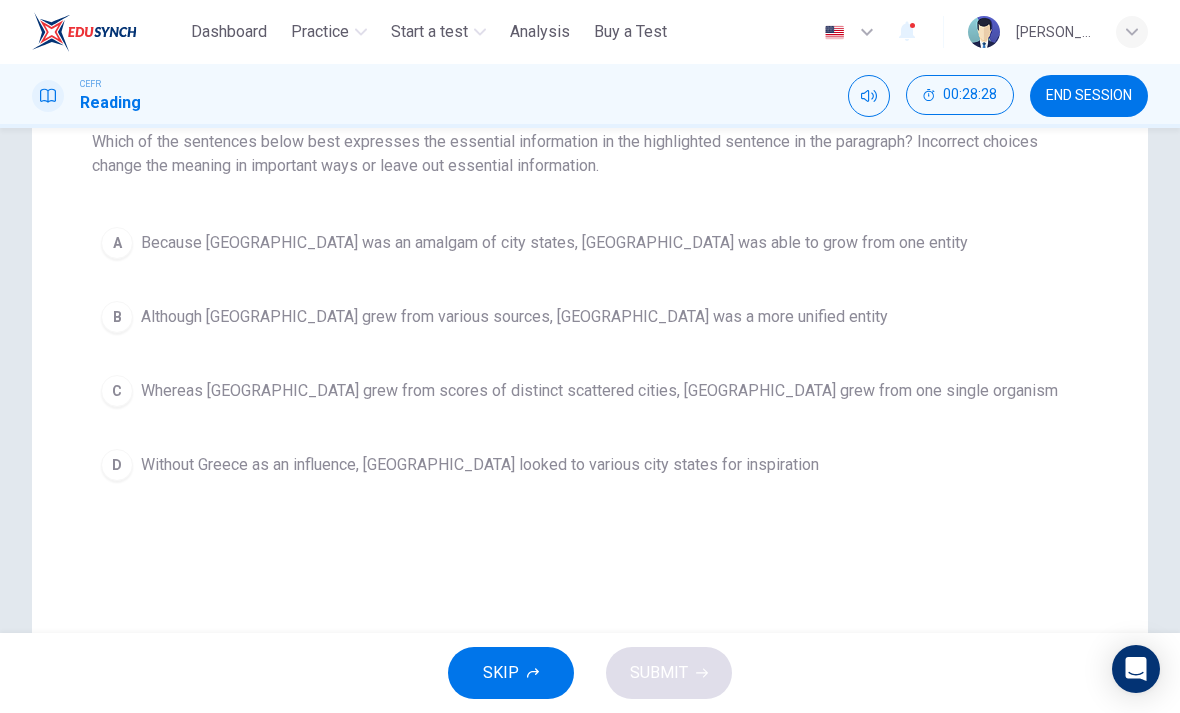 click on "C Whereas Greece grew from scores of distinct scattered cities, Rome grew from one
single organism" at bounding box center [590, 391] 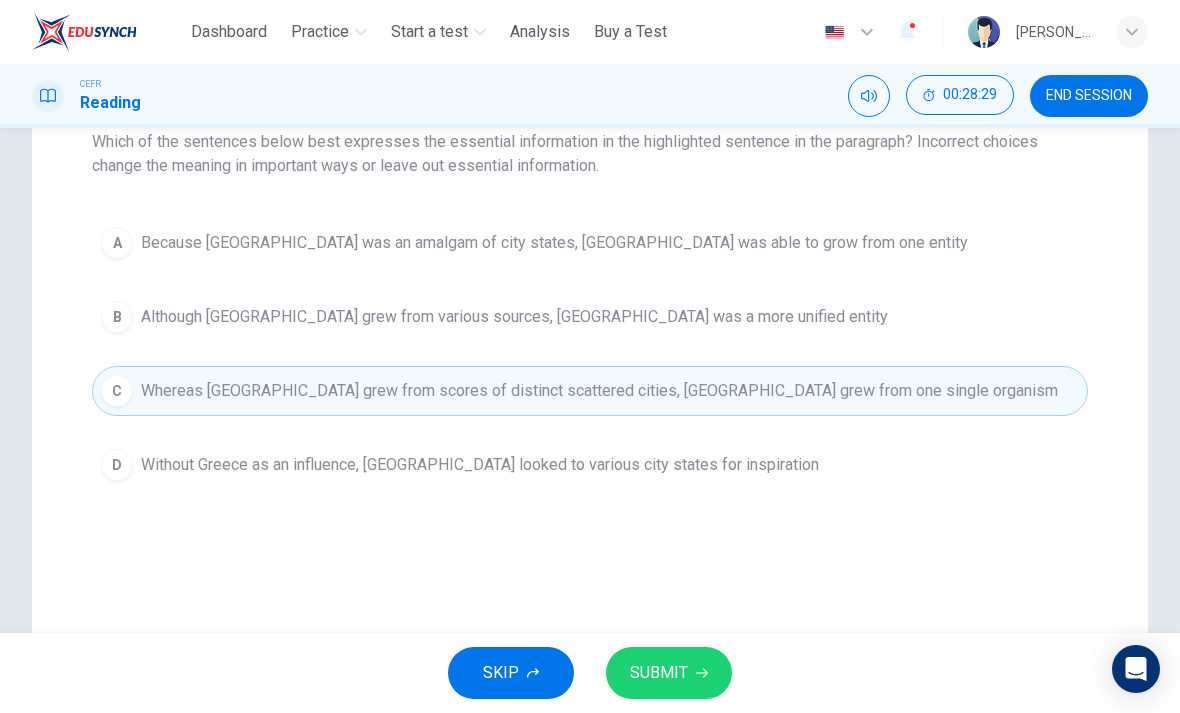 click on "SUBMIT" at bounding box center (659, 673) 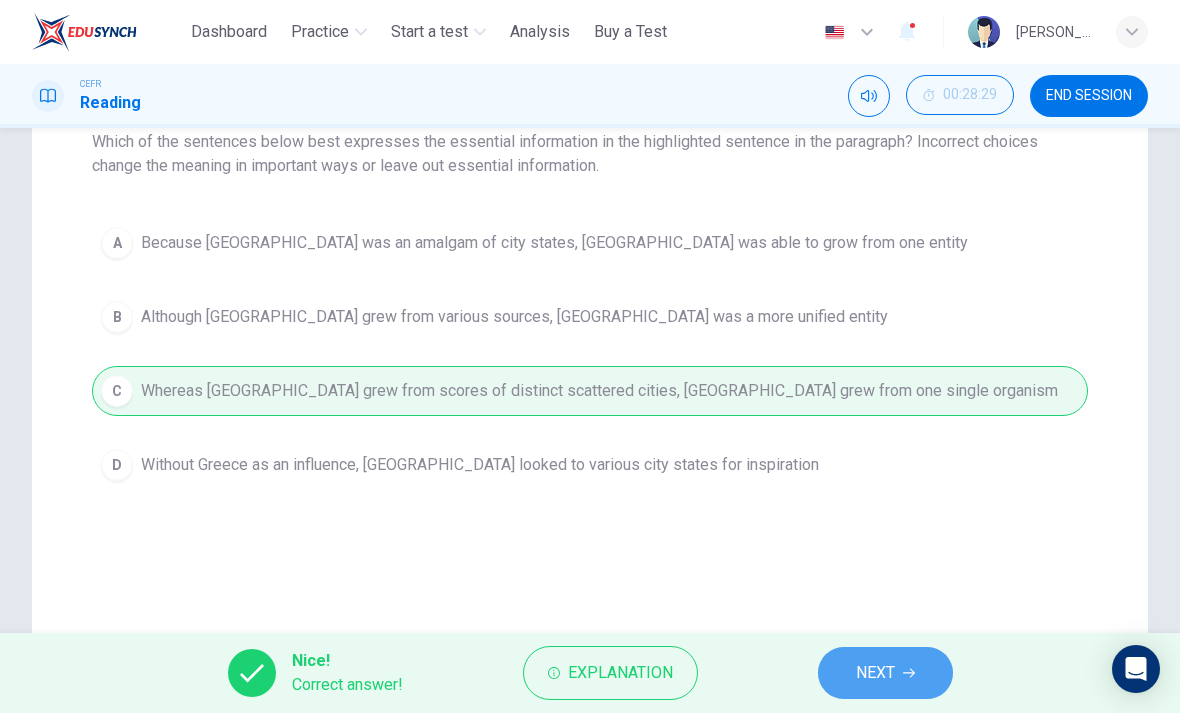 click on "NEXT" at bounding box center [875, 673] 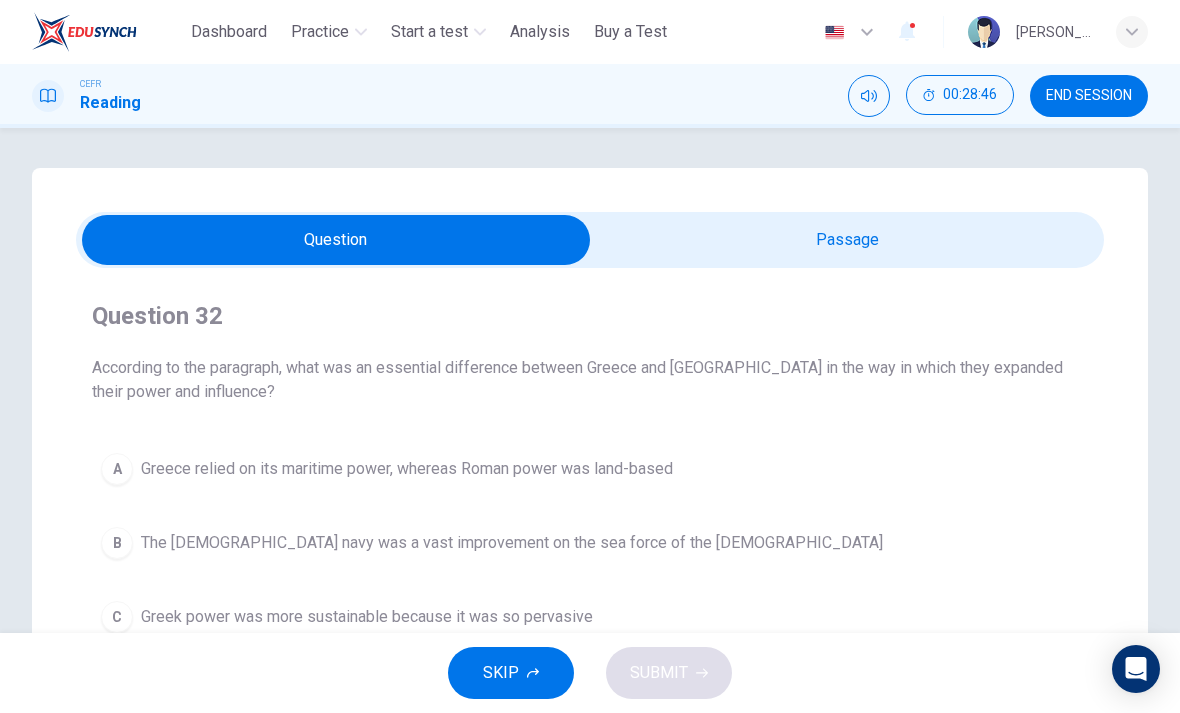 scroll, scrollTop: 0, scrollLeft: 0, axis: both 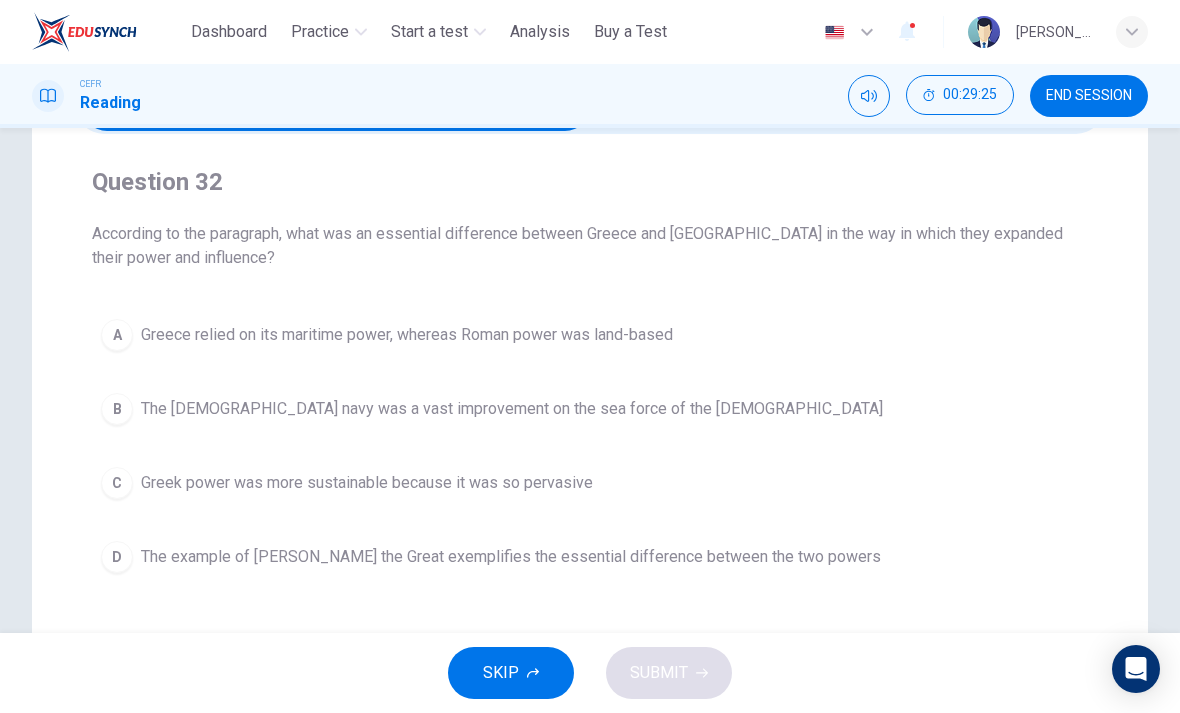 click on "A" at bounding box center [117, 335] 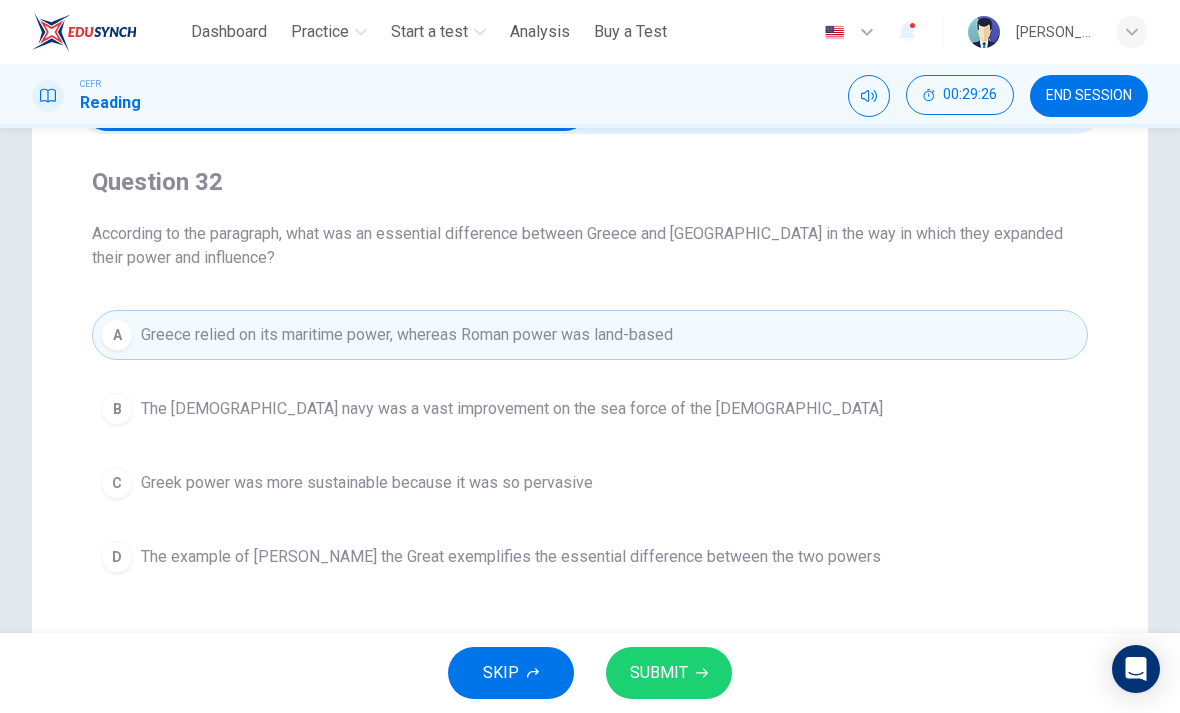 click on "SUBMIT" at bounding box center (659, 673) 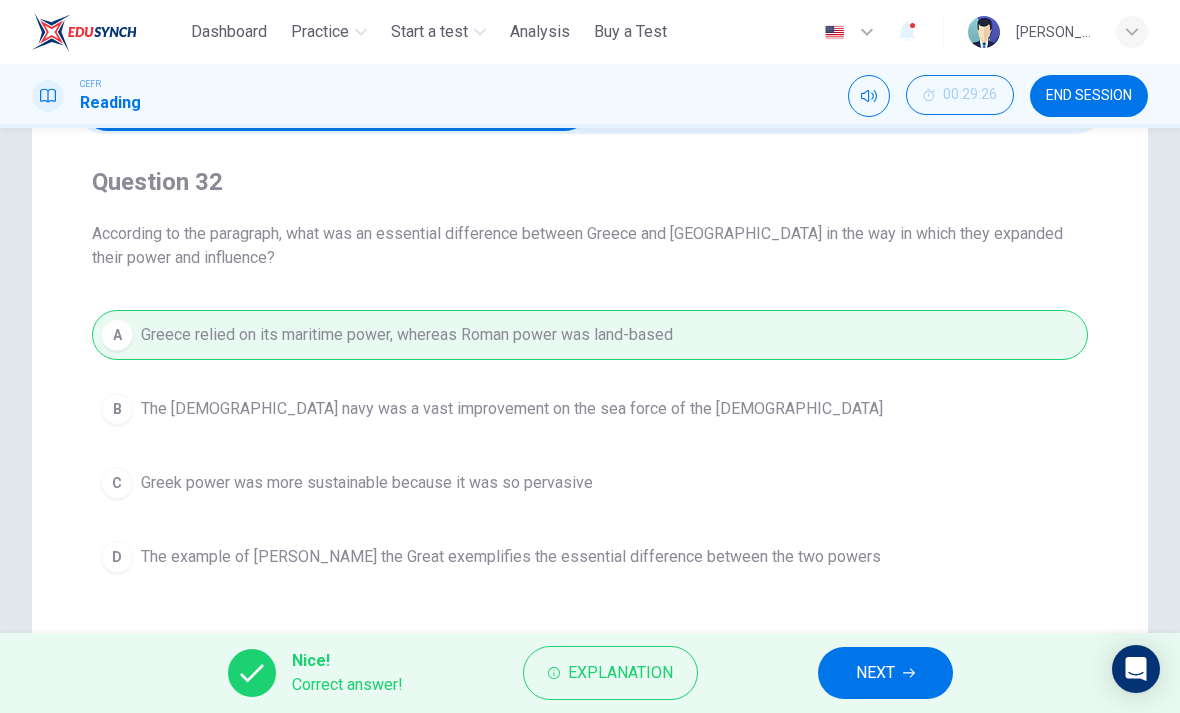 click on "NEXT" at bounding box center [885, 673] 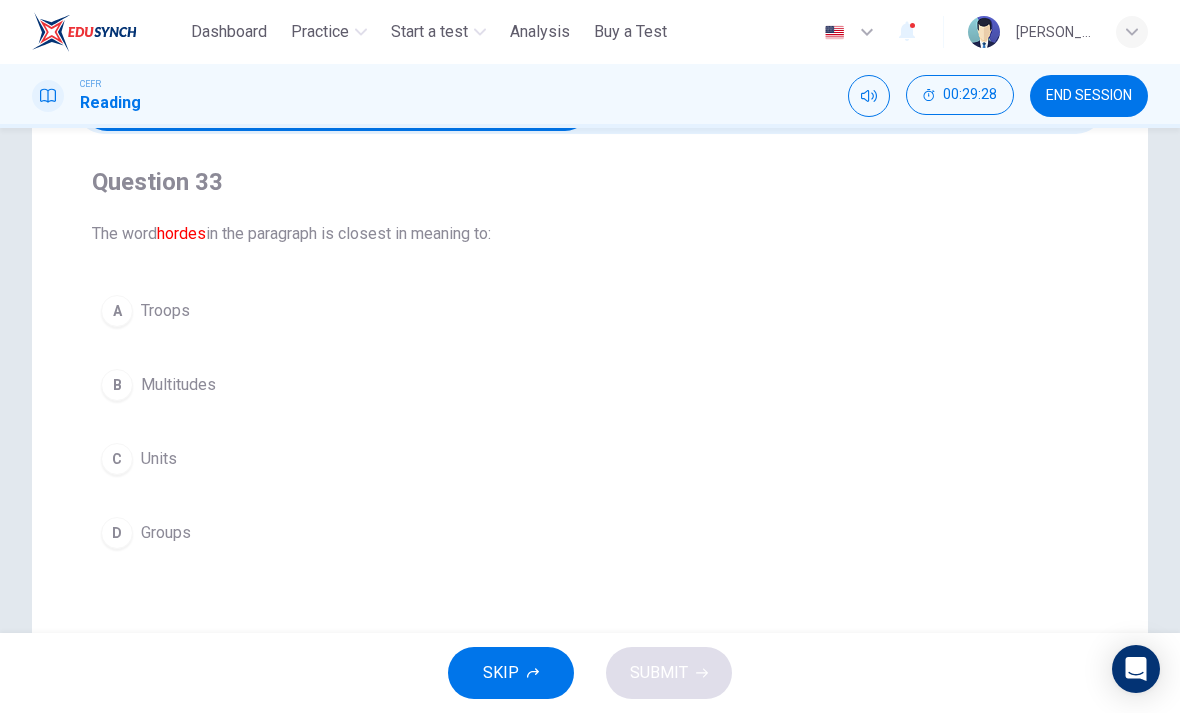 click on "A" at bounding box center (117, 311) 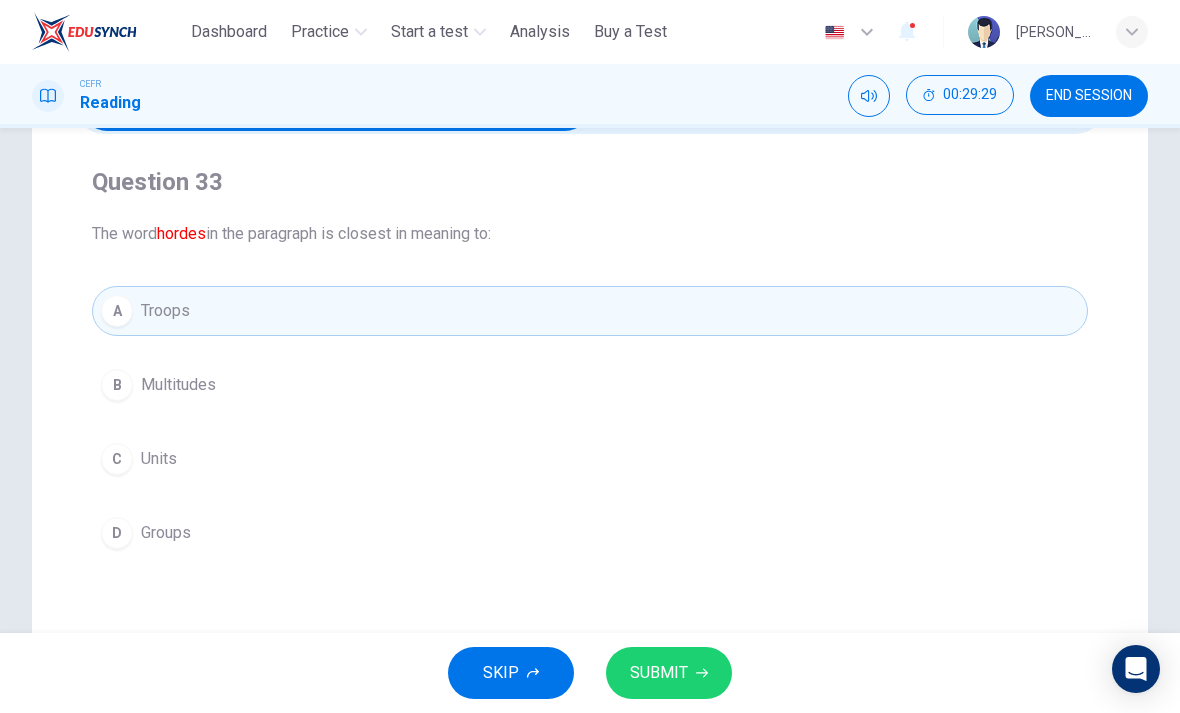 click on "SUBMIT" at bounding box center (669, 673) 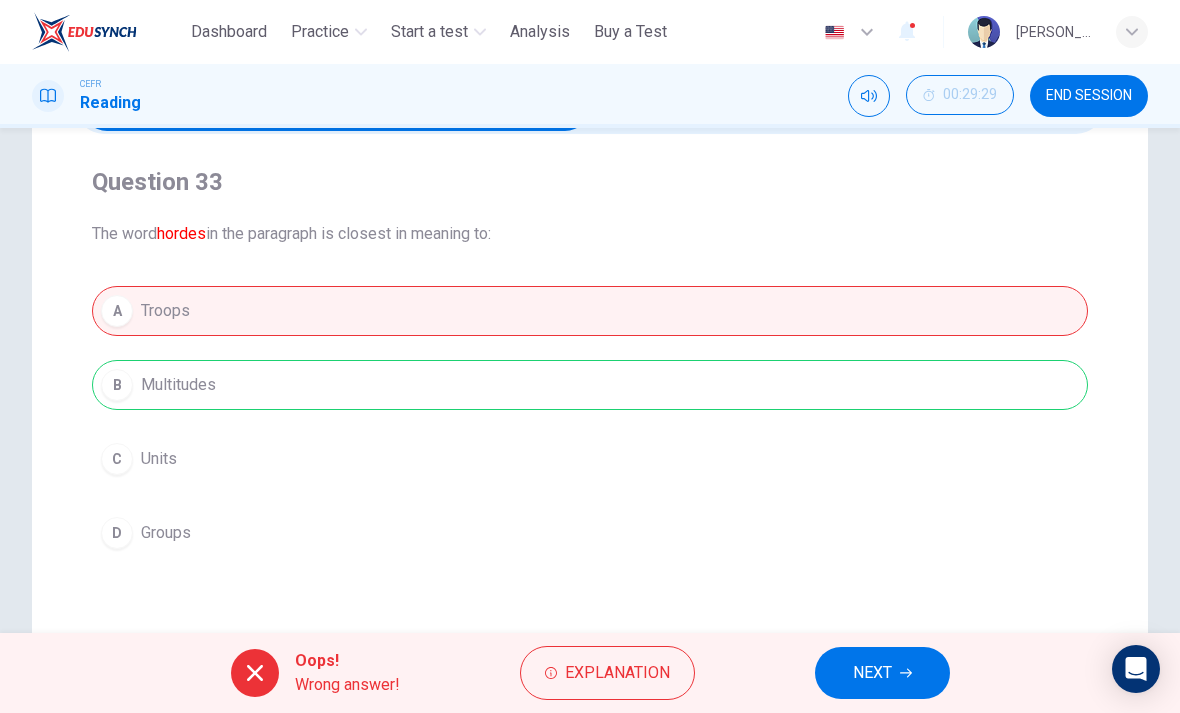 click on "Explanation" at bounding box center [617, 673] 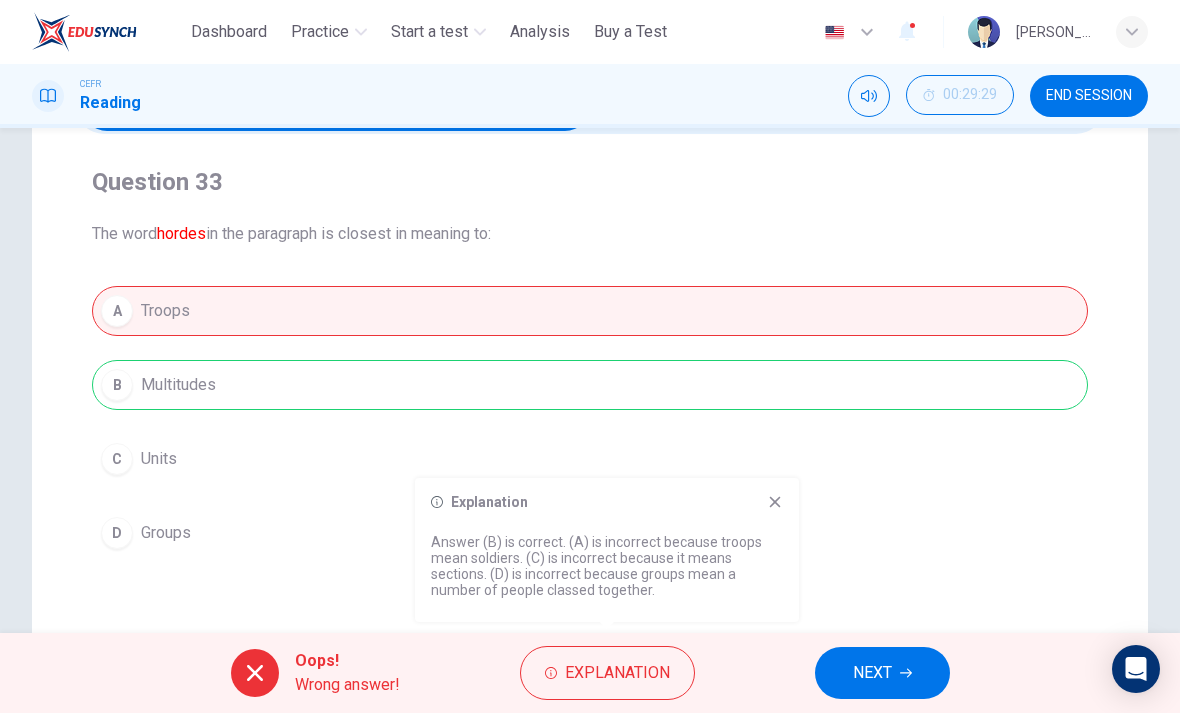click on "NEXT" at bounding box center (872, 673) 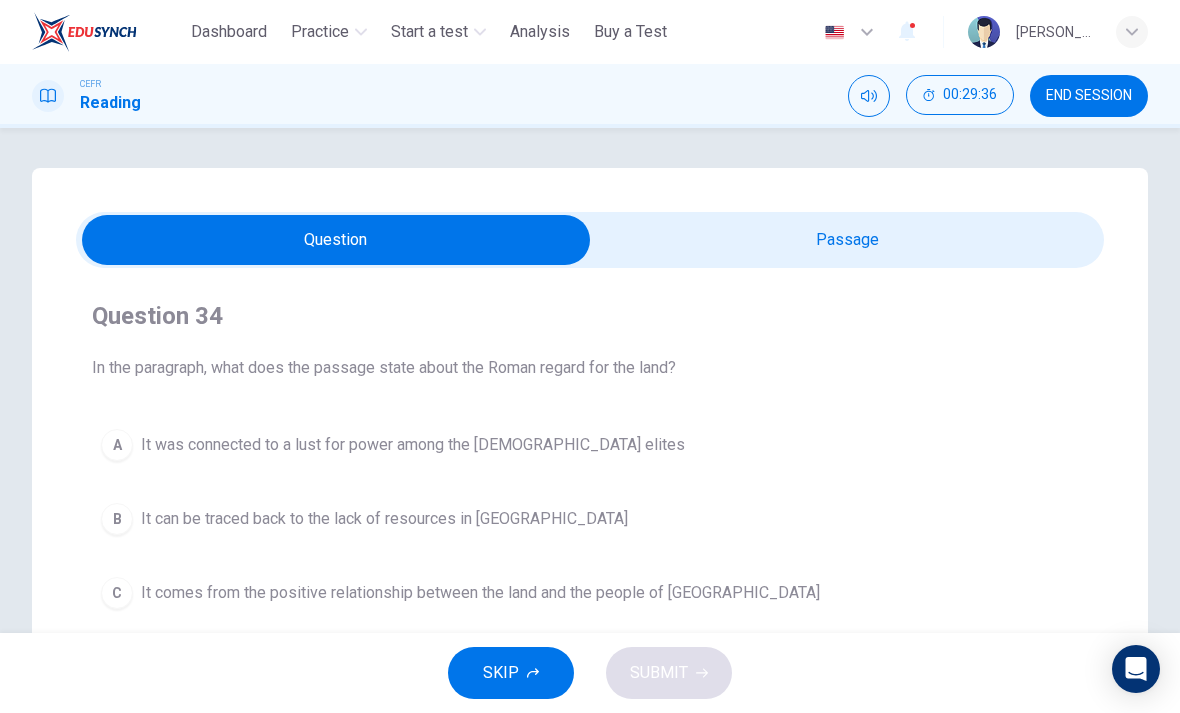 scroll, scrollTop: 0, scrollLeft: 0, axis: both 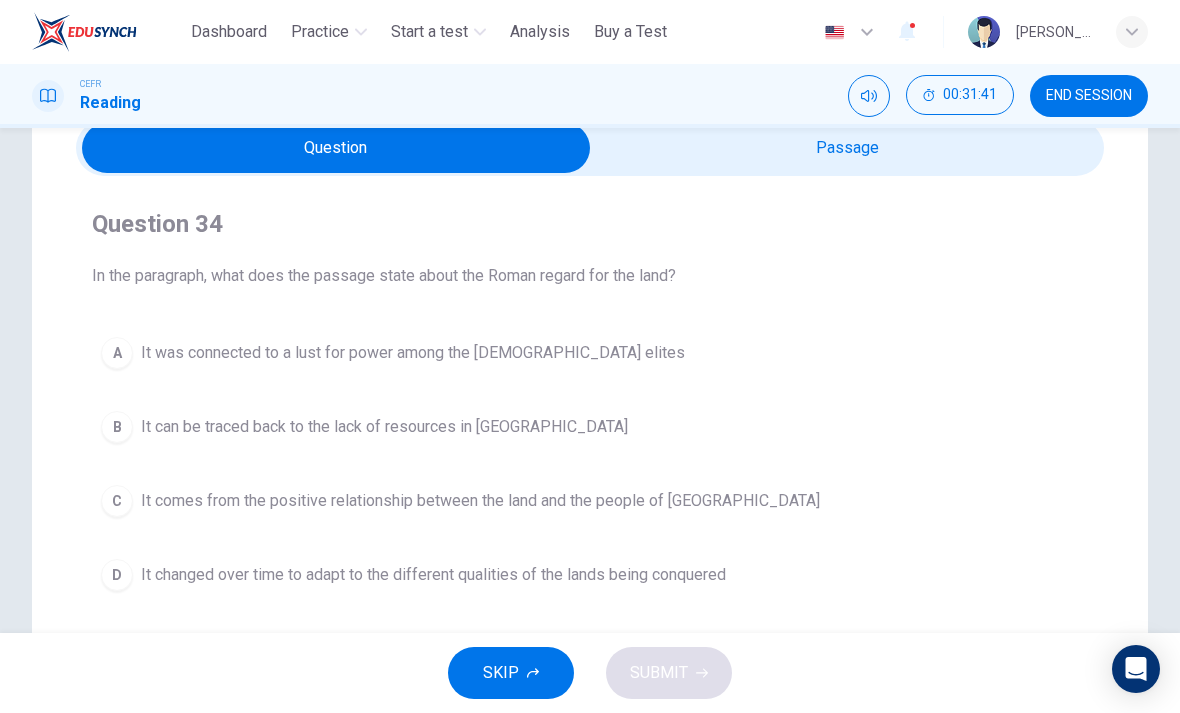click on "C" at bounding box center (117, 501) 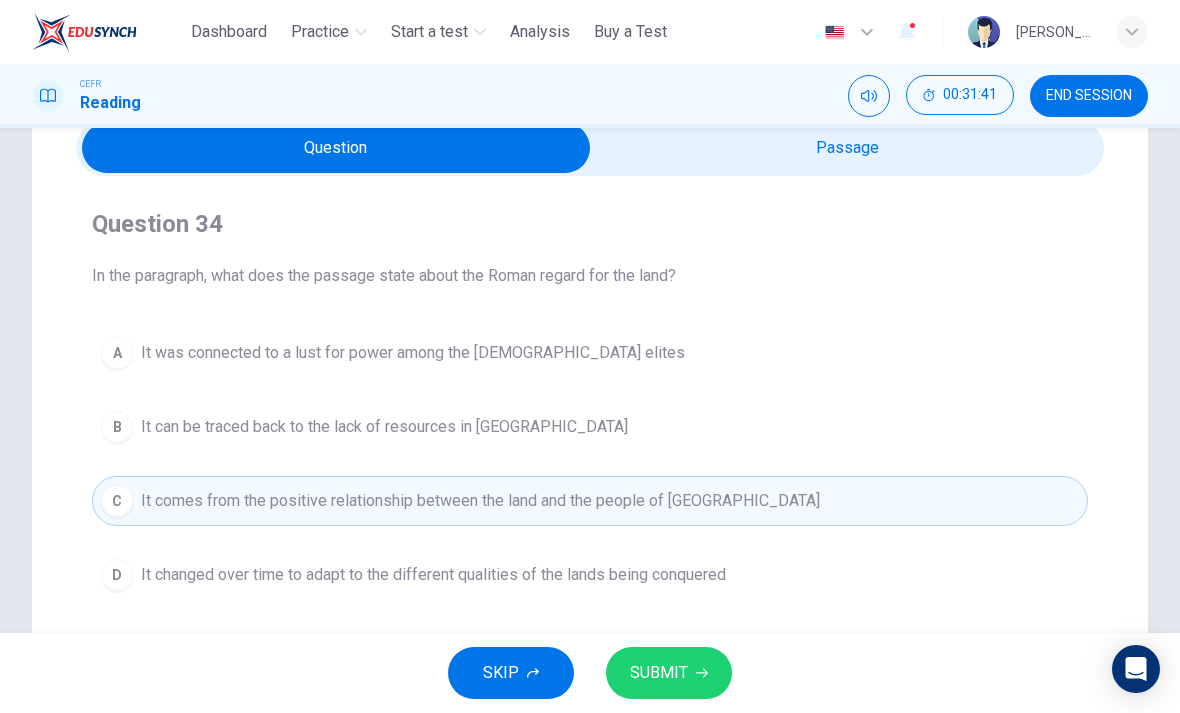 click 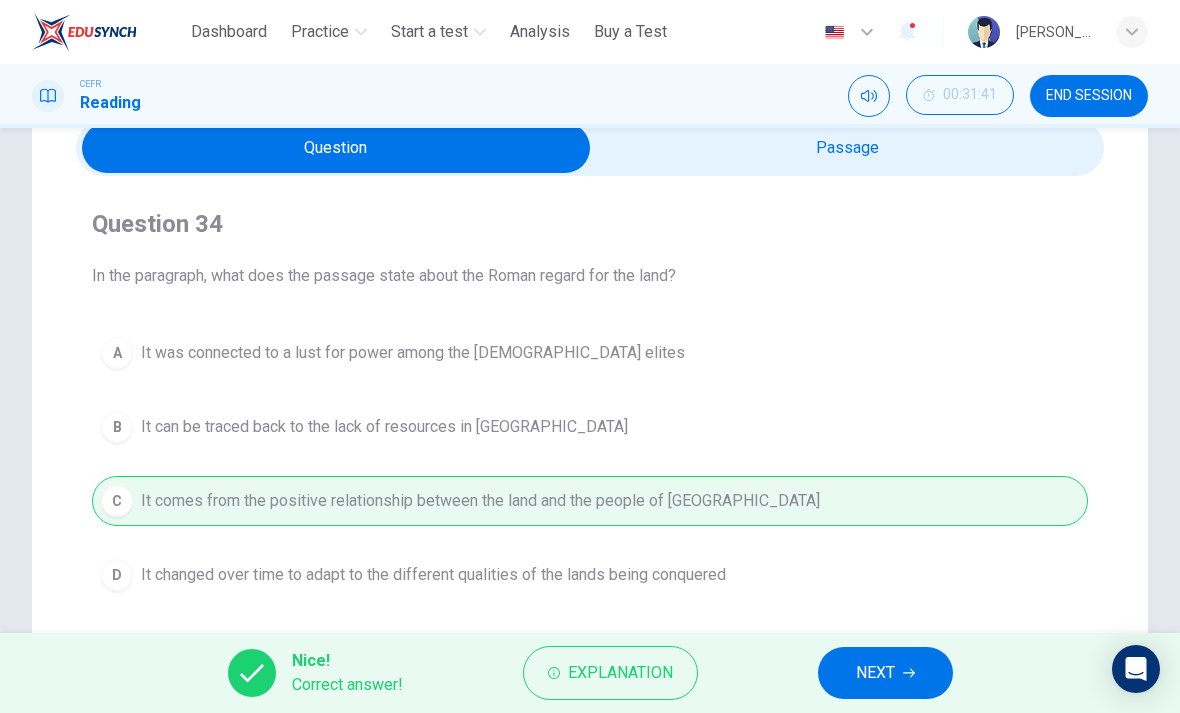 click on "NEXT" at bounding box center [875, 673] 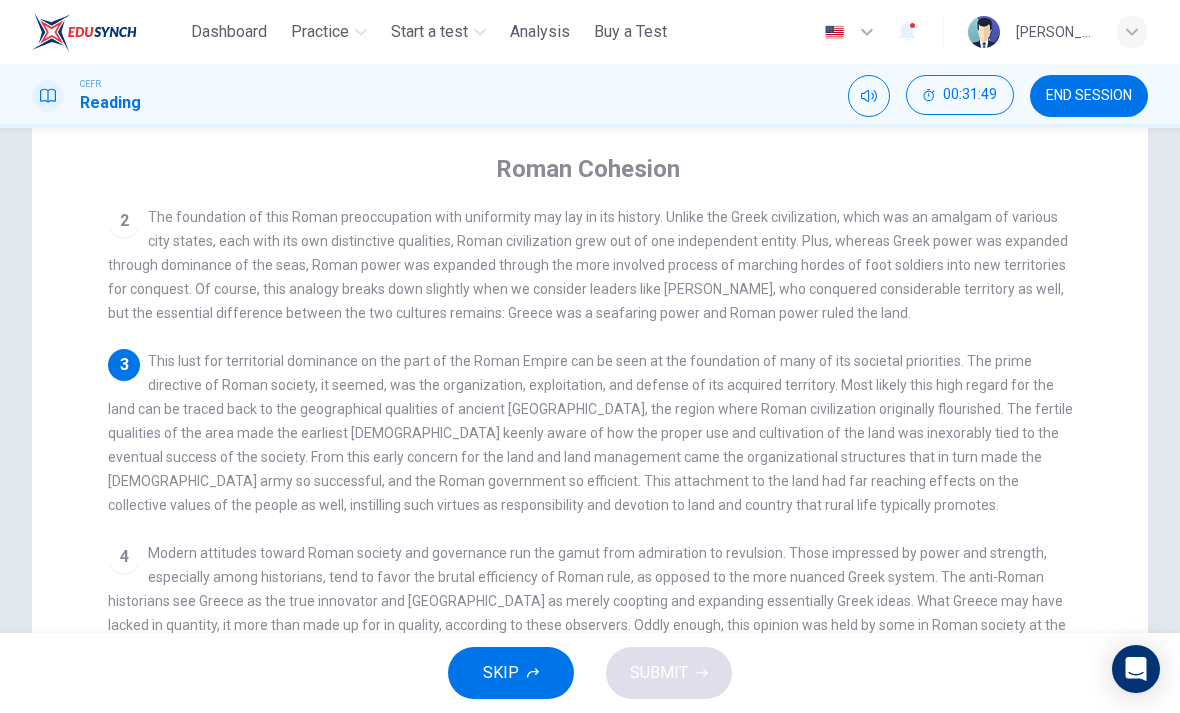 scroll, scrollTop: 148, scrollLeft: 0, axis: vertical 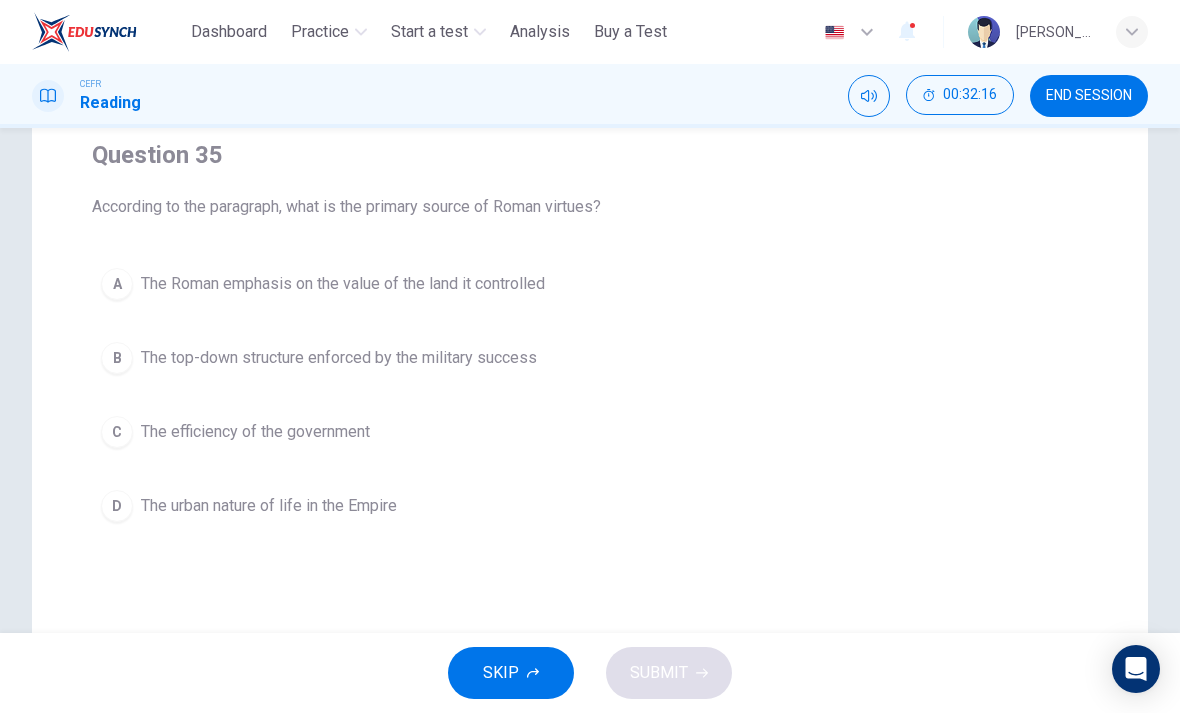 click on "A The Roman emphasis on the value of the land it controlled" at bounding box center [590, 284] 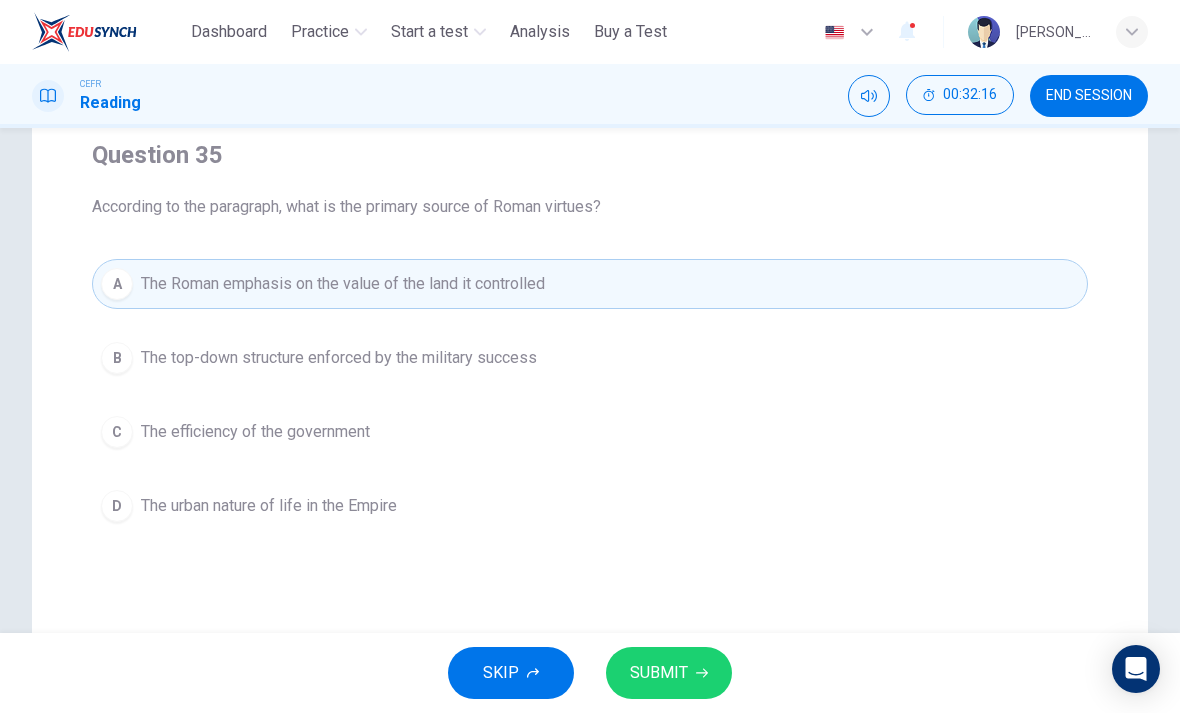 click on "SUBMIT" at bounding box center (669, 673) 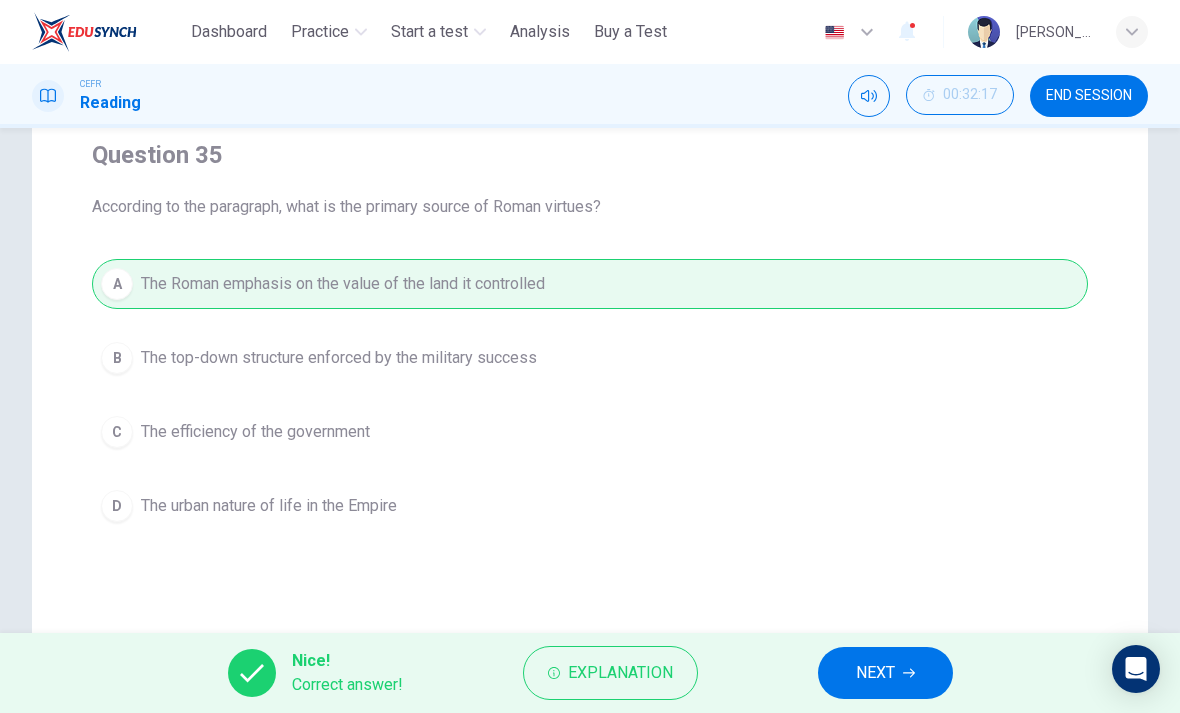 click on "NEXT" at bounding box center (875, 673) 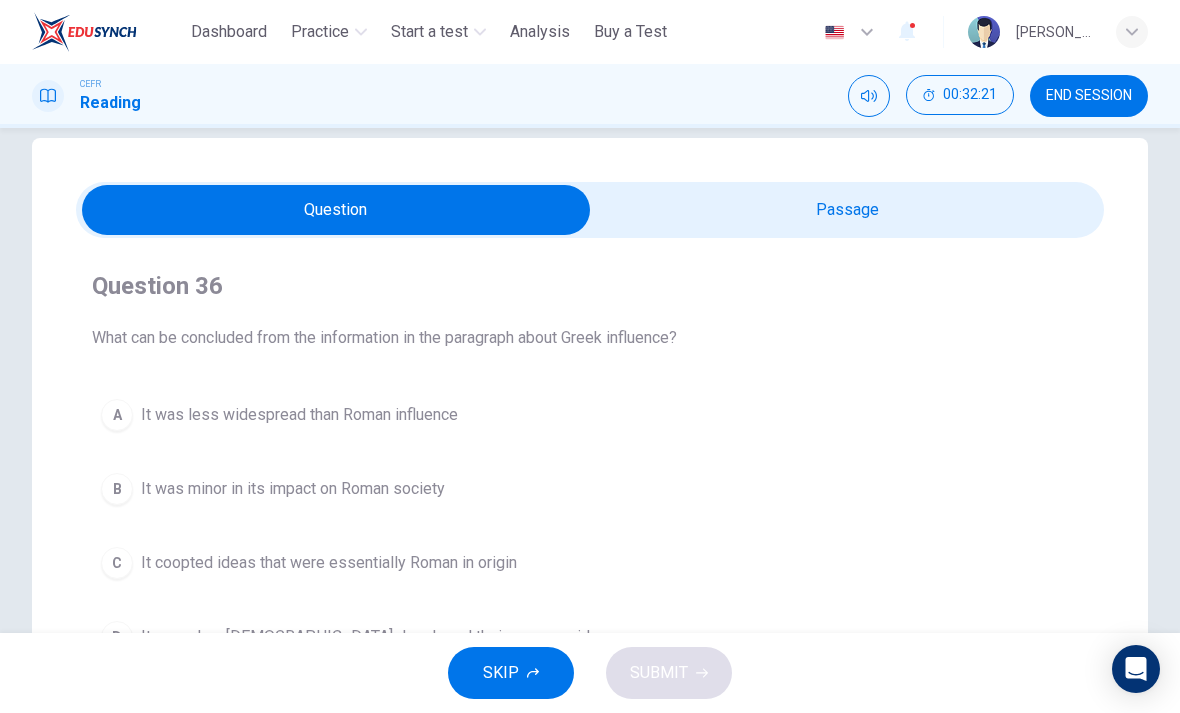 scroll, scrollTop: 32, scrollLeft: 0, axis: vertical 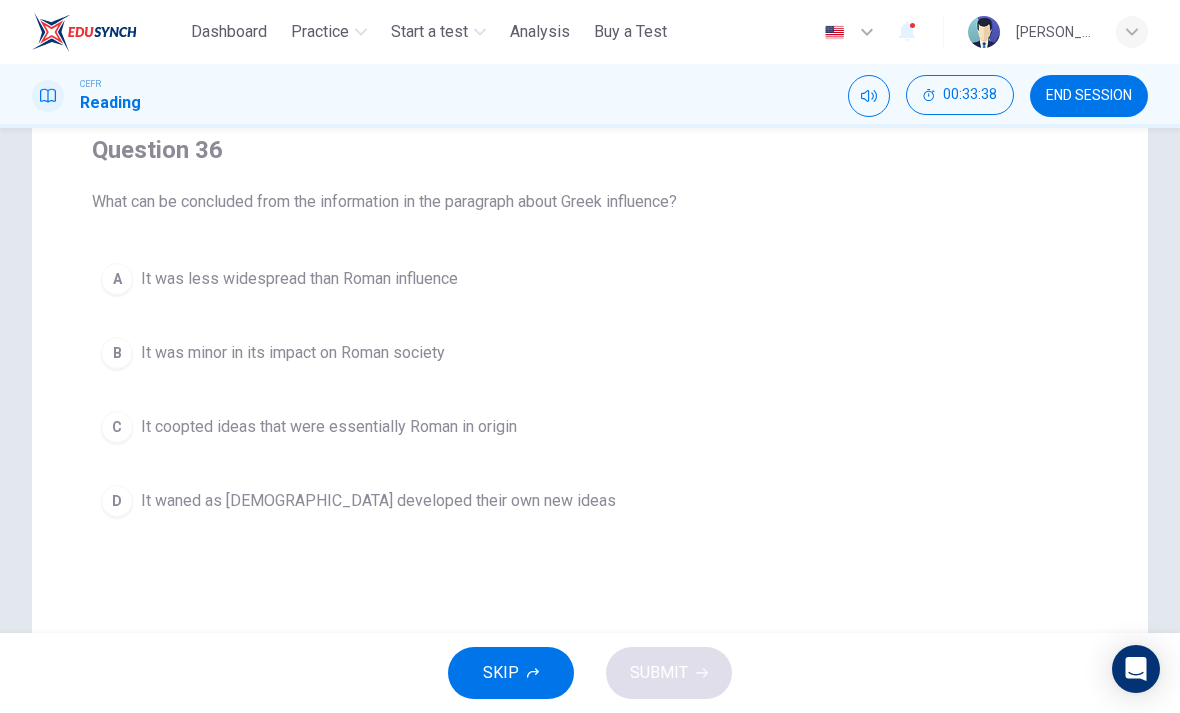 click on "D" at bounding box center [117, 501] 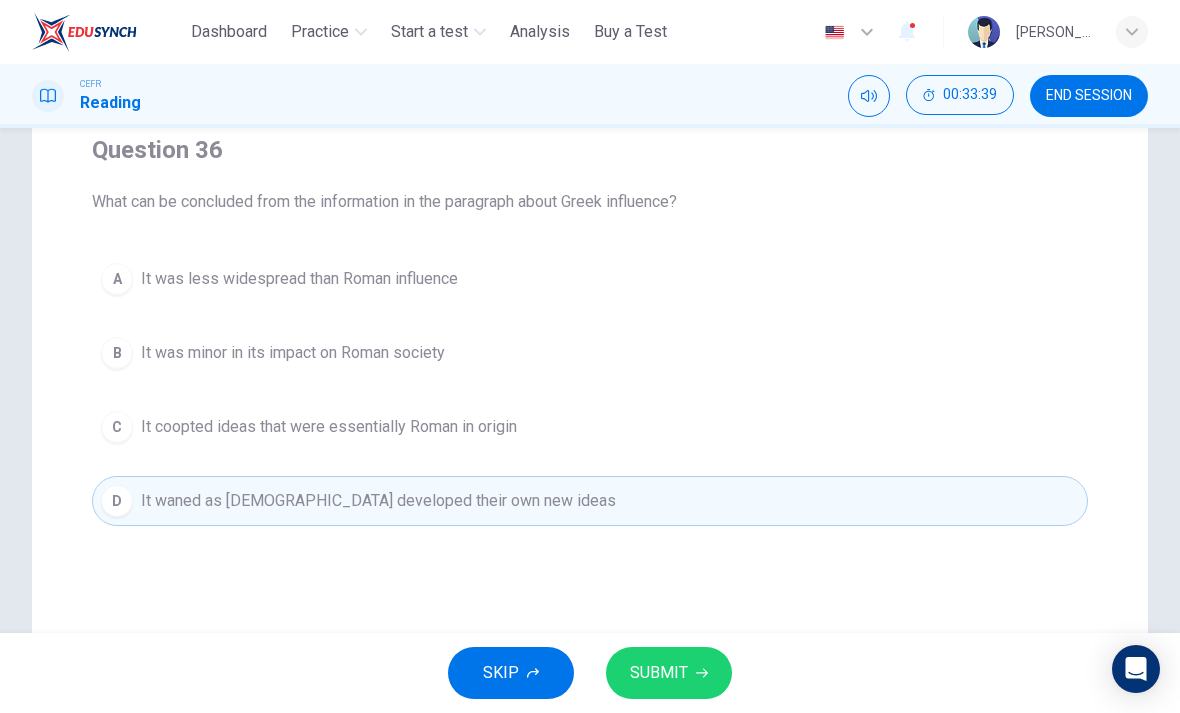 click on "SUBMIT" at bounding box center (669, 673) 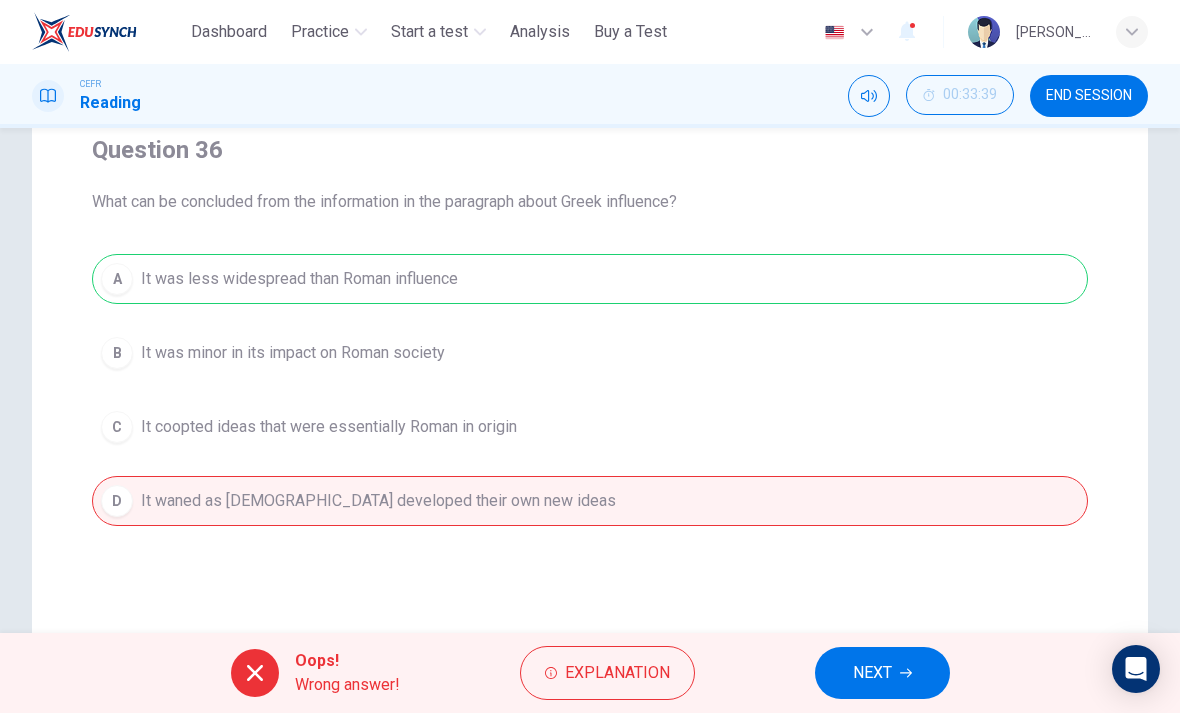 click 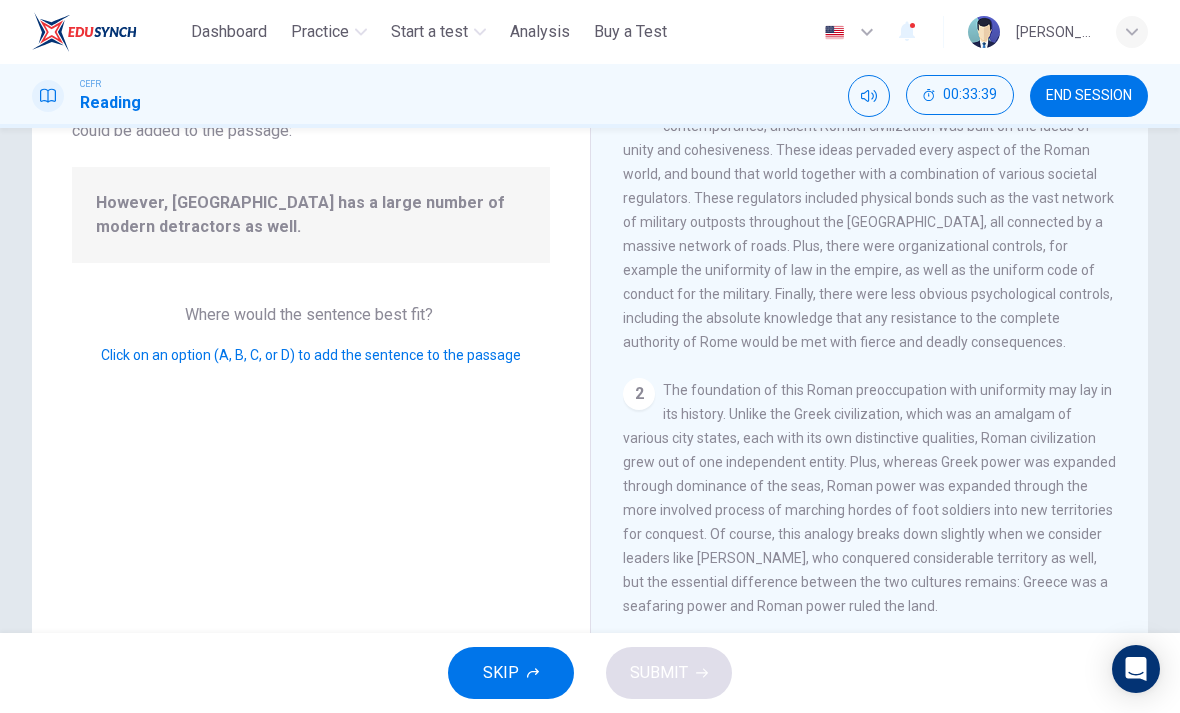 scroll, scrollTop: 819, scrollLeft: 0, axis: vertical 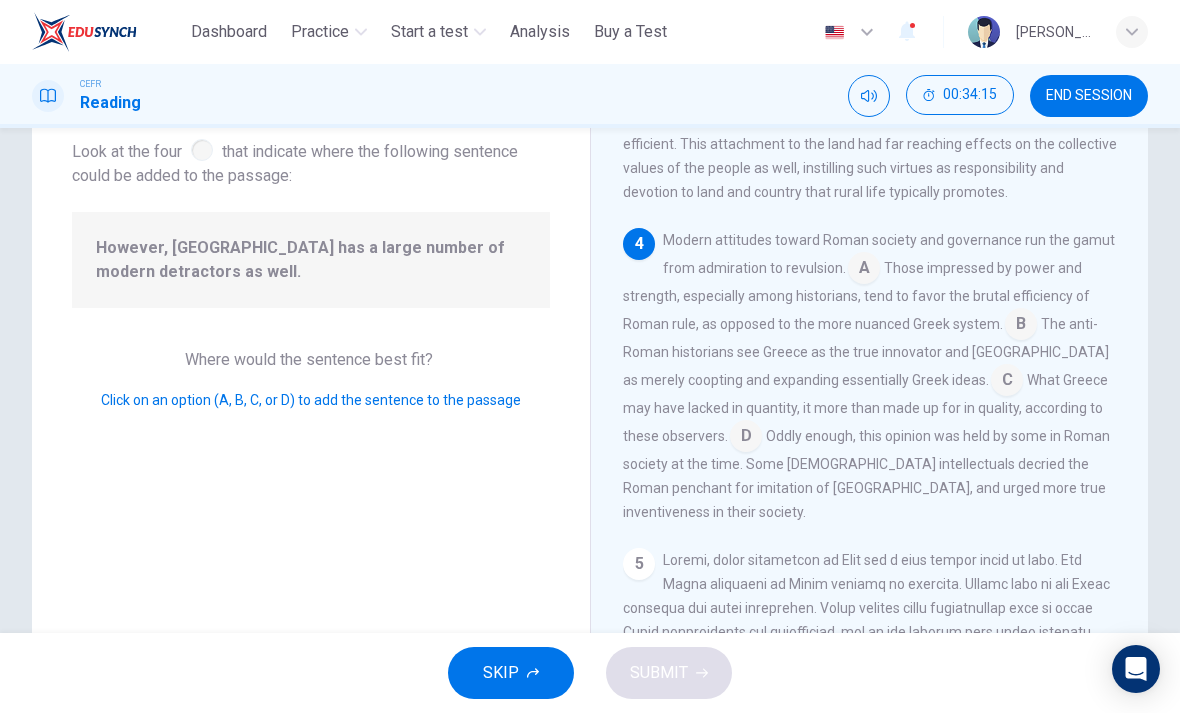 click at bounding box center (1021, 326) 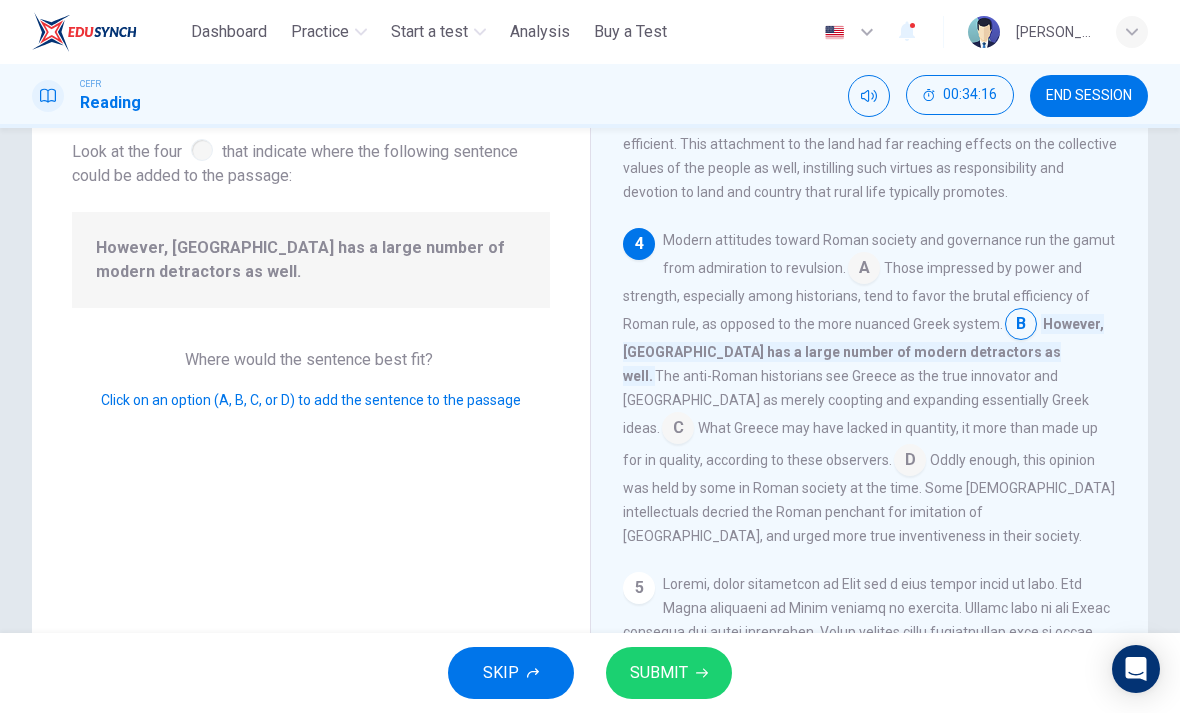 click on "SUBMIT" at bounding box center [659, 673] 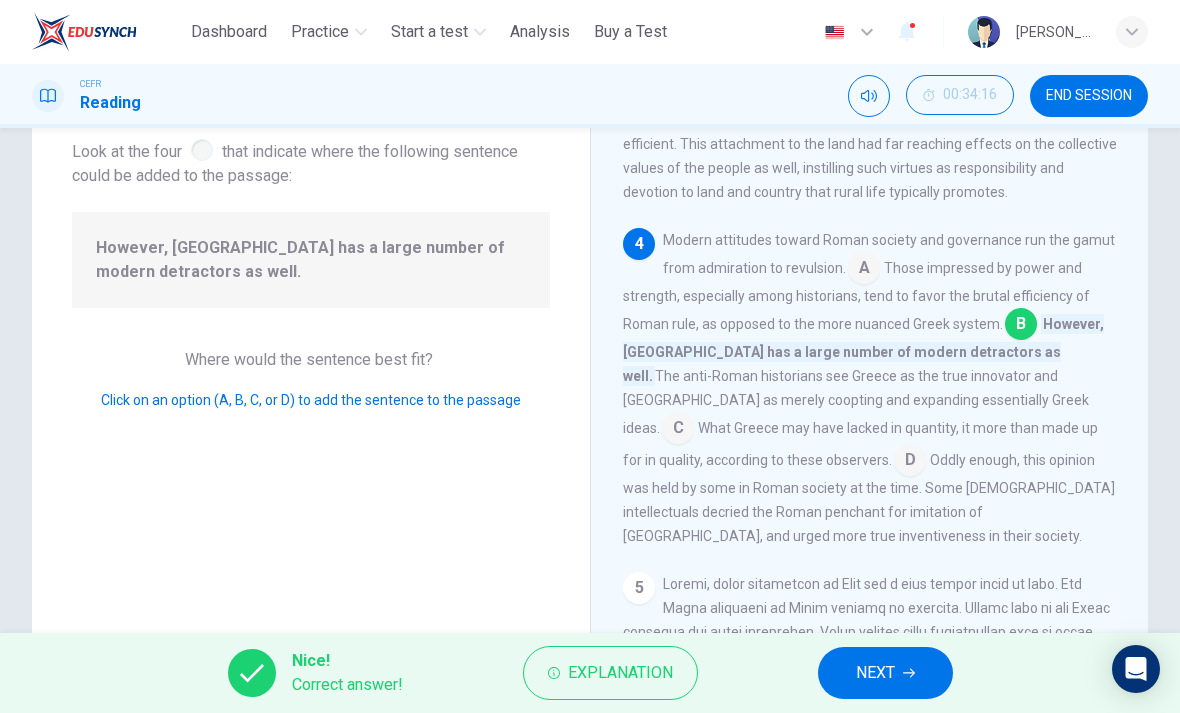 click on "NEXT" at bounding box center [875, 673] 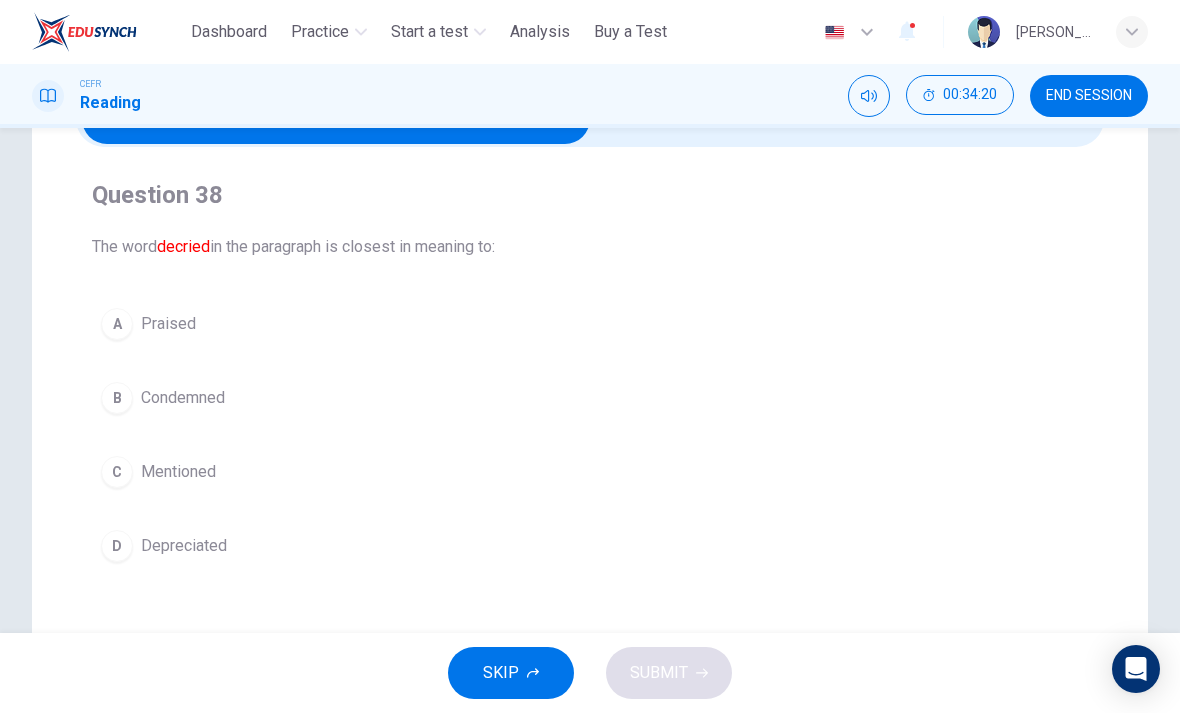 click on "B" at bounding box center [117, 398] 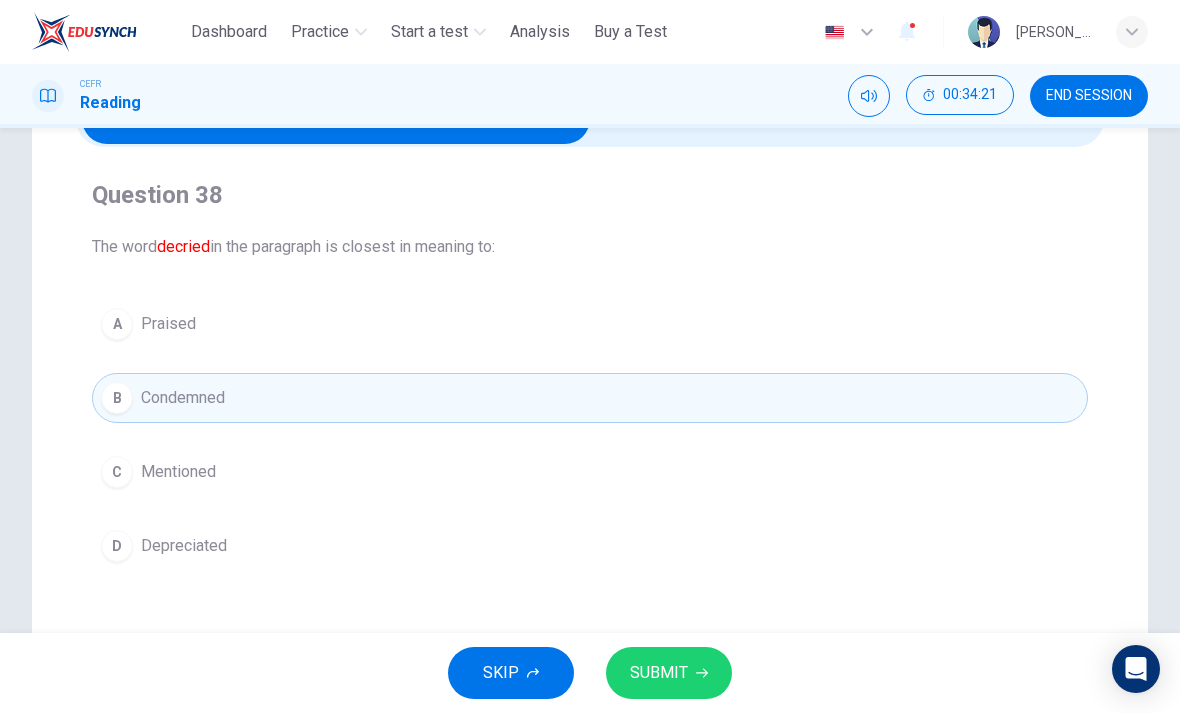 click on "SUBMIT" at bounding box center [669, 673] 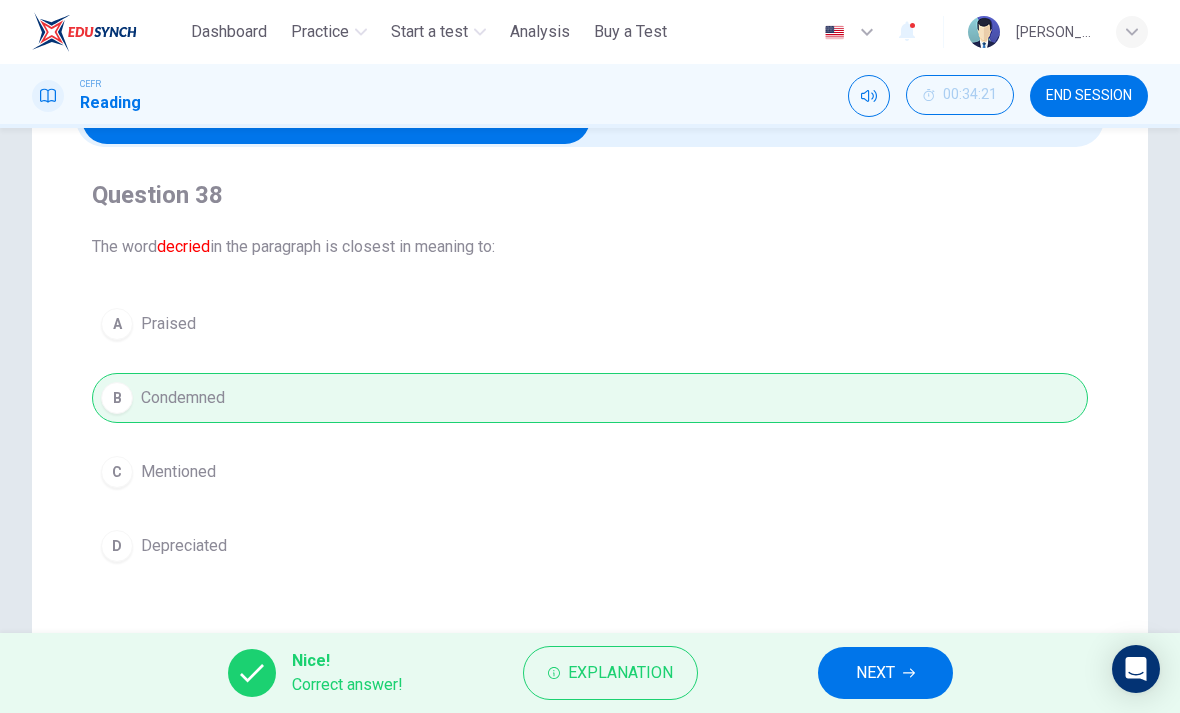 click on "NEXT" at bounding box center [875, 673] 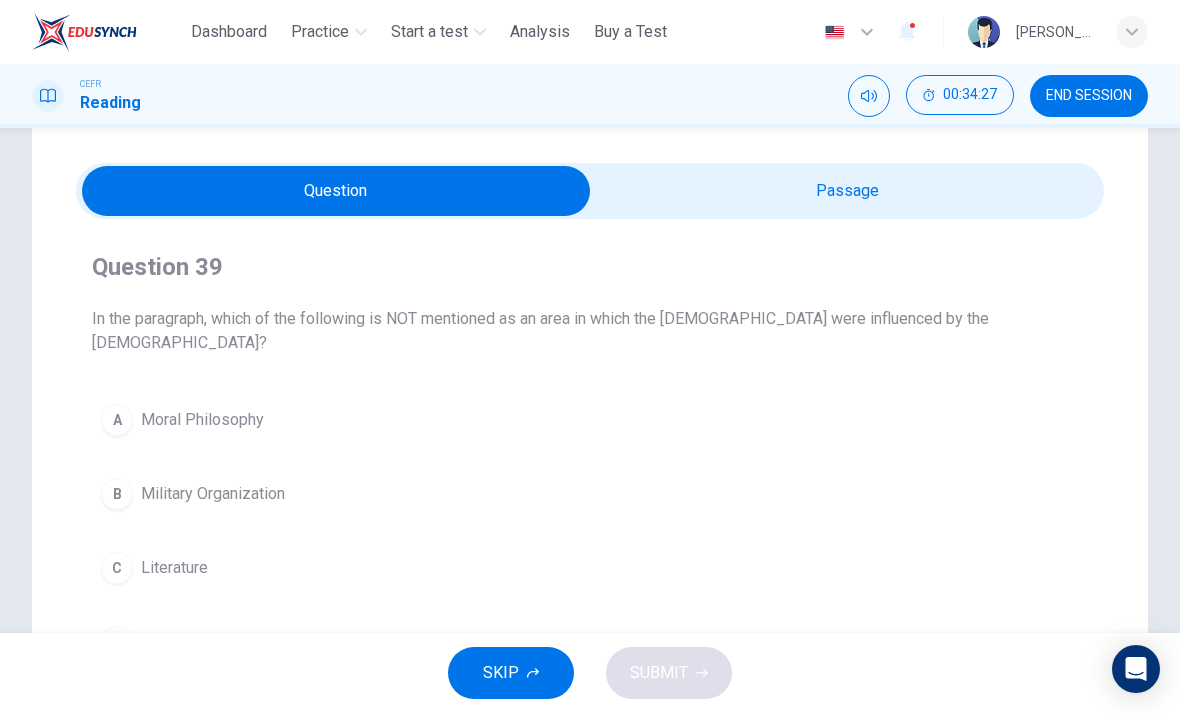 scroll, scrollTop: 37, scrollLeft: 0, axis: vertical 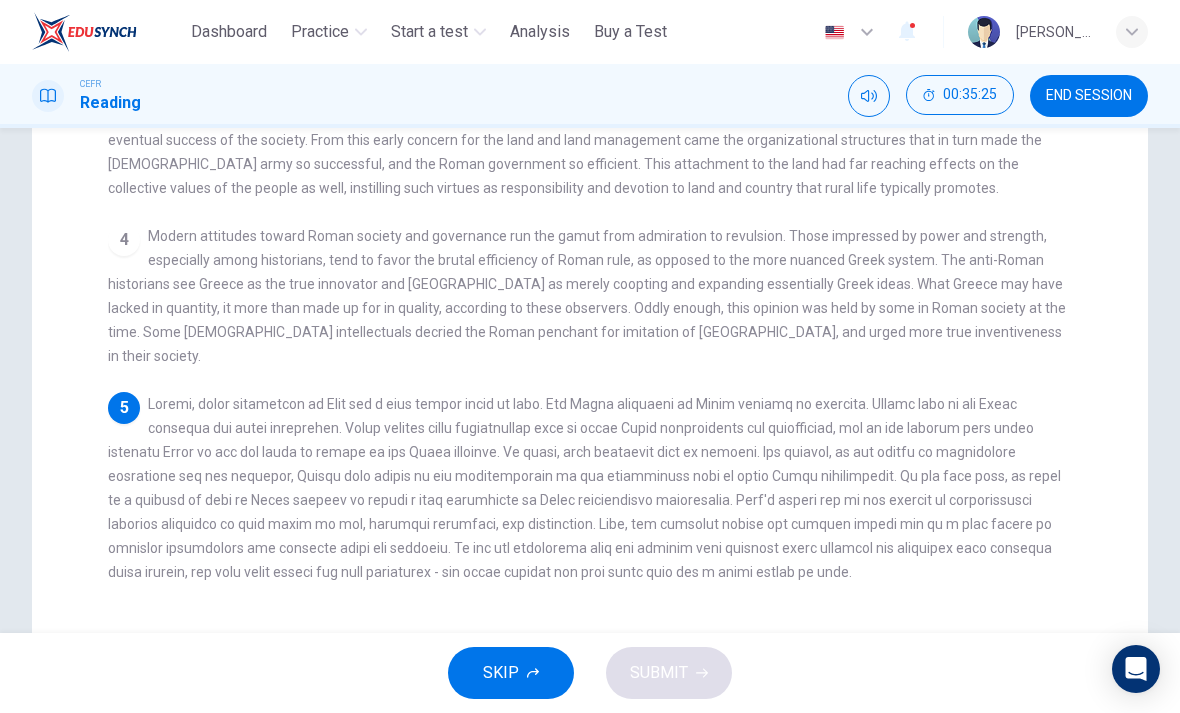 click on "Question Passage Question 39 In the paragraph, which of the following is NOT mentioned as an area in which the Romans were influenced by the Greeks? A Moral Philosophy B Military Organization C Literature D Religion Roman Cohesion 1 Perhaps more so than its predecessor Greece or any of its contemporaries, ancient Roman civilization was built on the ideas of unity and cohesiveness. These ideas pervaded every aspect of the Roman world, and bound that world together with a combination of various societal regulators. These regulators included physical bonds such as the vast network of military outposts throughout the Roman Empire, all connected by a massive network of roads. Plus, there were organizational controls, for example the uniformity of law in the empire, as well as the uniform code of conduct for the military. Finally, there were less obvious psychological controls, including the absolute knowledge that any resistance to the complete authority of Rome would be met with fierce and deadly consequences.	 2" at bounding box center (590, 178) 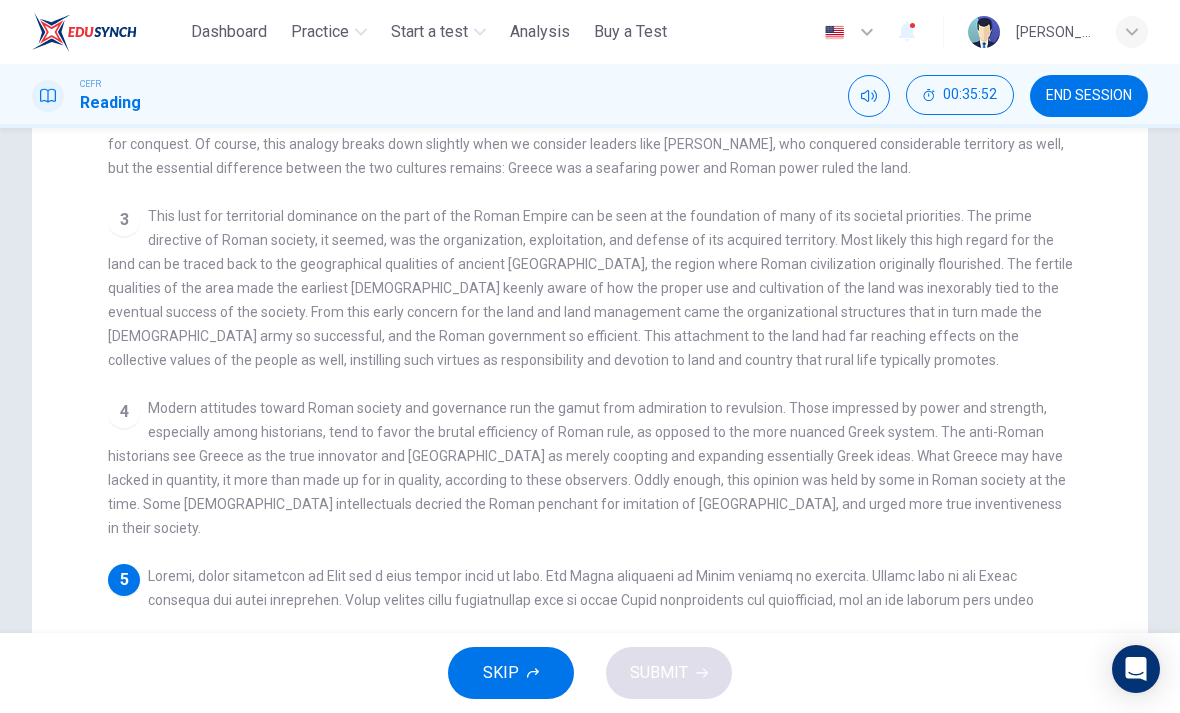 scroll, scrollTop: 0, scrollLeft: 0, axis: both 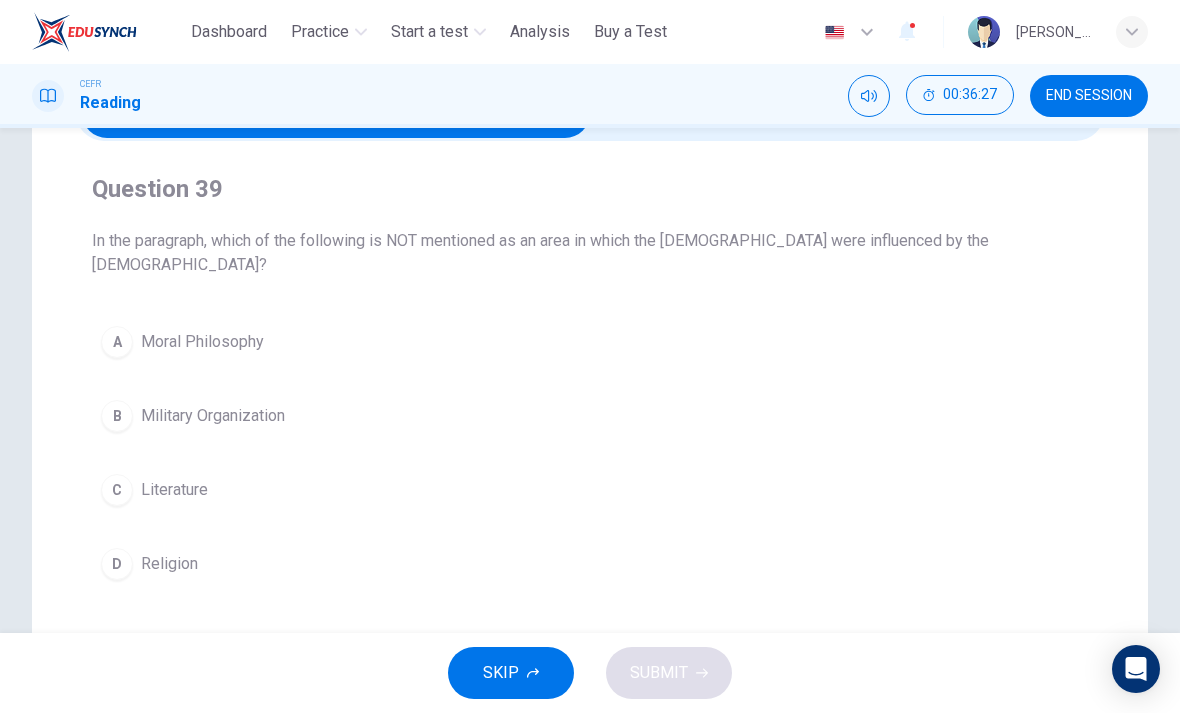 click on "B" at bounding box center [117, 416] 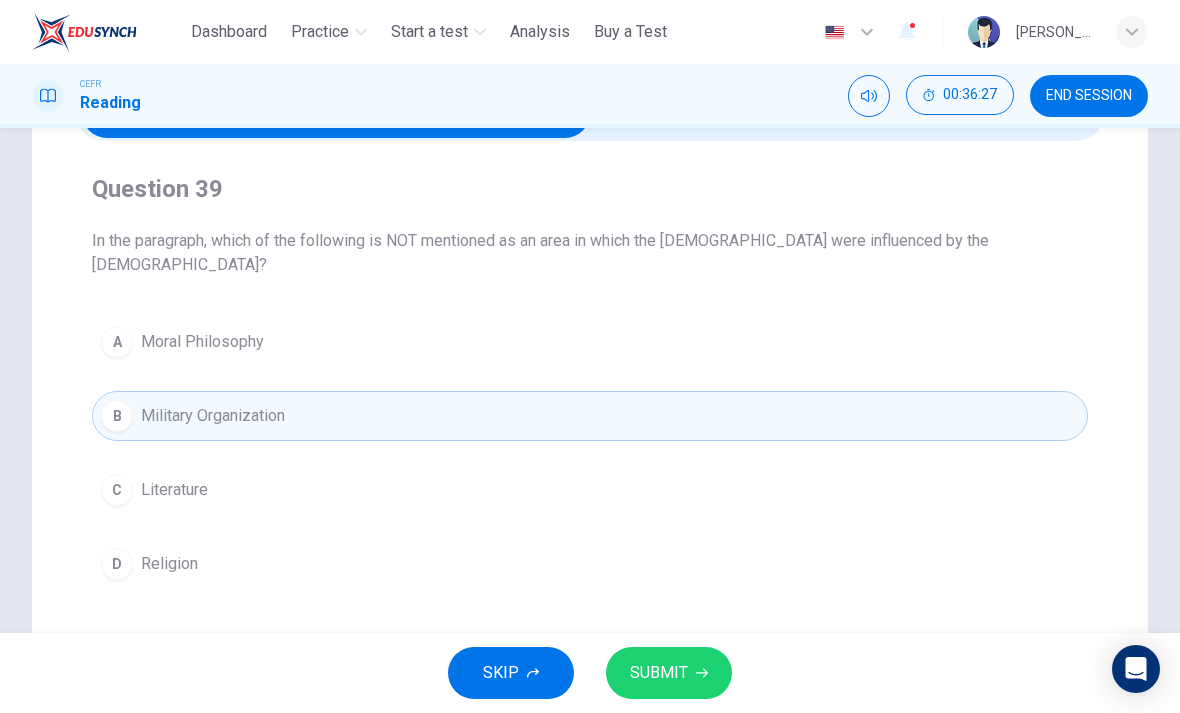 click on "SUBMIT" at bounding box center [669, 673] 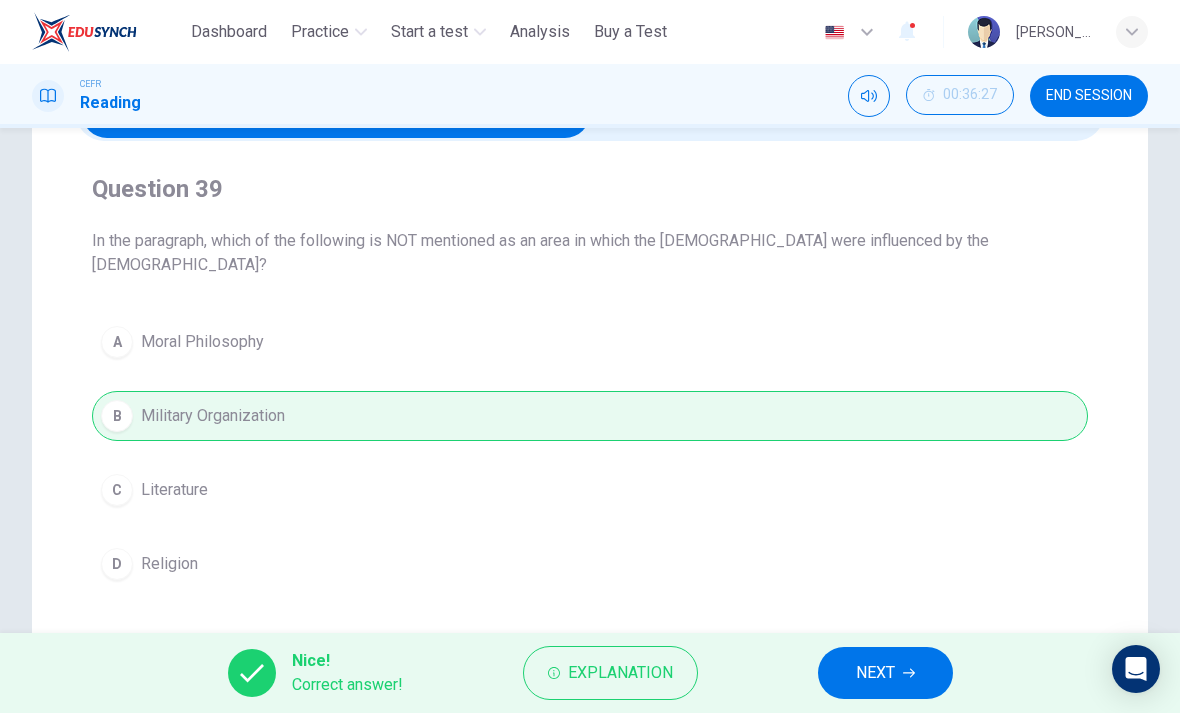 click on "NEXT" at bounding box center [885, 673] 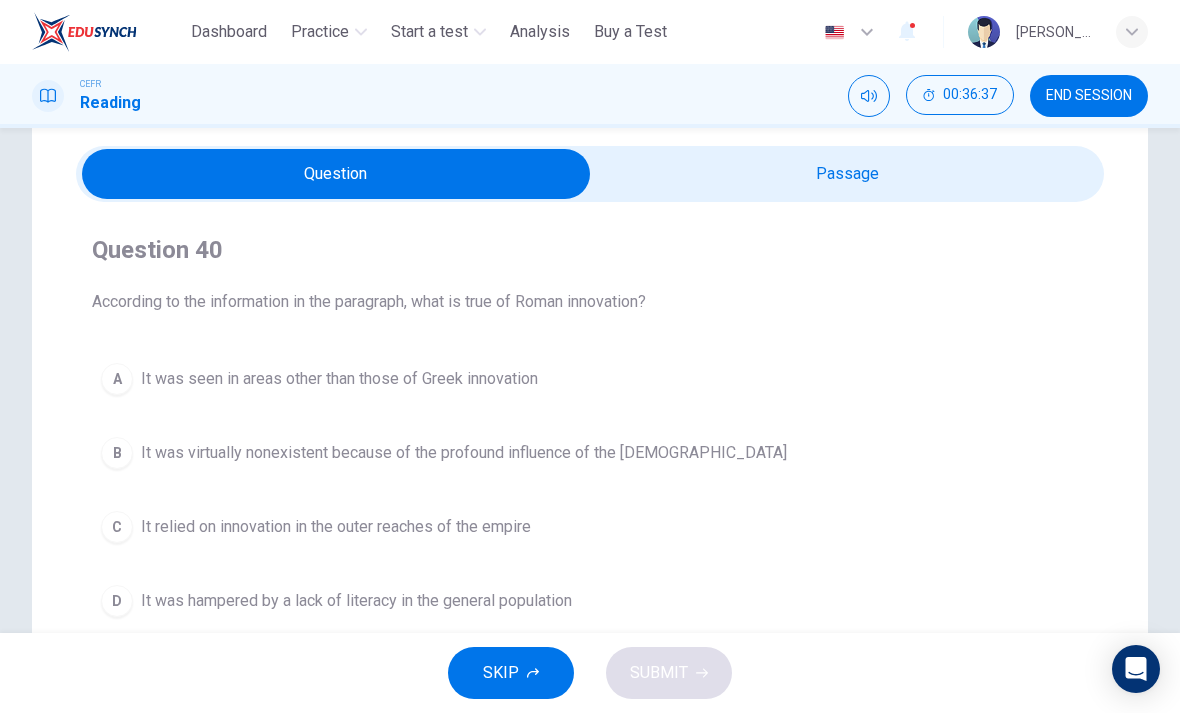 scroll, scrollTop: 54, scrollLeft: 0, axis: vertical 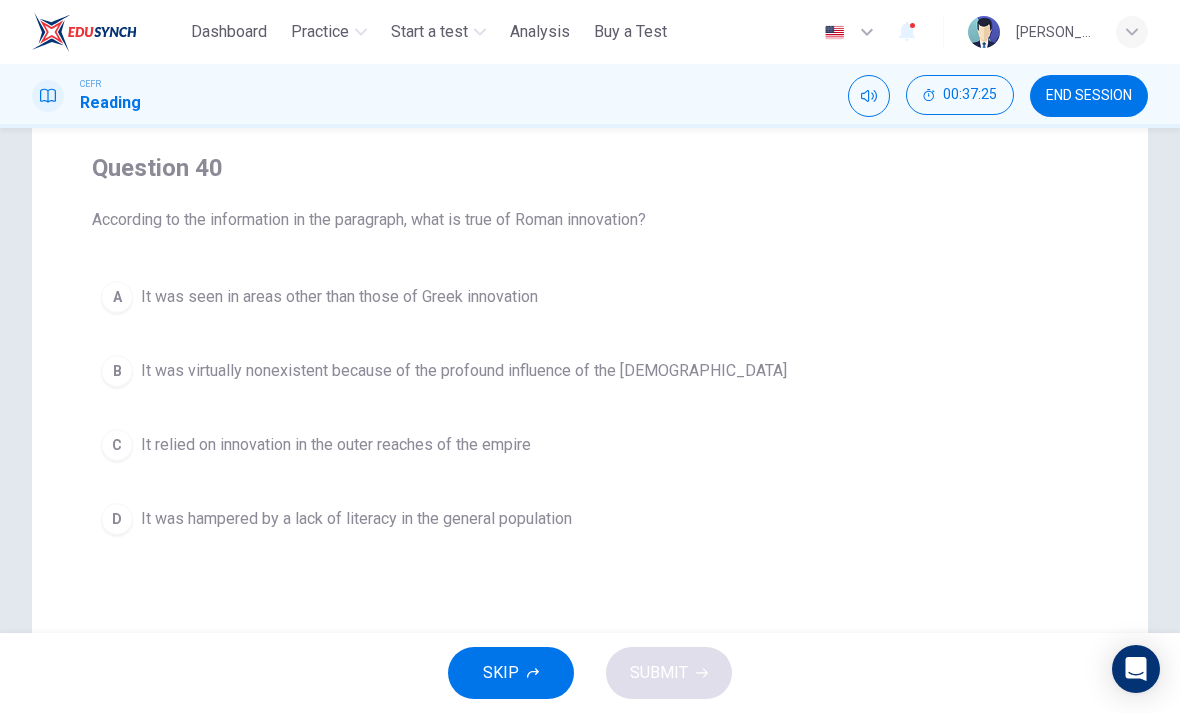 click on "A" at bounding box center (117, 297) 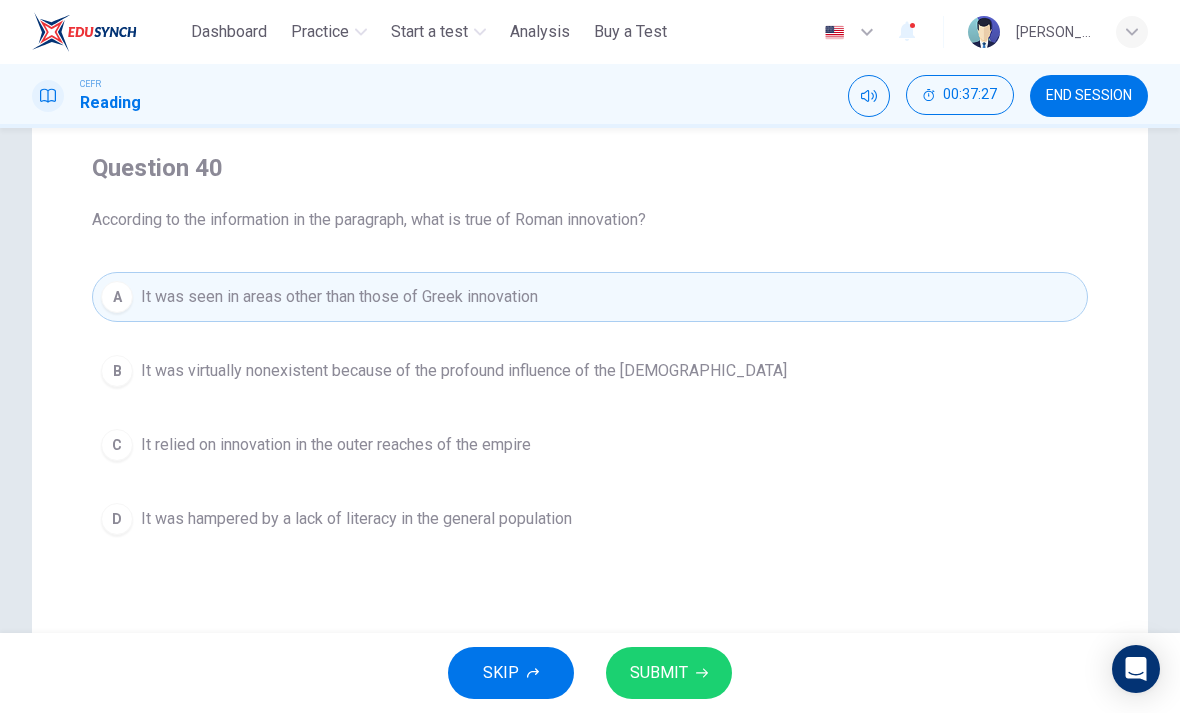 click on "SUBMIT" at bounding box center [659, 673] 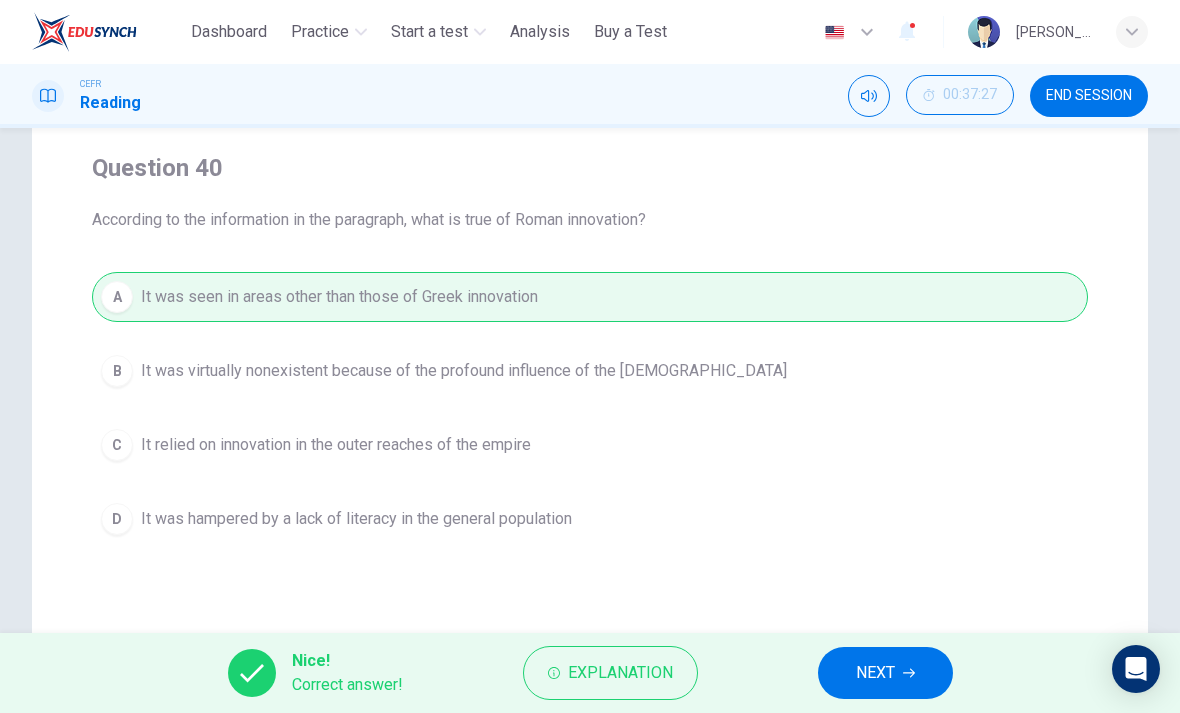 click on "END SESSION" at bounding box center (1089, 96) 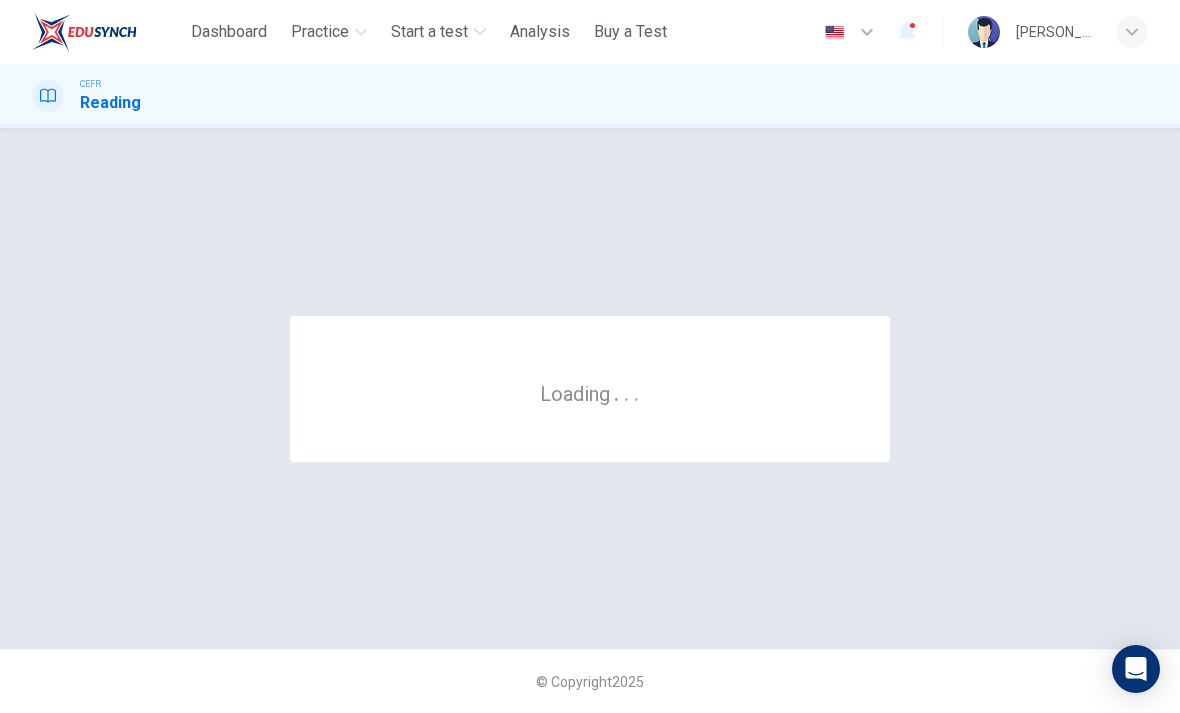 scroll, scrollTop: 0, scrollLeft: 0, axis: both 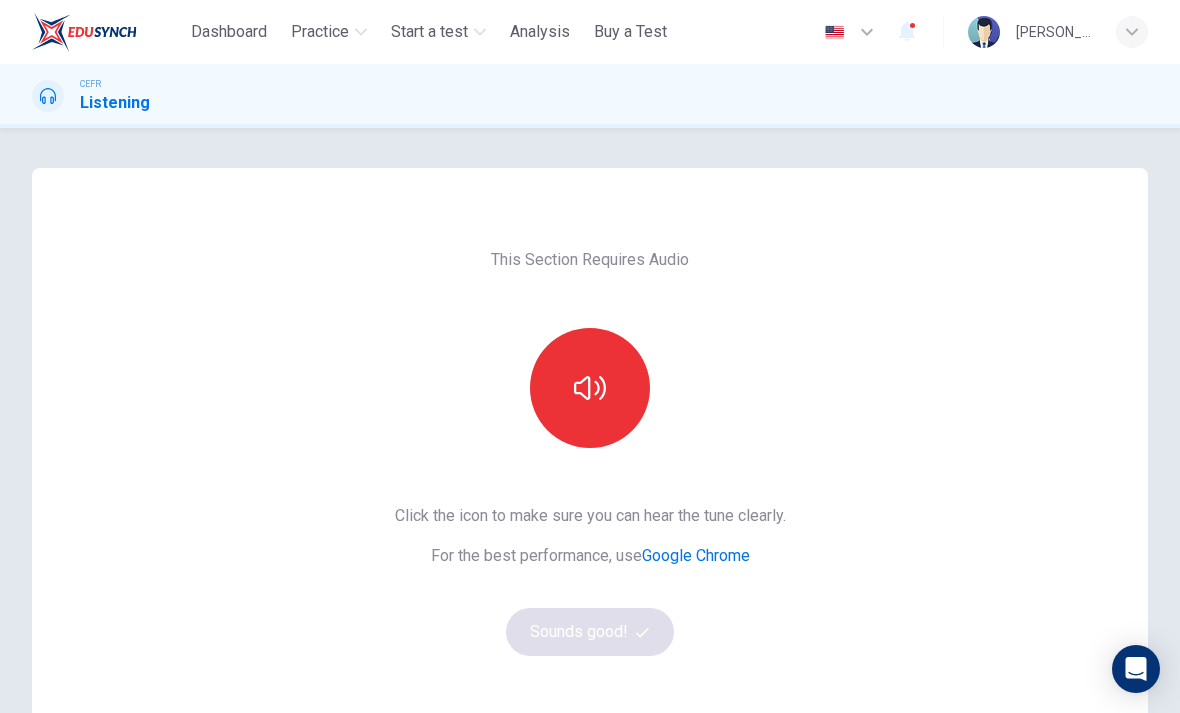 click at bounding box center [590, 388] 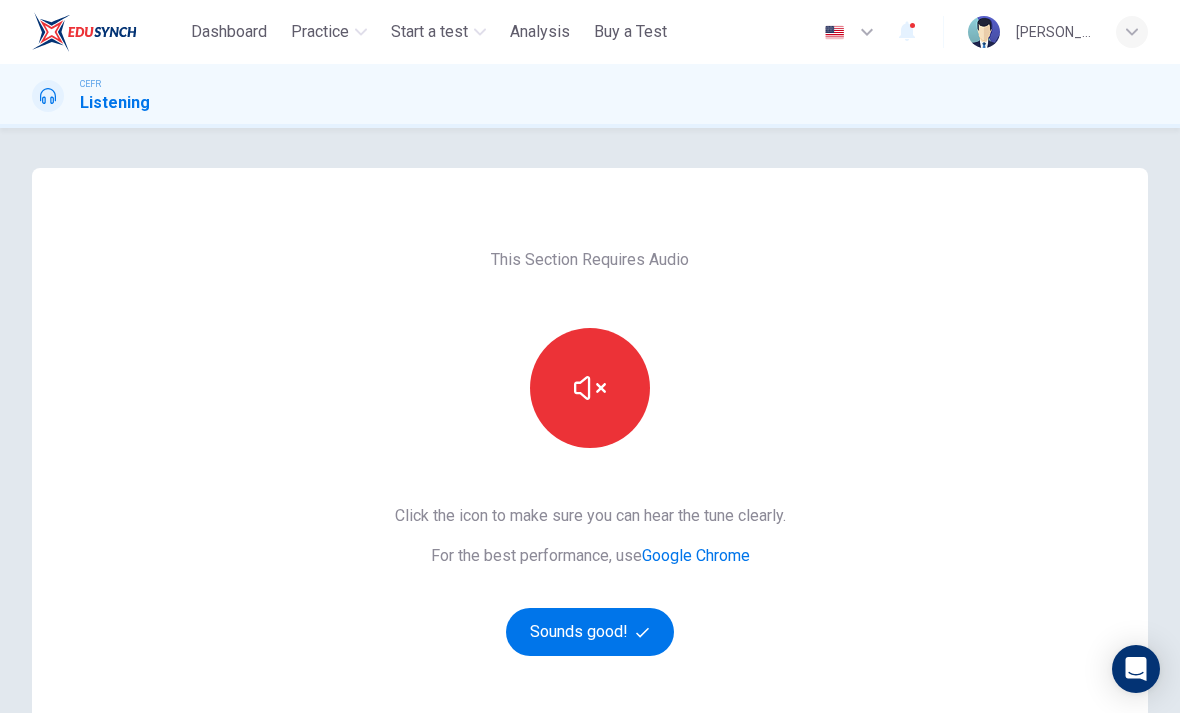 click on "Sounds good!" at bounding box center [590, 632] 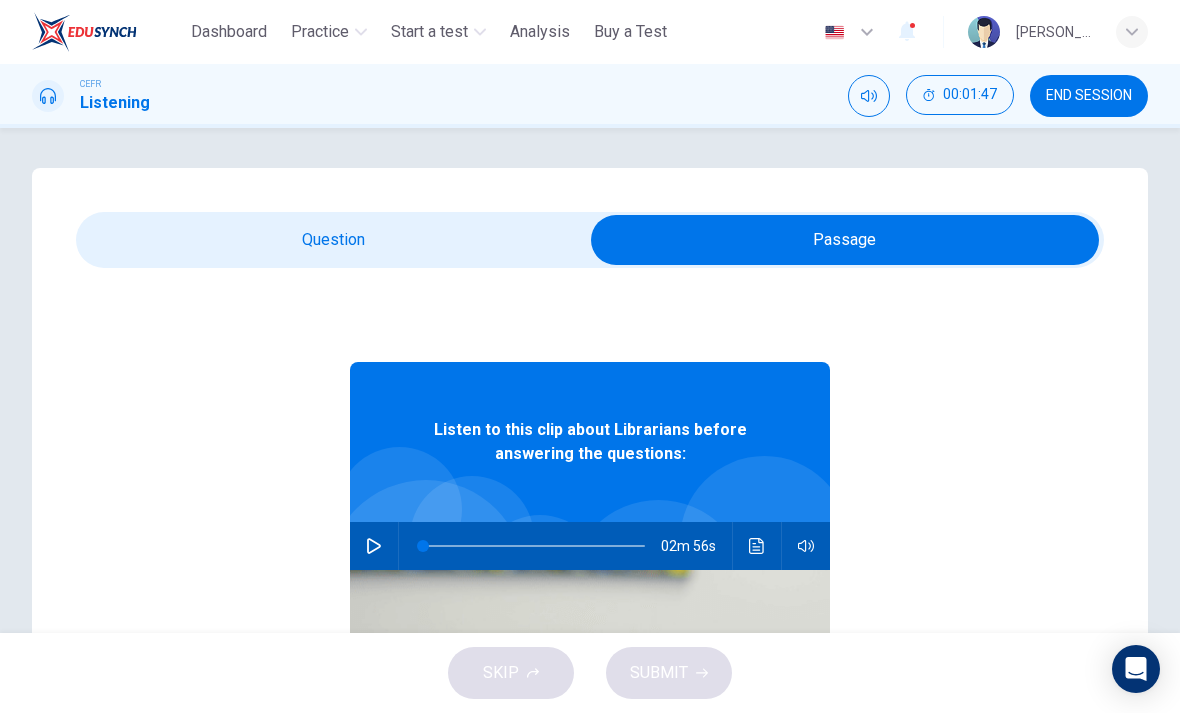 click 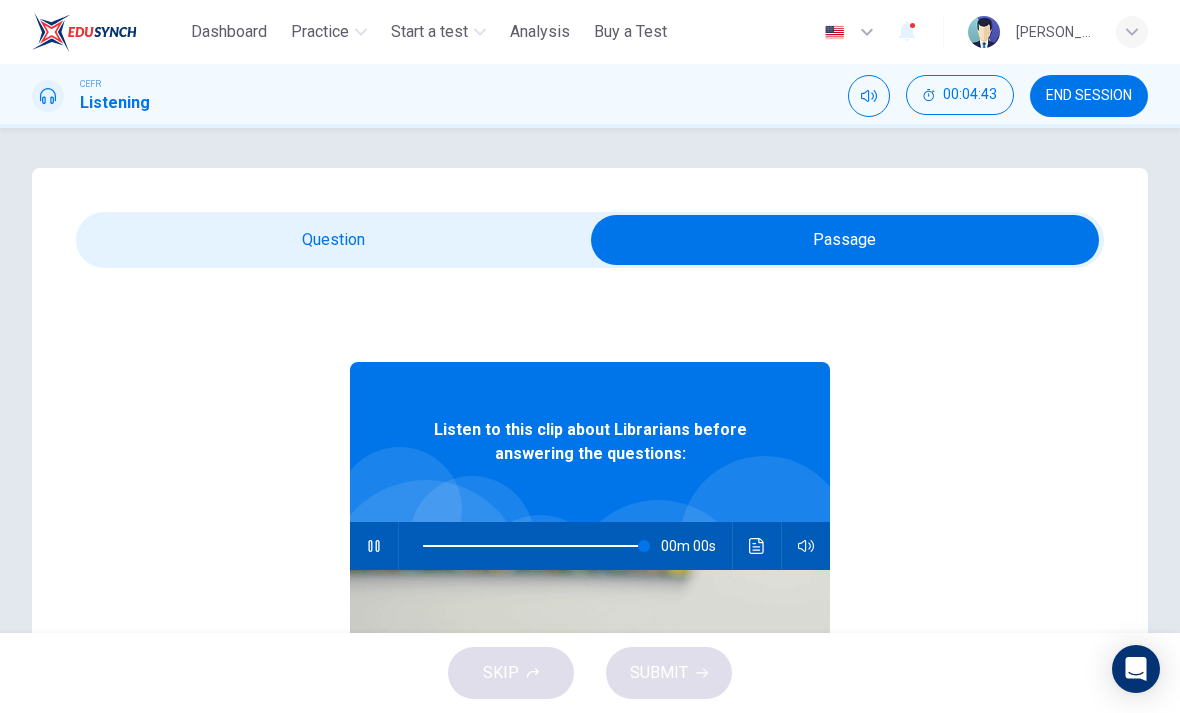 type on "*" 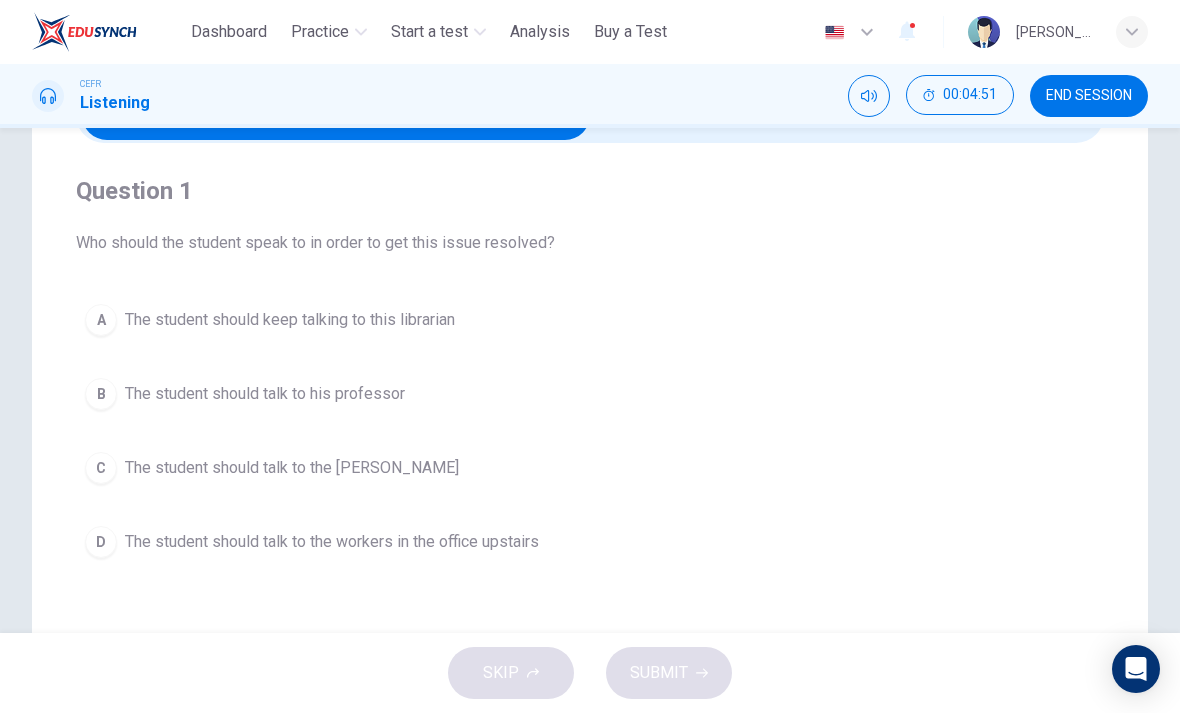 scroll, scrollTop: 122, scrollLeft: 0, axis: vertical 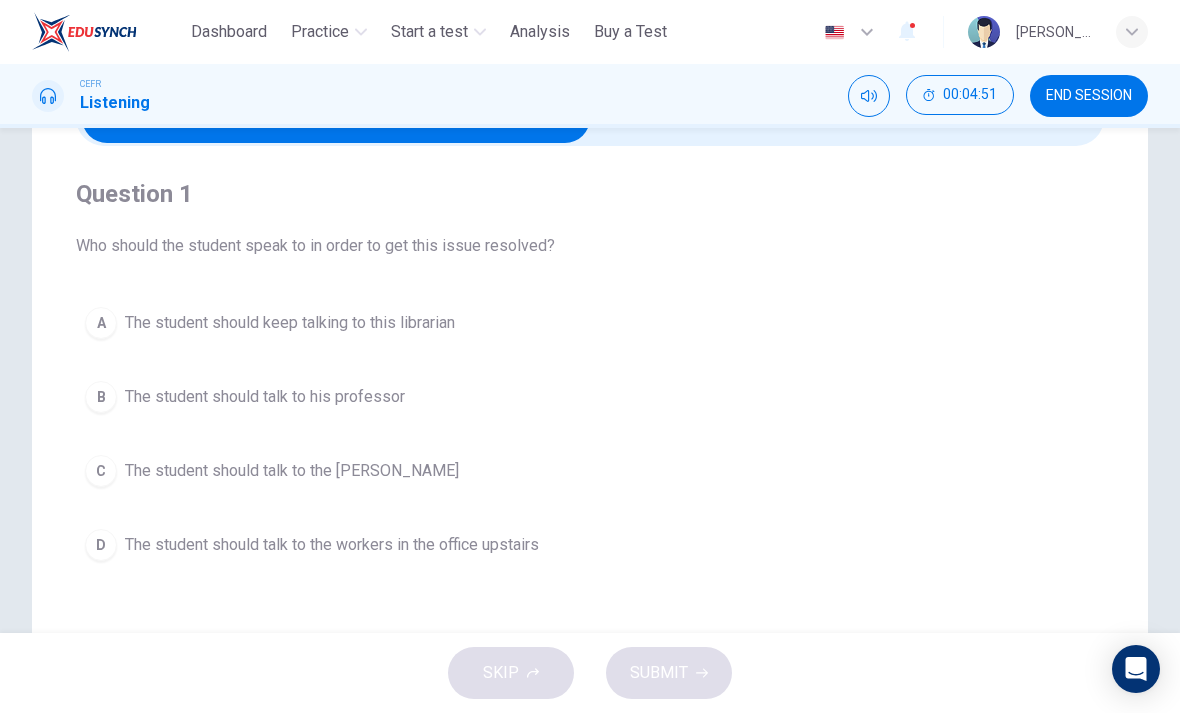 click on "D" at bounding box center (101, 545) 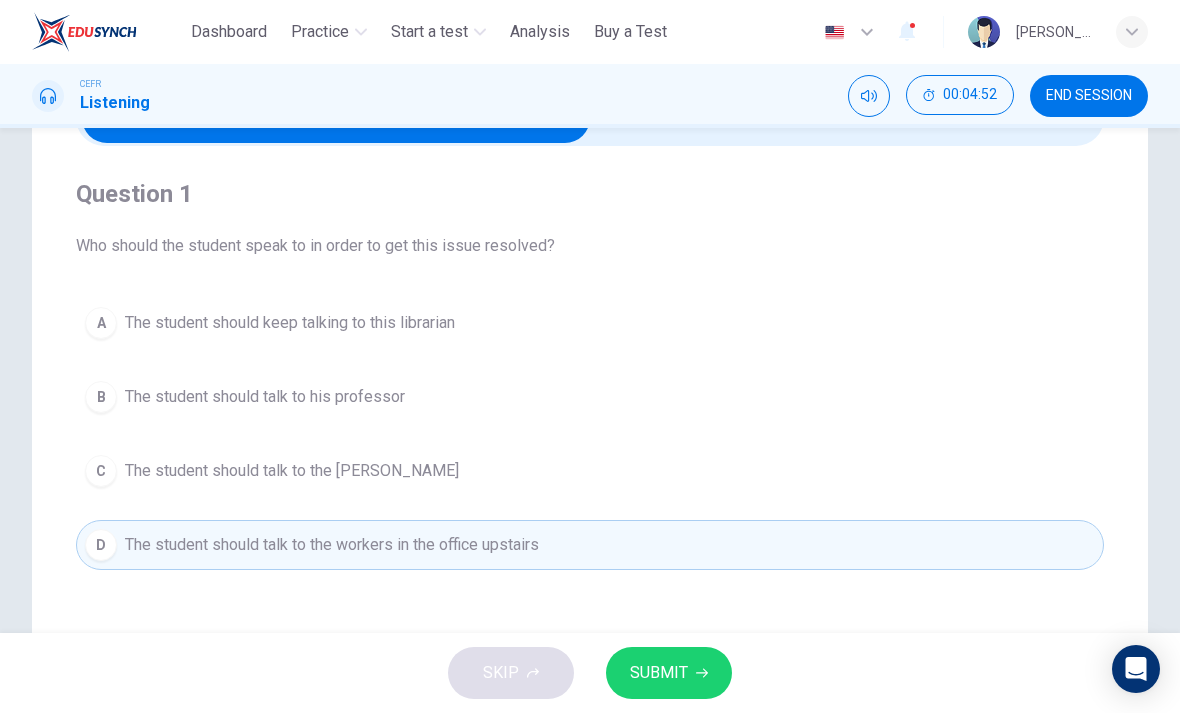 click on "SUBMIT" at bounding box center (669, 673) 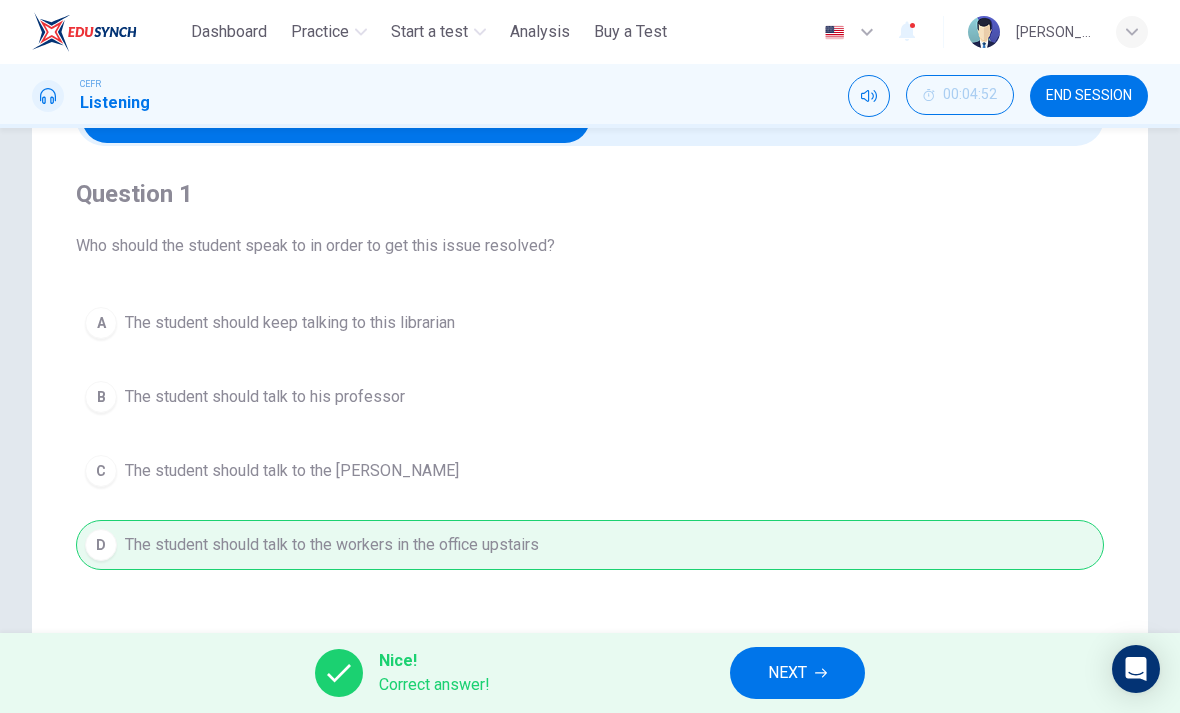 click on "NEXT" at bounding box center [797, 673] 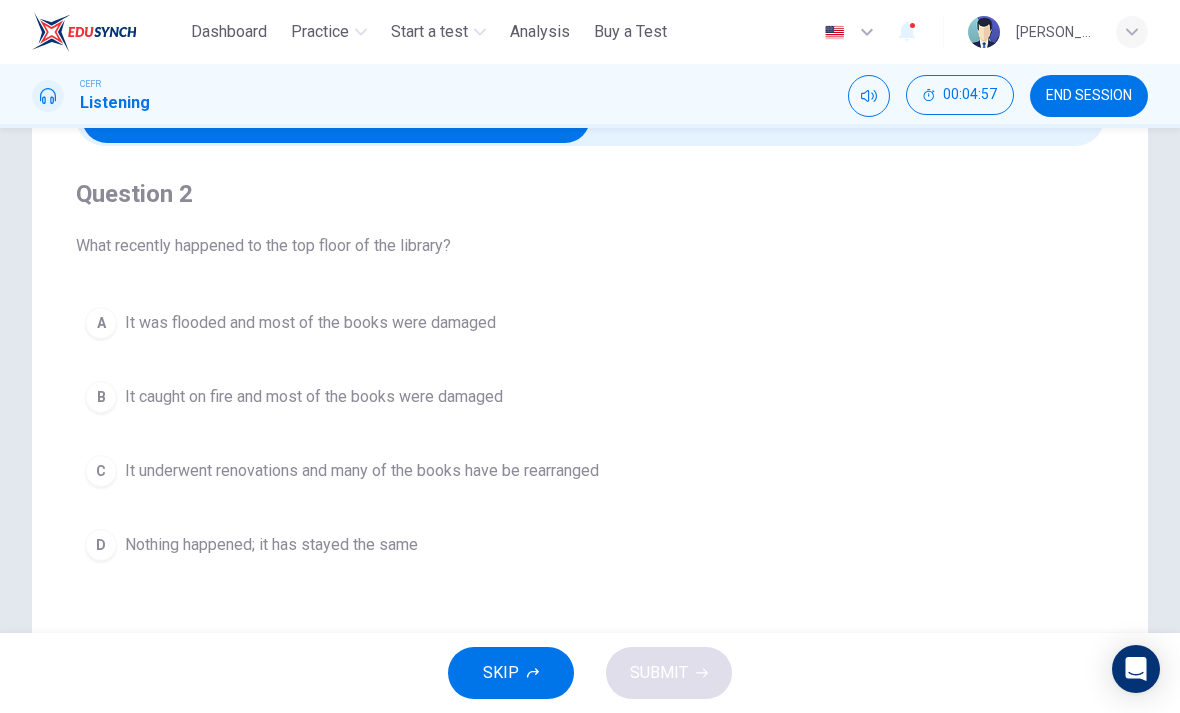 click on "A It was flooded and most of the books were damaged" at bounding box center (590, 323) 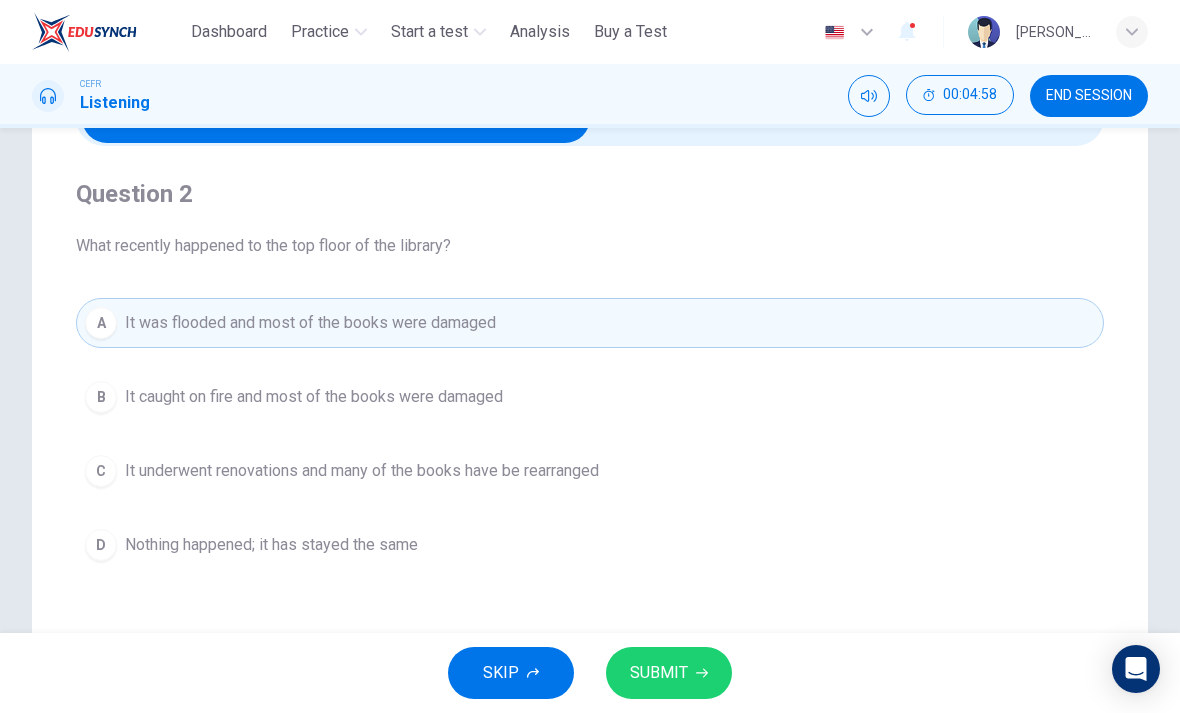 click on "SUBMIT" at bounding box center (669, 673) 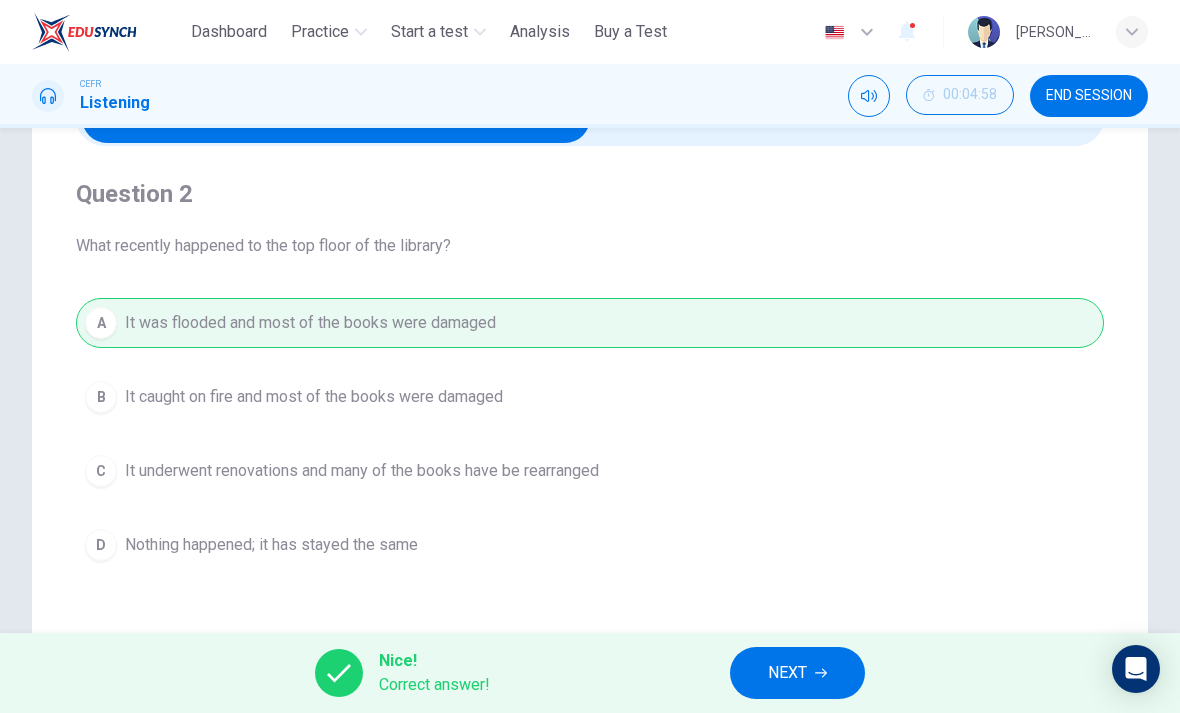 click on "NEXT" at bounding box center (787, 673) 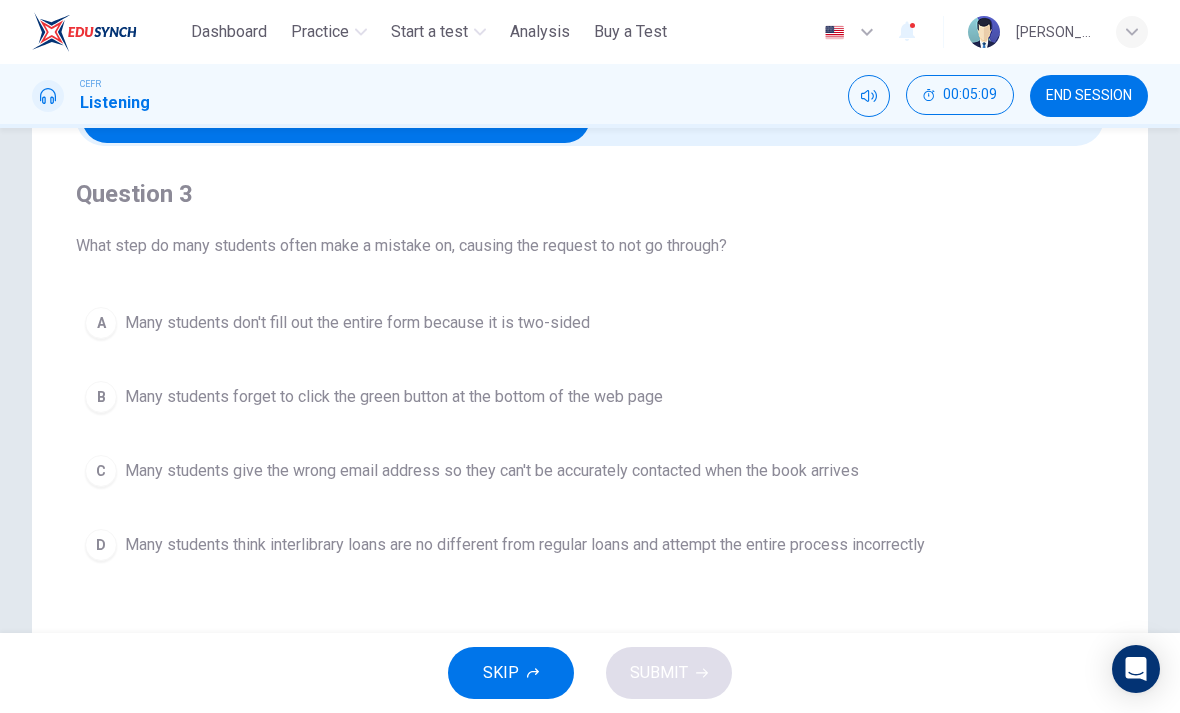 click on "B" at bounding box center (101, 397) 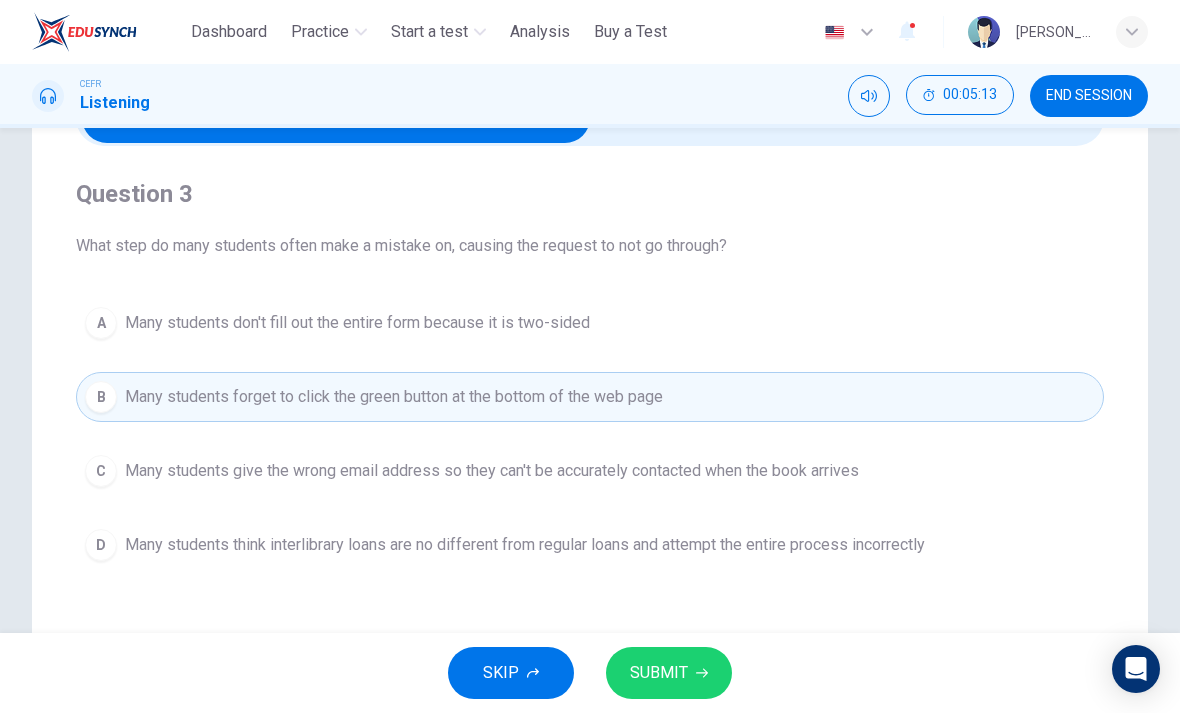 click on "SUBMIT" at bounding box center [659, 673] 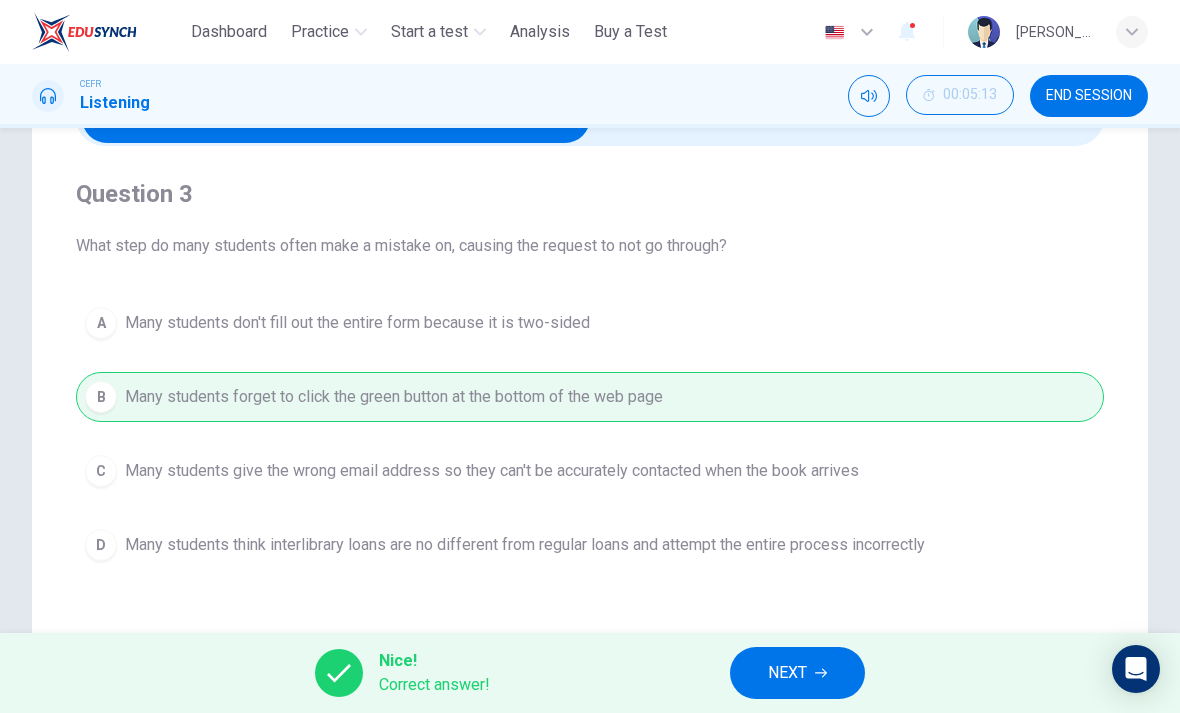 click on "NEXT" at bounding box center [797, 673] 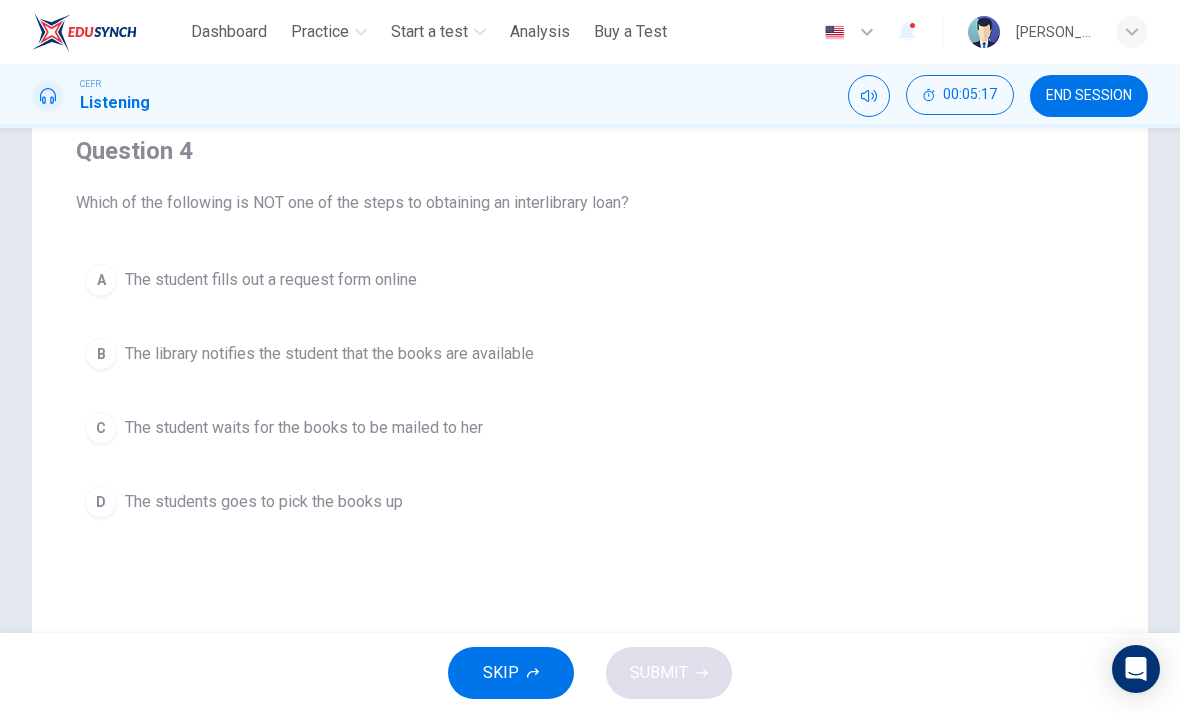 scroll, scrollTop: 173, scrollLeft: 0, axis: vertical 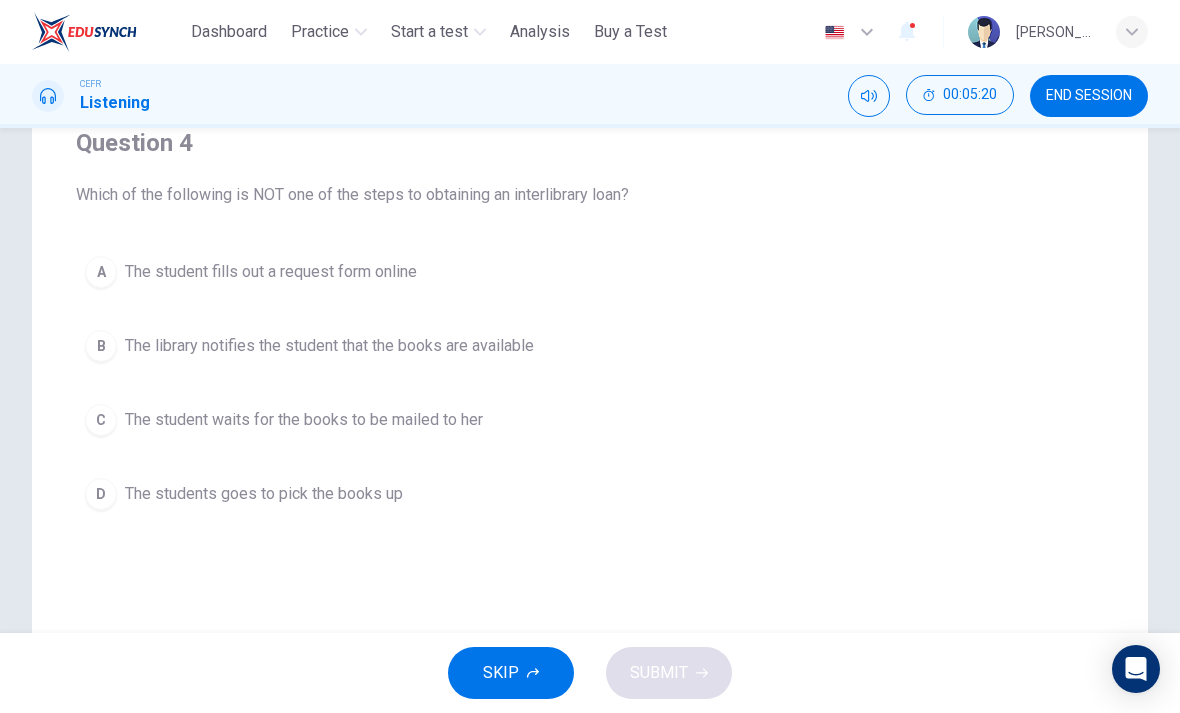 click on "C" at bounding box center (101, 420) 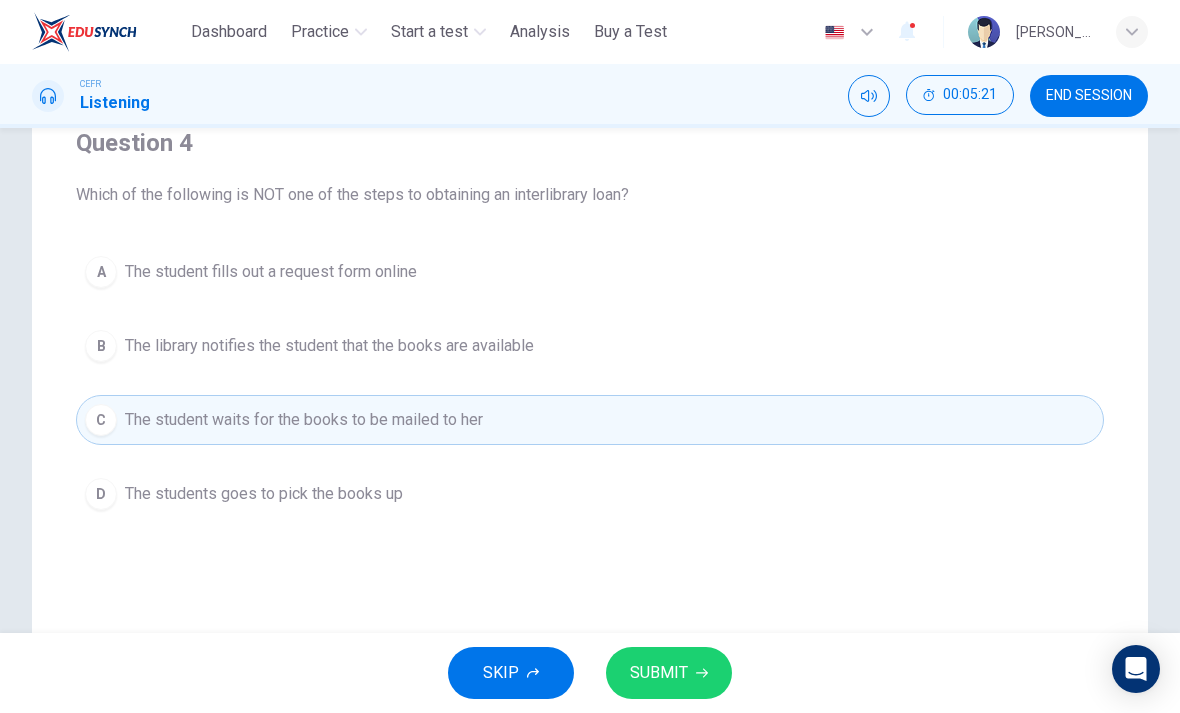 click on "SUBMIT" at bounding box center [659, 673] 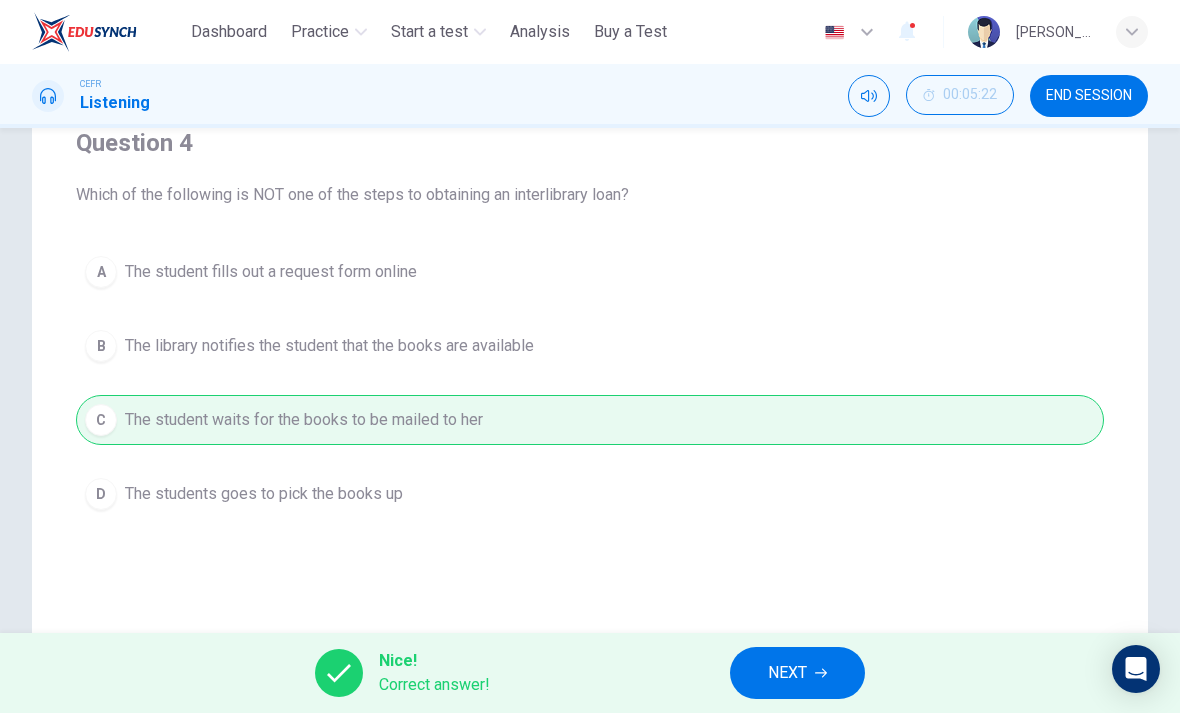 click on "NEXT" at bounding box center [787, 673] 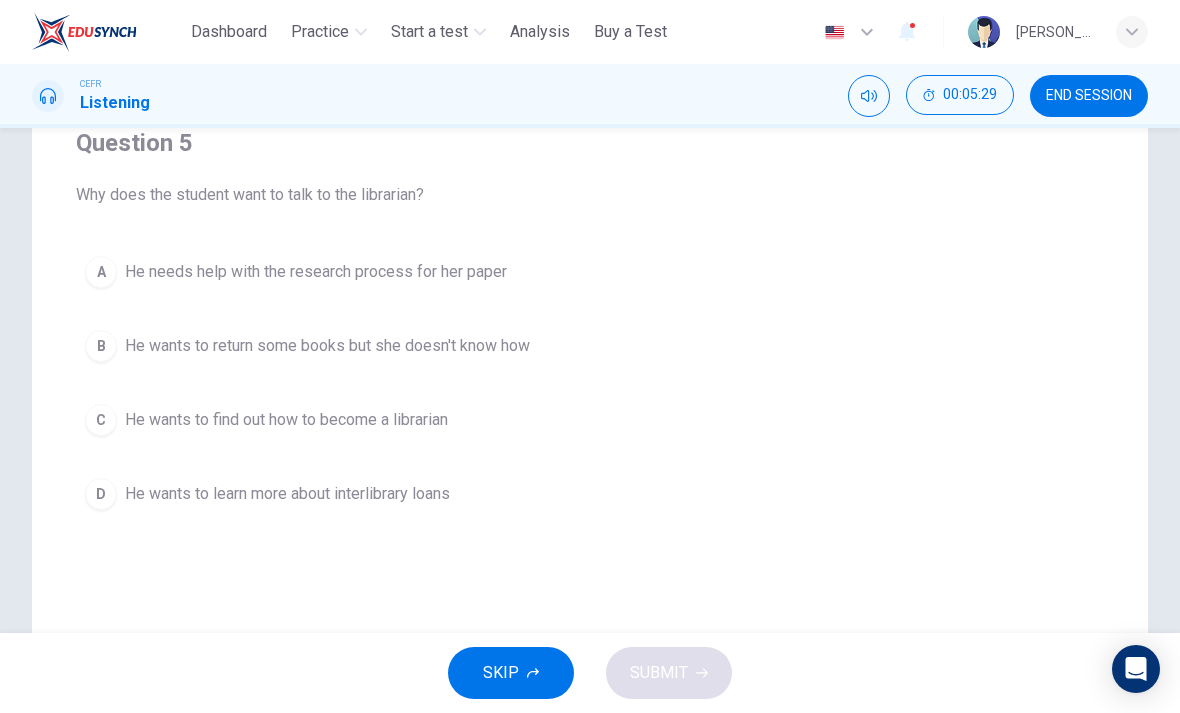 click on "D" at bounding box center (101, 494) 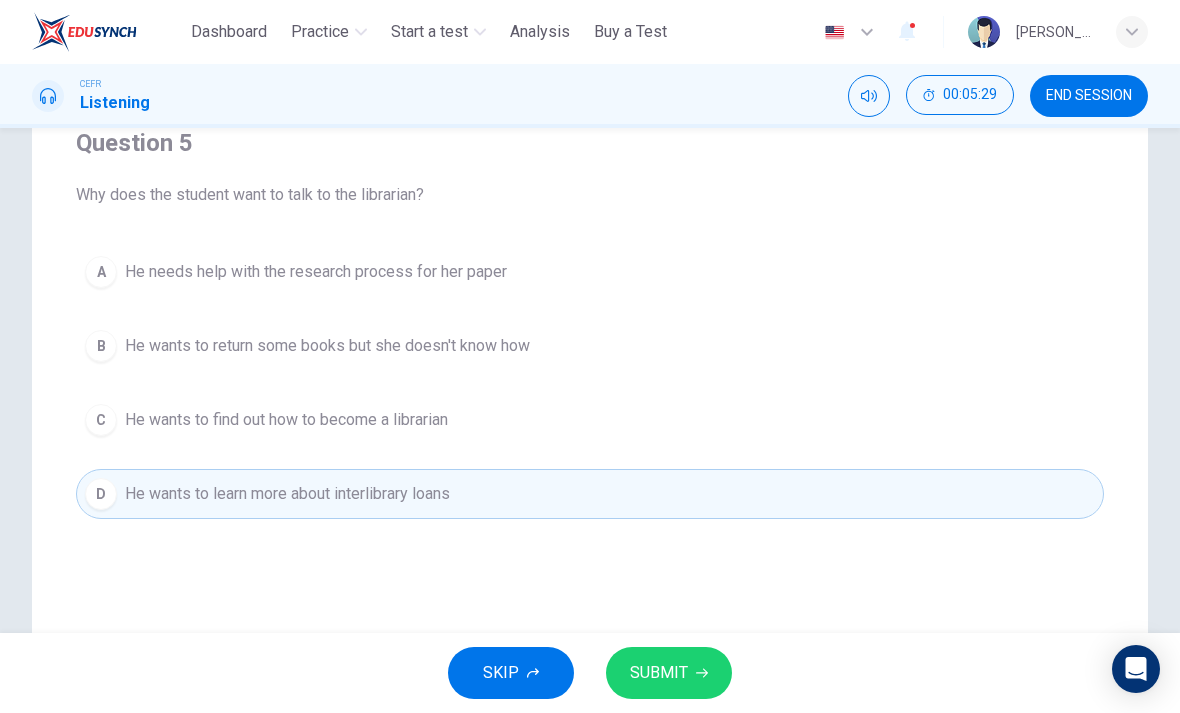click on "SUBMIT" at bounding box center [659, 673] 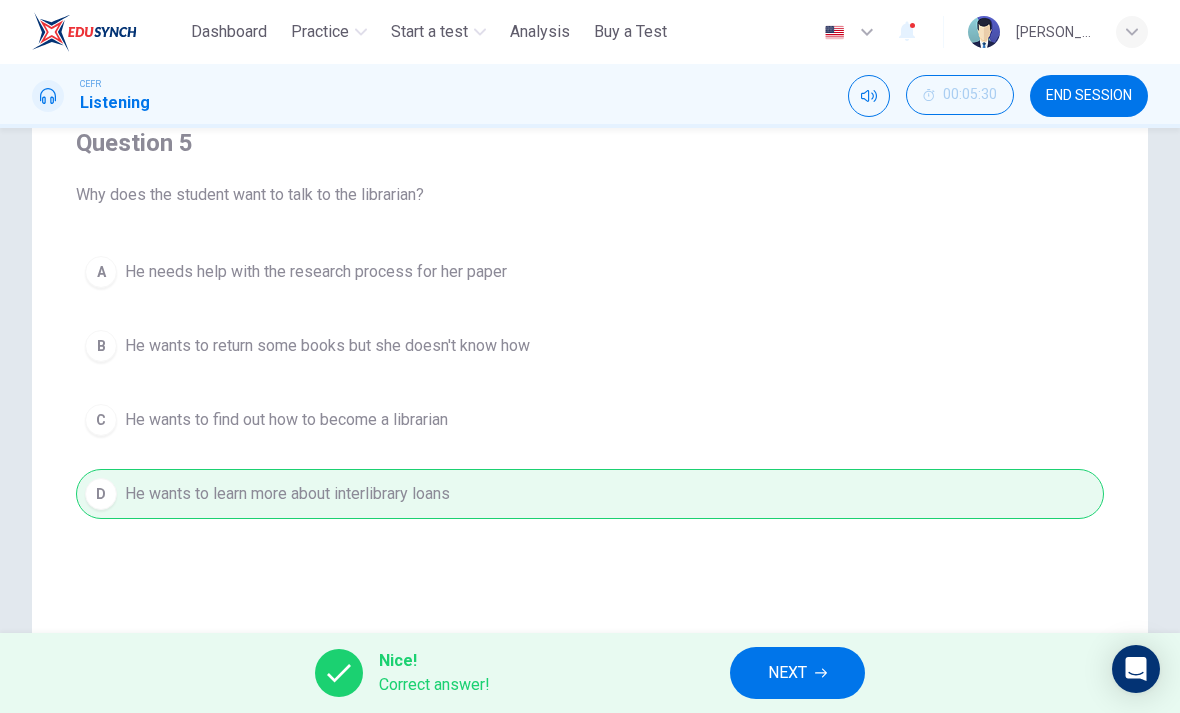 click on "NEXT" at bounding box center [797, 673] 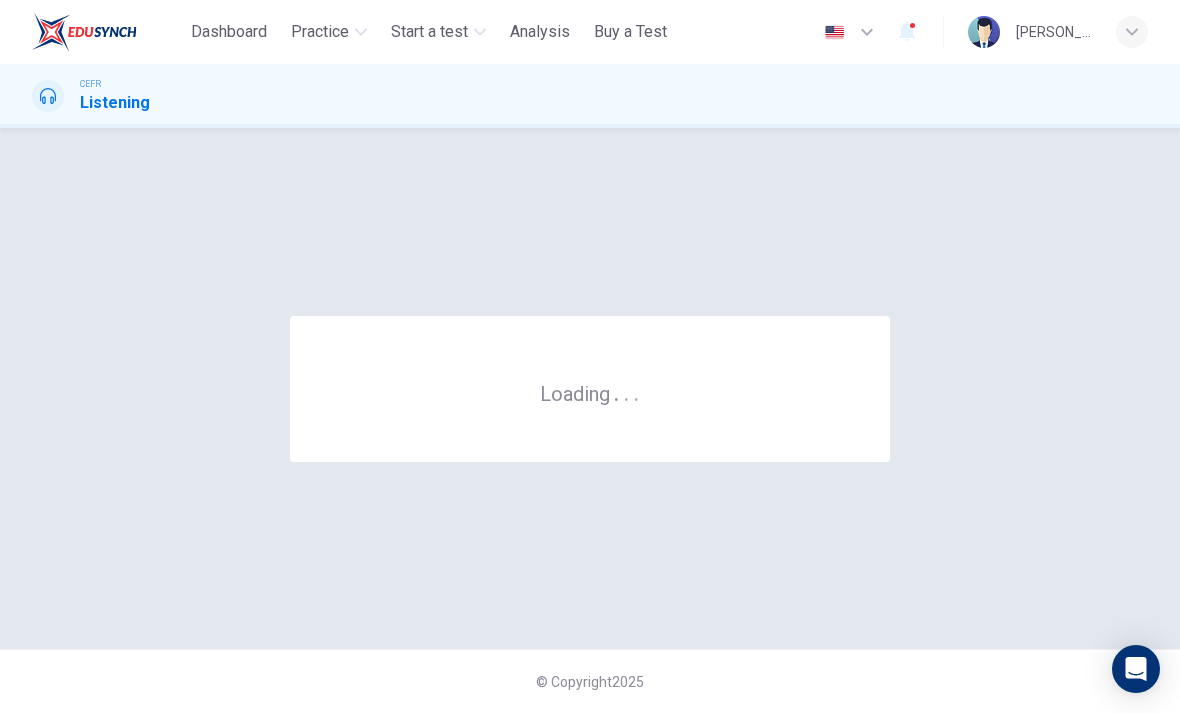 scroll, scrollTop: 0, scrollLeft: 0, axis: both 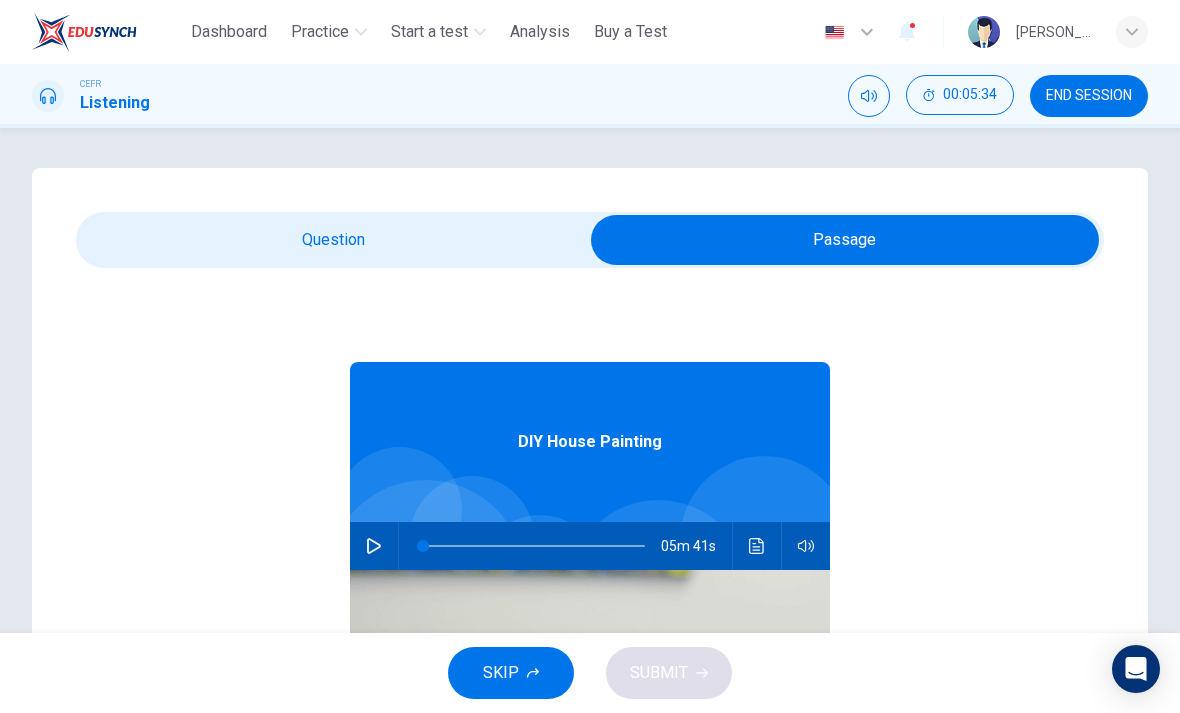 click 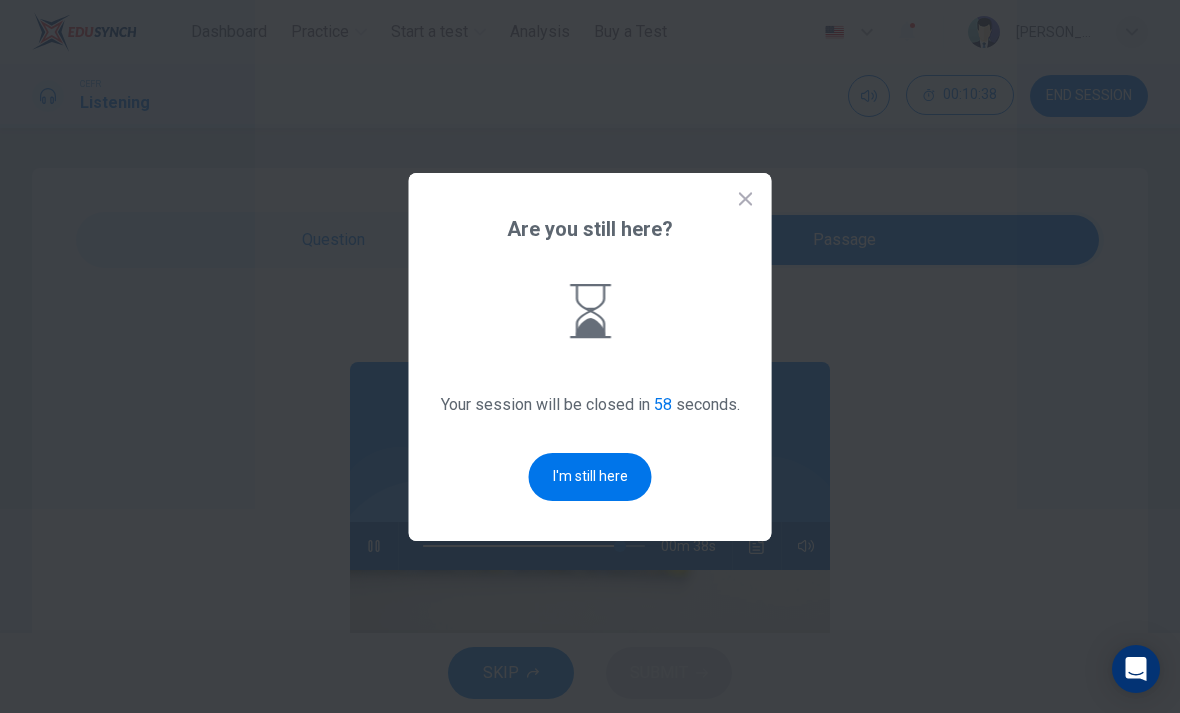 click on "I'm still here" at bounding box center (590, 477) 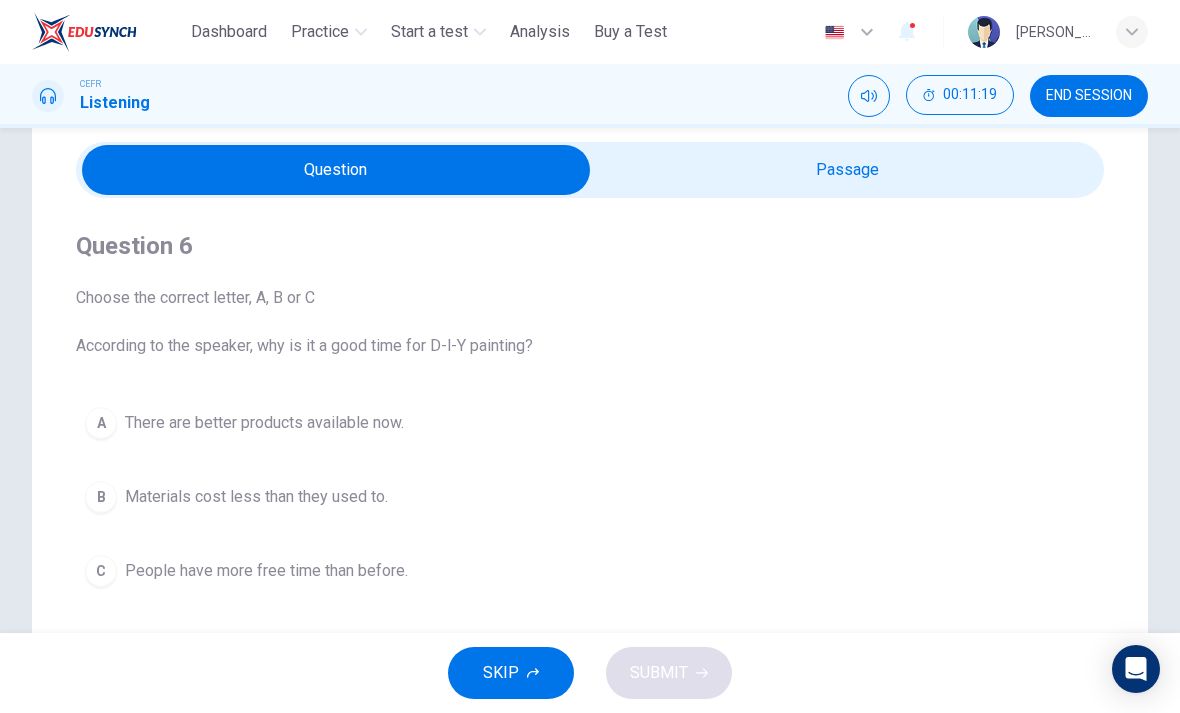 scroll, scrollTop: 62, scrollLeft: 0, axis: vertical 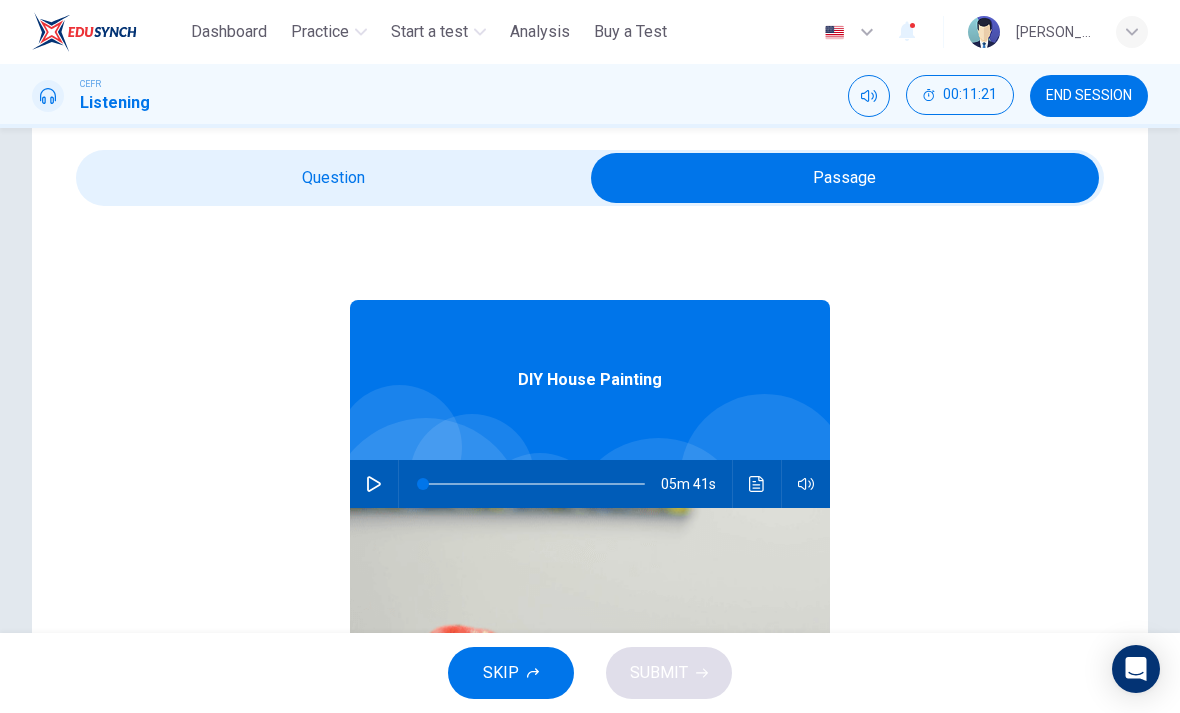 click at bounding box center [374, 484] 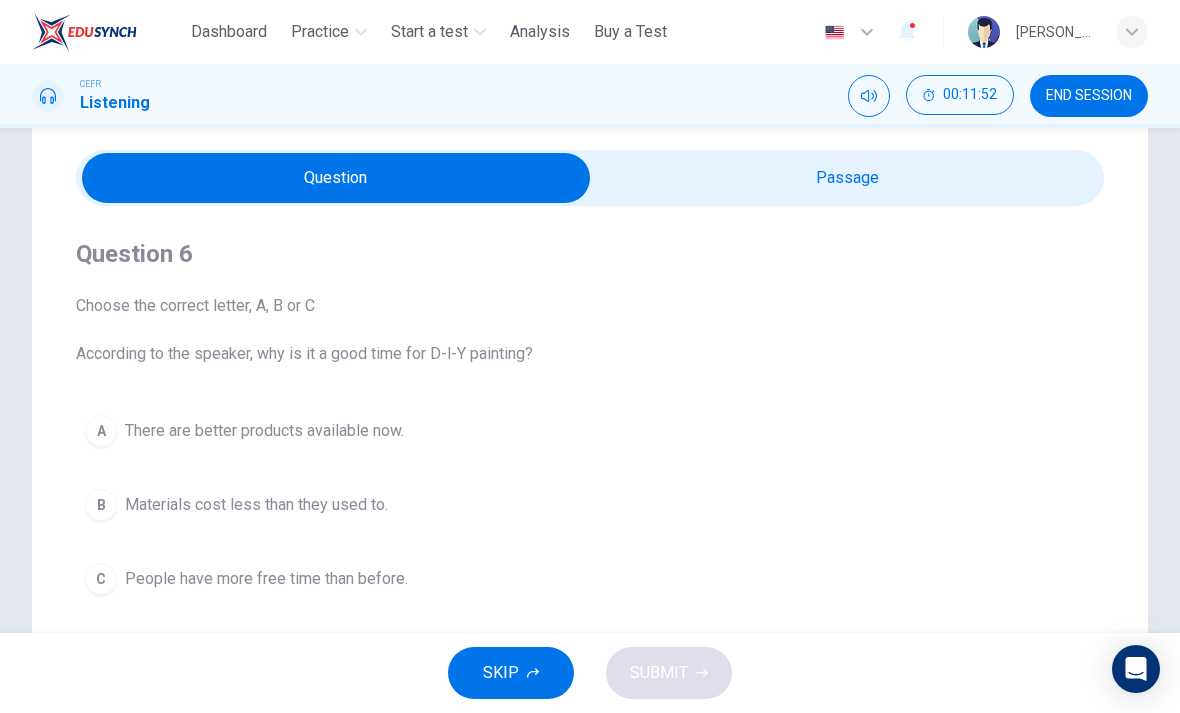 click on "A There are better products available now." at bounding box center (590, 431) 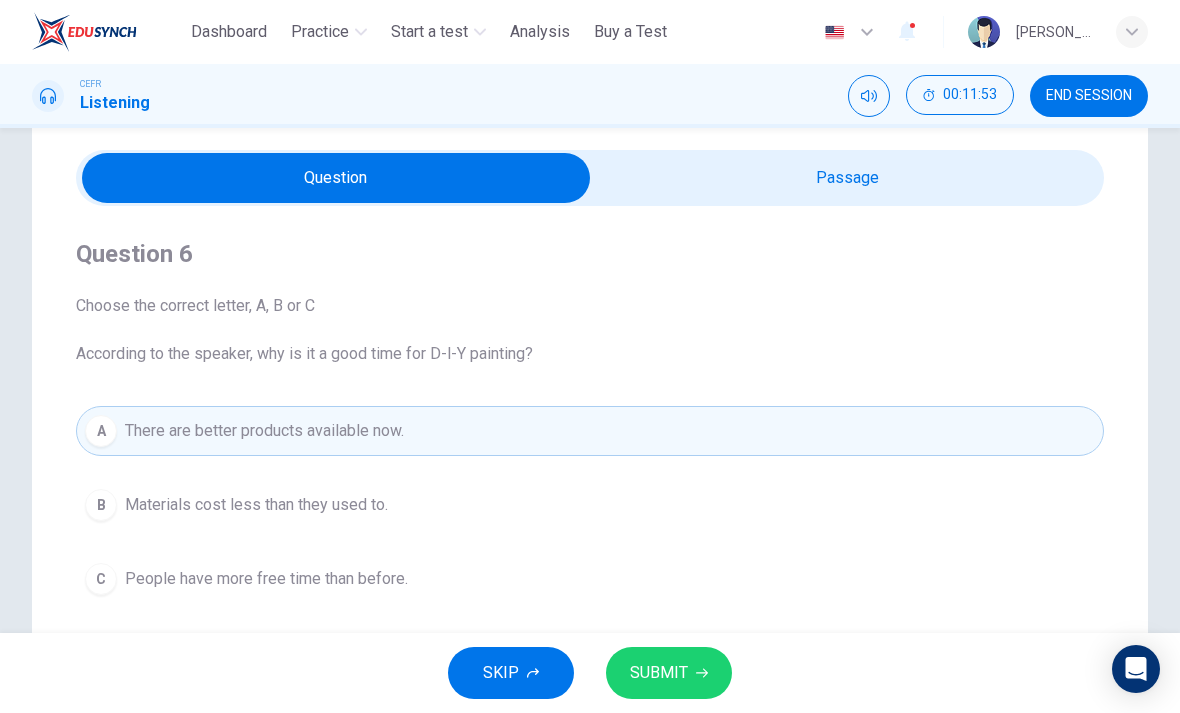 click on "SUBMIT" at bounding box center [669, 673] 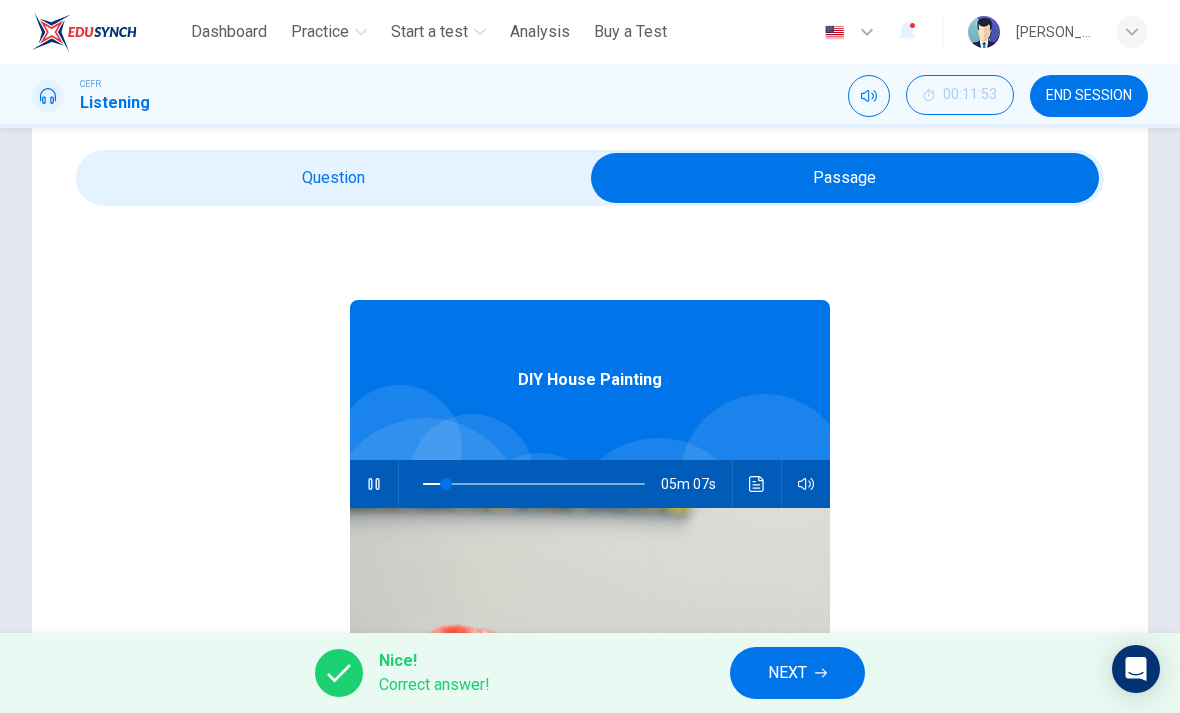 click 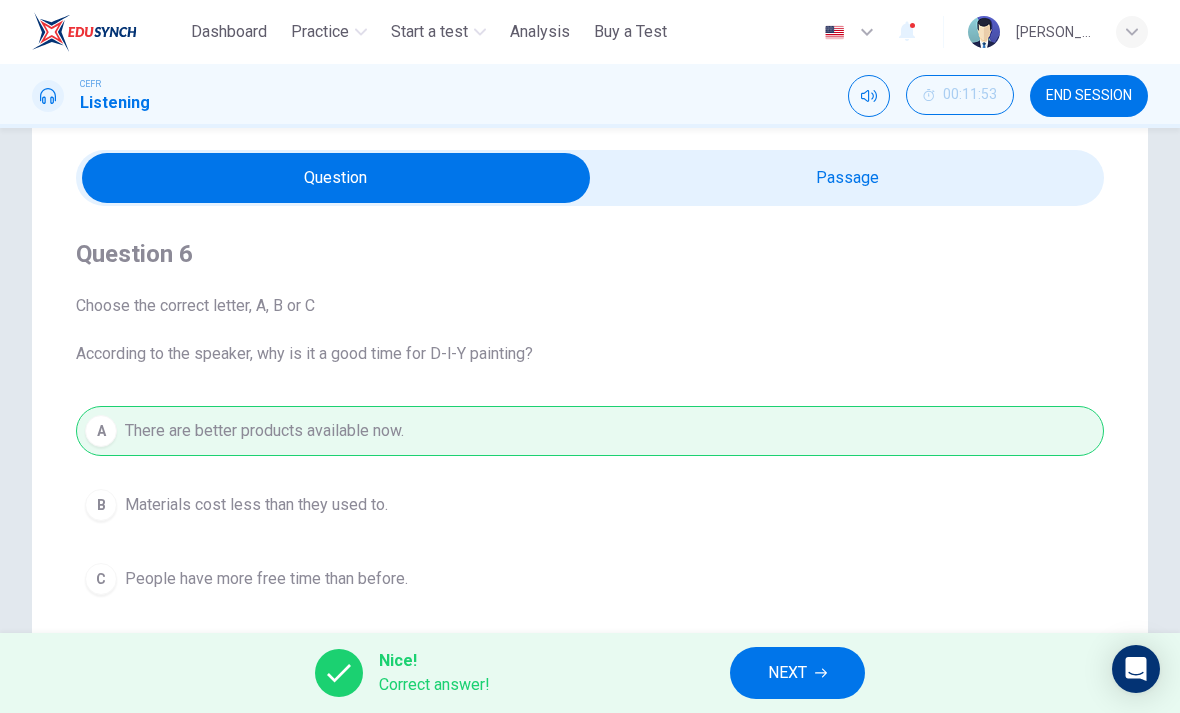 click on "NEXT" at bounding box center (797, 673) 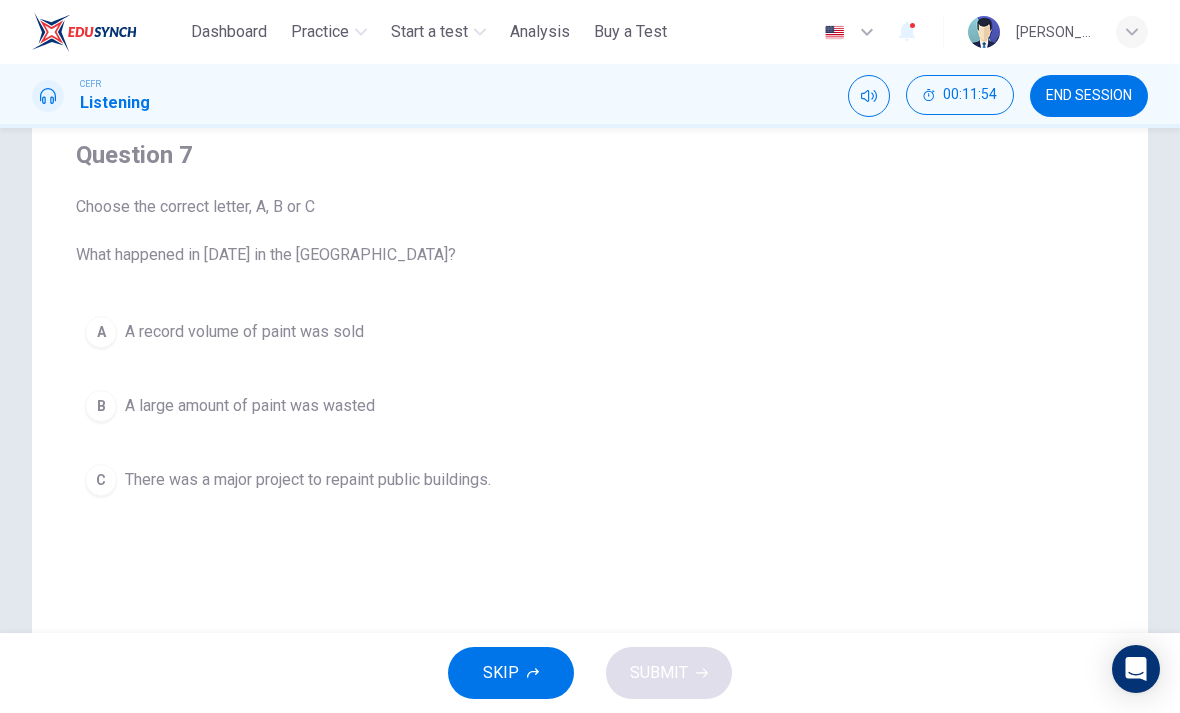 scroll, scrollTop: 165, scrollLeft: 0, axis: vertical 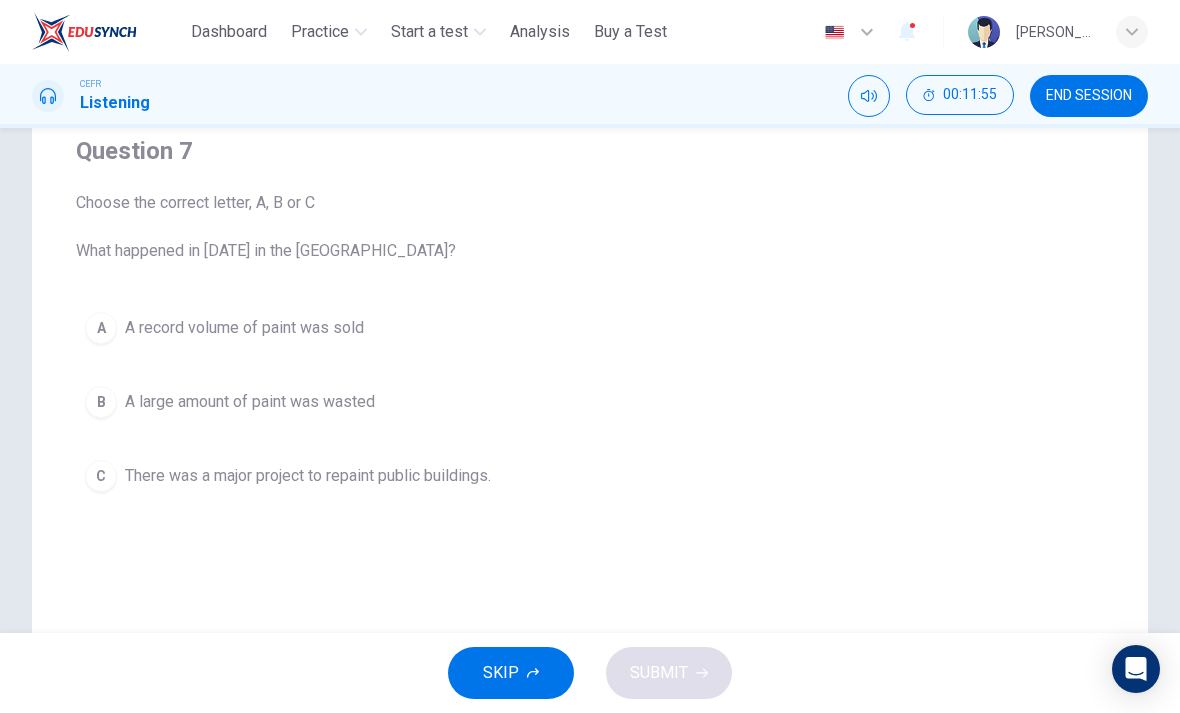 click on "B A large amount of paint was wasted" at bounding box center (590, 402) 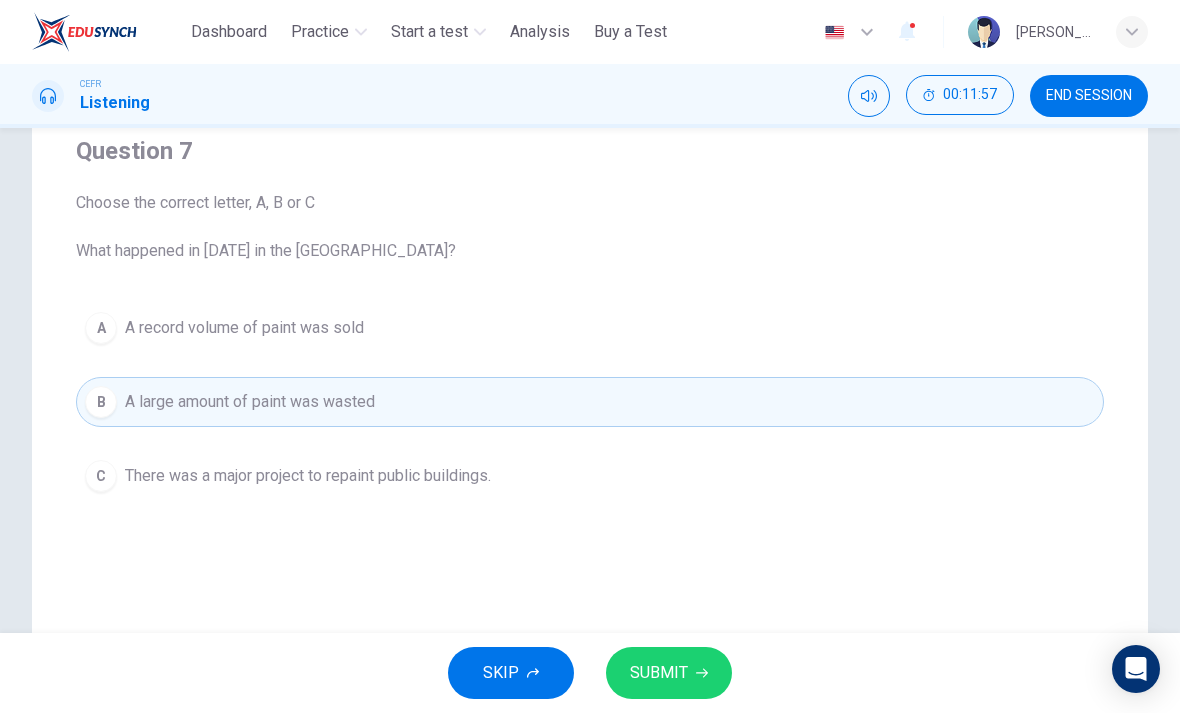 click on "SUBMIT" at bounding box center (659, 673) 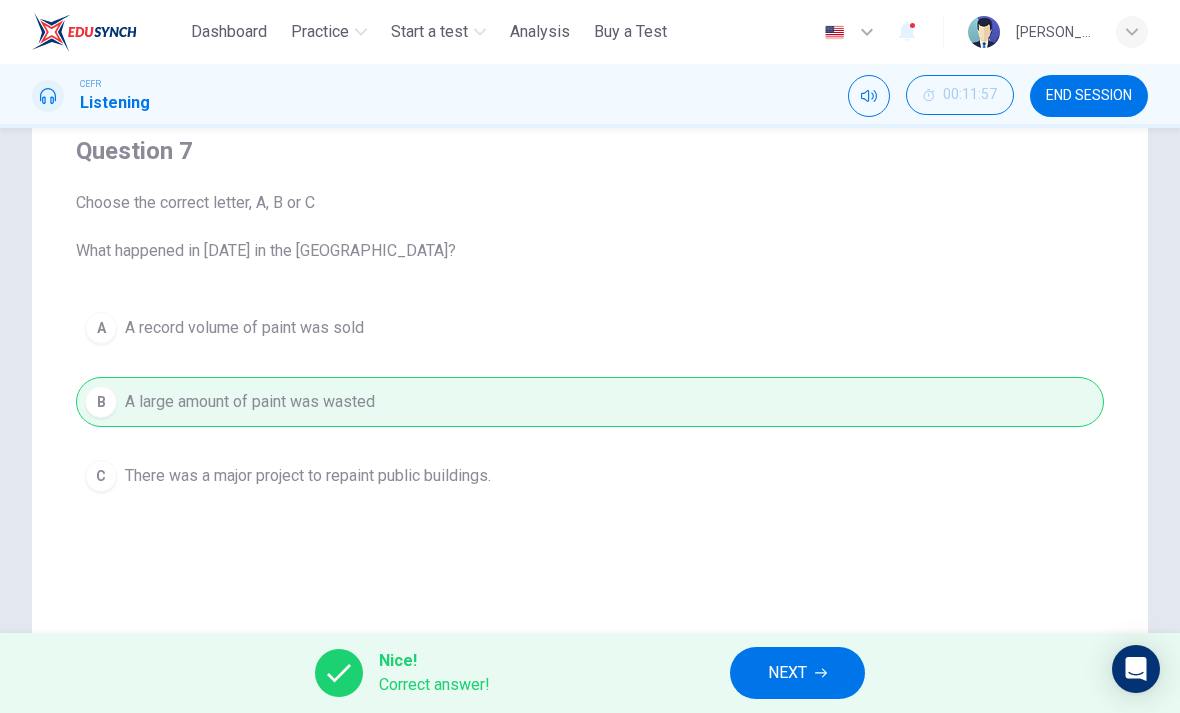 click on "NEXT" at bounding box center (787, 673) 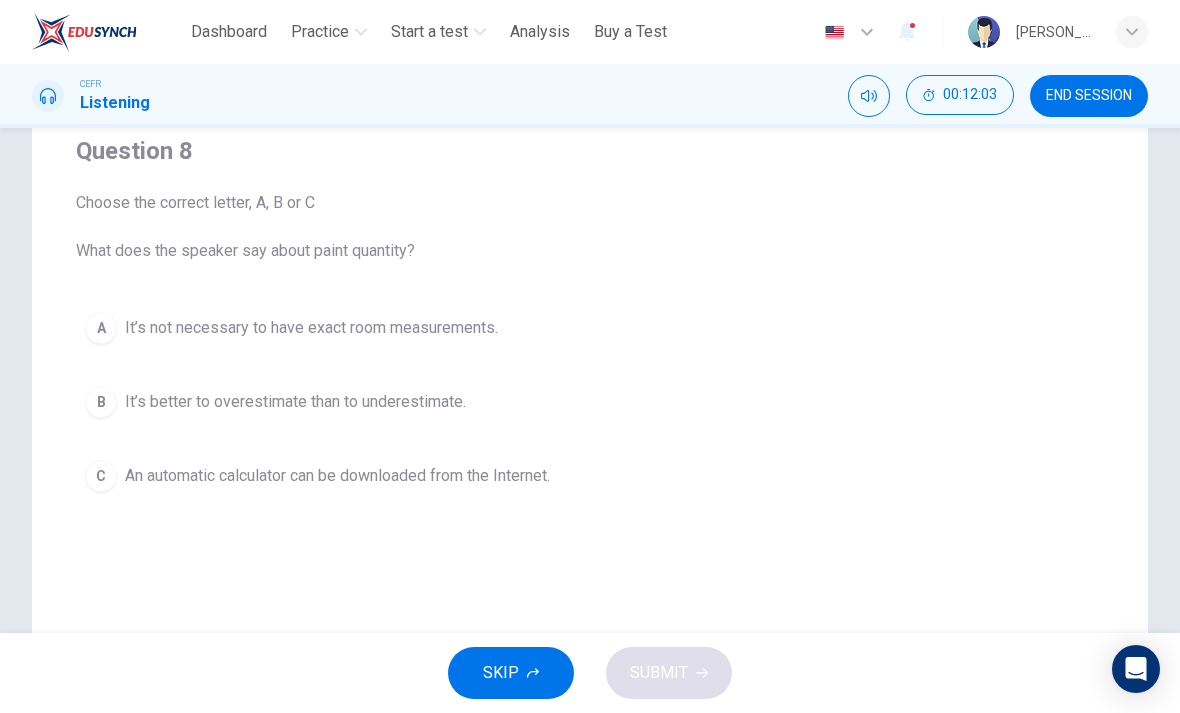 click on "C" at bounding box center [101, 476] 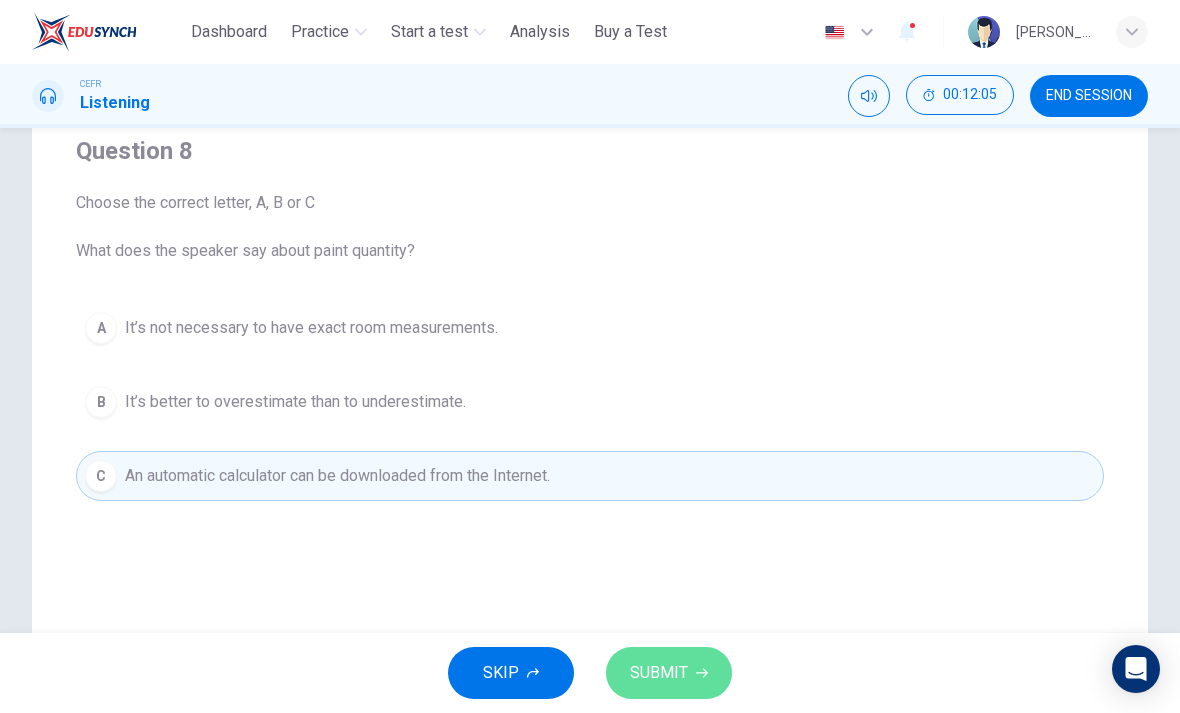 click on "SUBMIT" at bounding box center [669, 673] 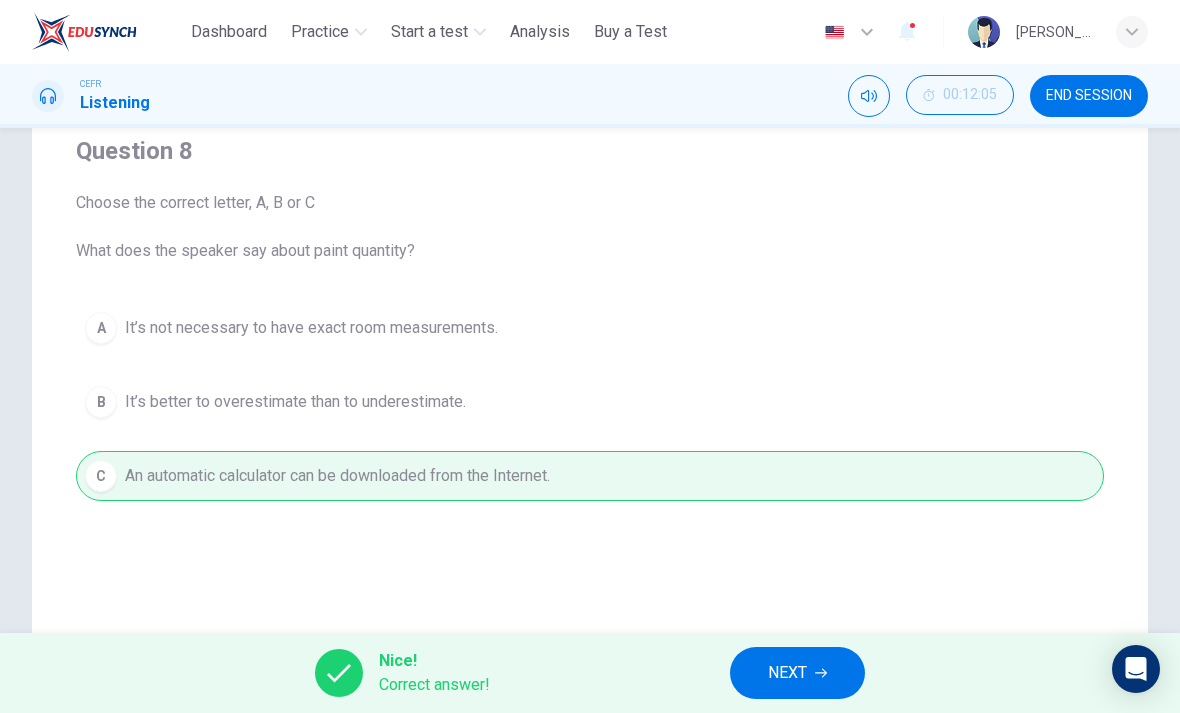 click on "NEXT" at bounding box center (787, 673) 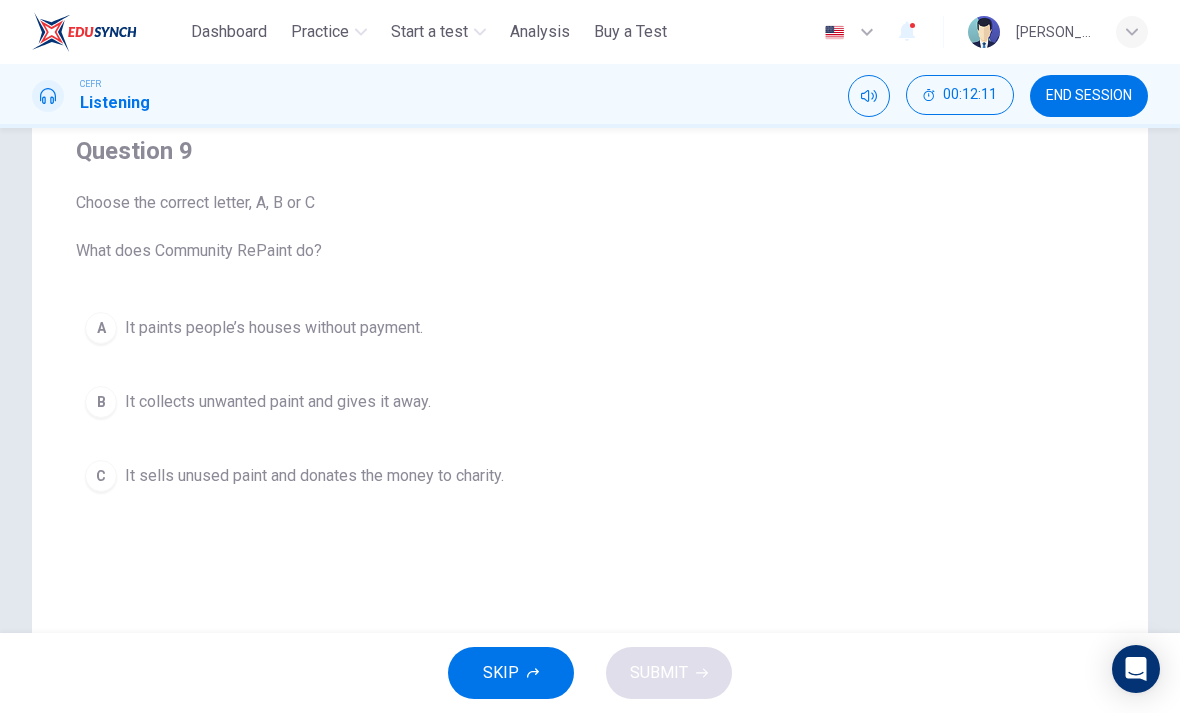 click on "B" at bounding box center [101, 402] 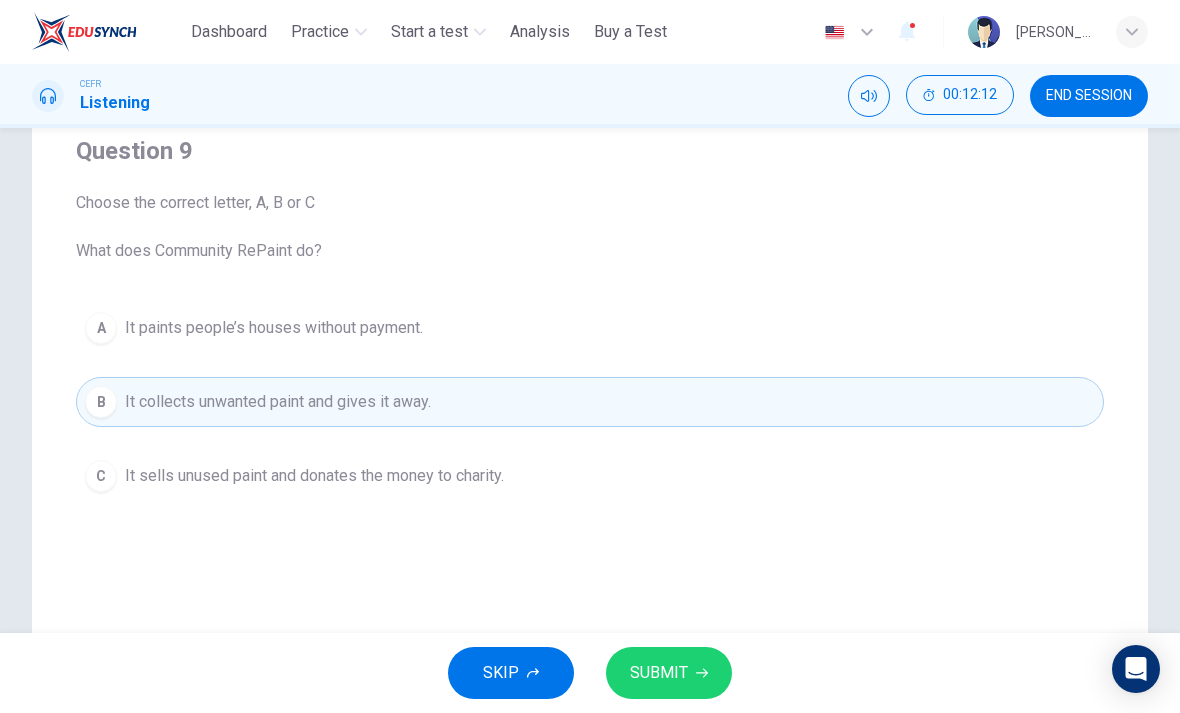 click on "SUBMIT" at bounding box center (659, 673) 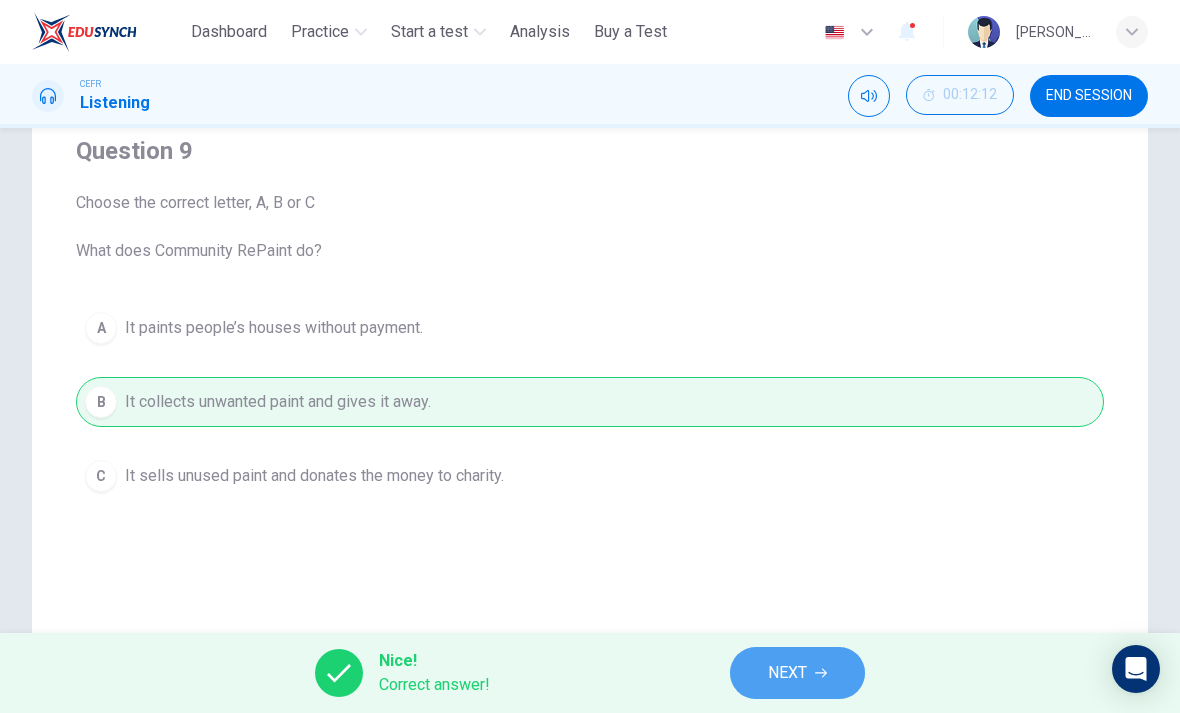 click 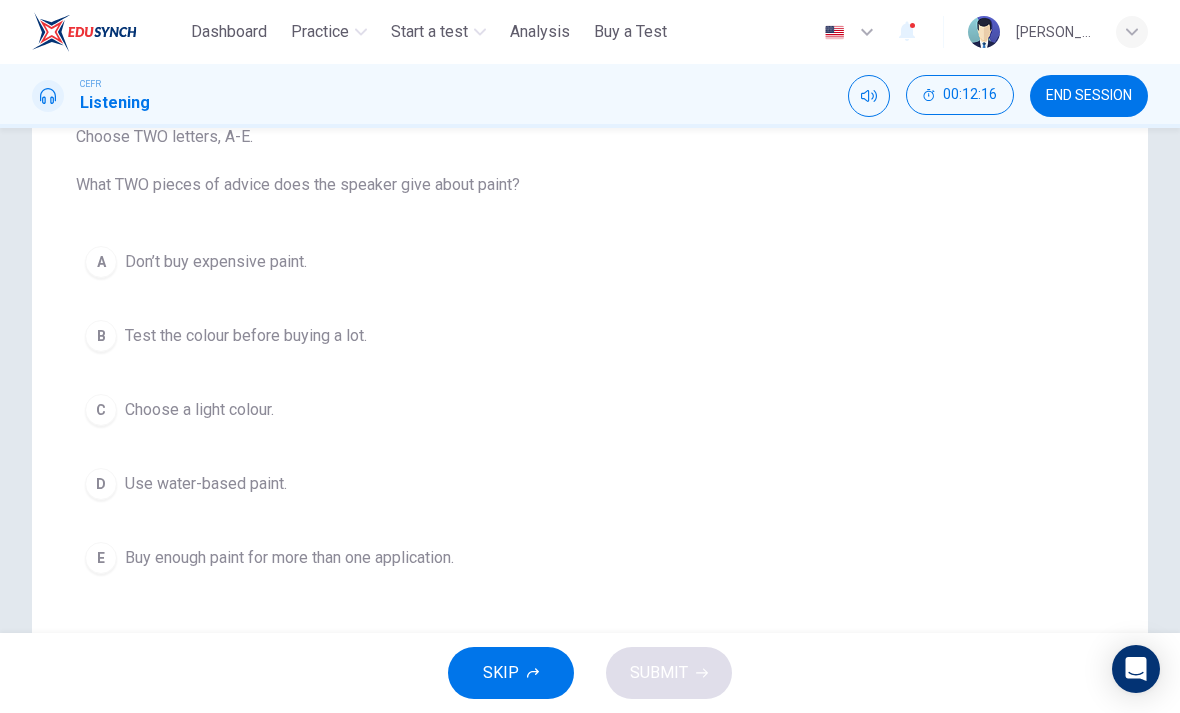 scroll, scrollTop: 242, scrollLeft: 0, axis: vertical 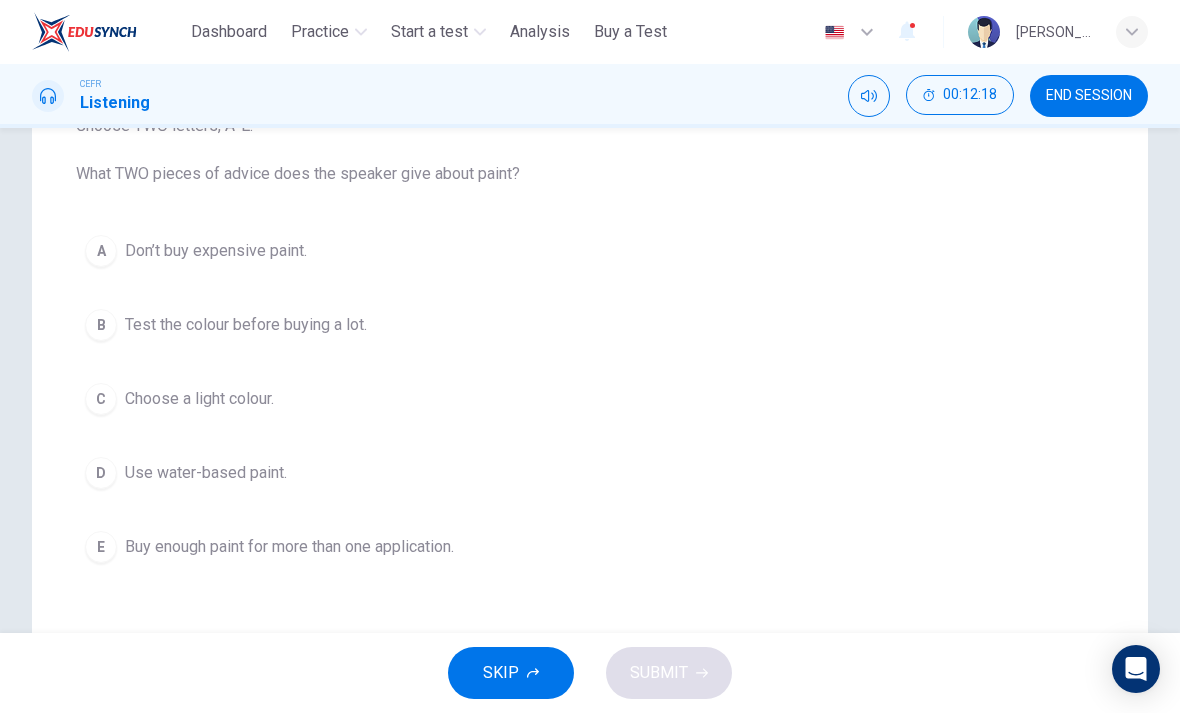 click on "B Test the colour before buying a lot." at bounding box center (590, 325) 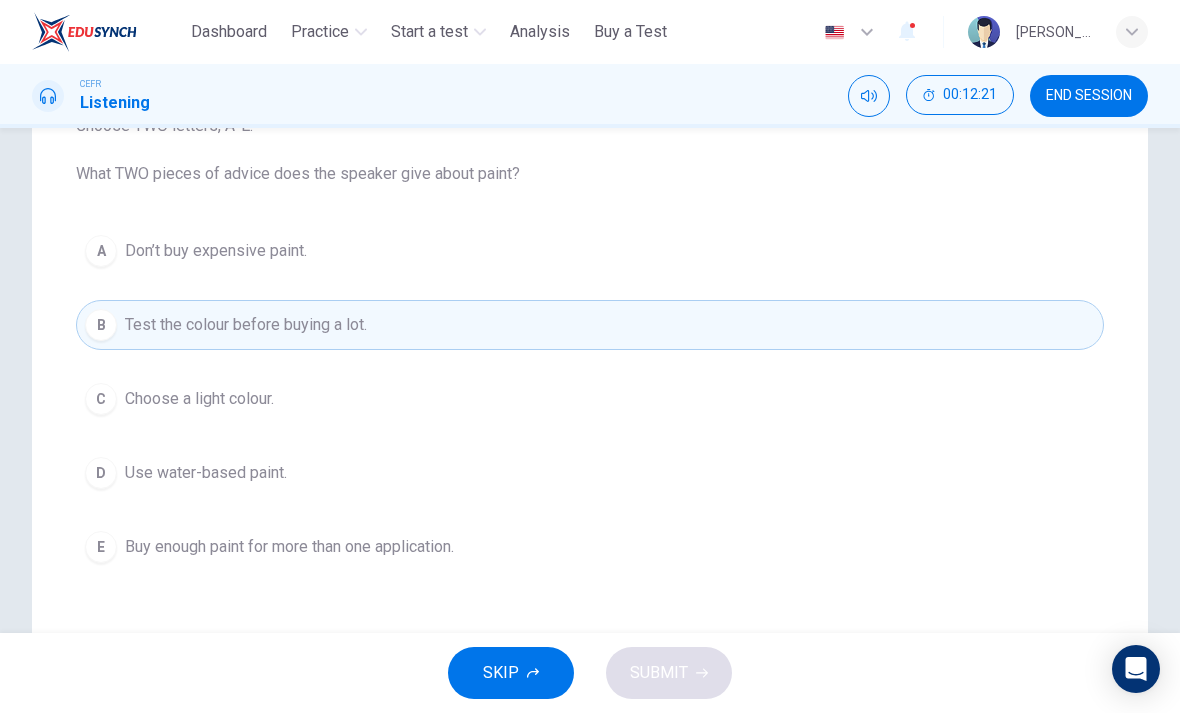 click on "D" at bounding box center (101, 473) 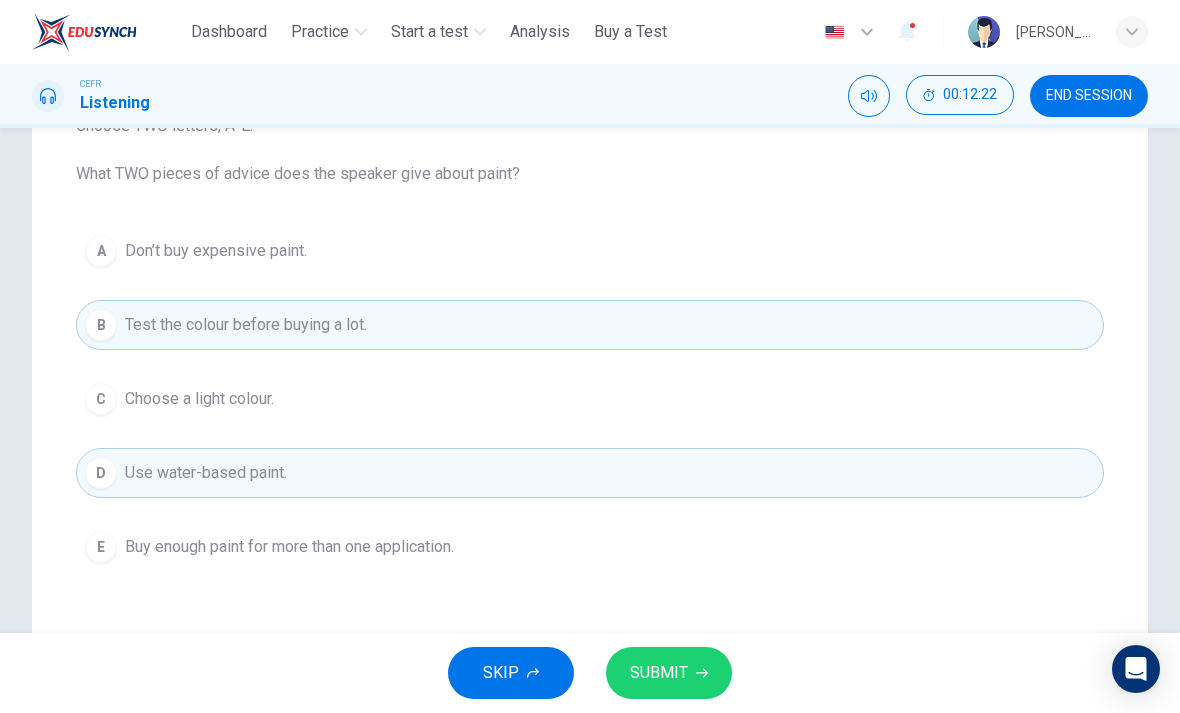 click on "SUBMIT" at bounding box center [669, 673] 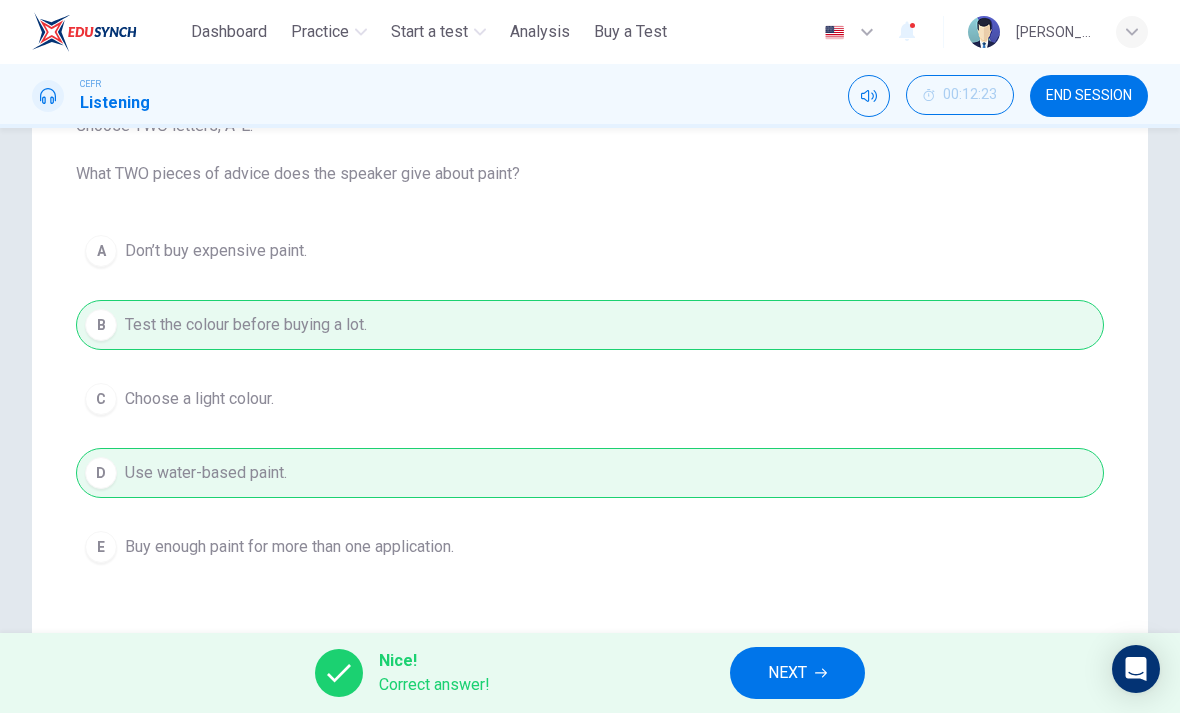 click on "NEXT" at bounding box center (787, 673) 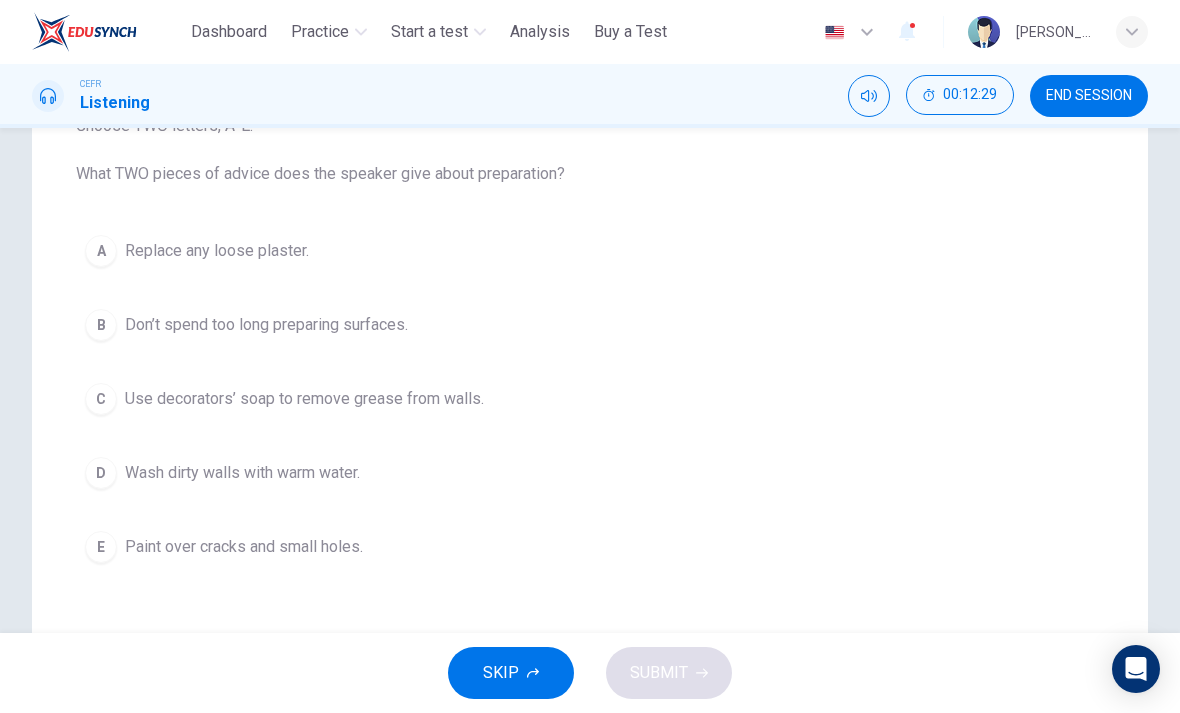 click on "A" at bounding box center [101, 251] 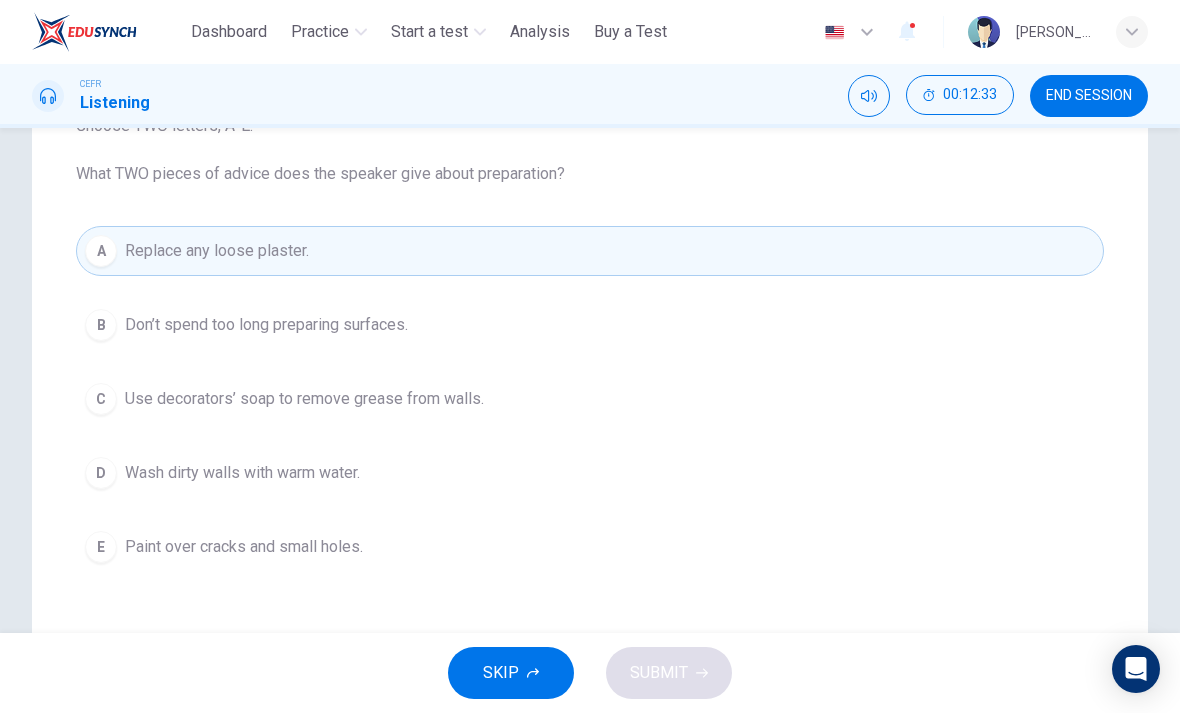 click on "C" at bounding box center (101, 399) 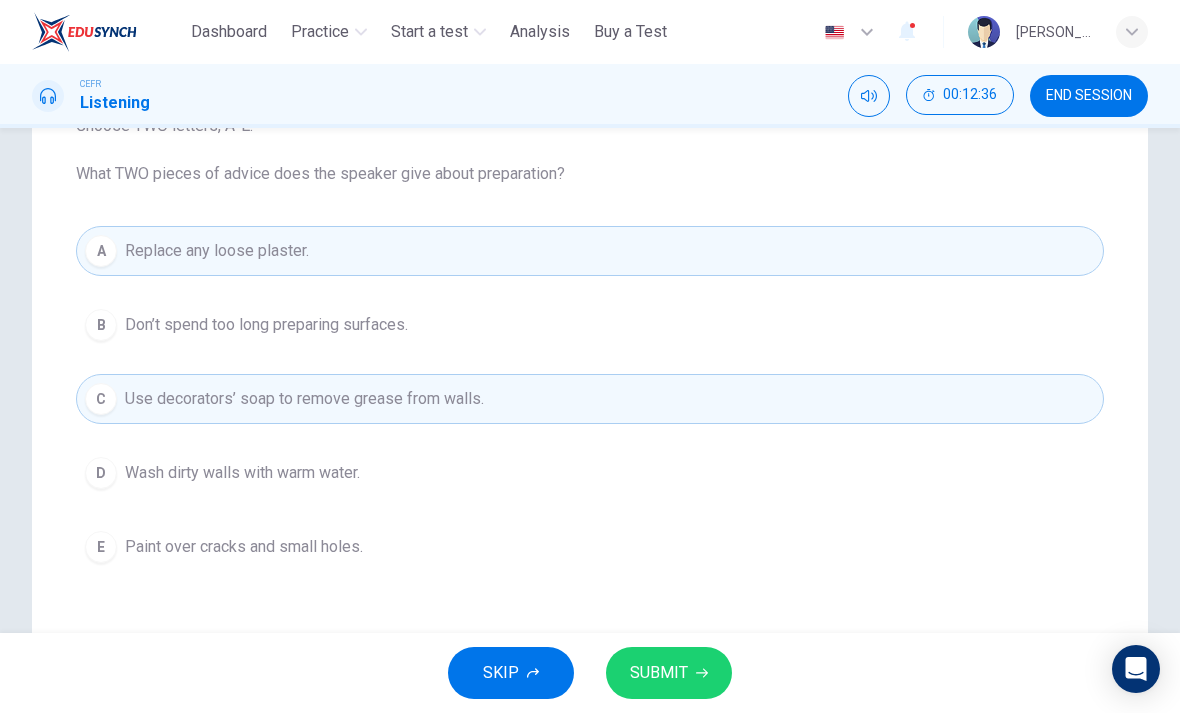 click 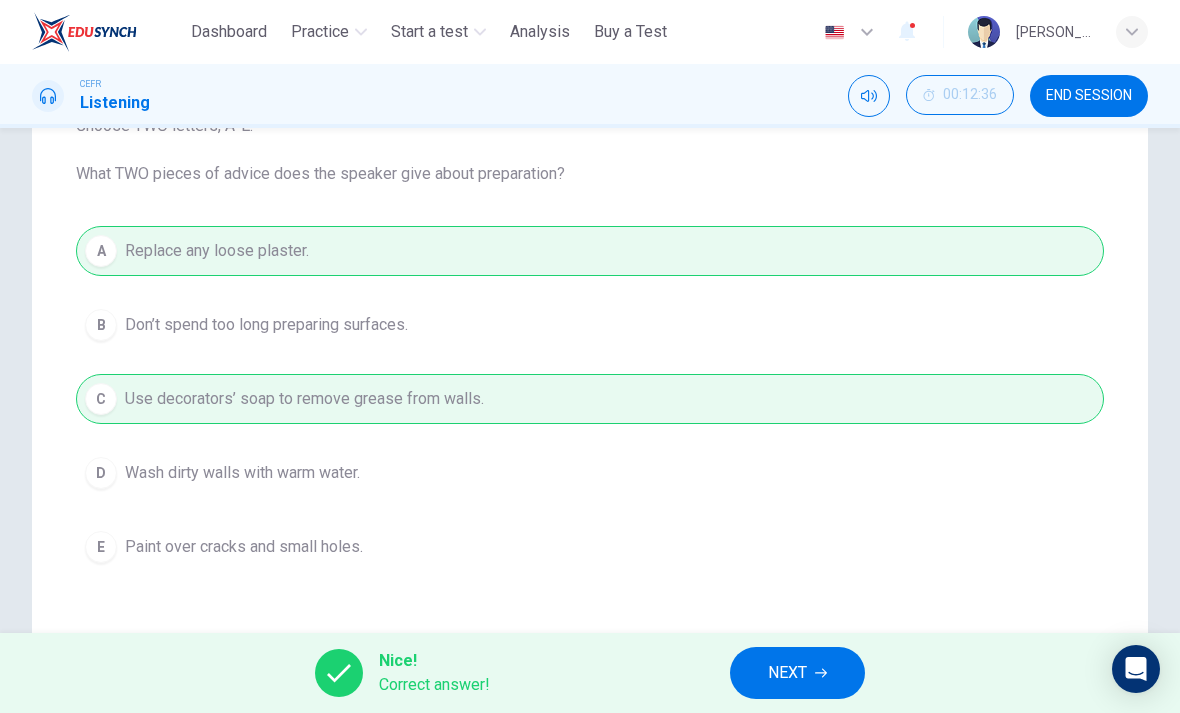 click on "NEXT" at bounding box center [787, 673] 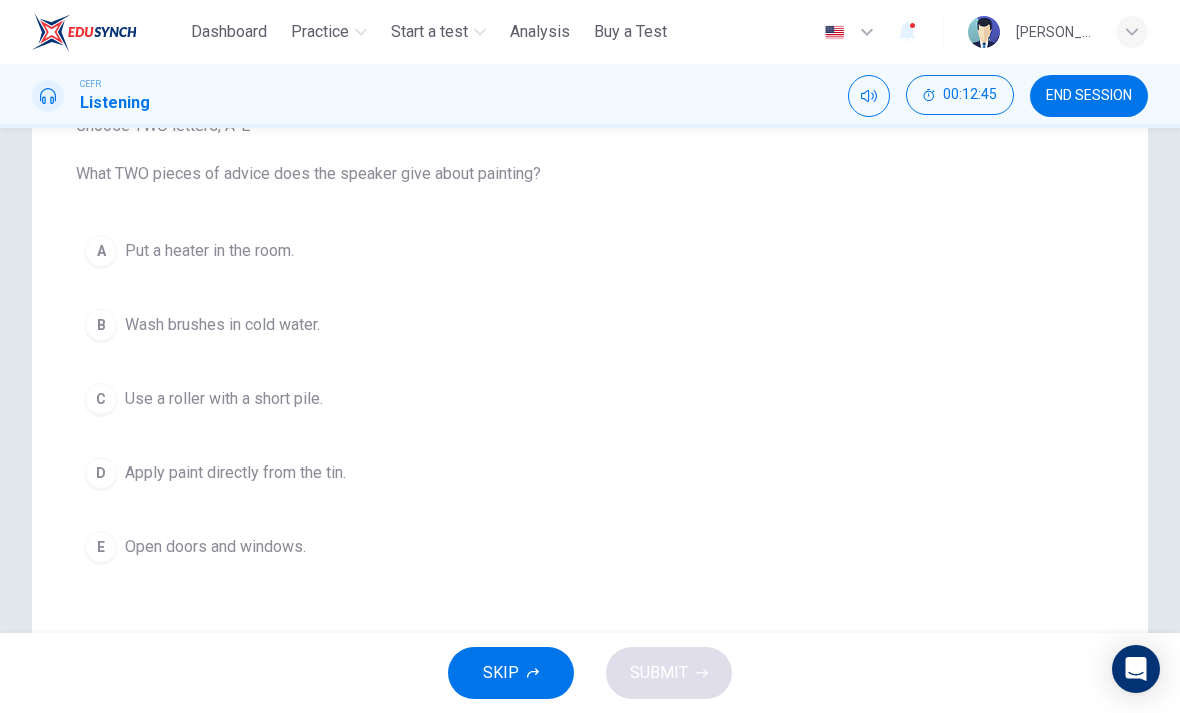 click on "Open doors and windows." at bounding box center [215, 547] 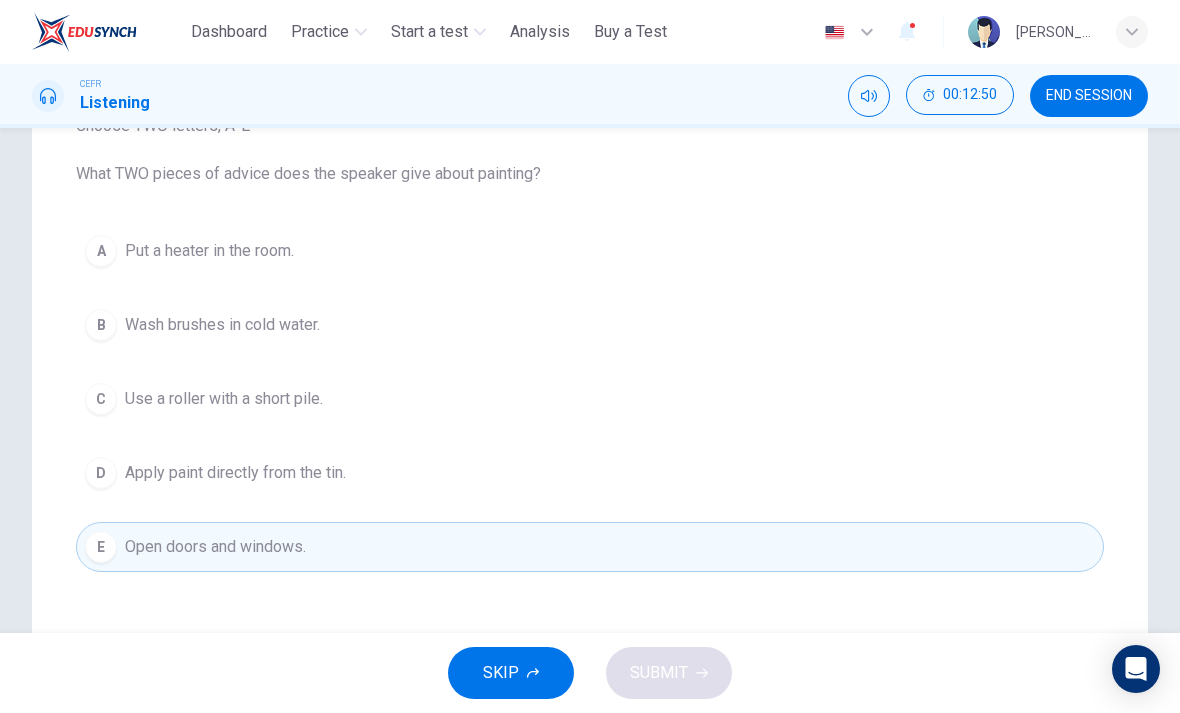click on "B" at bounding box center (101, 325) 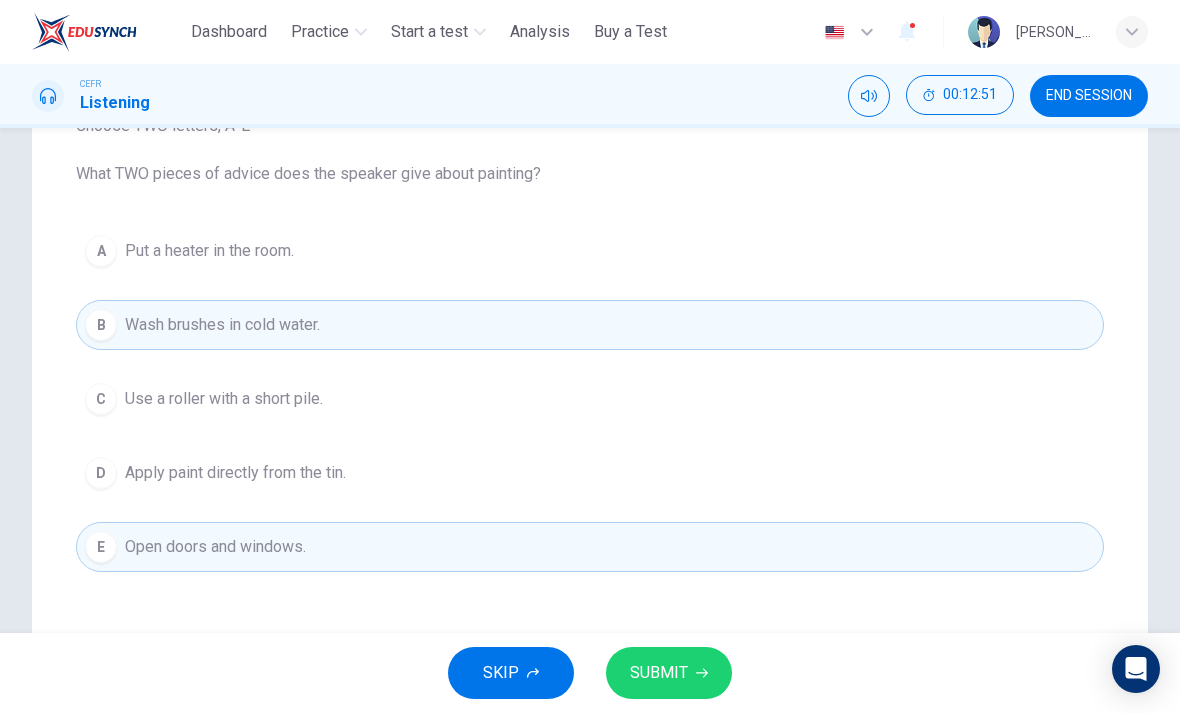click on "SUBMIT" at bounding box center (659, 673) 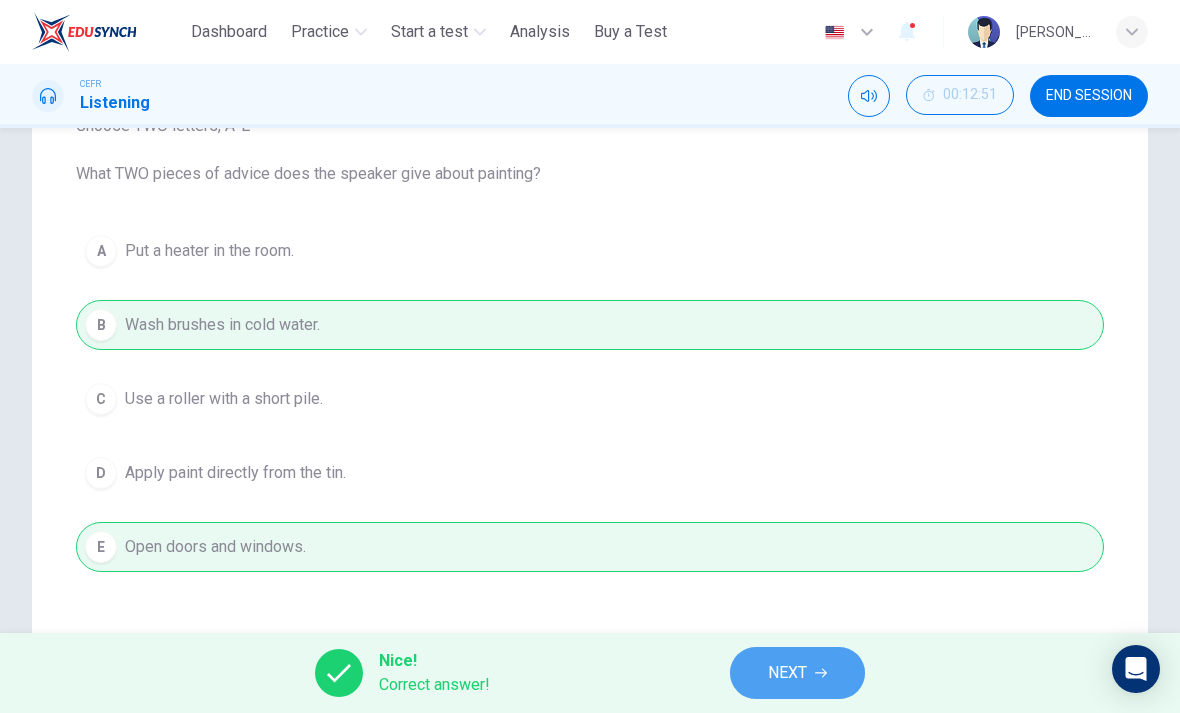 click on "NEXT" at bounding box center [797, 673] 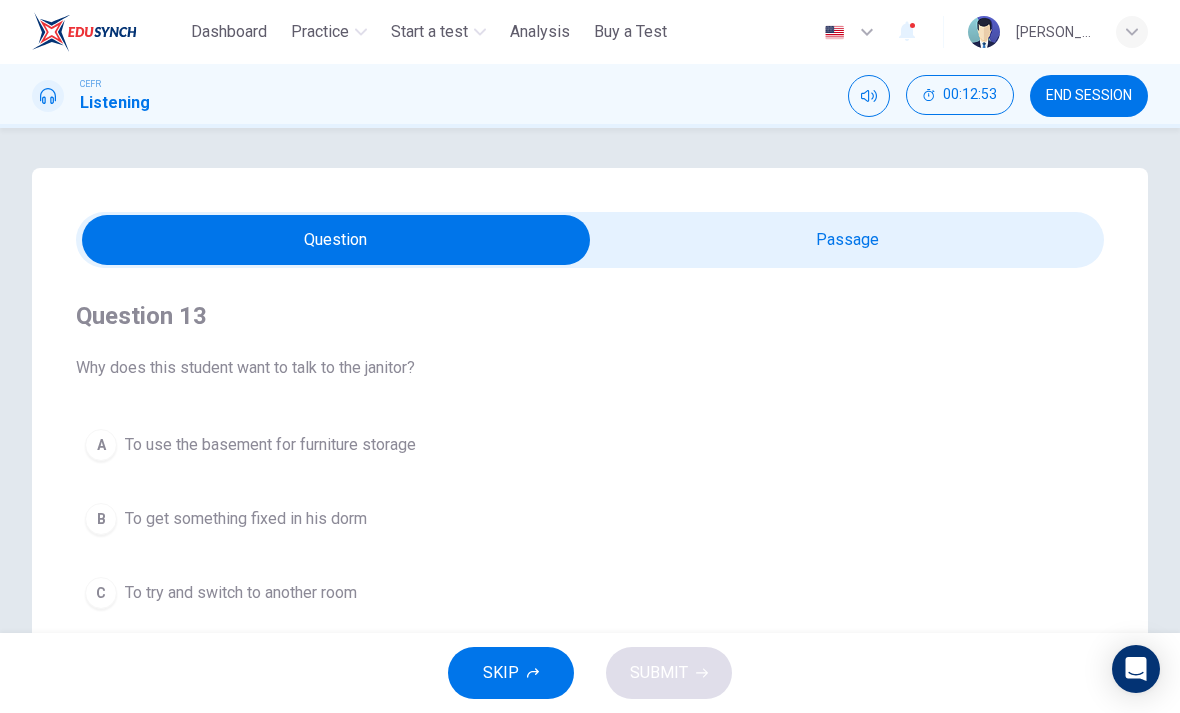 click on "END SESSION" at bounding box center (1089, 96) 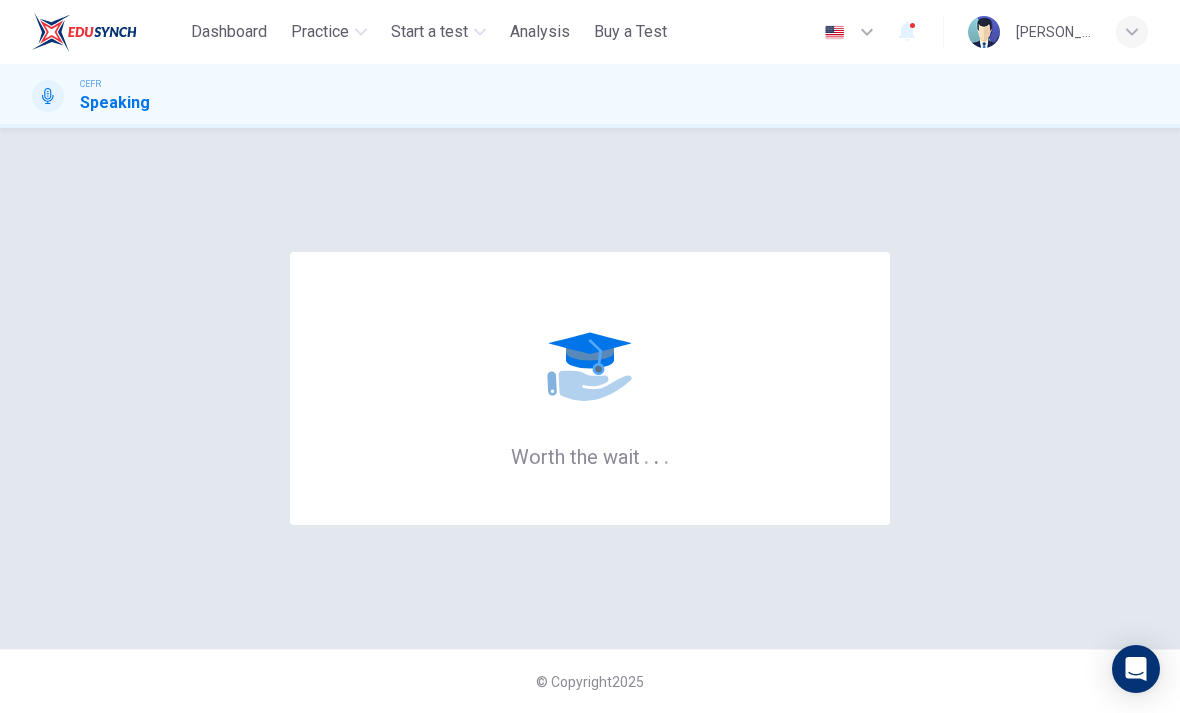scroll, scrollTop: 0, scrollLeft: 0, axis: both 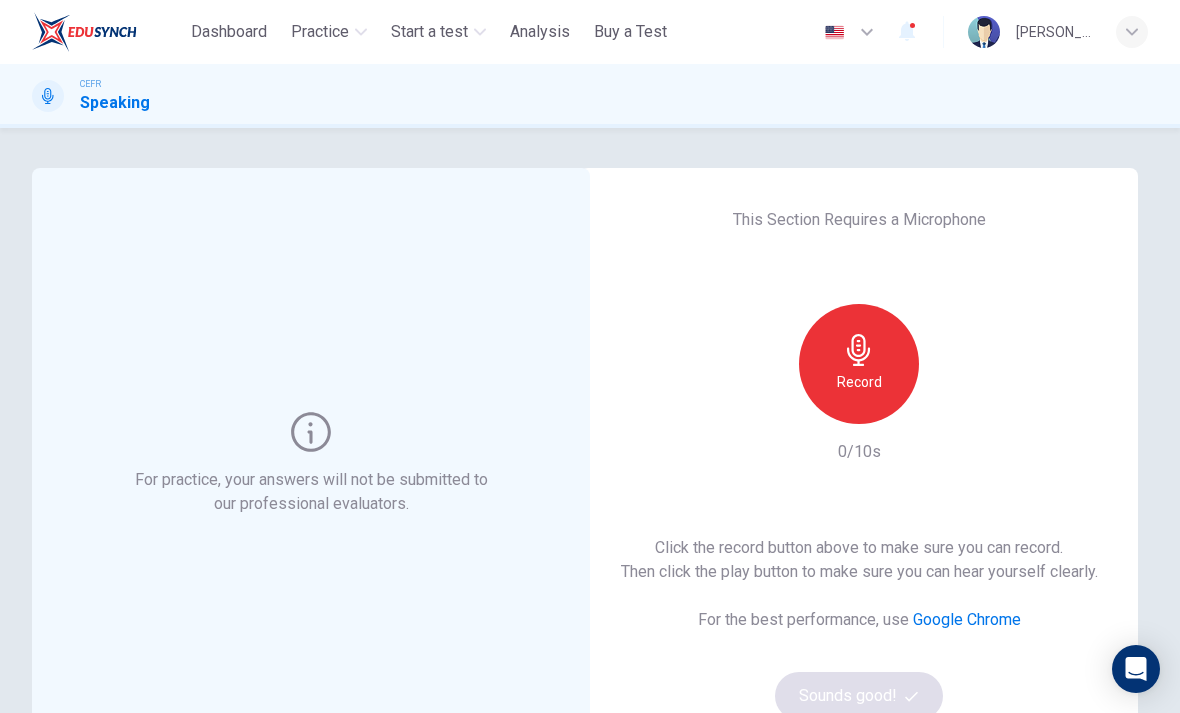 click on "Record" at bounding box center [859, 364] 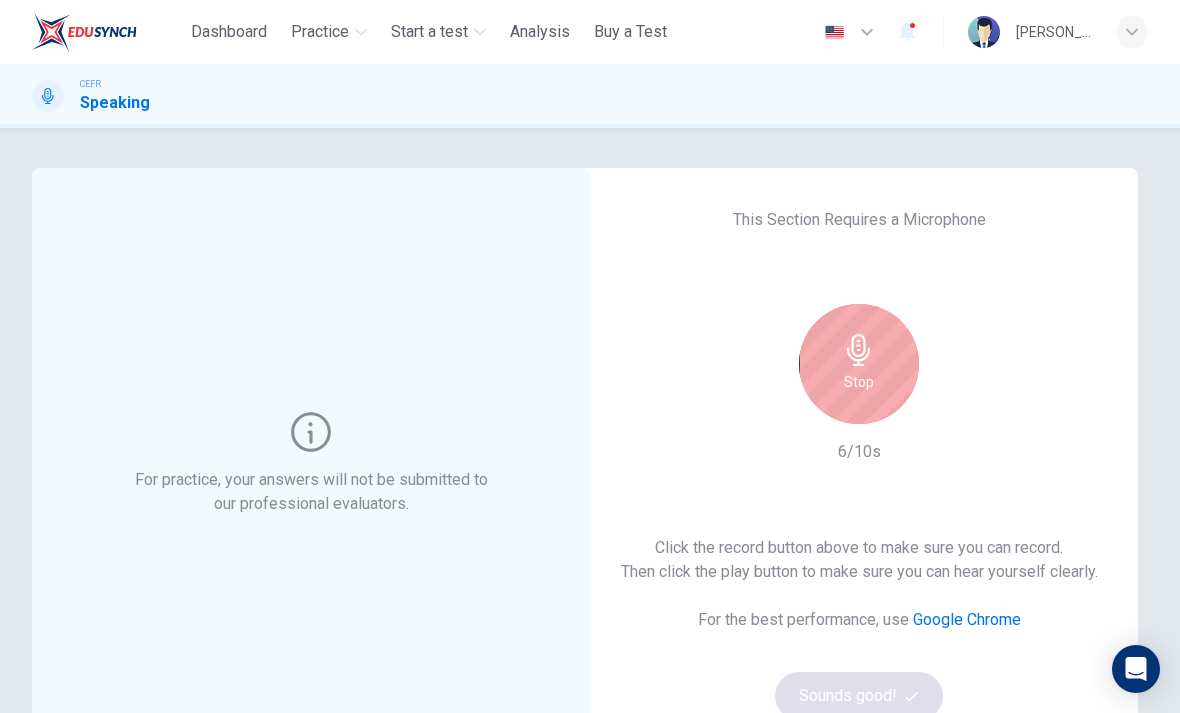 click 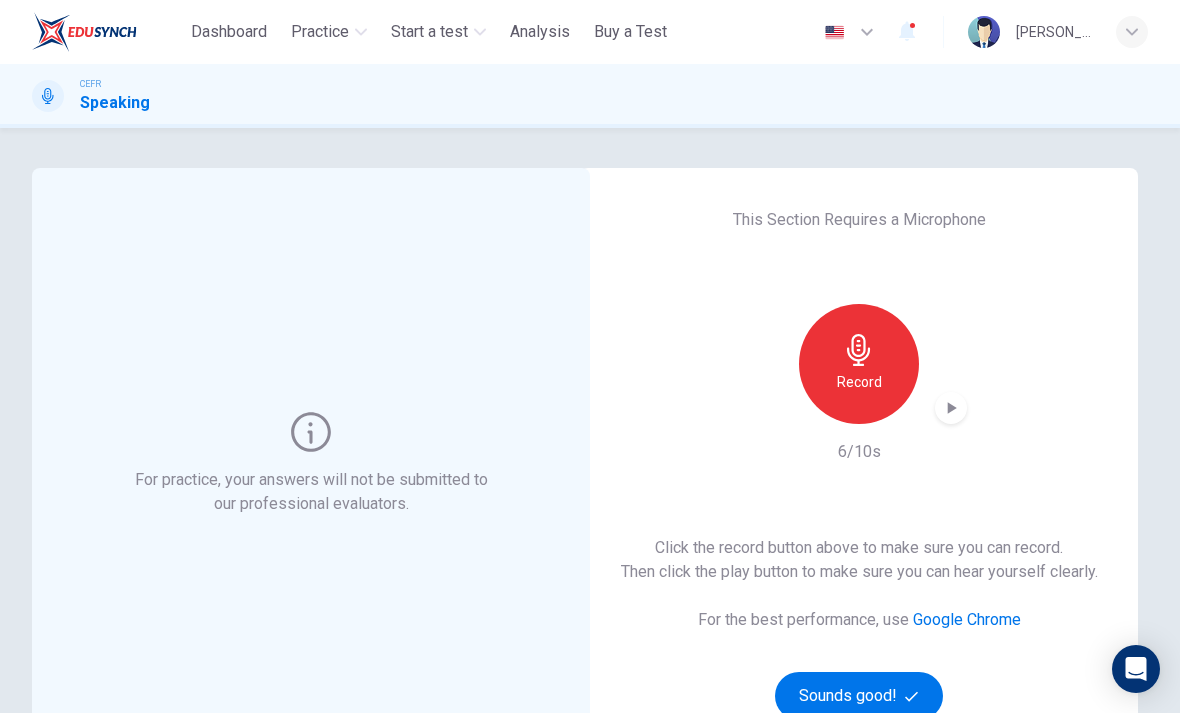 click 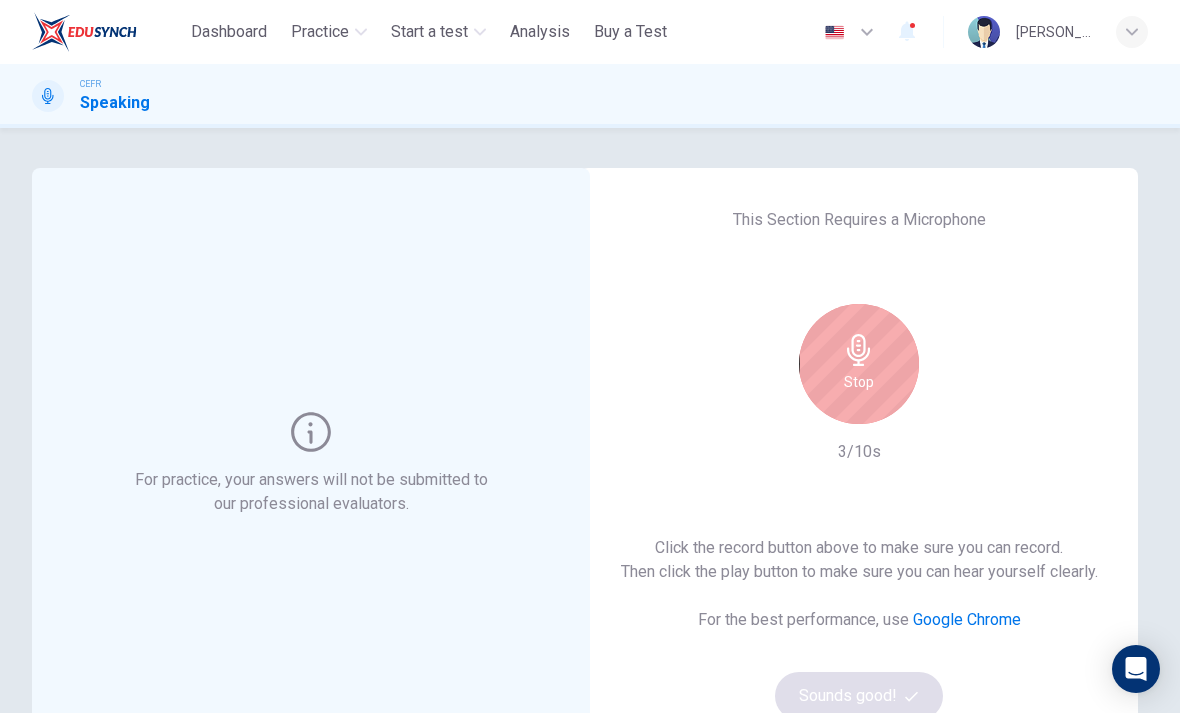 click on "Stop" at bounding box center (859, 364) 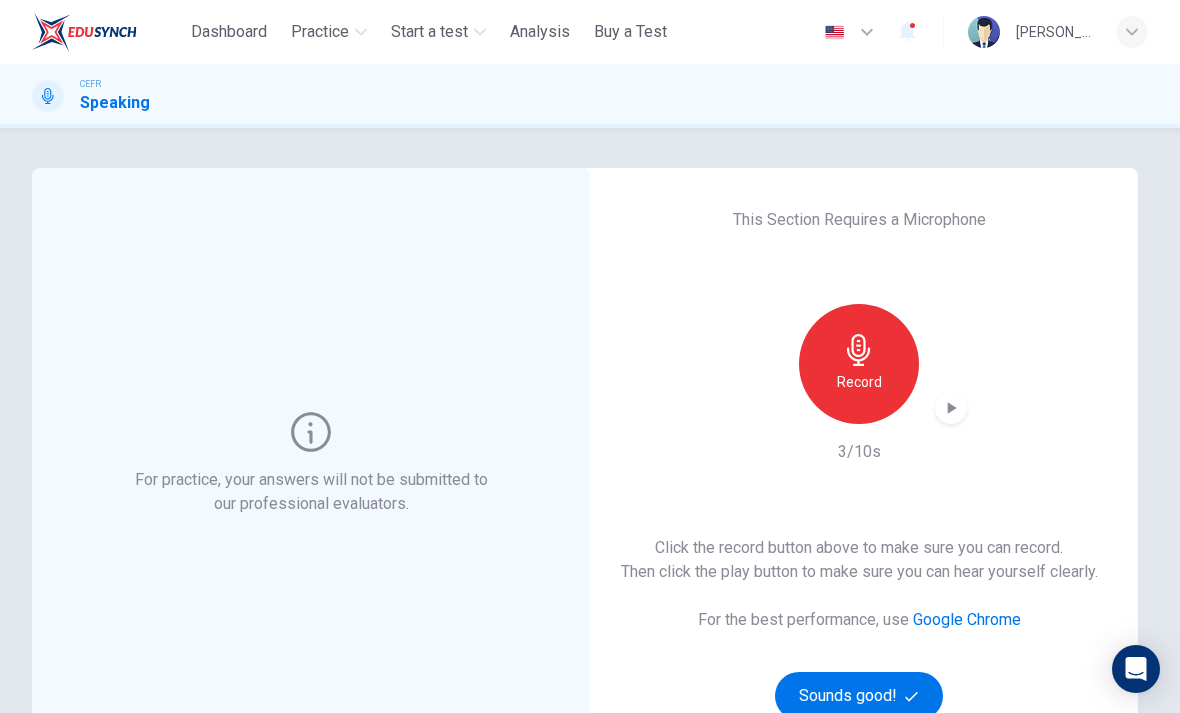 click 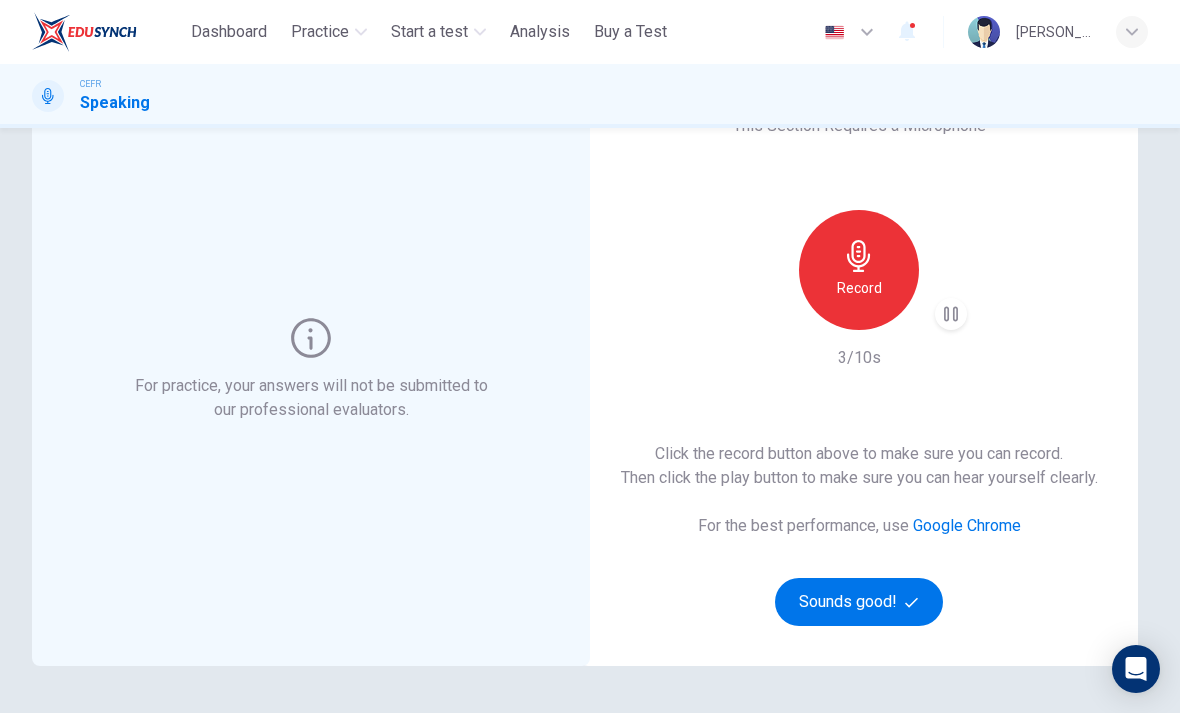 scroll, scrollTop: 99, scrollLeft: 0, axis: vertical 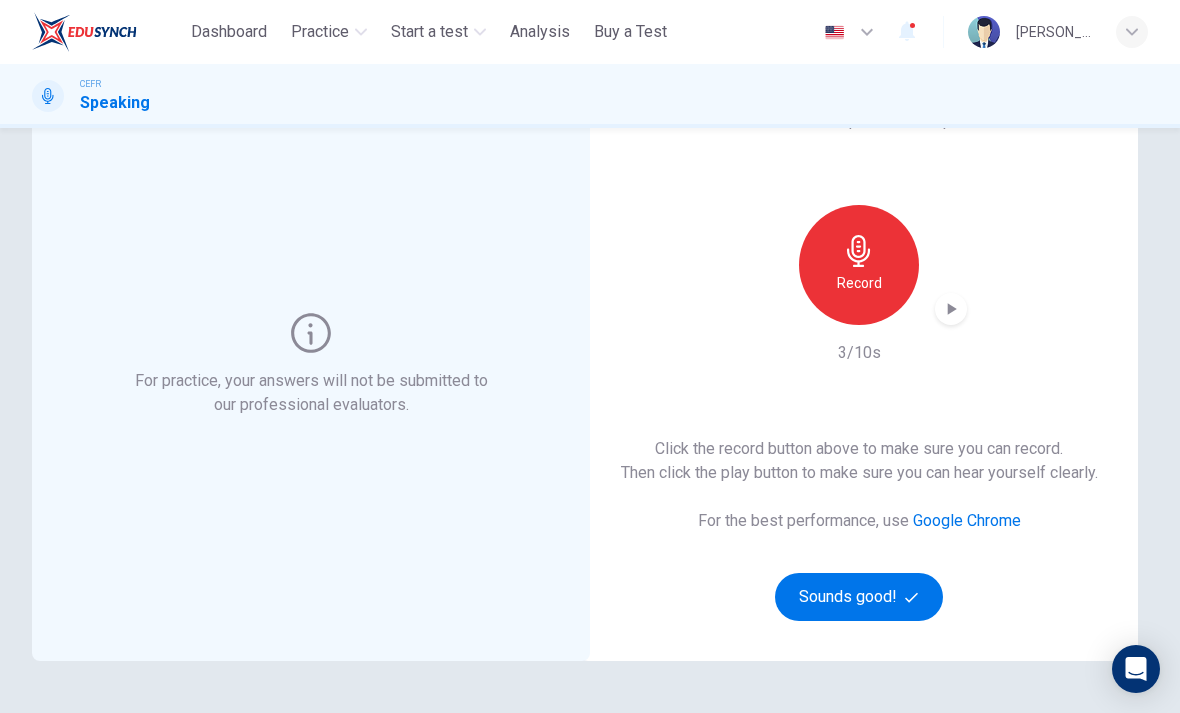 click on "Record" at bounding box center [859, 265] 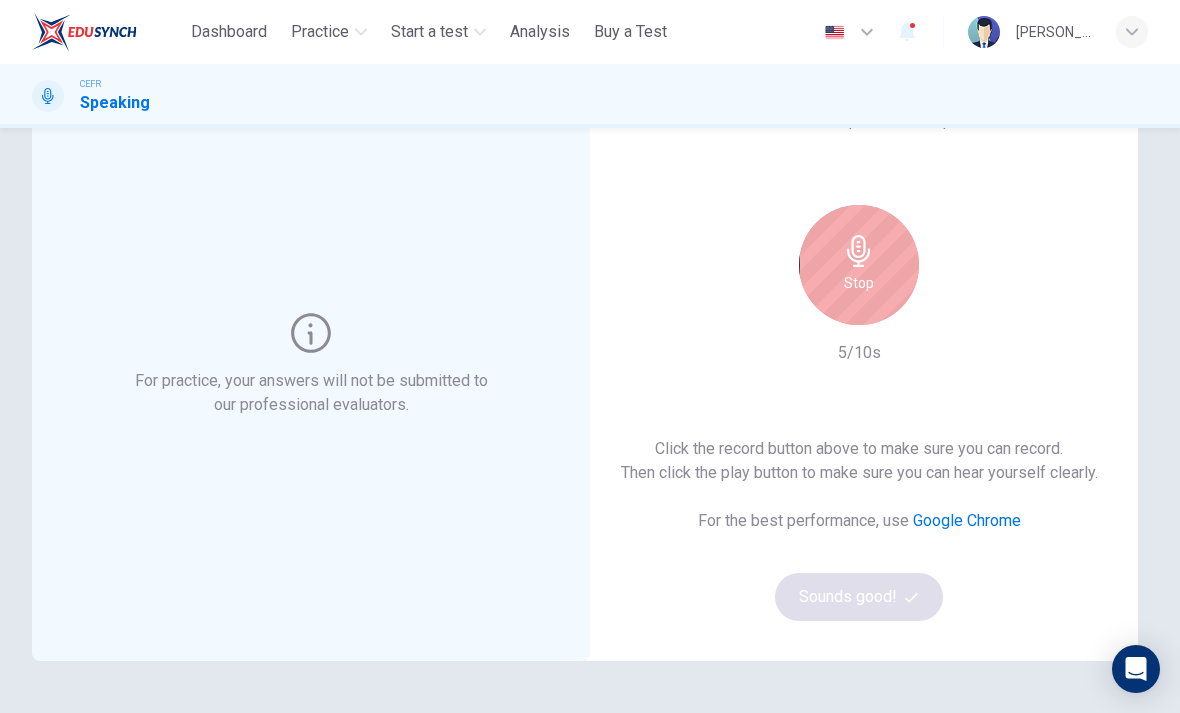 click 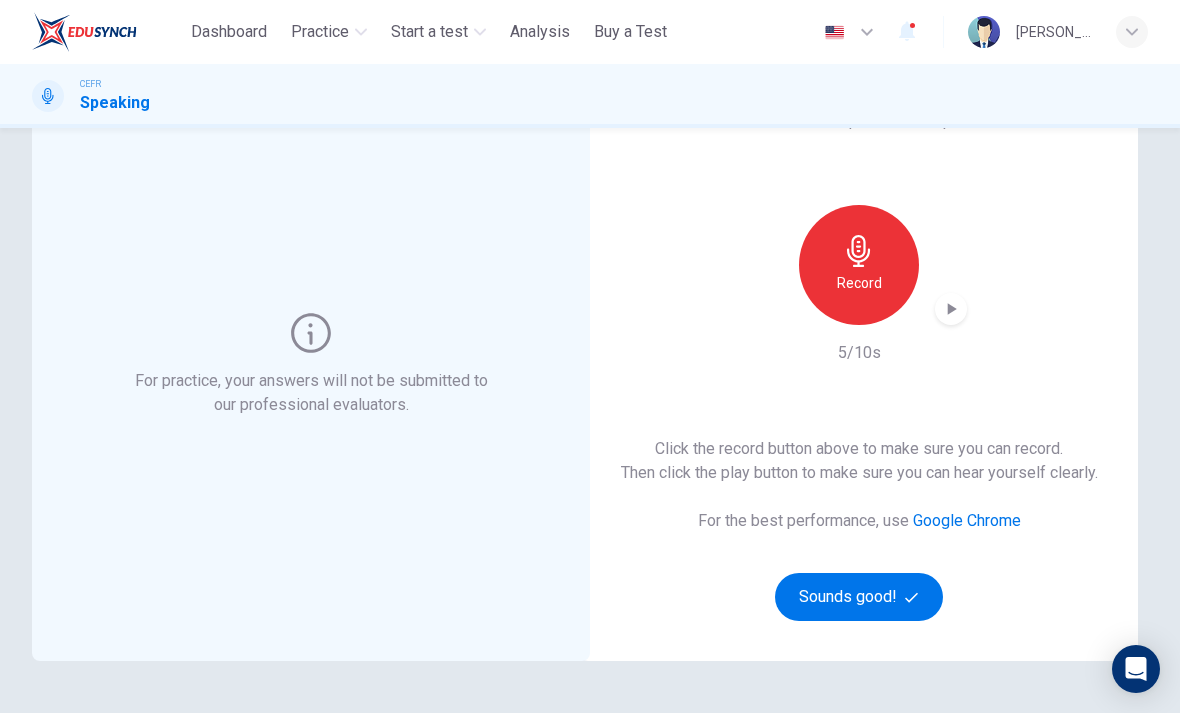 click 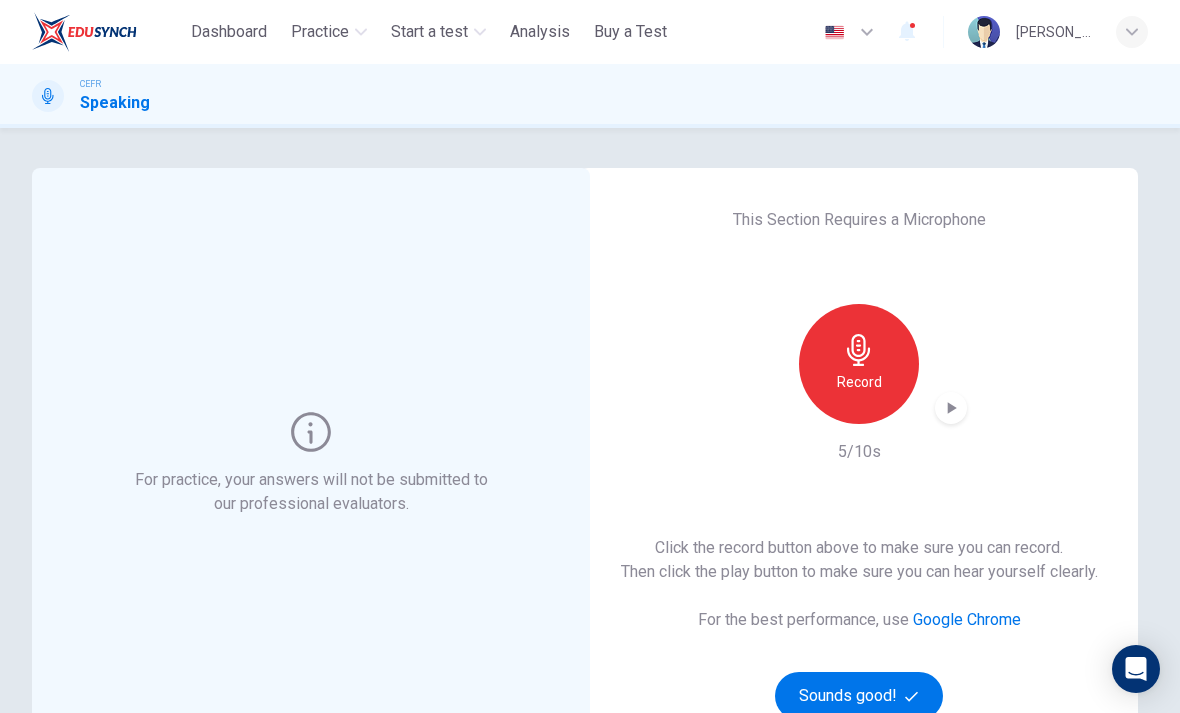 scroll, scrollTop: 0, scrollLeft: 0, axis: both 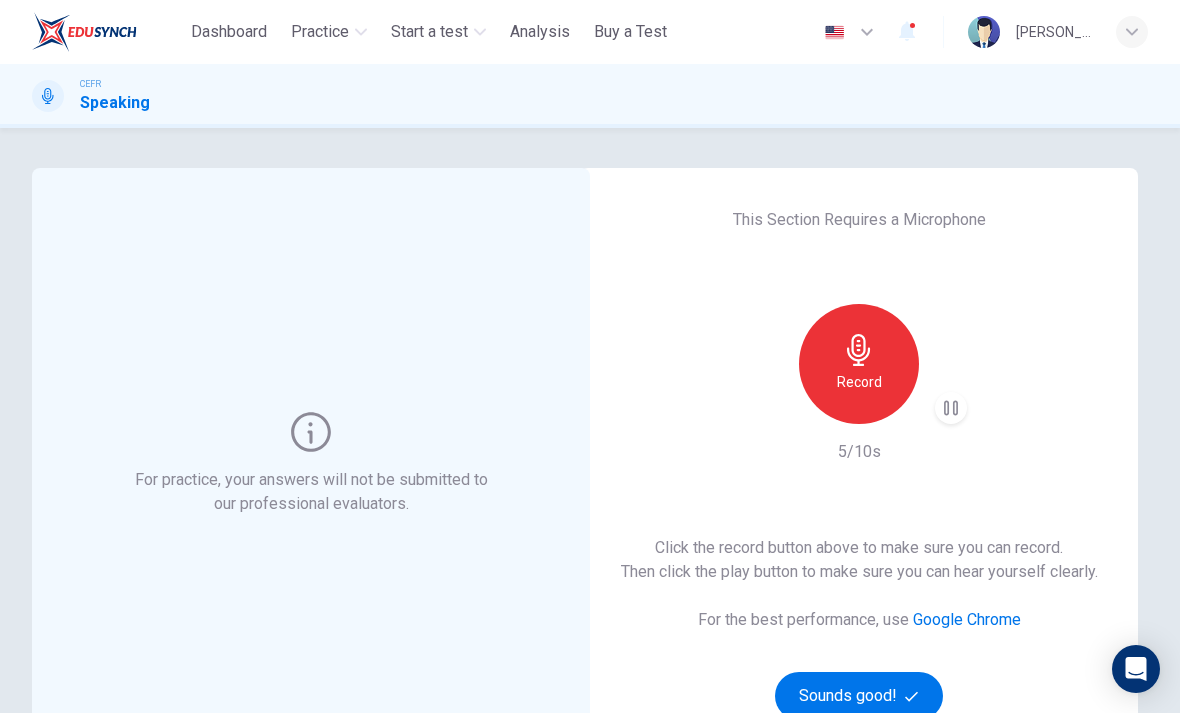 click on "Record" at bounding box center (859, 364) 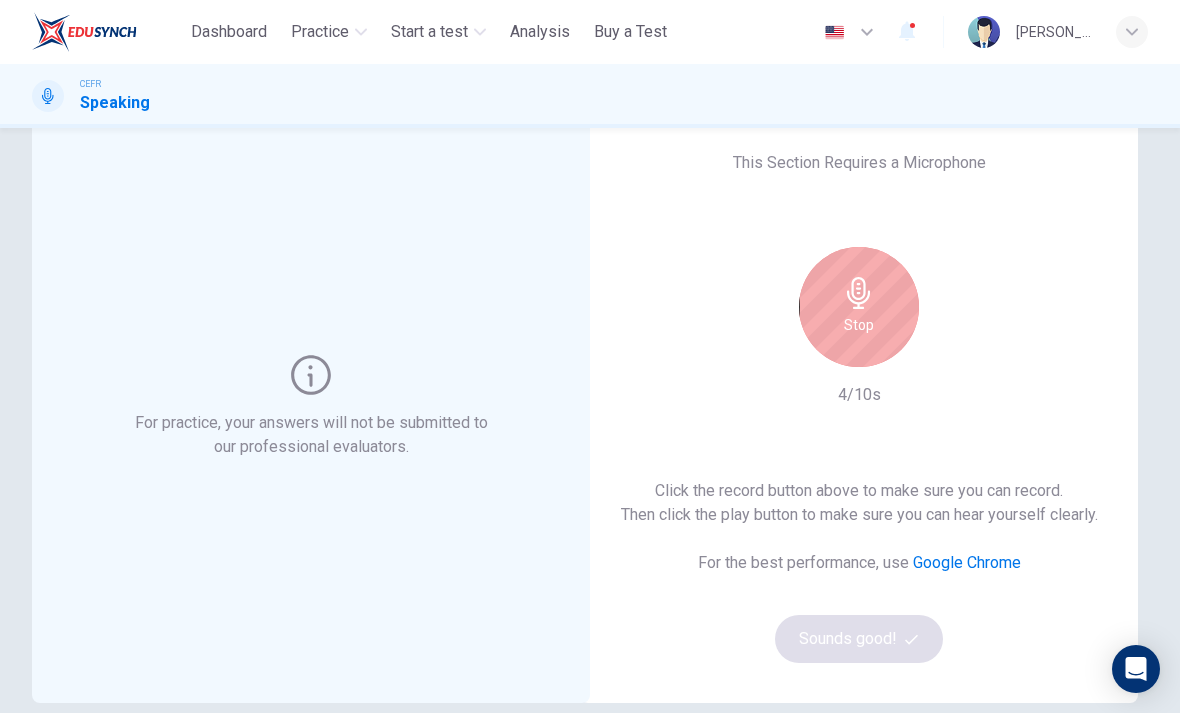 scroll, scrollTop: 89, scrollLeft: 0, axis: vertical 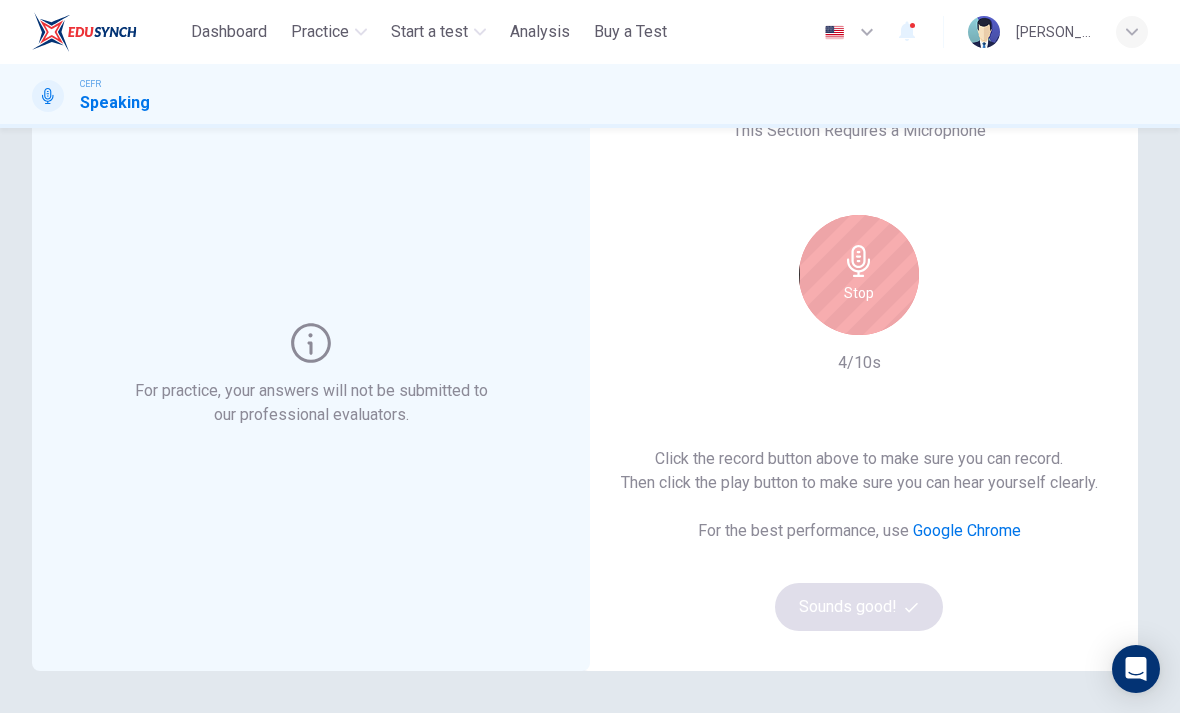 click on "Stop" at bounding box center [859, 275] 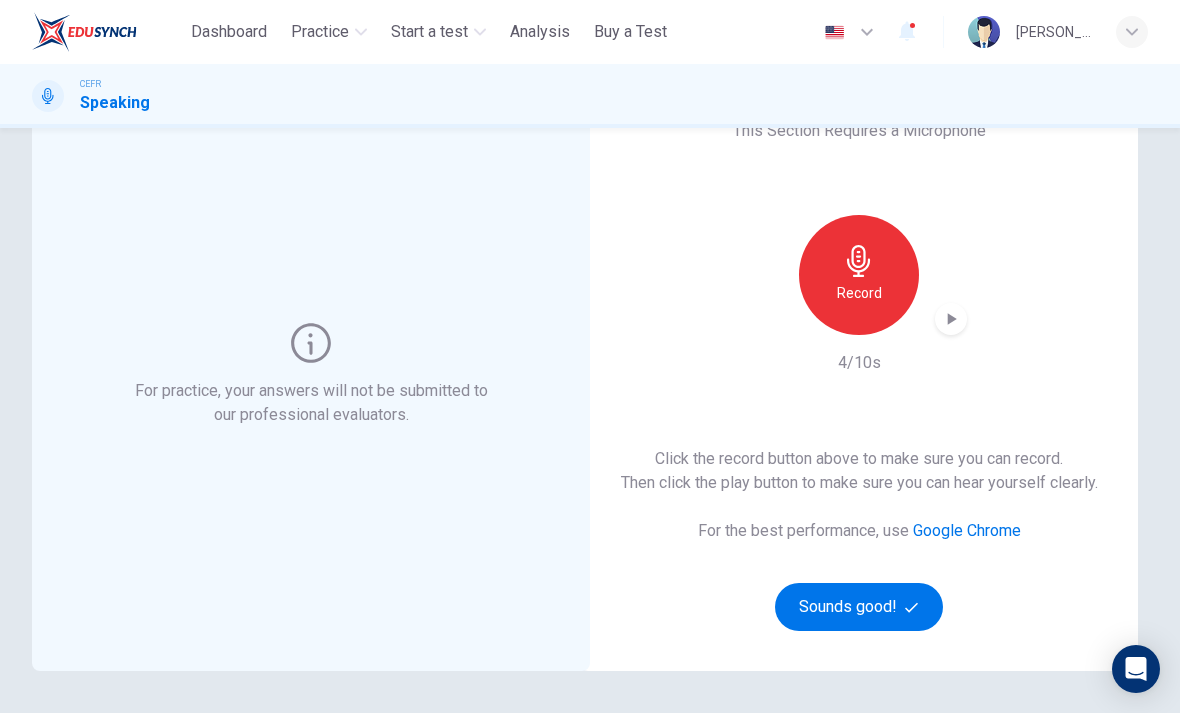 click 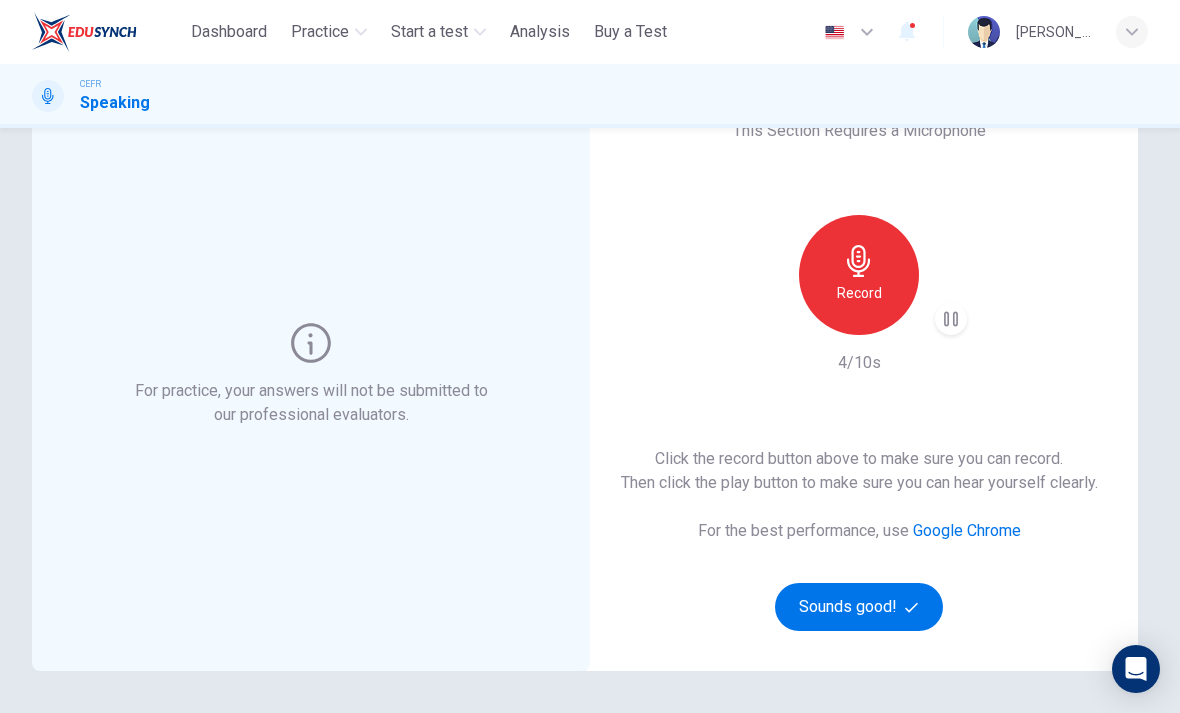 click 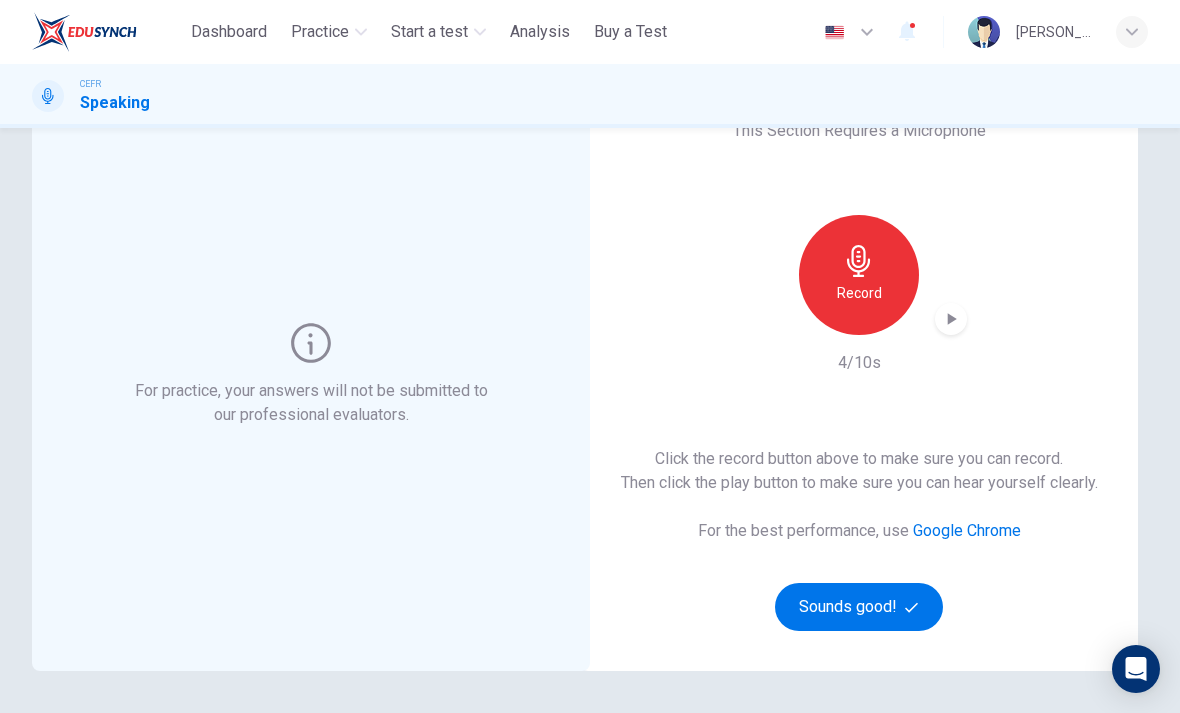 click on "Sounds good!" at bounding box center [859, 607] 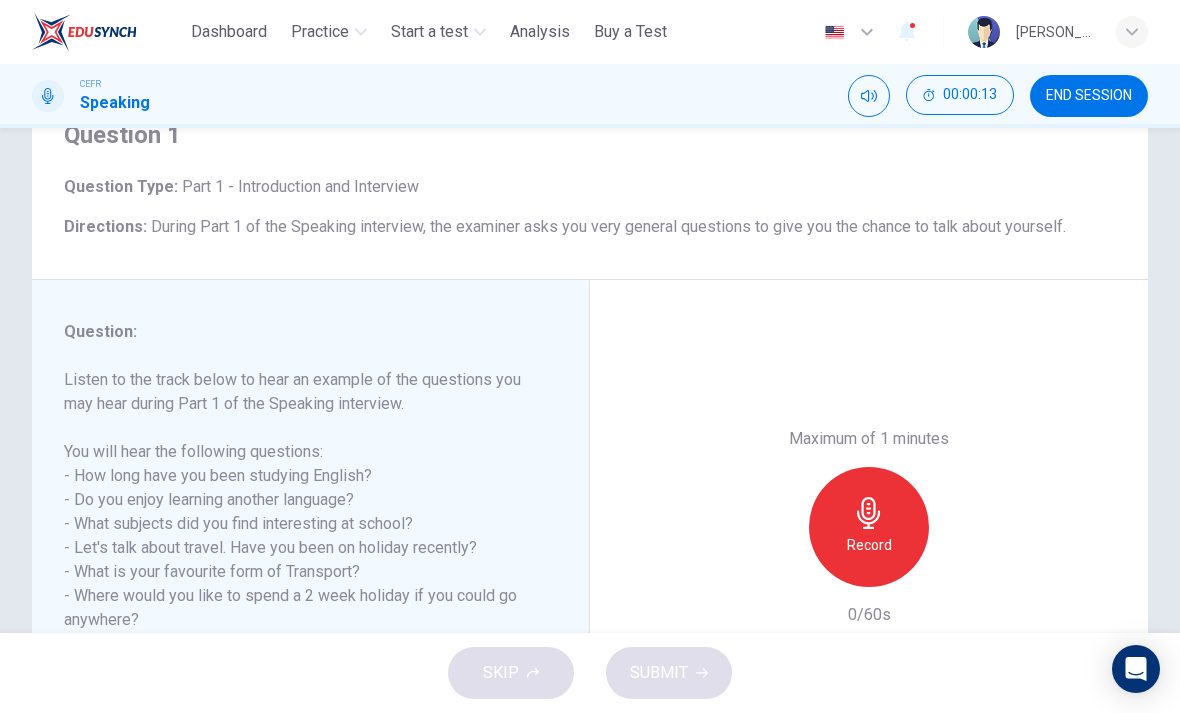 scroll, scrollTop: 1, scrollLeft: 0, axis: vertical 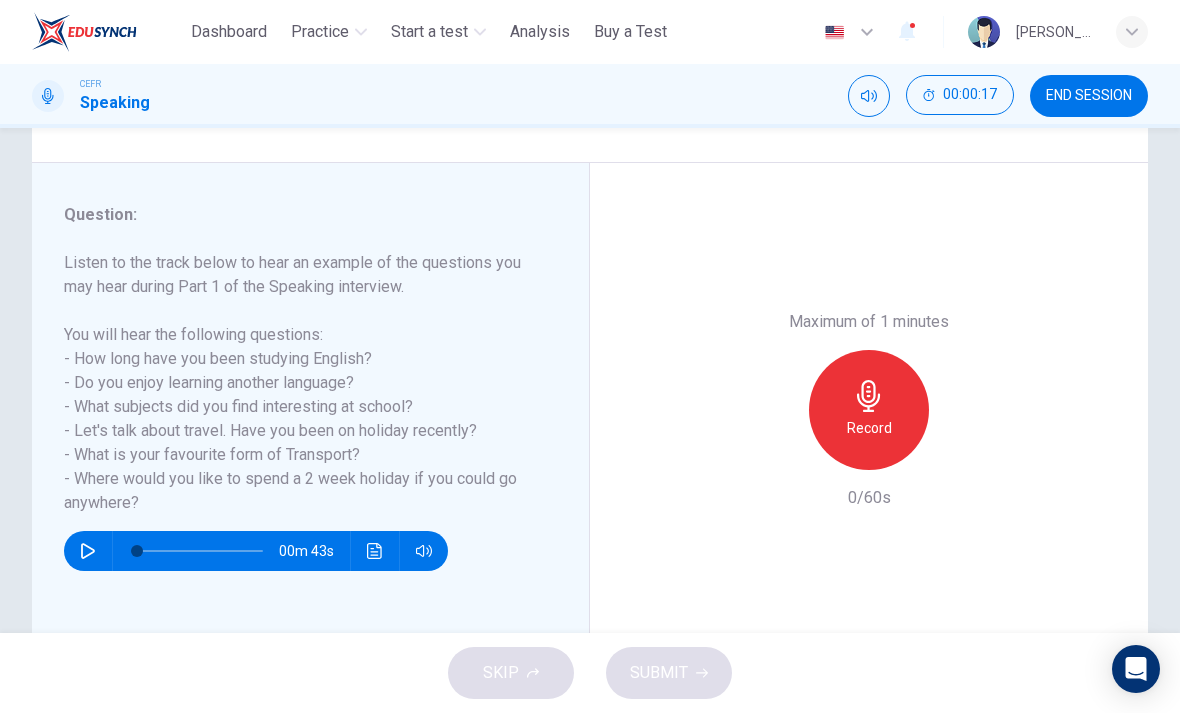 click at bounding box center (88, 551) 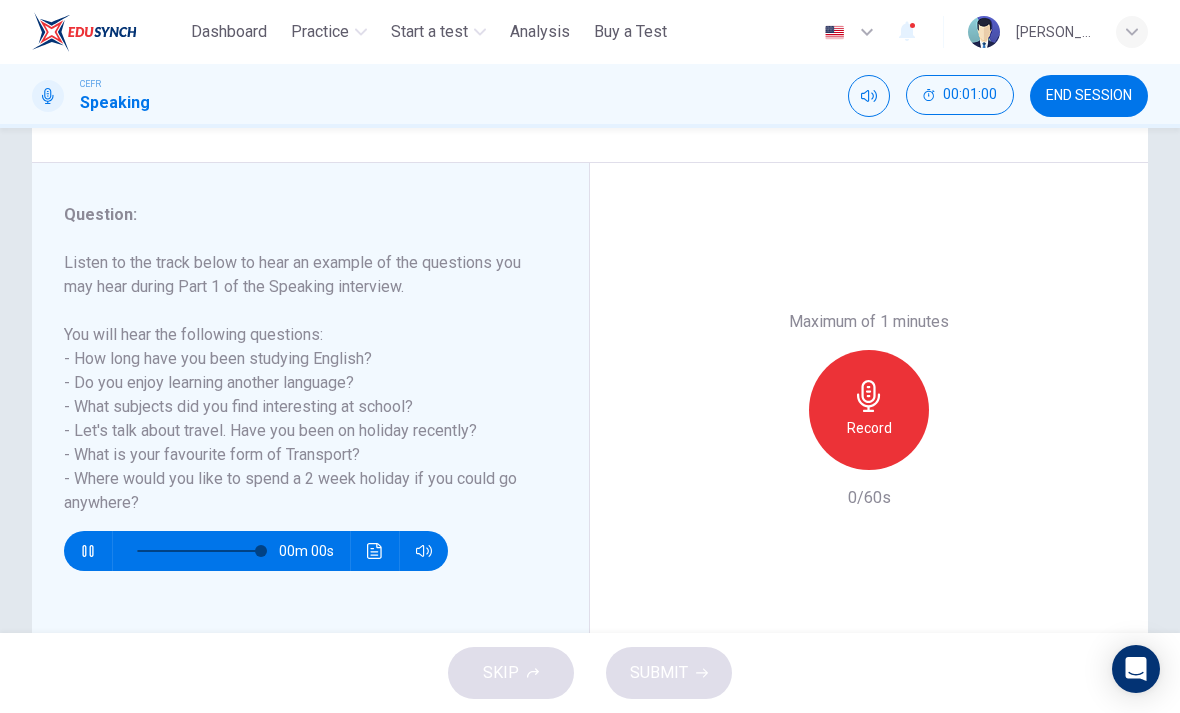 type on "*" 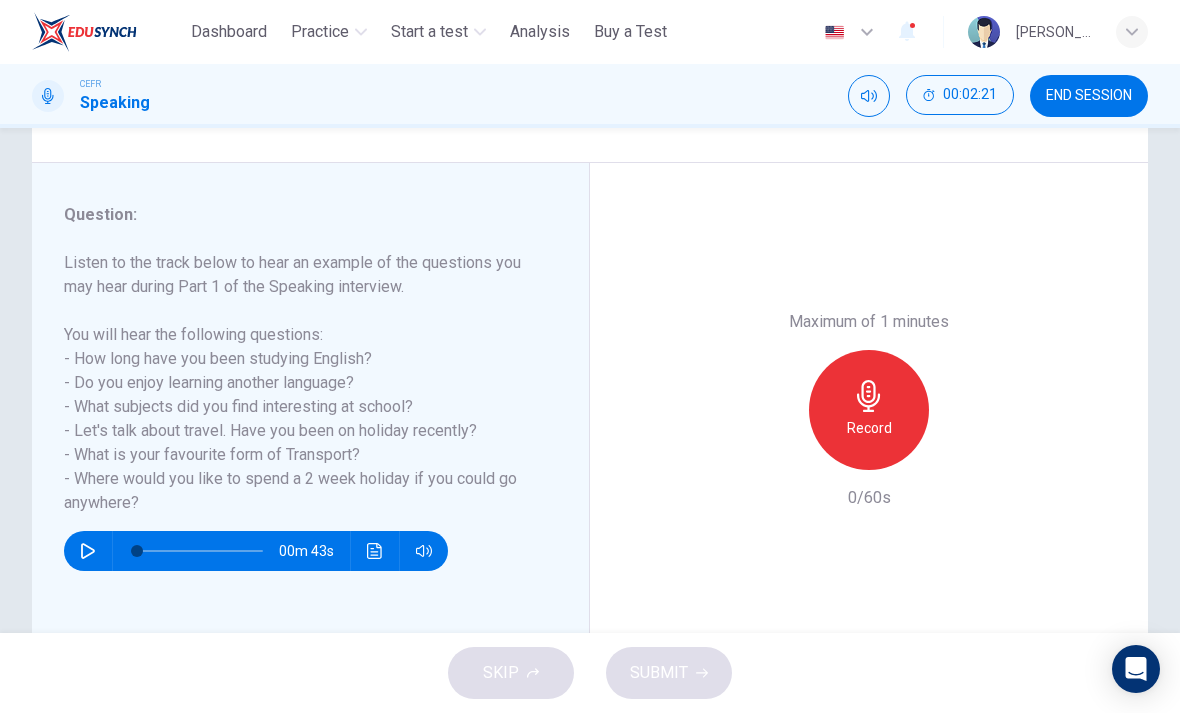 click 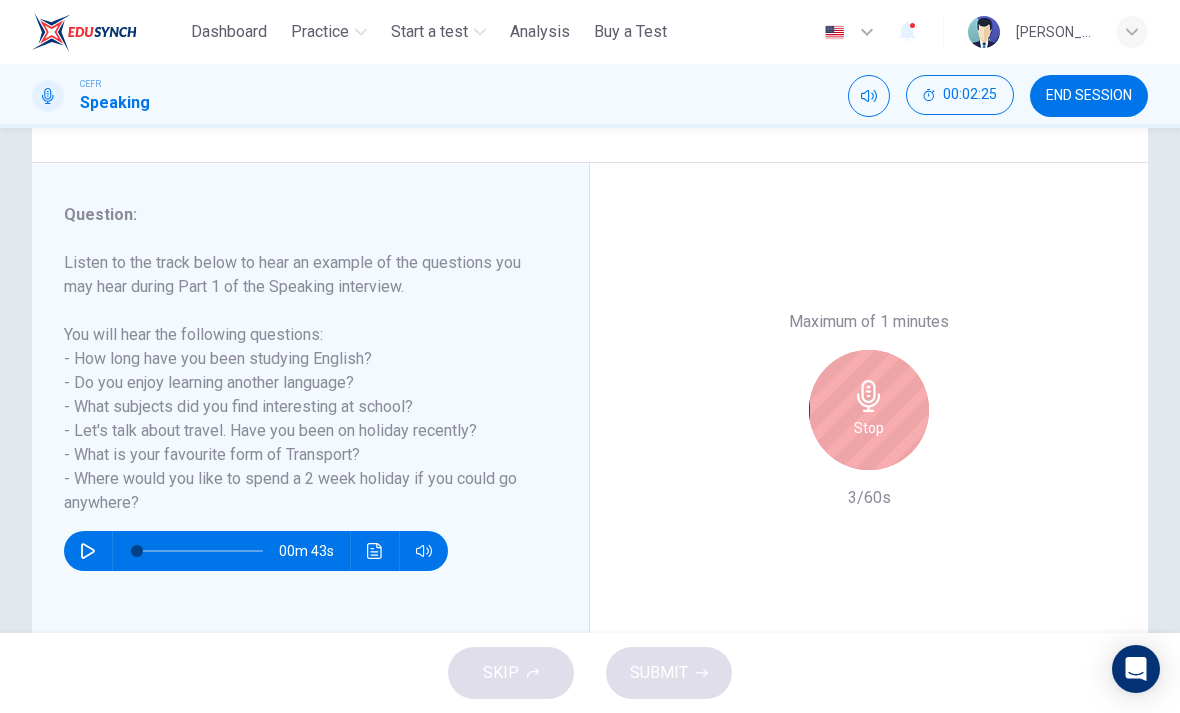 click on "Stop" at bounding box center (869, 410) 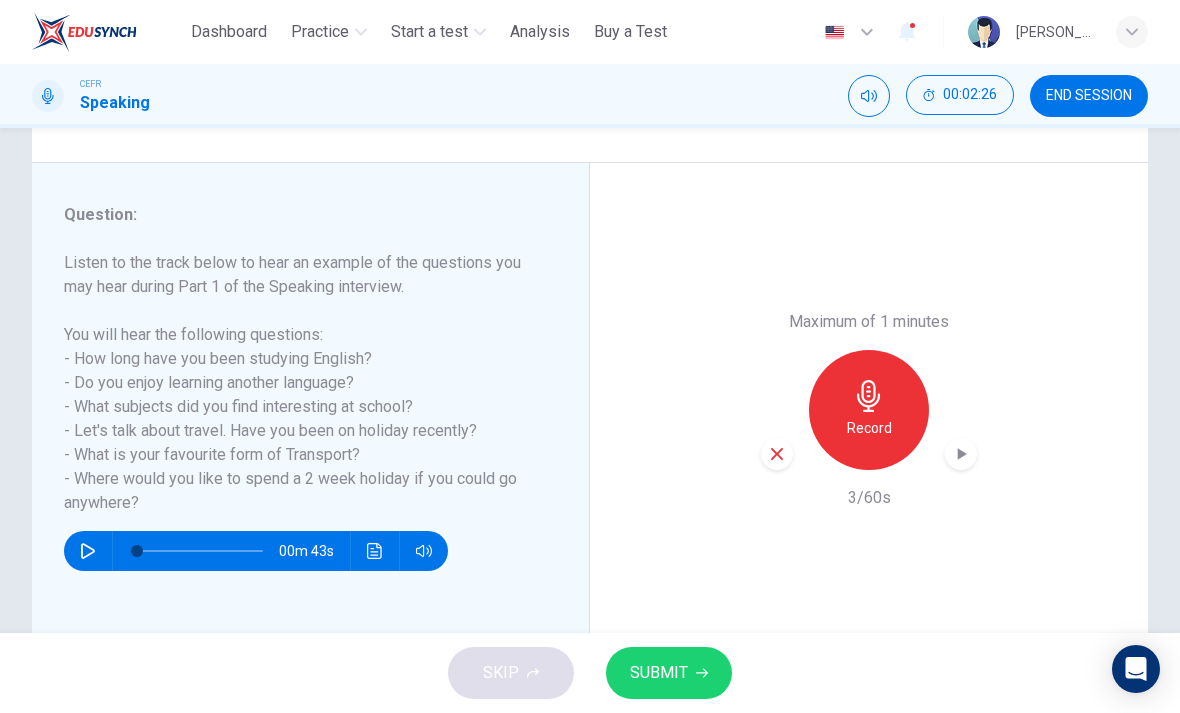 click at bounding box center (777, 454) 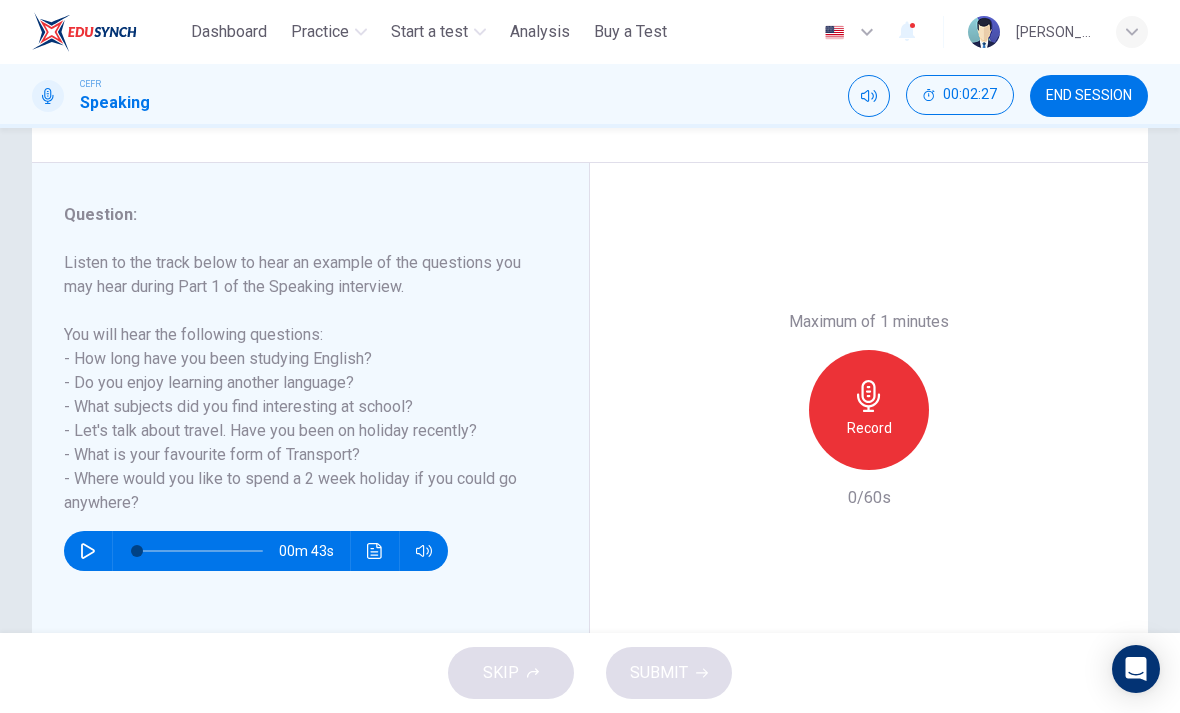 click on "Record" at bounding box center (869, 410) 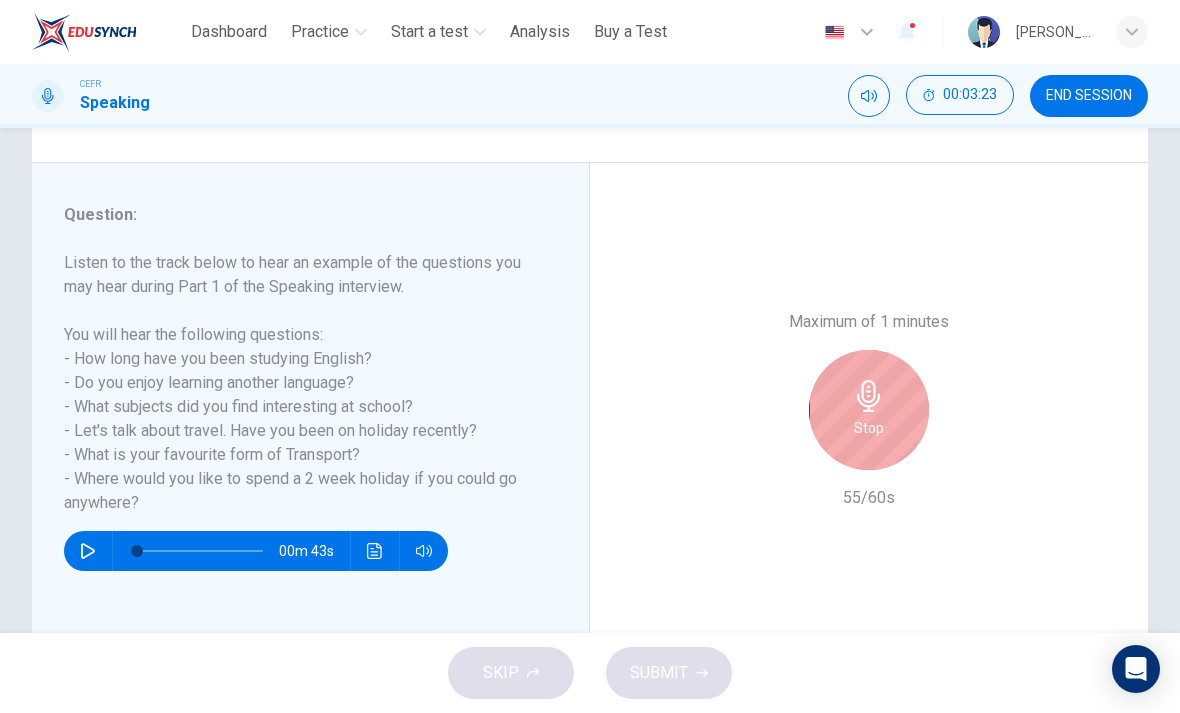 click on "Stop" at bounding box center [869, 428] 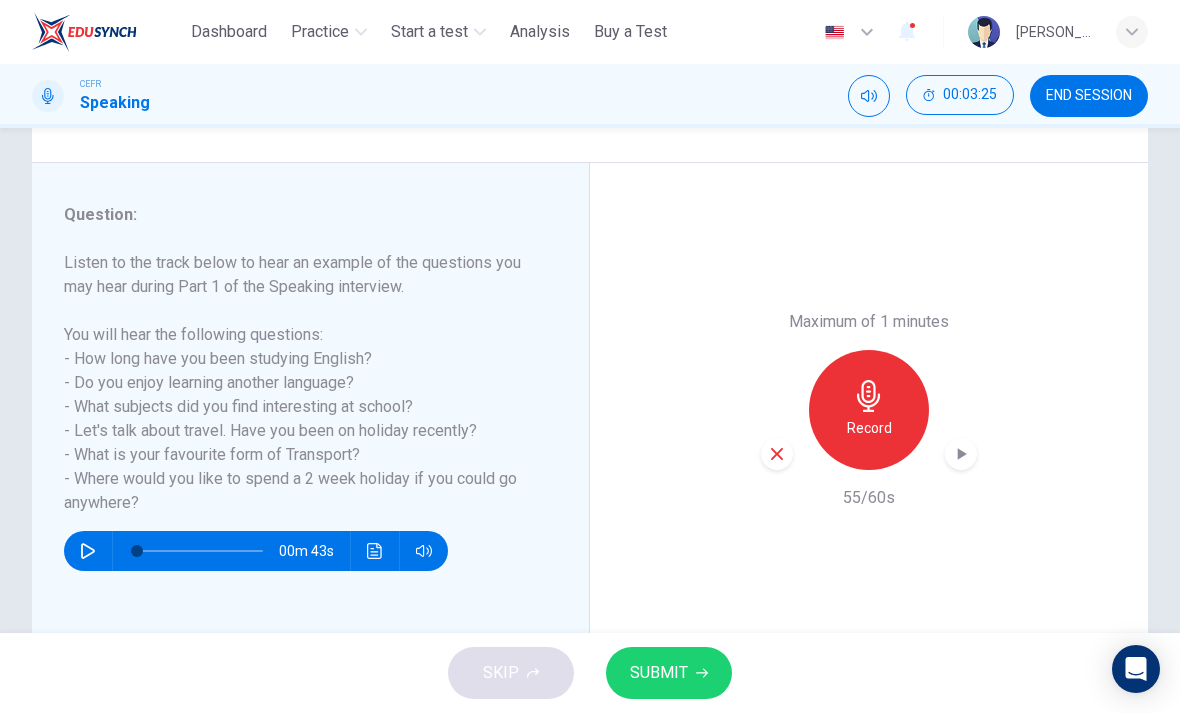 click 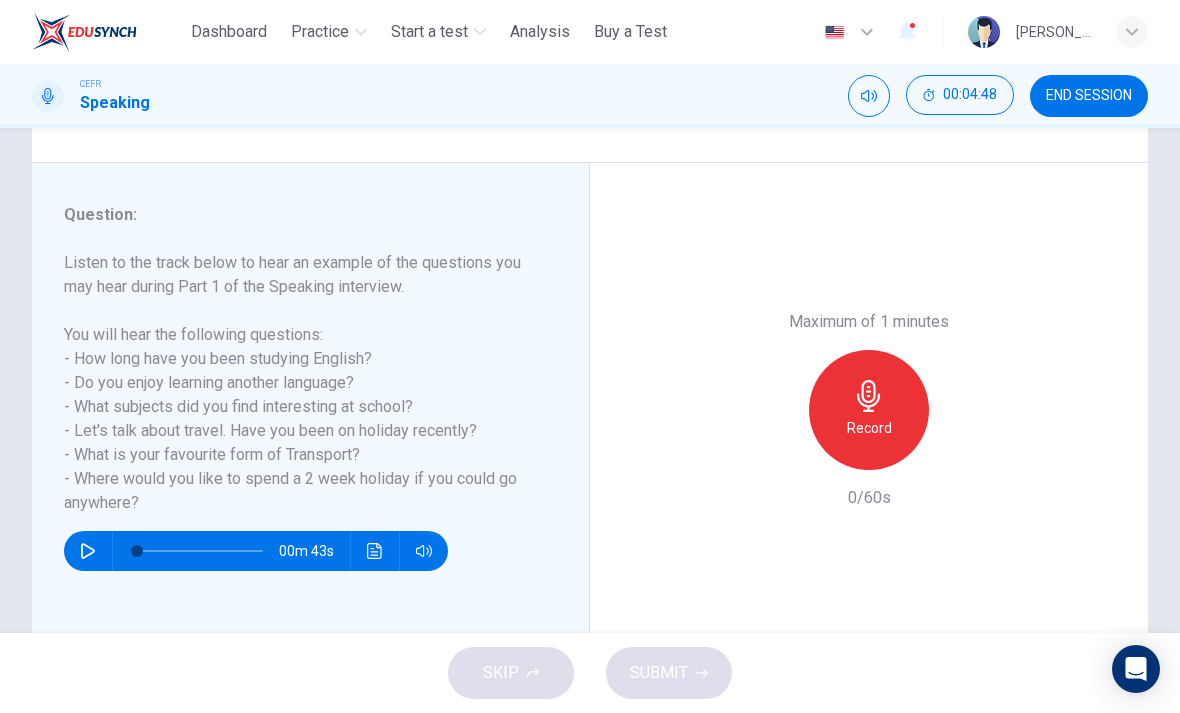 click on "Record" at bounding box center [869, 410] 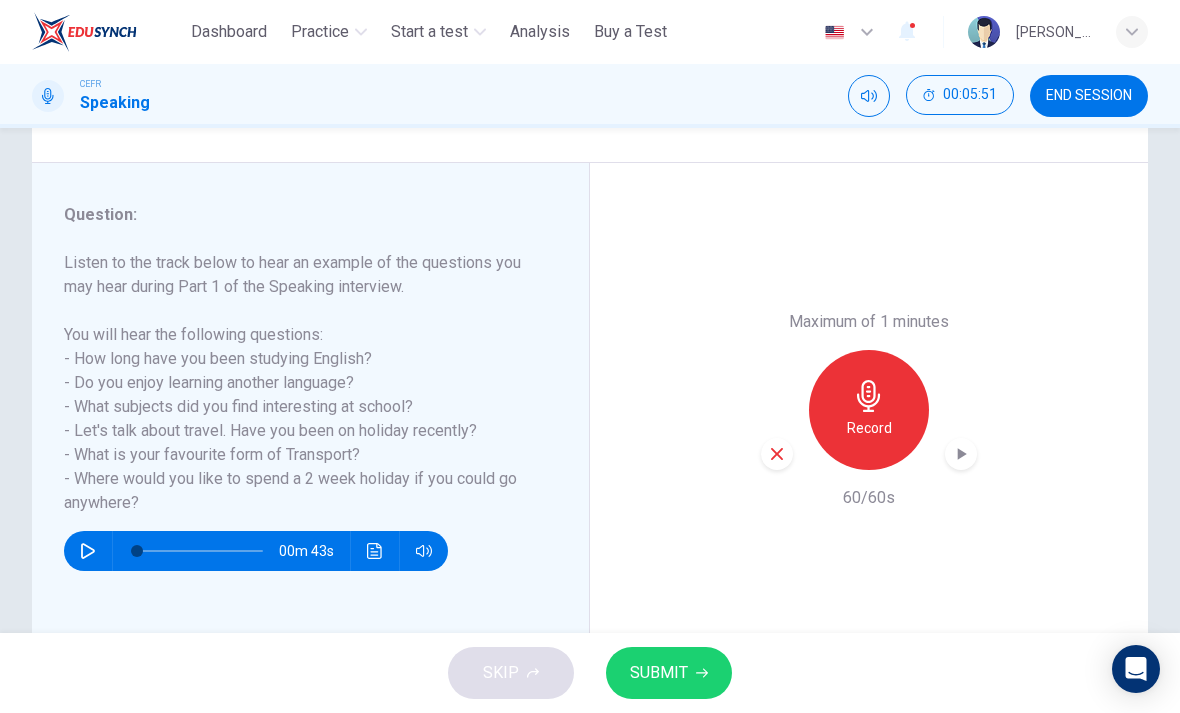 click on "Record" at bounding box center (869, 410) 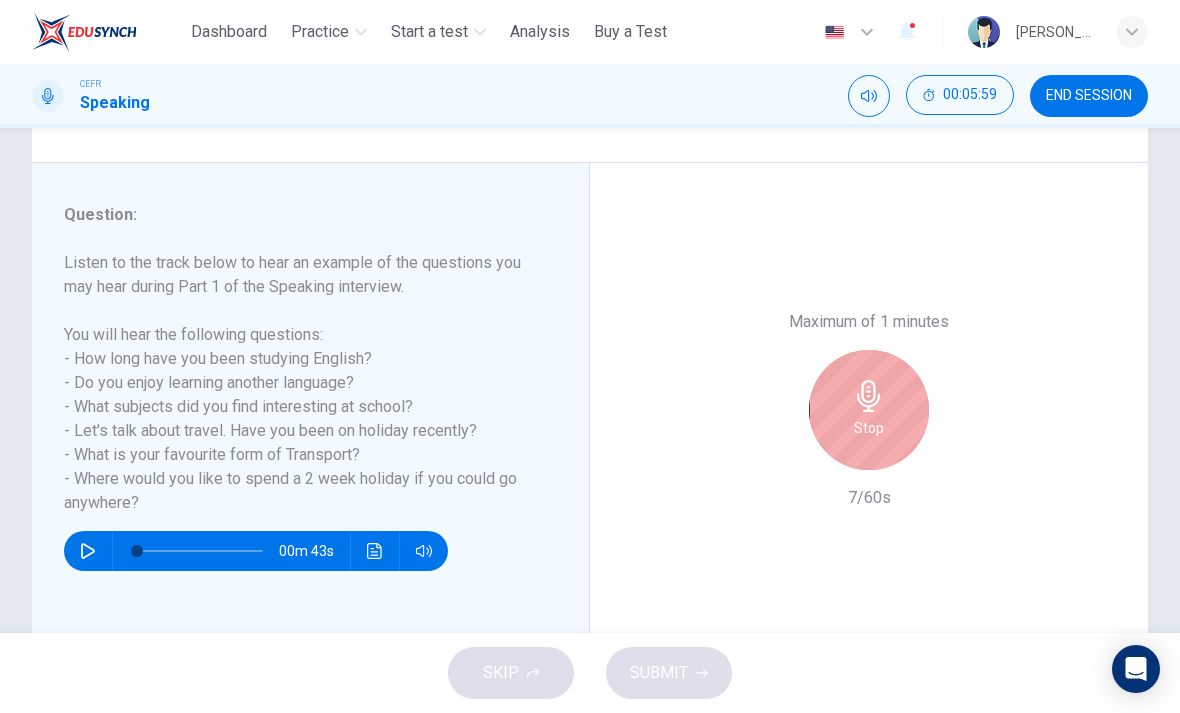 click 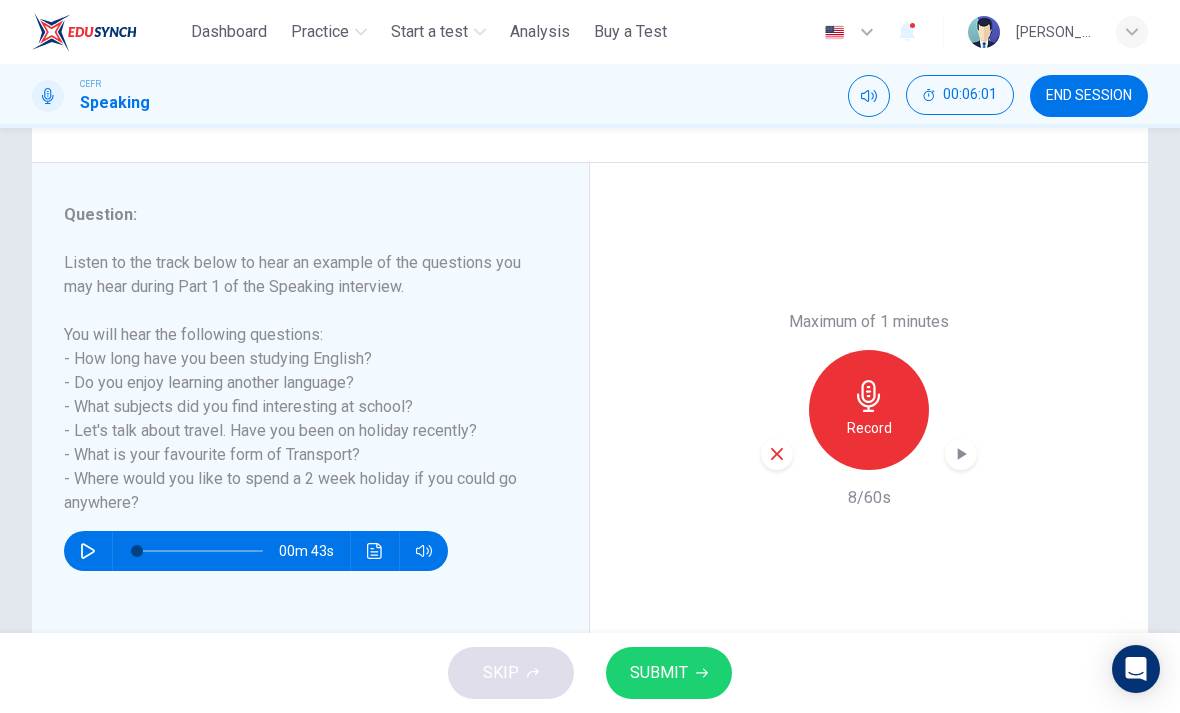 click at bounding box center (777, 454) 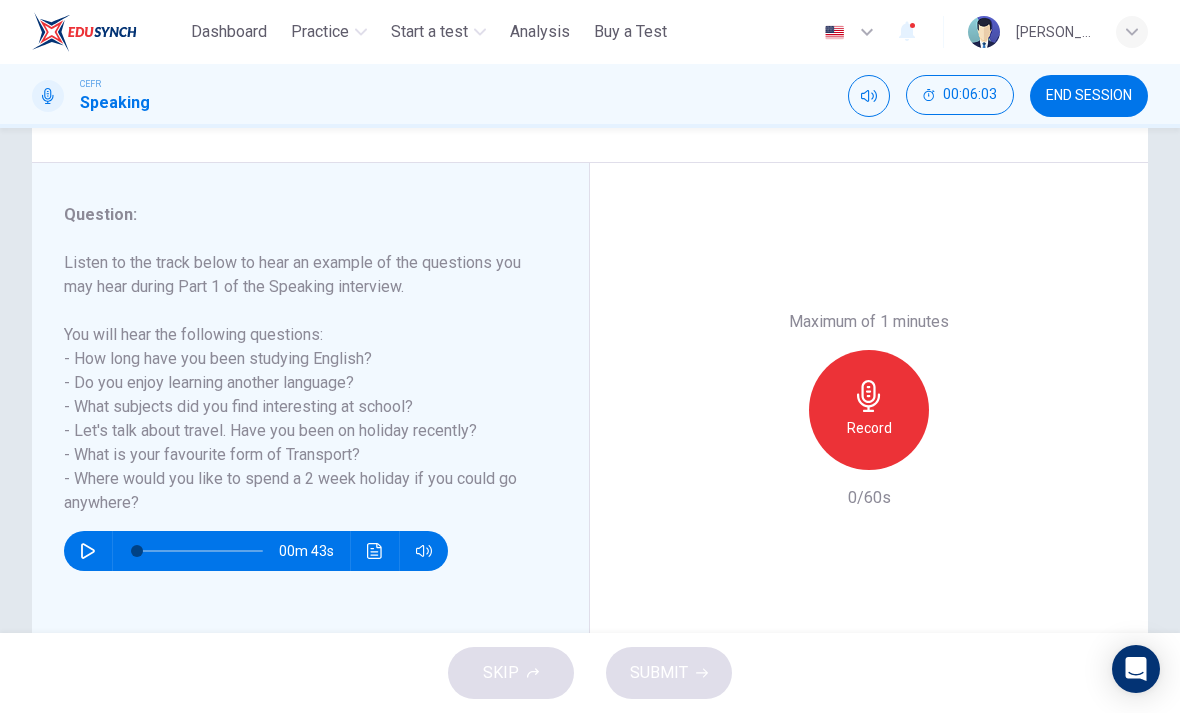 click 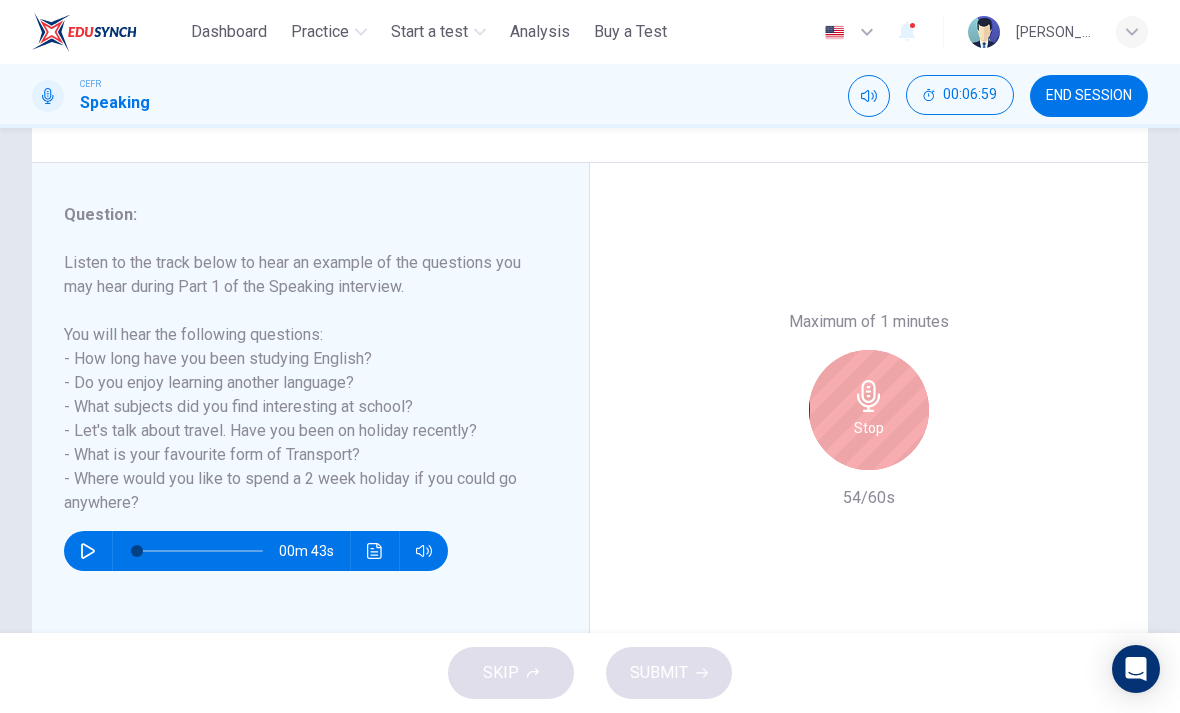 click 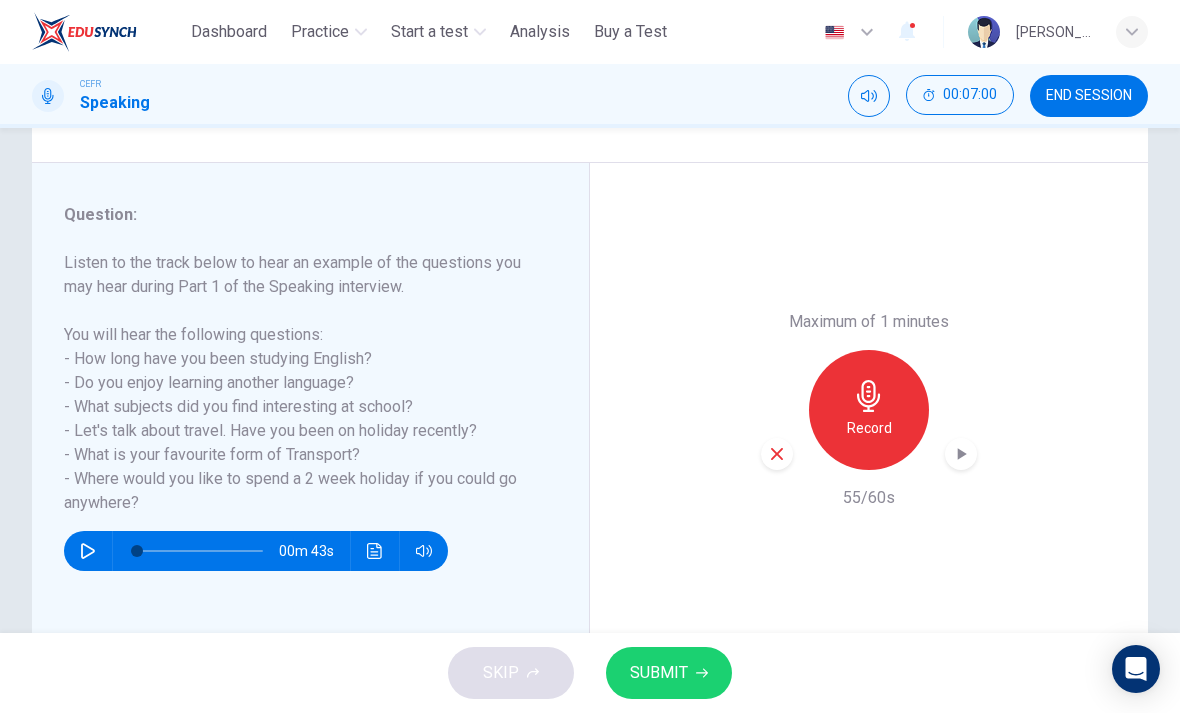 click 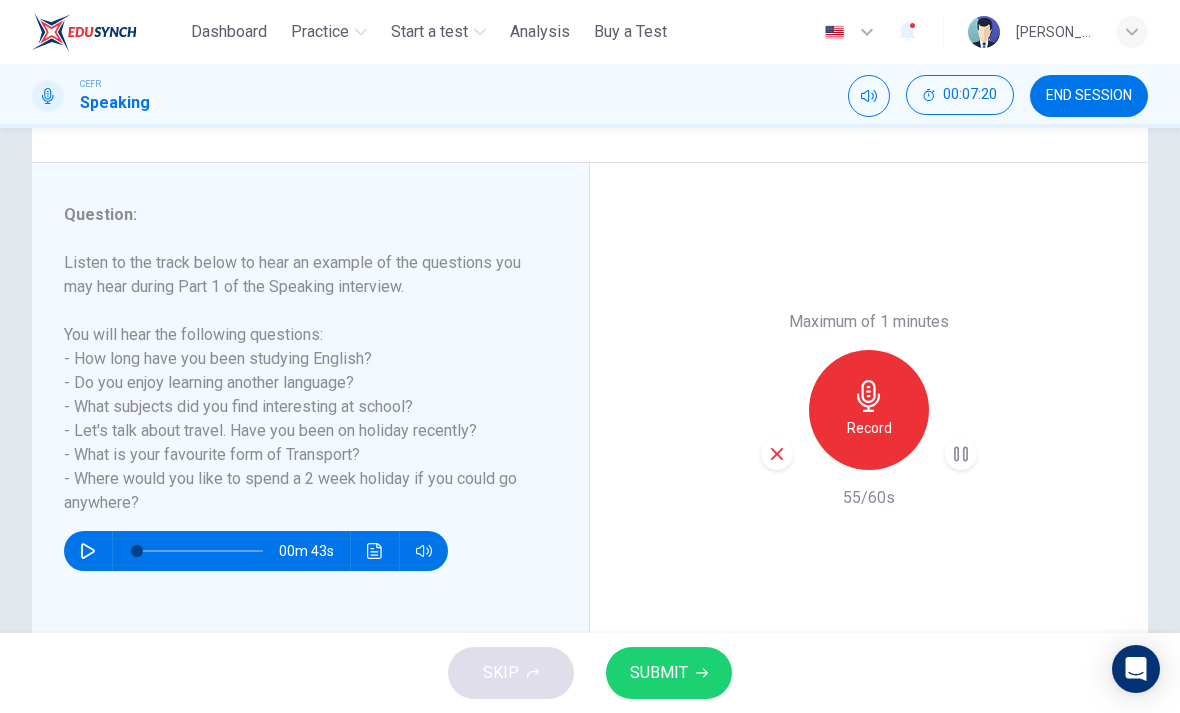 click 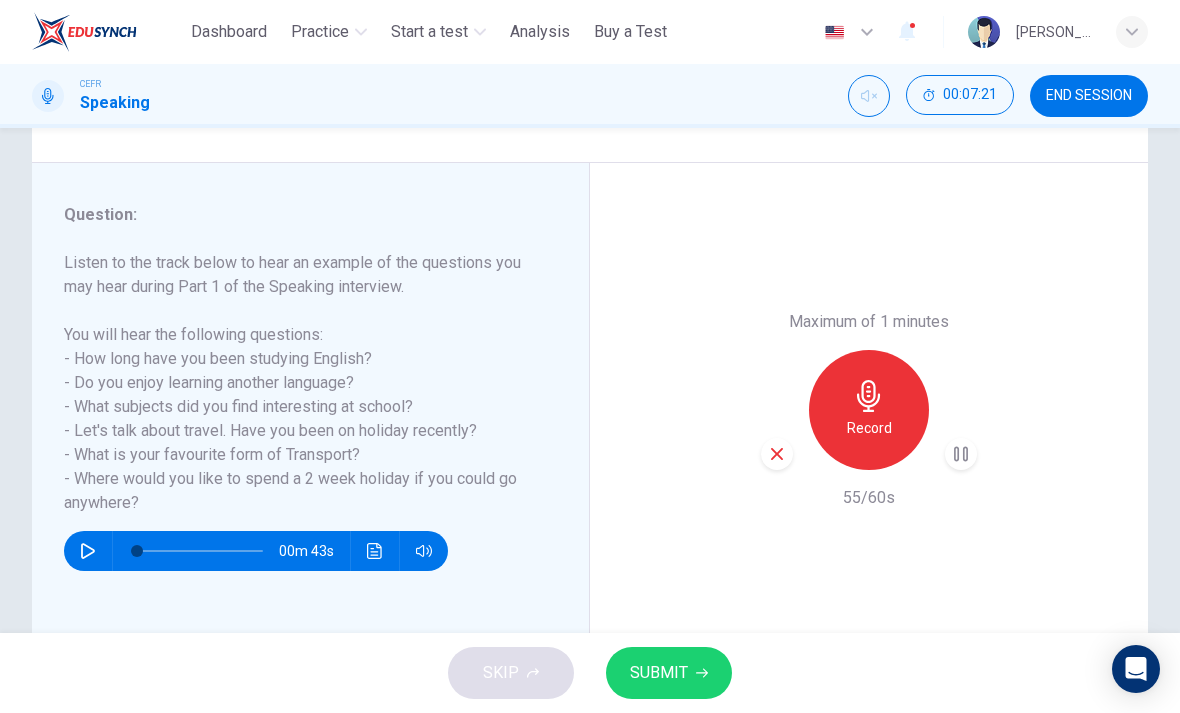 click 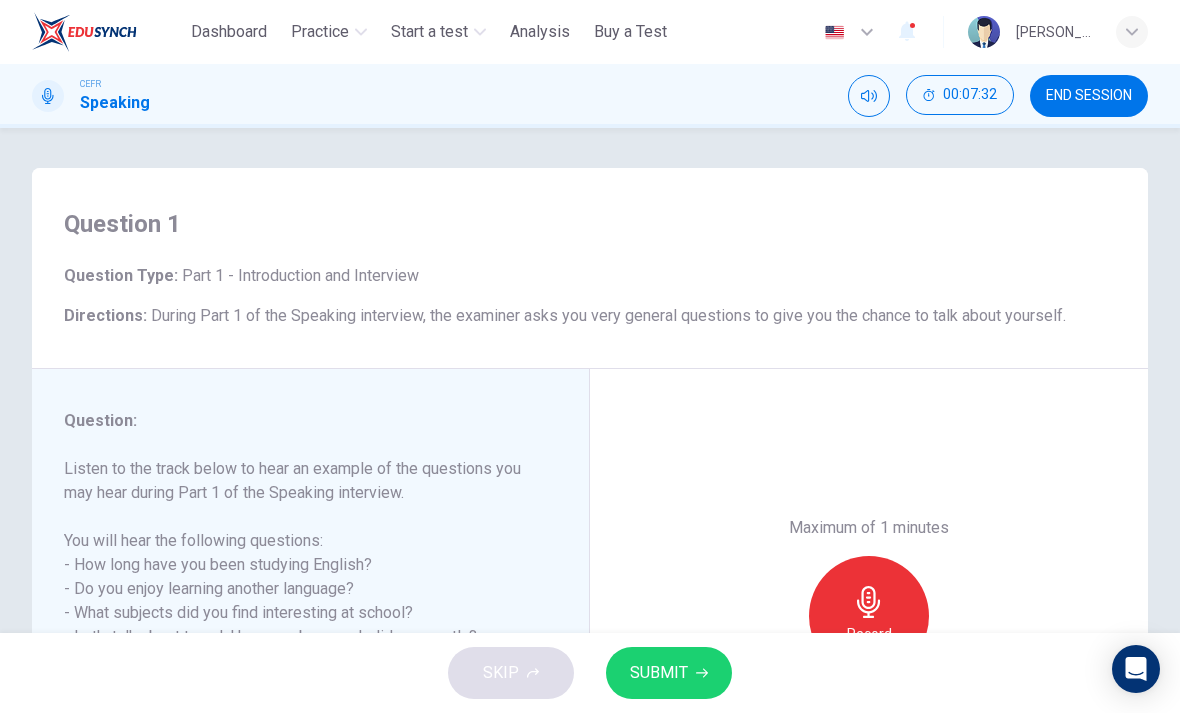 scroll, scrollTop: 0, scrollLeft: 0, axis: both 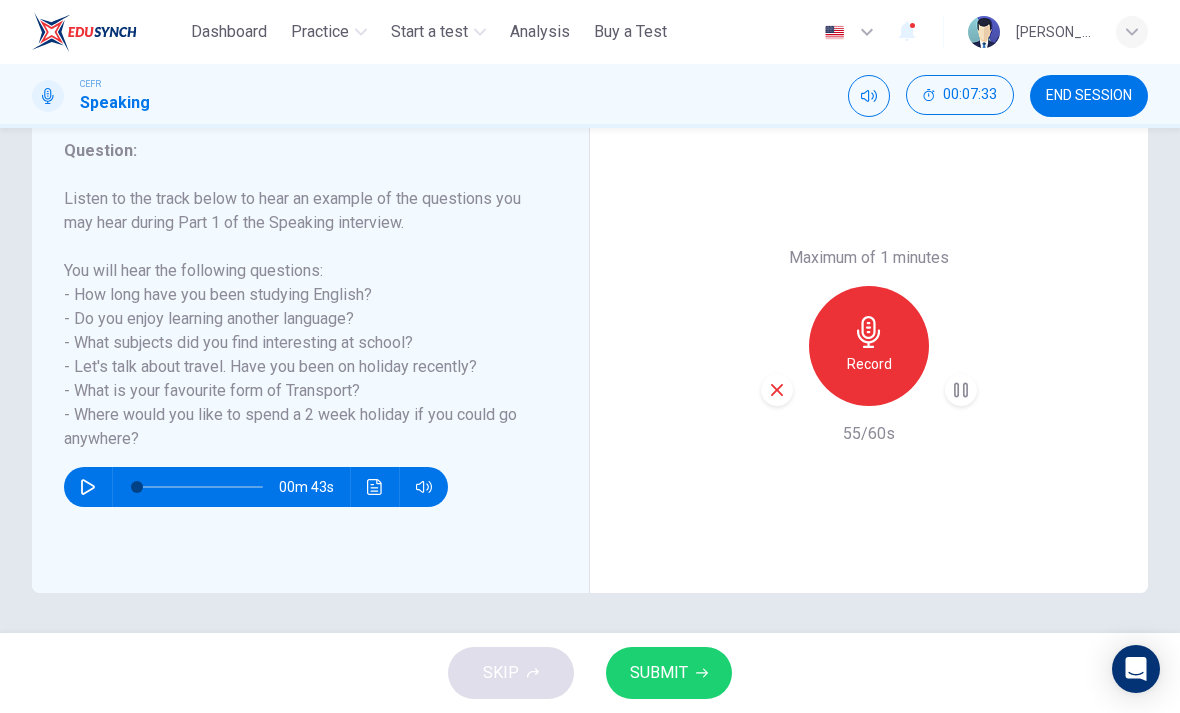 click on "SUBMIT" at bounding box center [659, 673] 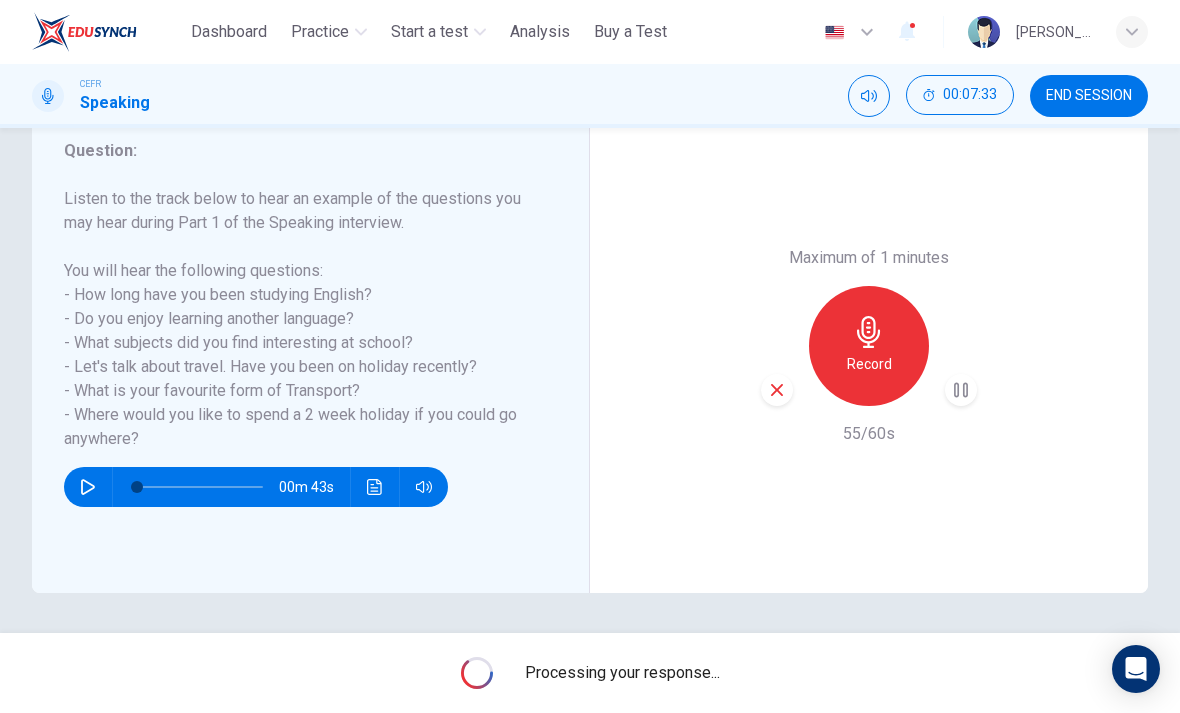 scroll, scrollTop: 270, scrollLeft: 0, axis: vertical 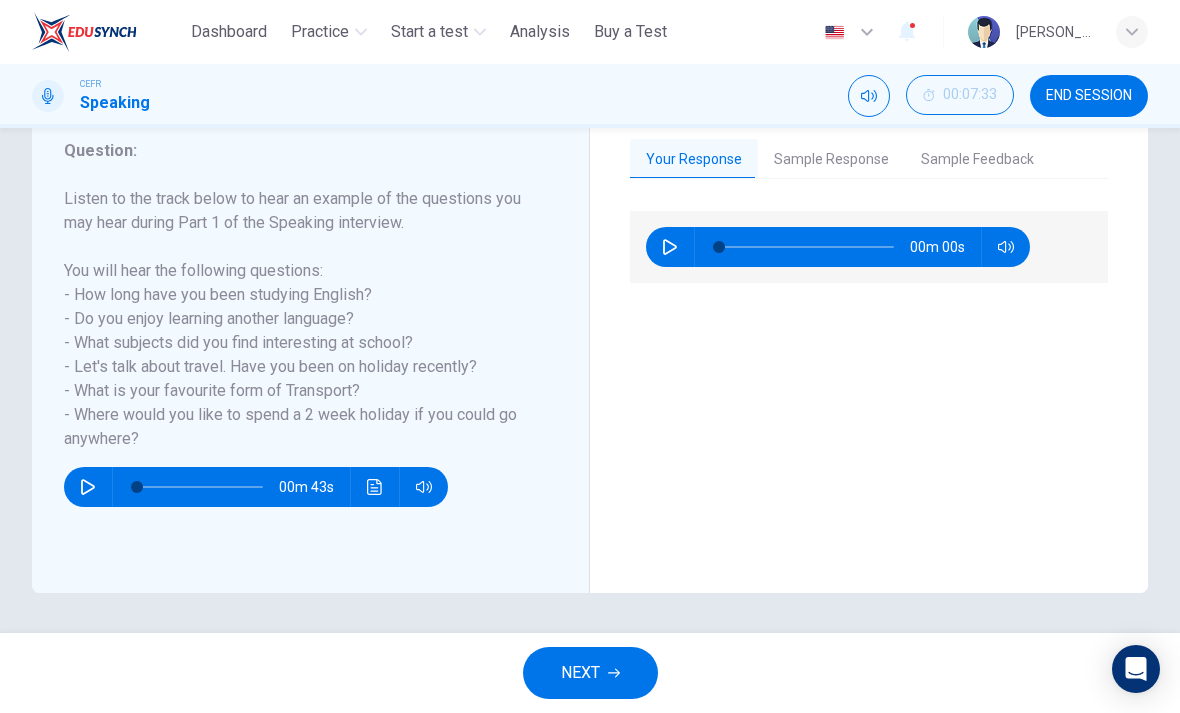 click on "Sample Response" at bounding box center [831, 160] 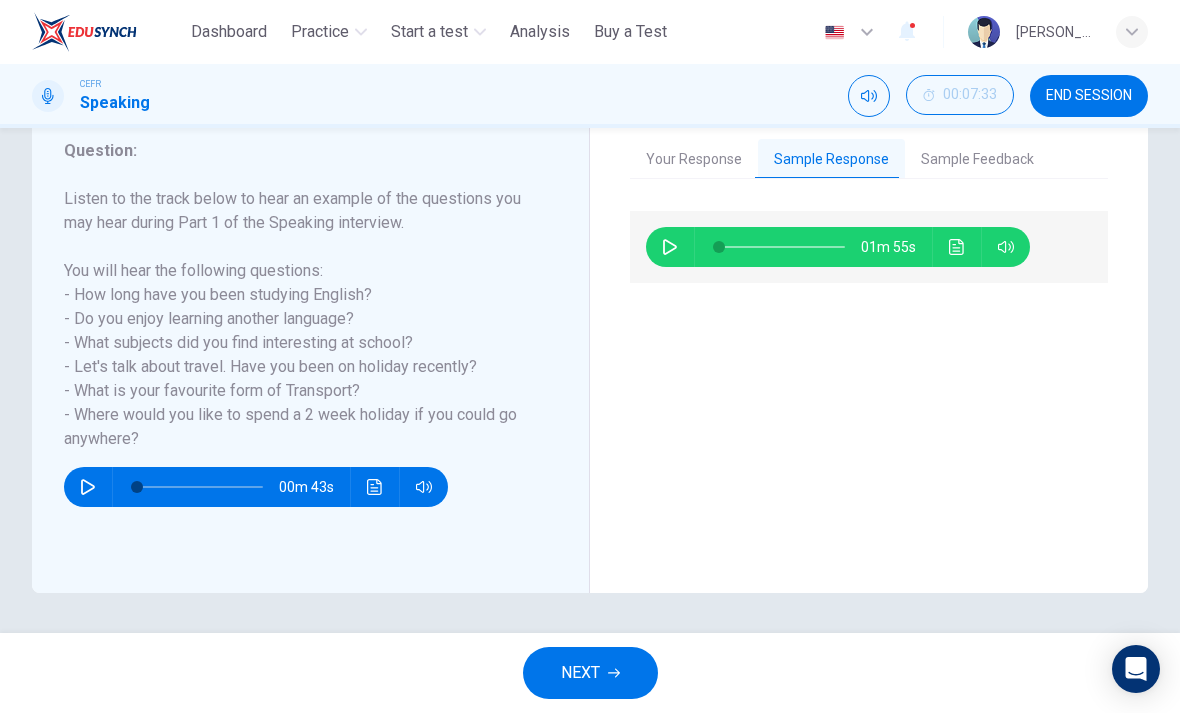 click on "01m 55s" at bounding box center (838, 247) 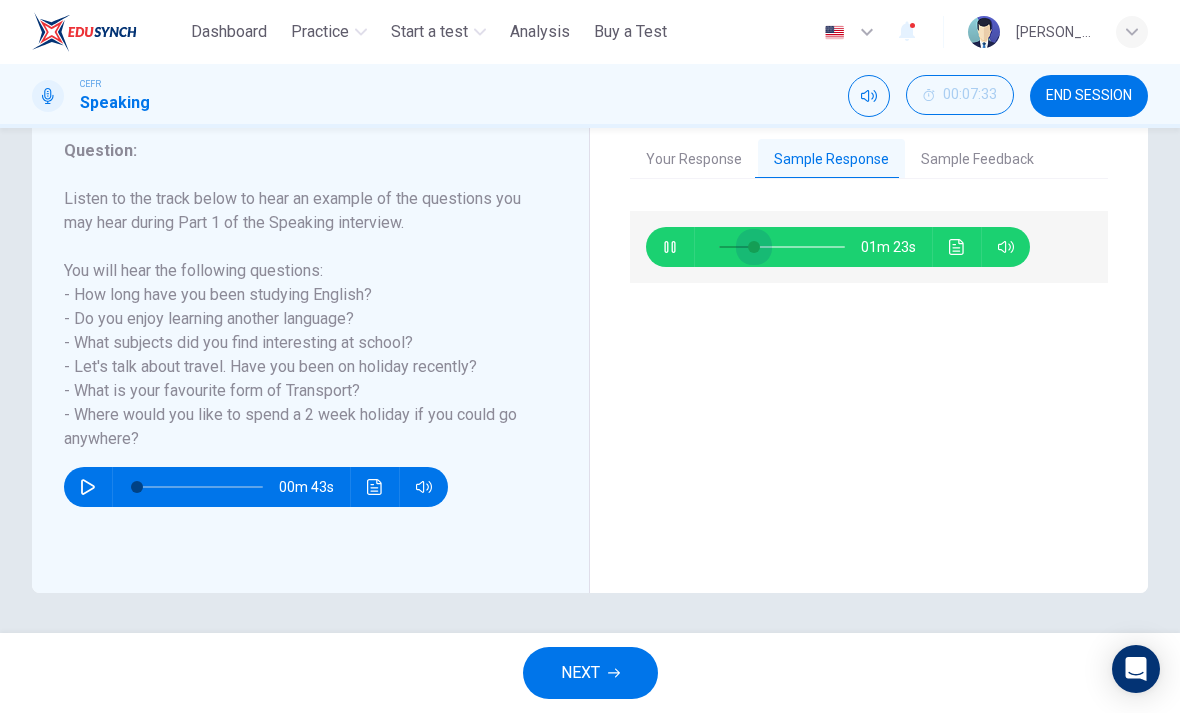 click at bounding box center [782, 247] 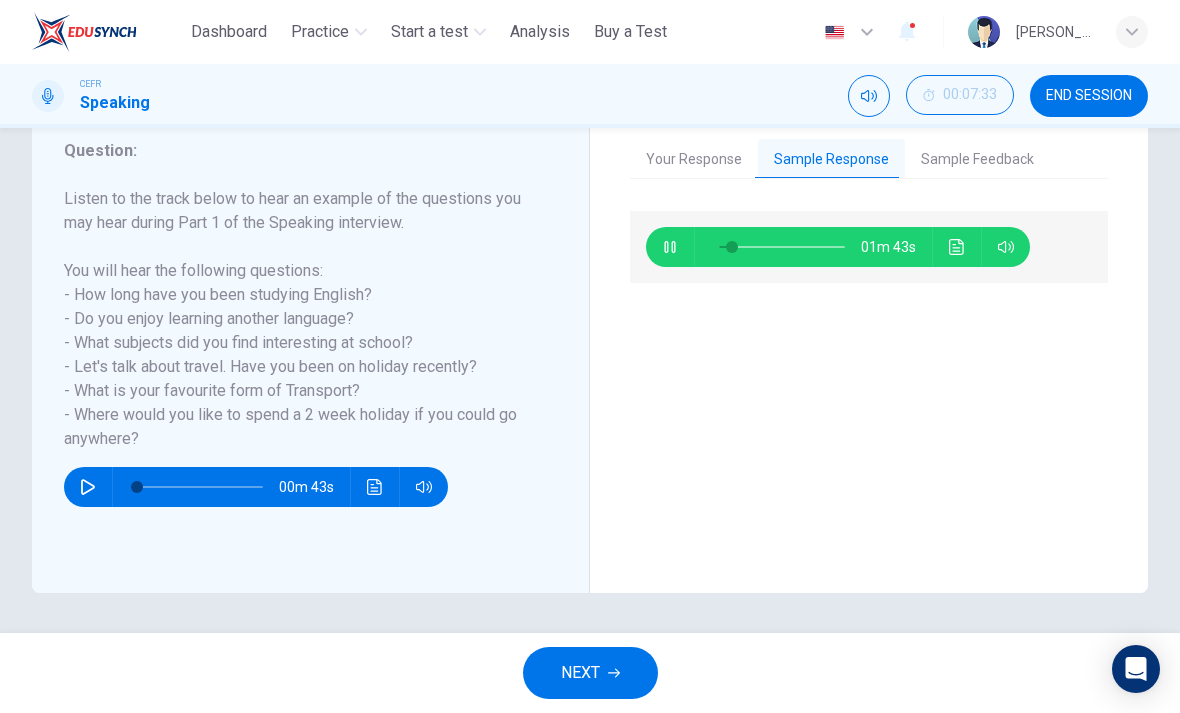 click at bounding box center (732, 247) 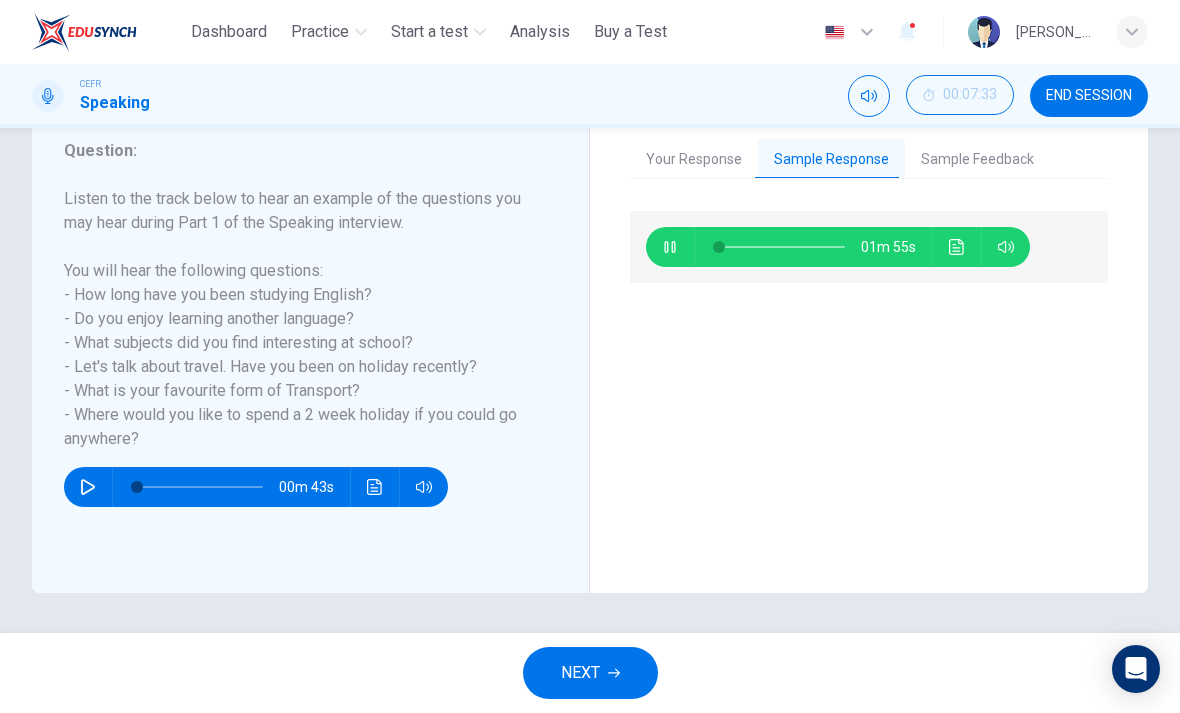 click at bounding box center [719, 247] 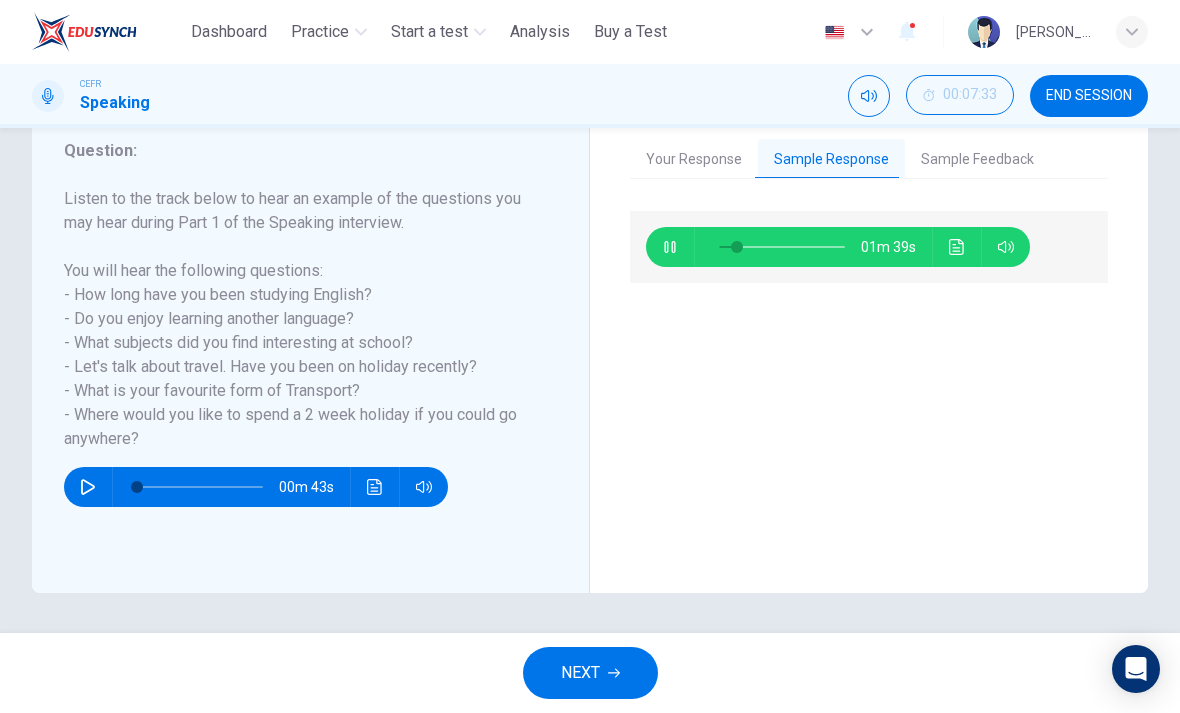 click 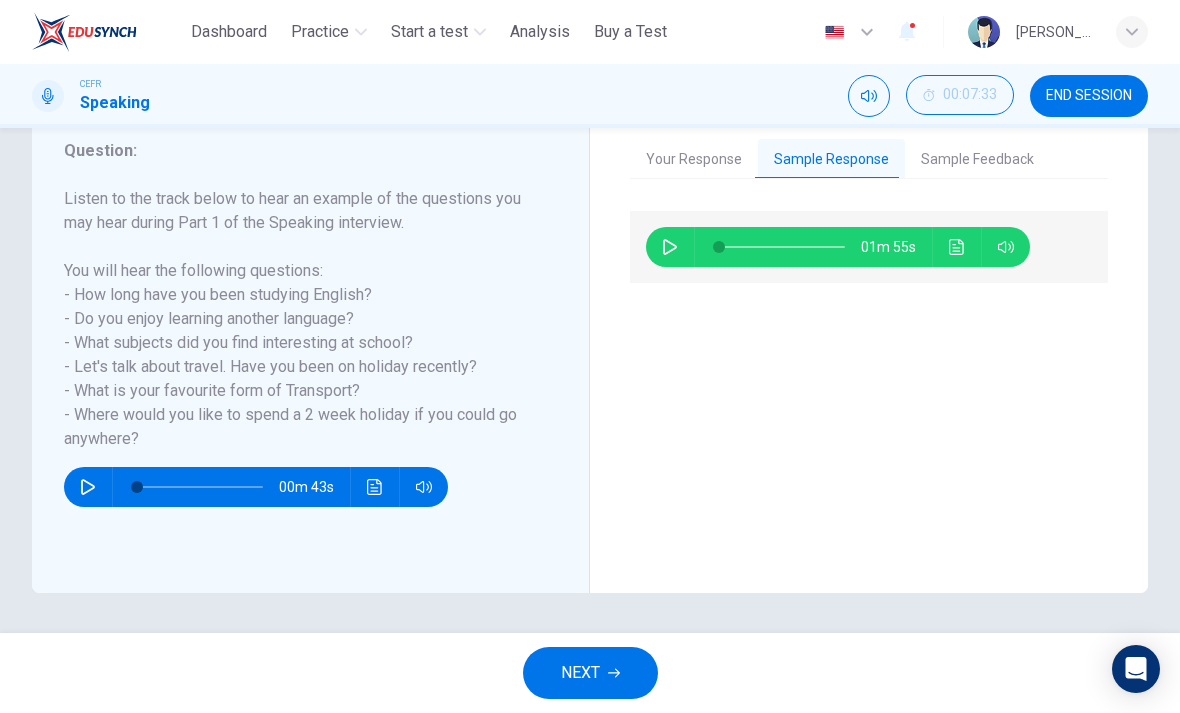 click 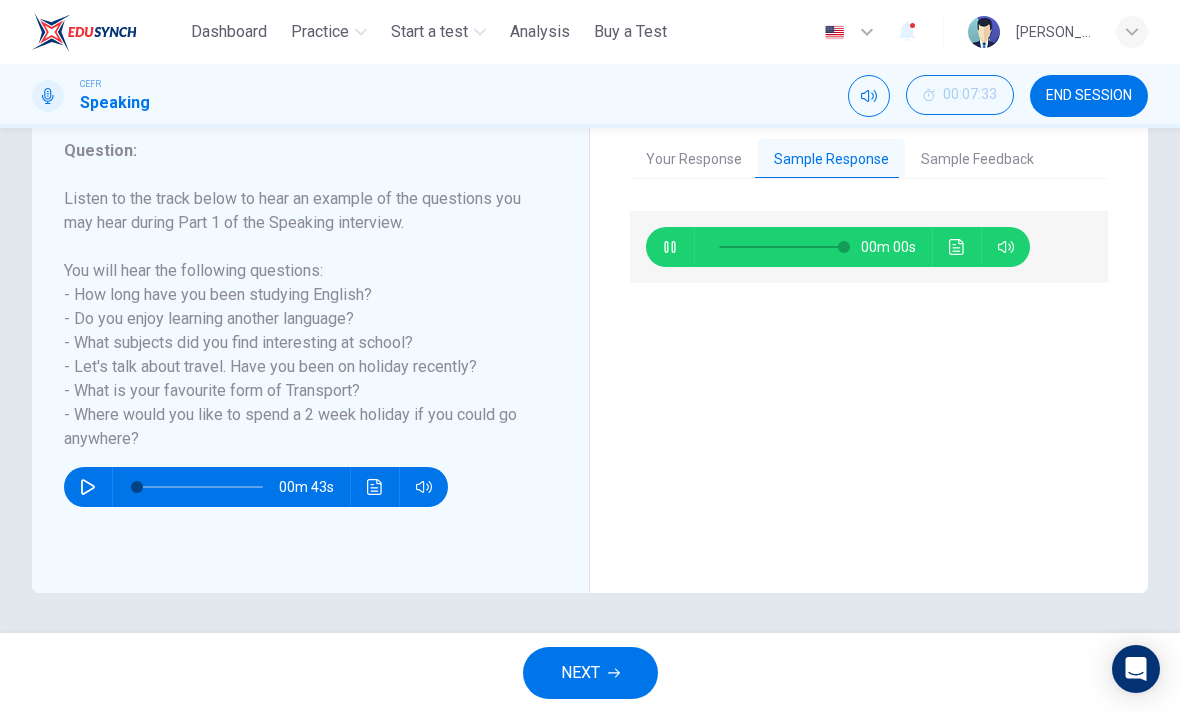 type on "*" 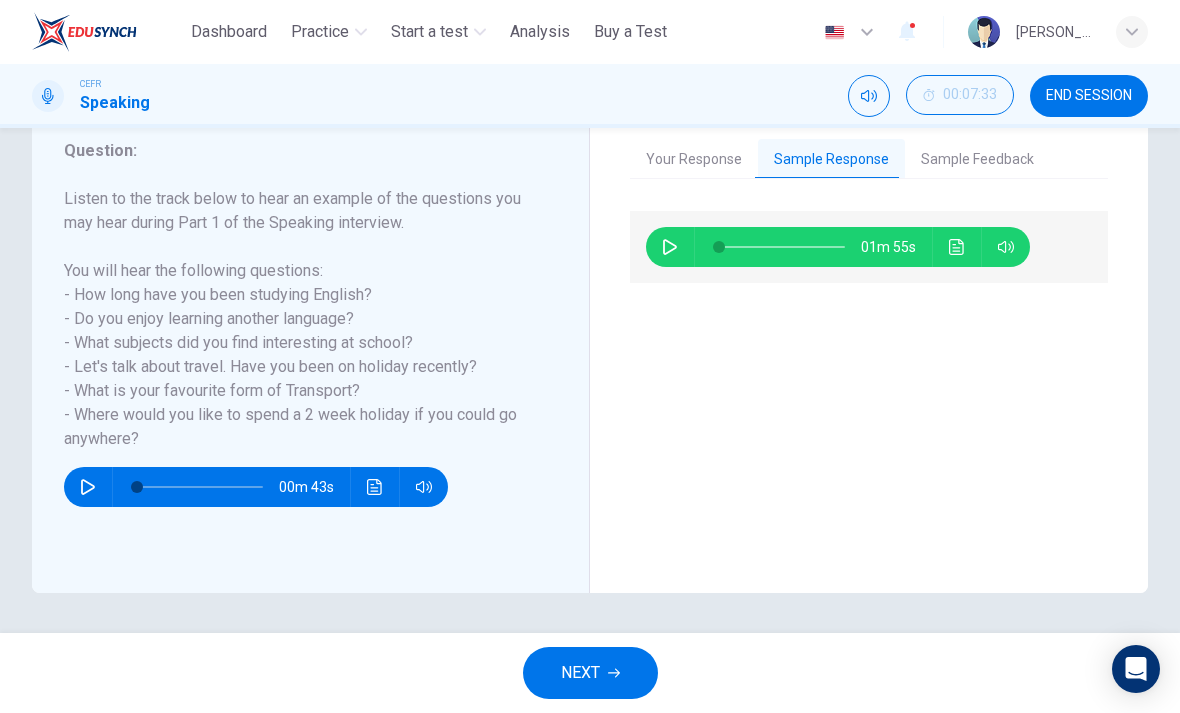 click on "Your Response" at bounding box center [694, 160] 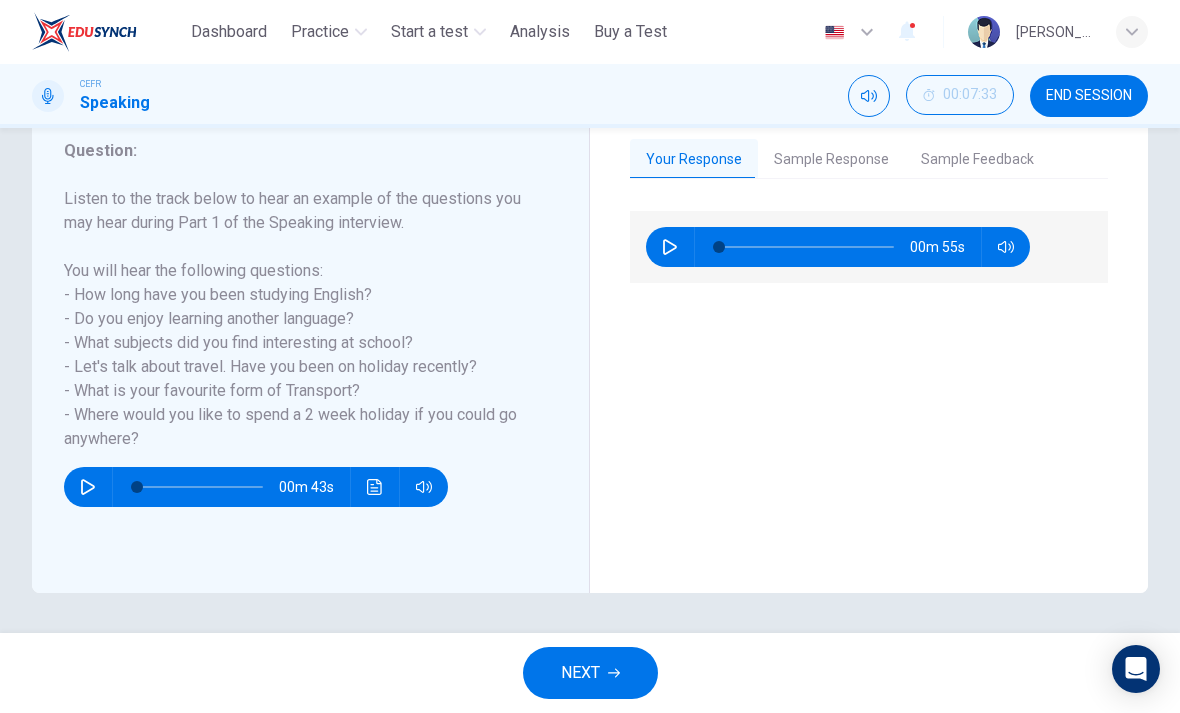 click on "Sample Feedback" at bounding box center [977, 160] 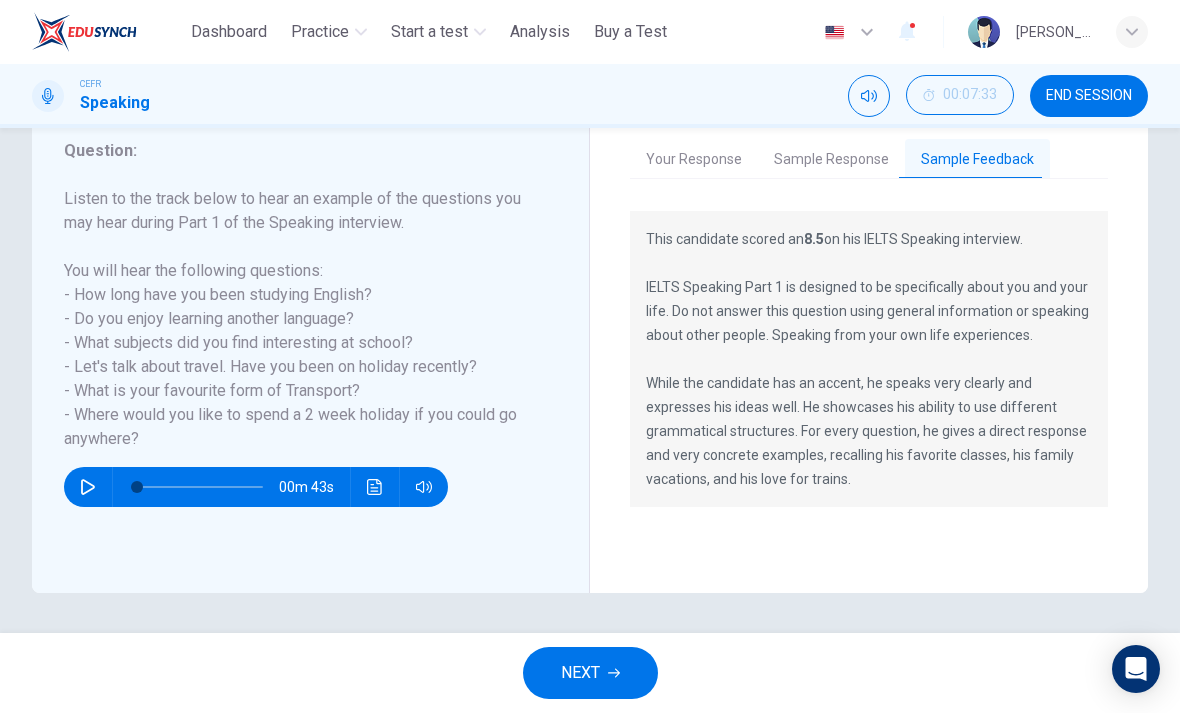 click on "NEXT" at bounding box center [590, 673] 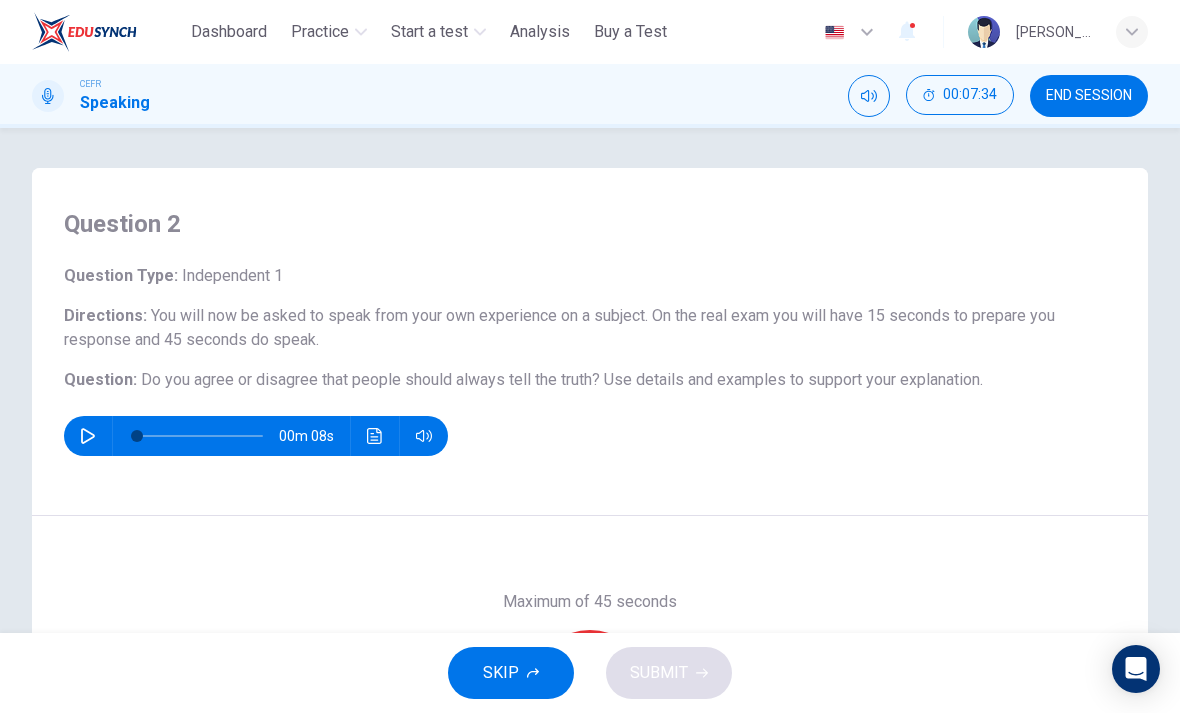 click 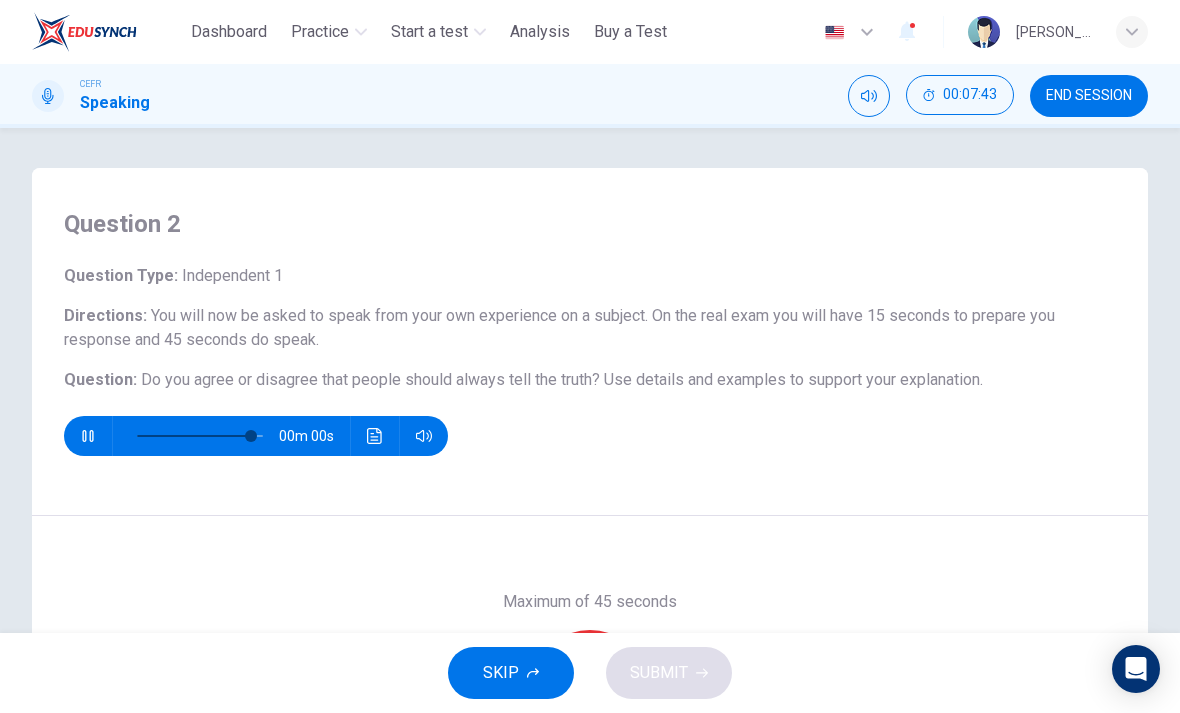 type on "*" 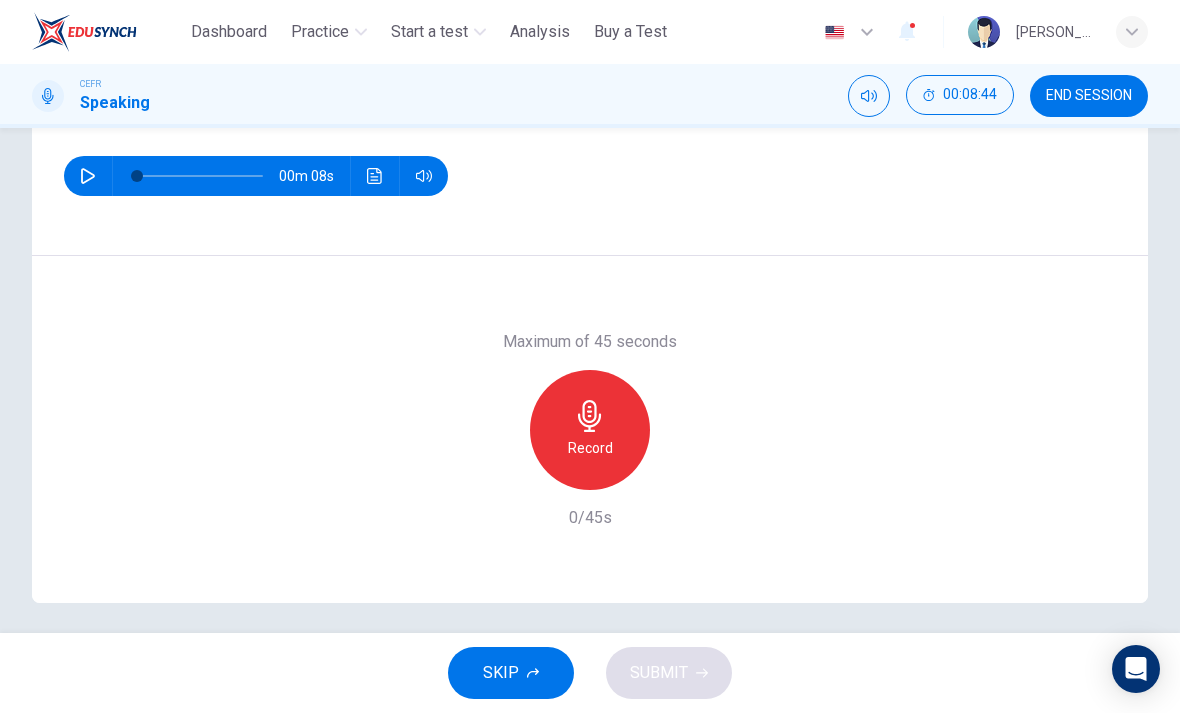 scroll, scrollTop: 260, scrollLeft: 0, axis: vertical 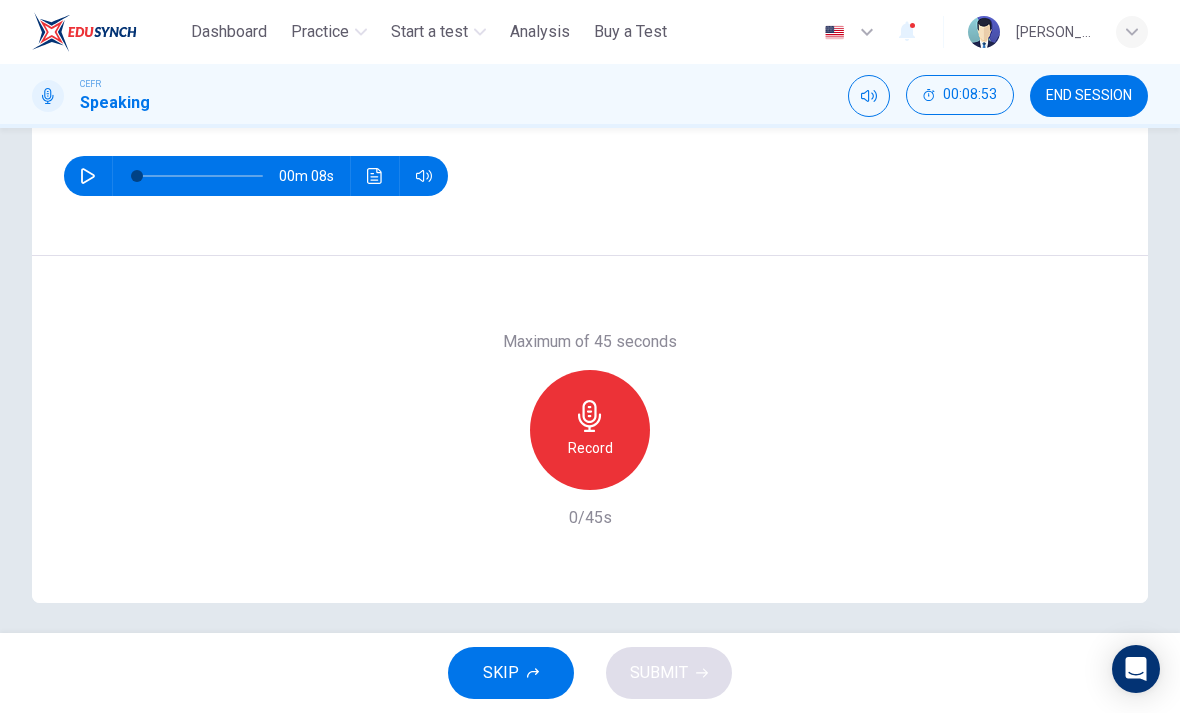 click 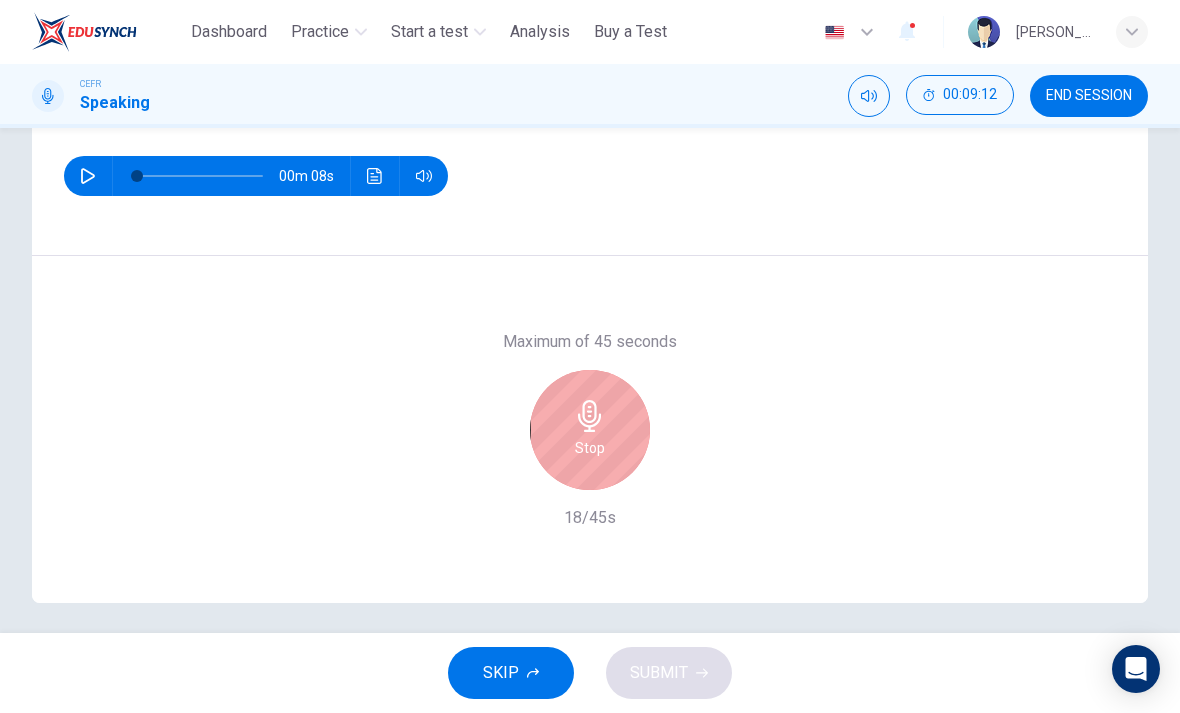 click on "Stop" at bounding box center (590, 430) 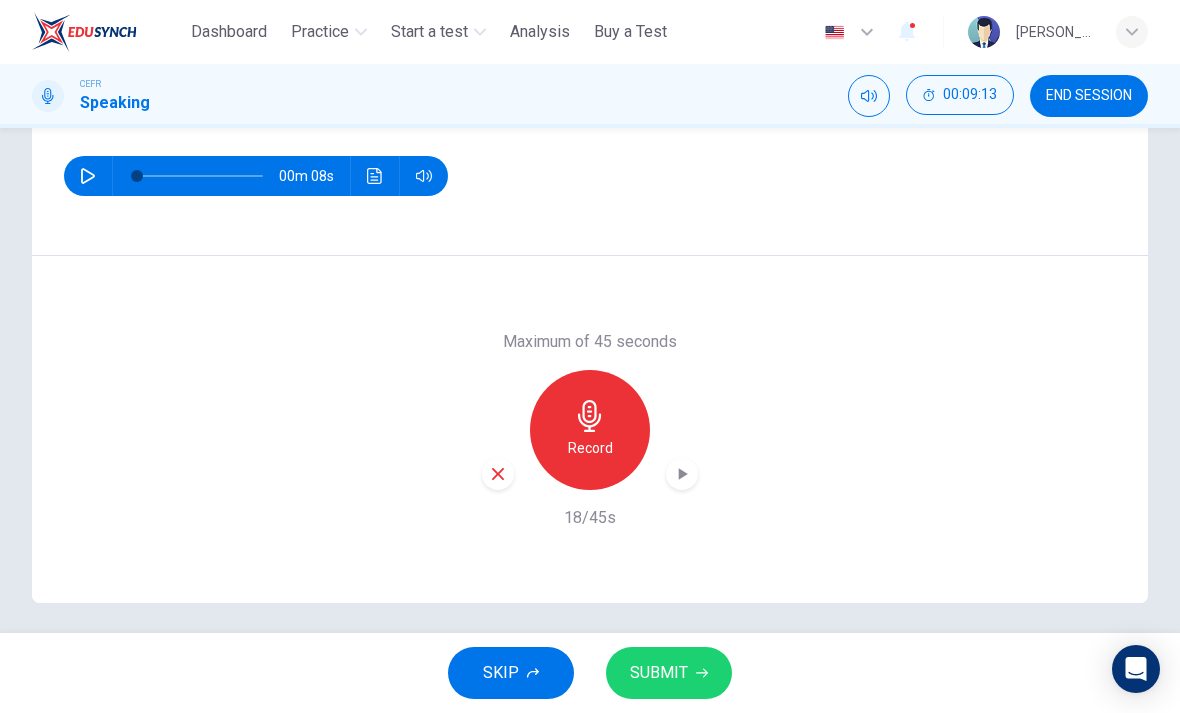 click on "SUBMIT" at bounding box center [659, 673] 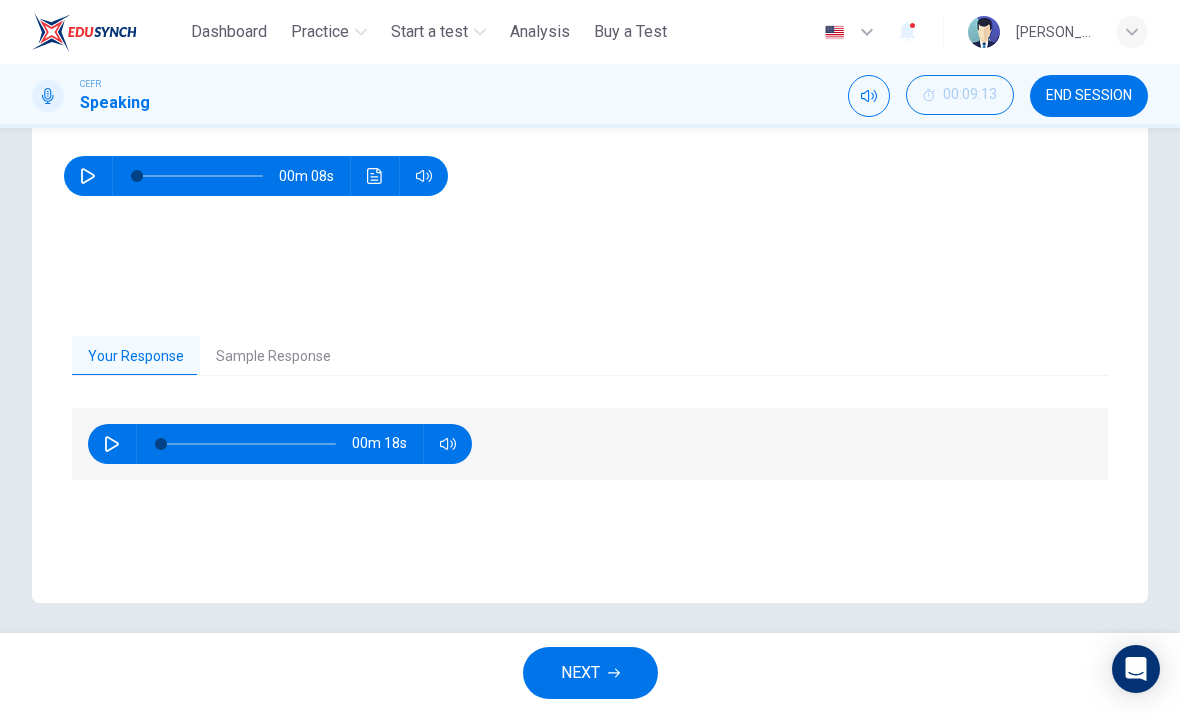 click on "Sample Response" at bounding box center (273, 357) 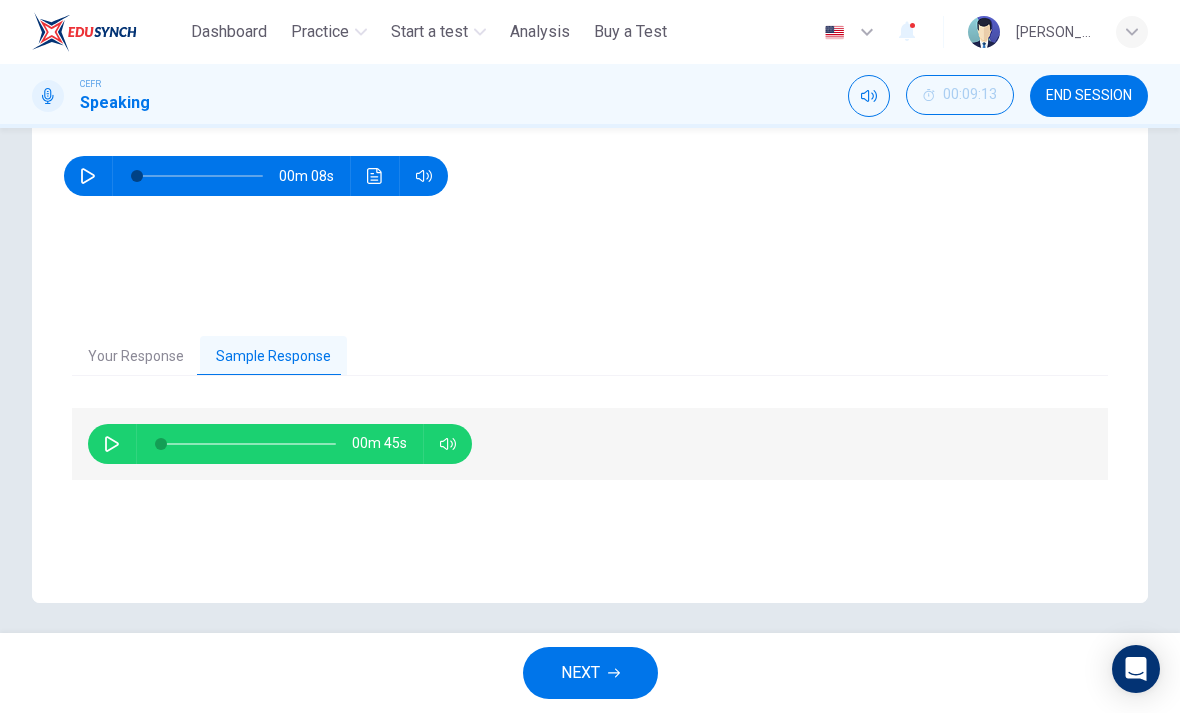 click 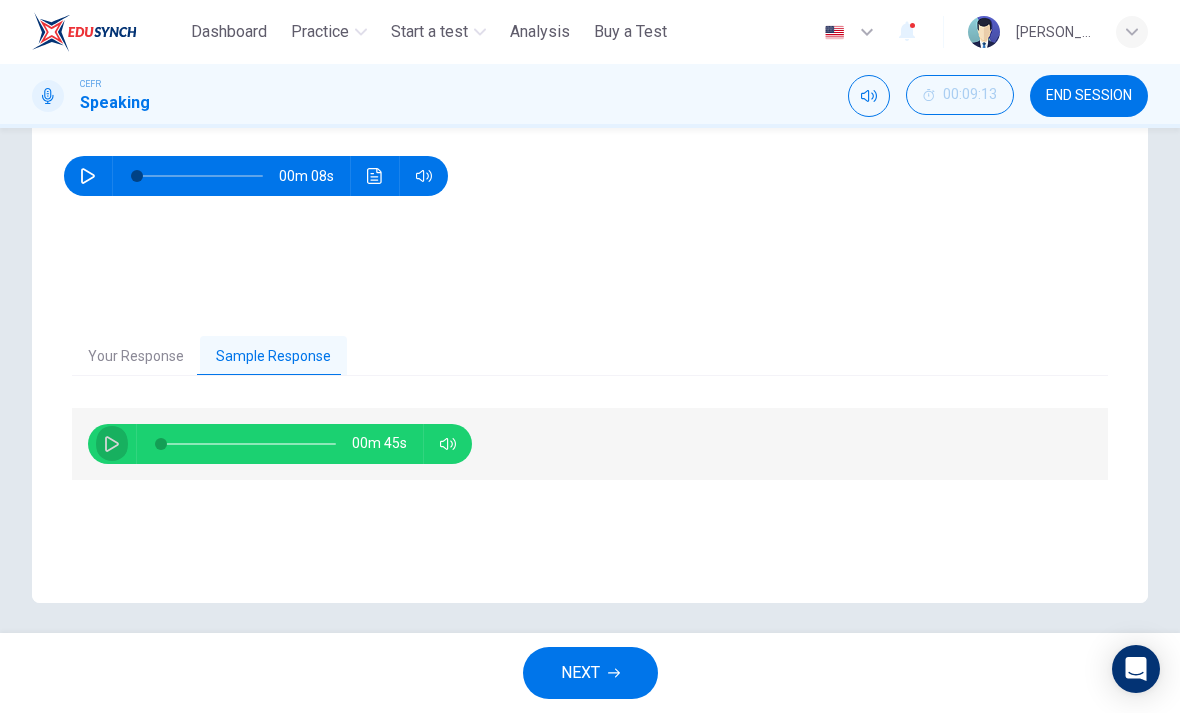 click at bounding box center [112, 444] 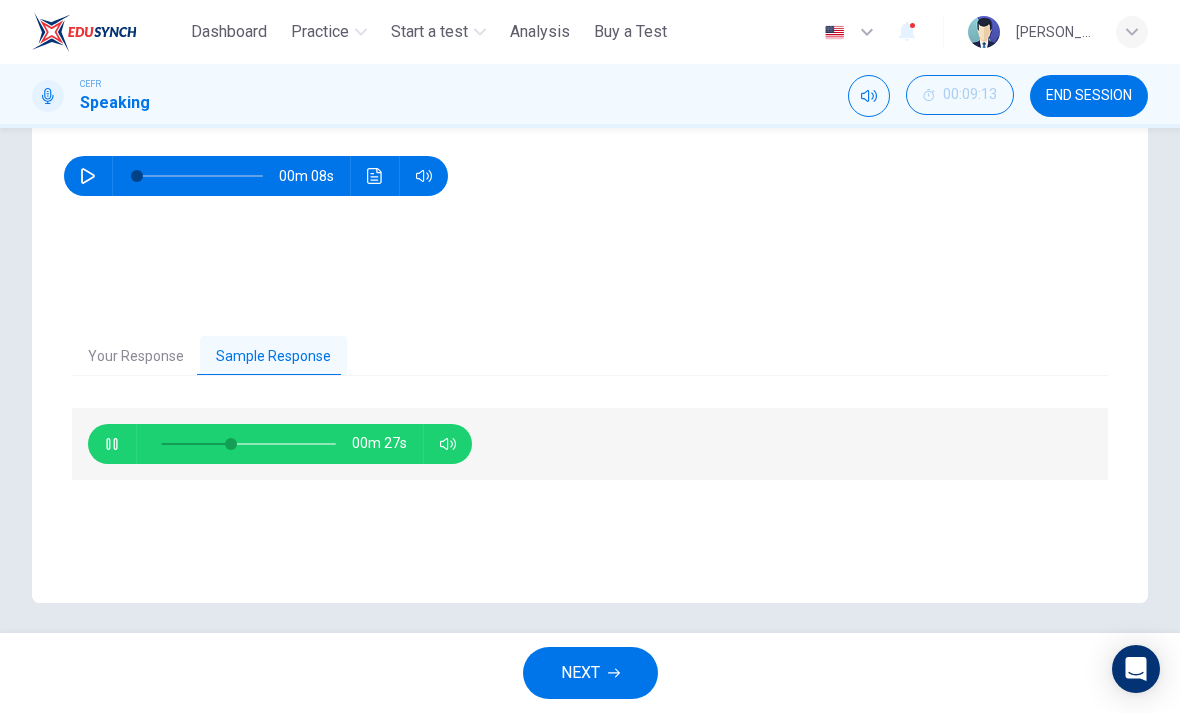 type on "**" 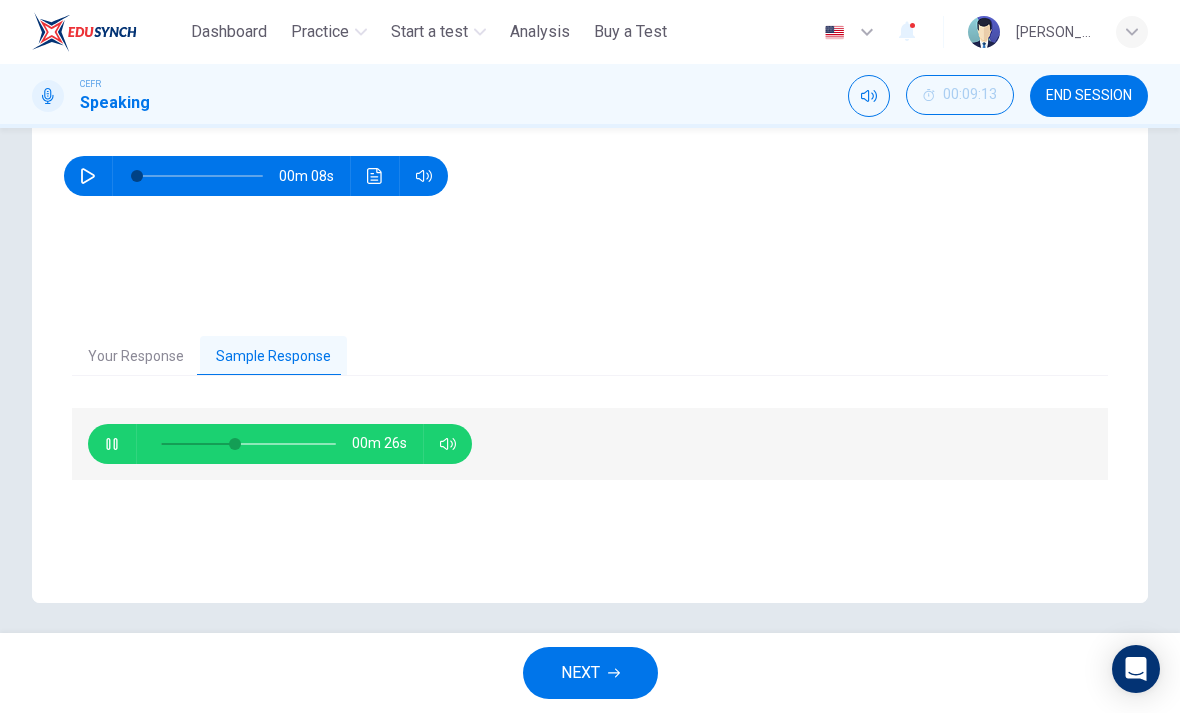 click on "NEXT" at bounding box center [590, 673] 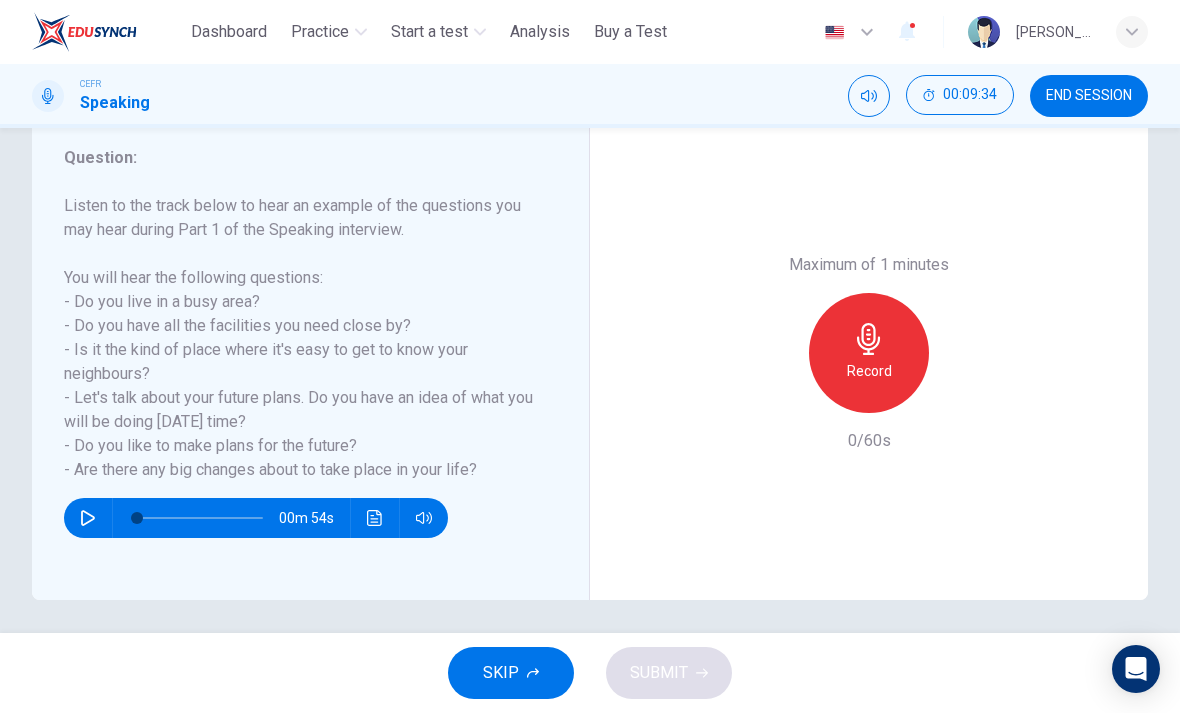 scroll, scrollTop: 259, scrollLeft: 0, axis: vertical 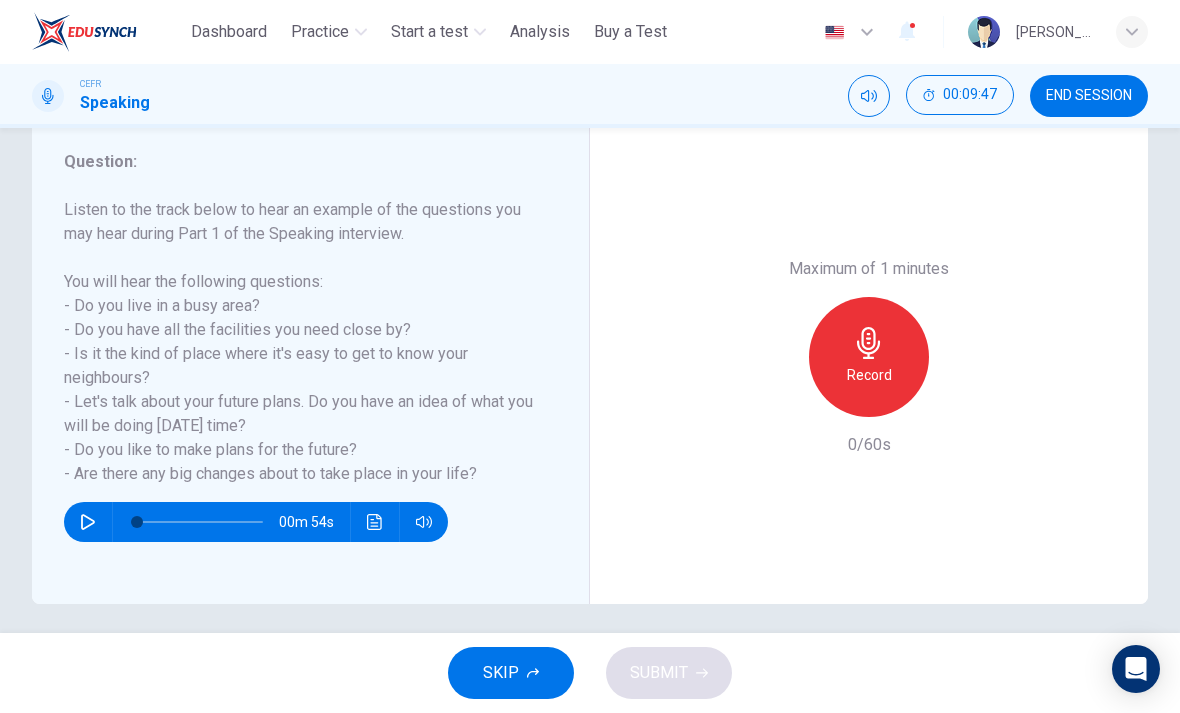 click 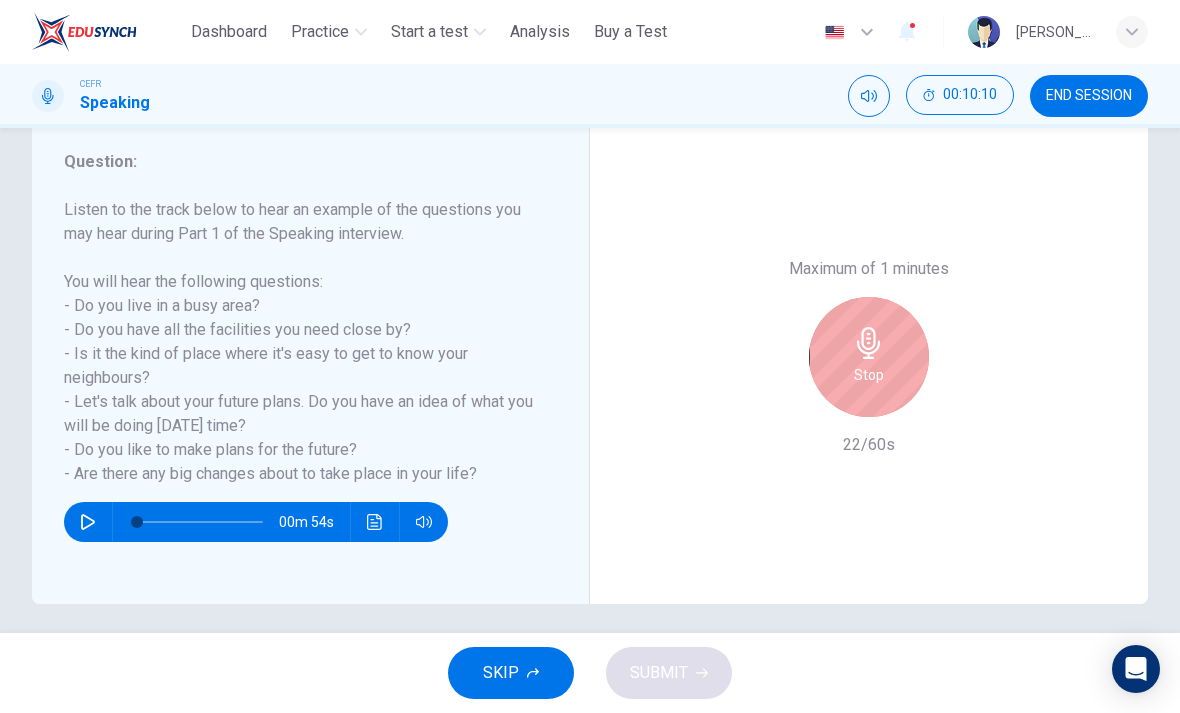 click on "Stop" at bounding box center [869, 375] 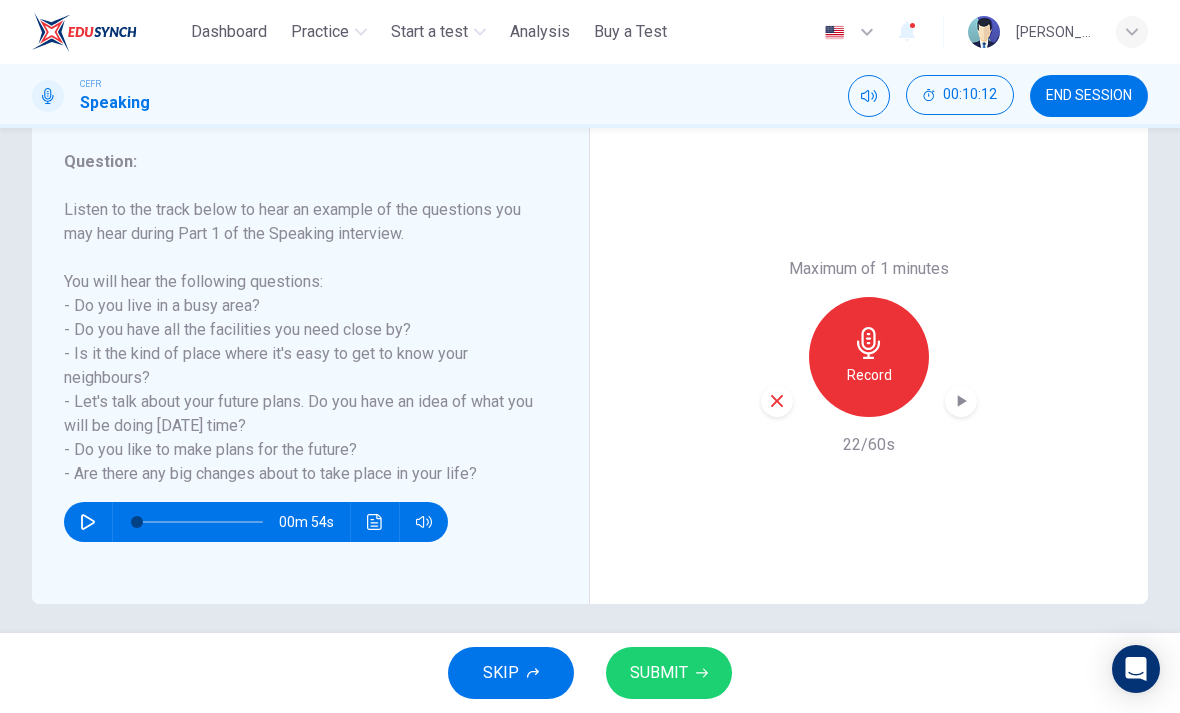 click 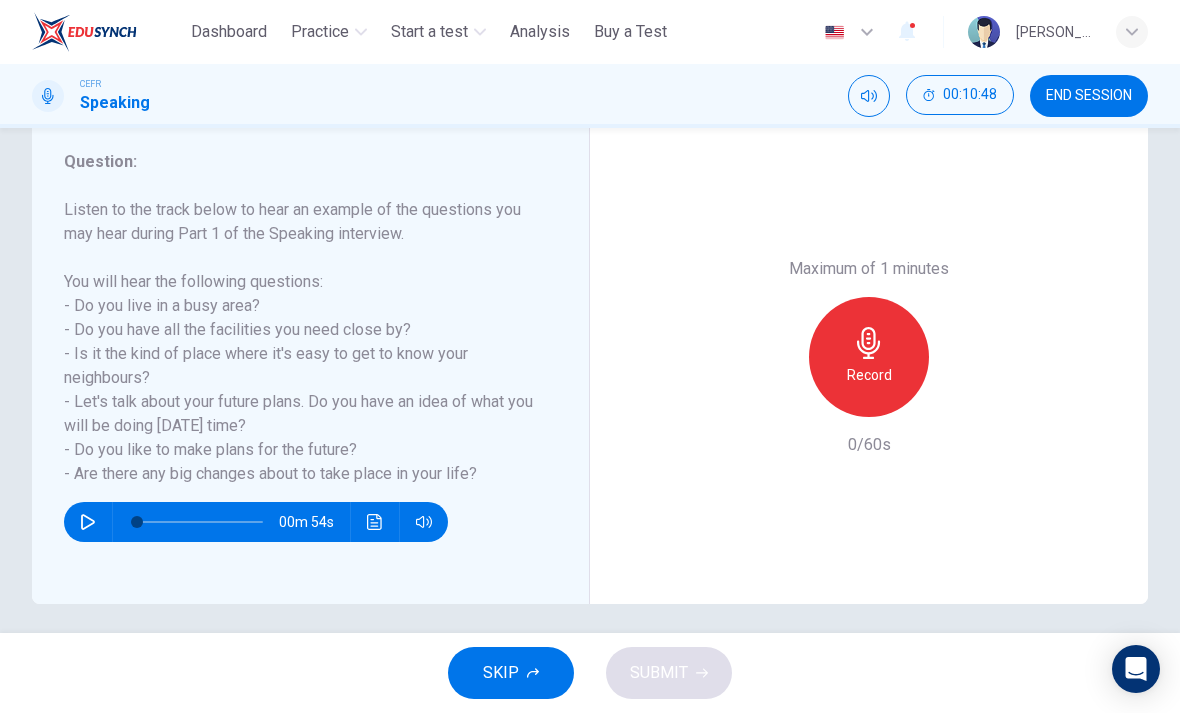 click on "Record" at bounding box center [869, 375] 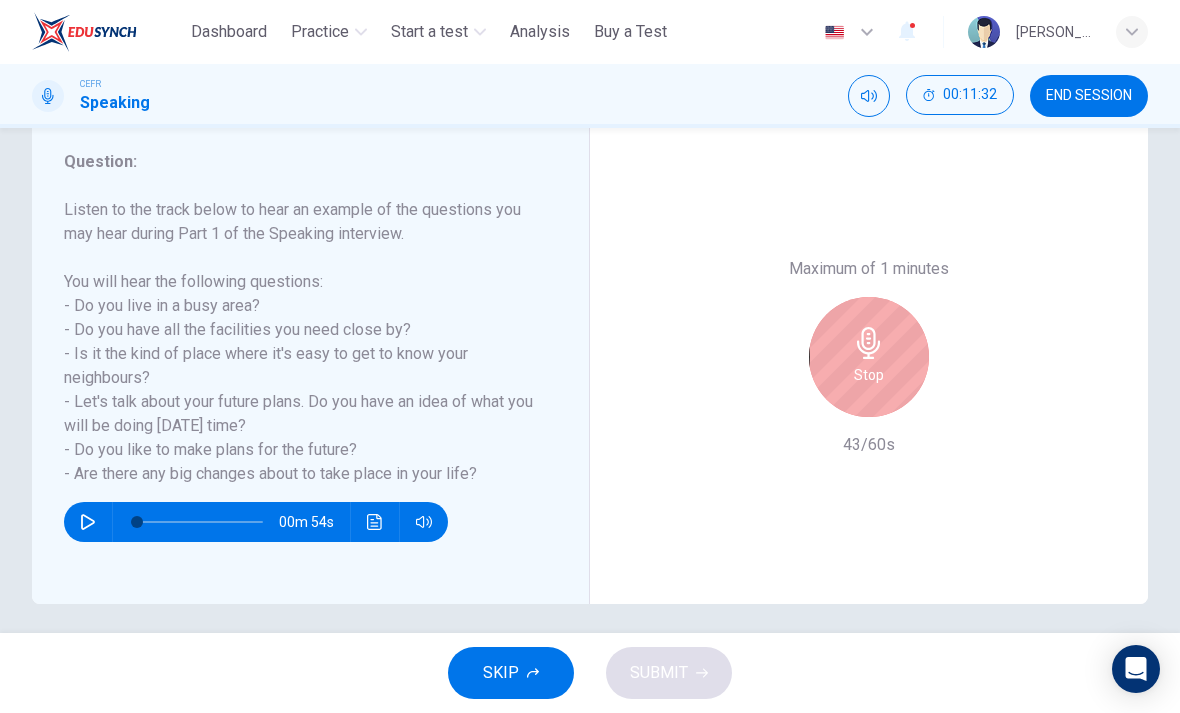 click 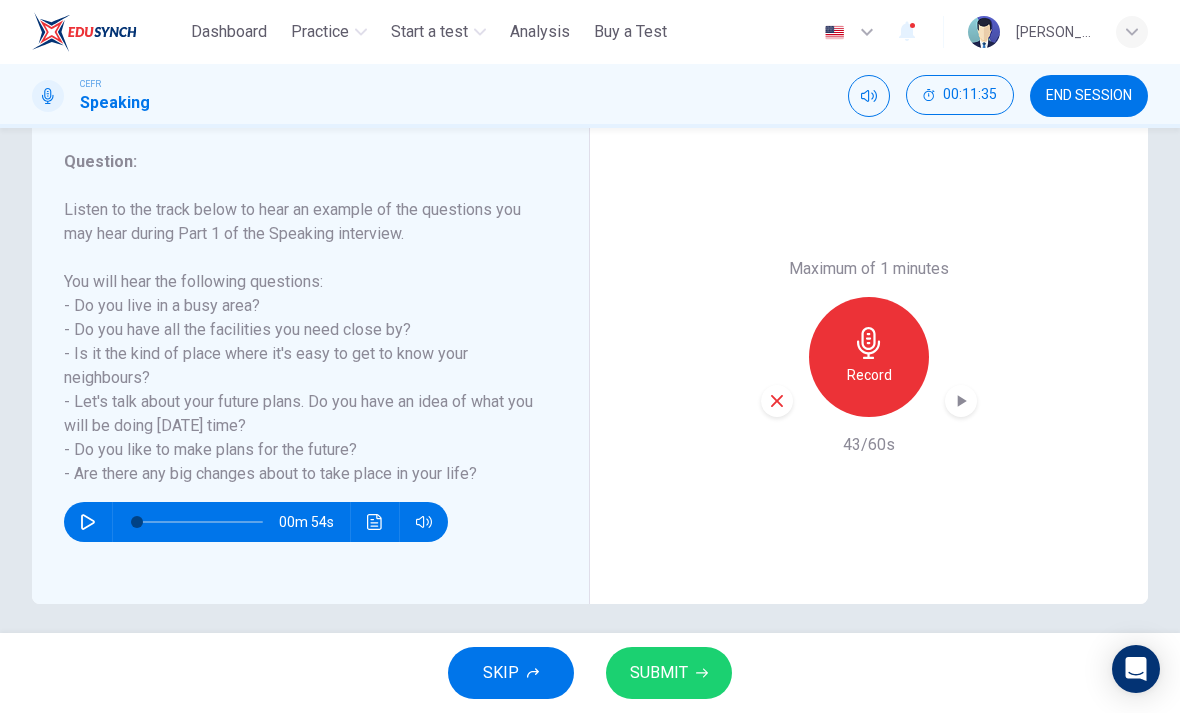 click 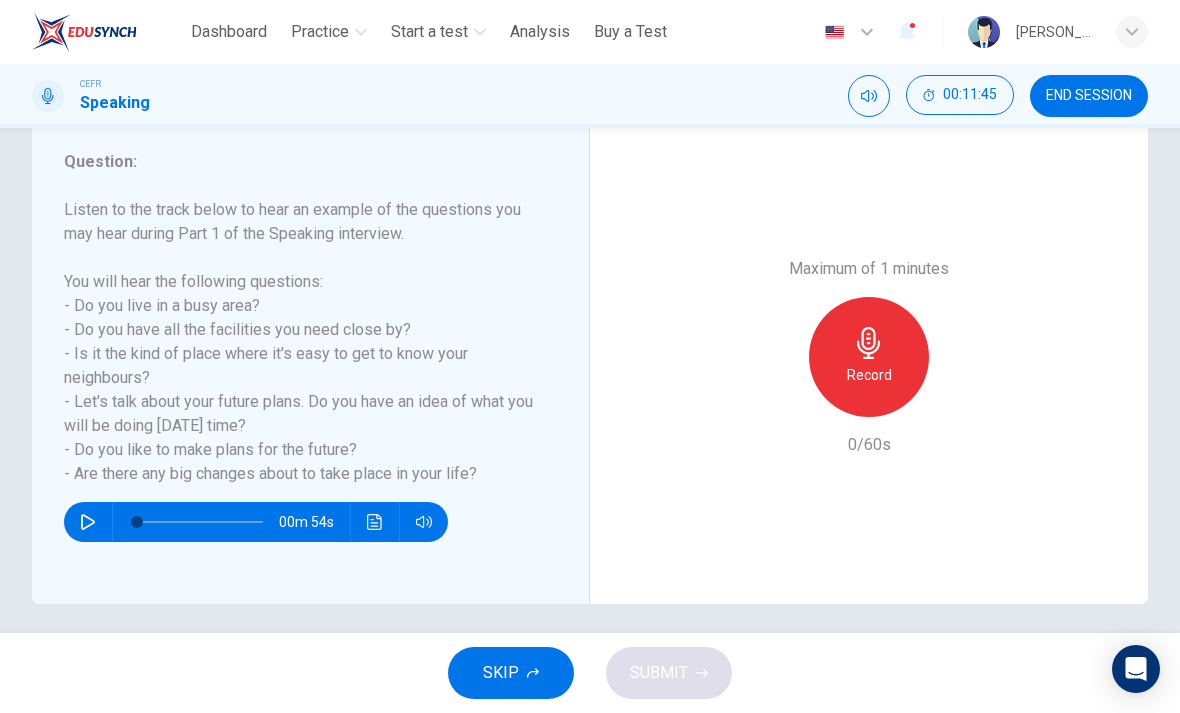 click on "Record" at bounding box center [869, 375] 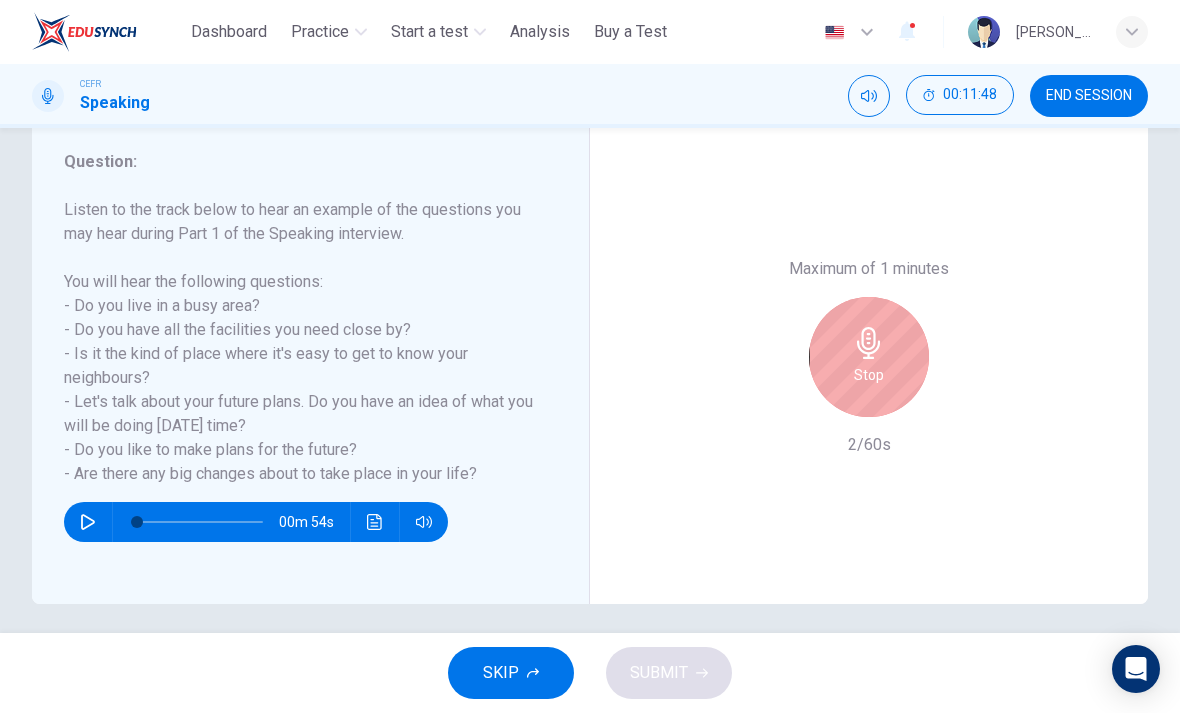 click on "Stop" at bounding box center (869, 357) 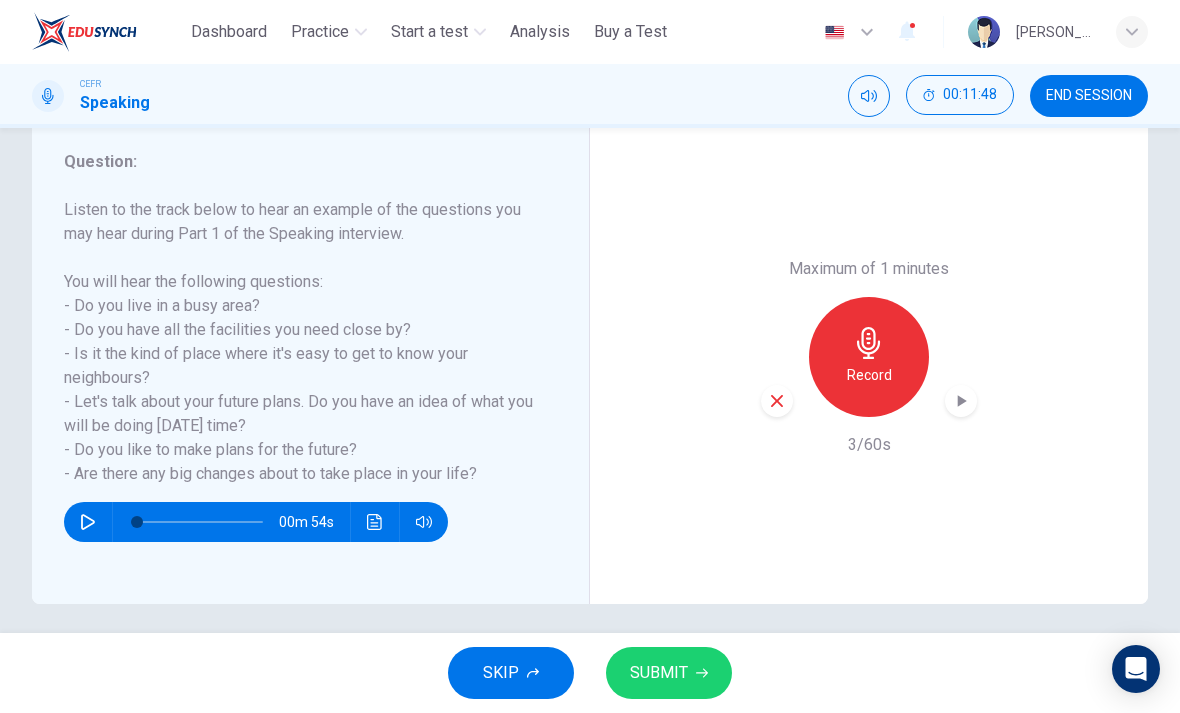 click 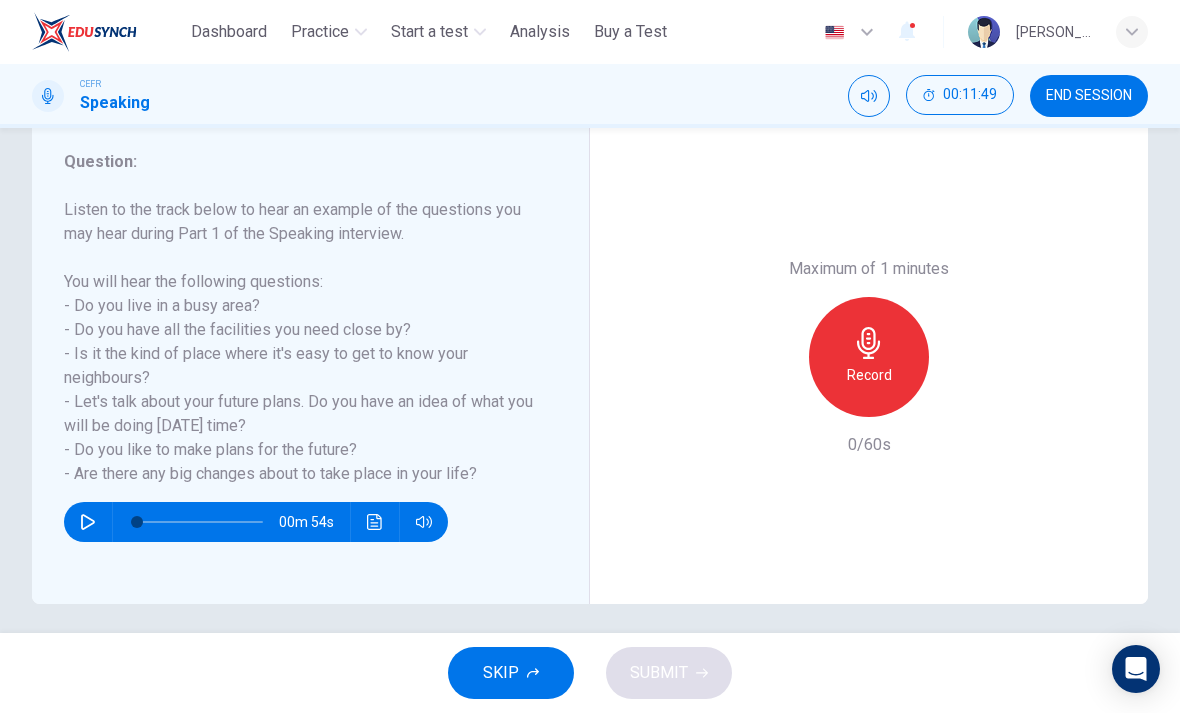 click 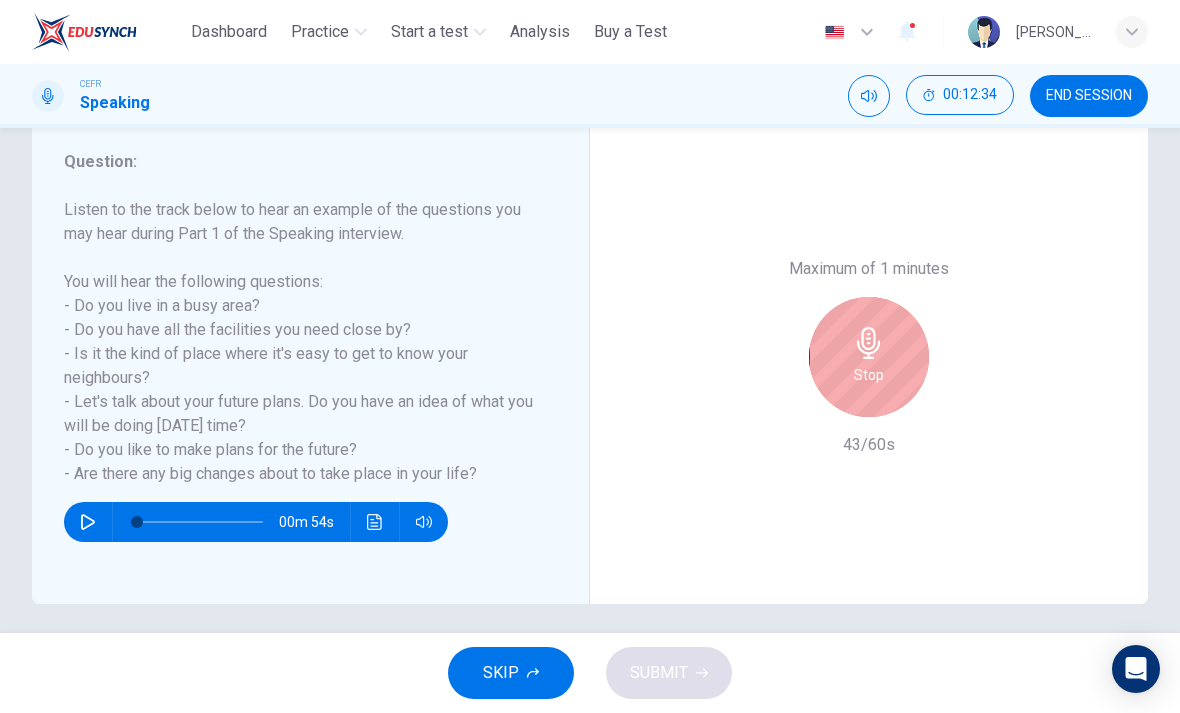 click on "Stop" at bounding box center (869, 357) 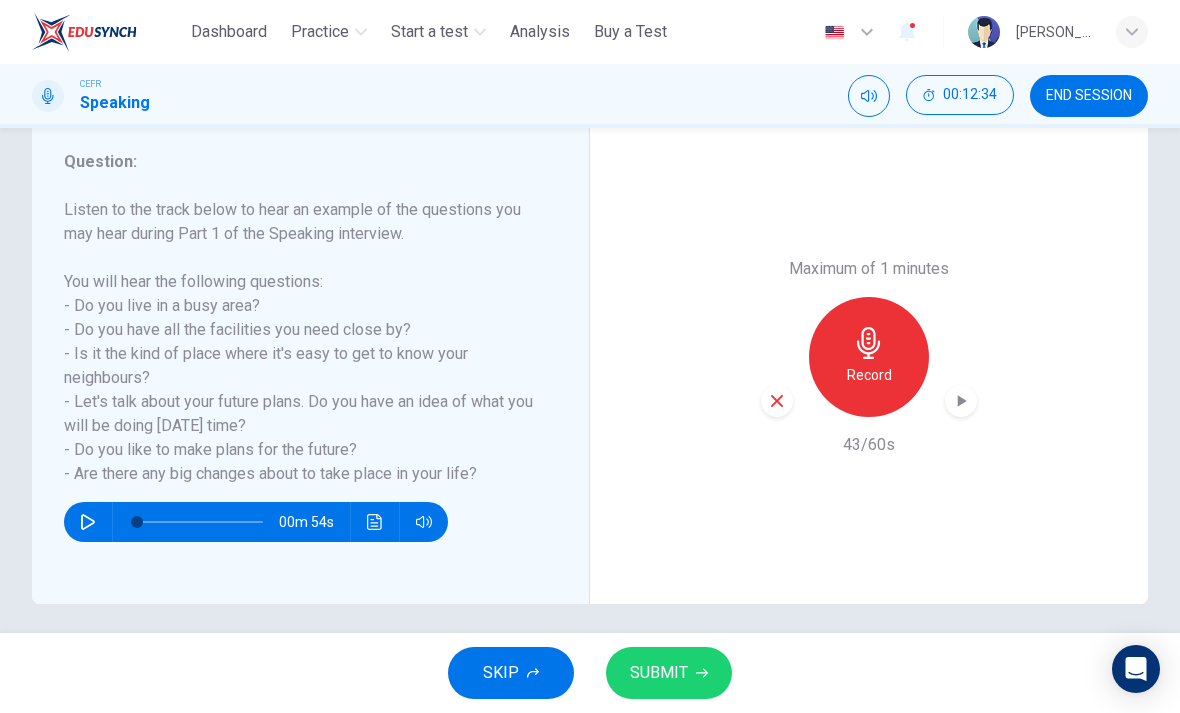 click 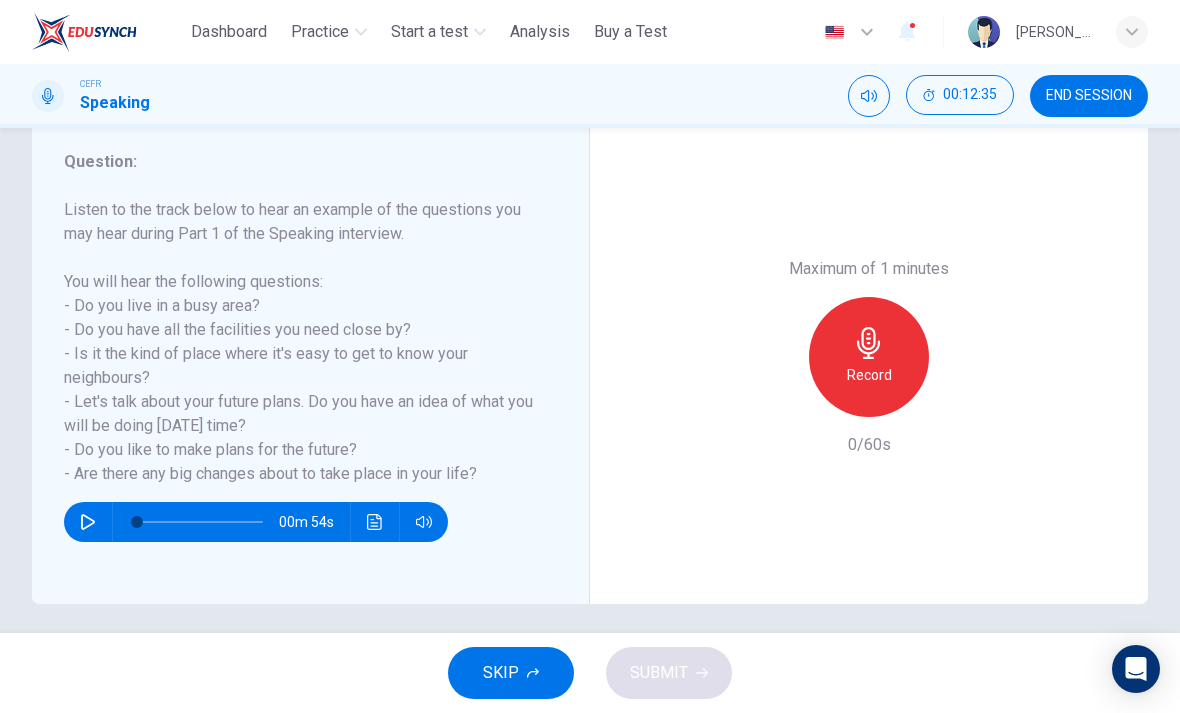 click on "Record" at bounding box center (869, 357) 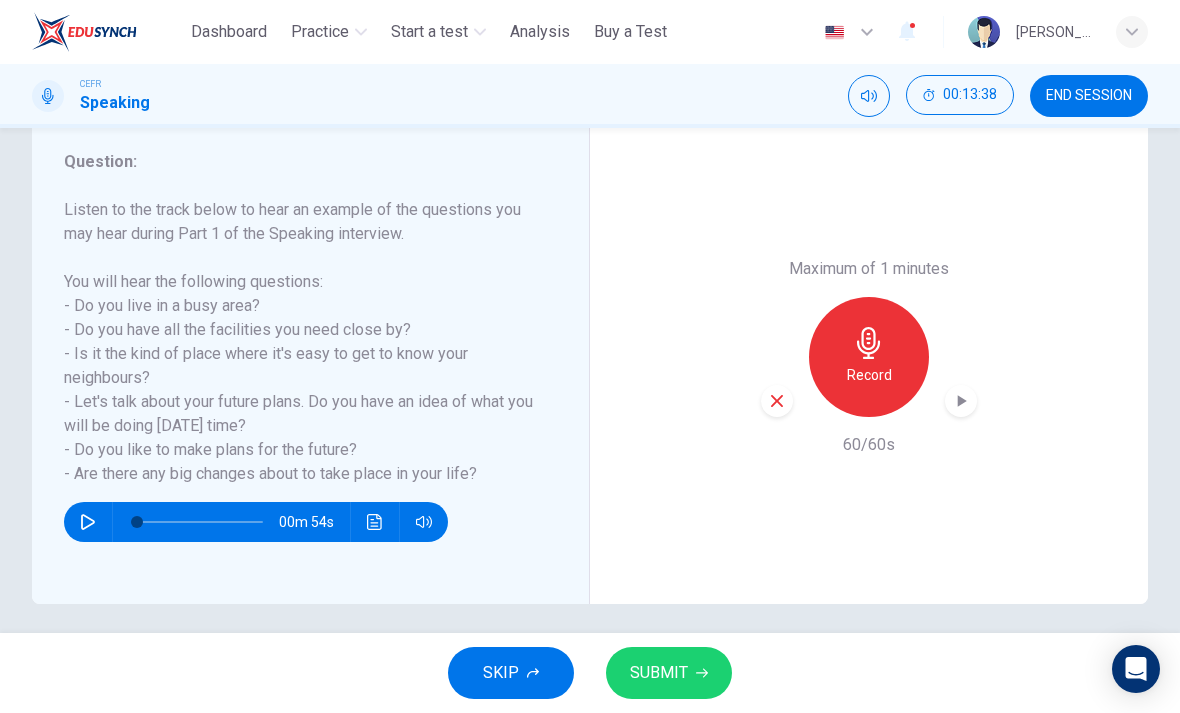 click on "SUBMIT" at bounding box center (659, 673) 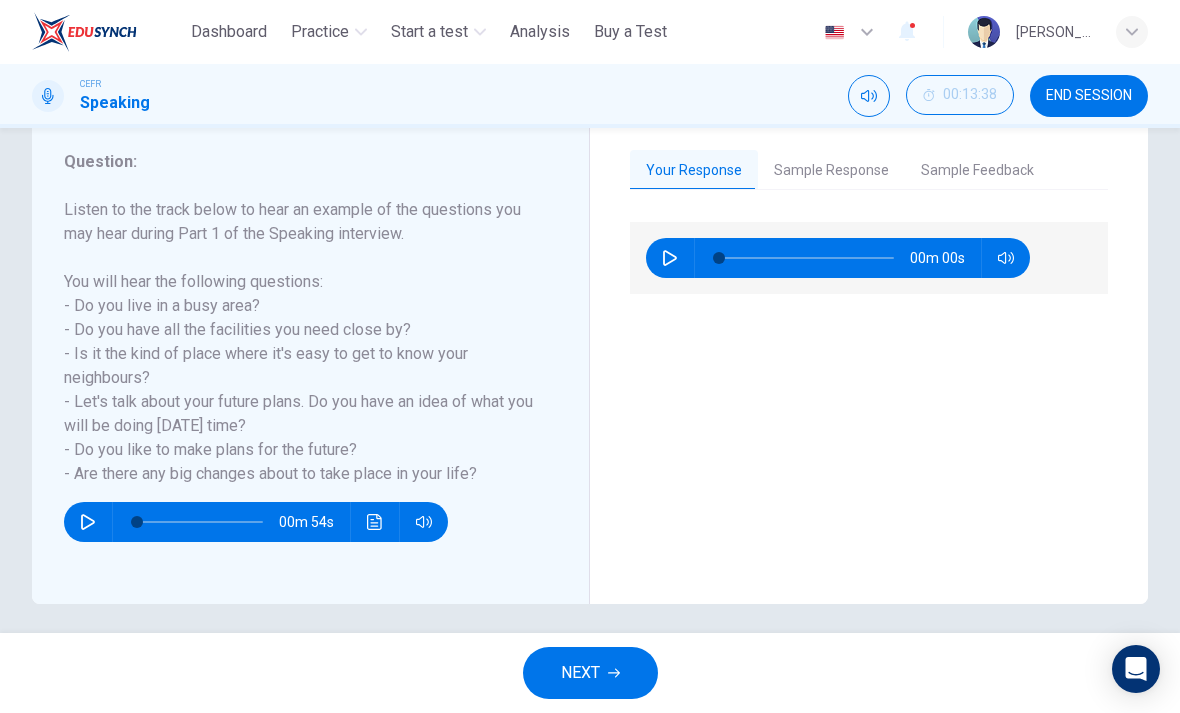 click on "Sample Response" at bounding box center [831, 171] 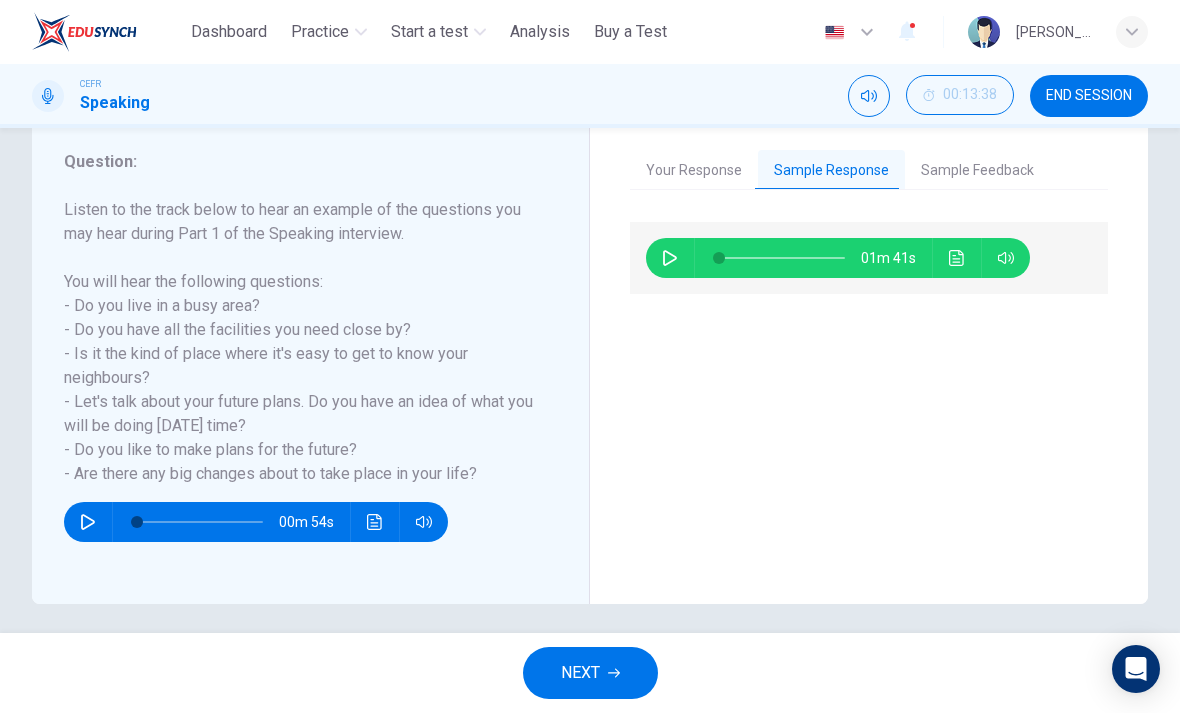 click at bounding box center [670, 258] 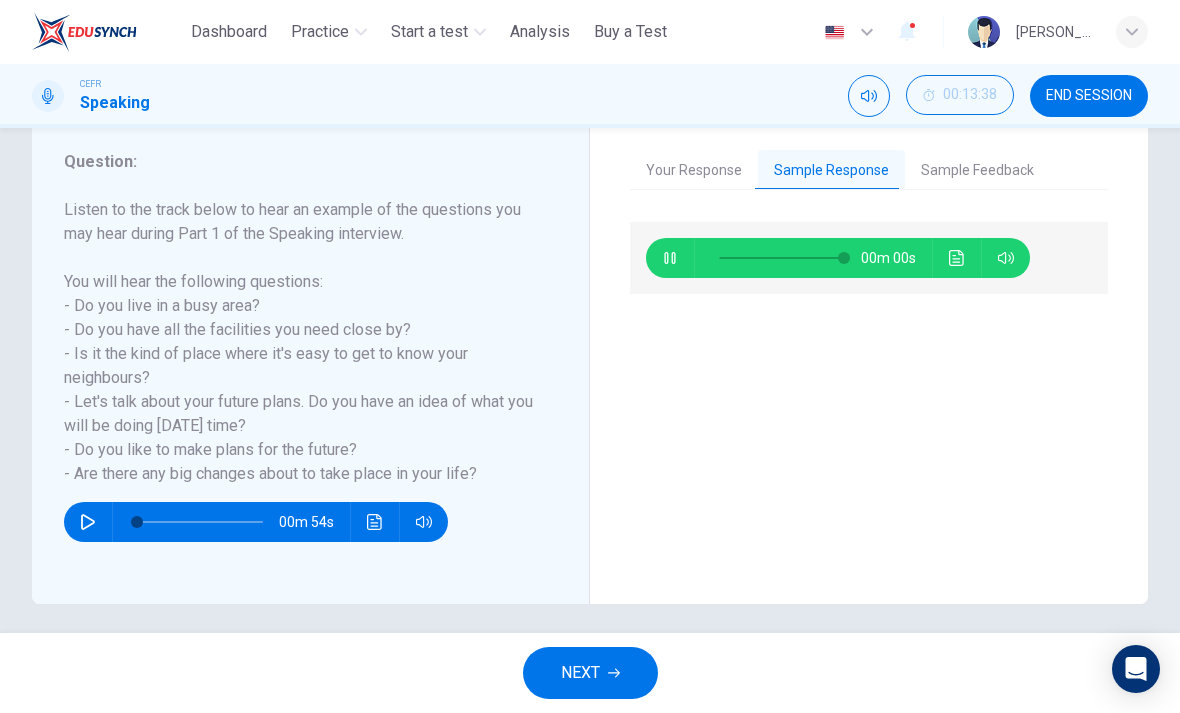 type on "*" 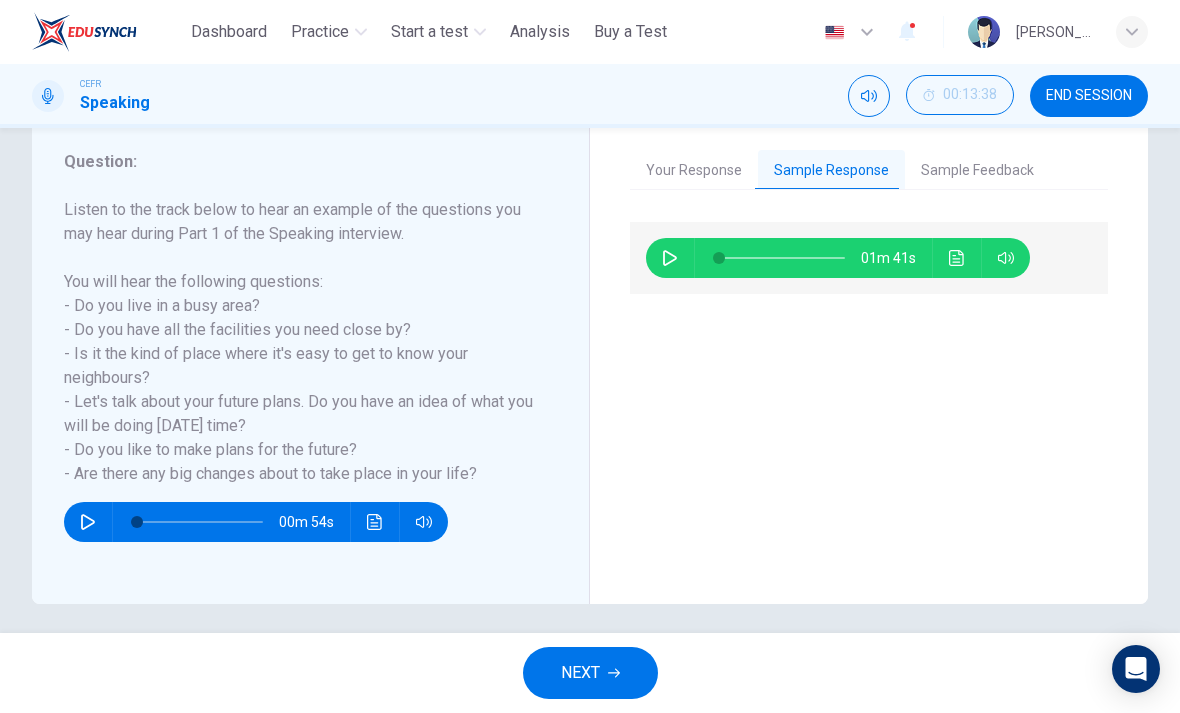 click on "NEXT" at bounding box center [590, 673] 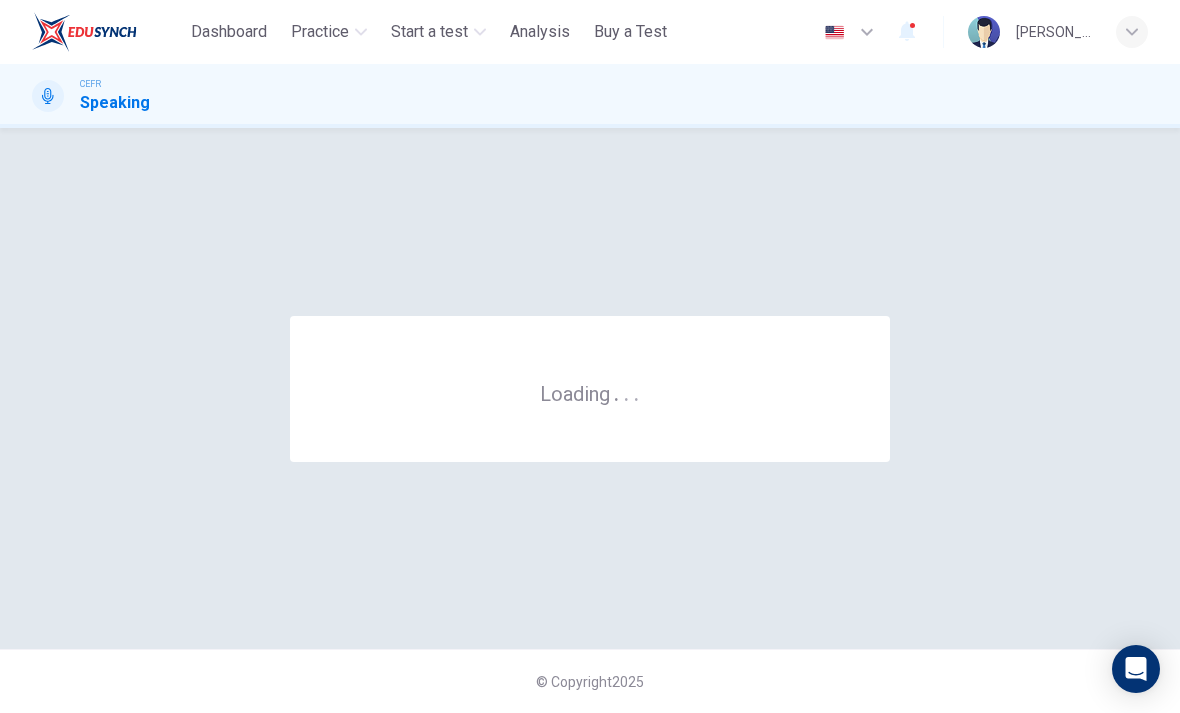 scroll, scrollTop: 0, scrollLeft: 0, axis: both 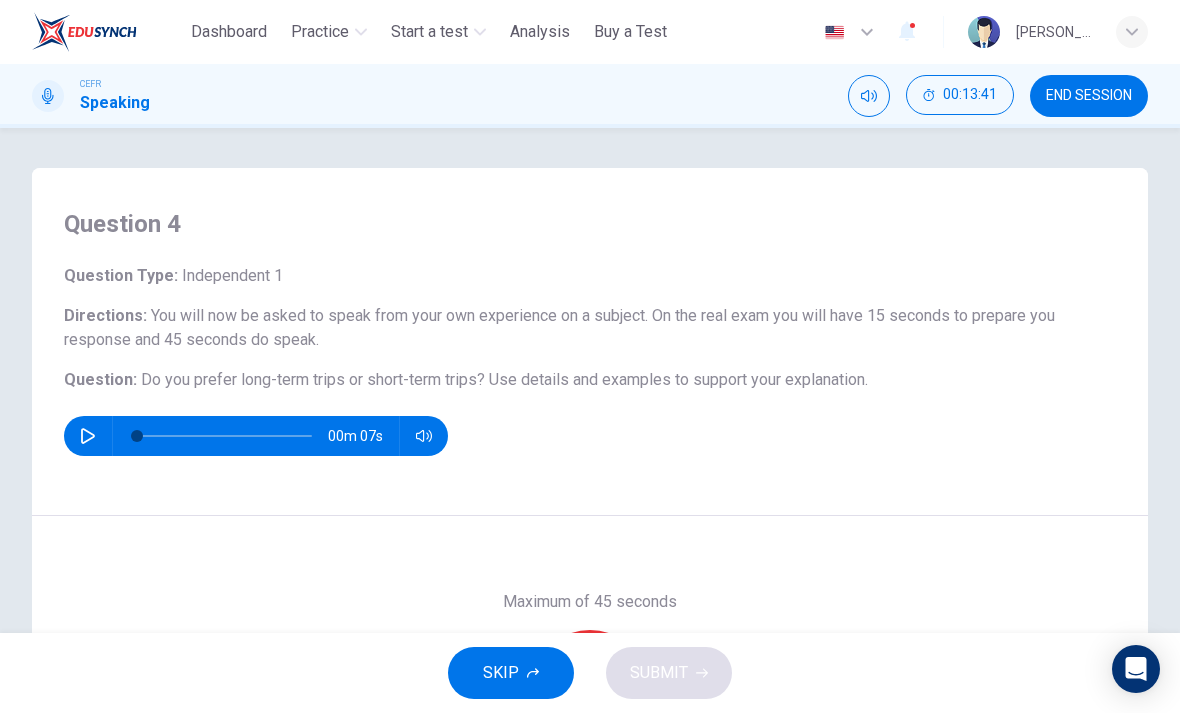 click 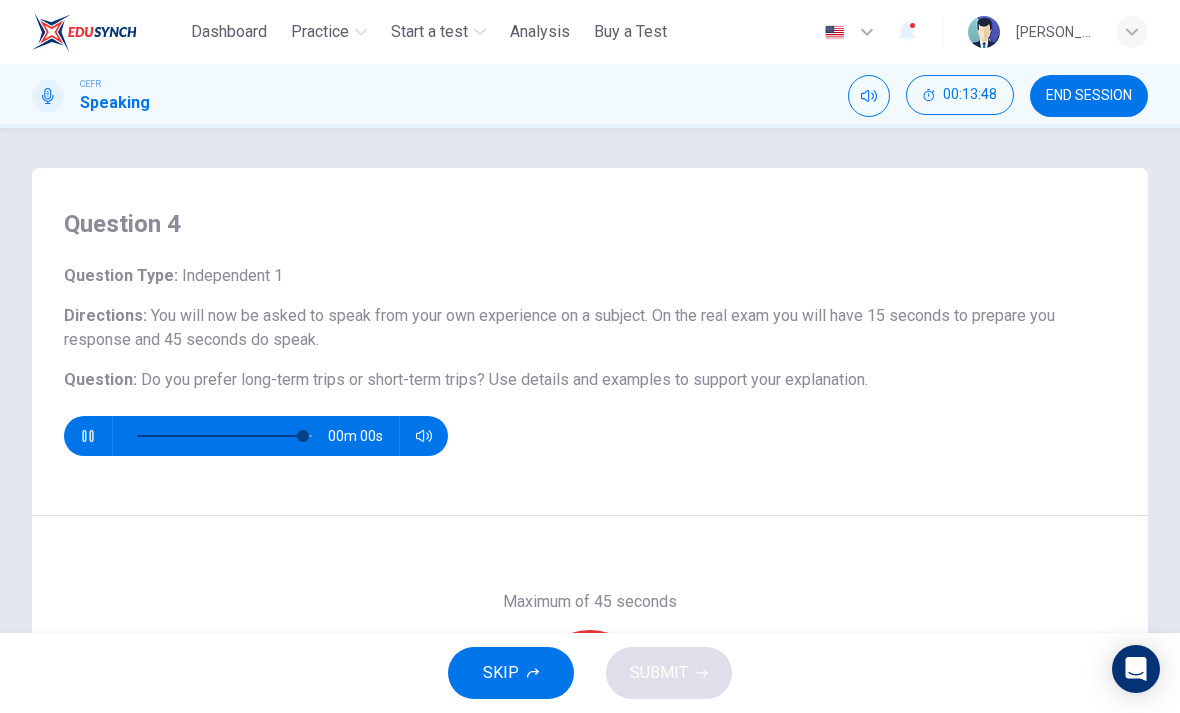 type on "*" 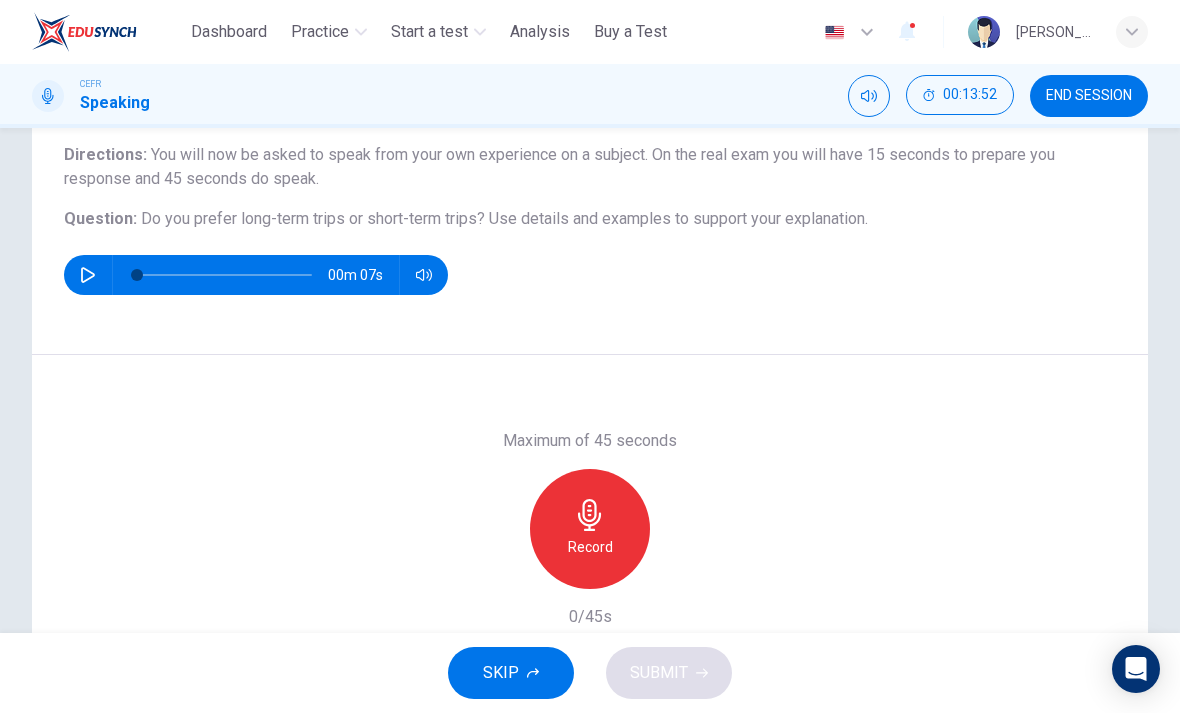 scroll, scrollTop: 158, scrollLeft: 0, axis: vertical 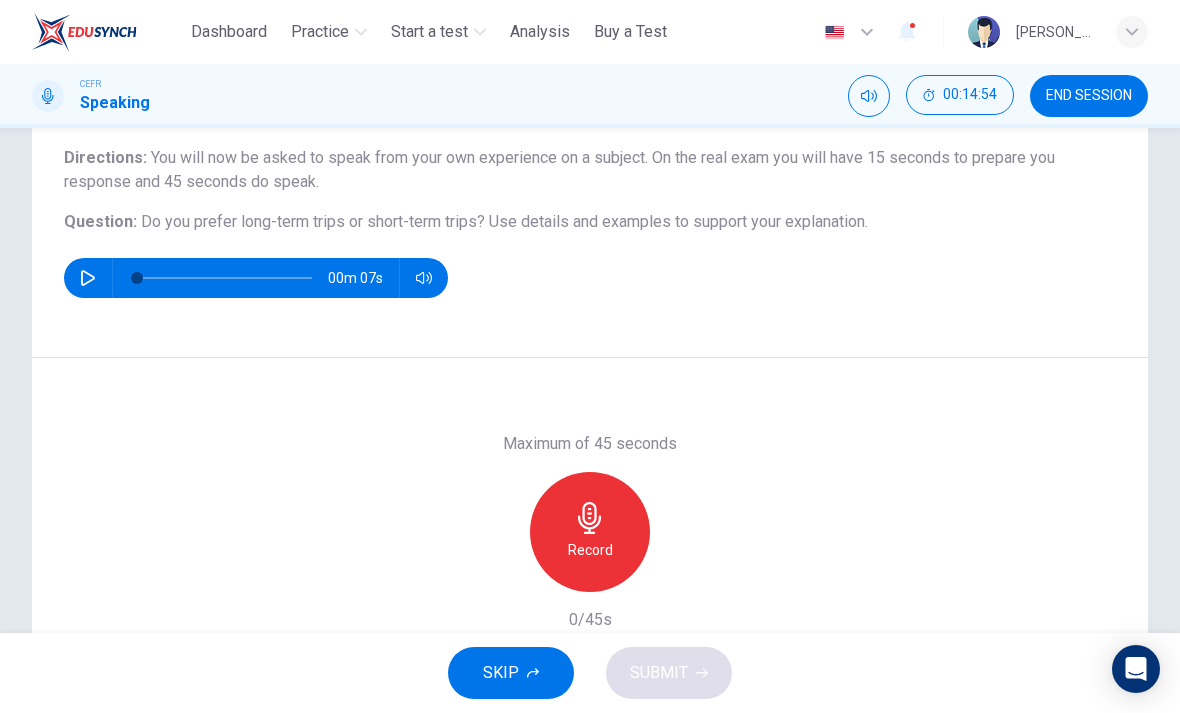 click on "Record" at bounding box center [590, 532] 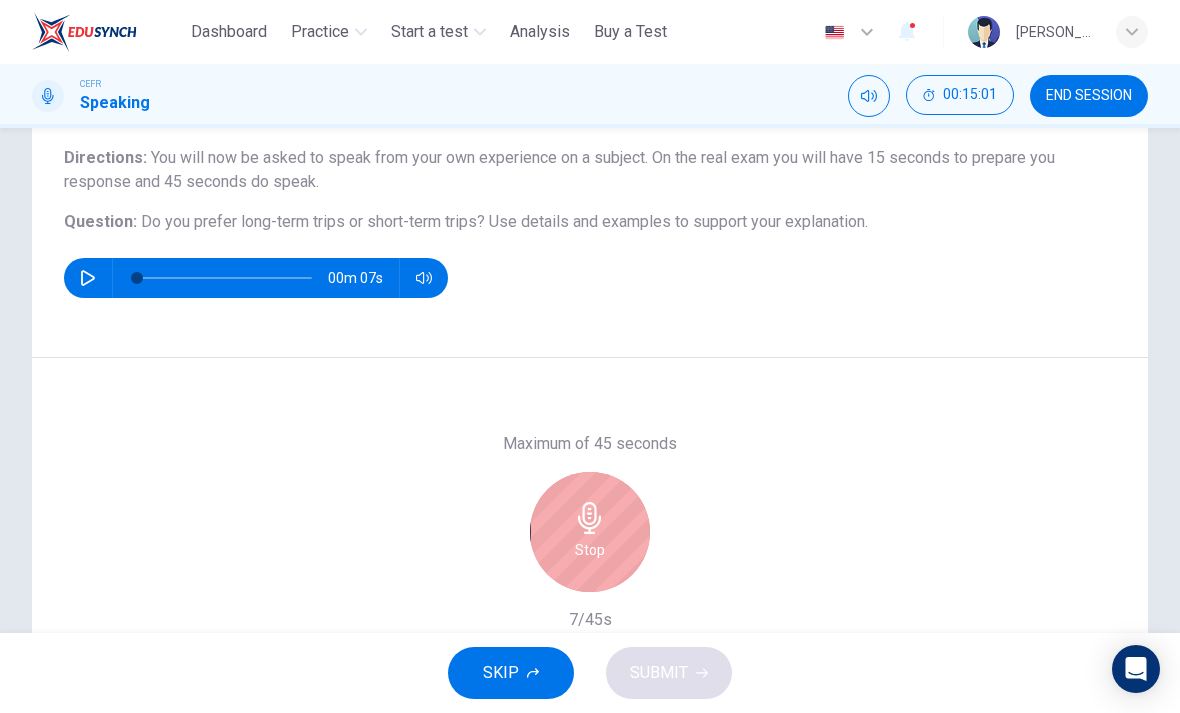 click 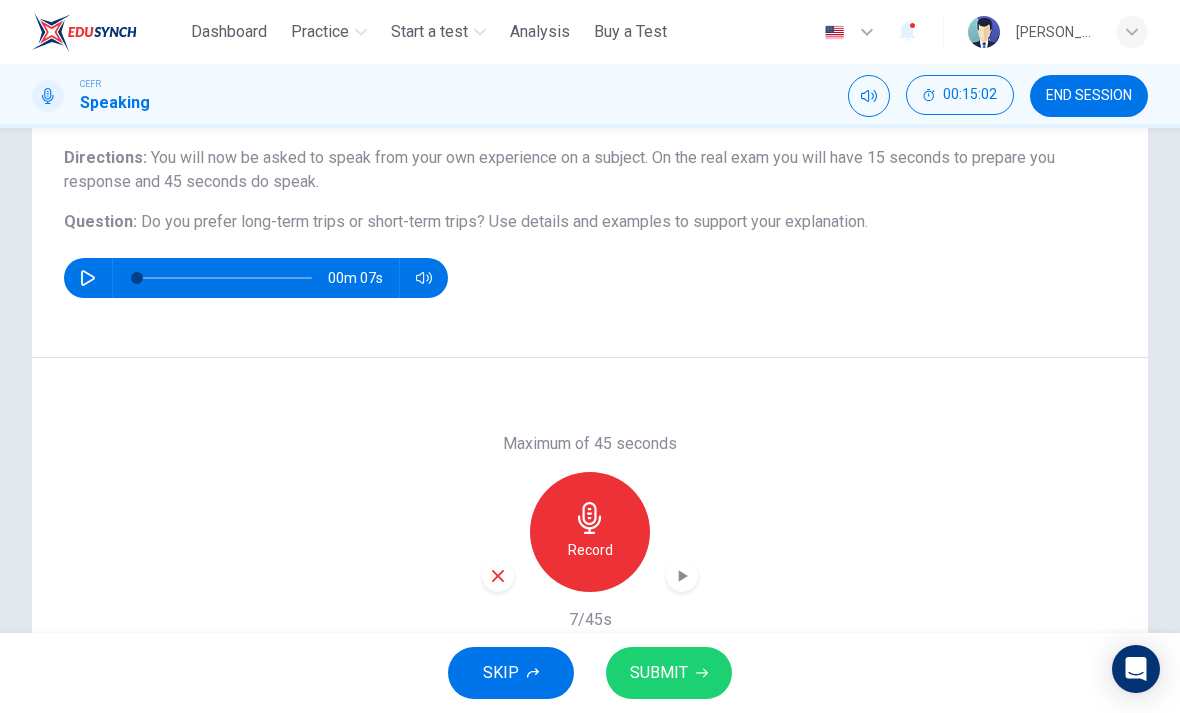 click at bounding box center (498, 576) 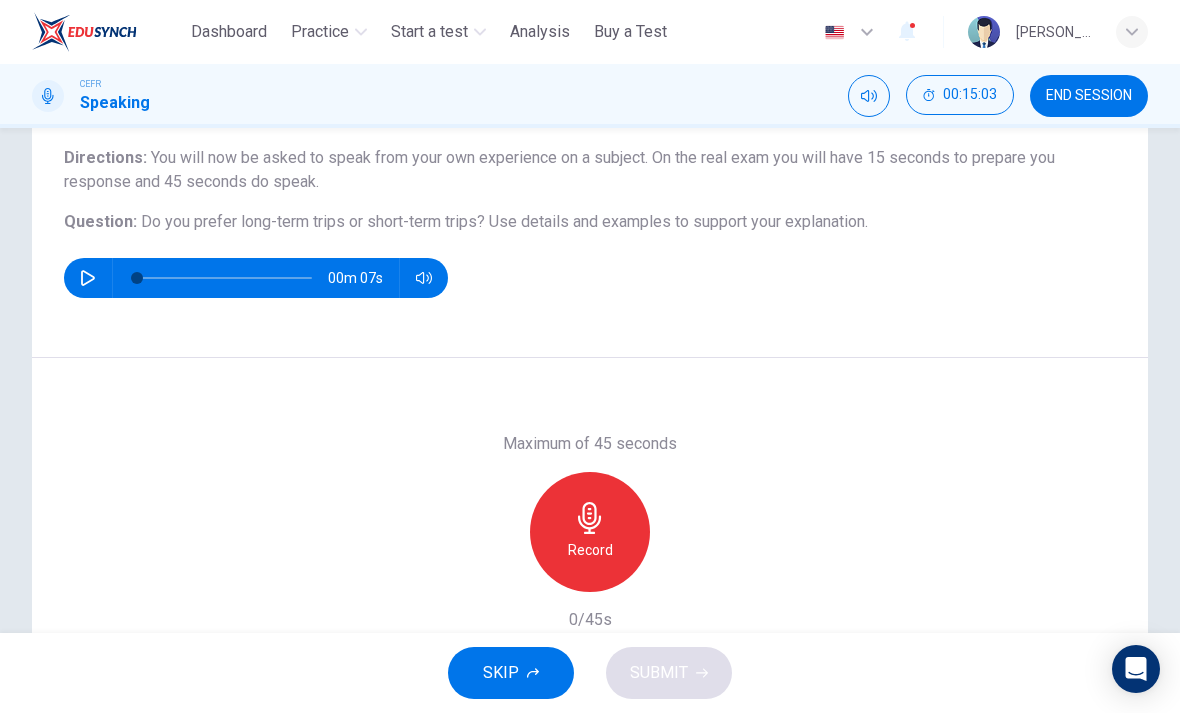 click 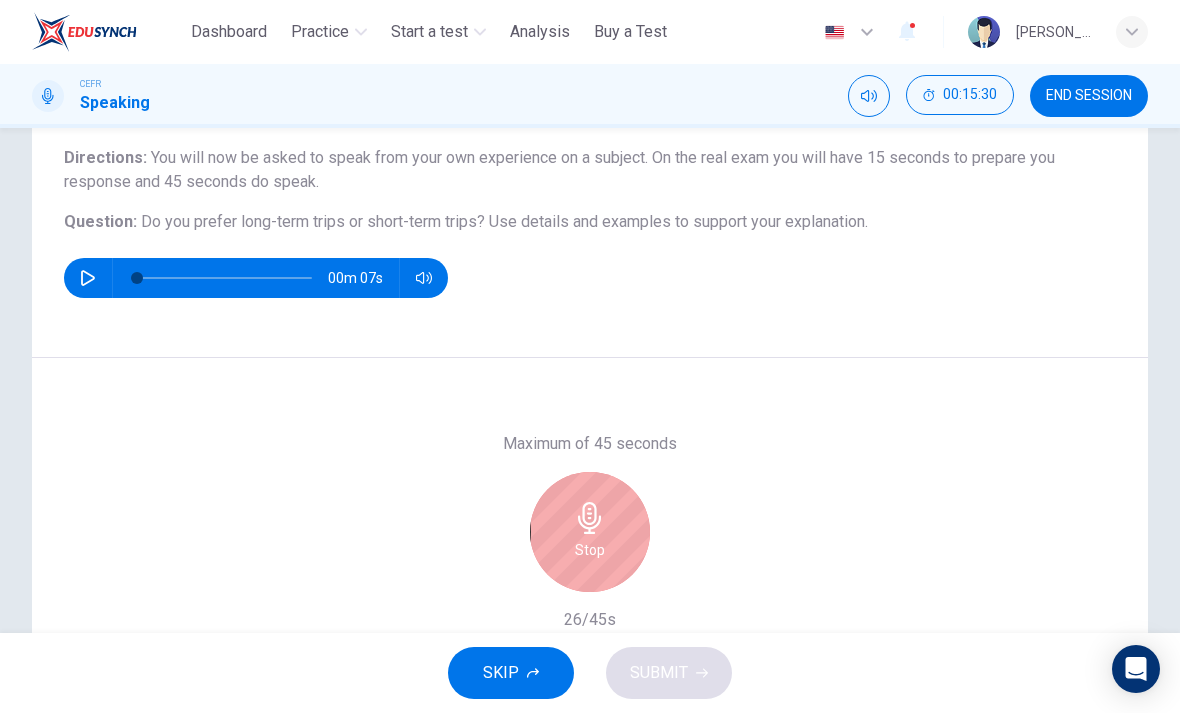 click on "Stop" at bounding box center (590, 550) 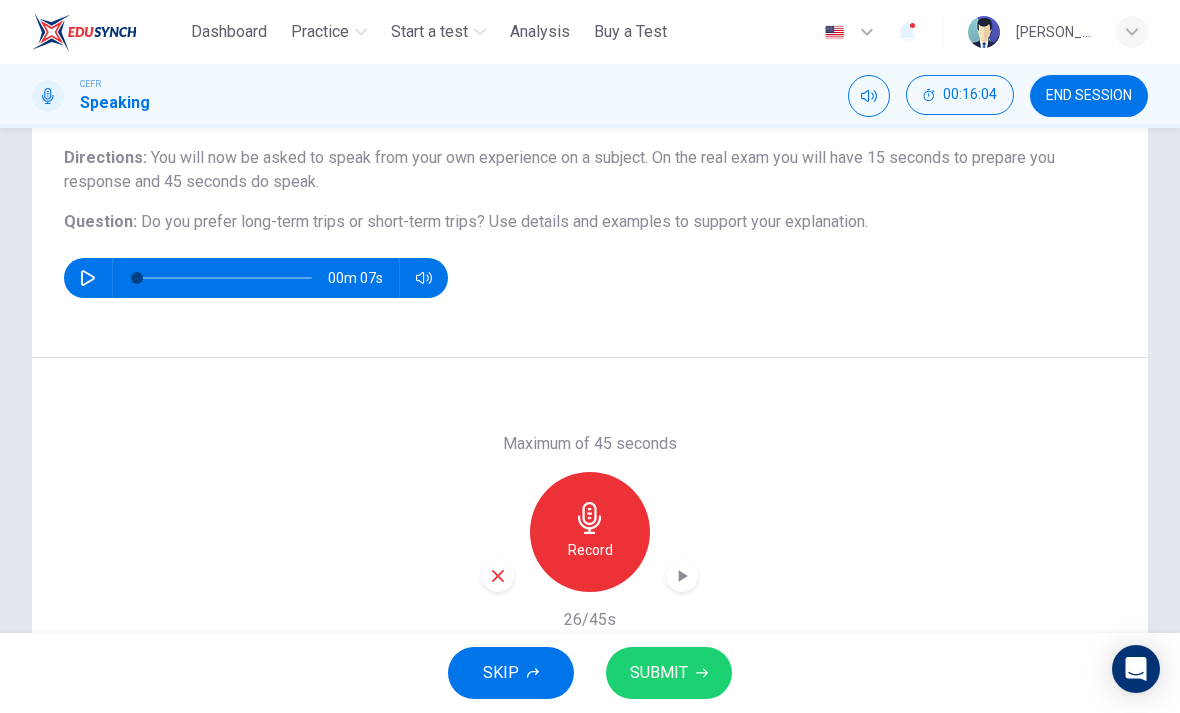 click at bounding box center [498, 576] 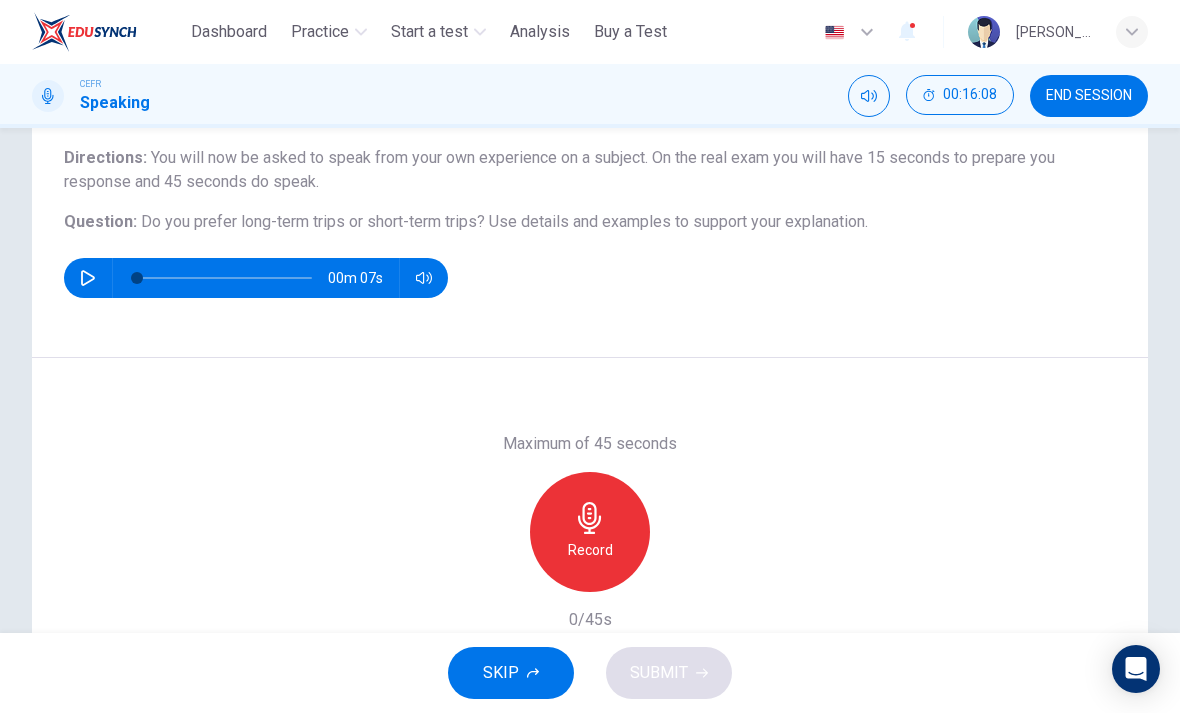 click 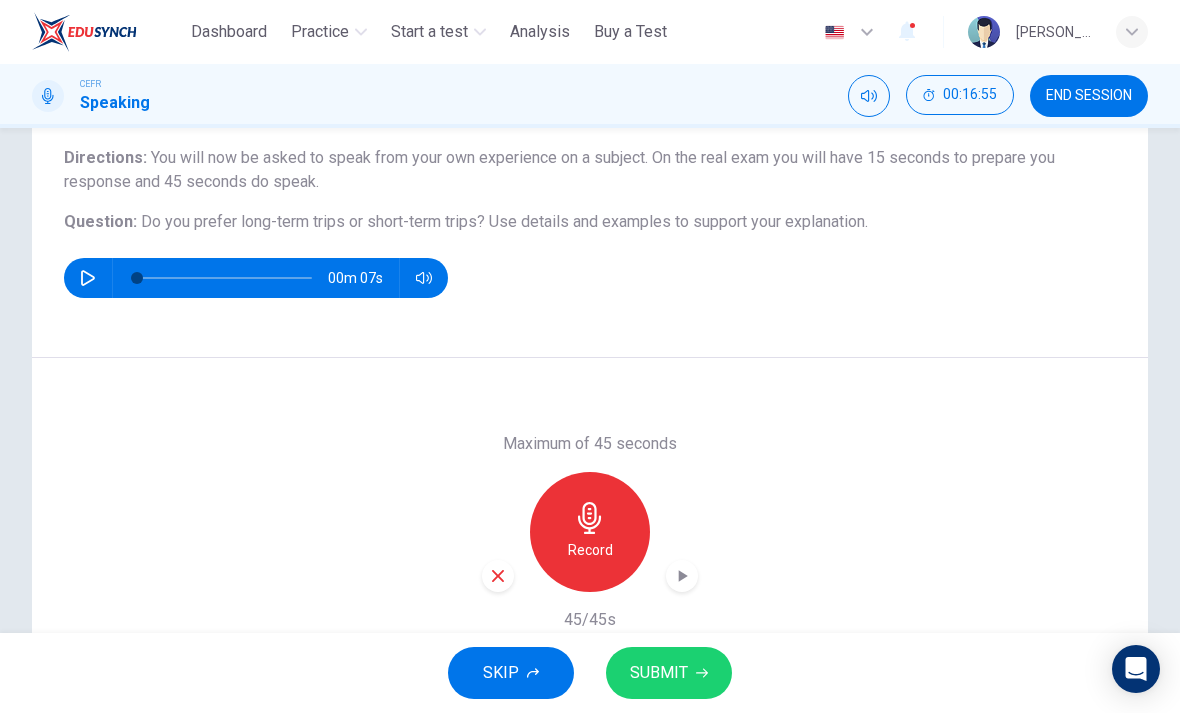 click 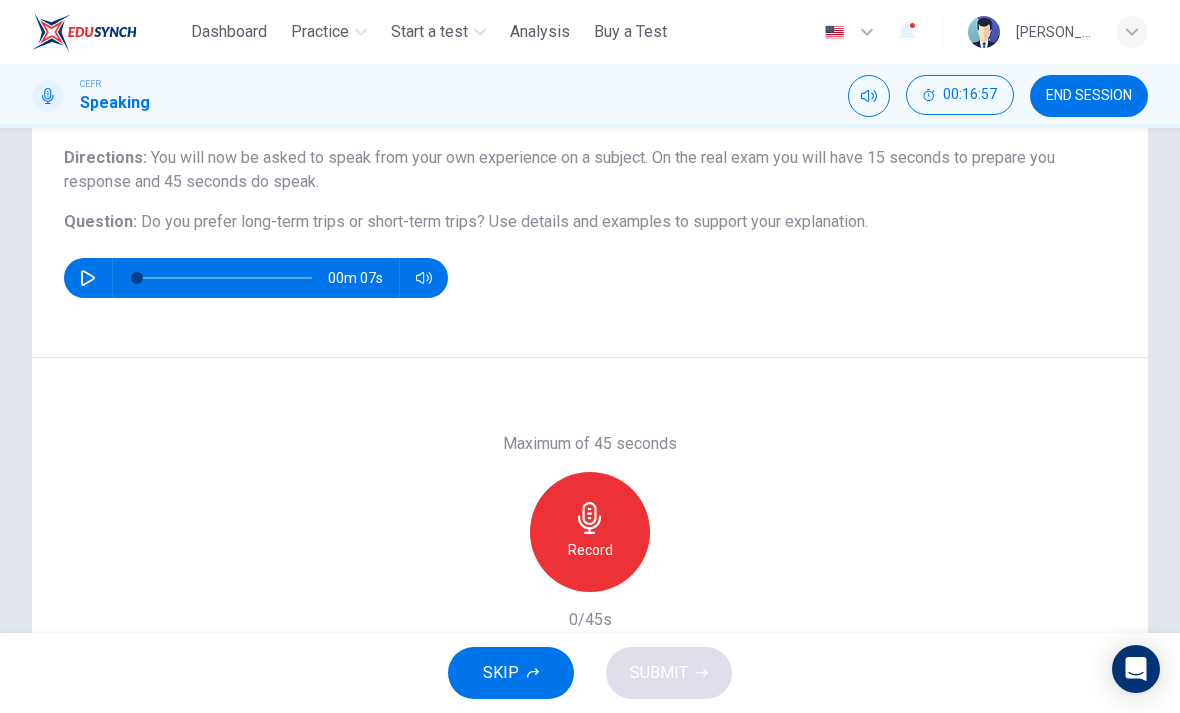 click 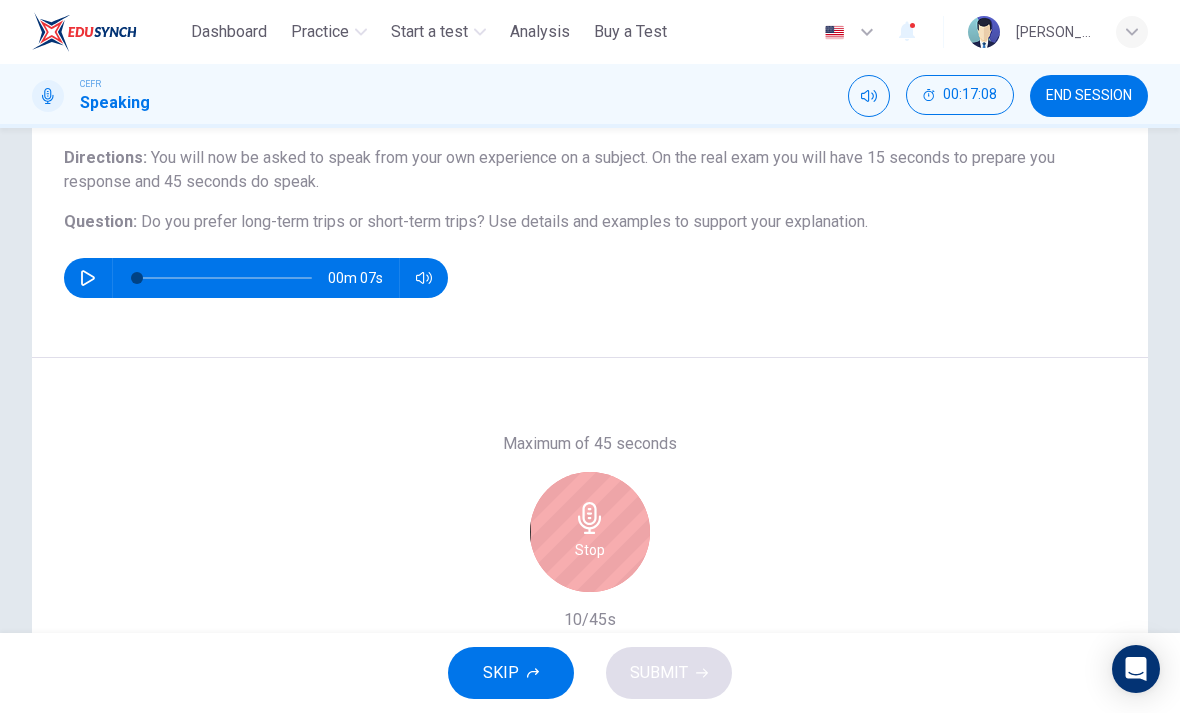 click on "Stop" at bounding box center [590, 550] 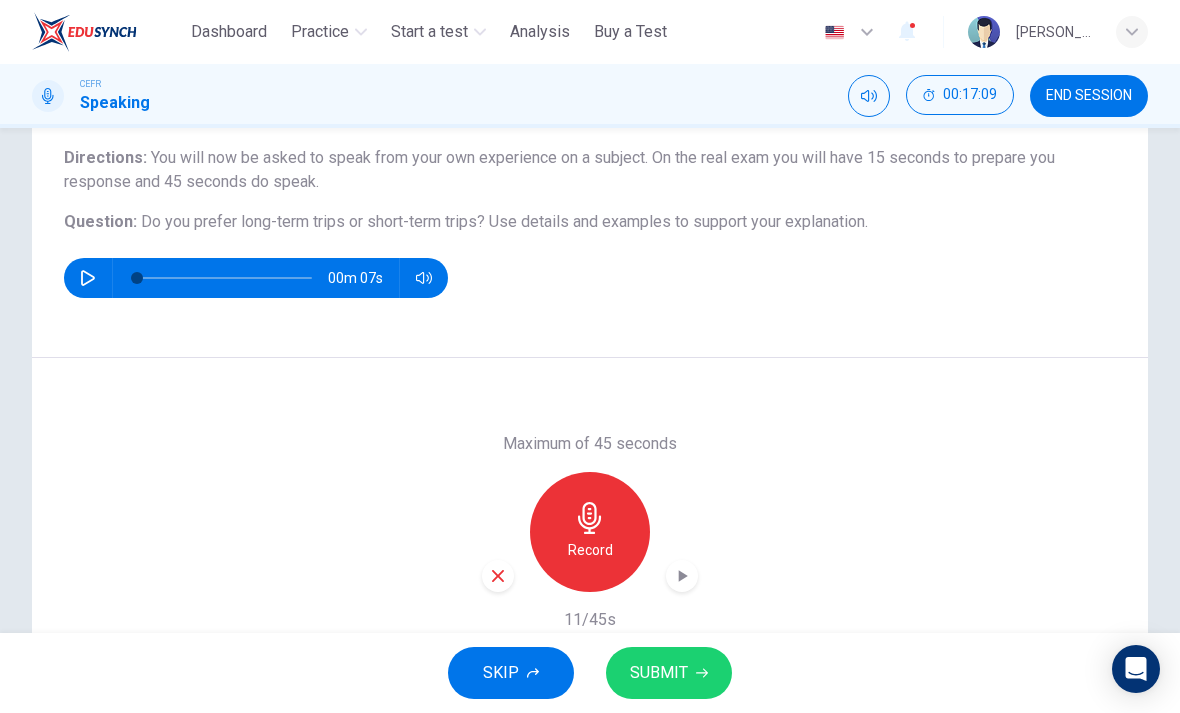 click 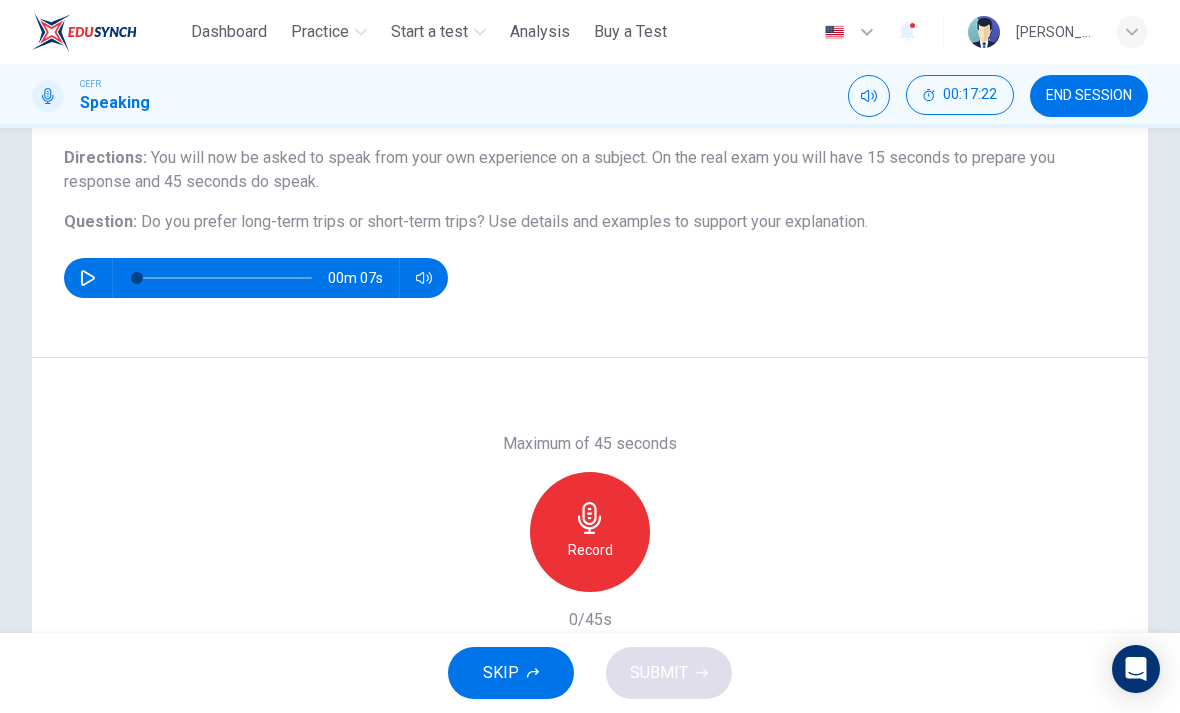 click 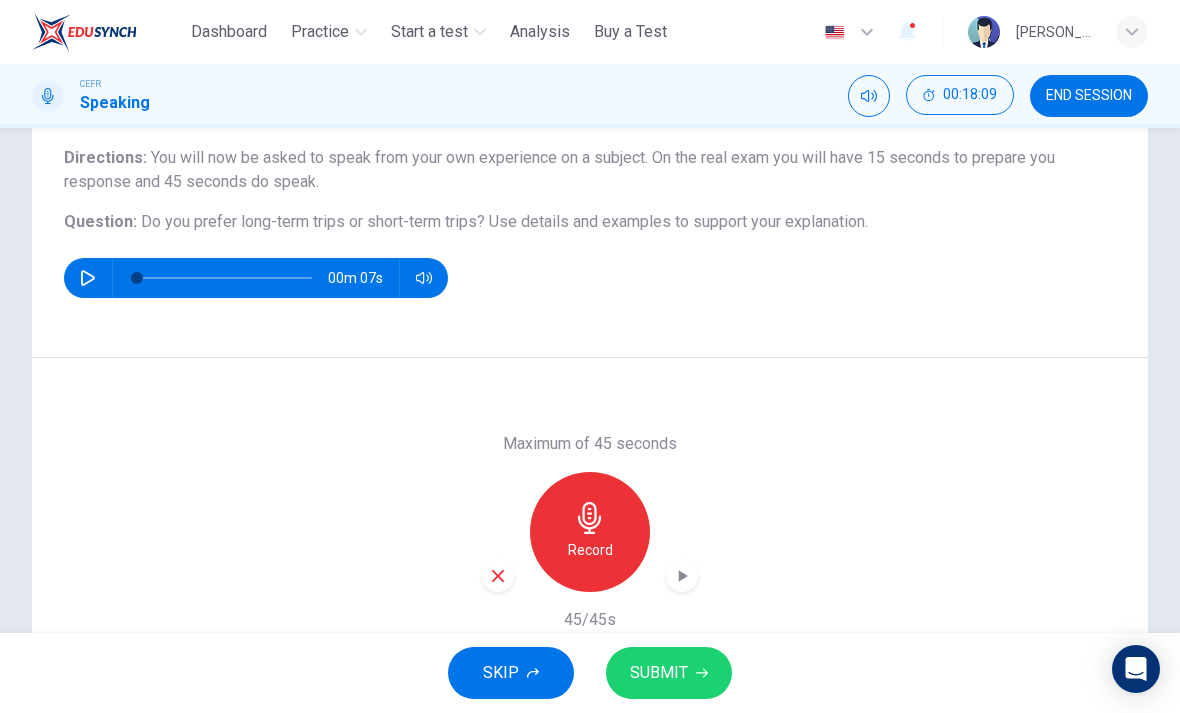click on "SUBMIT" at bounding box center (659, 673) 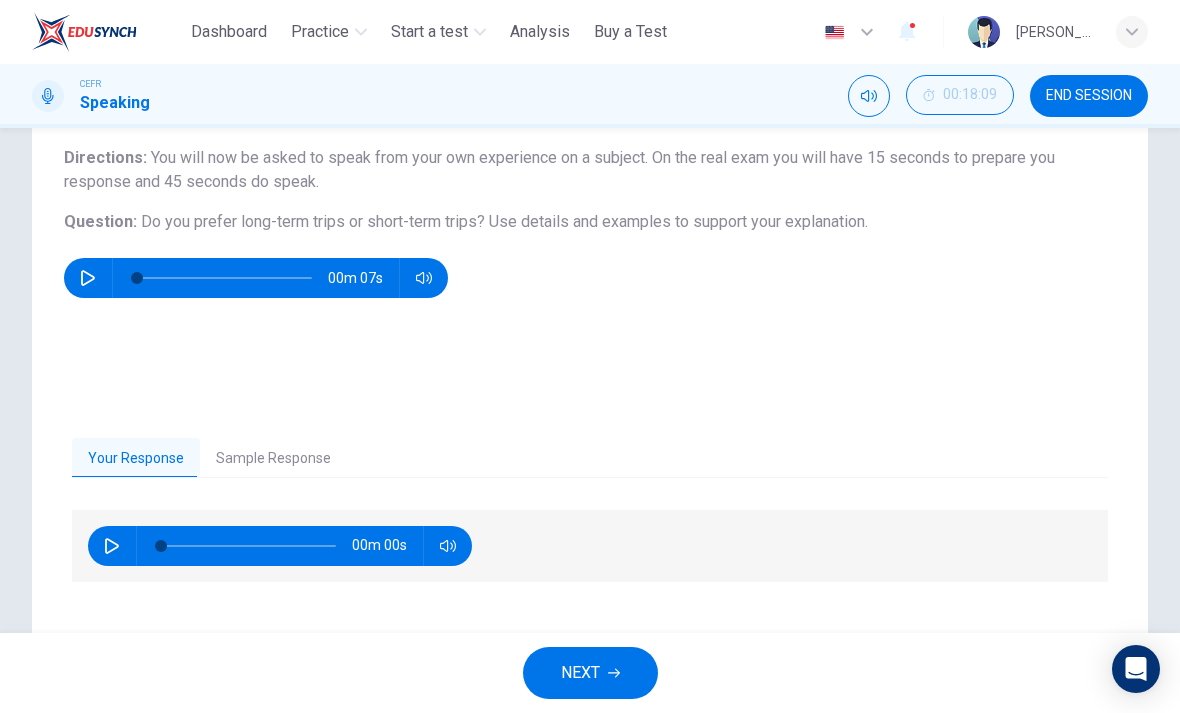 click on "00m 00s" at bounding box center (590, 546) 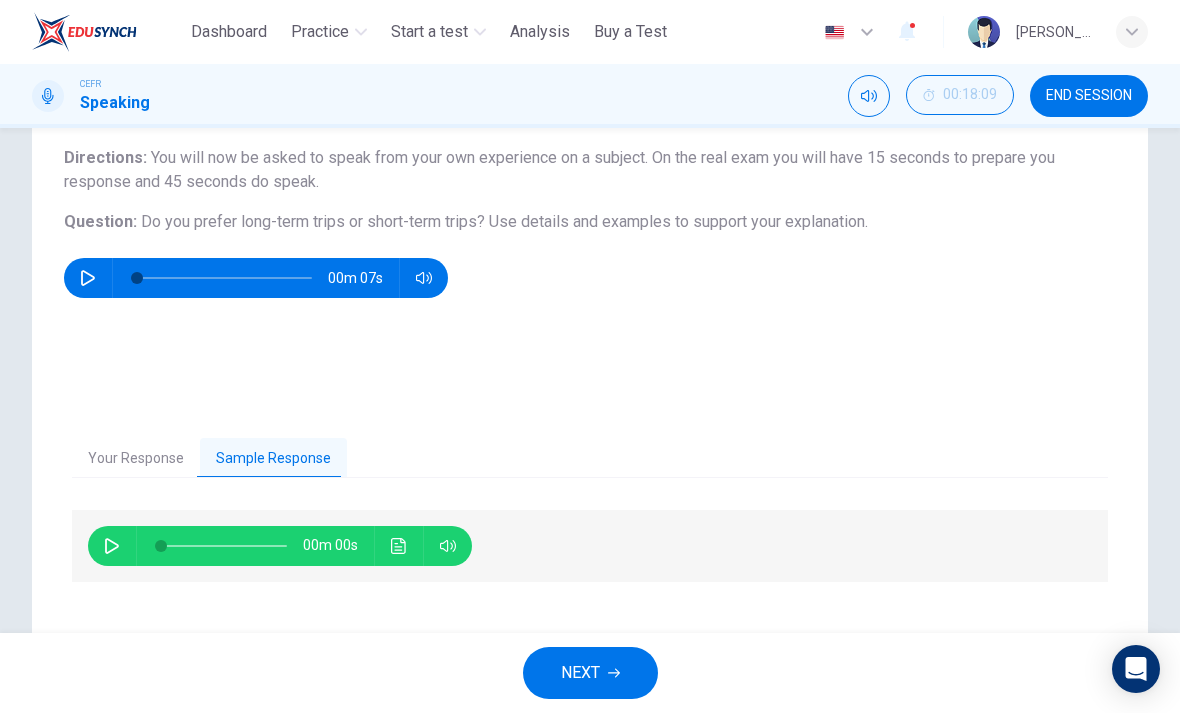 click 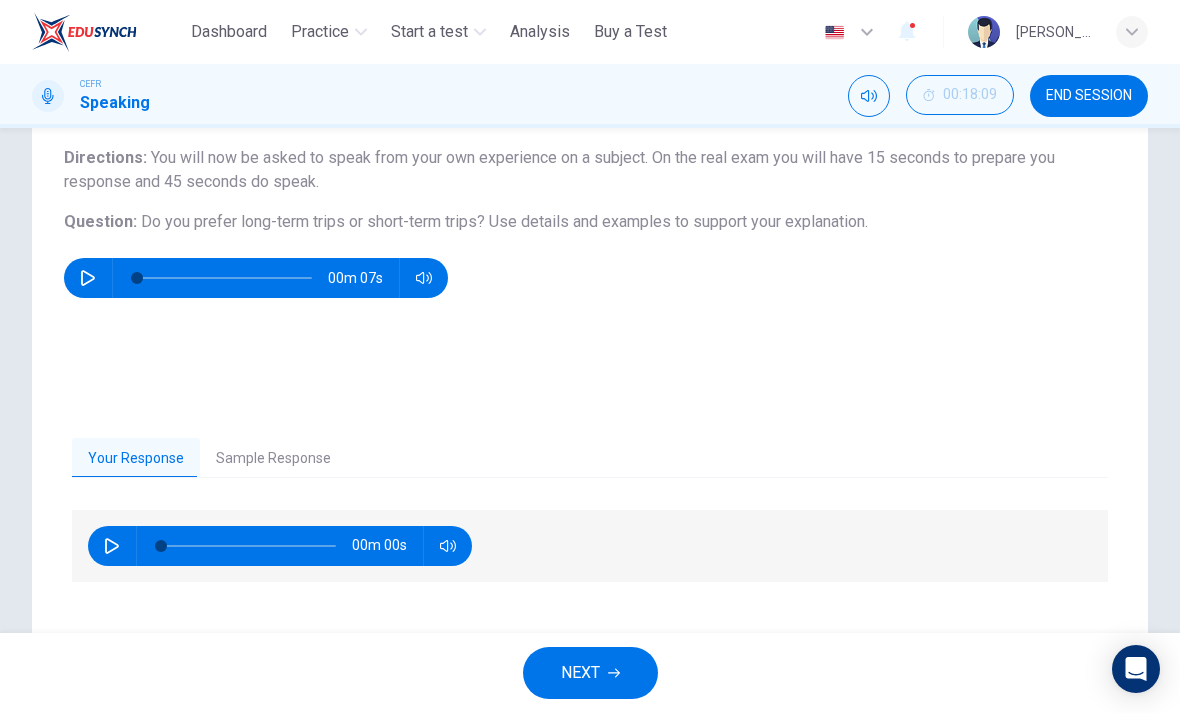 click on "Sample Response" at bounding box center [273, 459] 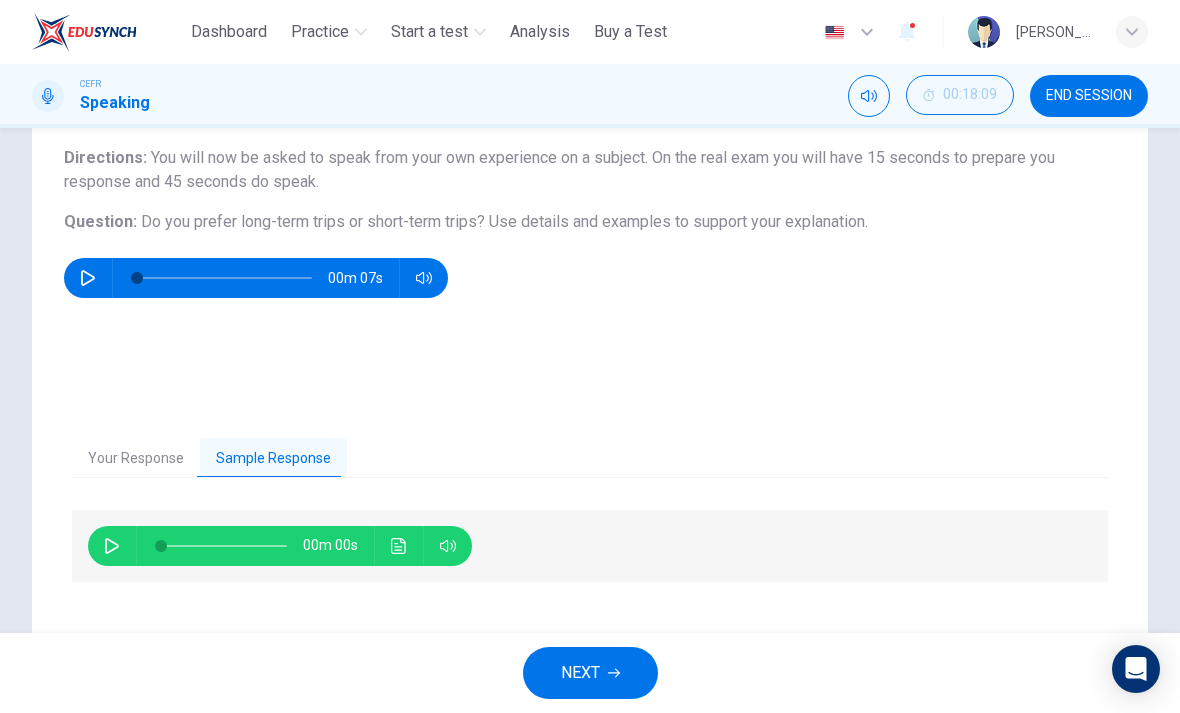 click 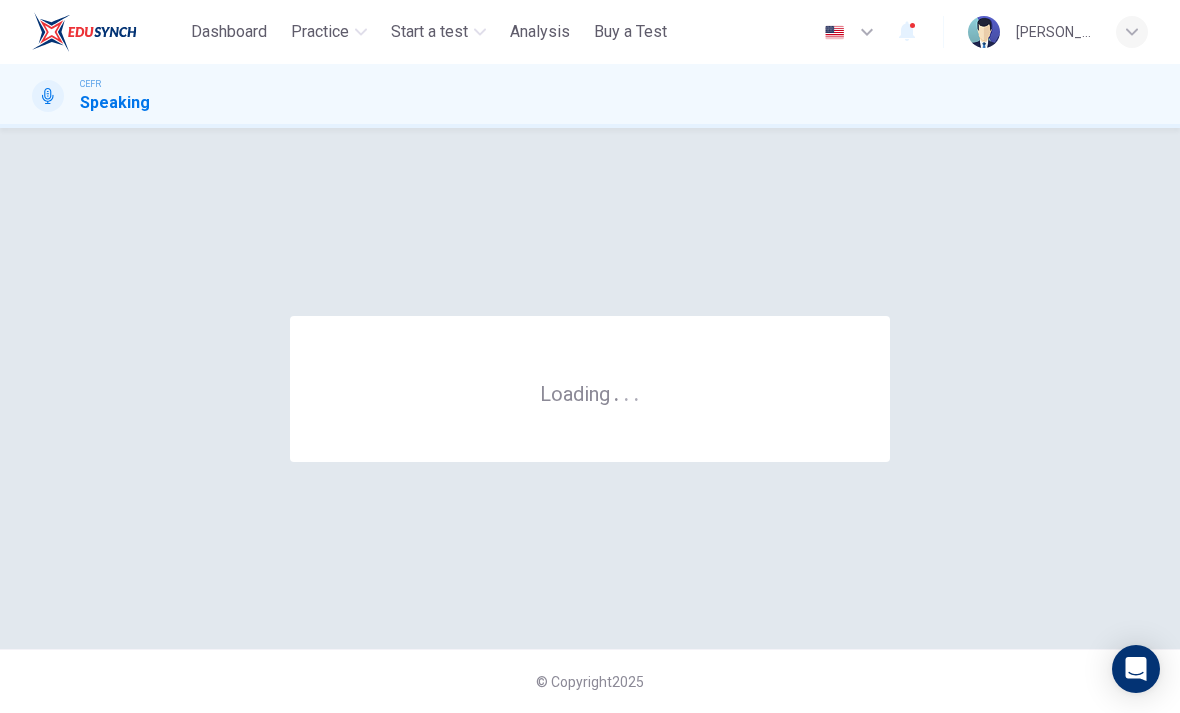 scroll, scrollTop: 0, scrollLeft: 0, axis: both 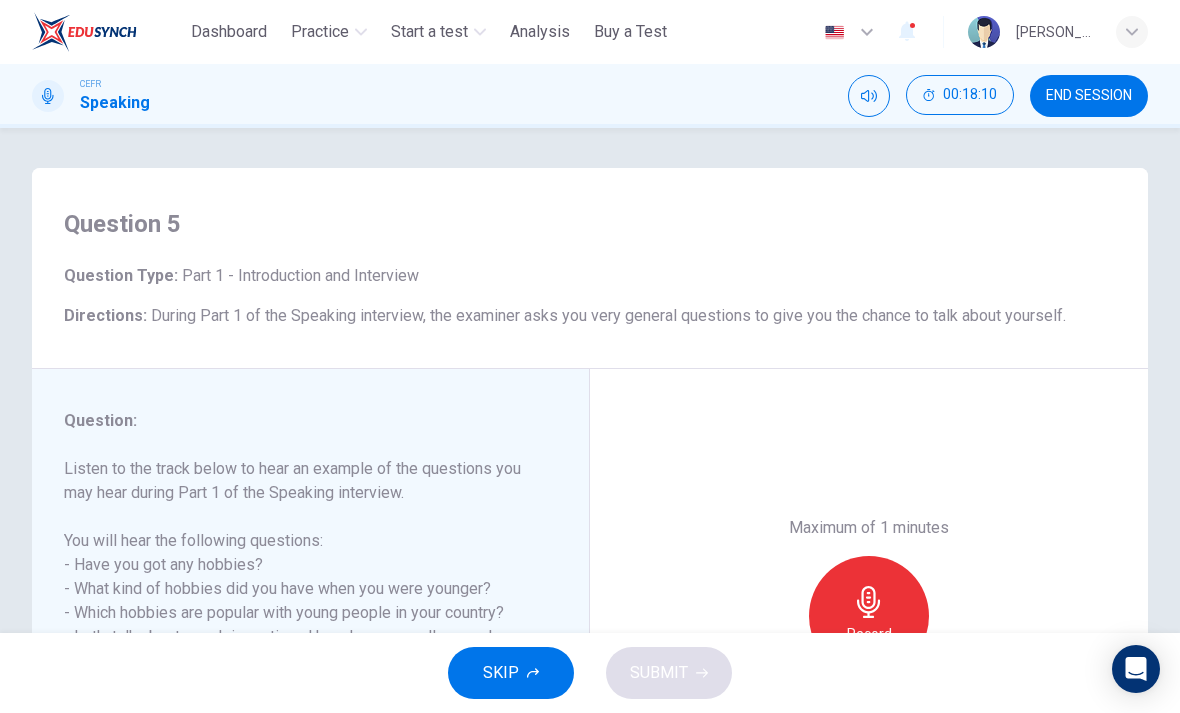 click on "END SESSION" at bounding box center [1089, 96] 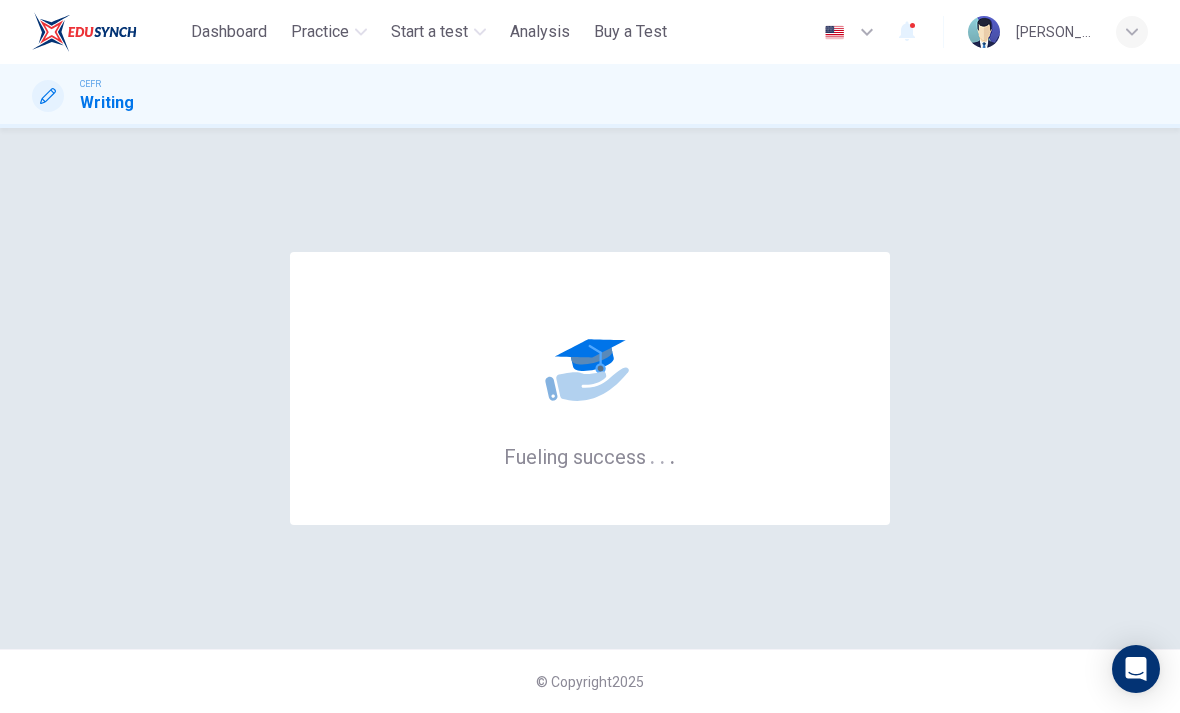 scroll, scrollTop: 0, scrollLeft: 0, axis: both 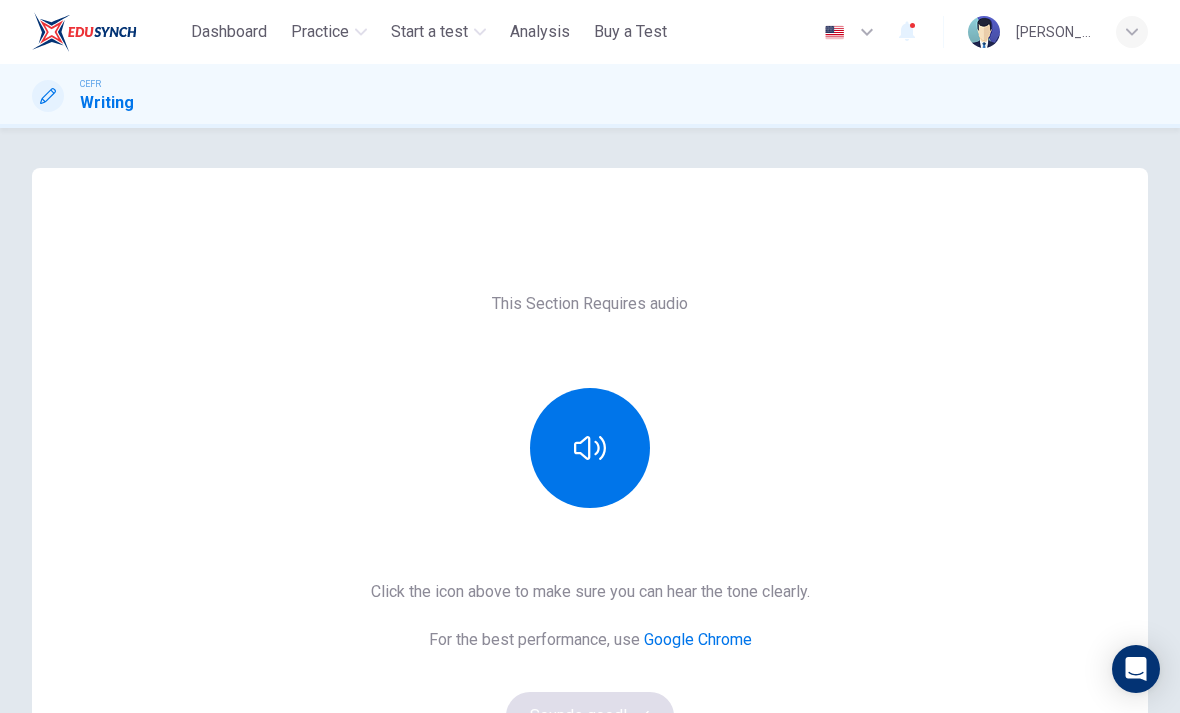 click at bounding box center (590, 448) 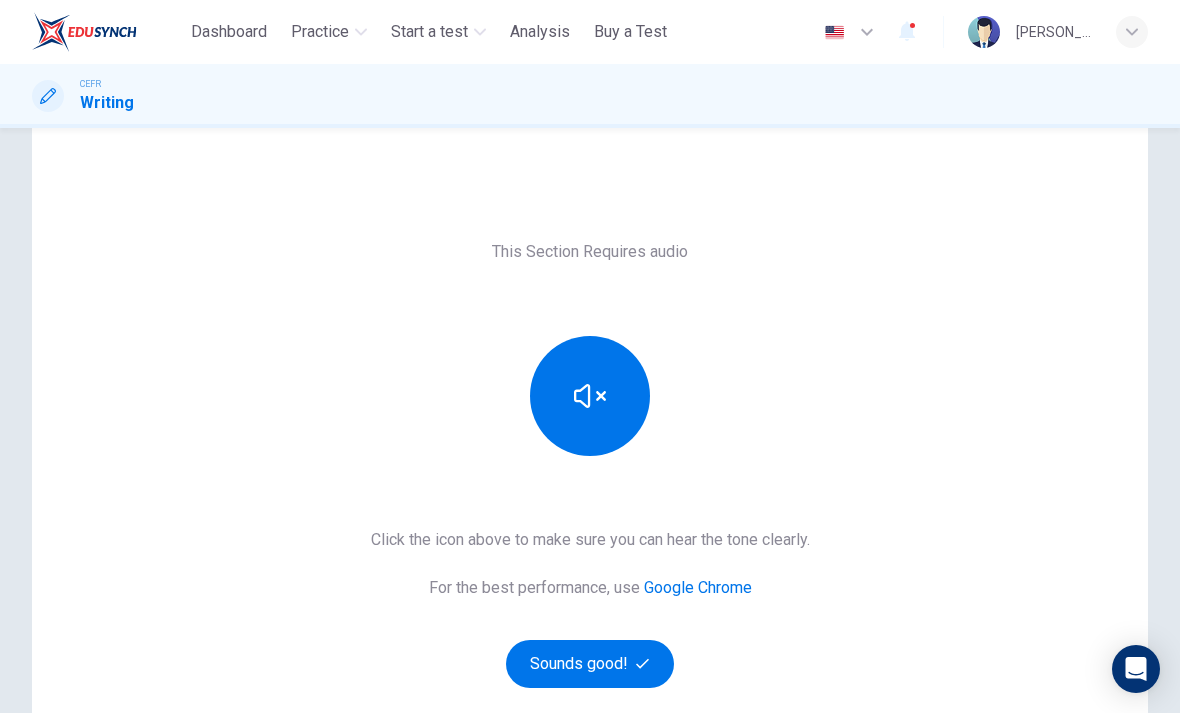 scroll, scrollTop: 105, scrollLeft: 0, axis: vertical 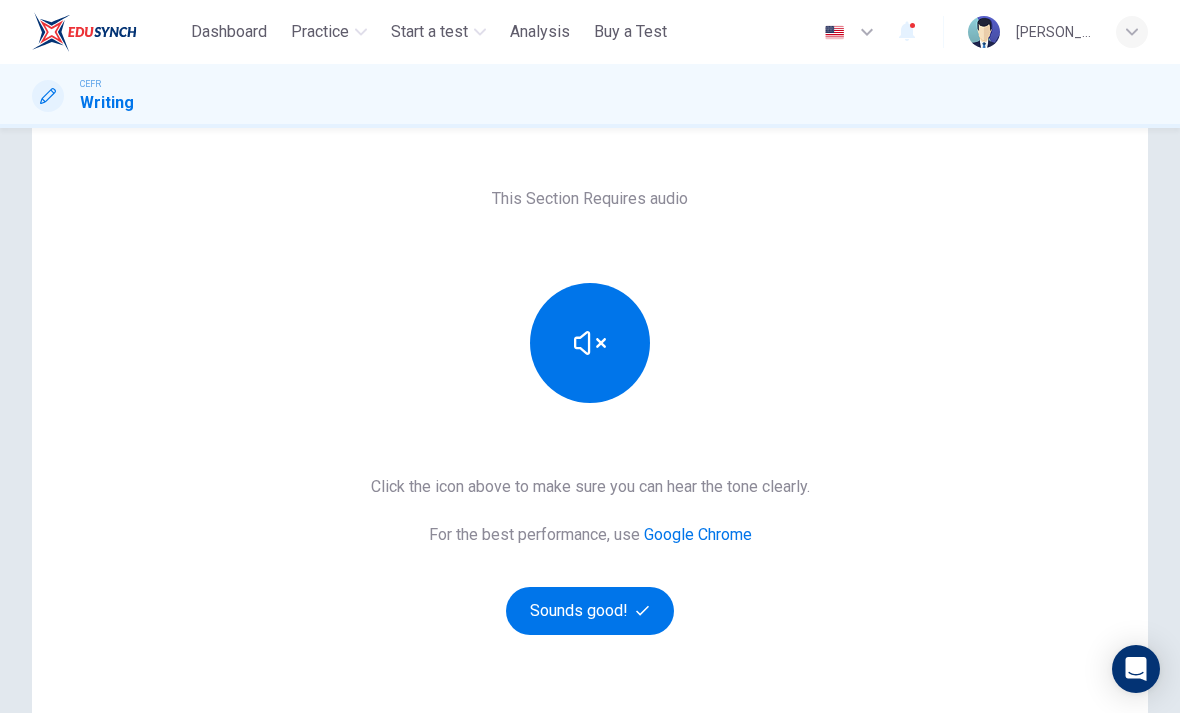 click on "Sounds good!" at bounding box center [590, 611] 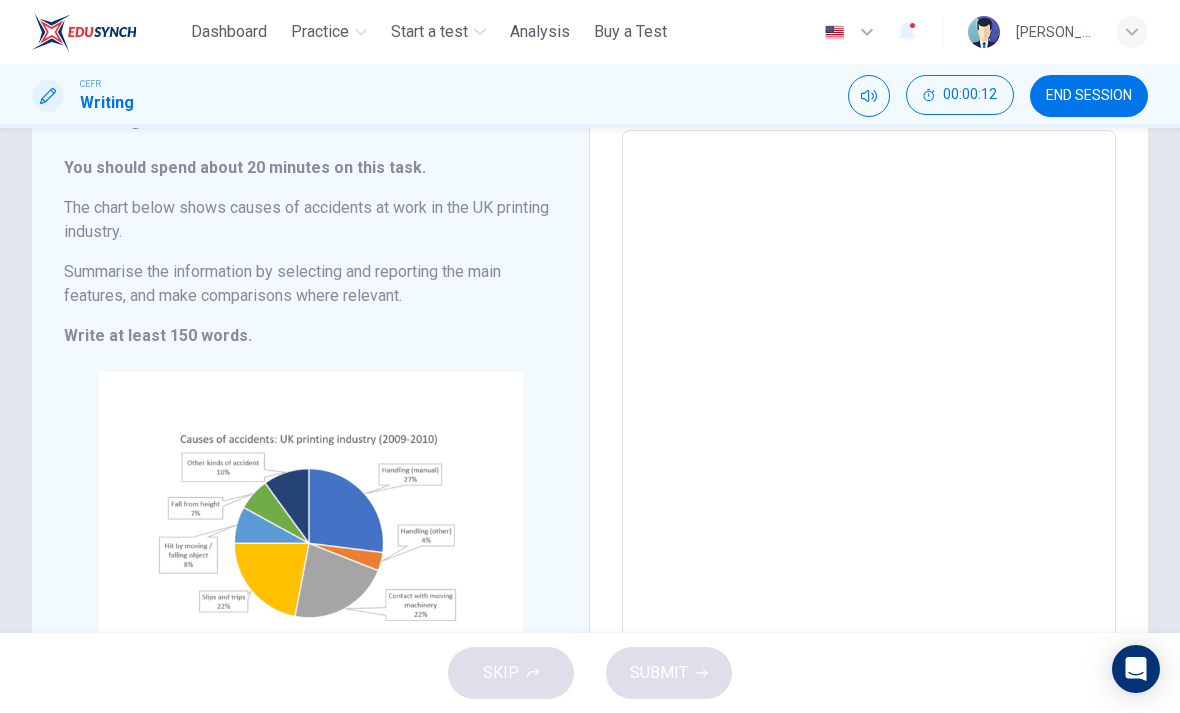 scroll, scrollTop: 147, scrollLeft: 0, axis: vertical 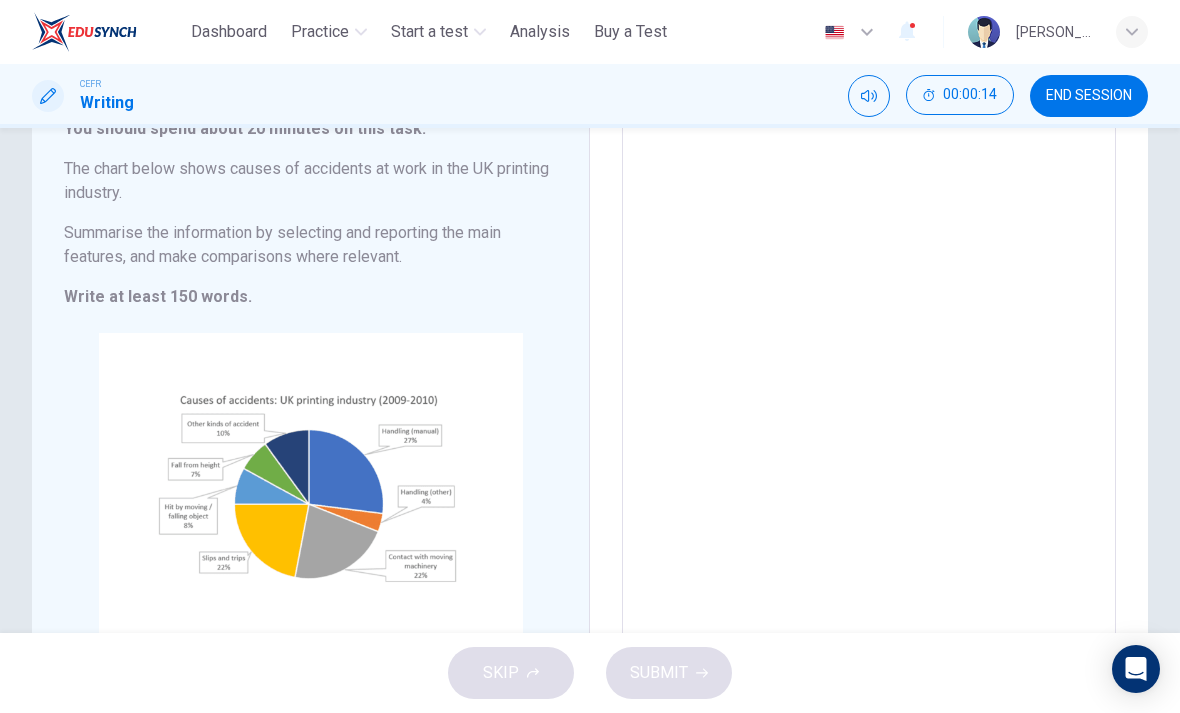 click on "Click to Zoom" at bounding box center (311, 506) 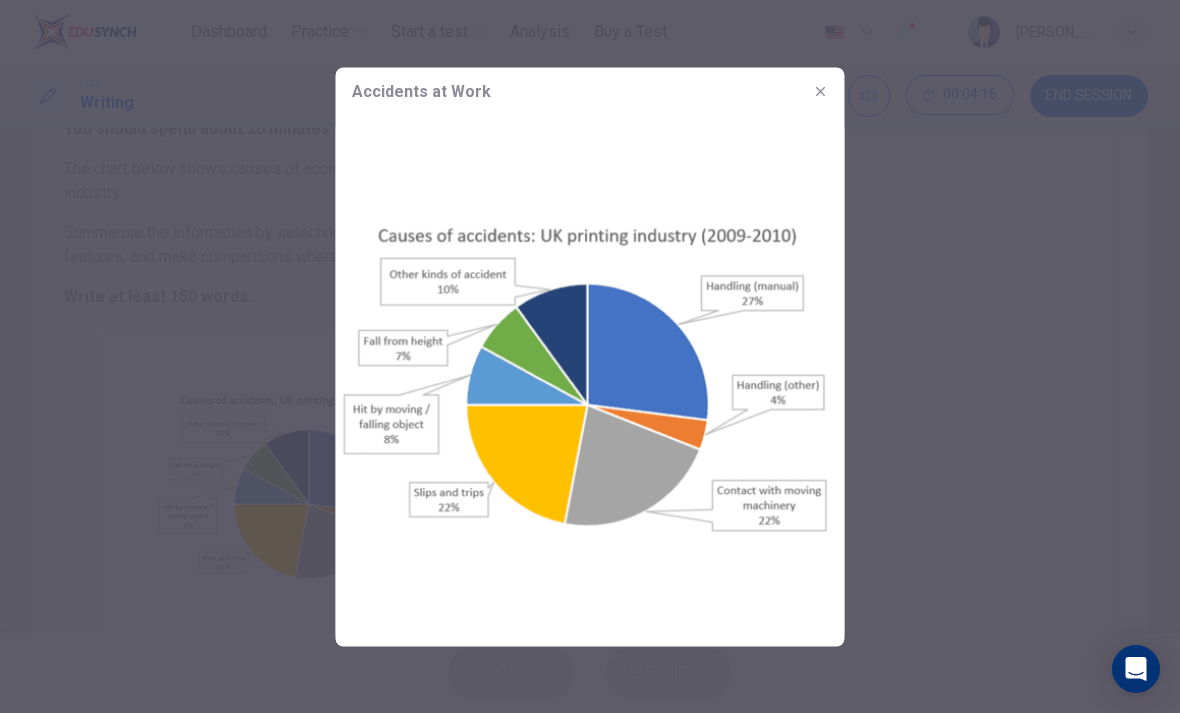 click at bounding box center (821, 91) 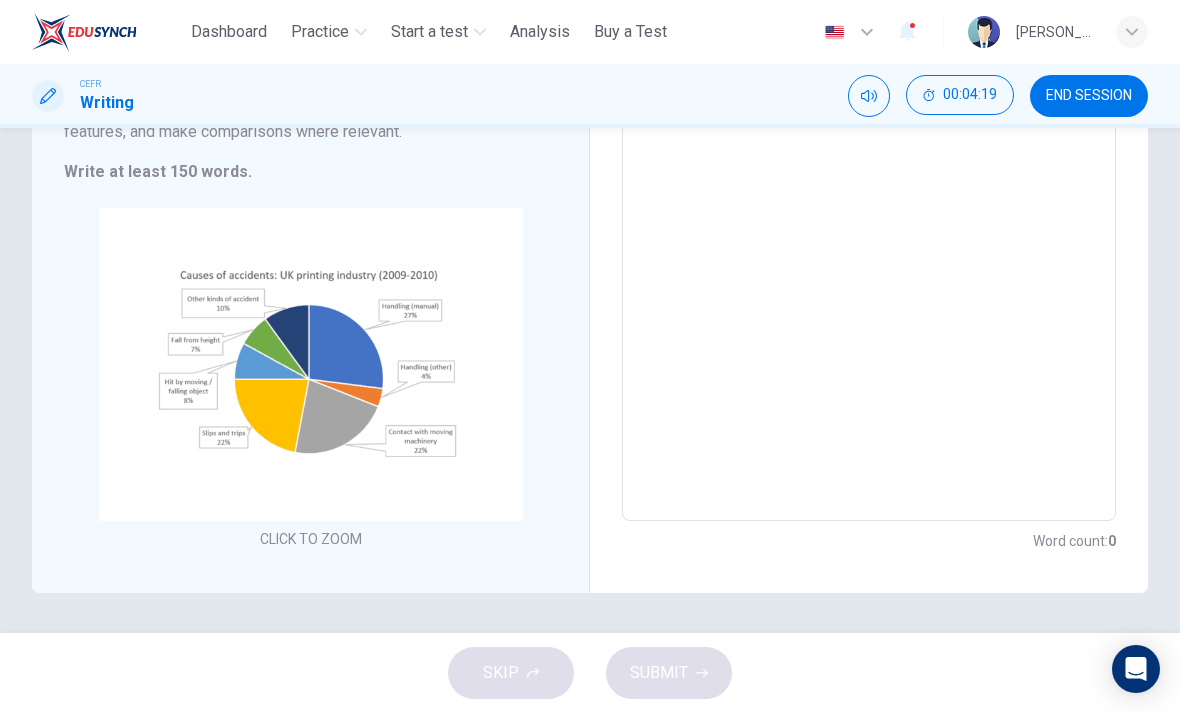 scroll, scrollTop: 272, scrollLeft: 0, axis: vertical 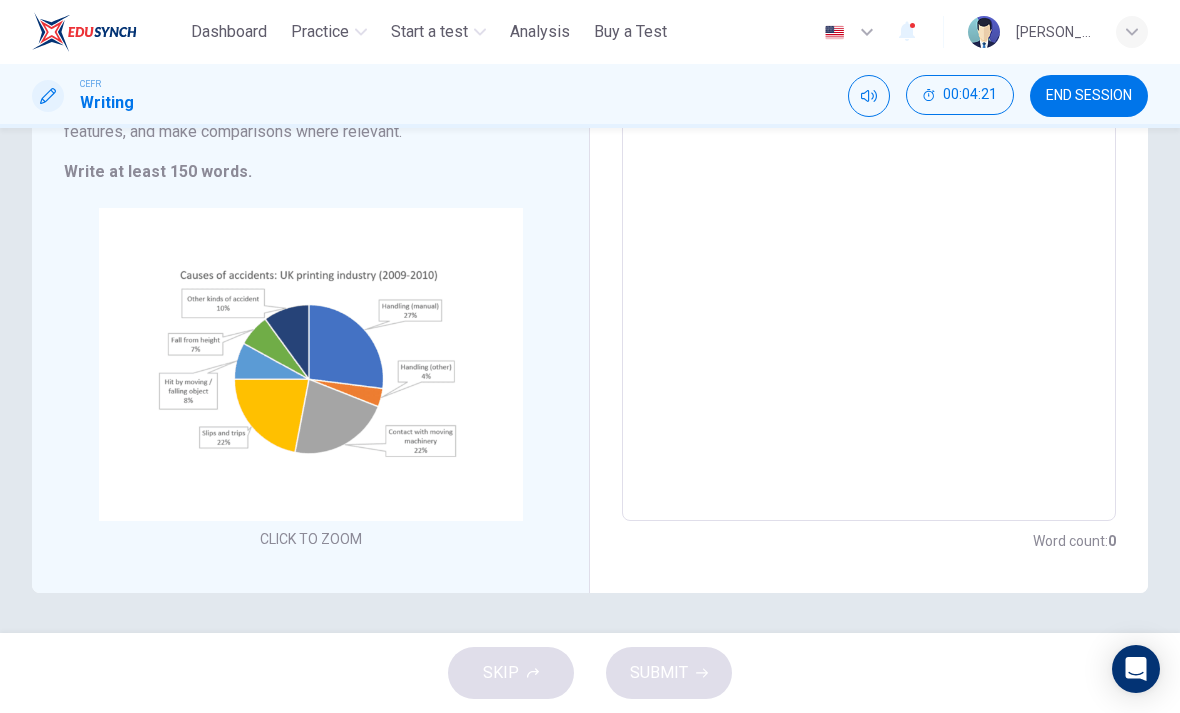 click at bounding box center [869, 244] 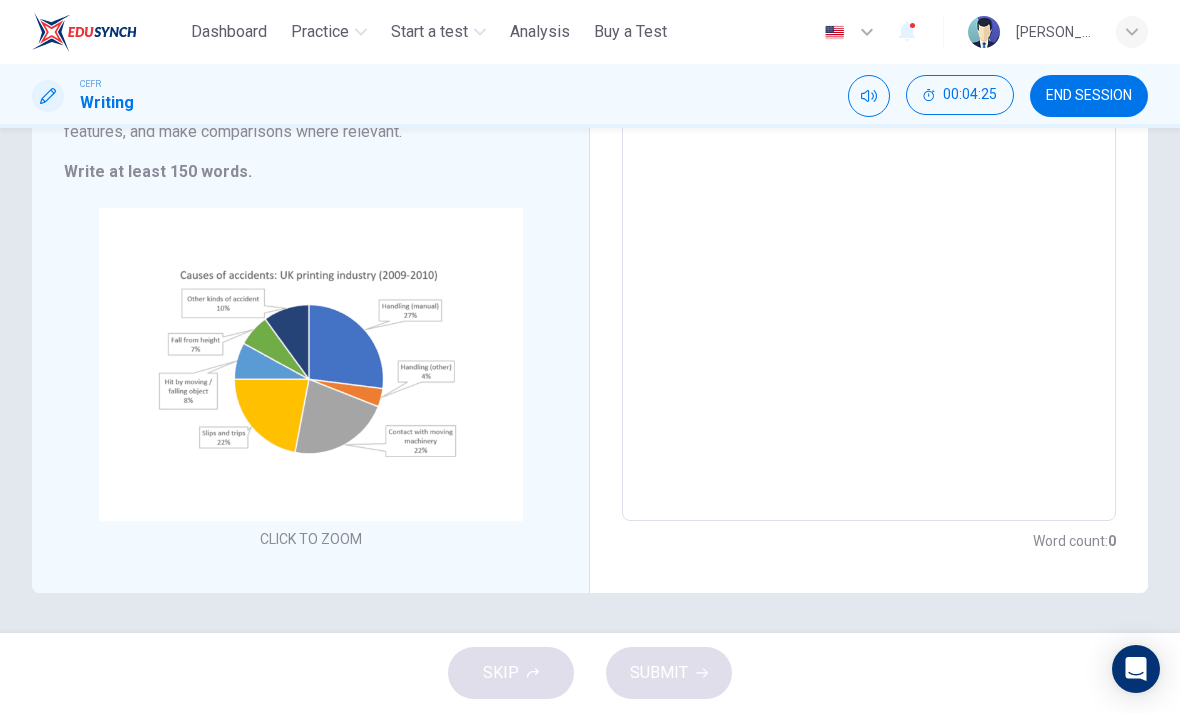 type on "*" 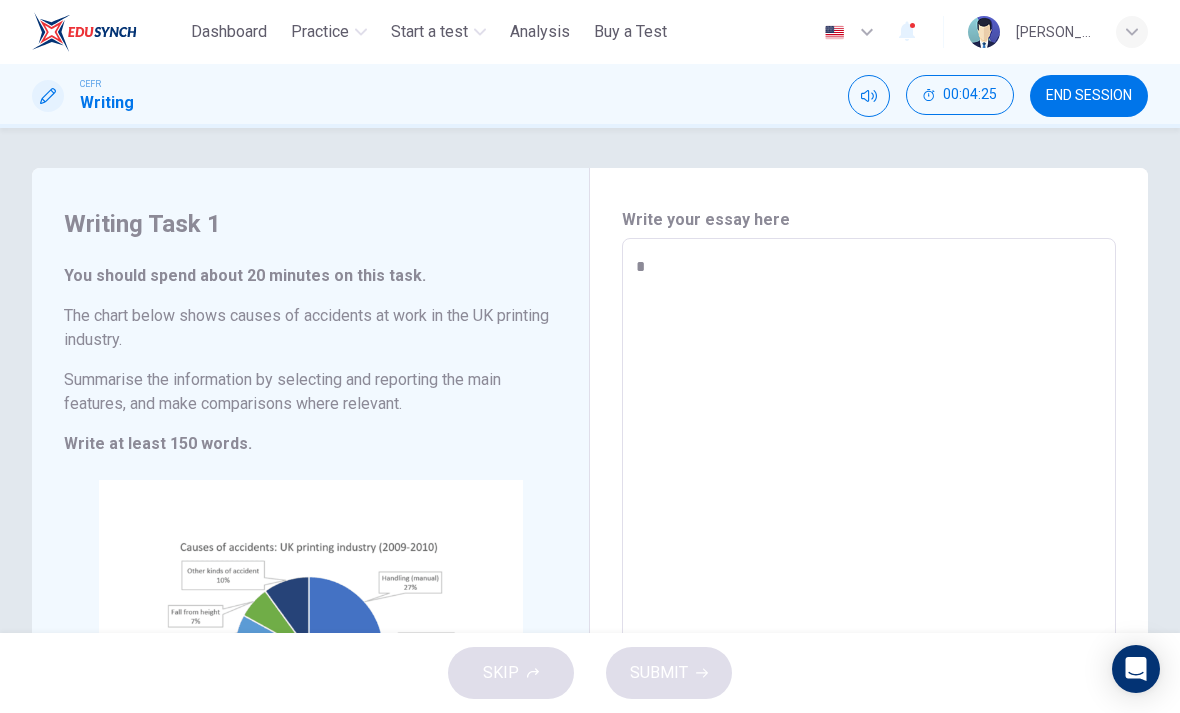type on "**" 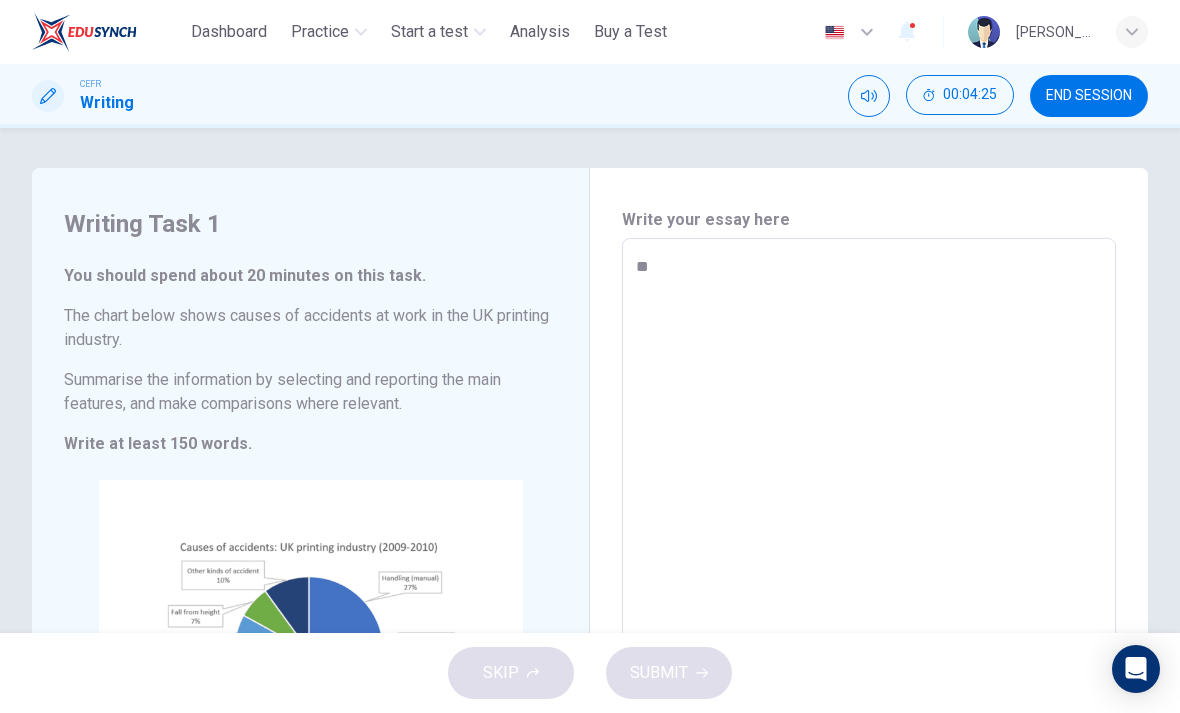 type on "*" 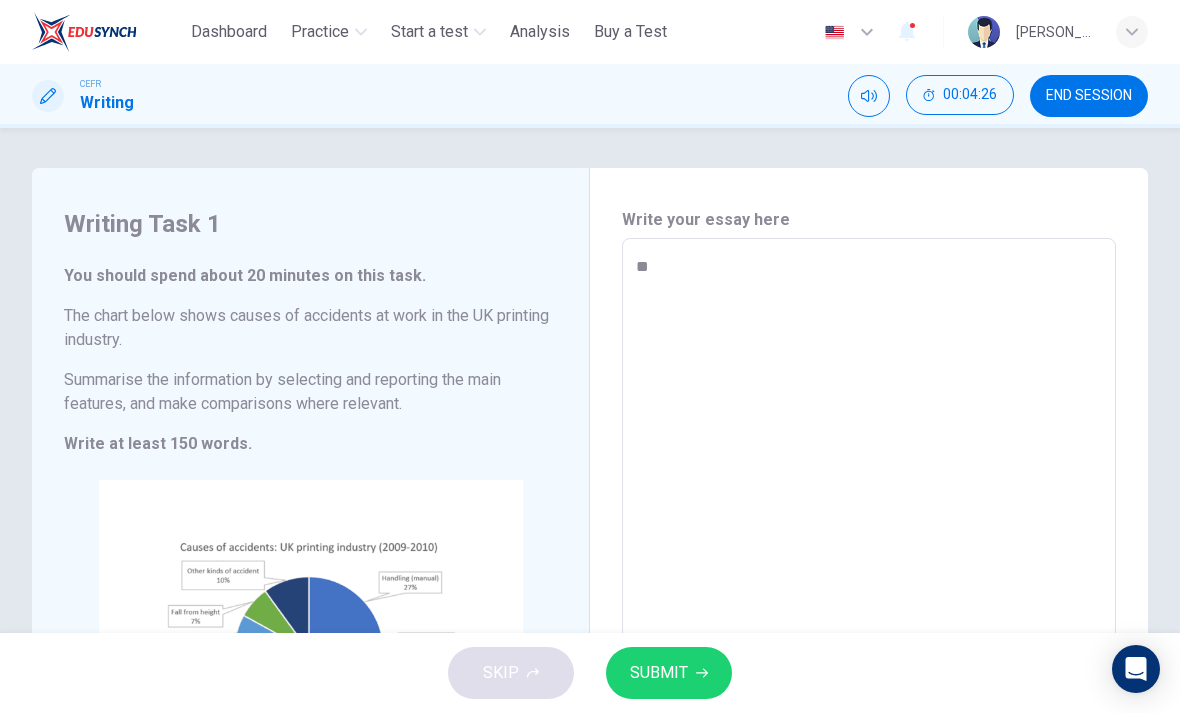 type on "***" 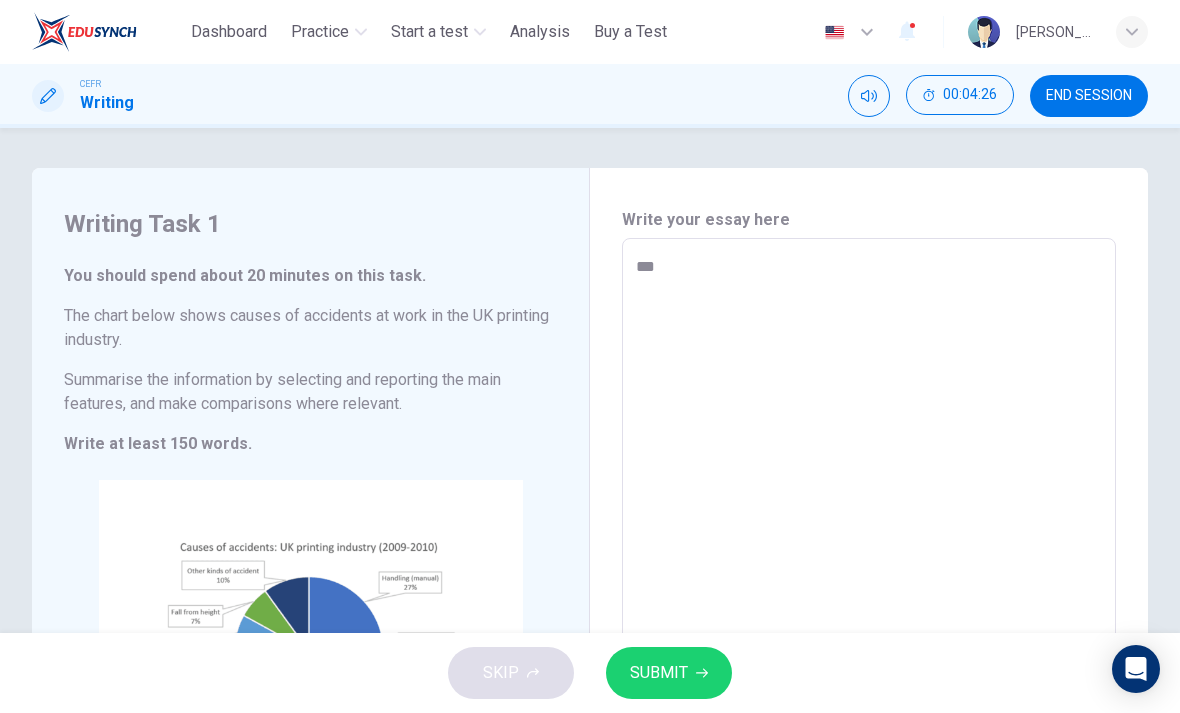 type on "*" 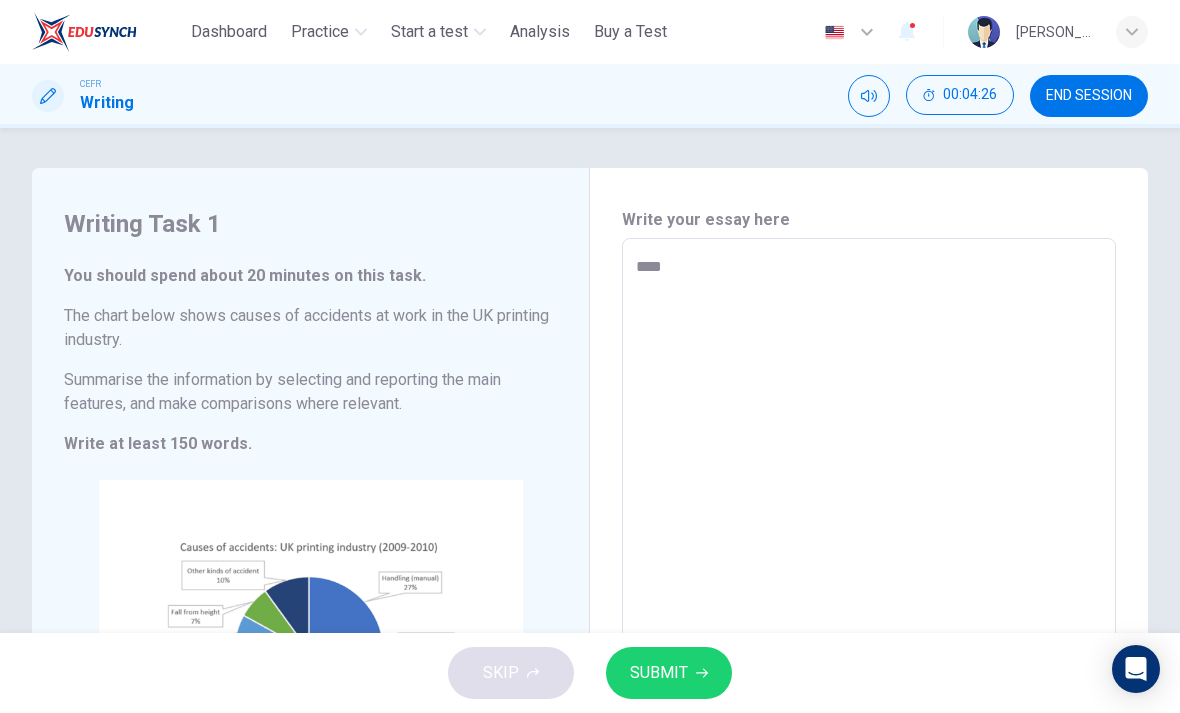 type on "*" 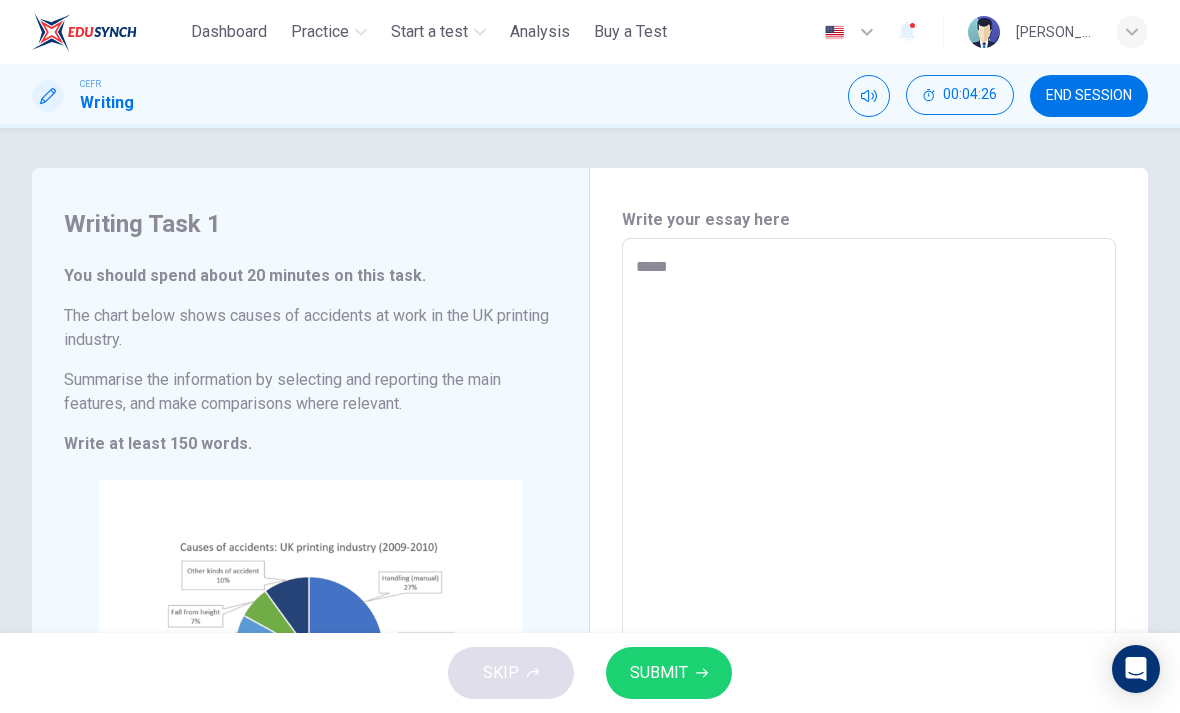 type on "*" 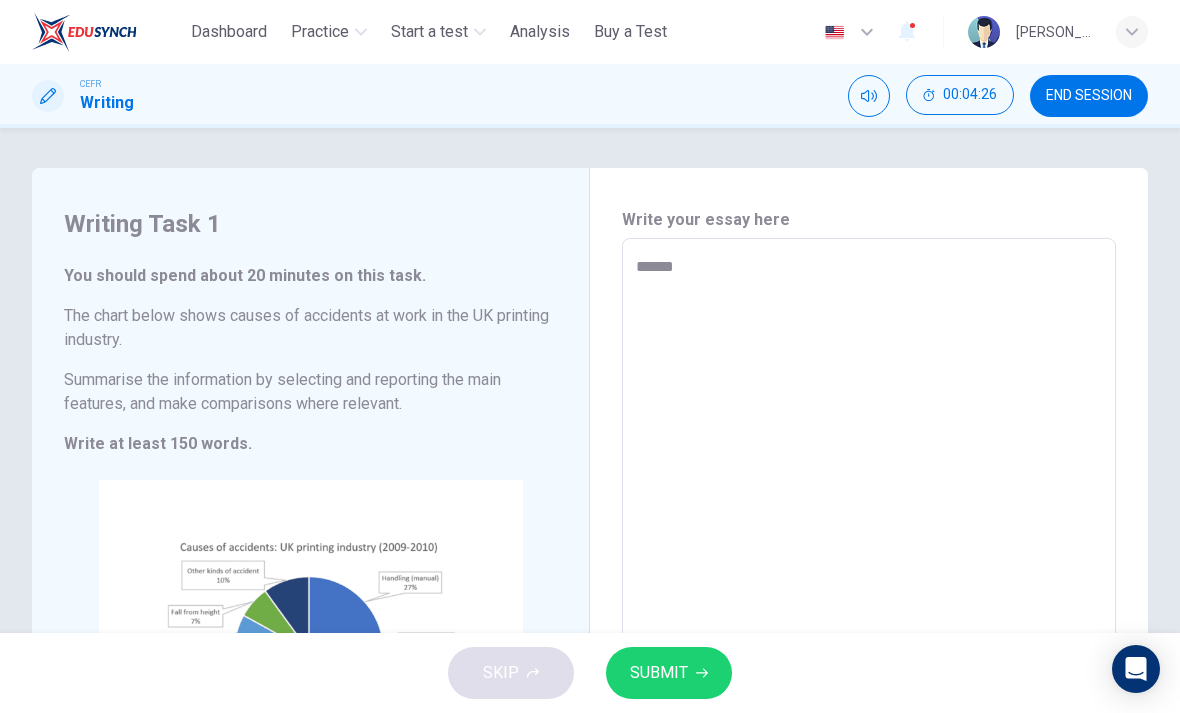 type on "*" 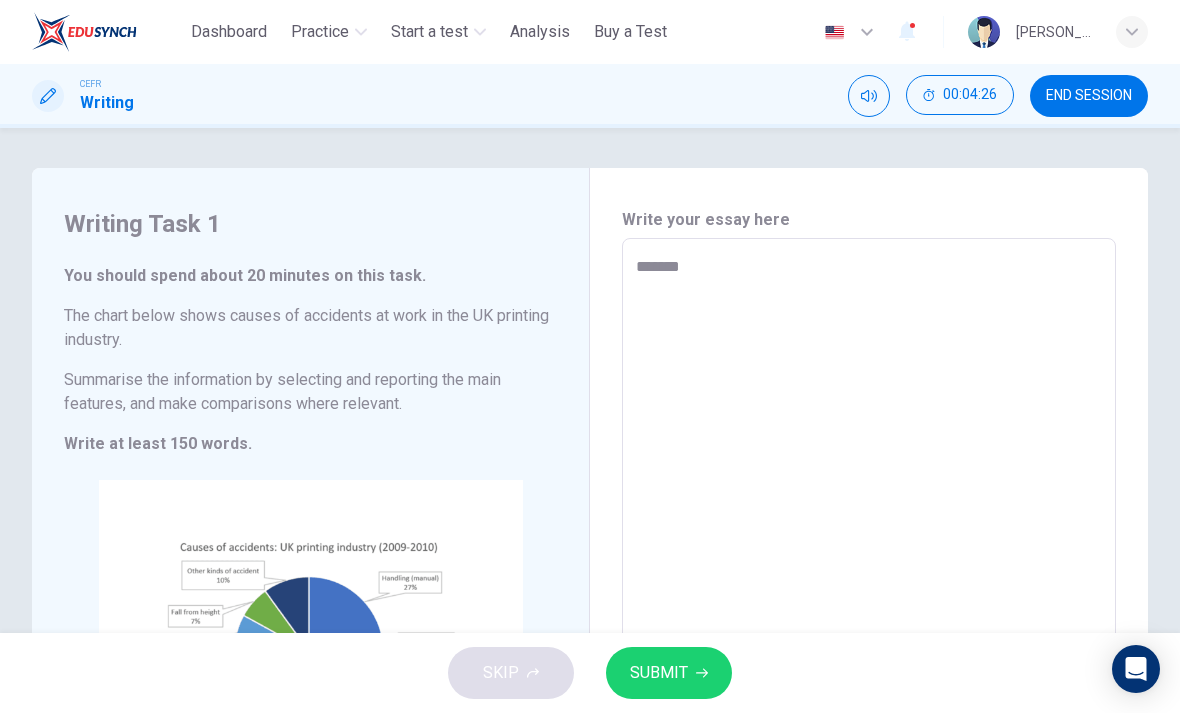 type on "*" 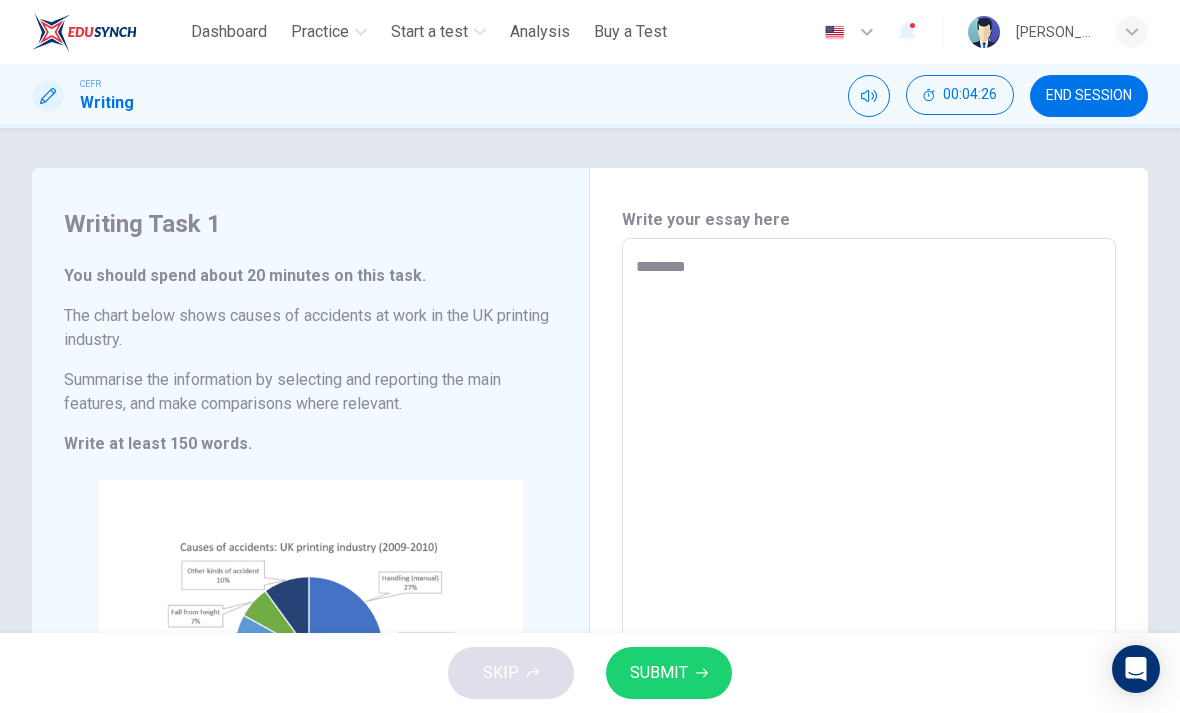 type on "*" 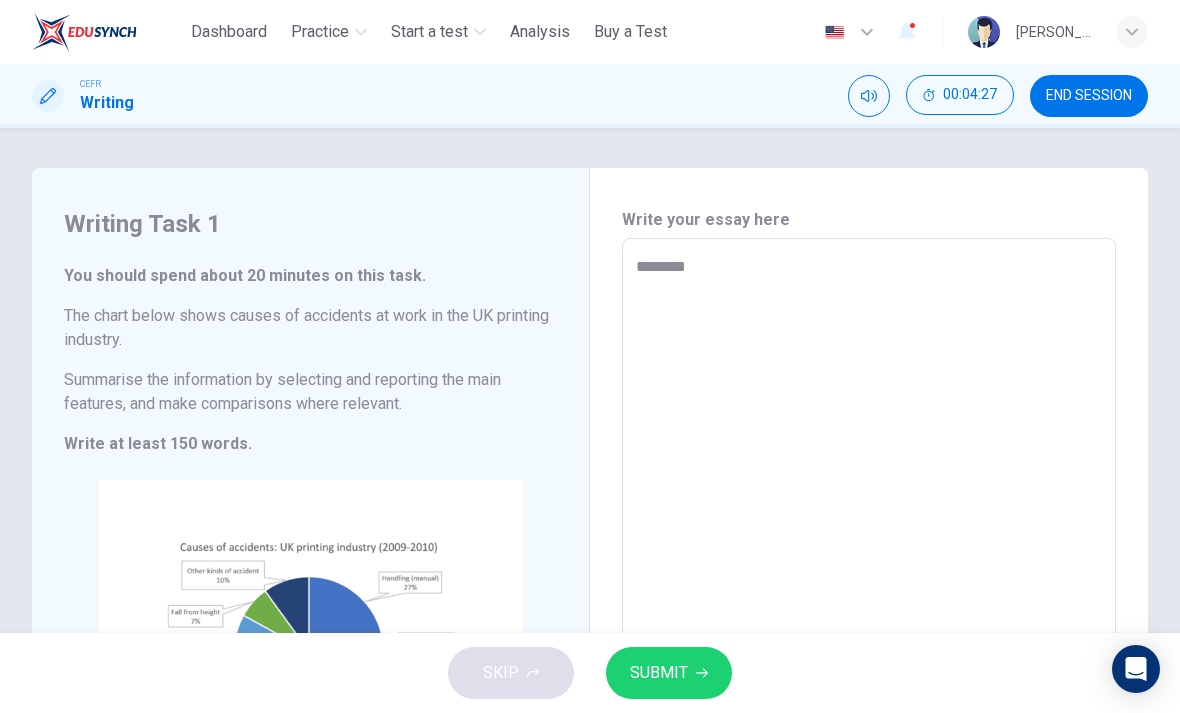 type on "*********" 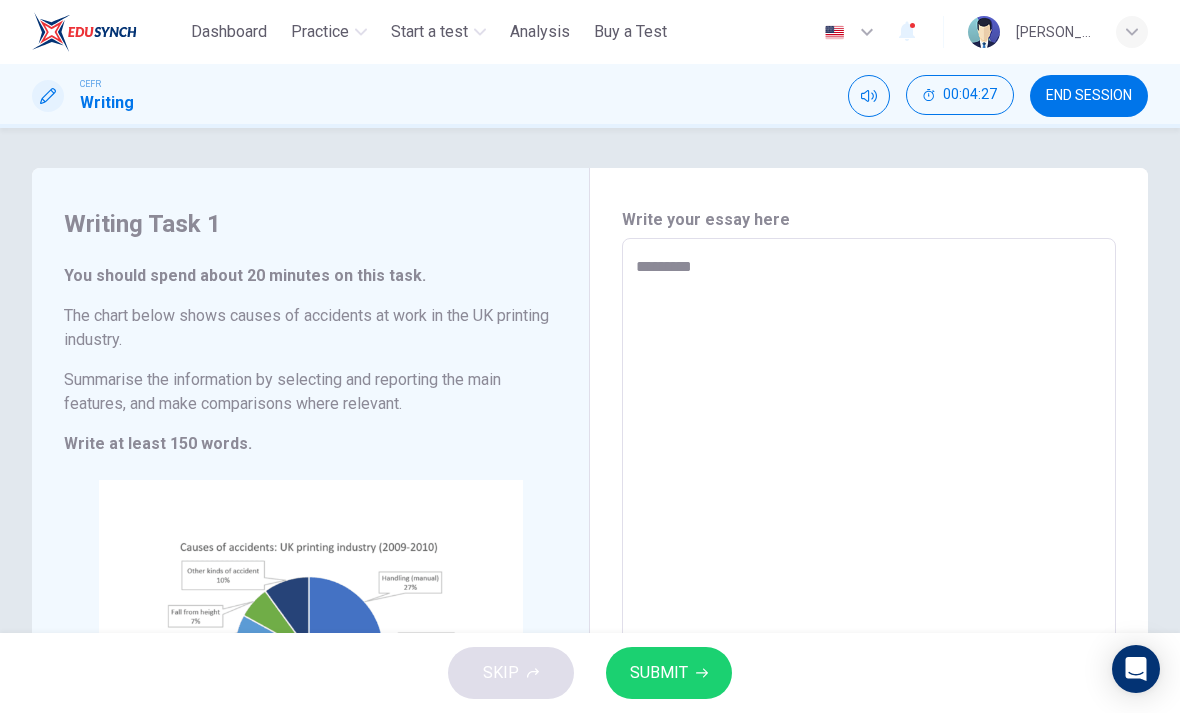 type on "*" 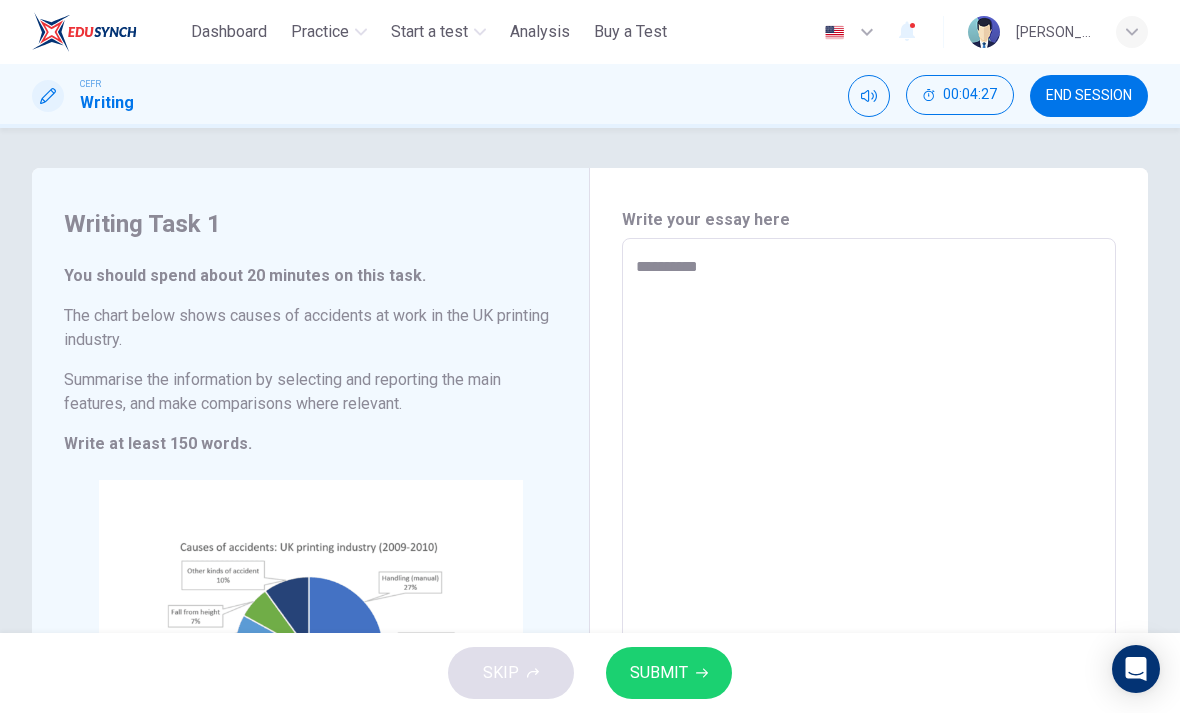 type on "*" 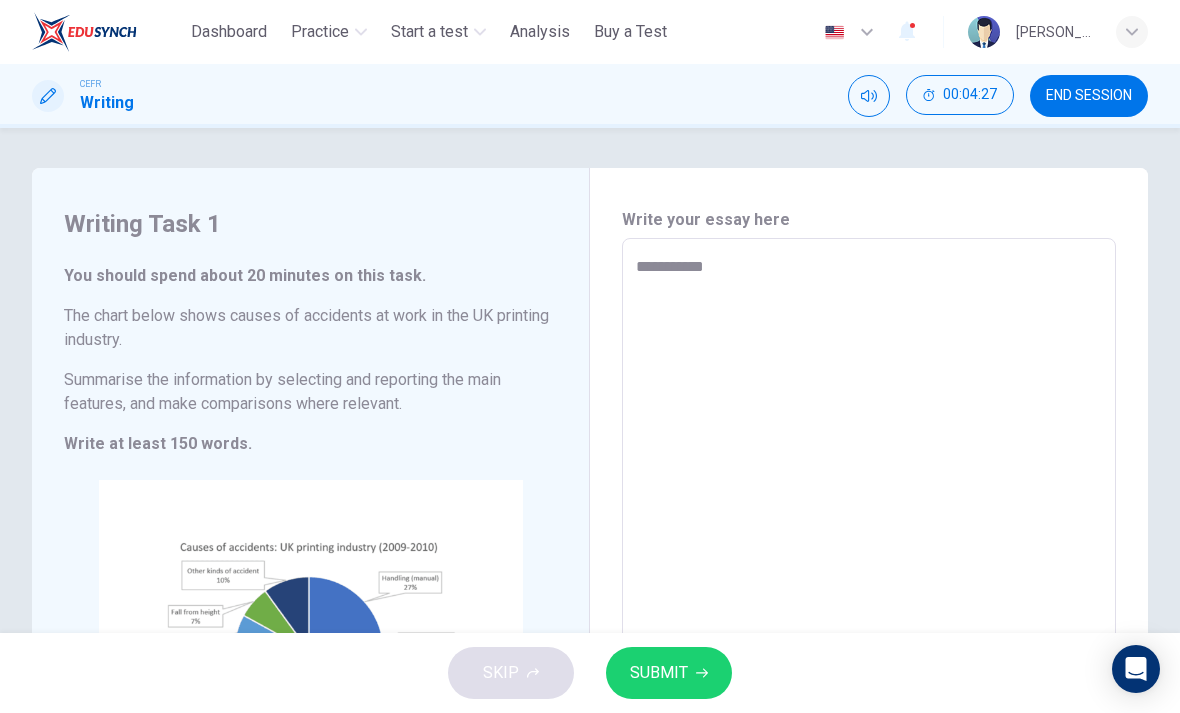type on "*" 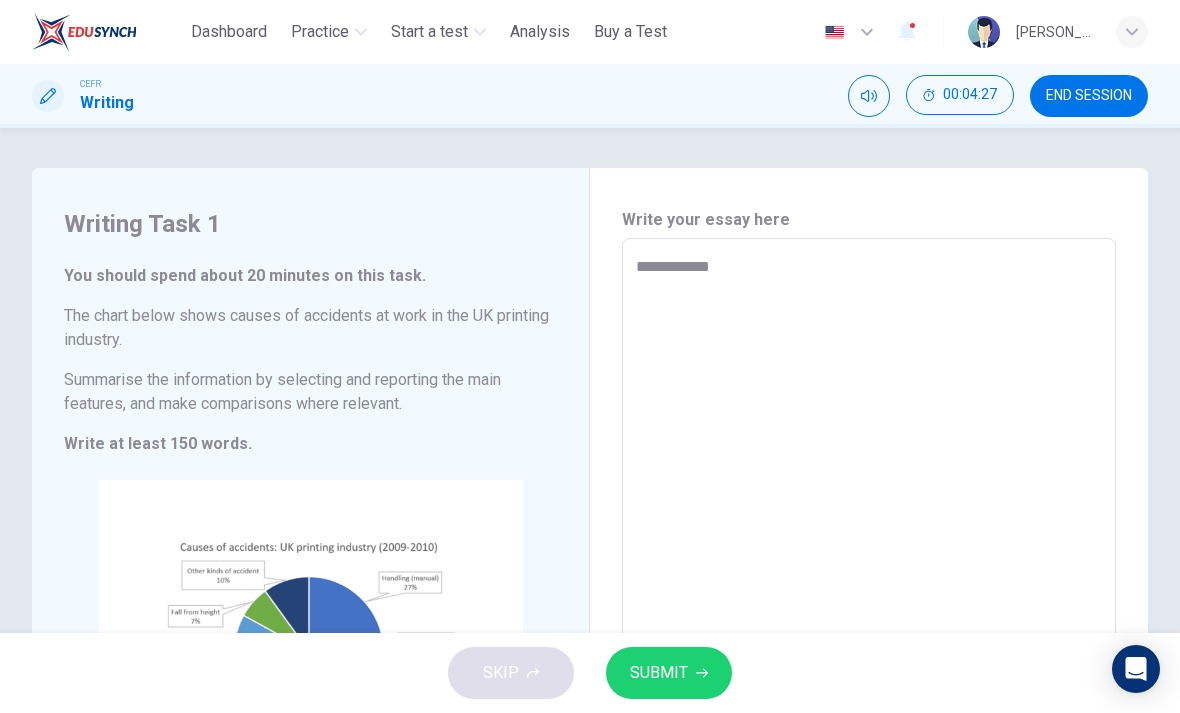 type on "*" 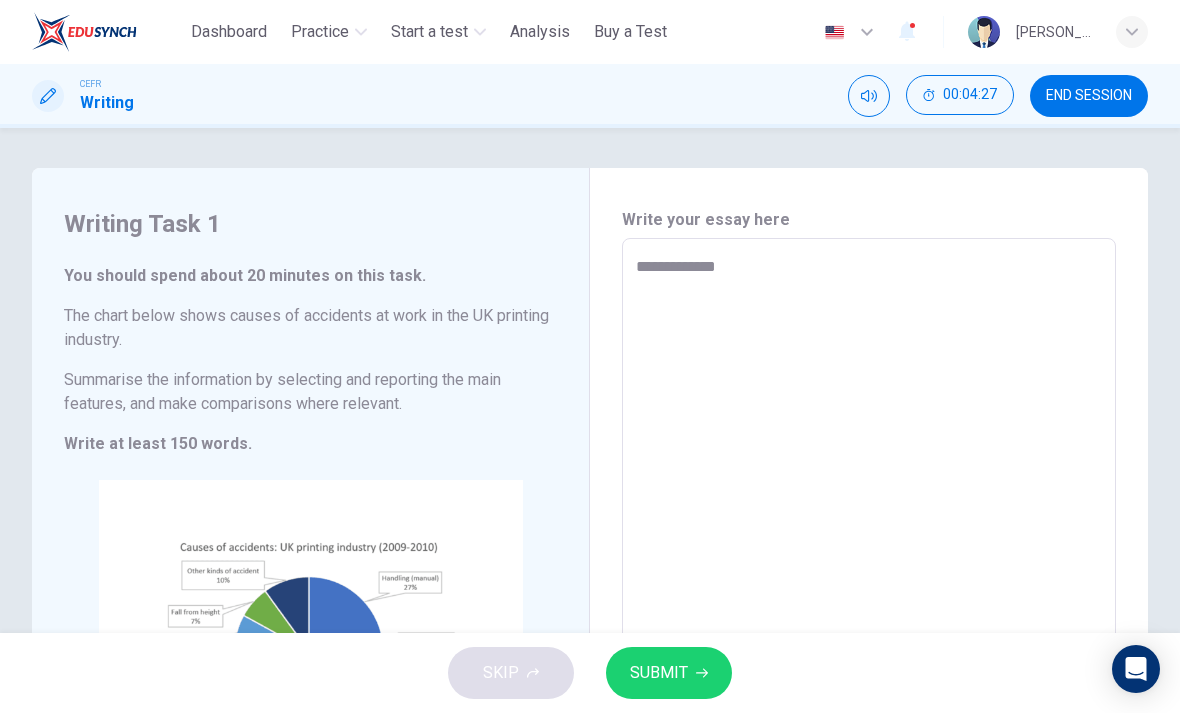 type on "*" 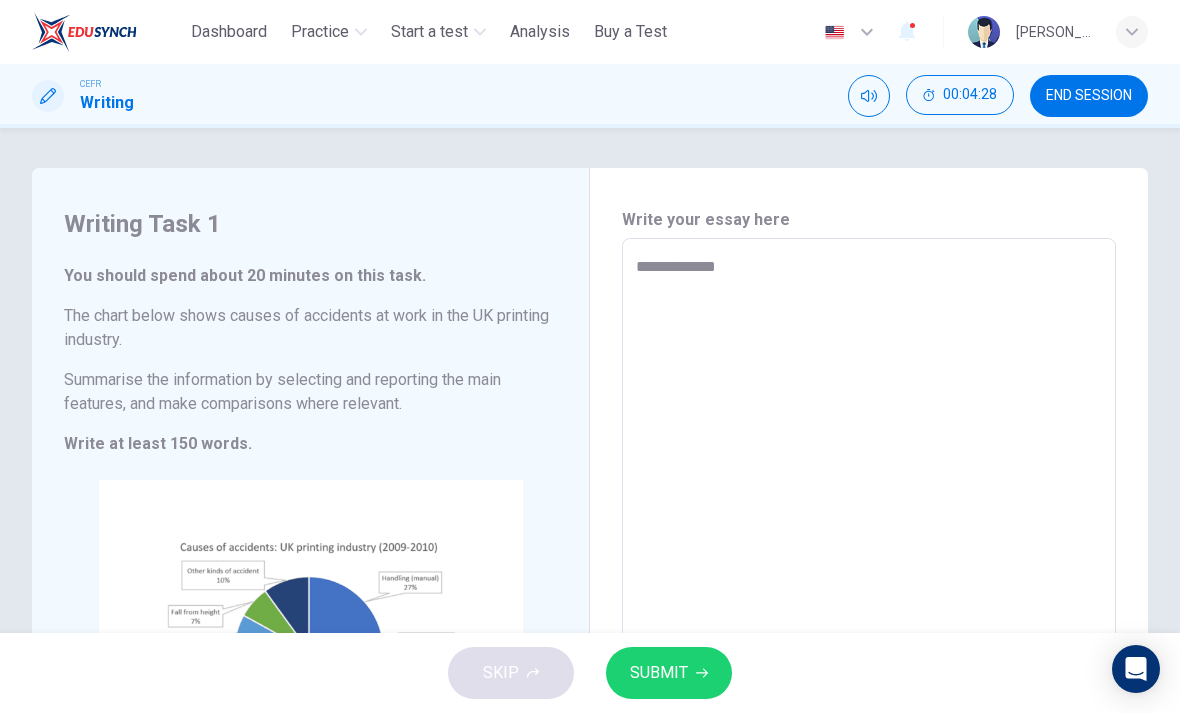 type on "**********" 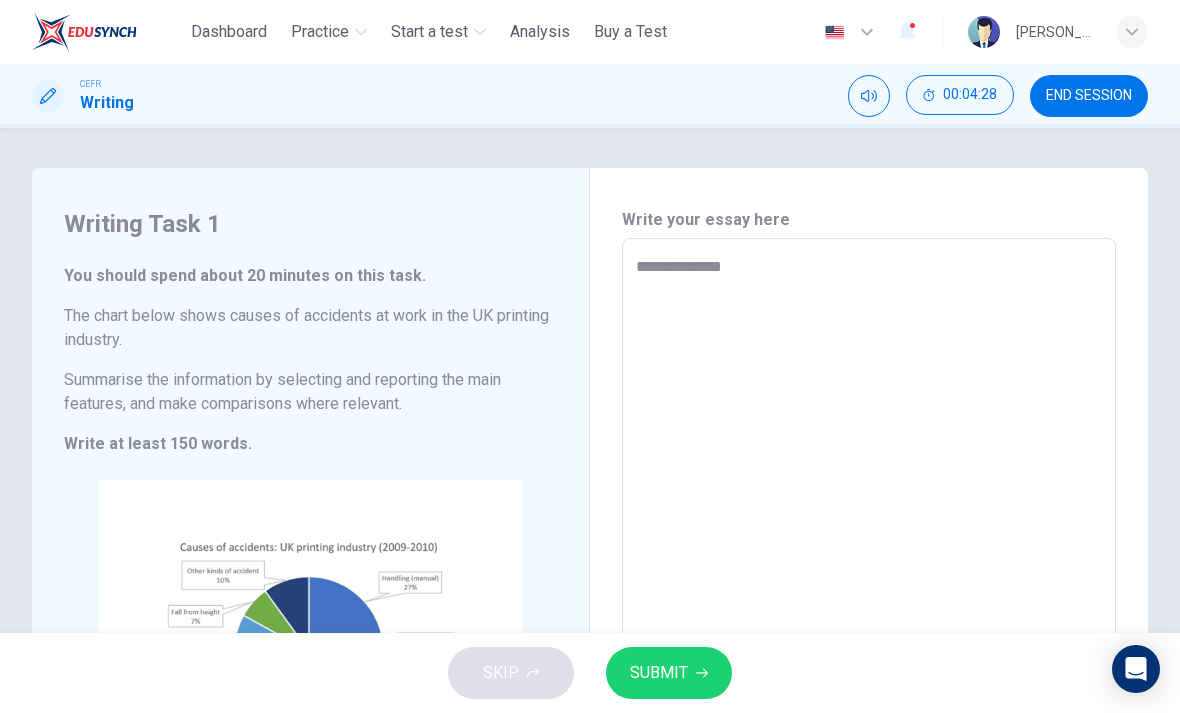 type on "*" 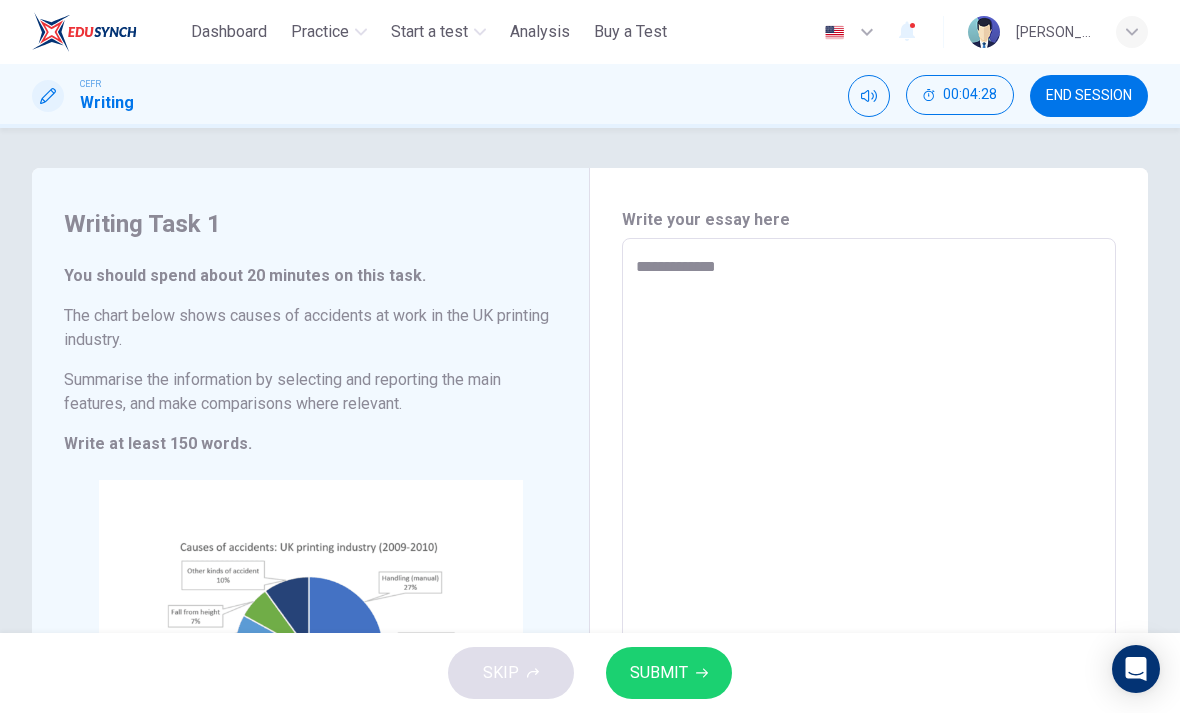 type on "*" 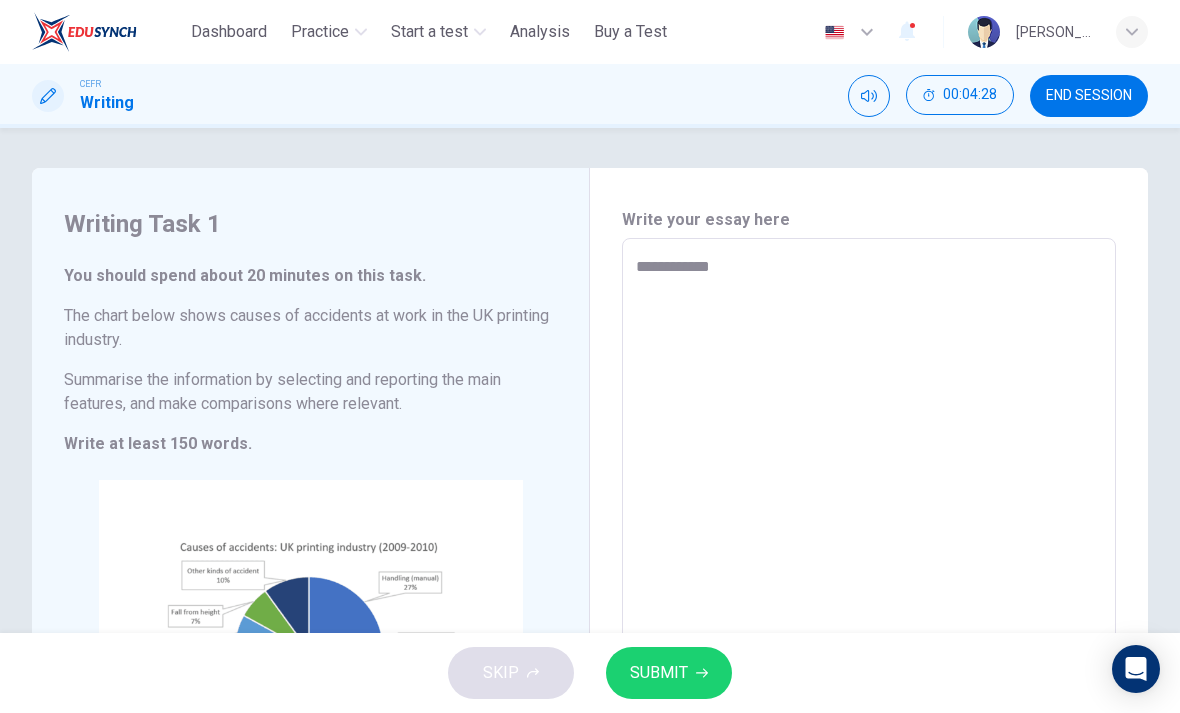 type on "*" 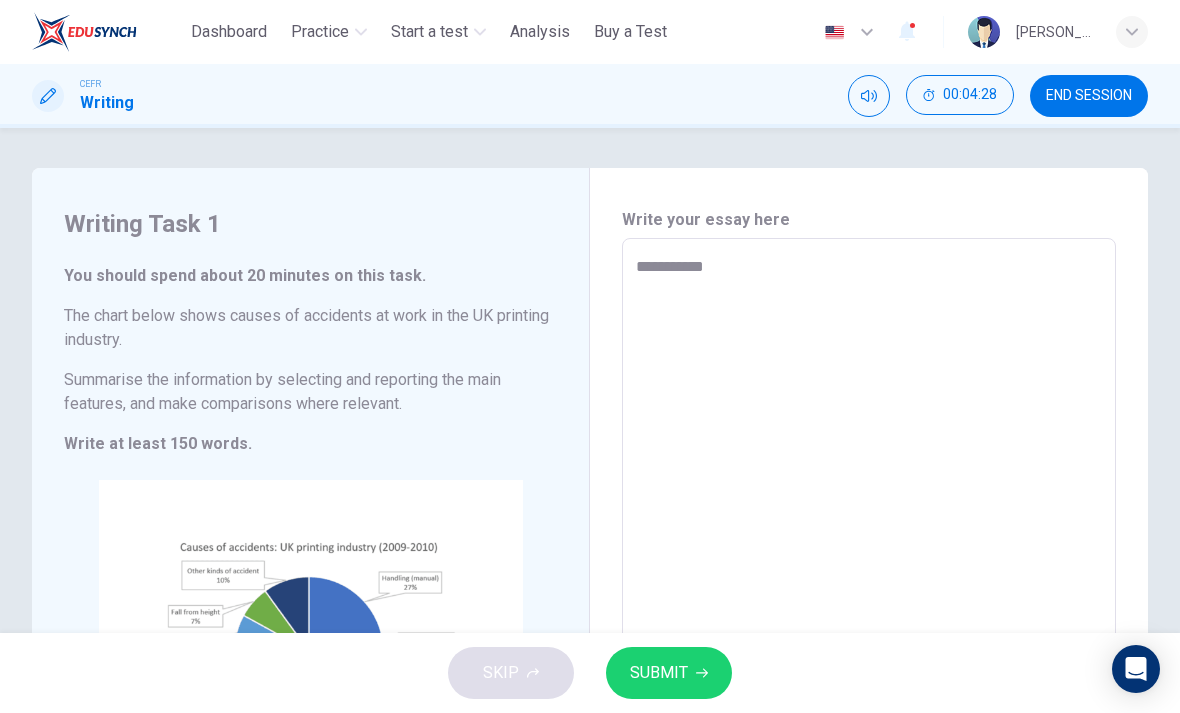 type on "*" 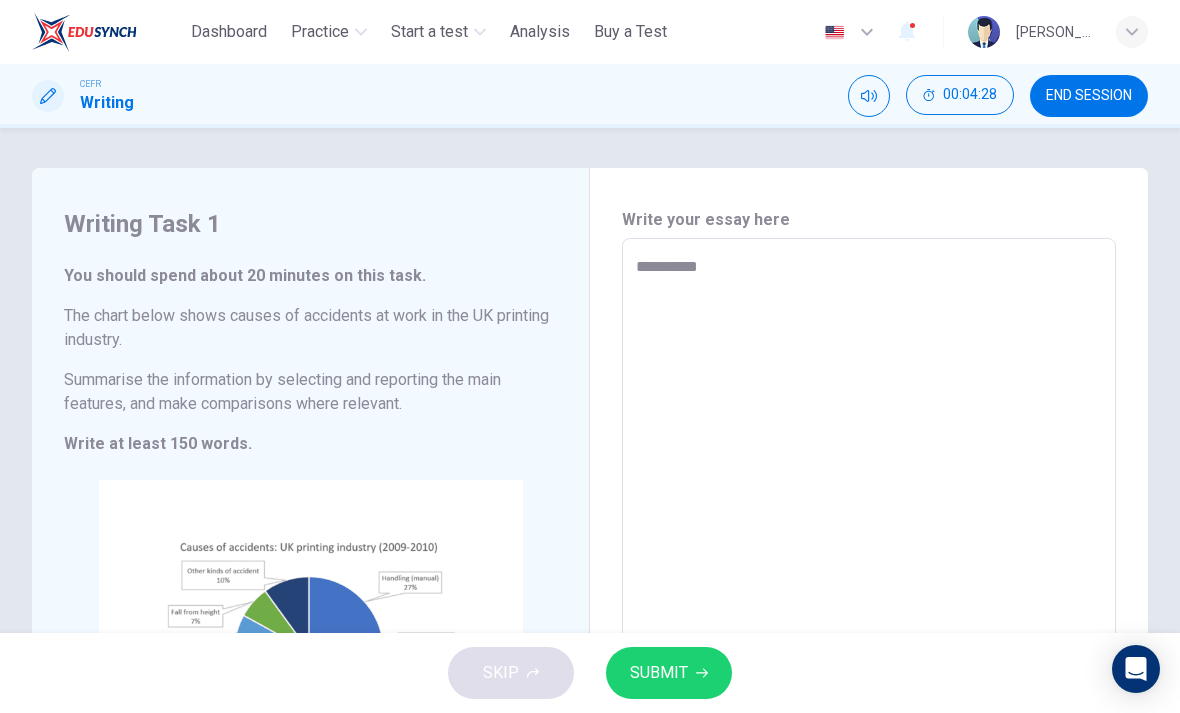 type on "*" 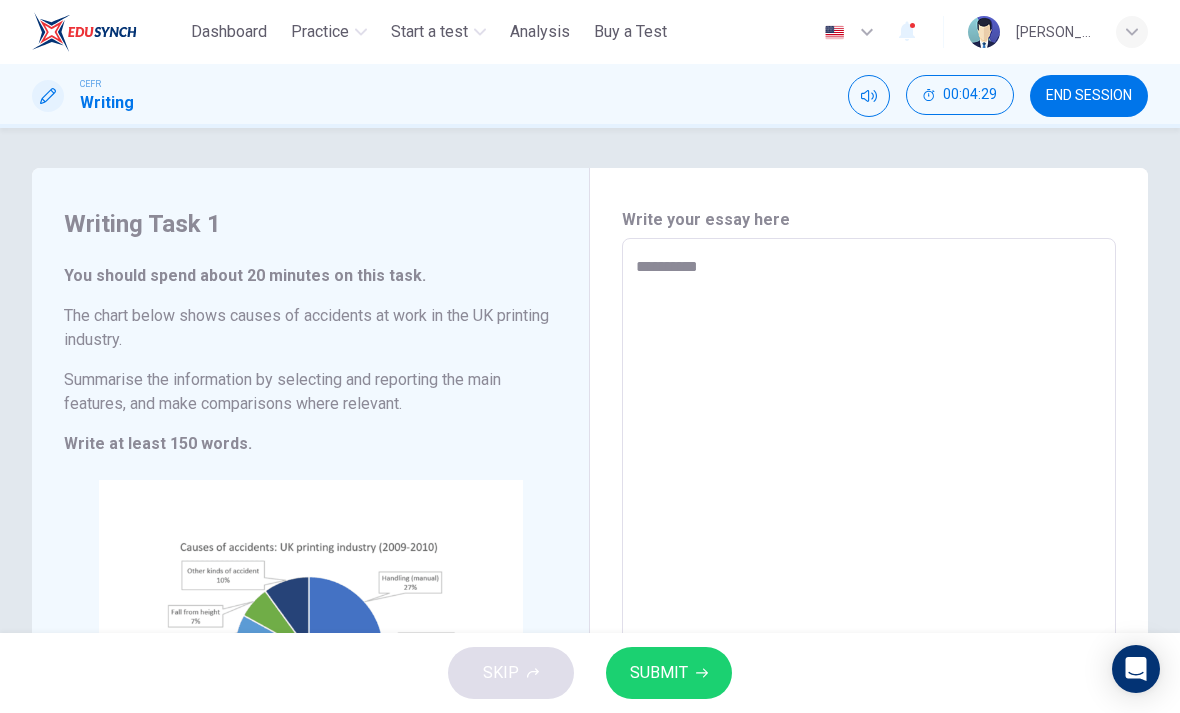 type on "**********" 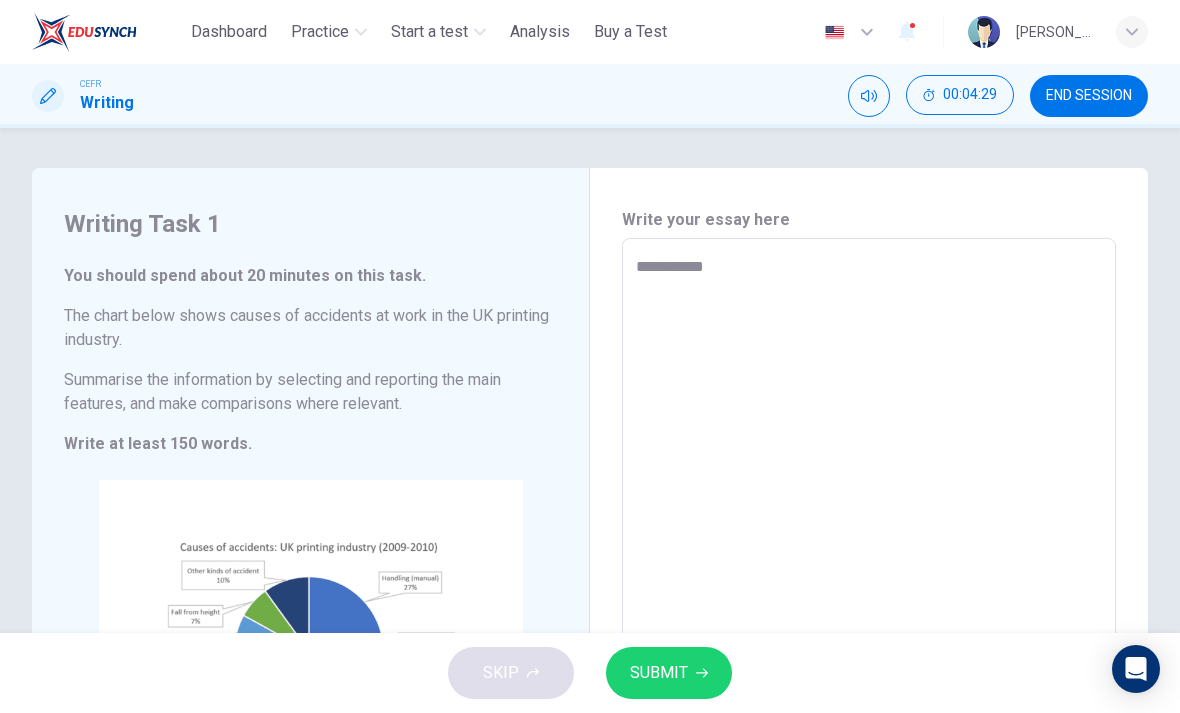 type on "*" 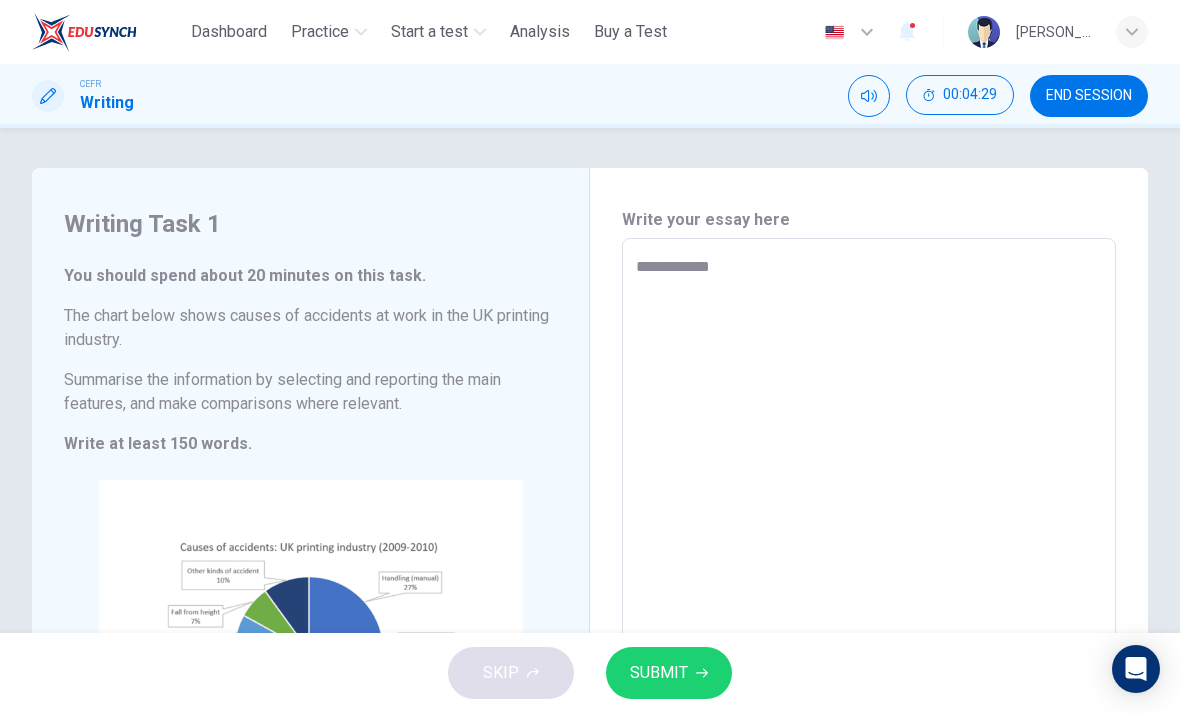 type on "*" 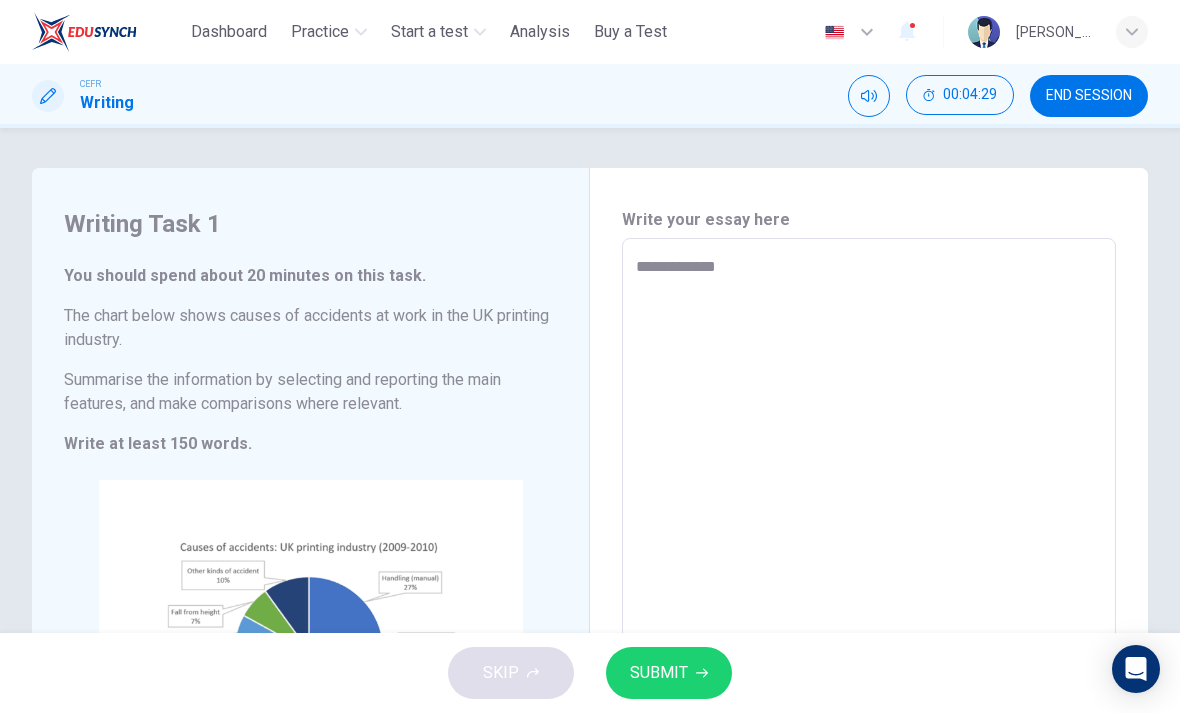 type on "*" 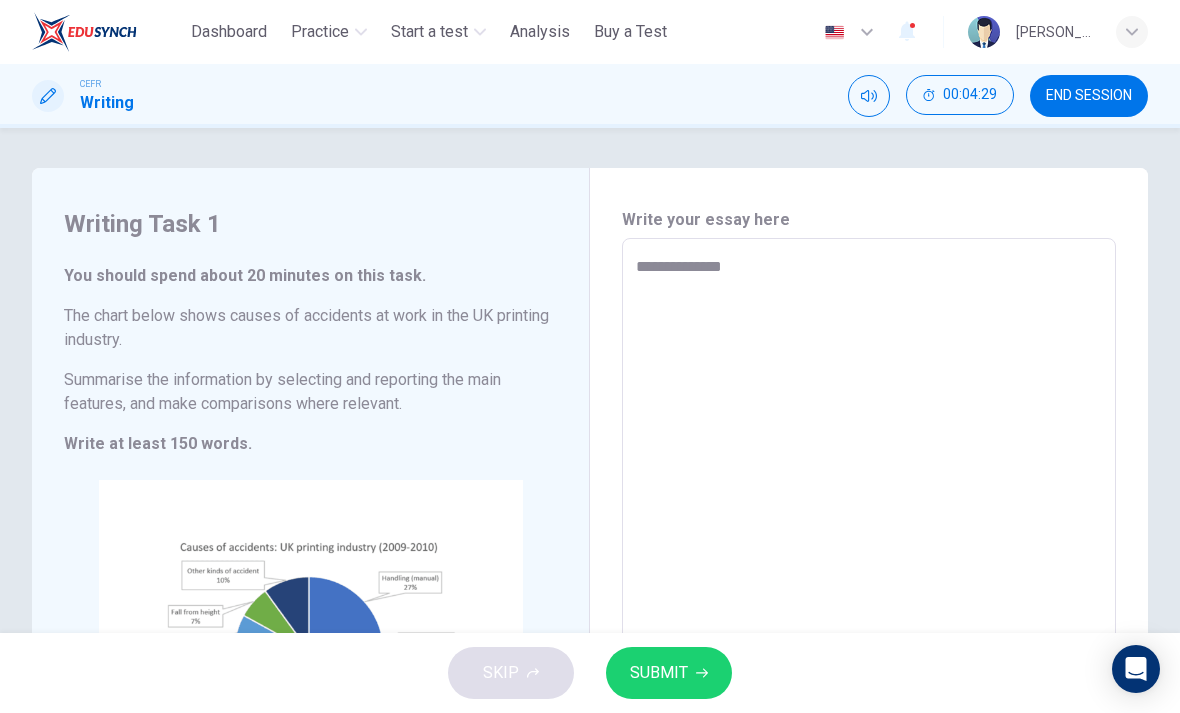 type on "*" 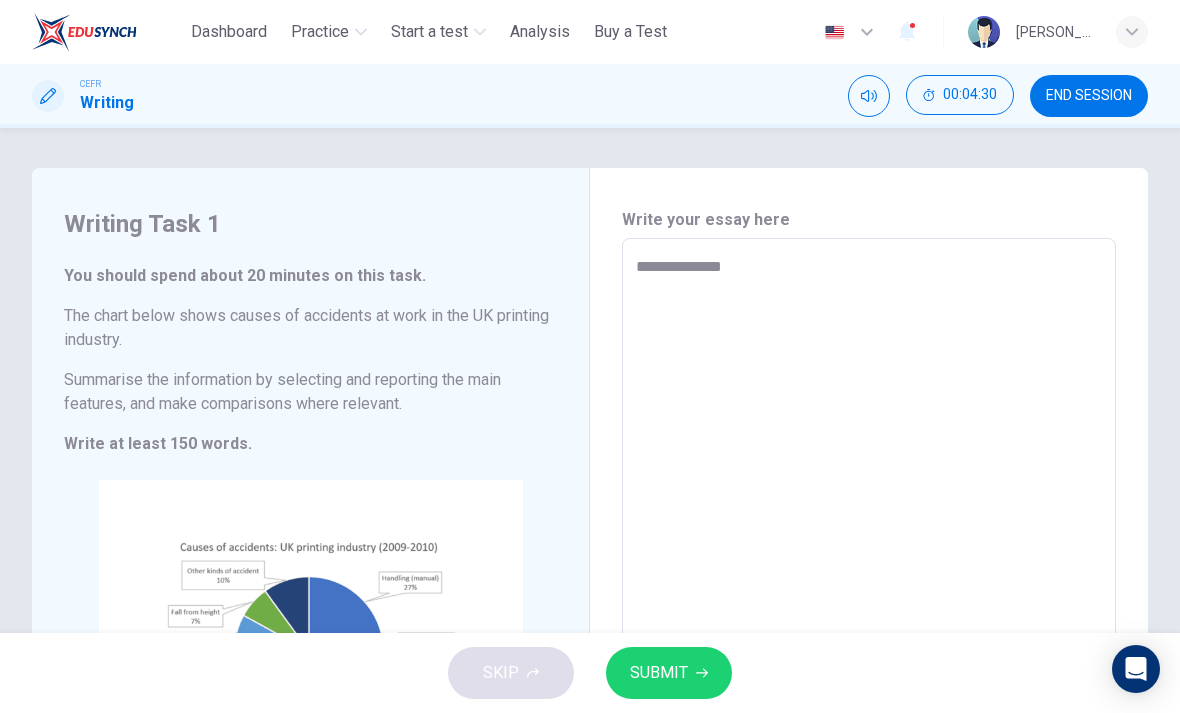type on "**********" 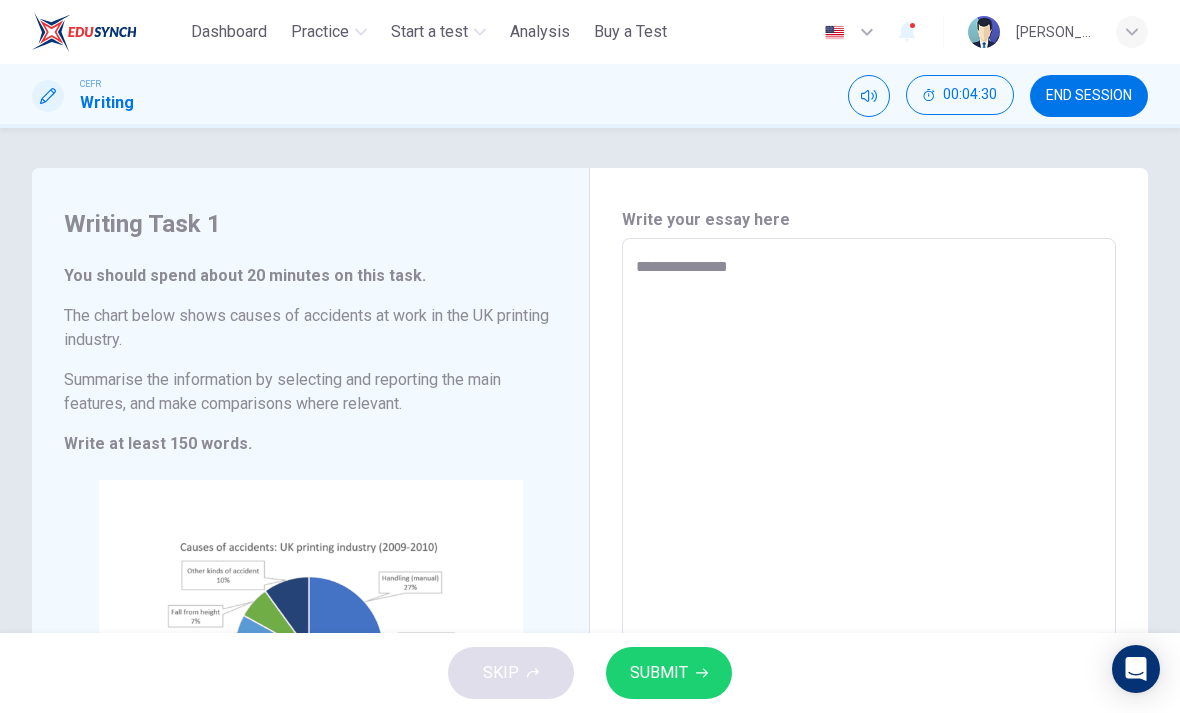 type on "*" 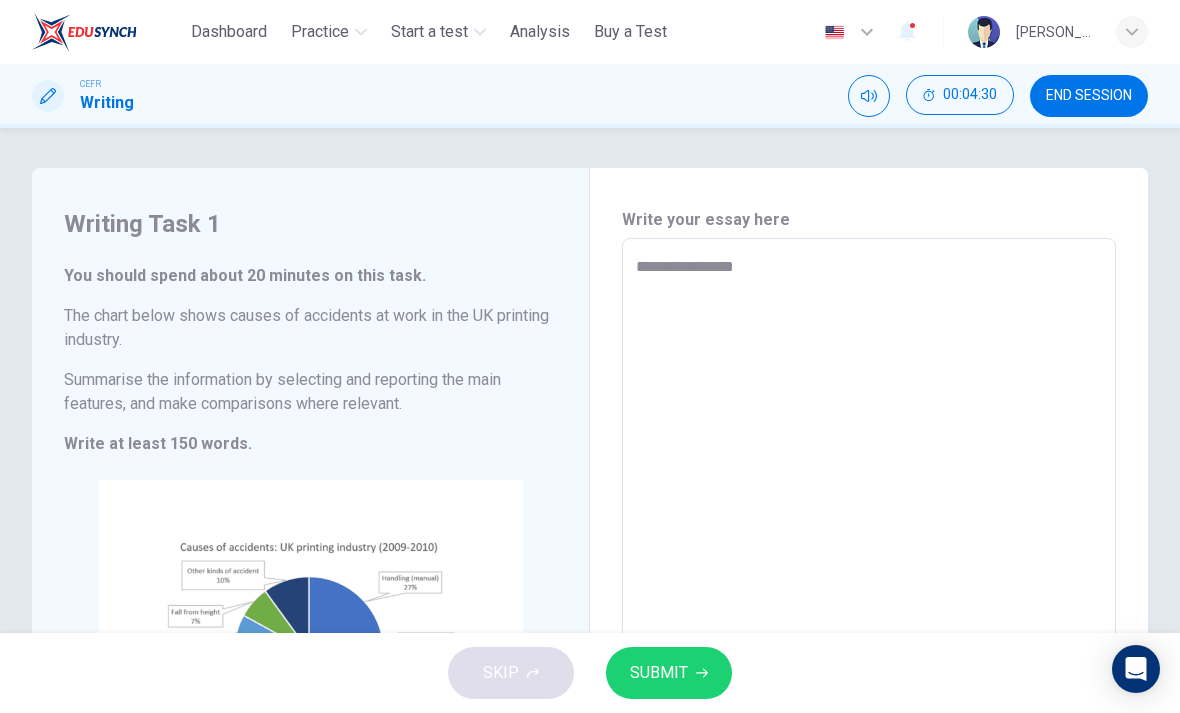 type on "*" 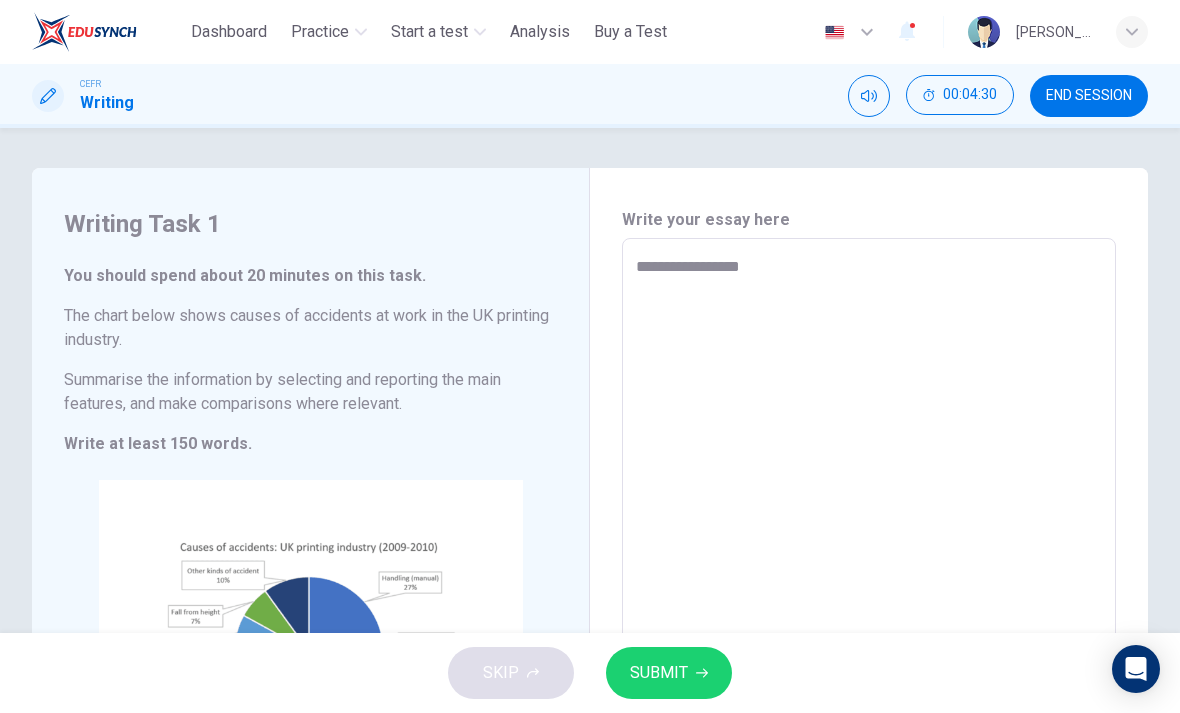 type on "*" 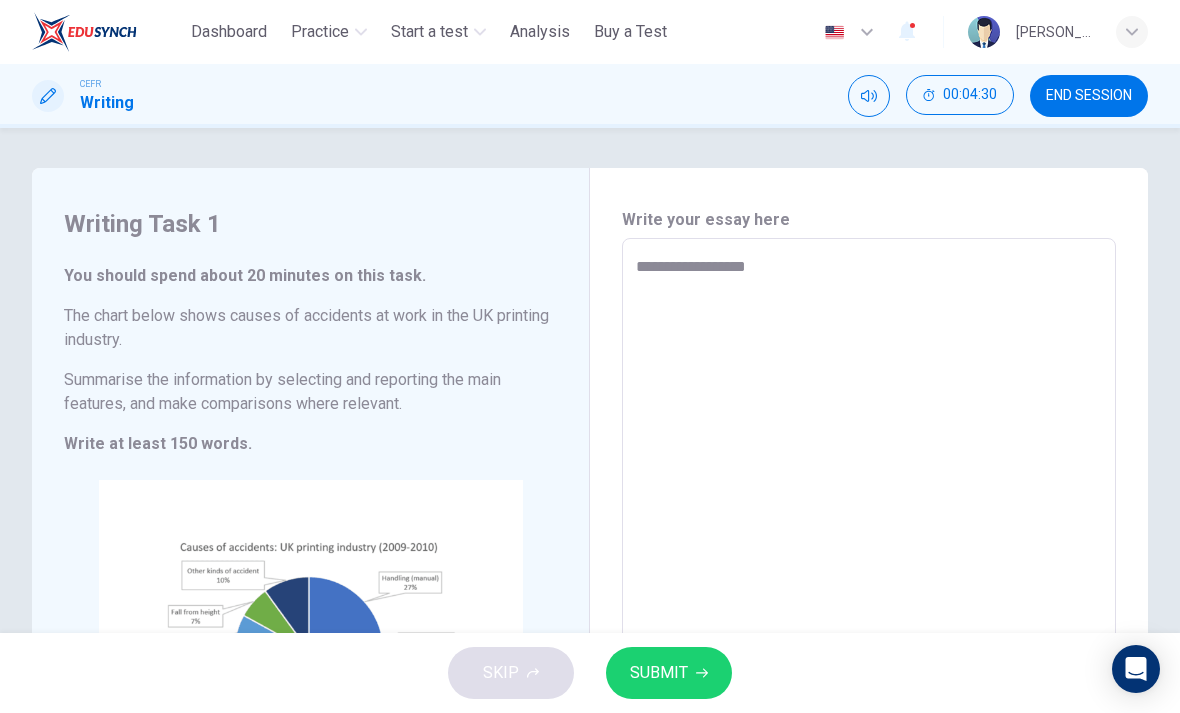 type on "*" 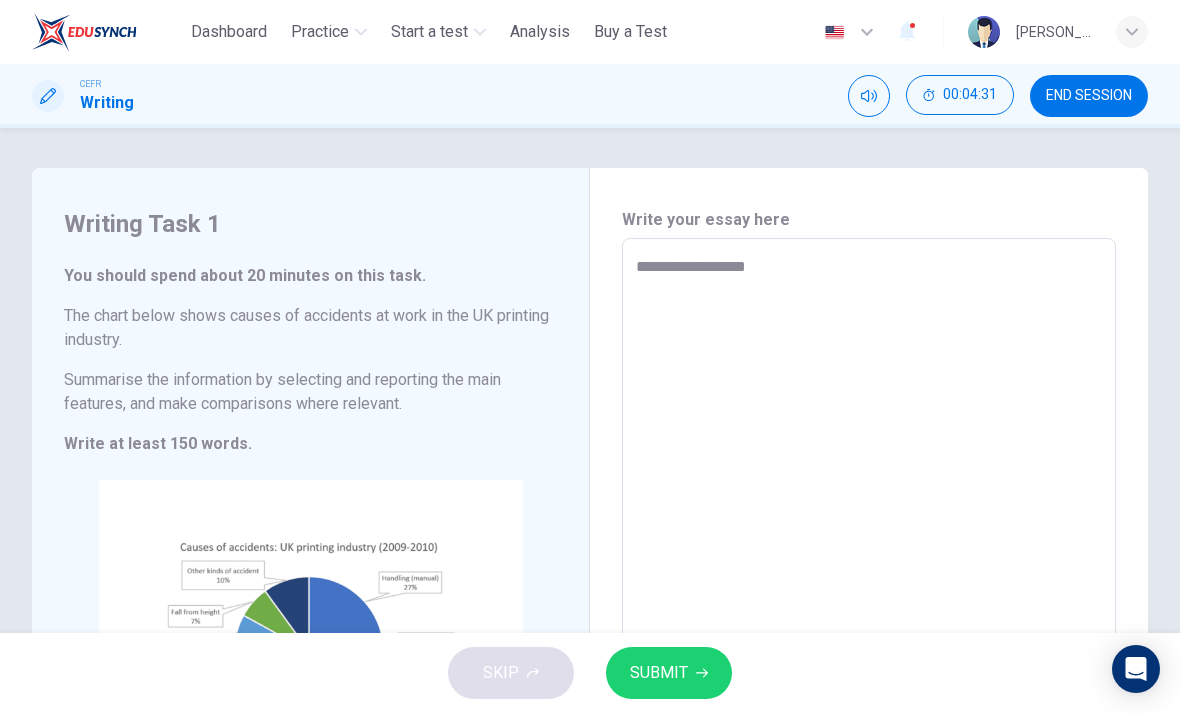 type on "**********" 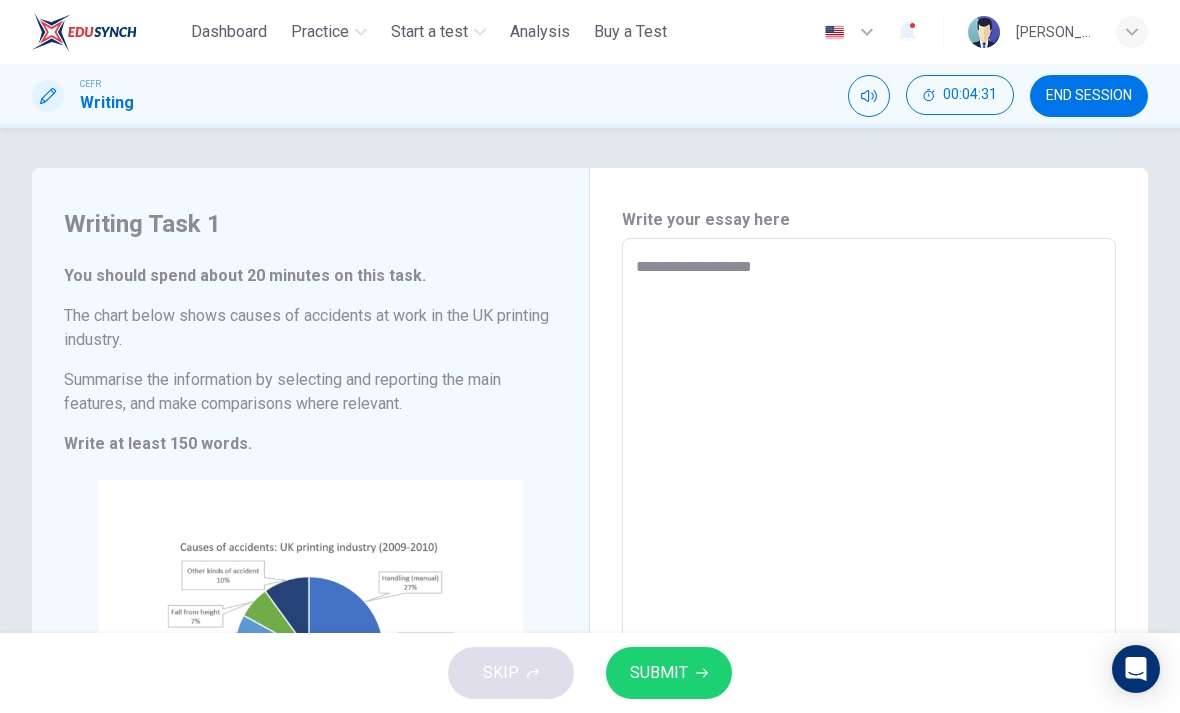 type on "*" 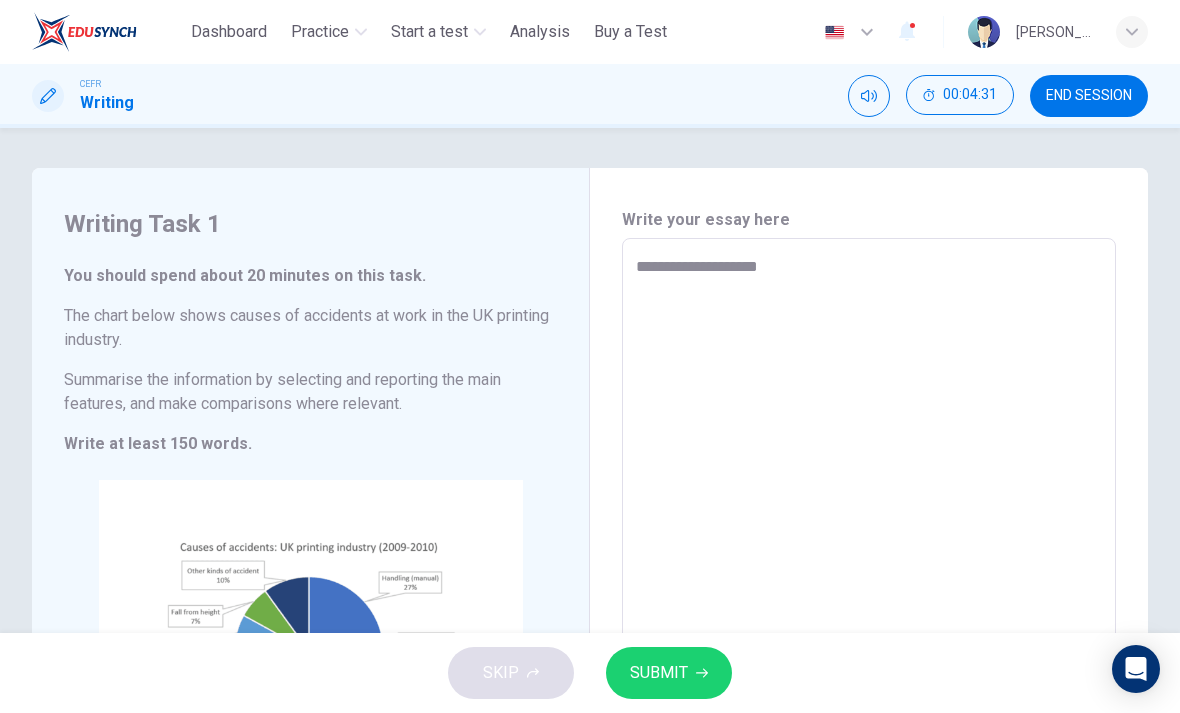 type on "*" 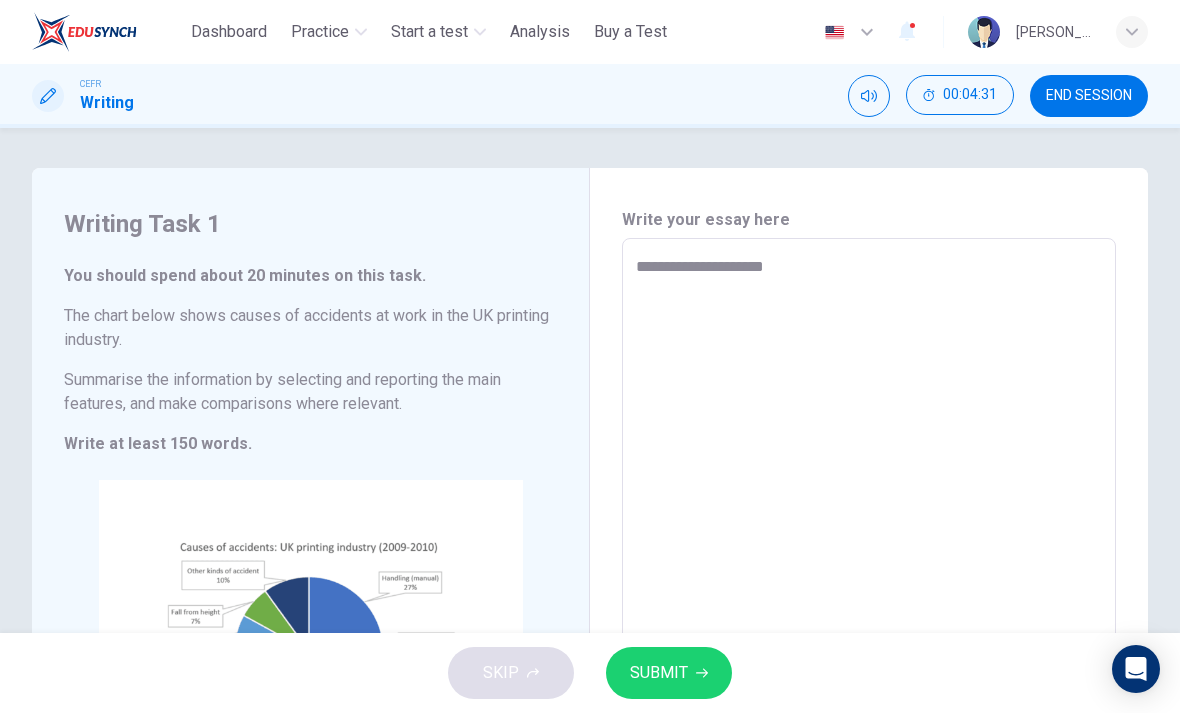 type on "*" 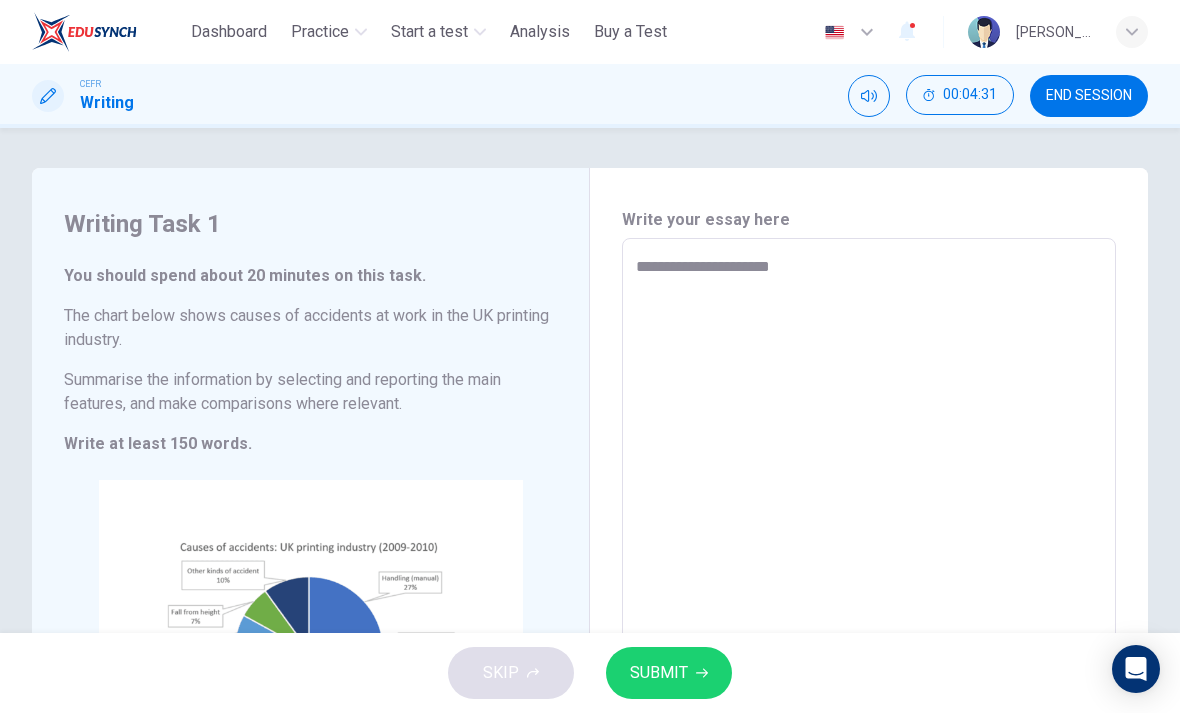 type on "*" 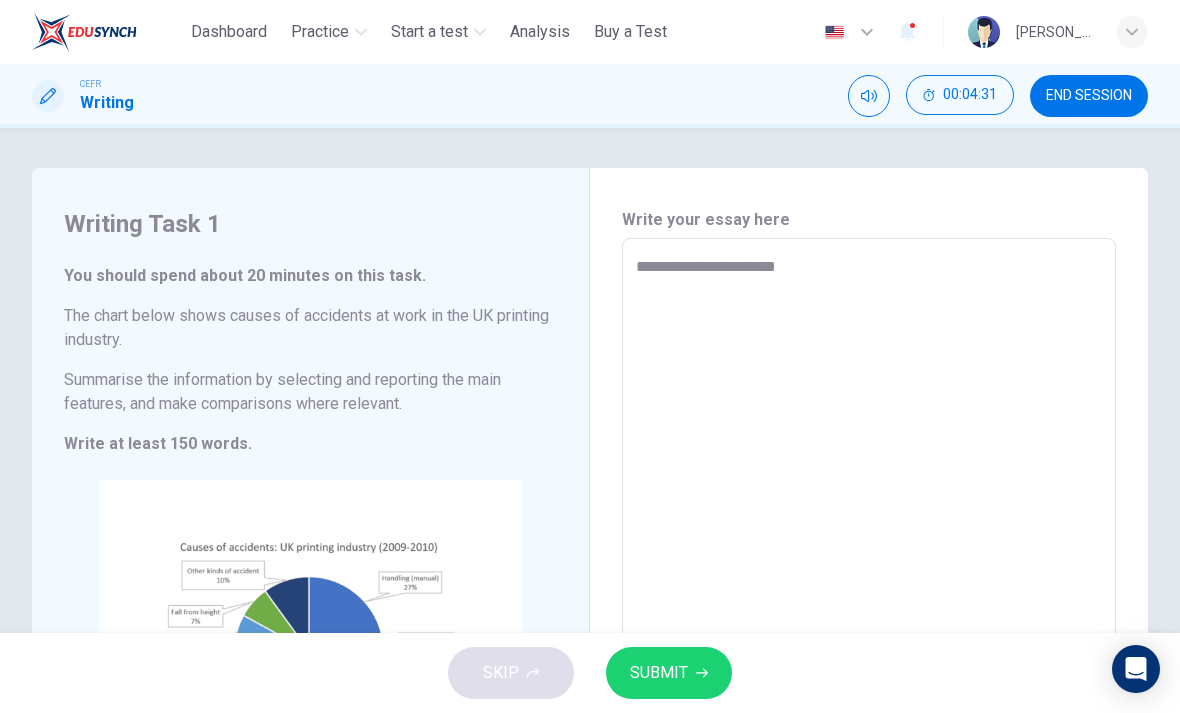 type on "*" 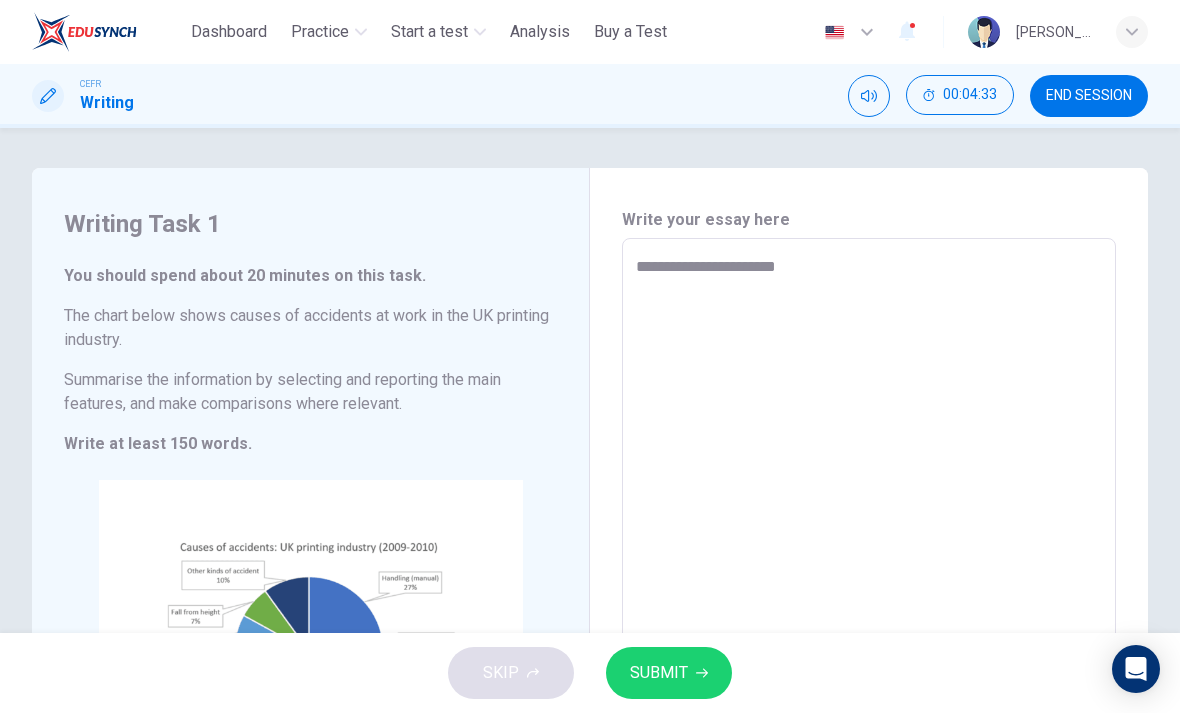 type on "**********" 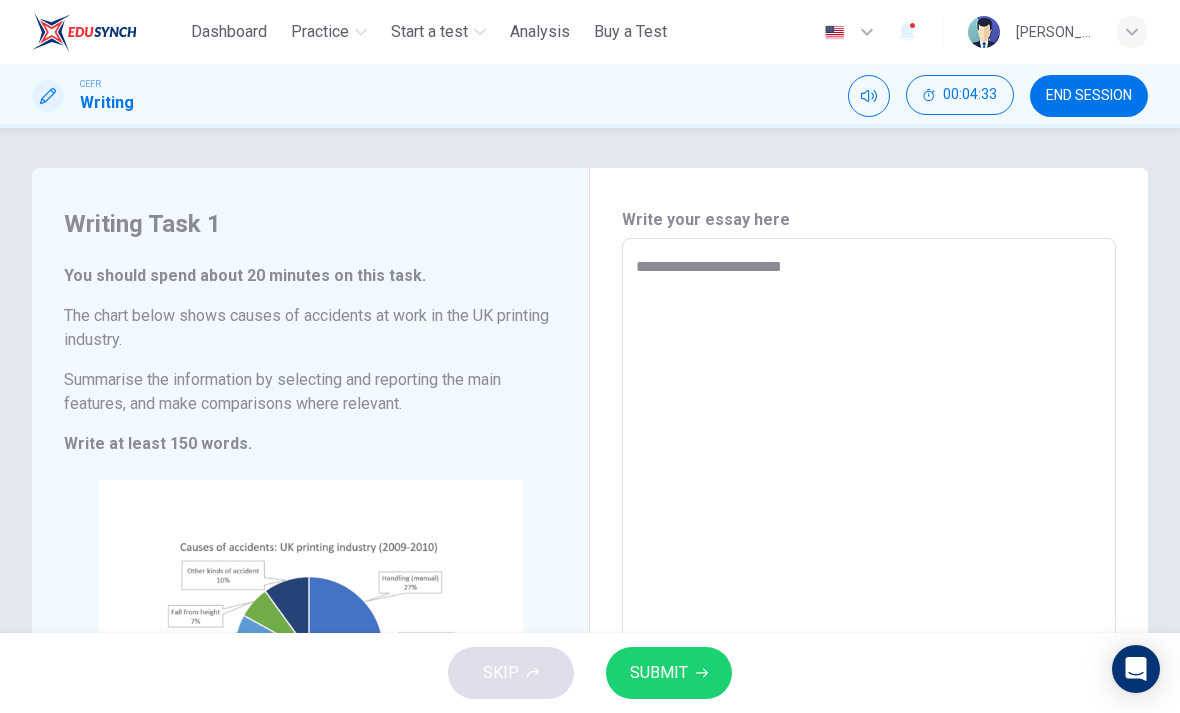 type on "*" 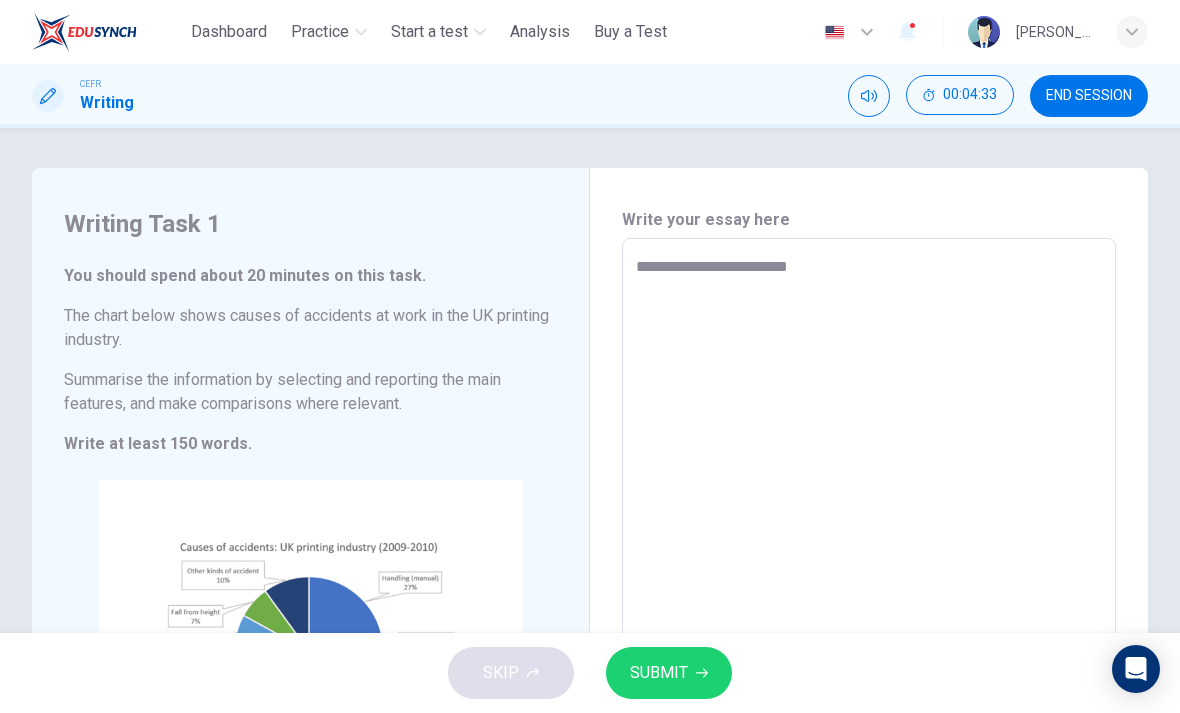type on "*" 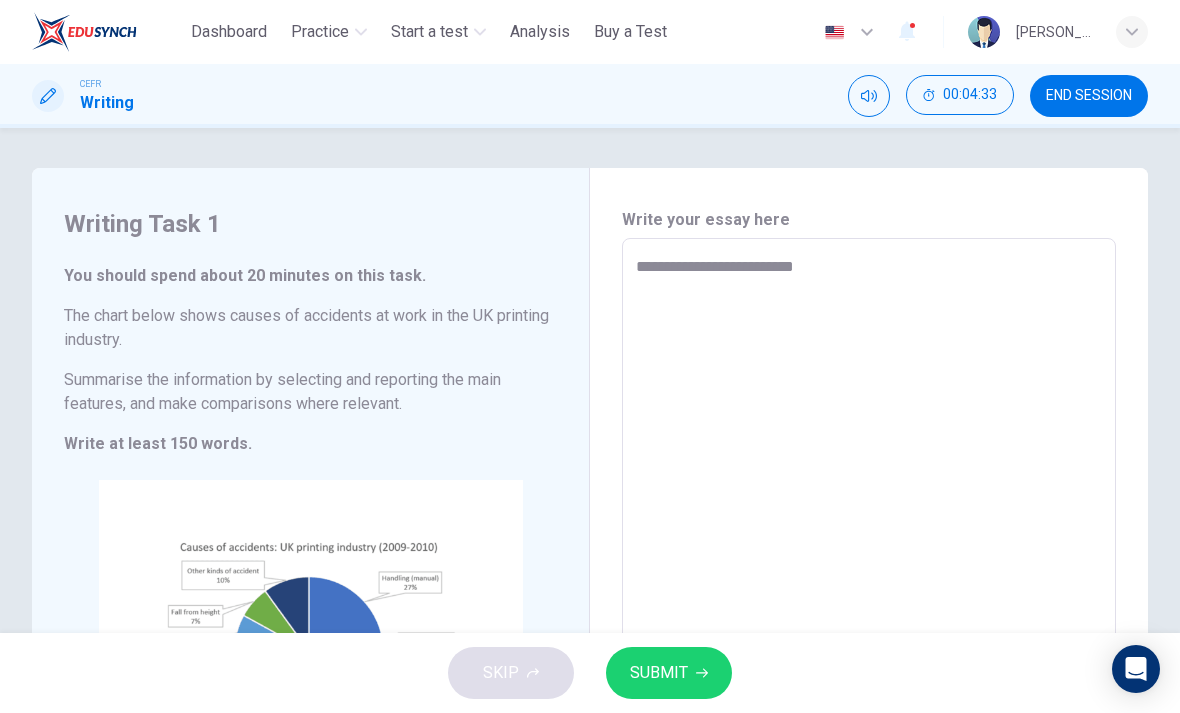 type on "*" 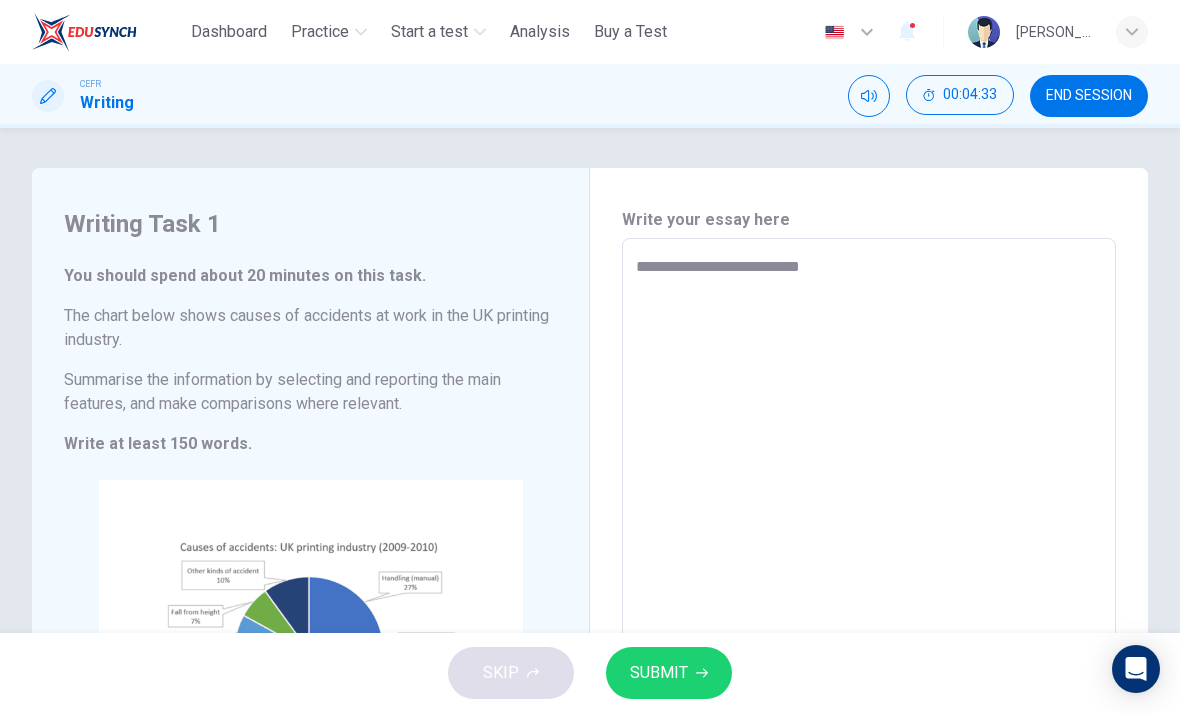 type on "*" 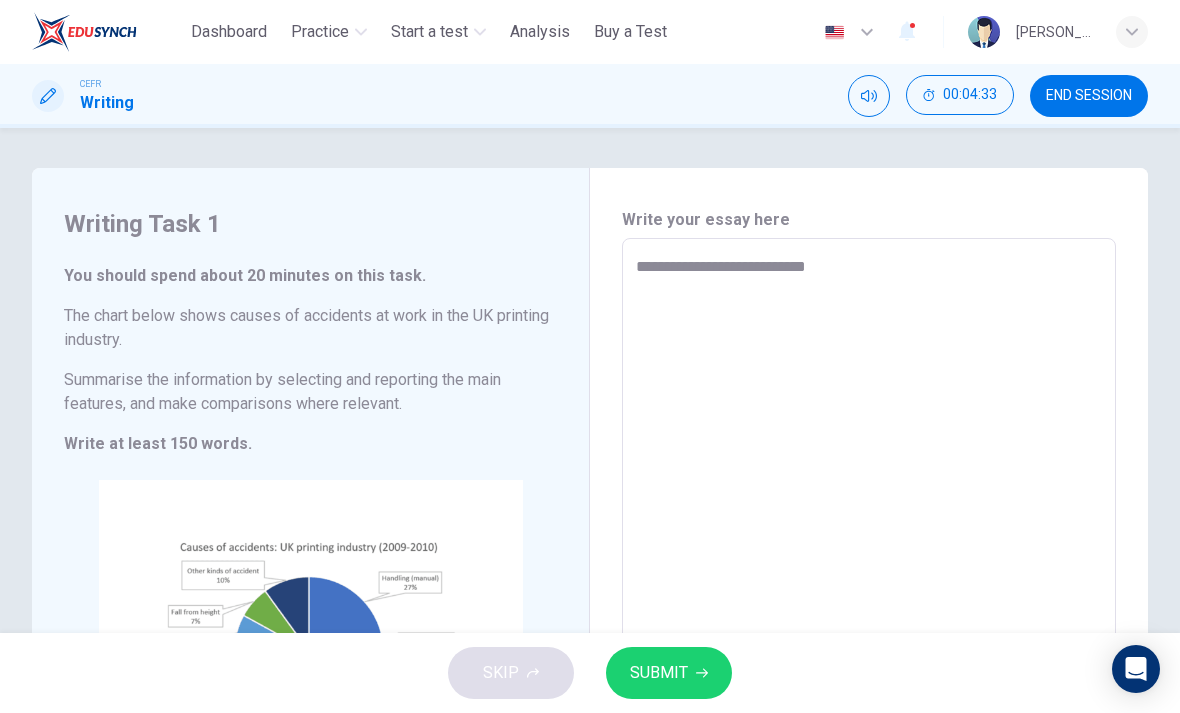 type on "*" 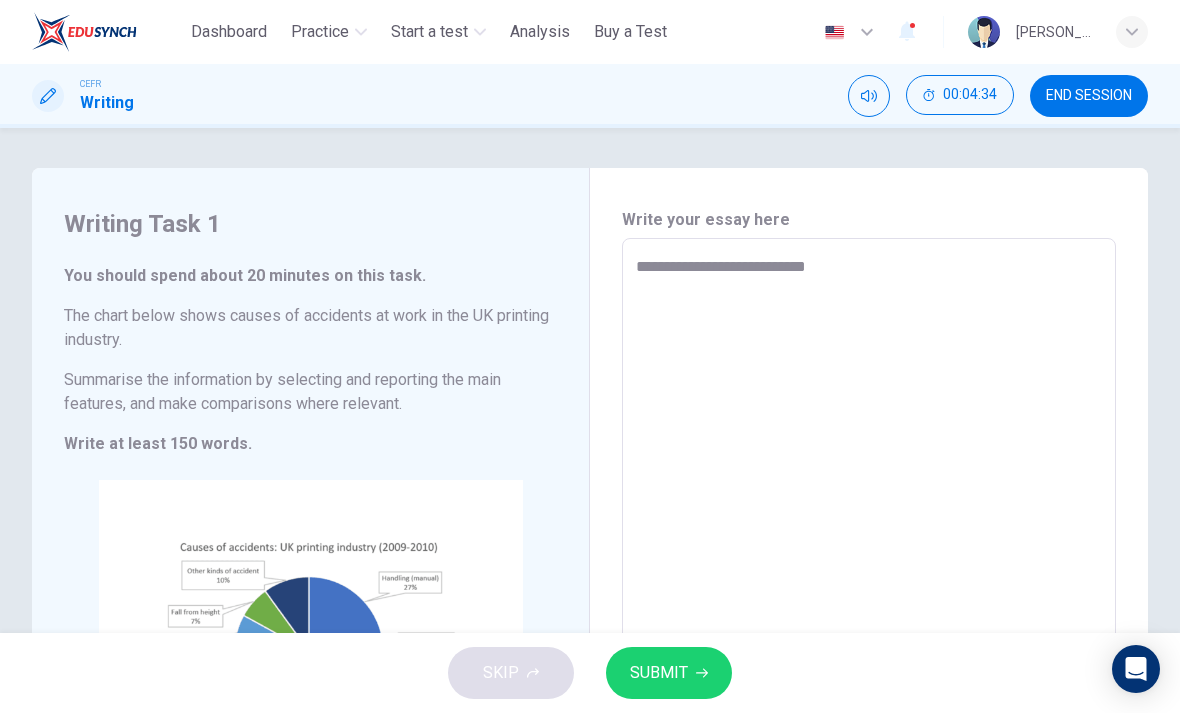 type on "**********" 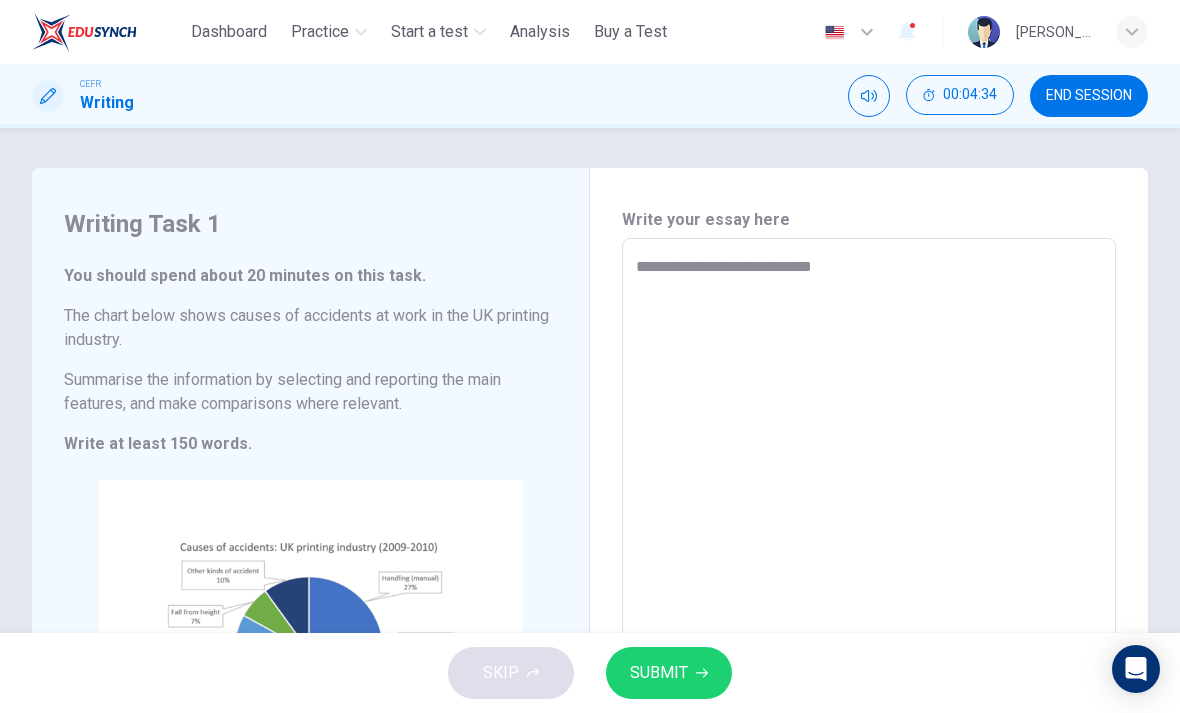 type on "*" 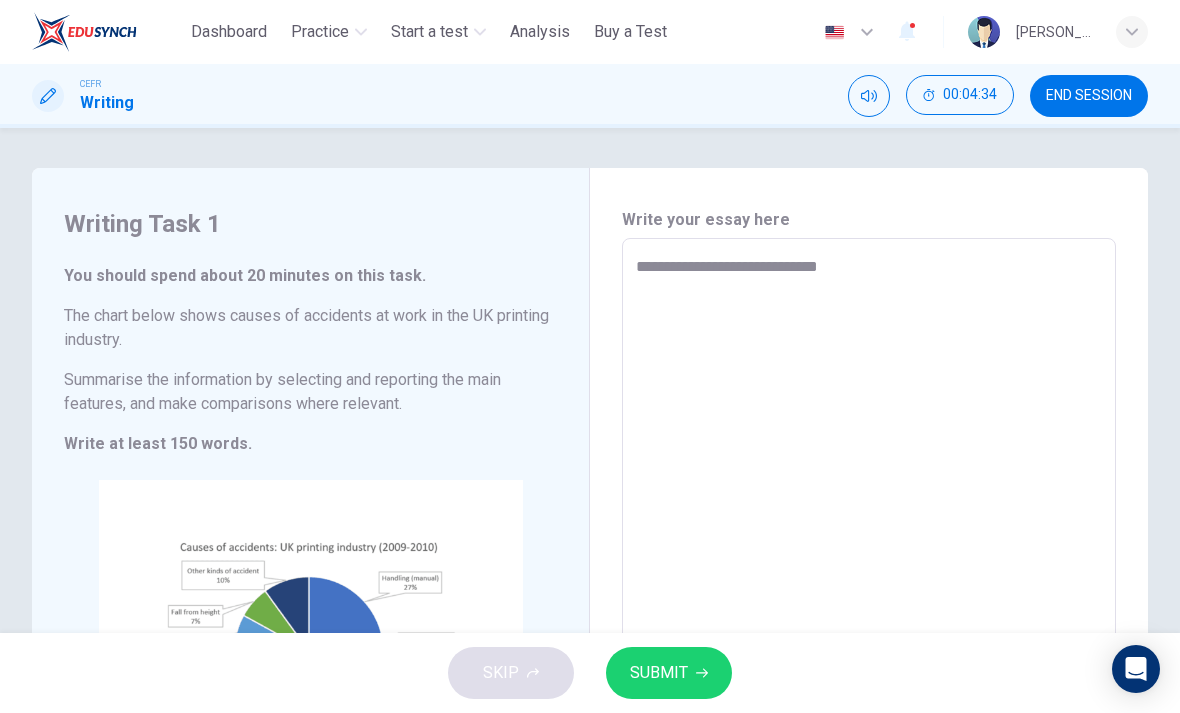 type on "*" 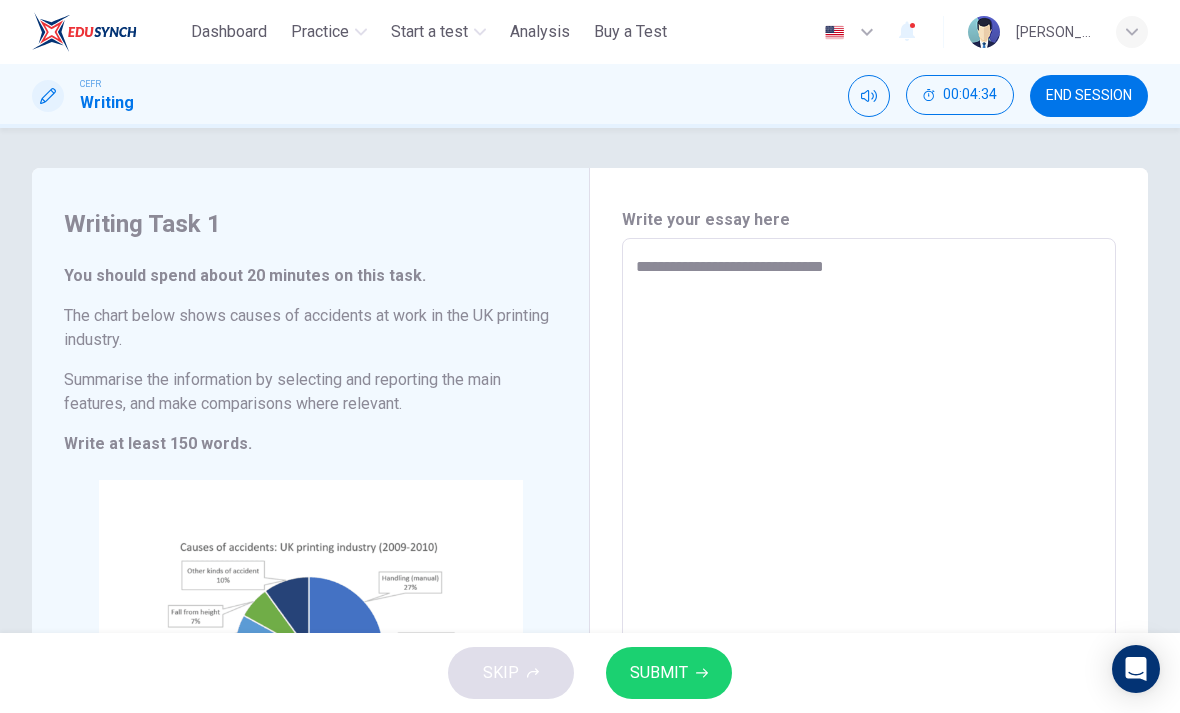 type on "*" 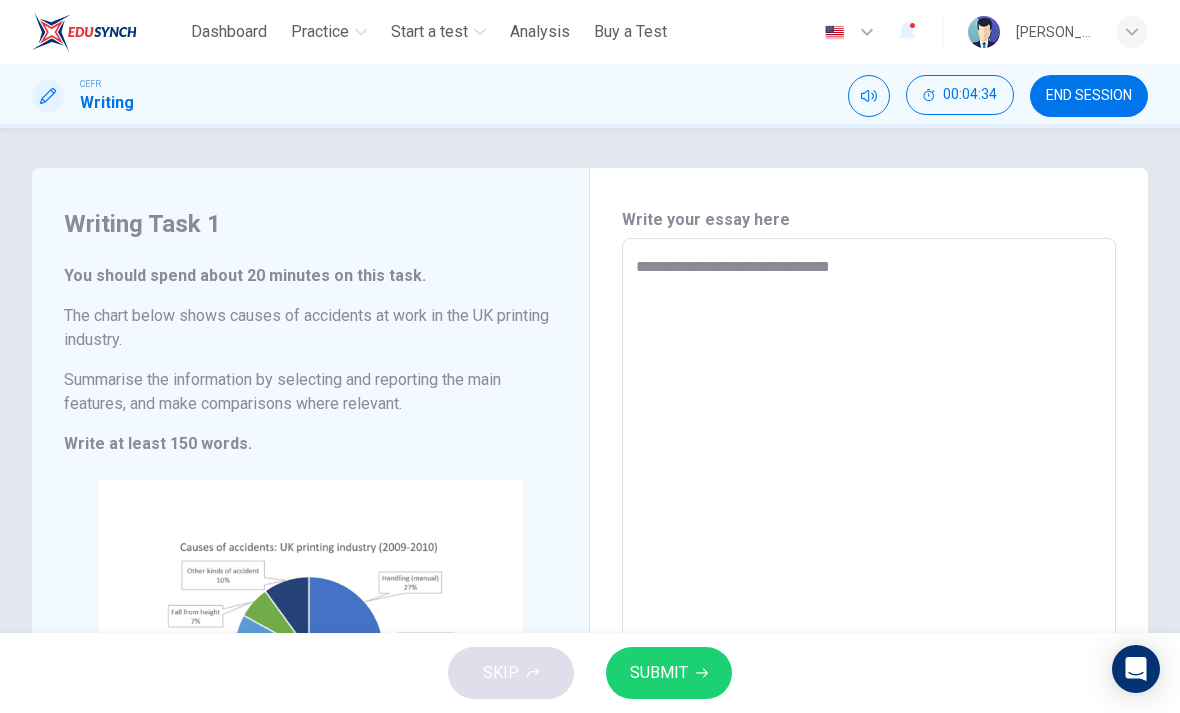 type on "*" 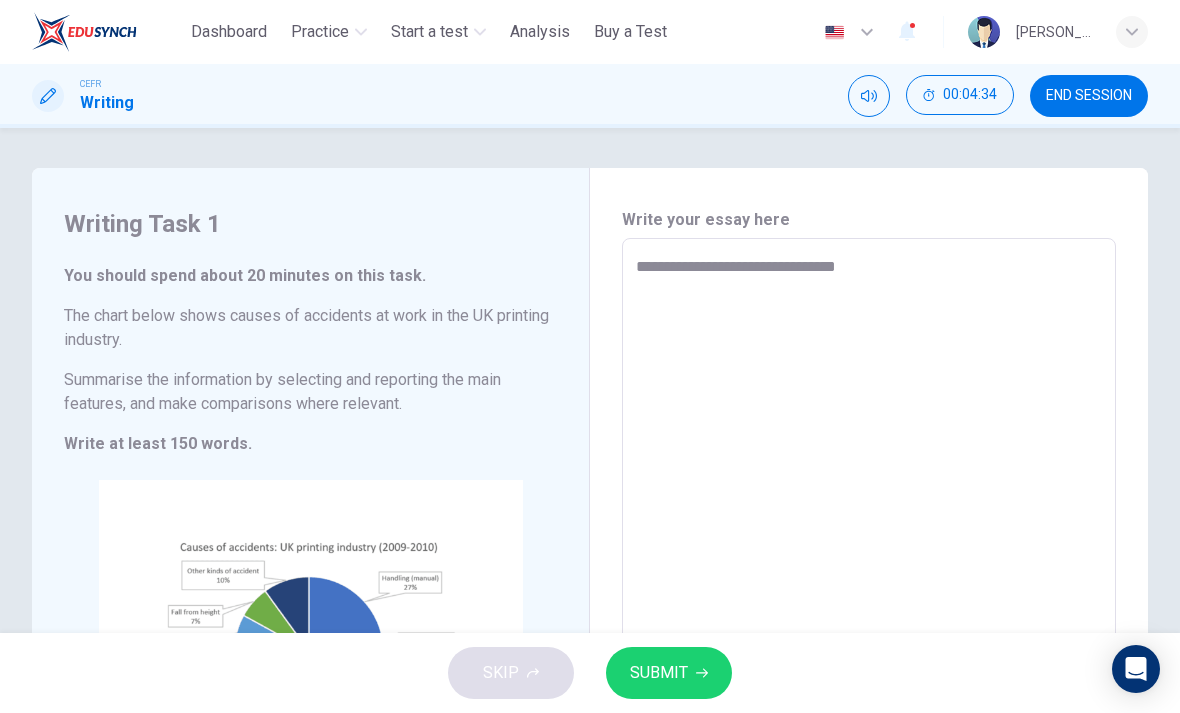 type on "*" 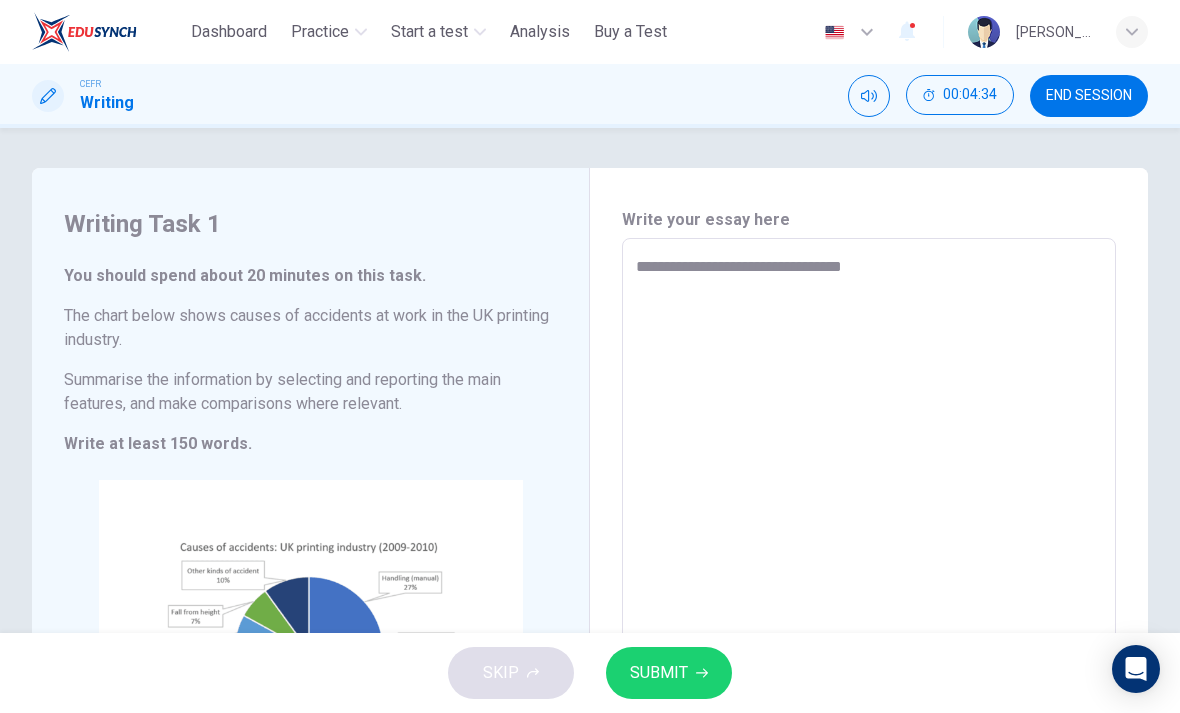 type on "*" 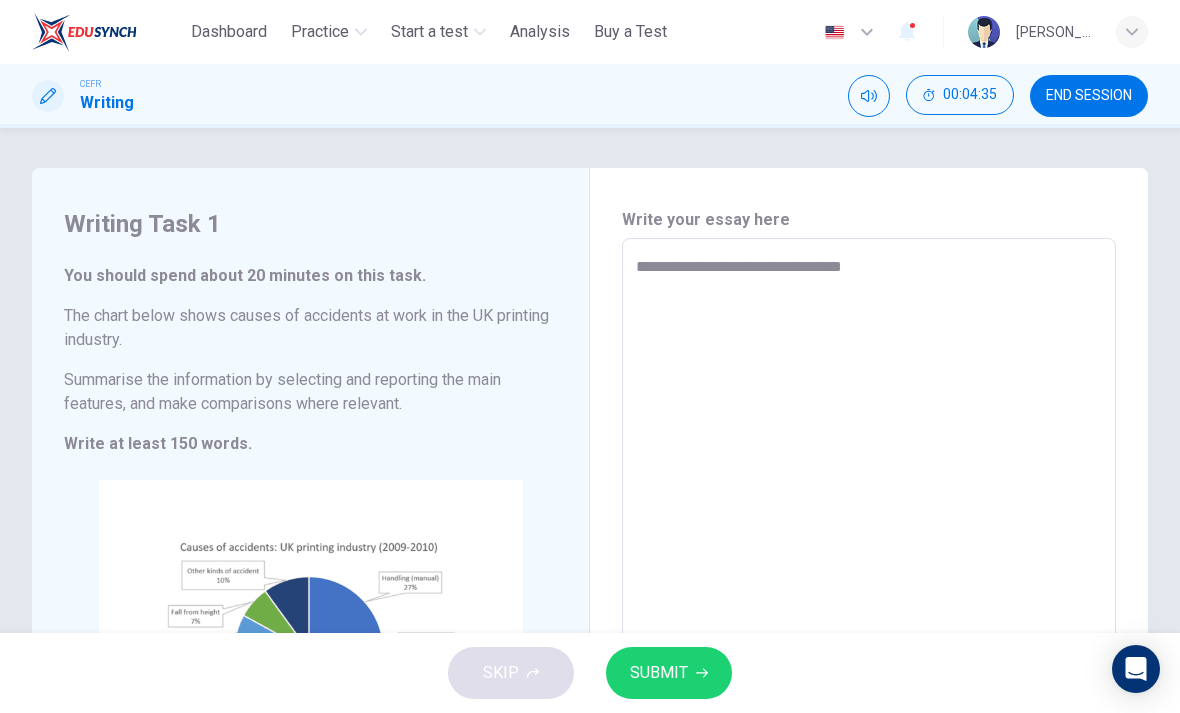 type on "**********" 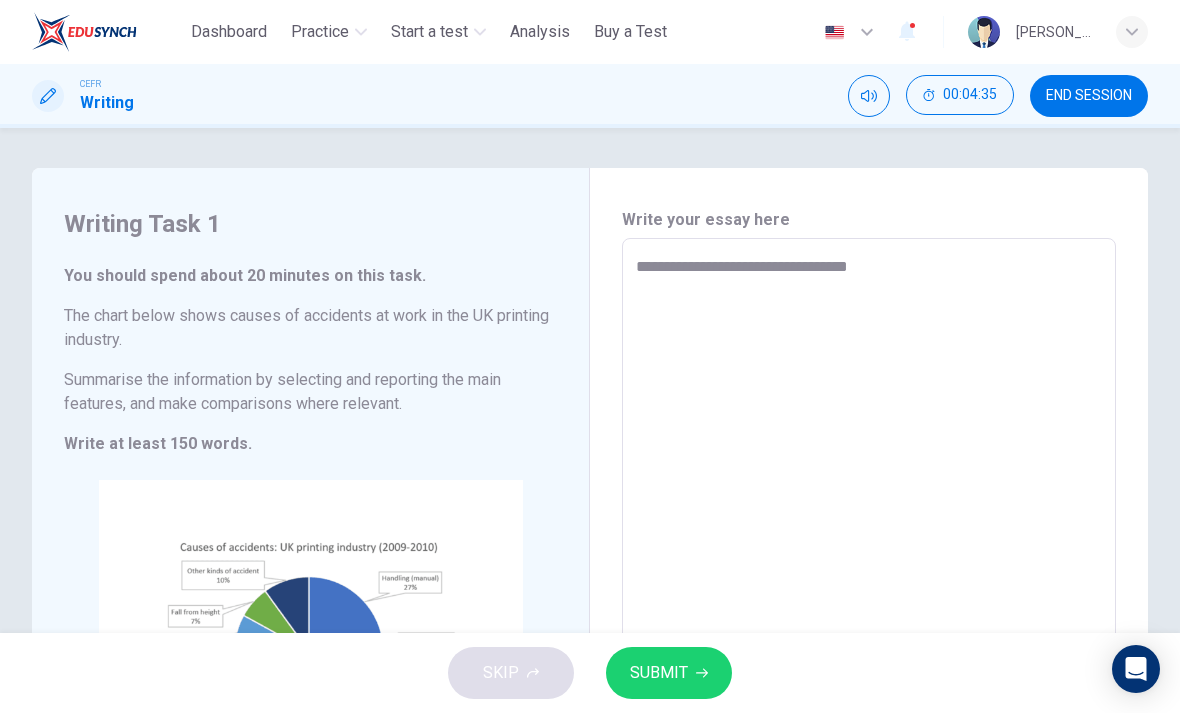 type on "*" 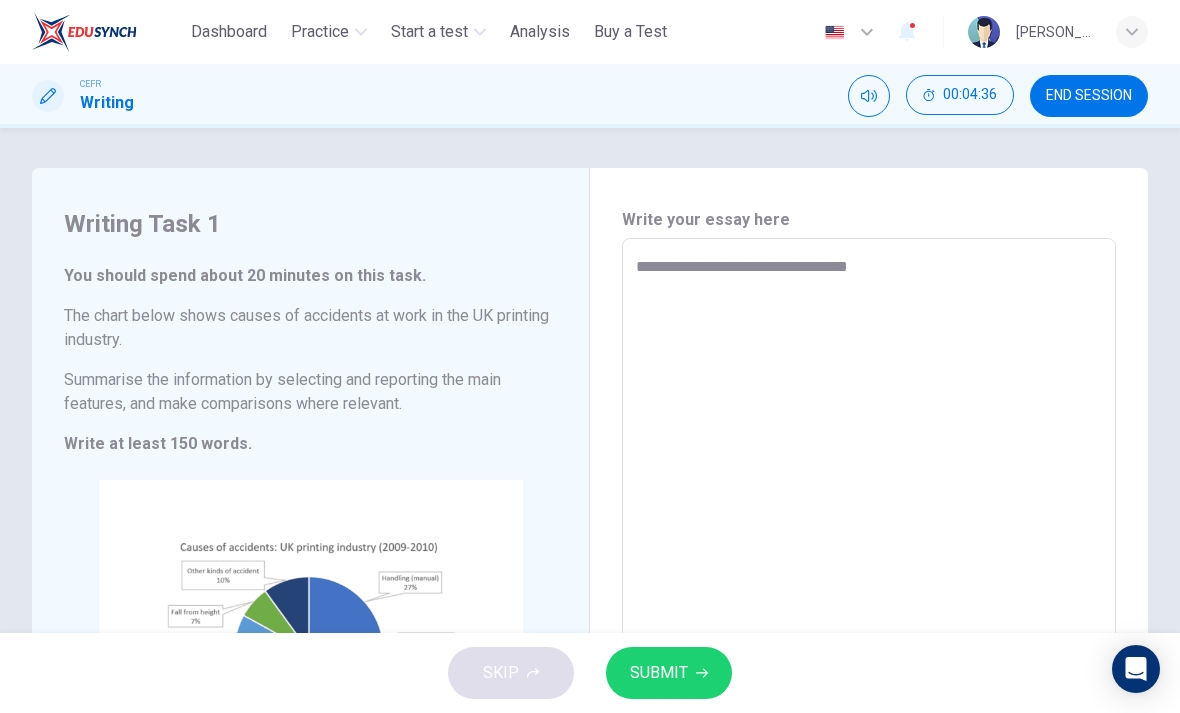 type on "**********" 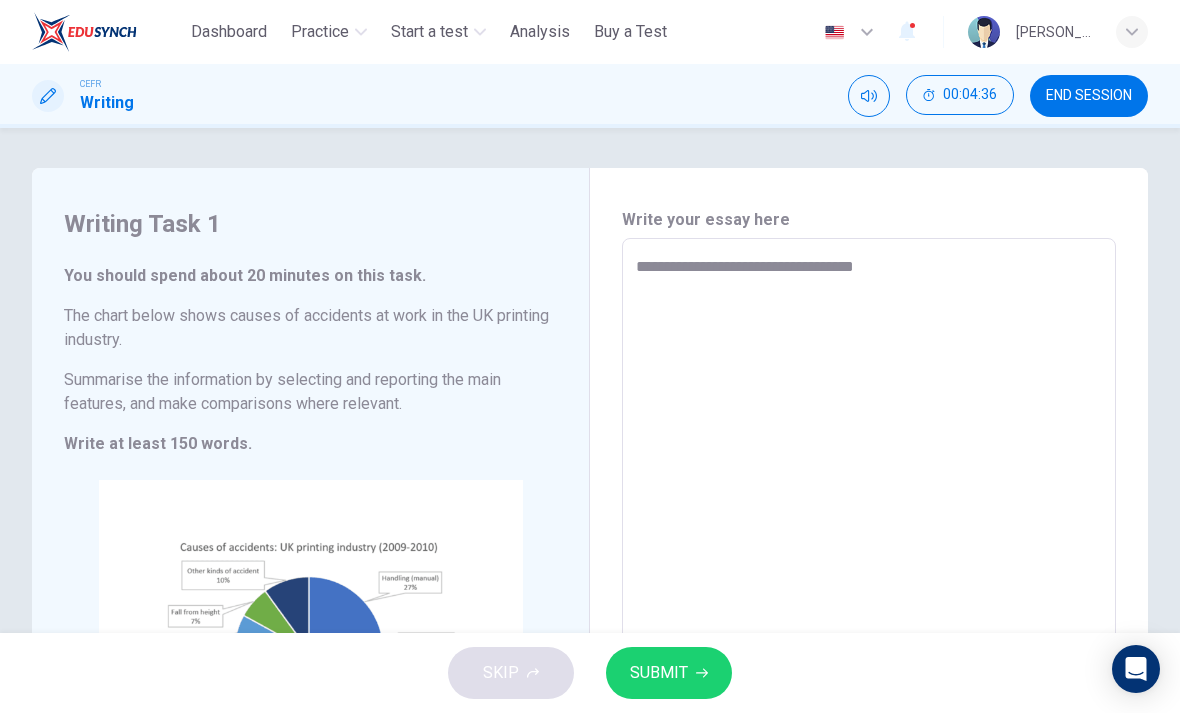 type on "*" 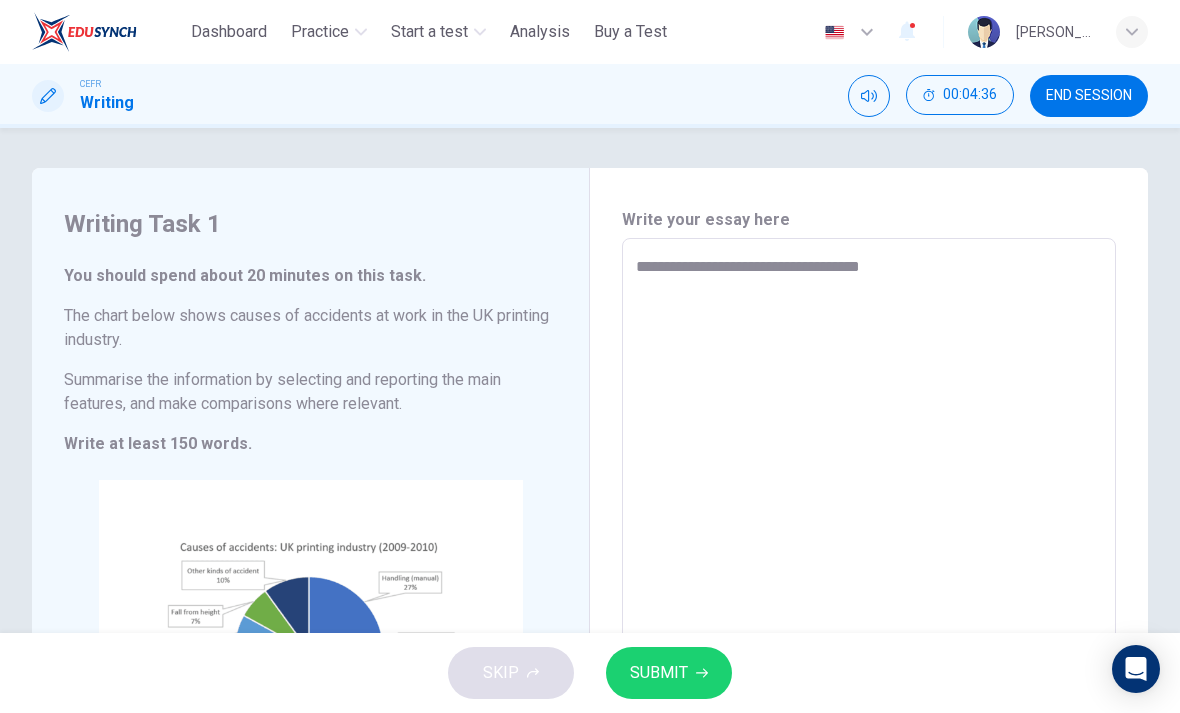 type on "*" 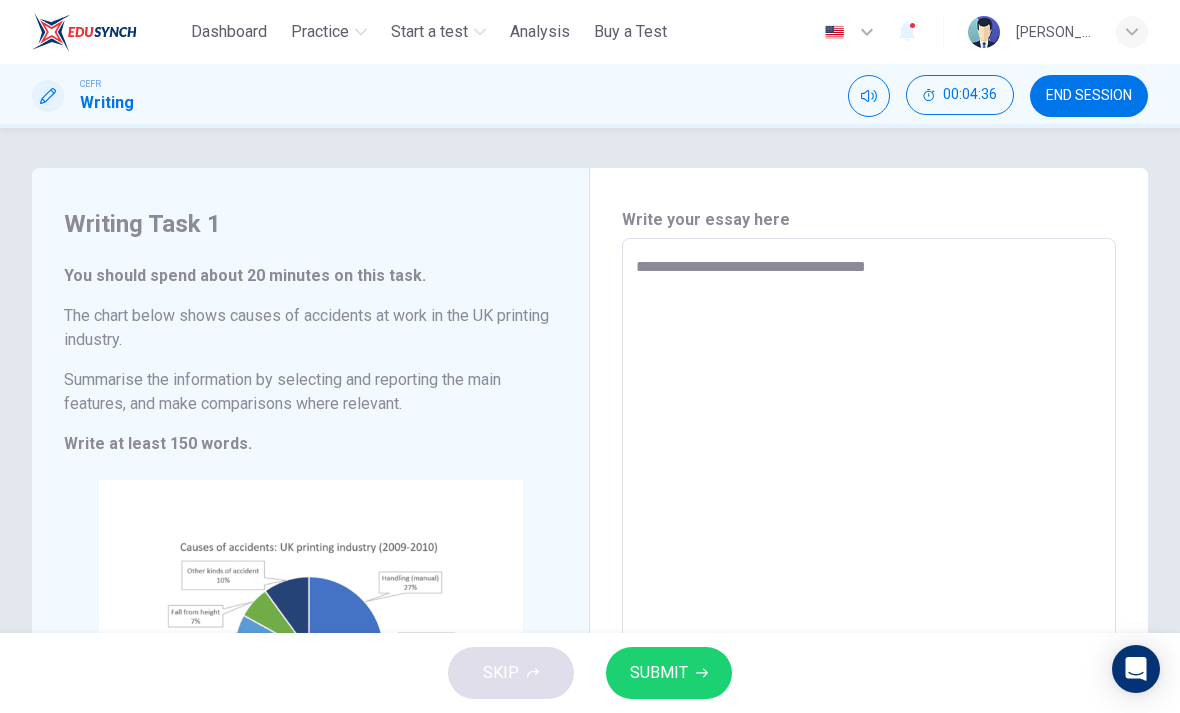type on "*" 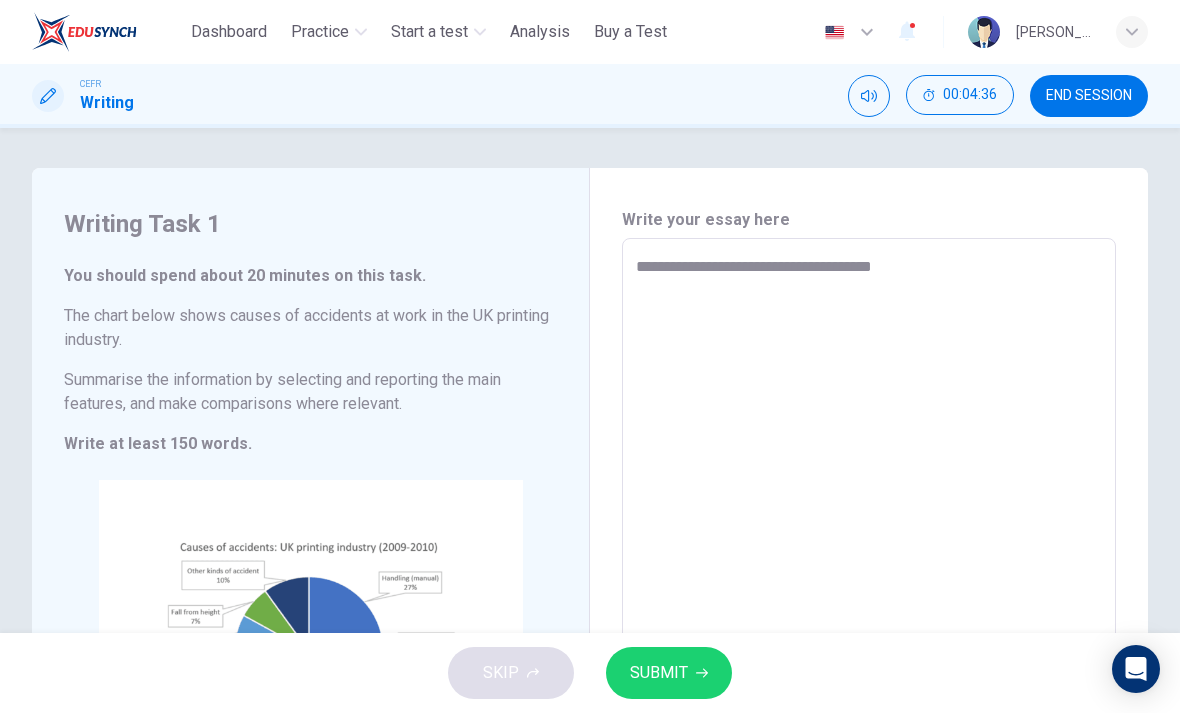 type on "*" 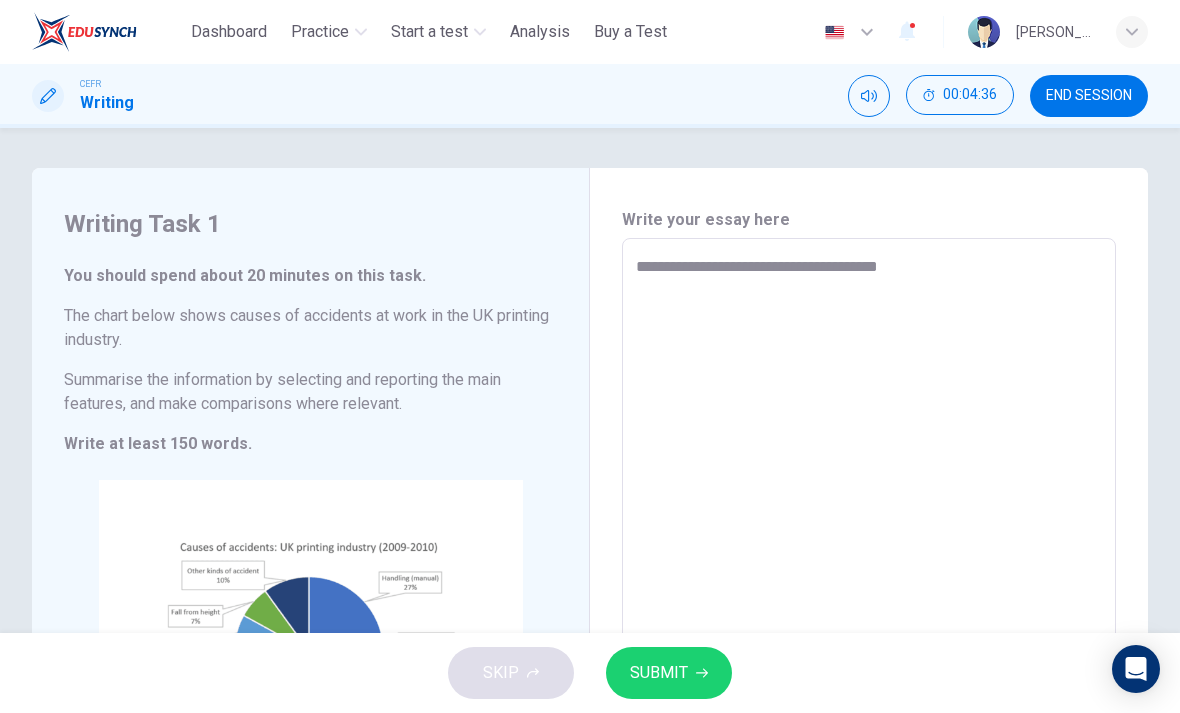 type on "*" 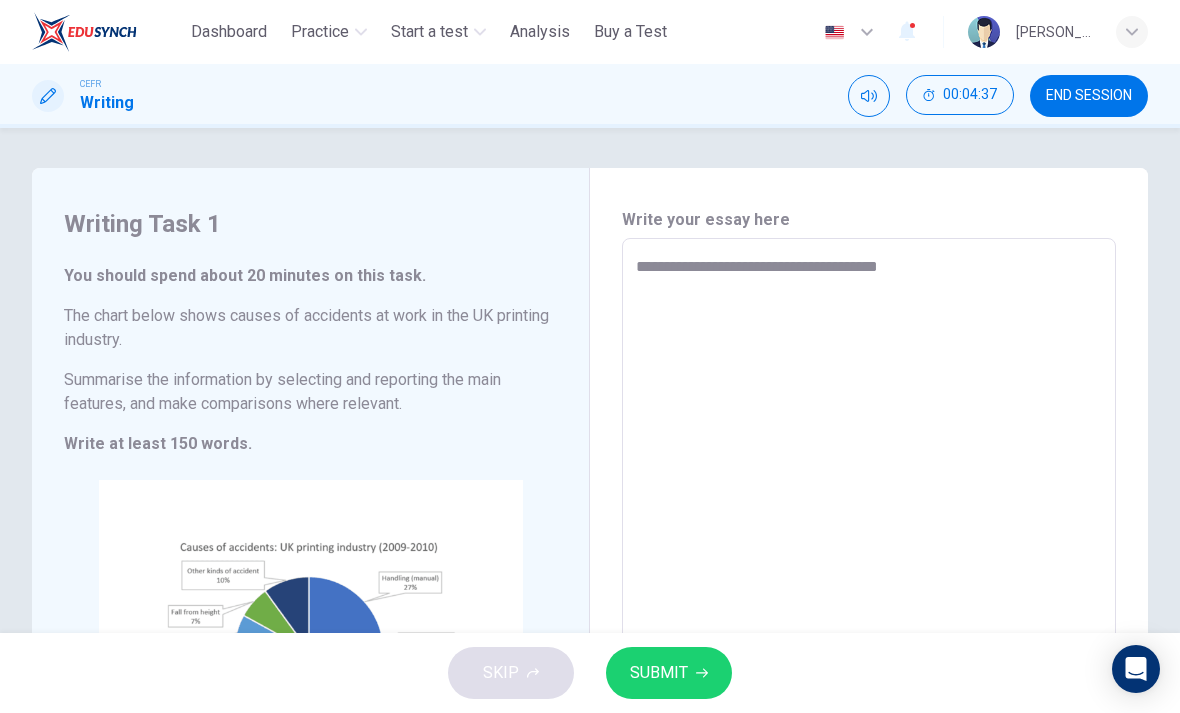 type on "**********" 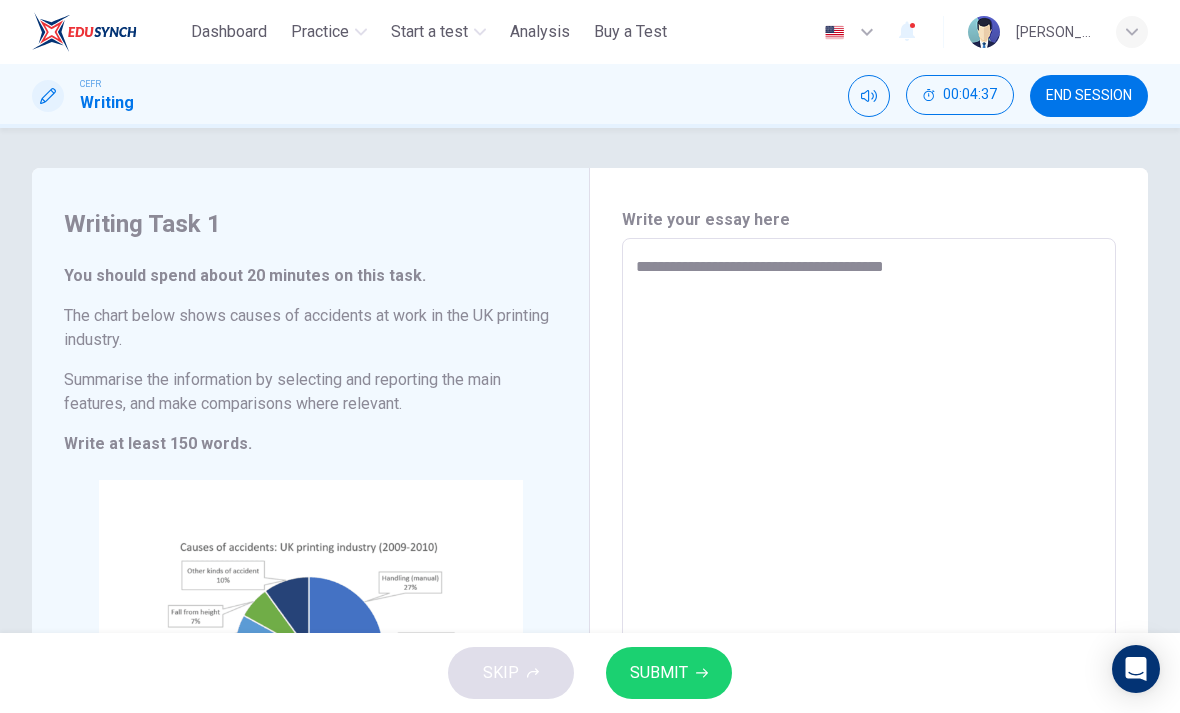 type on "*" 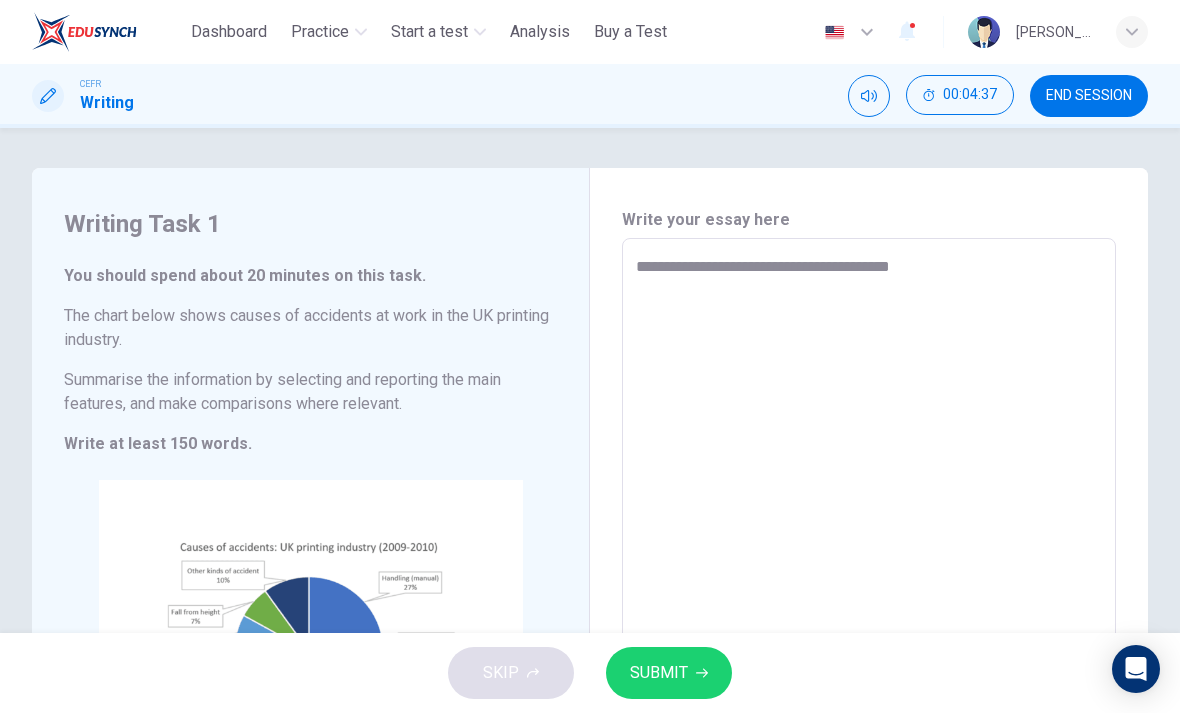 type on "*" 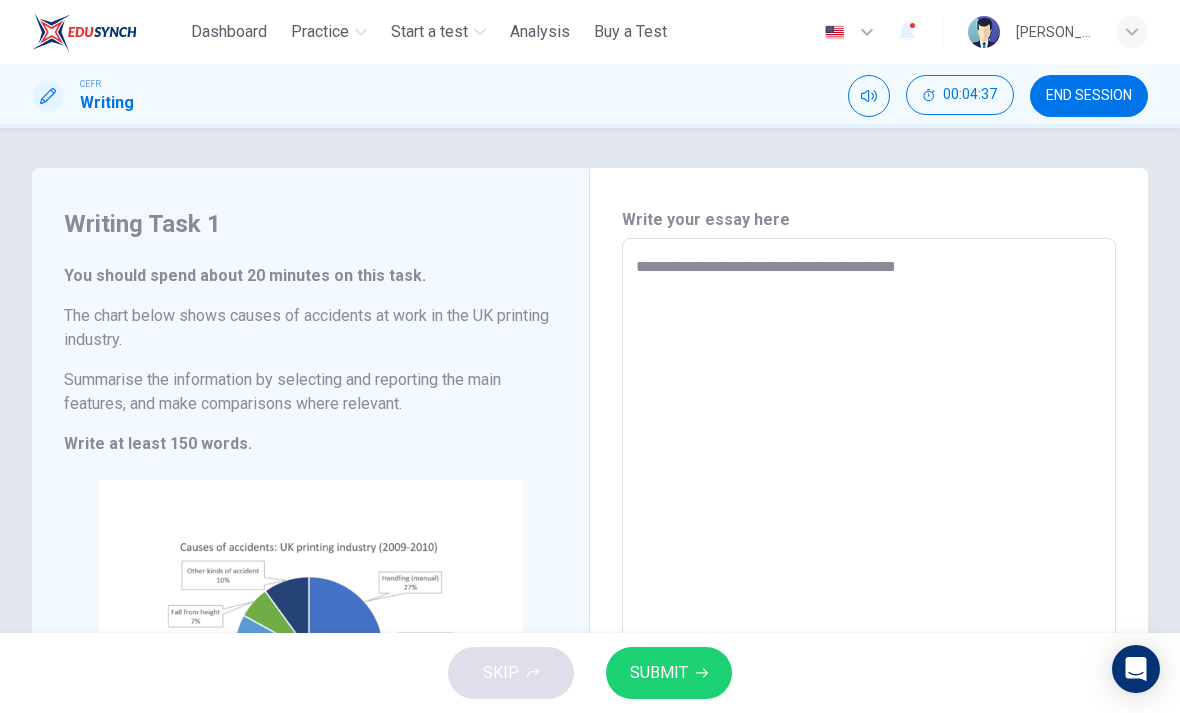 type on "*" 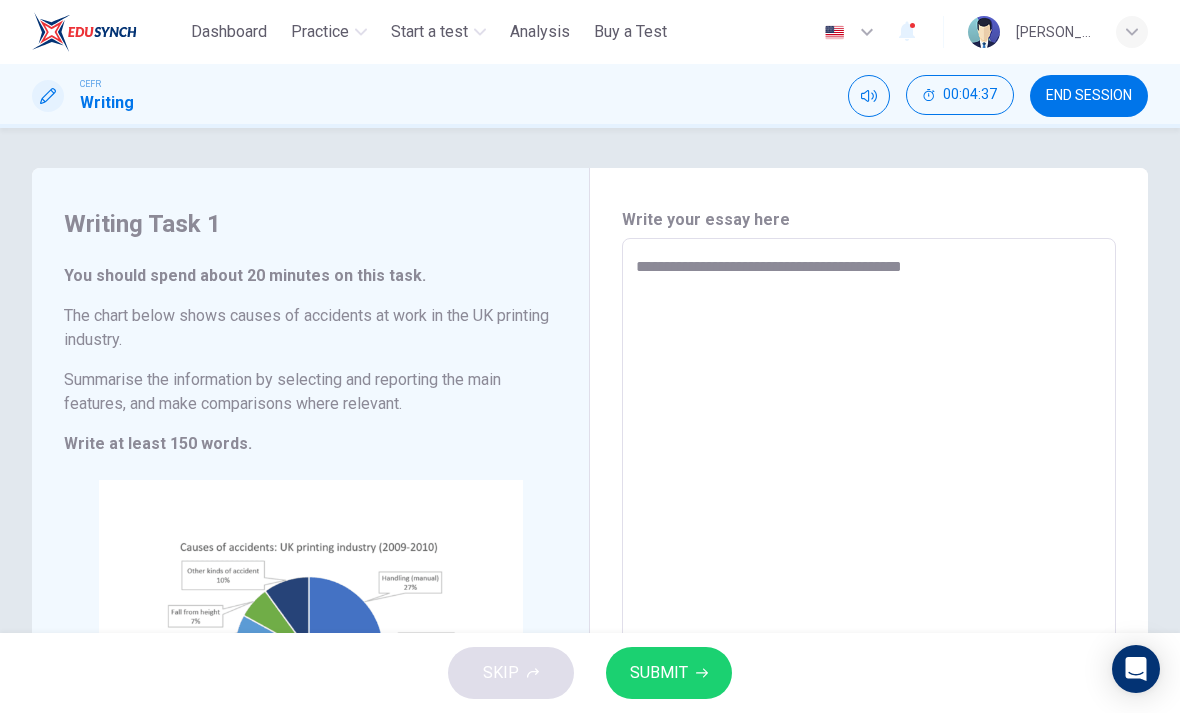 type on "*" 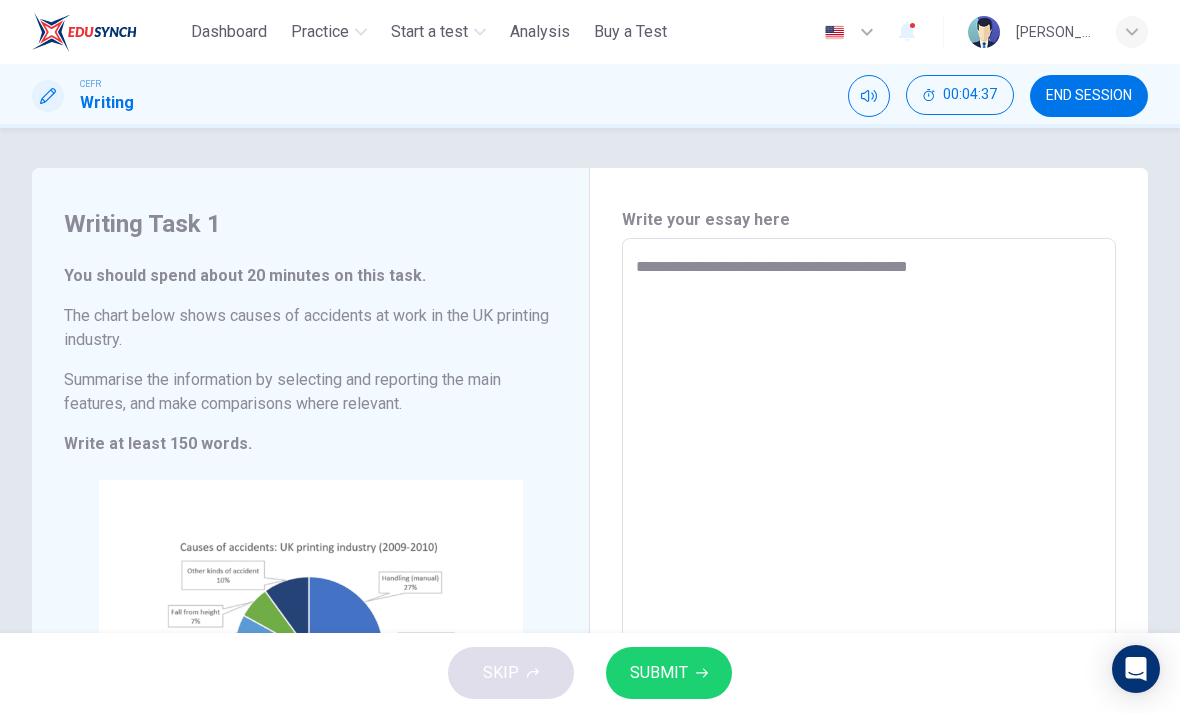type on "*" 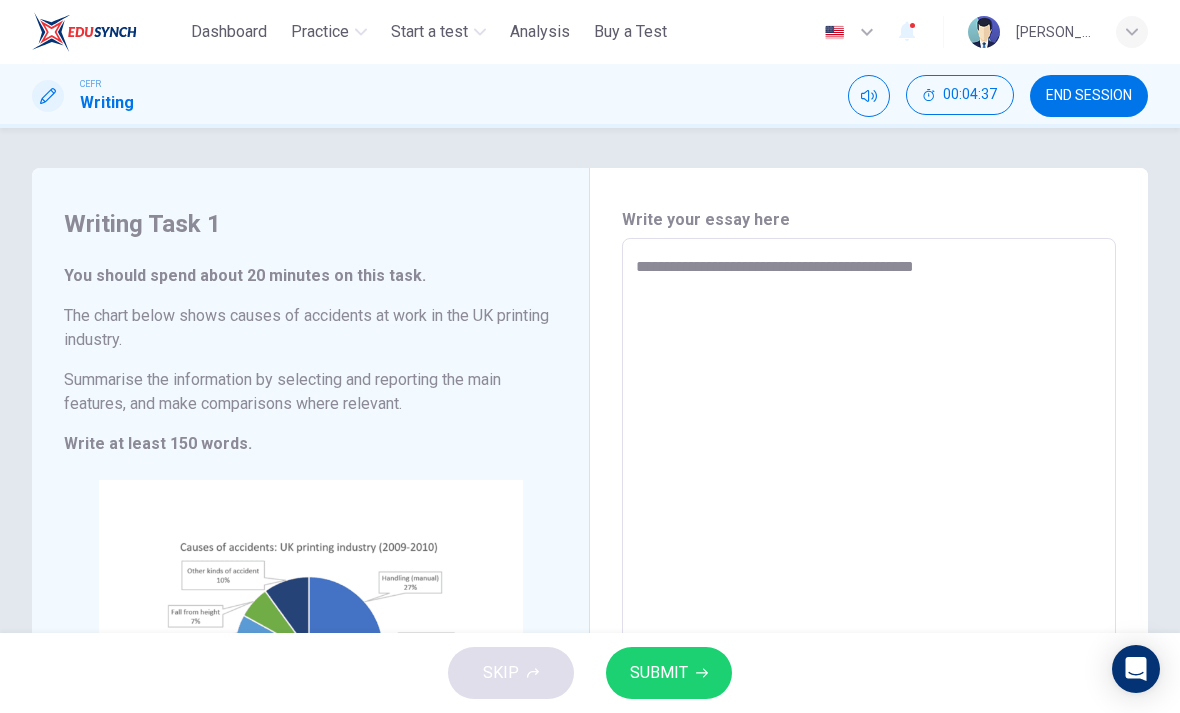 type on "*" 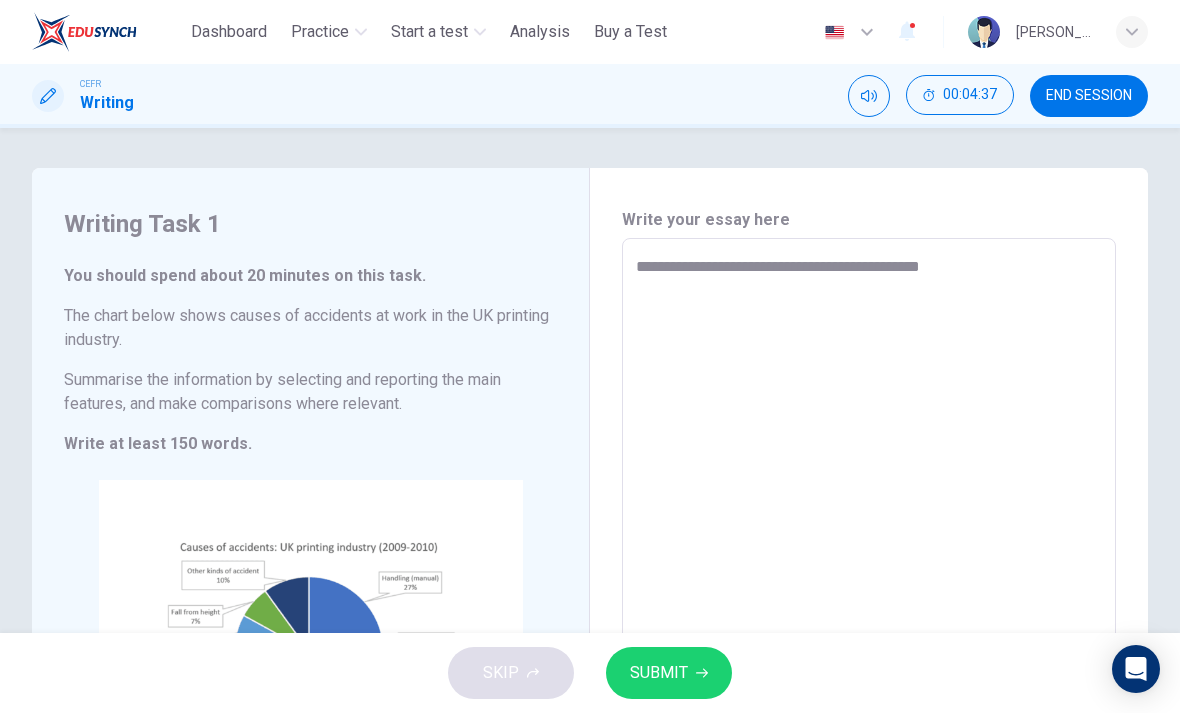 type on "*" 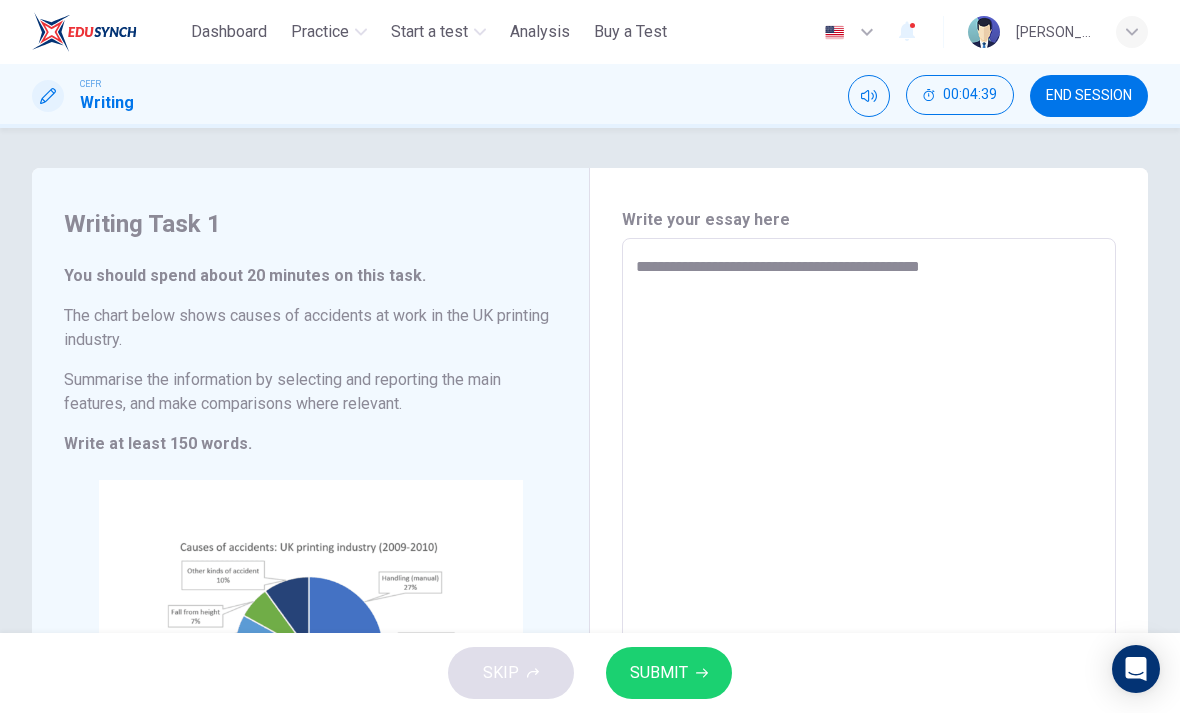 type on "**********" 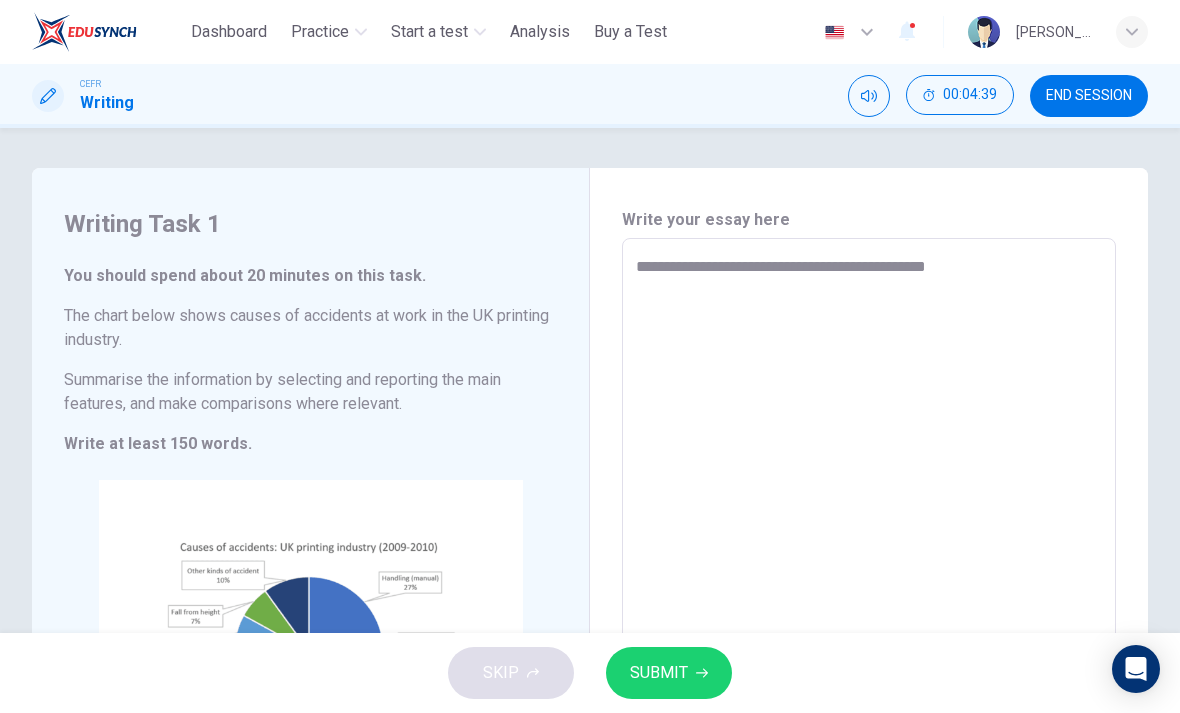 type on "*" 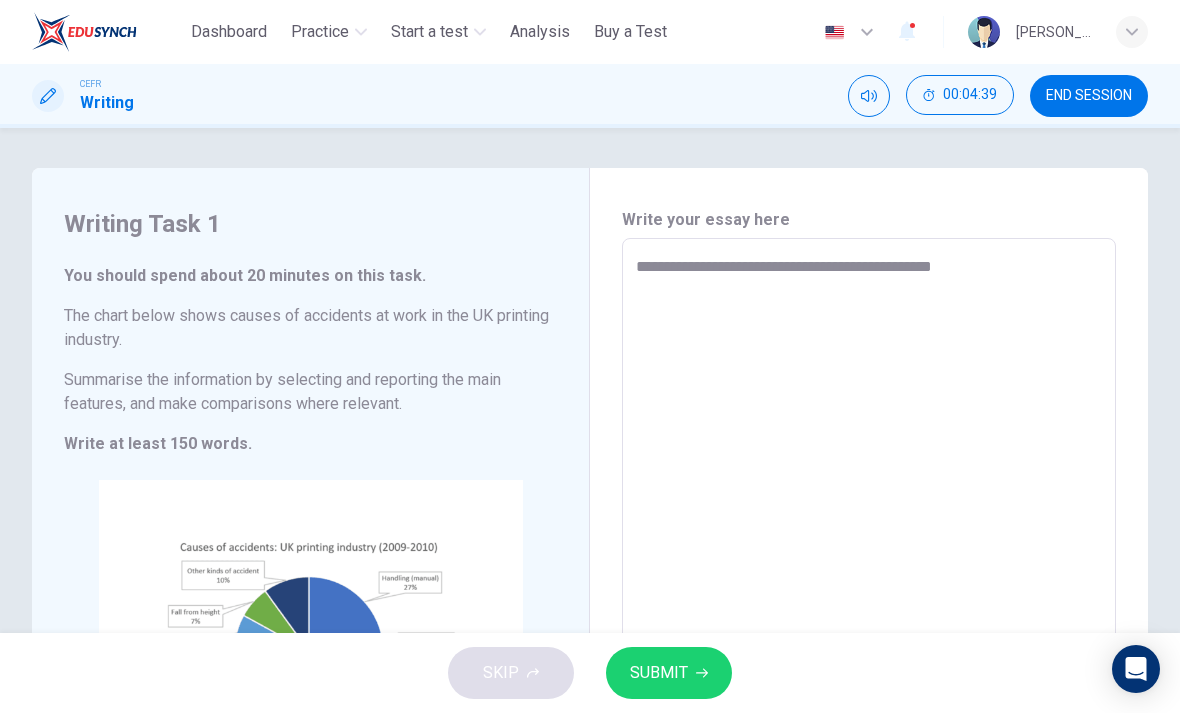 type on "*" 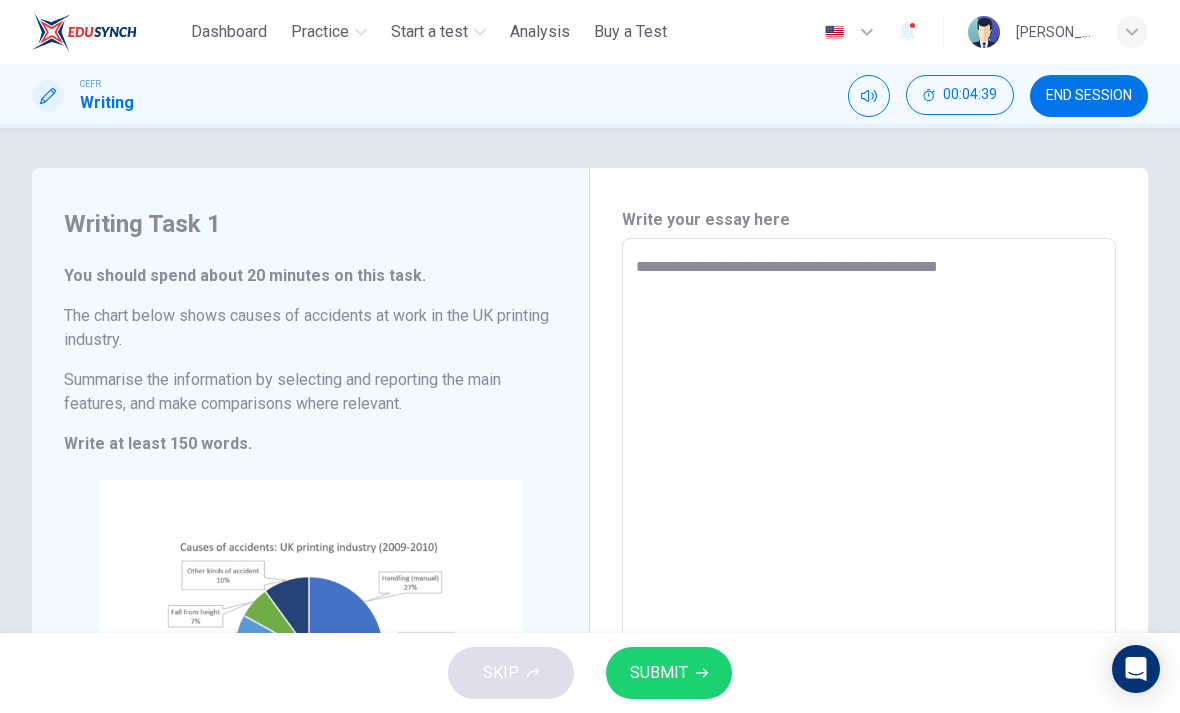 type on "*" 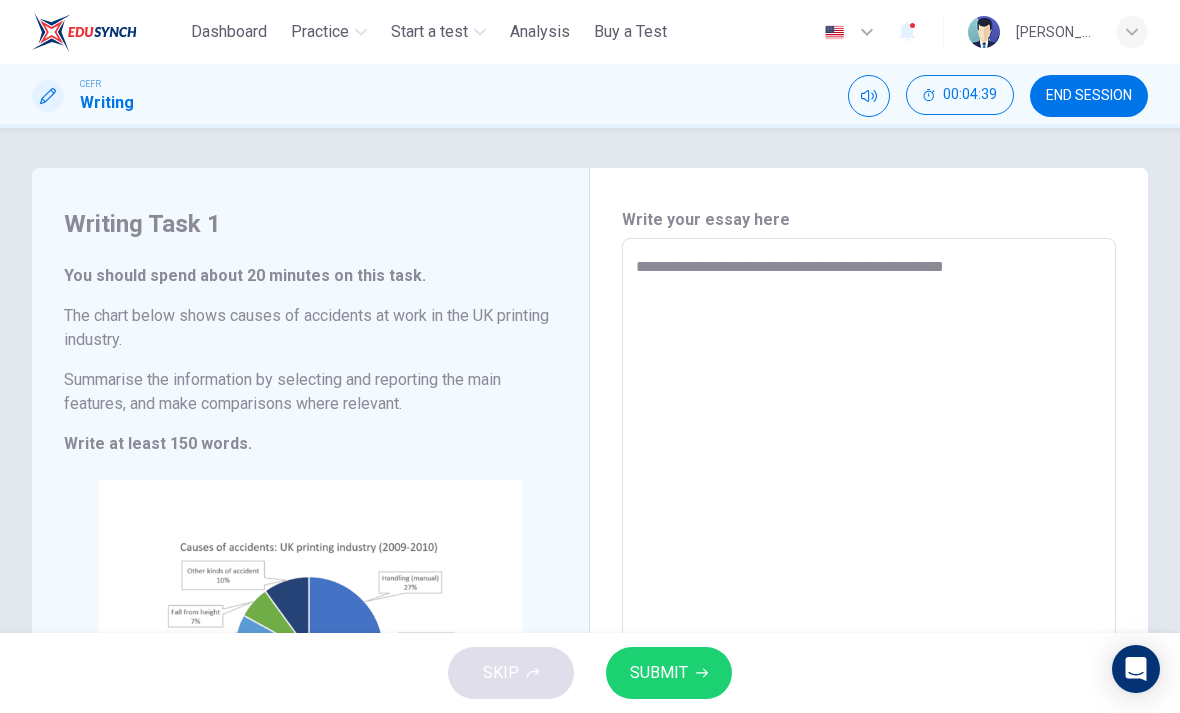 type on "*" 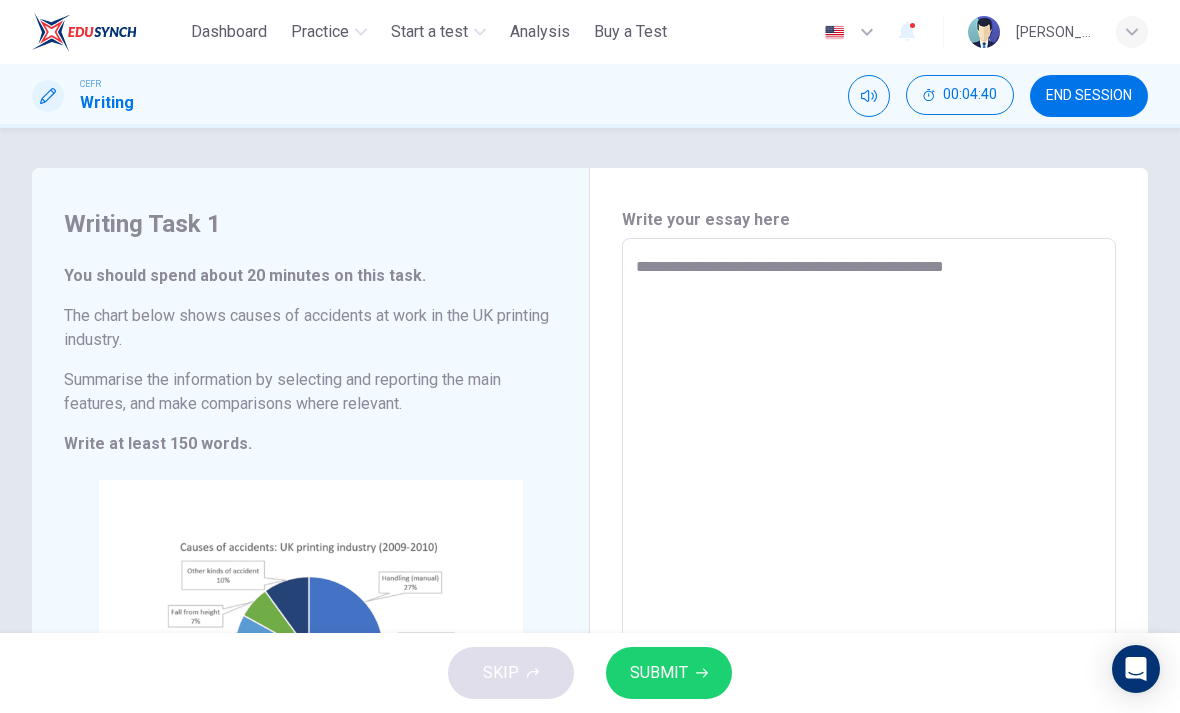 type on "**********" 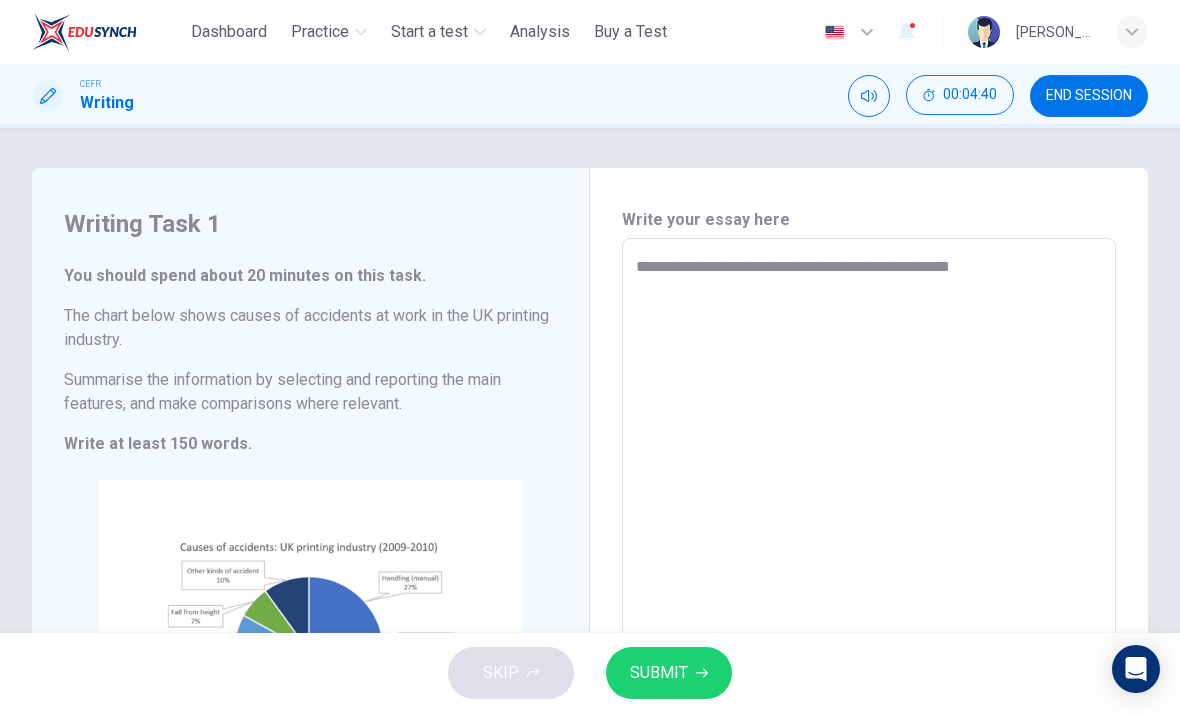 type on "*" 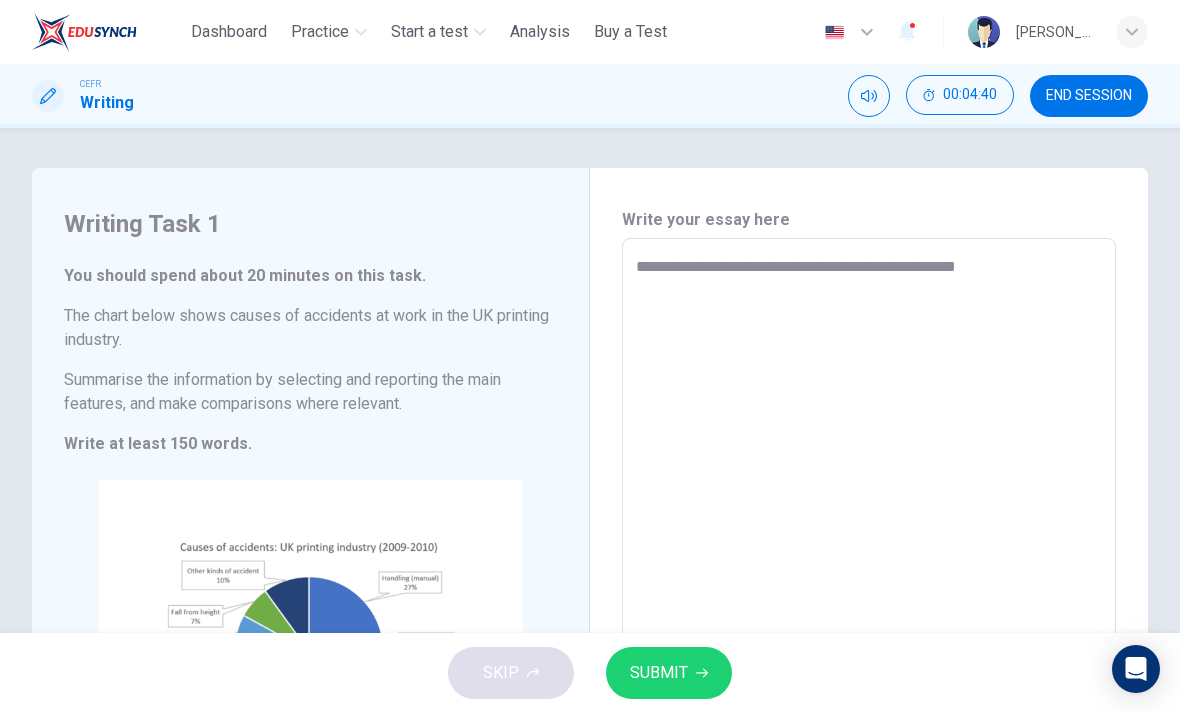 type on "*" 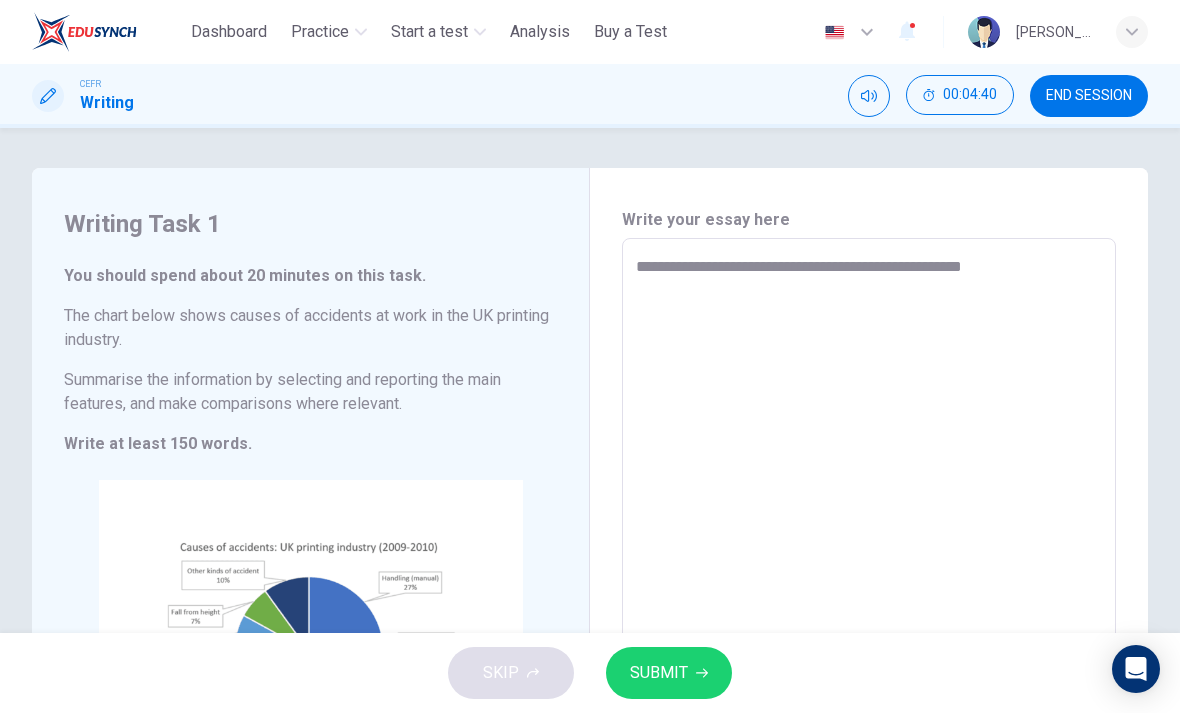 type on "*" 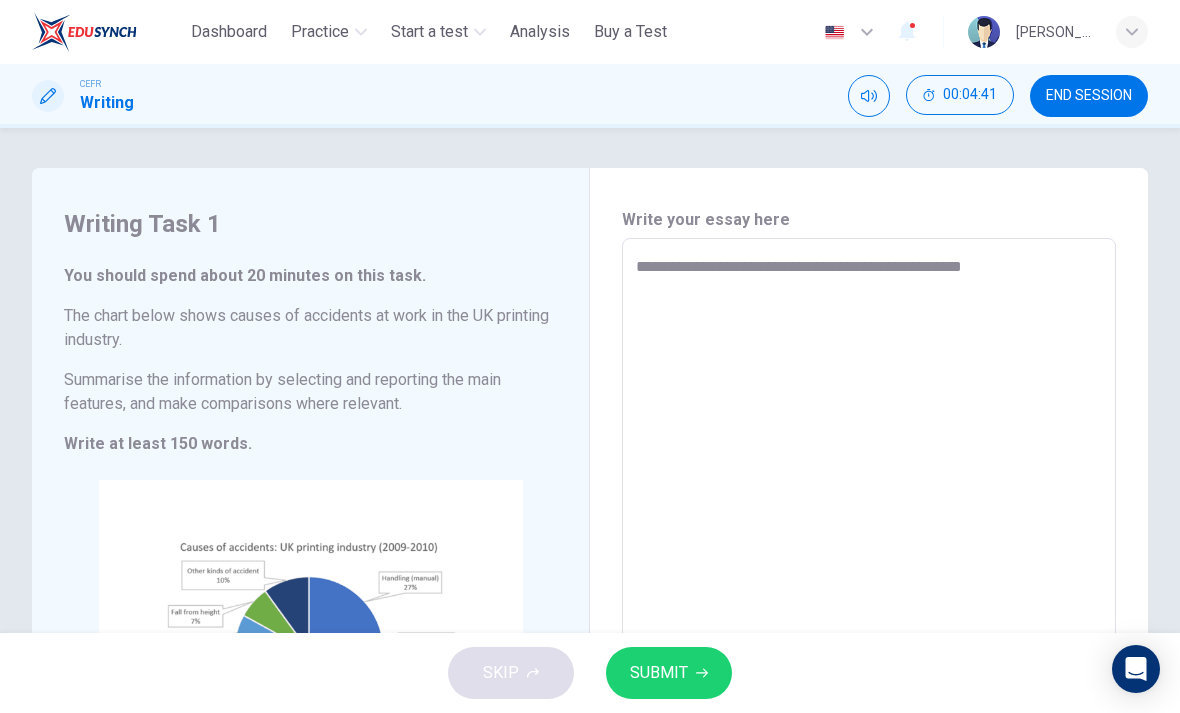 type on "**********" 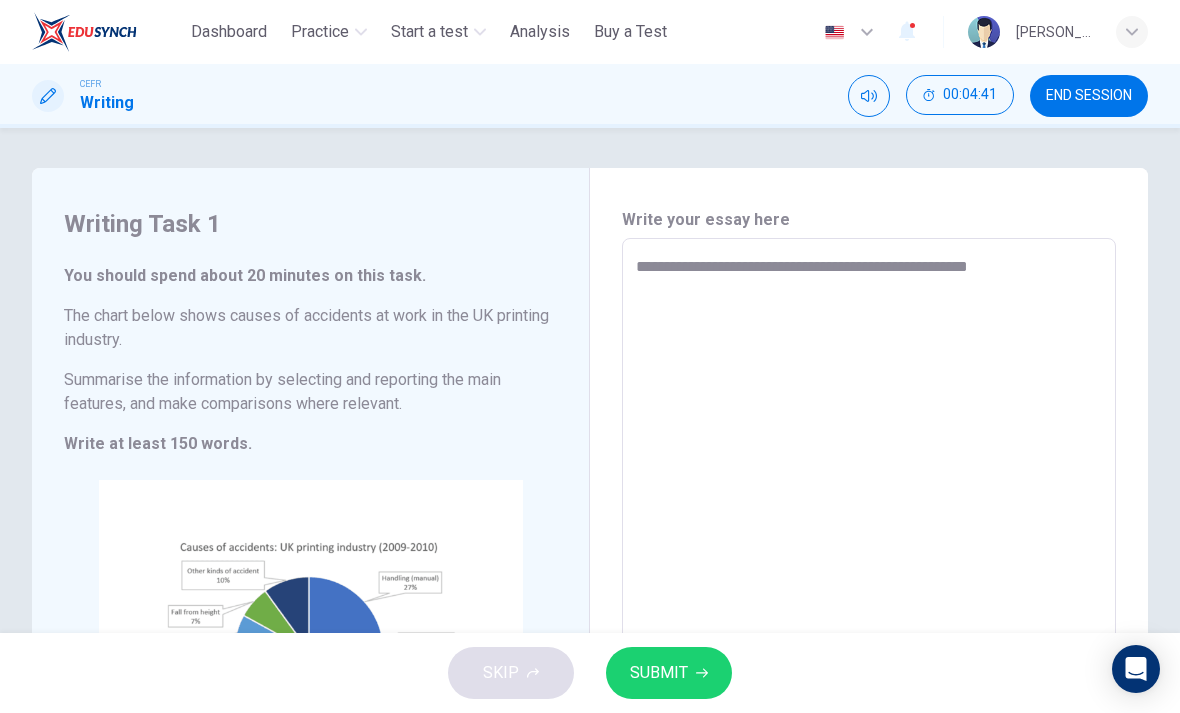 type on "*" 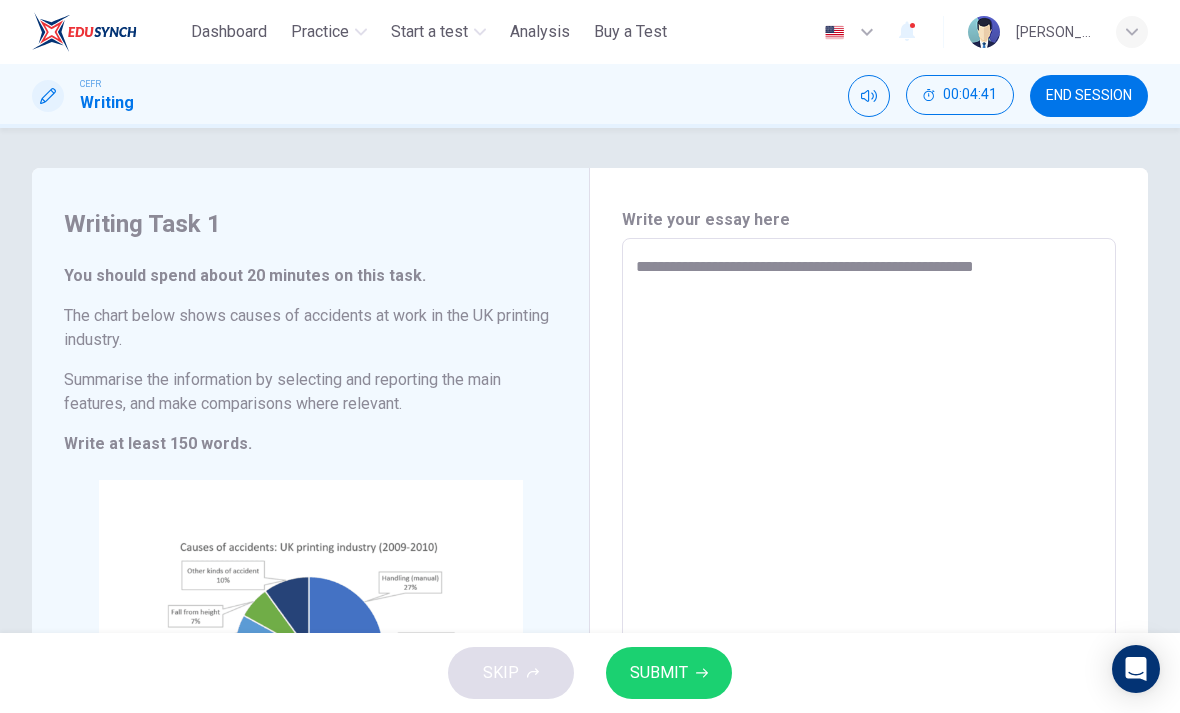 type on "*" 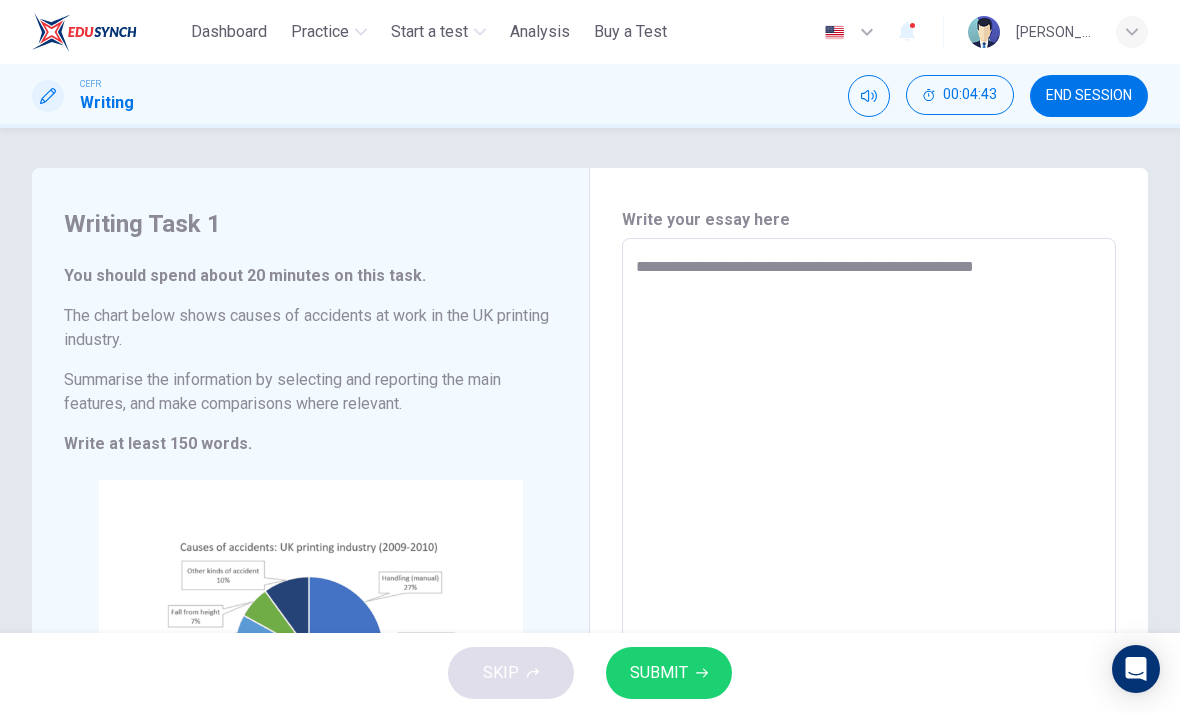 type on "**********" 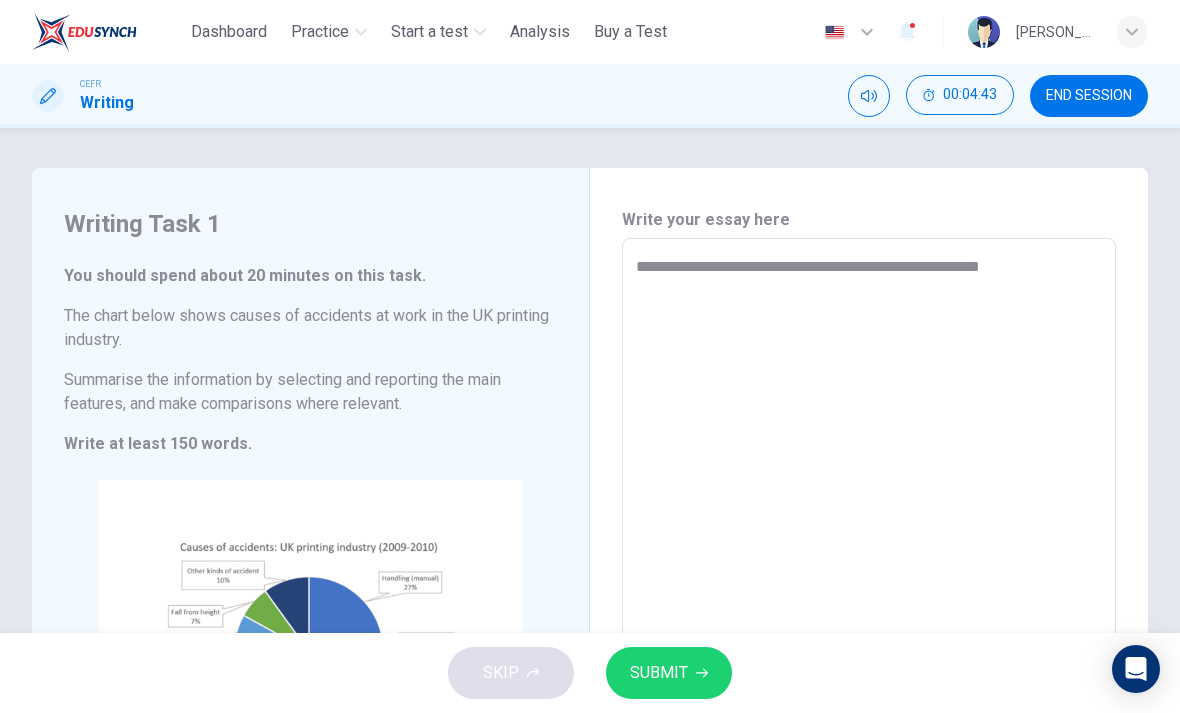 type on "*" 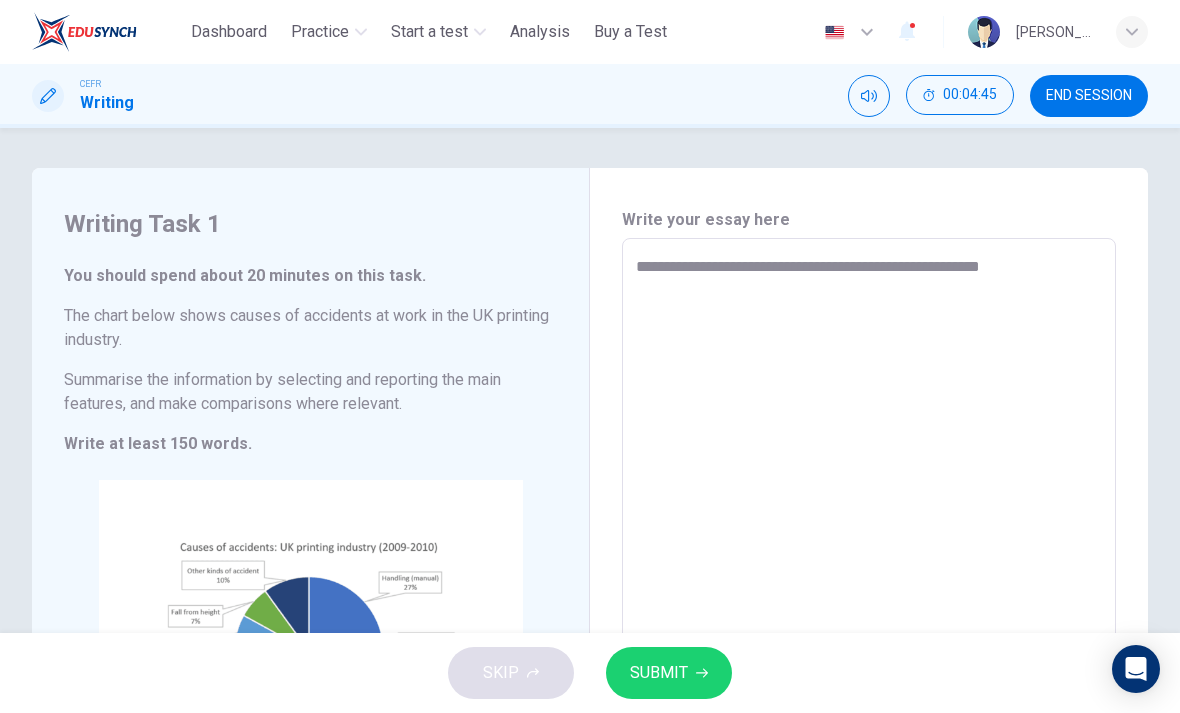 type on "**********" 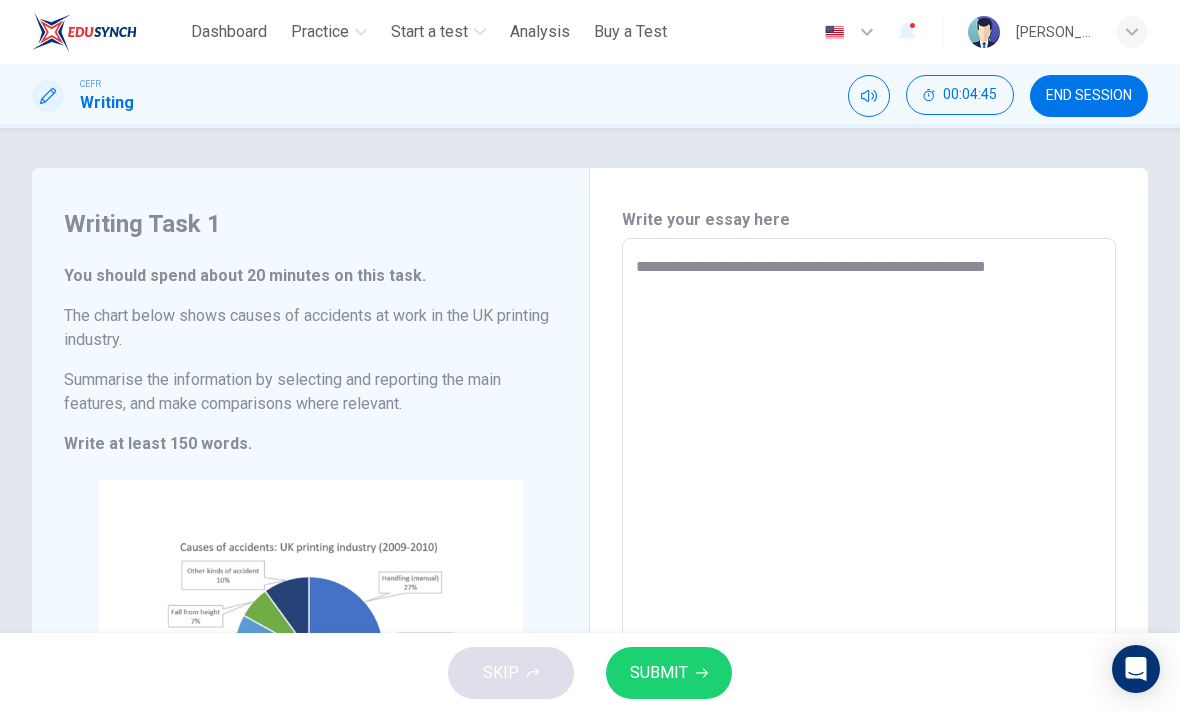 type on "*" 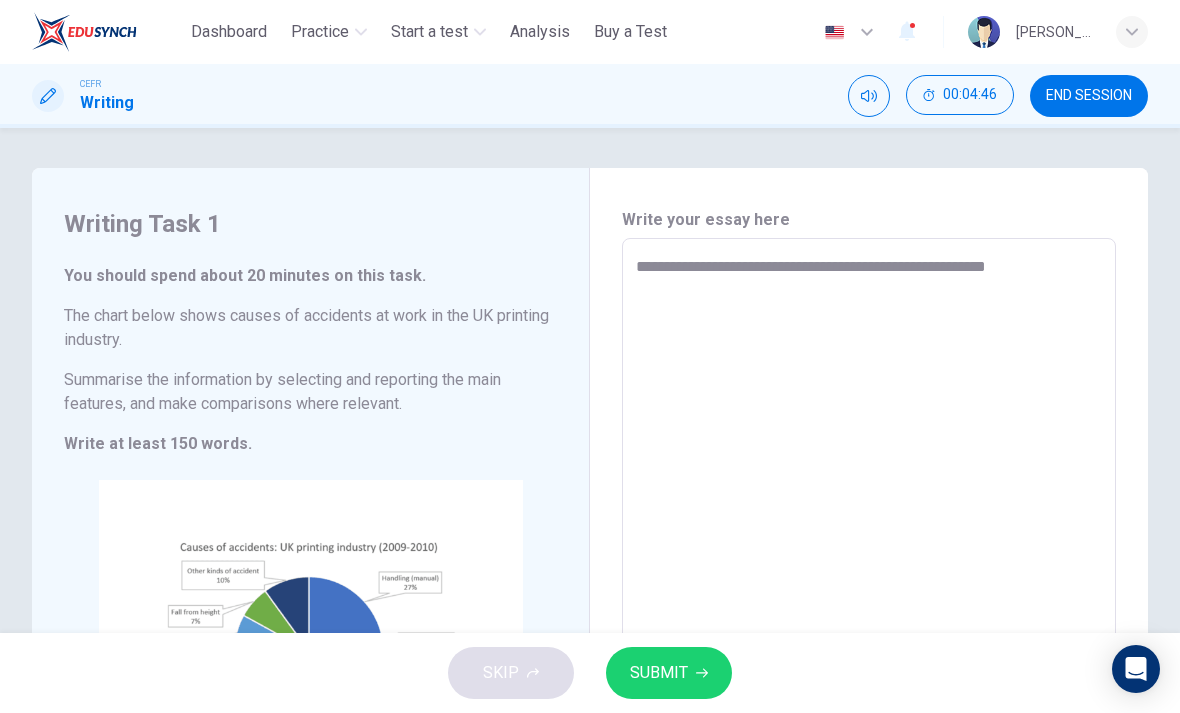 type on "**********" 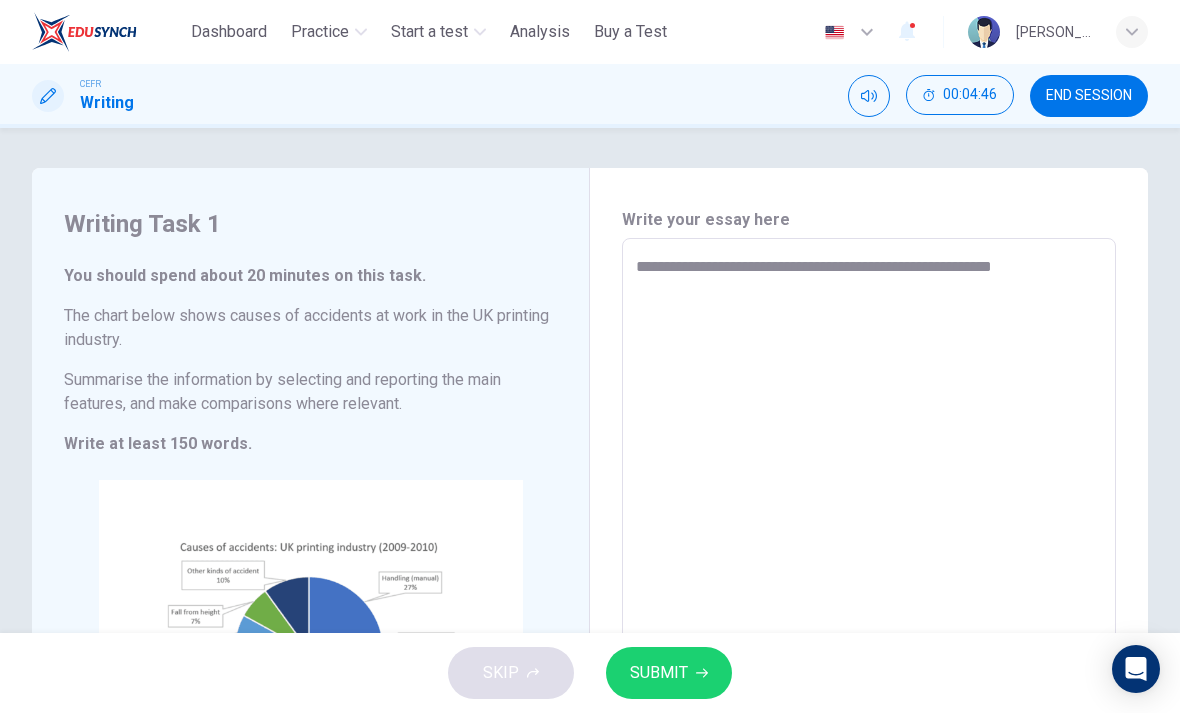 type on "*" 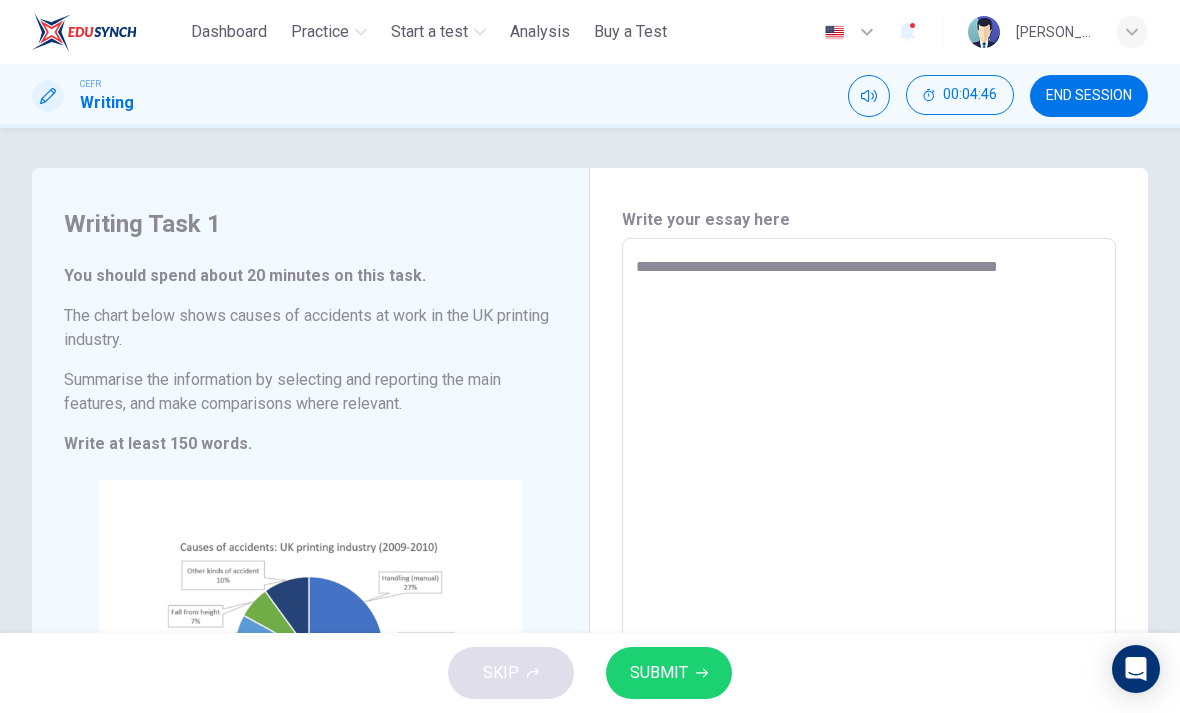 type on "*" 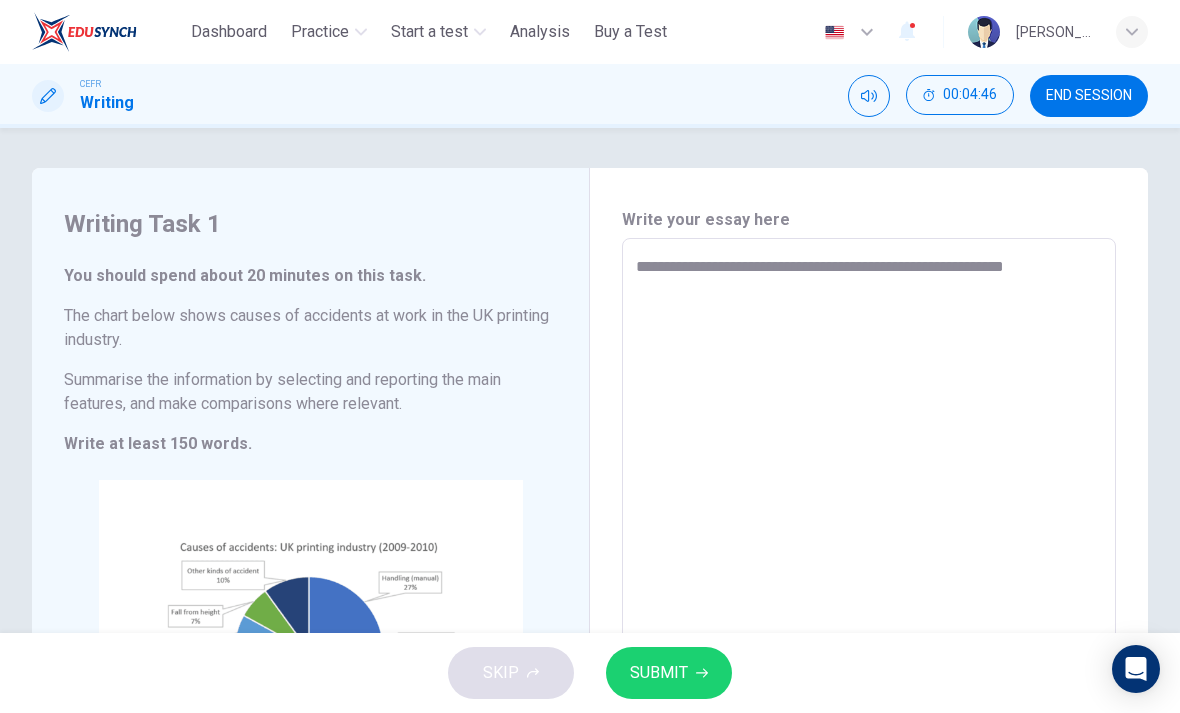 type on "*" 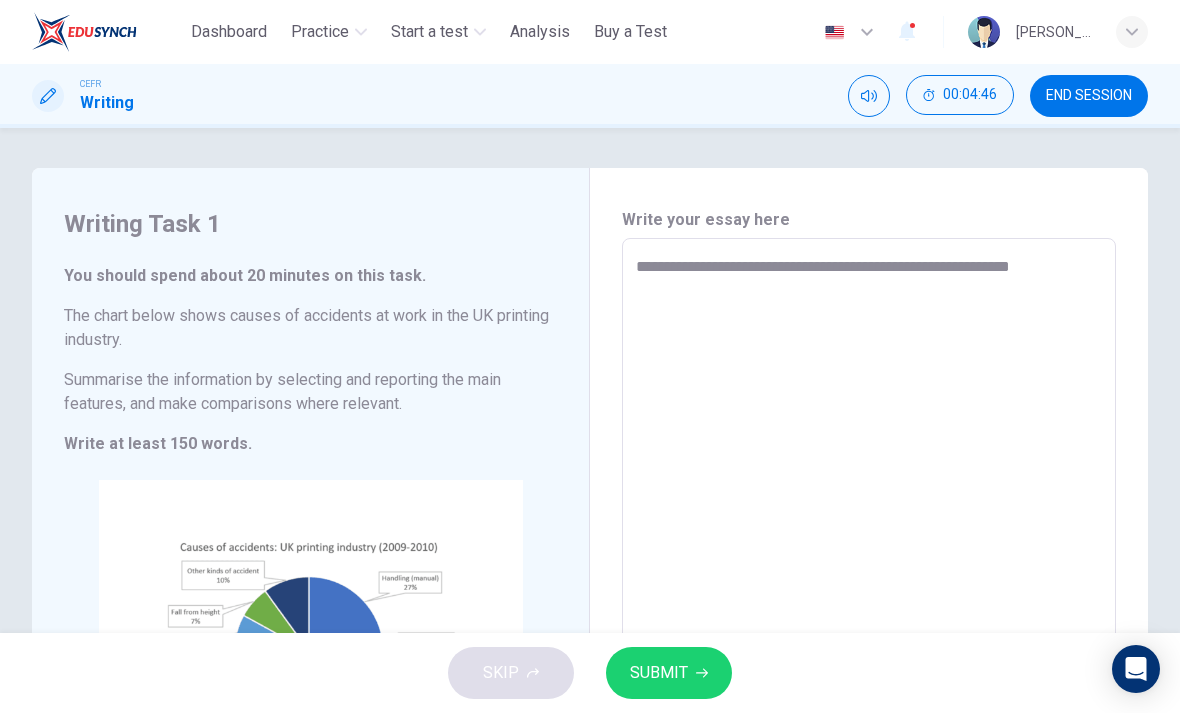 type on "*" 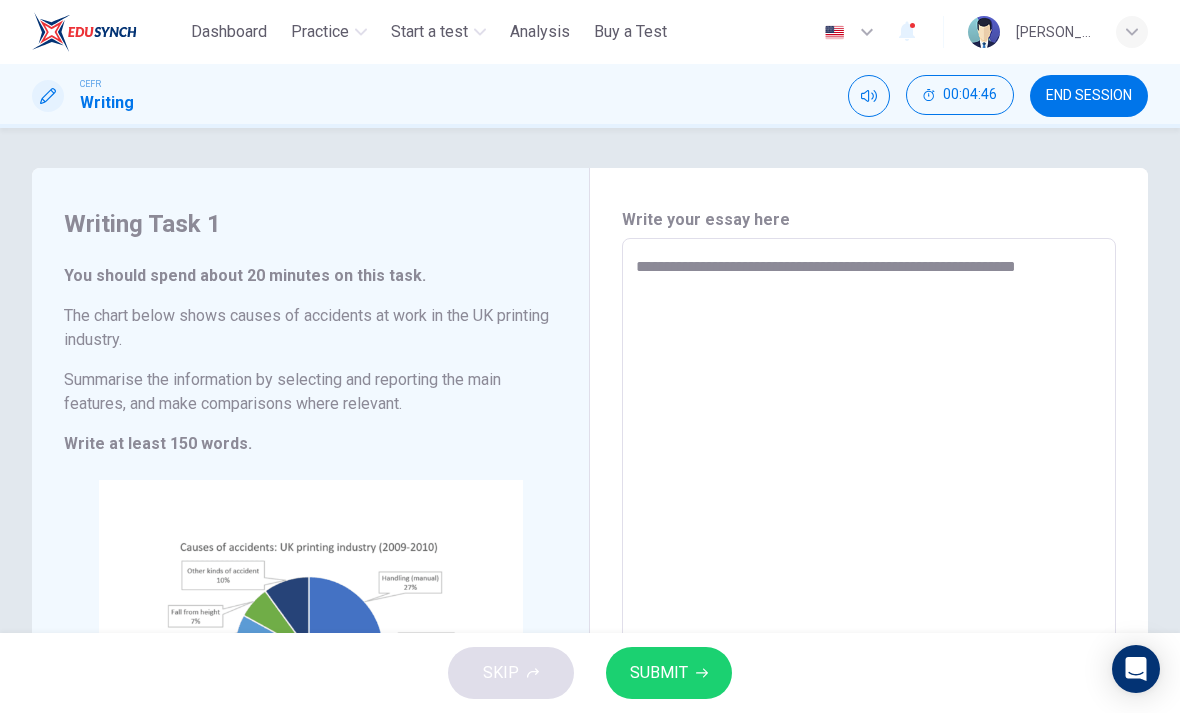 type on "*" 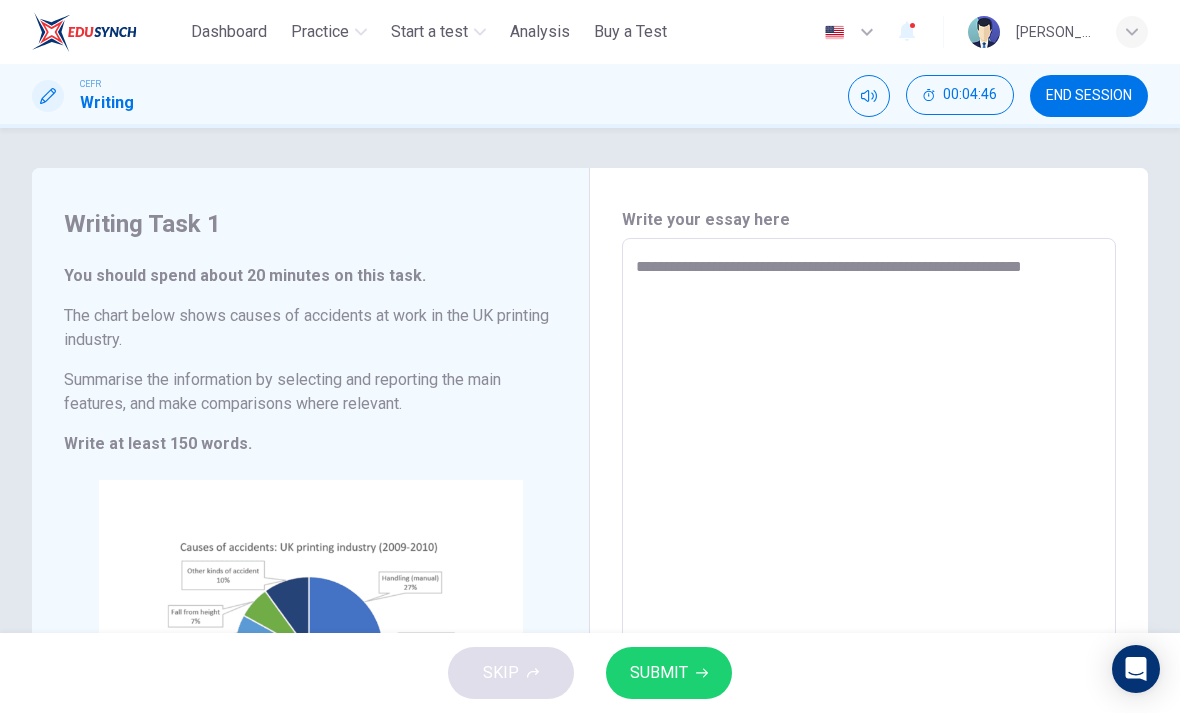 type on "*" 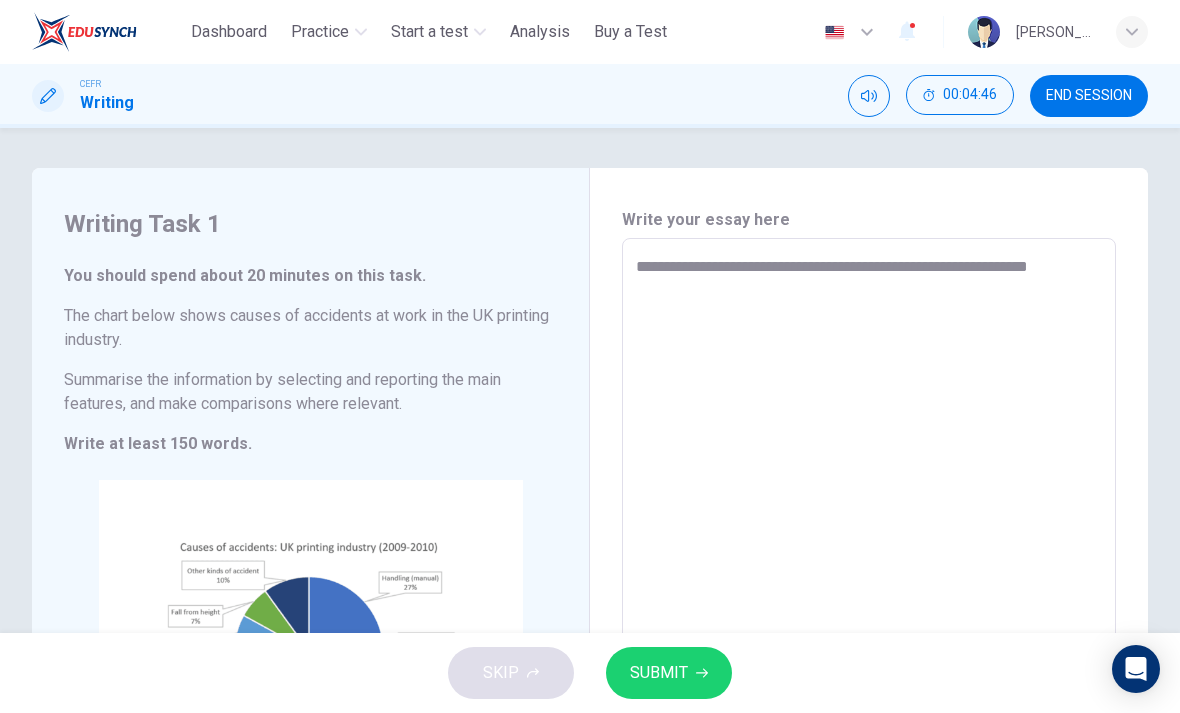 type on "*" 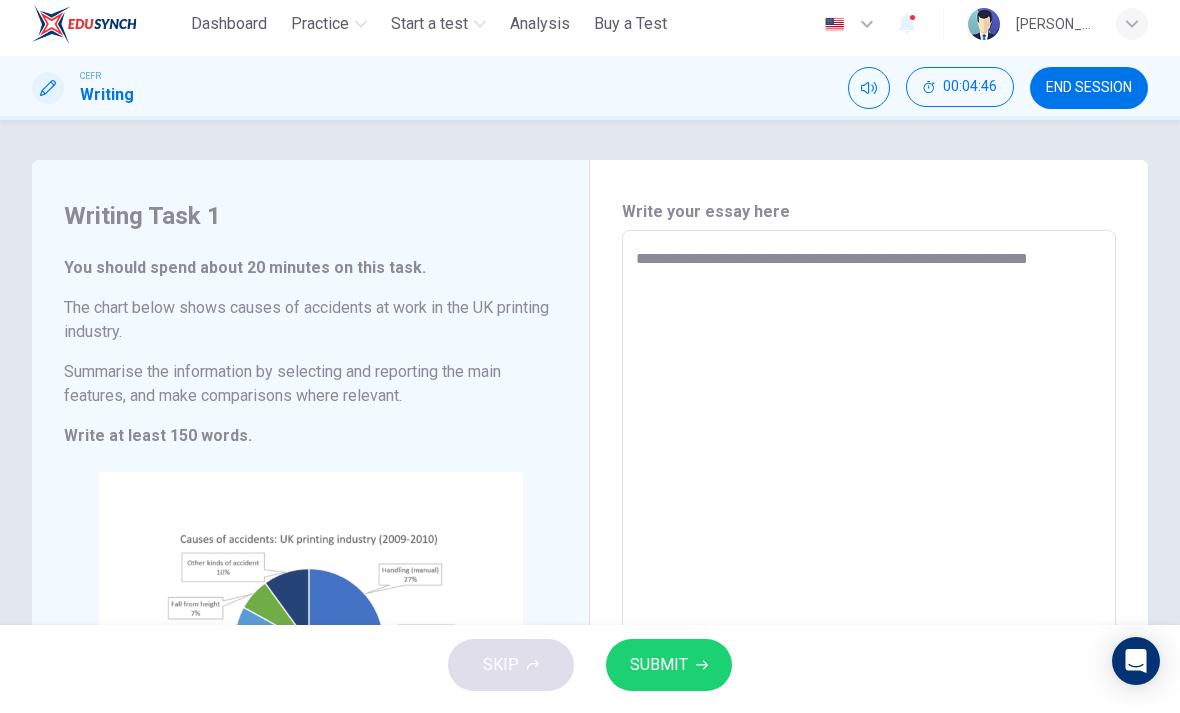 type on "**********" 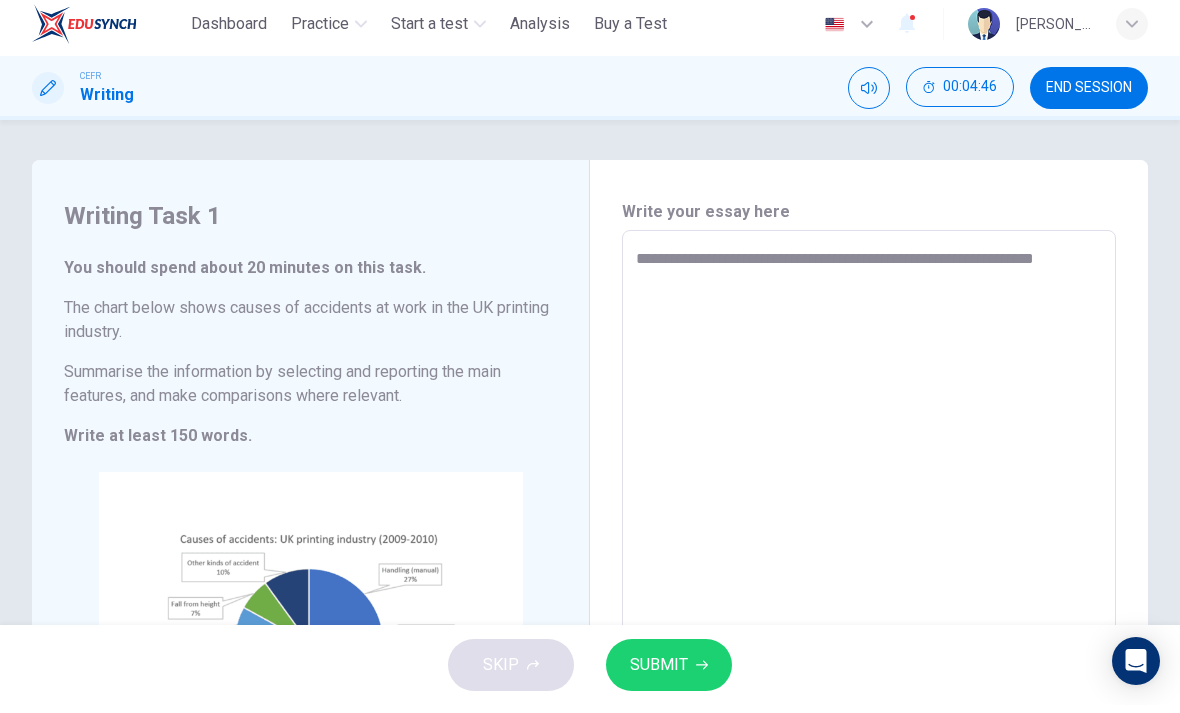 type on "*" 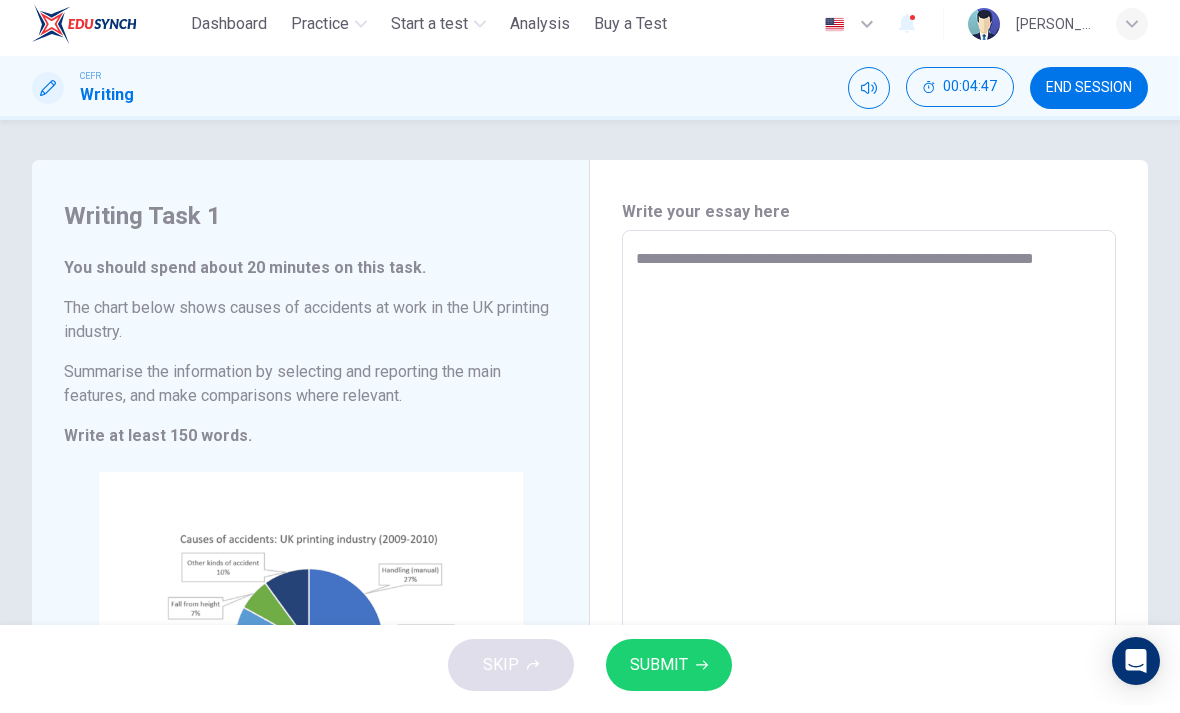 type on "**********" 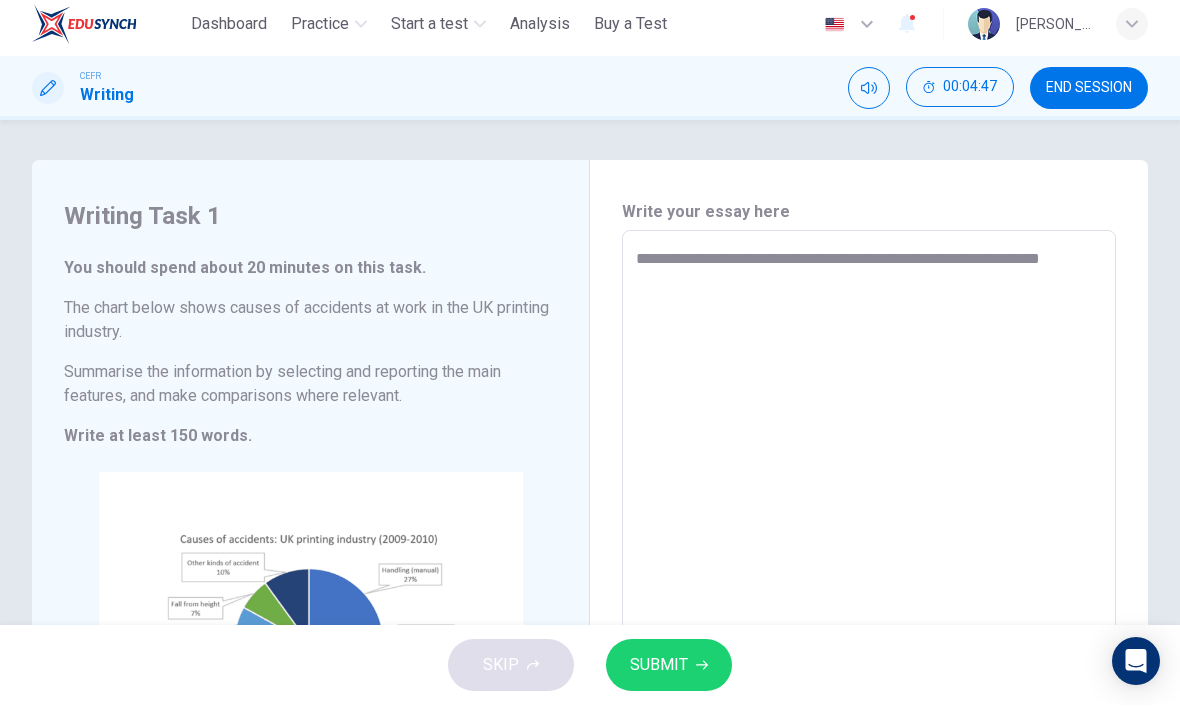 type on "*" 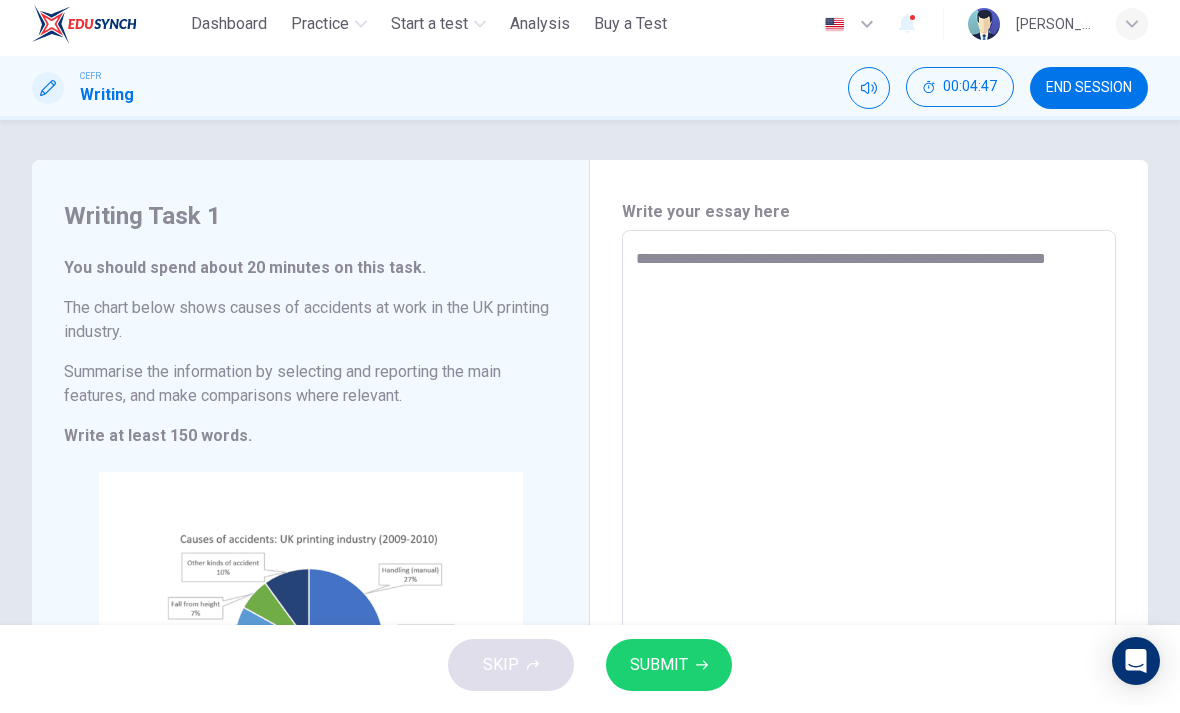type on "*" 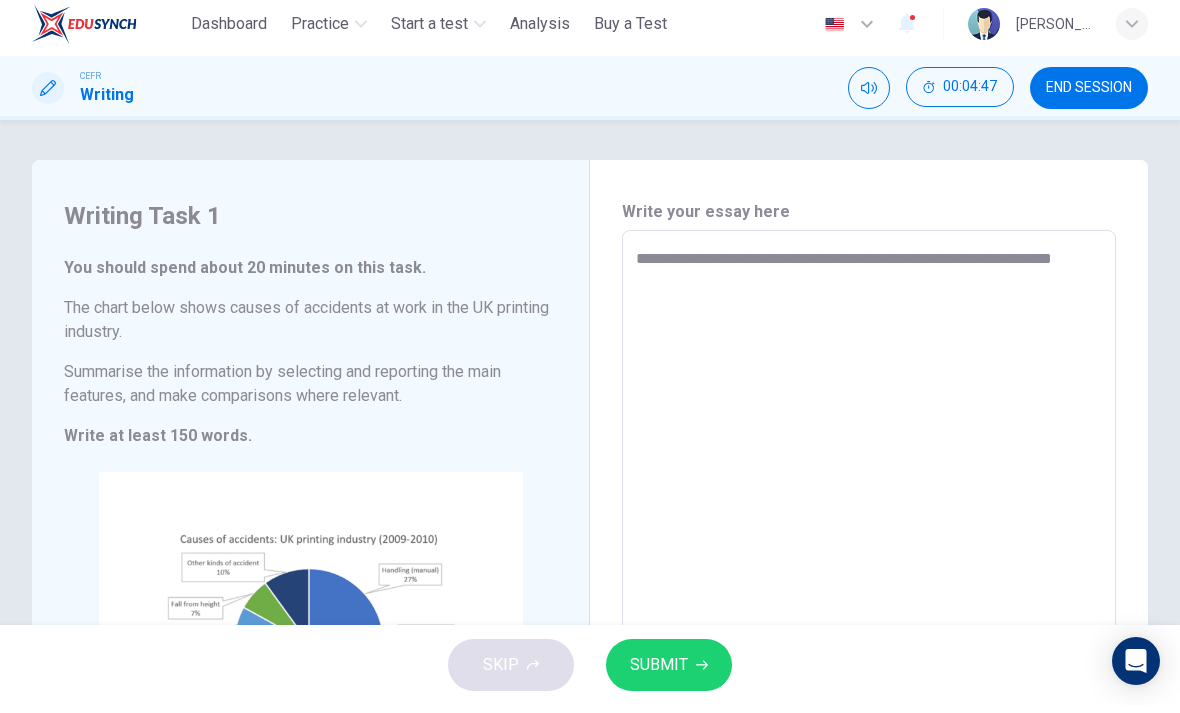 type on "*" 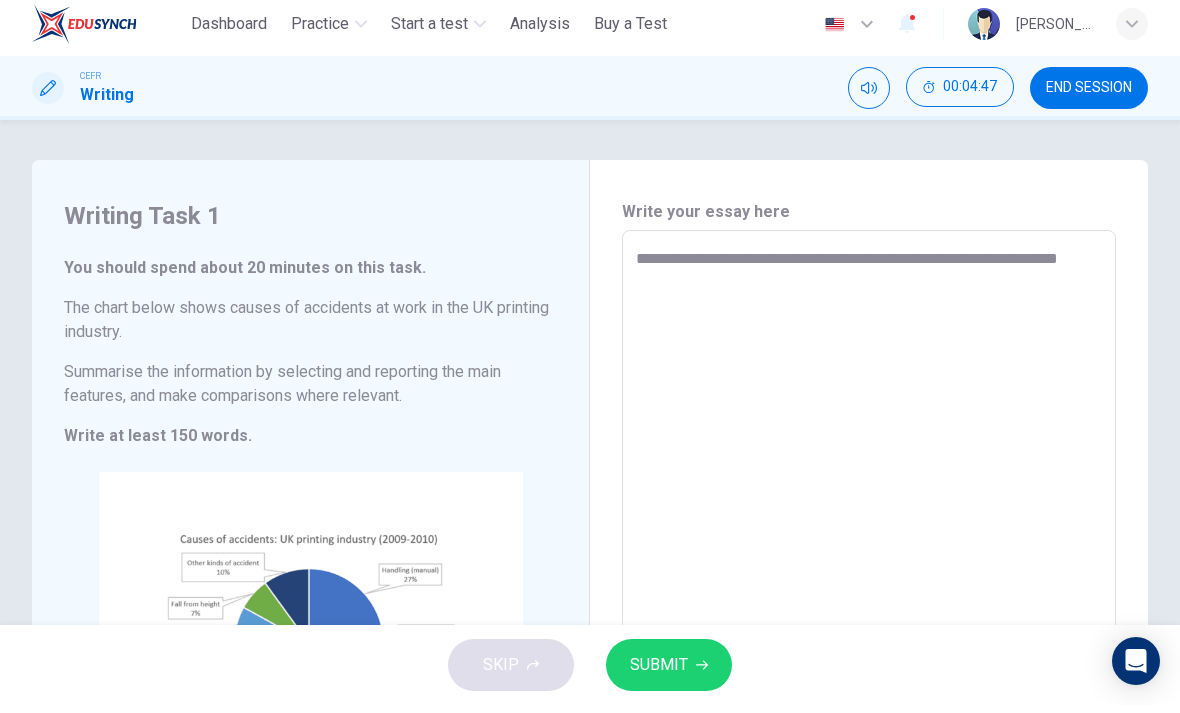 type on "*" 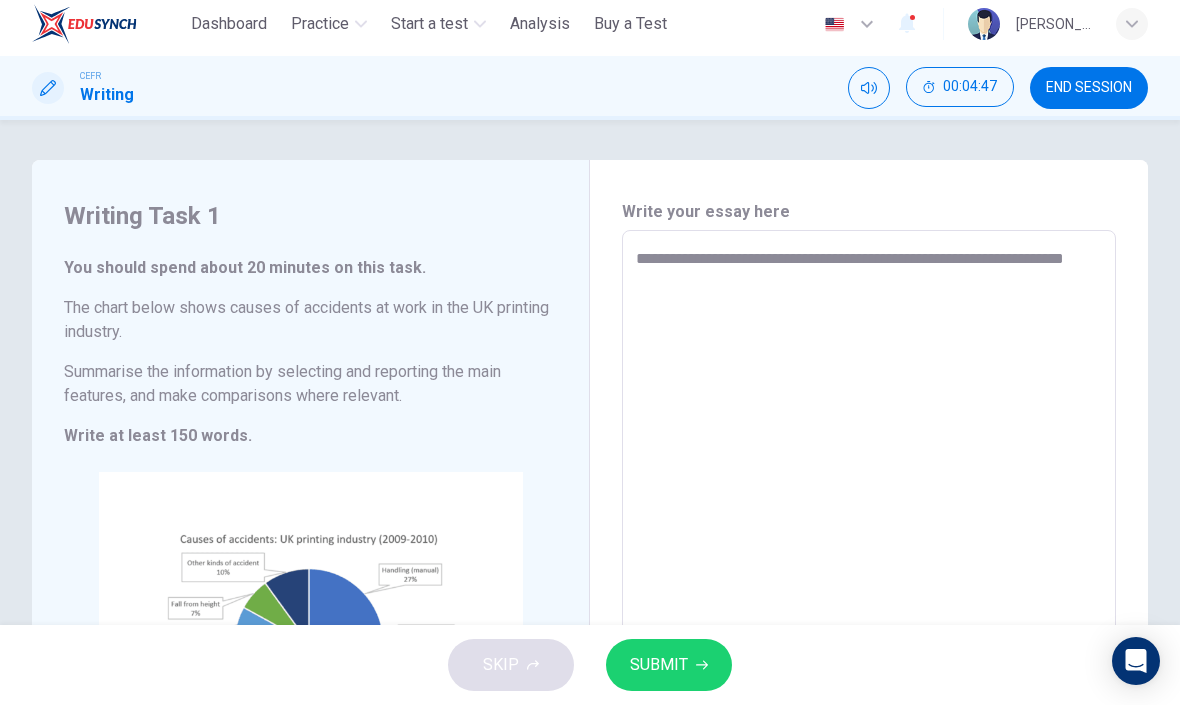 type on "*" 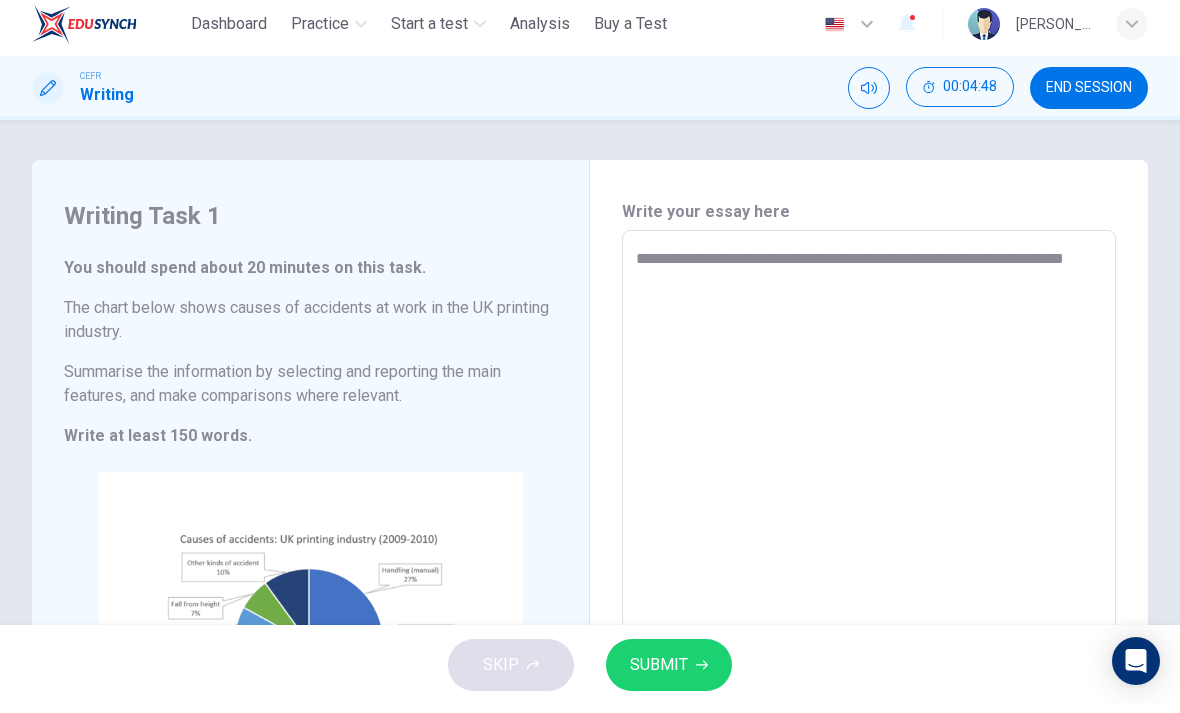 type on "**********" 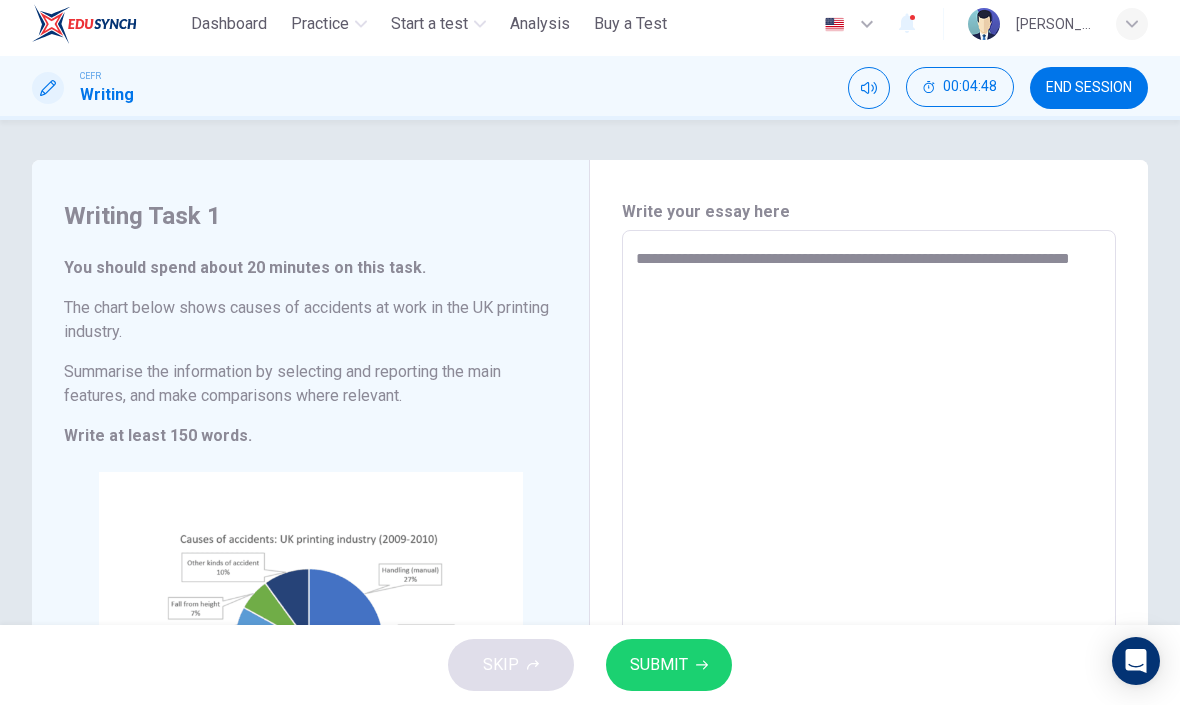 type on "*" 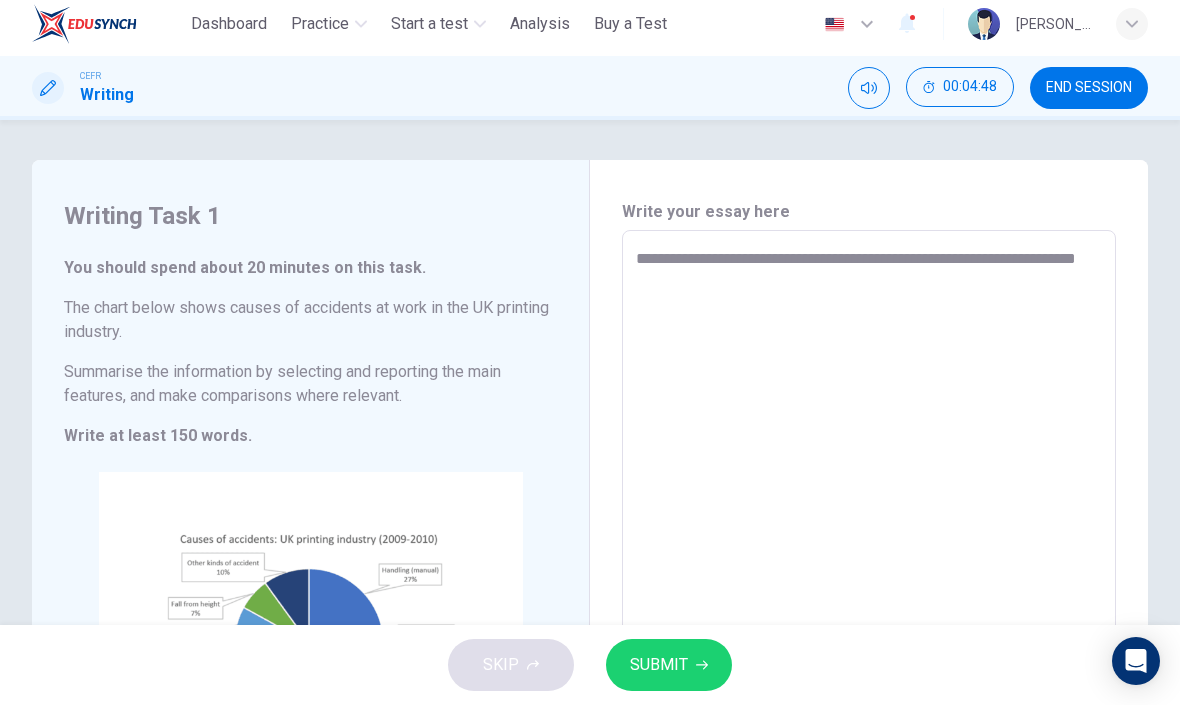 type on "*" 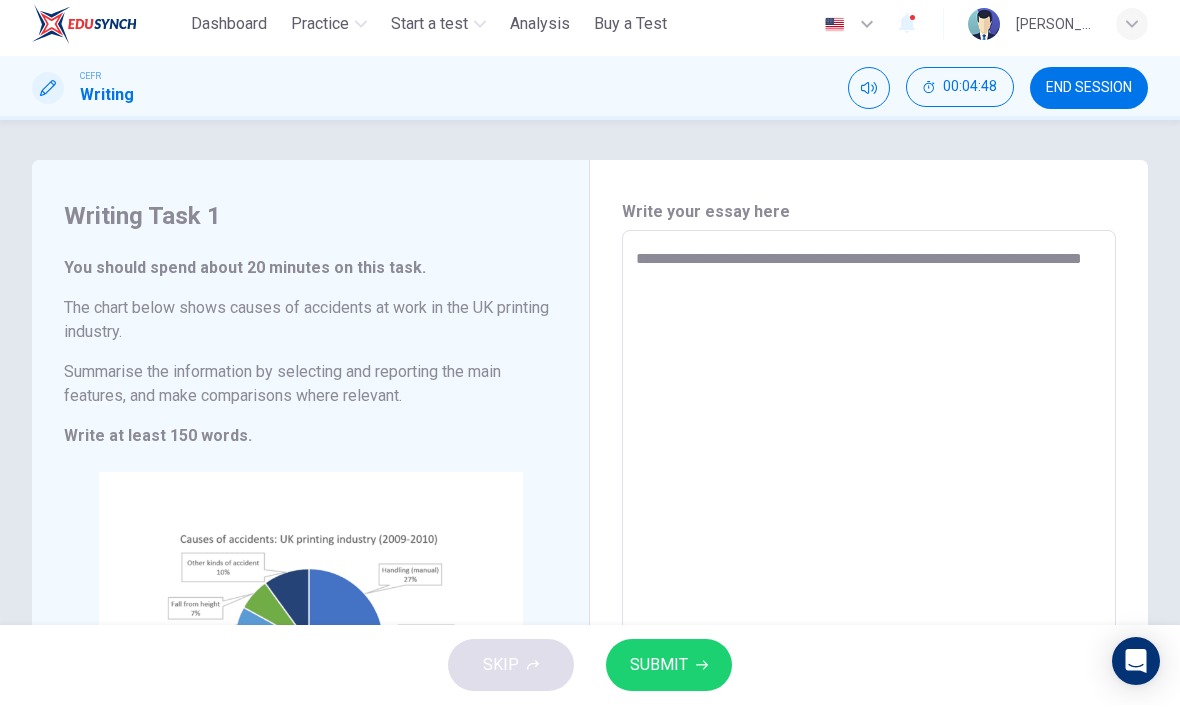 type on "*" 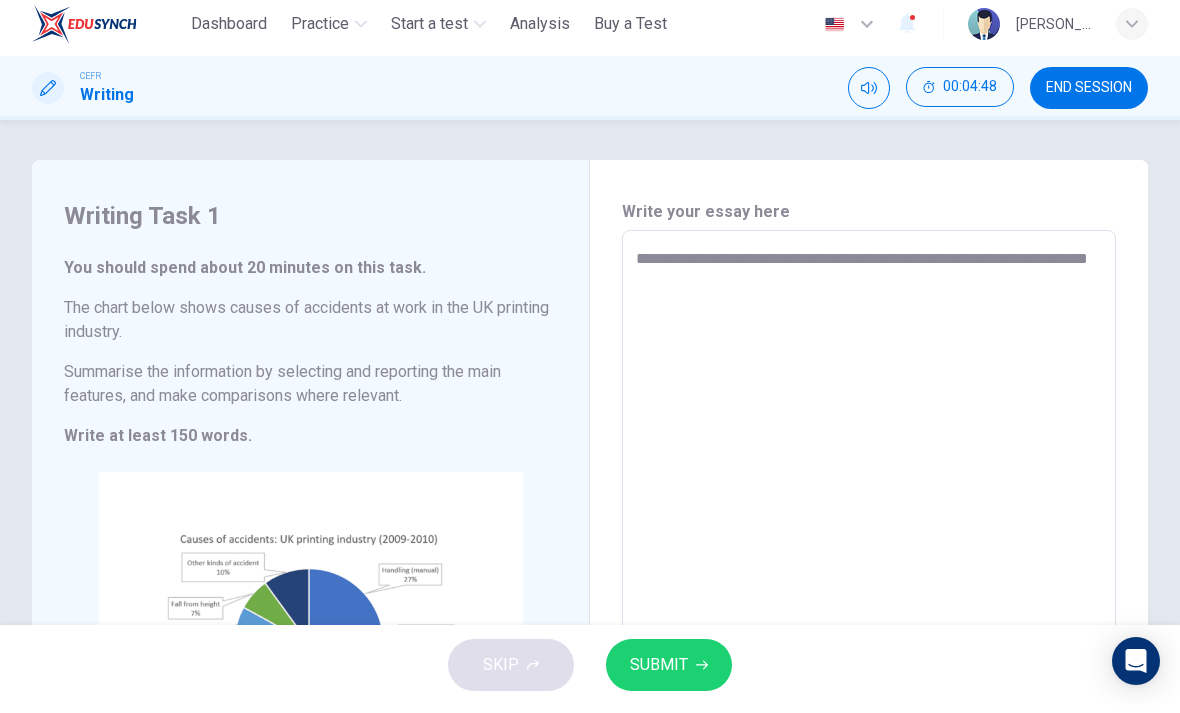 type on "*" 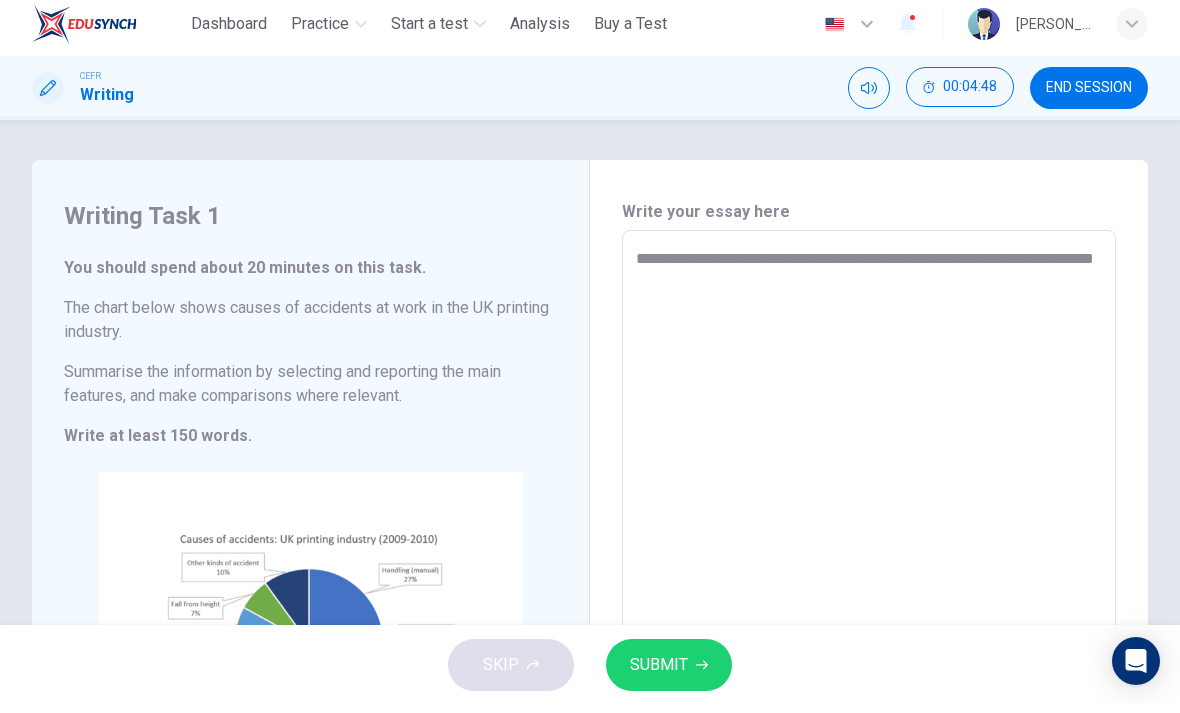 type on "*" 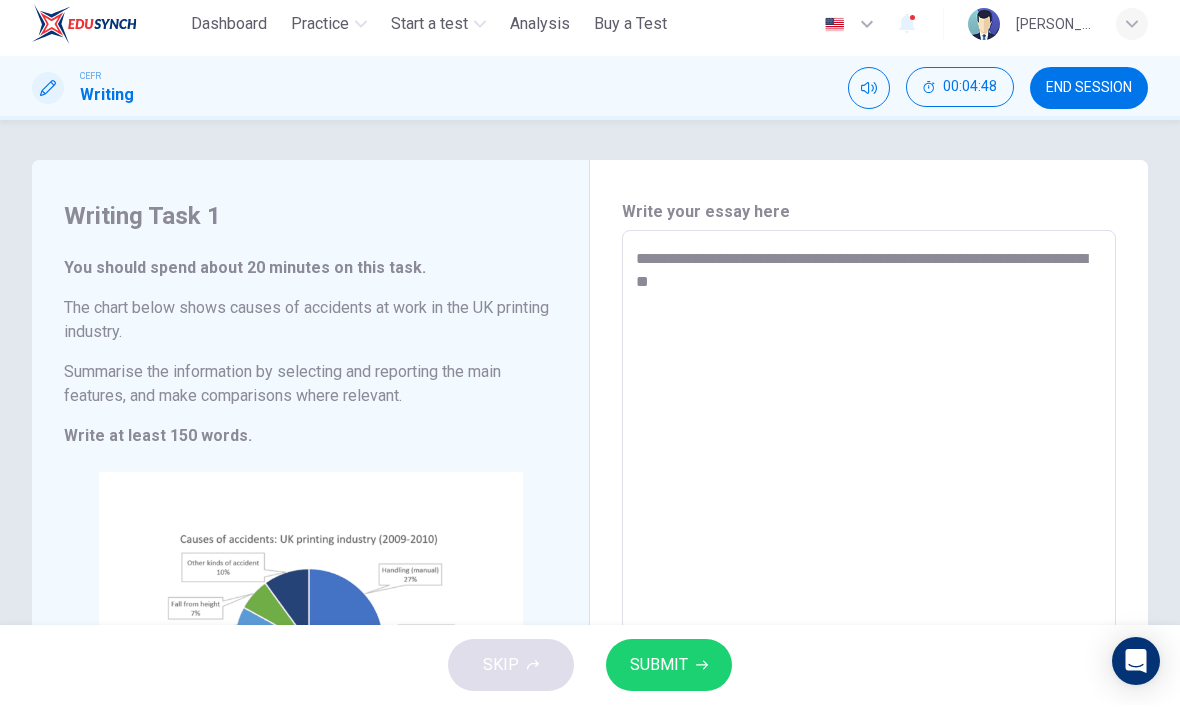 type on "*" 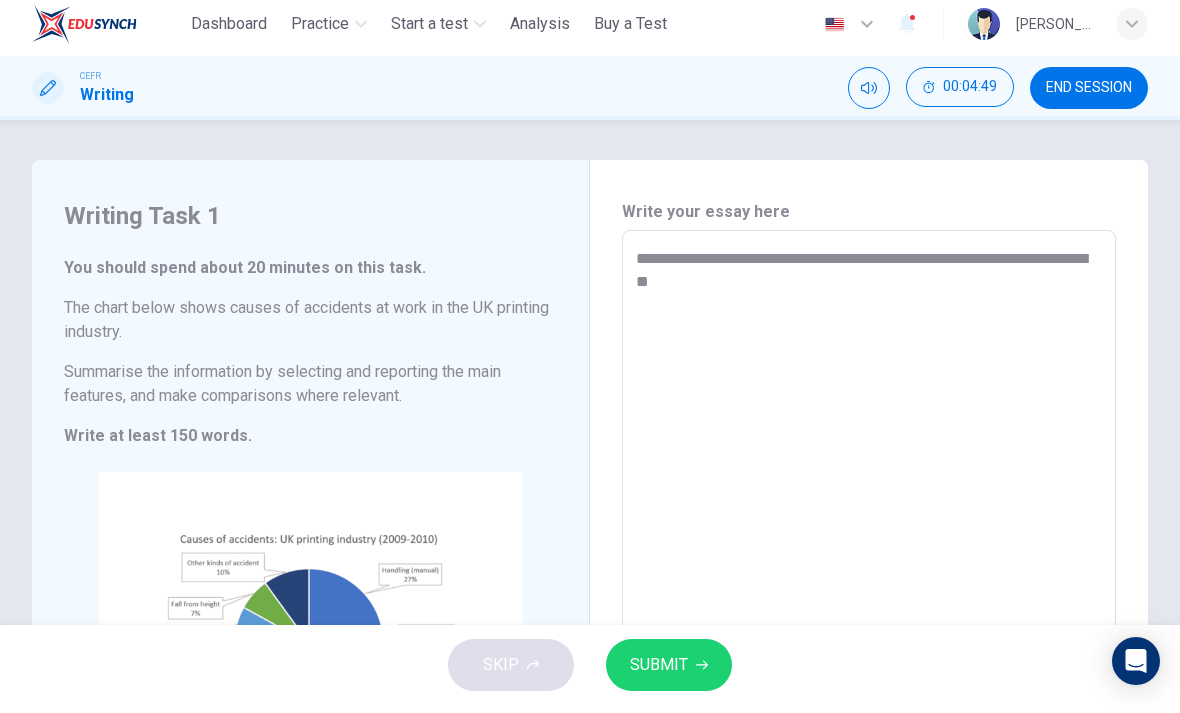 type on "**********" 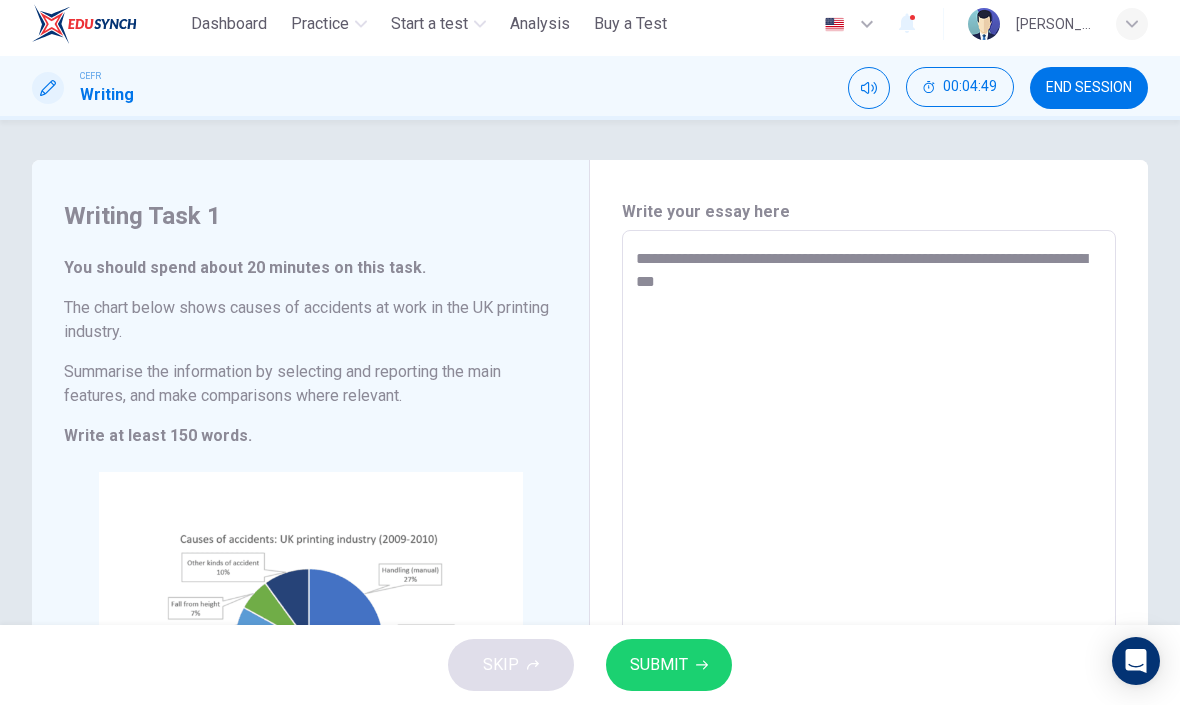 type on "*" 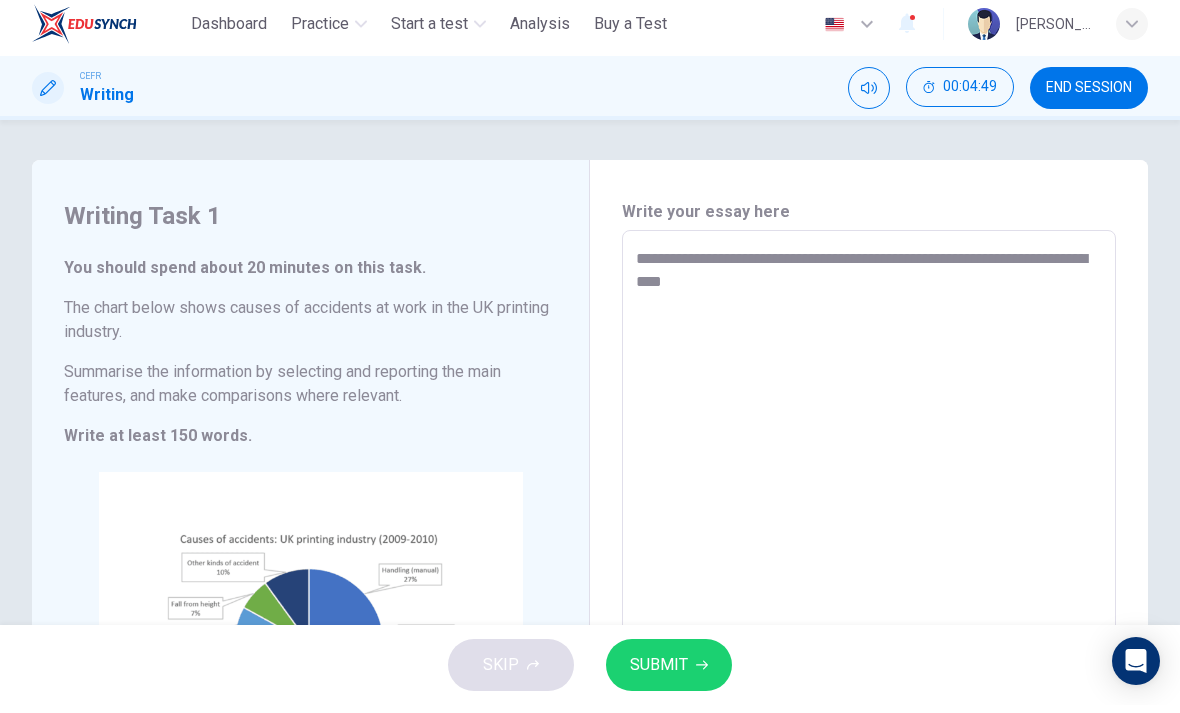 type on "*" 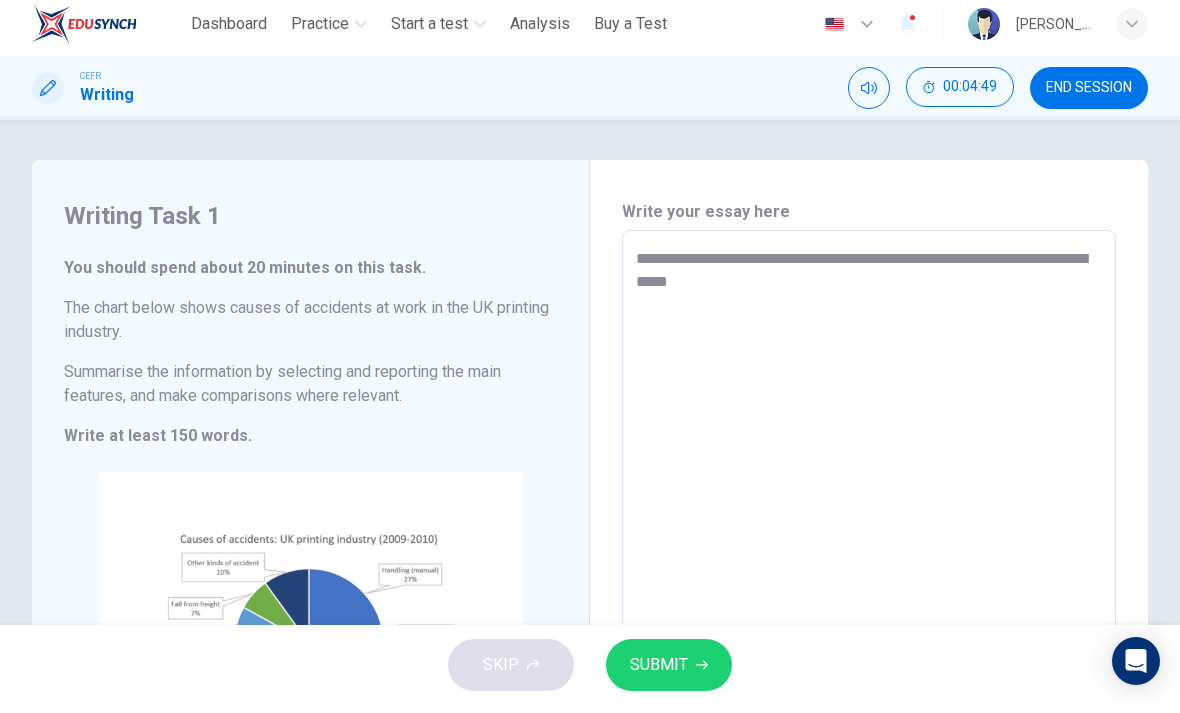 type on "*" 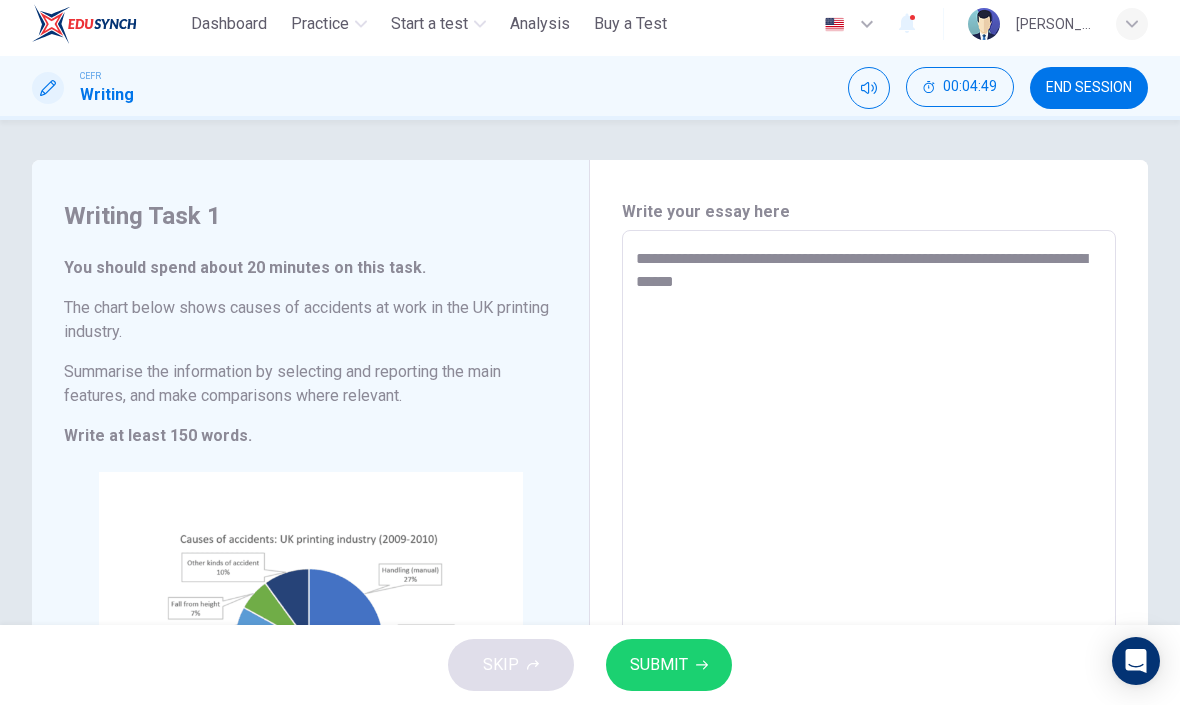 type on "*" 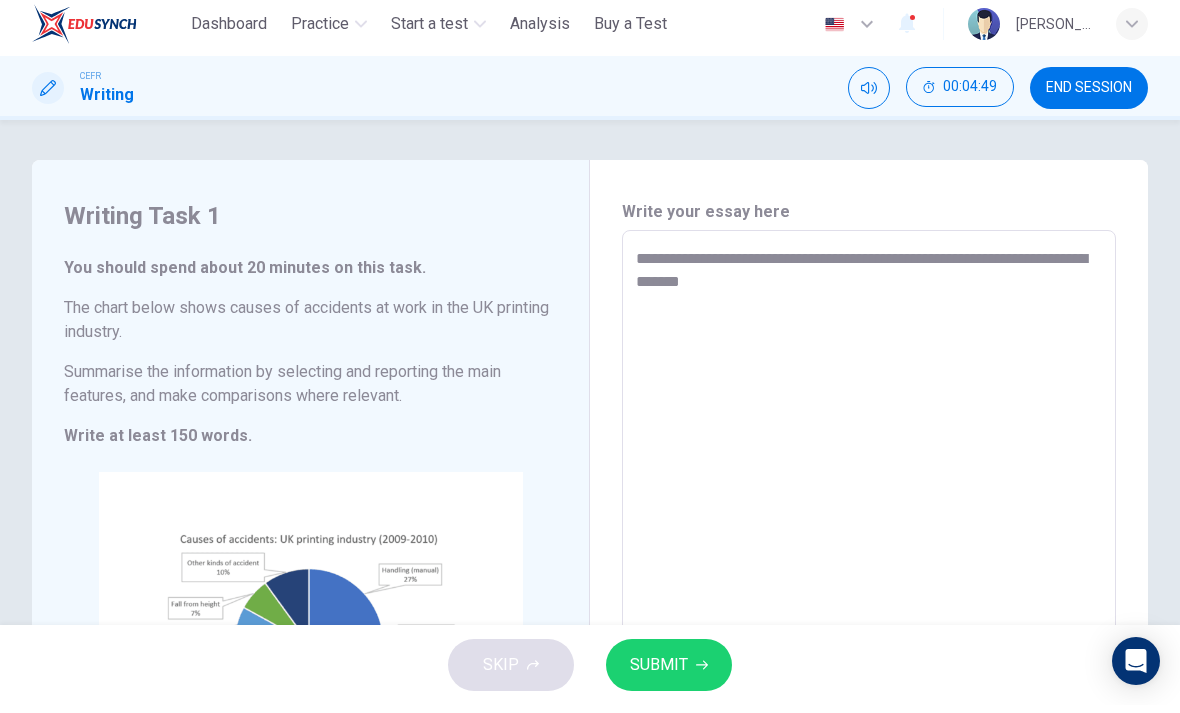 type on "*" 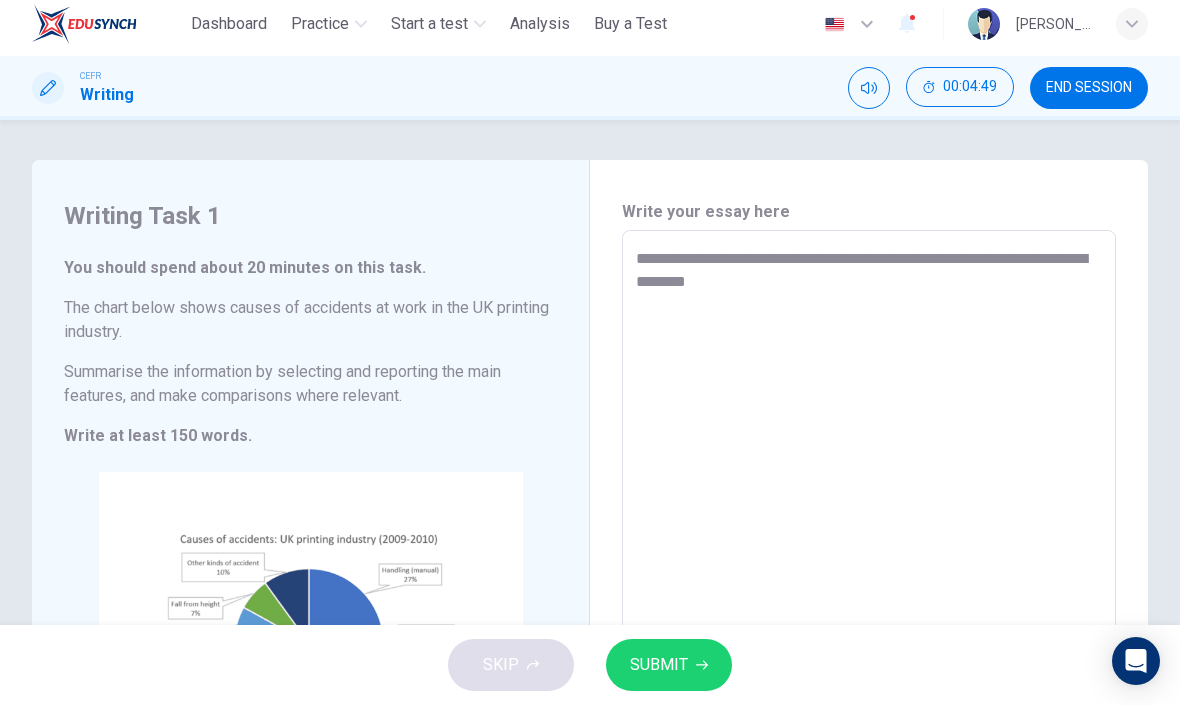 type on "*" 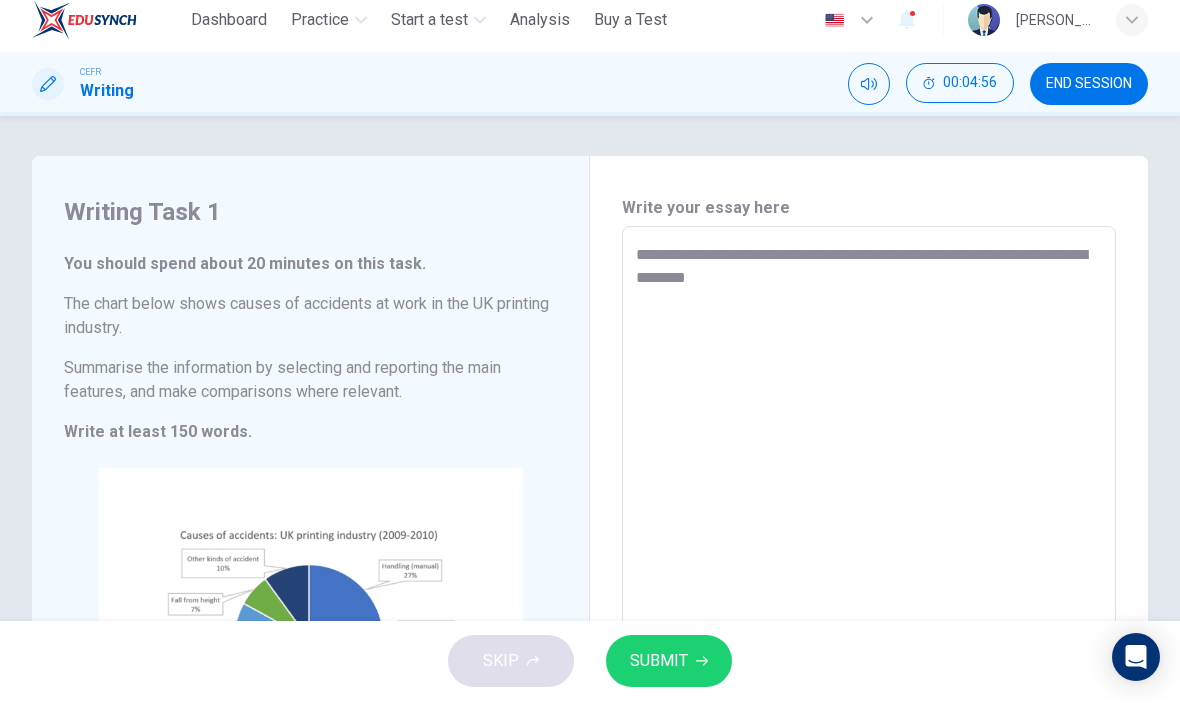 type on "**********" 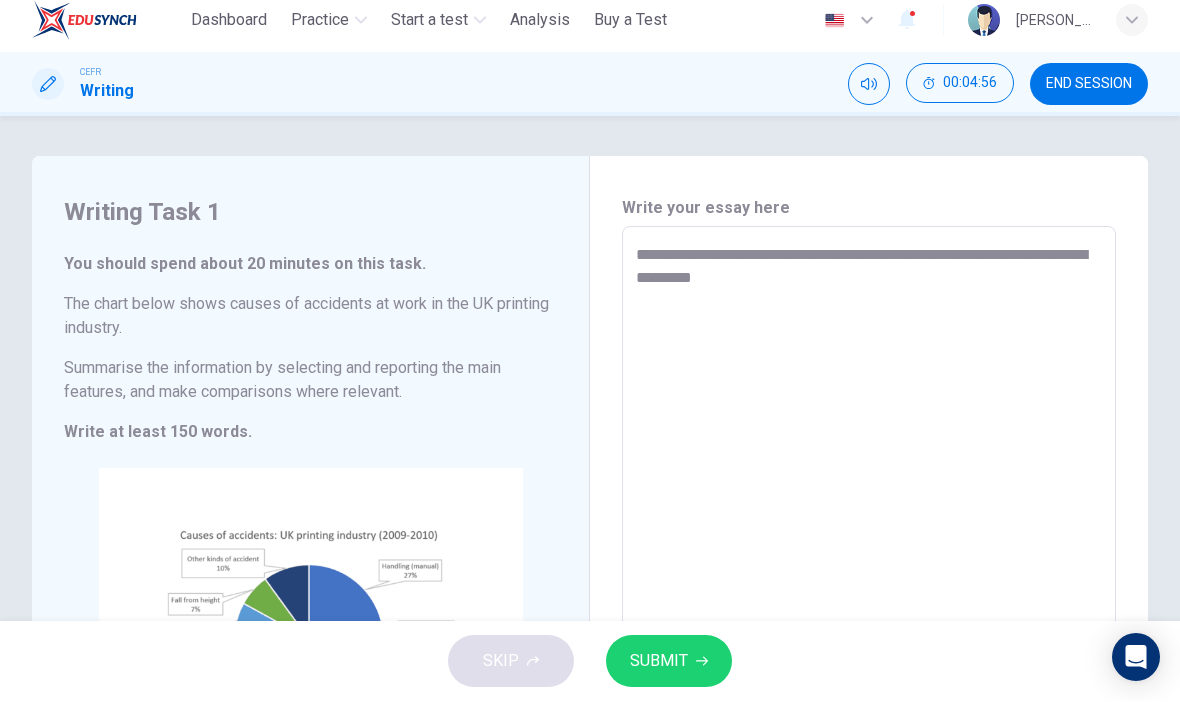 type on "*" 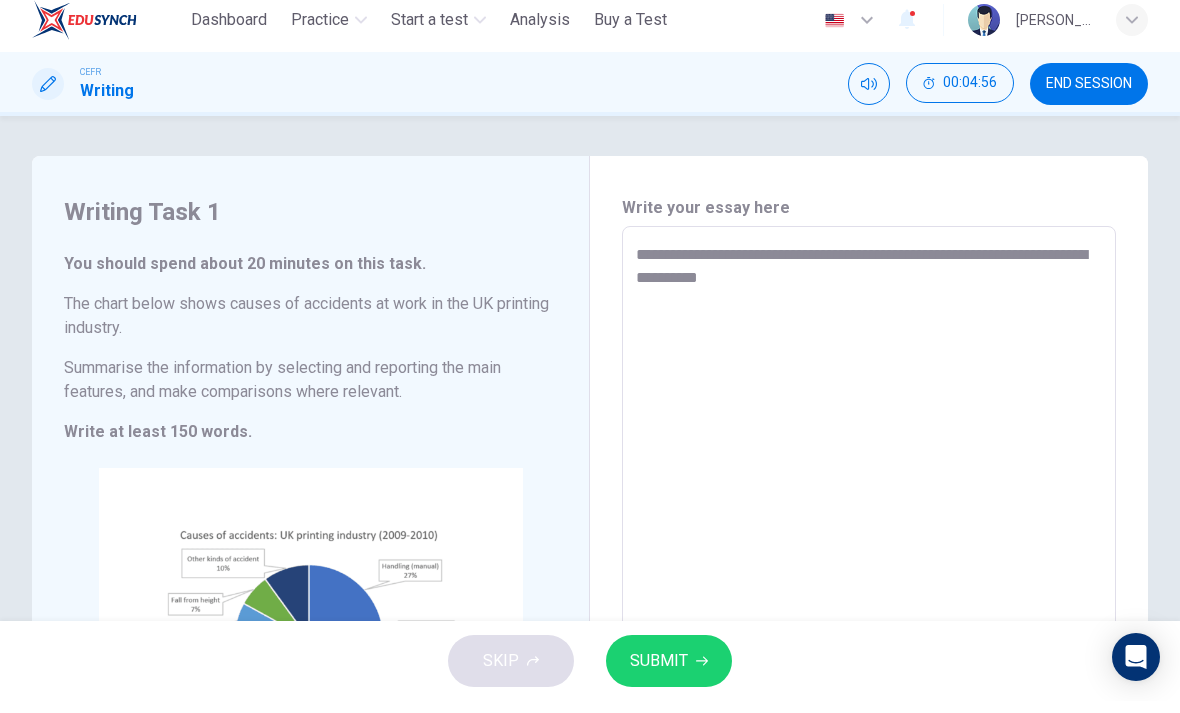 type on "*" 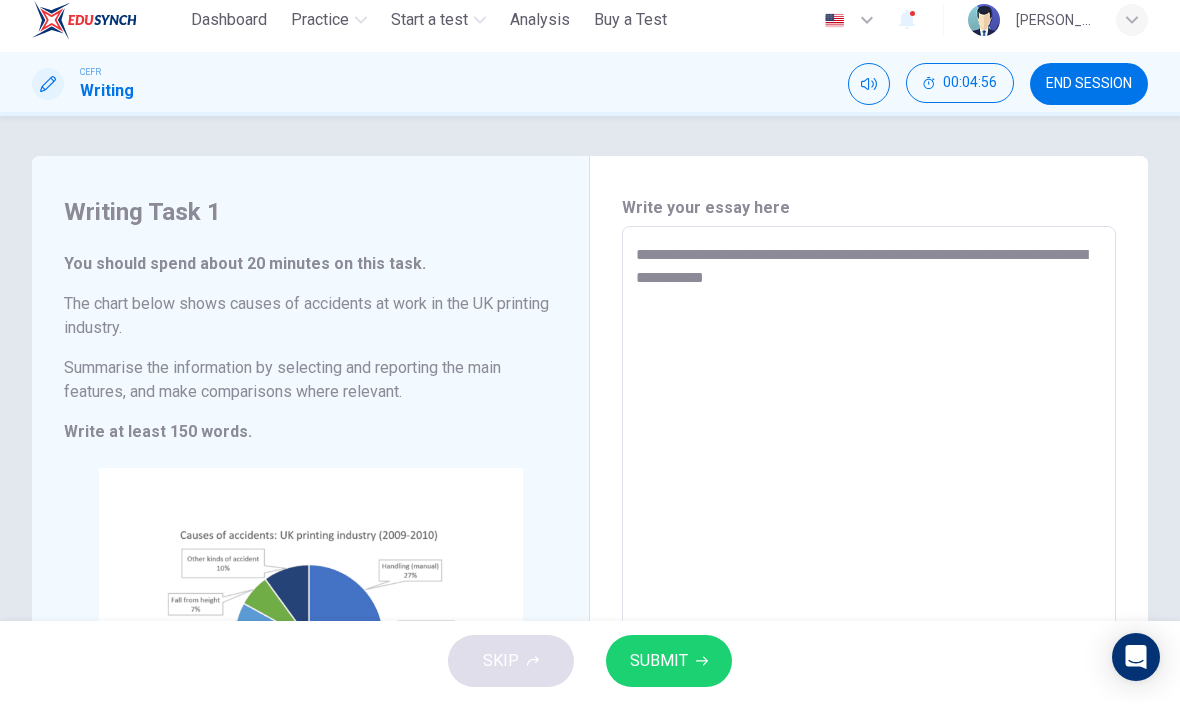 type on "*" 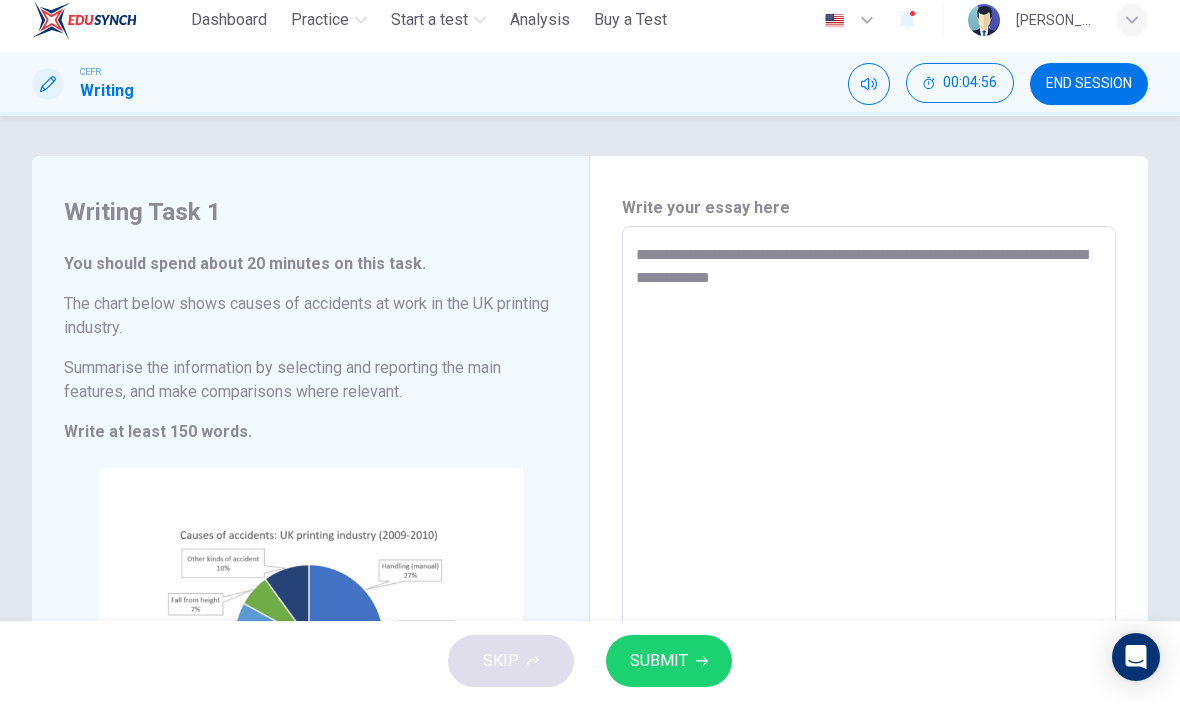 type on "*" 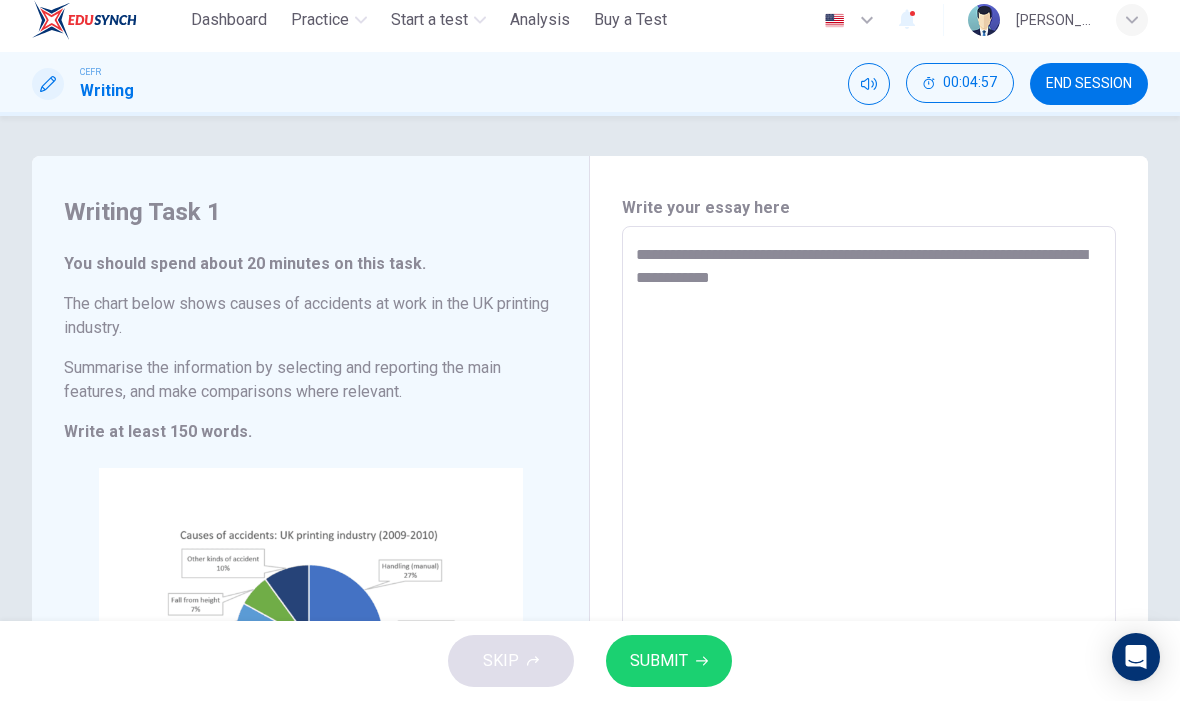 type on "**********" 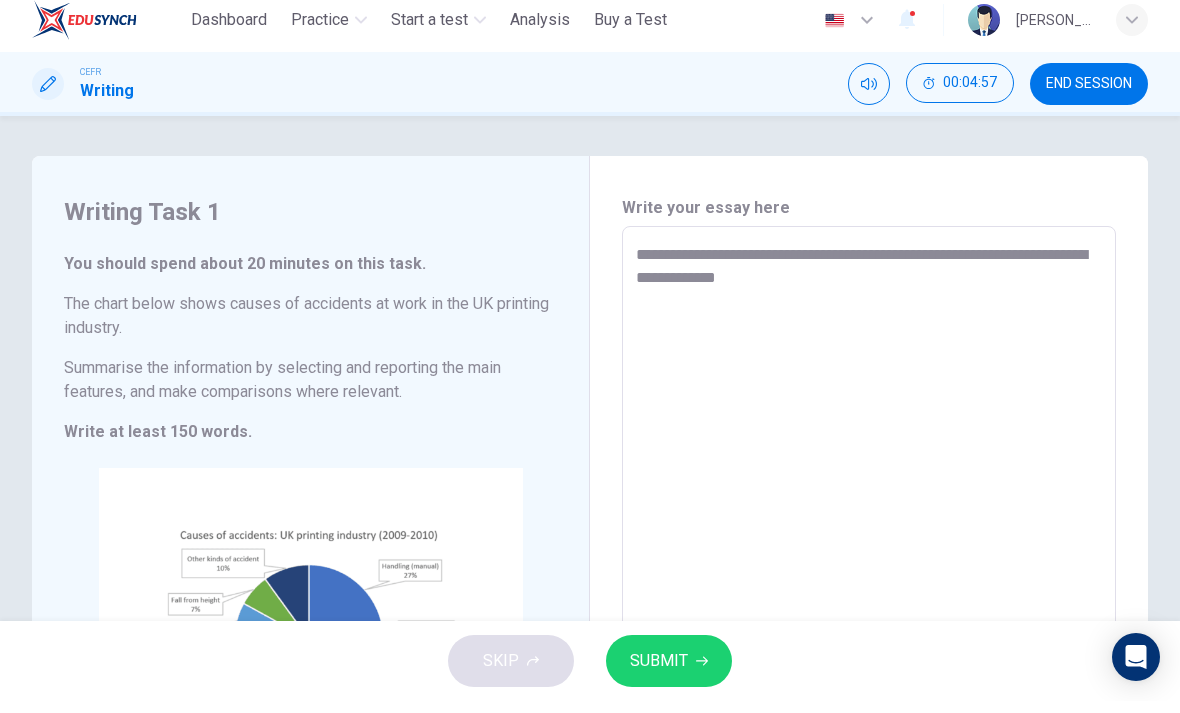 type on "*" 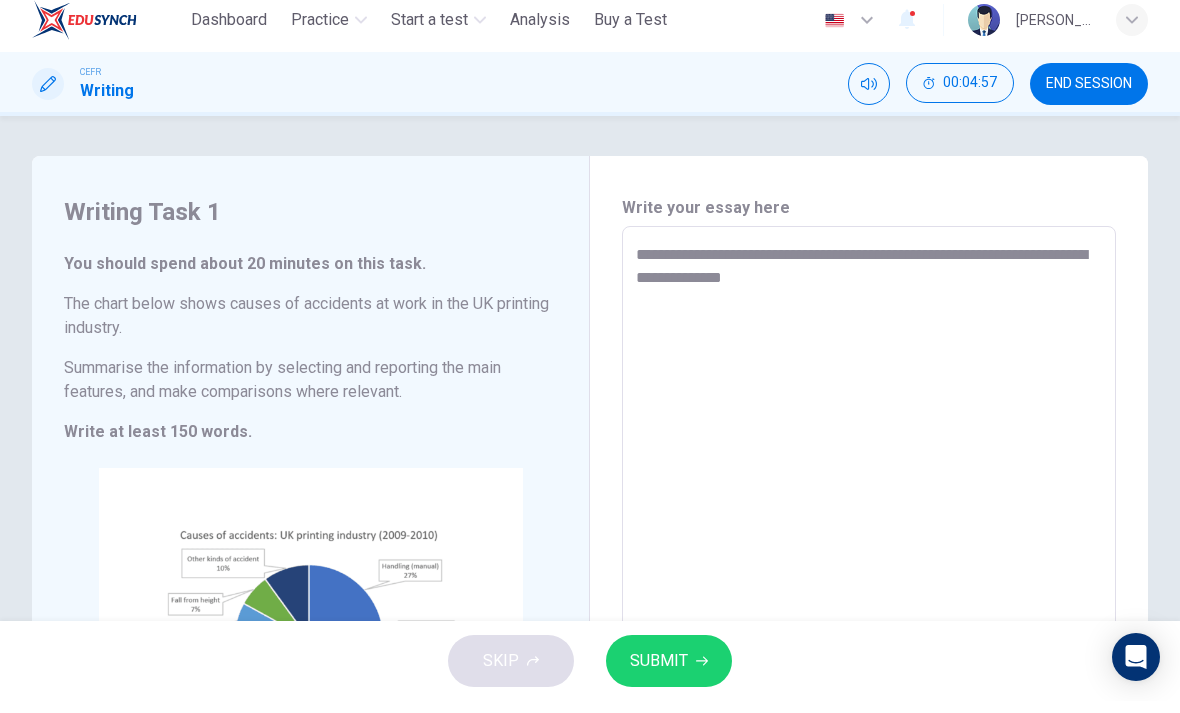 type on "*" 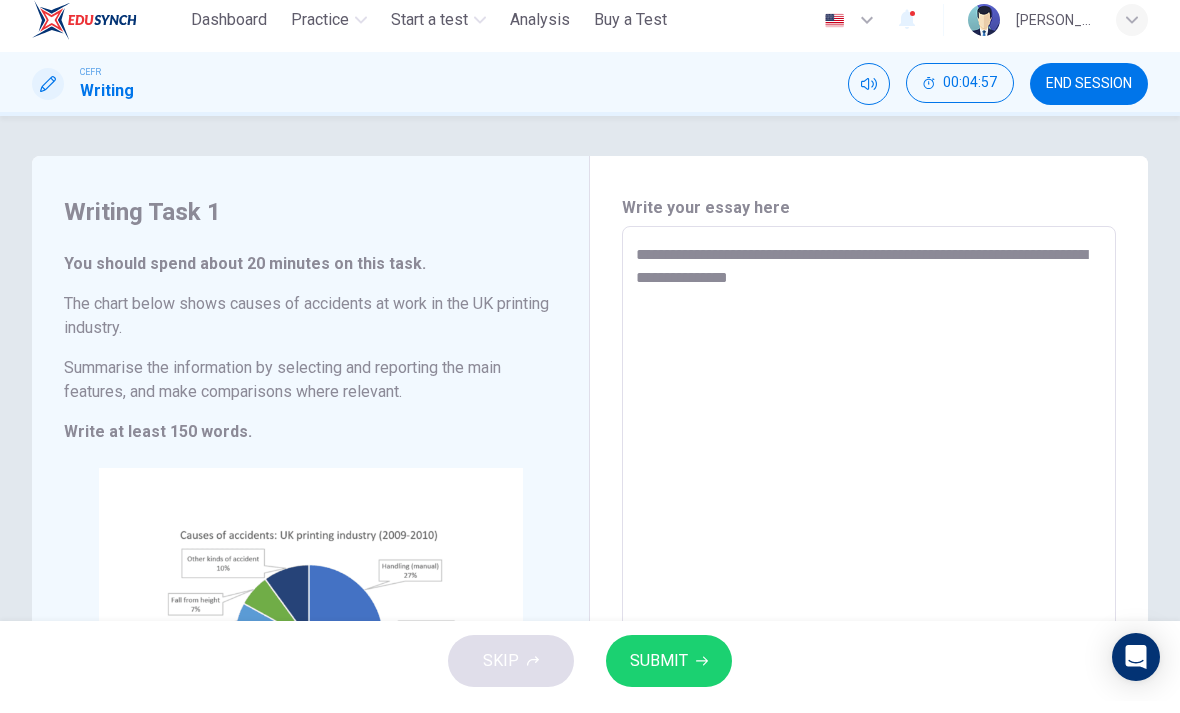 type on "*" 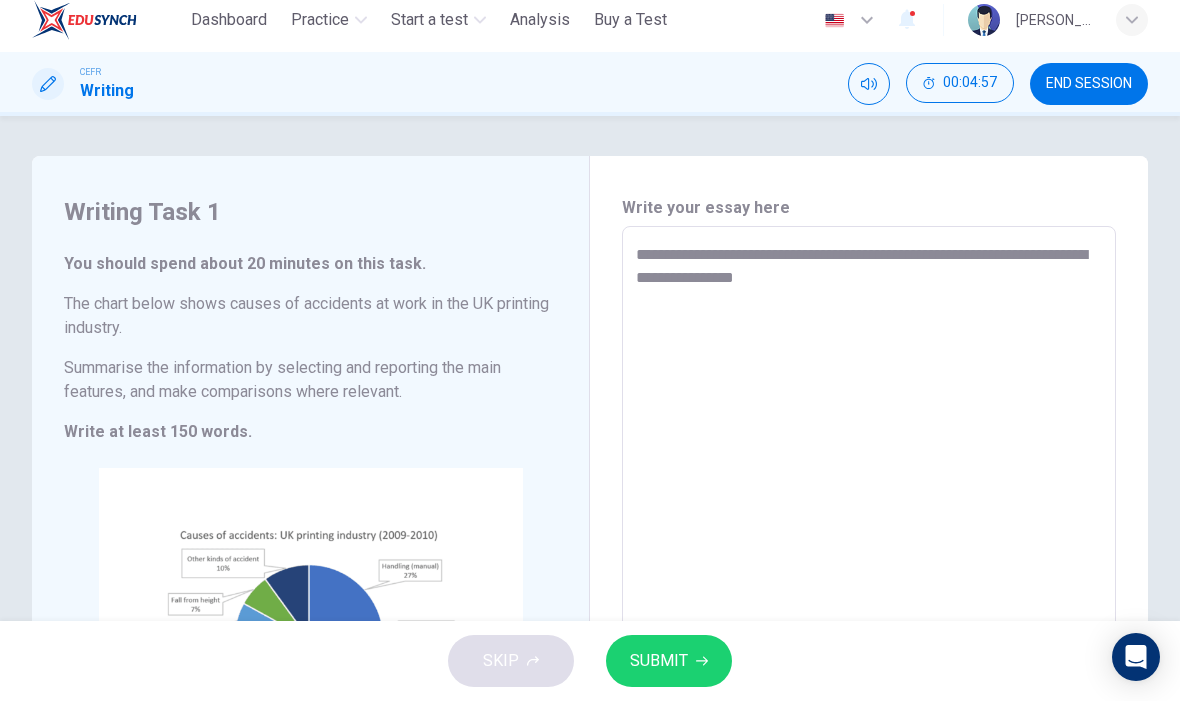 type on "*" 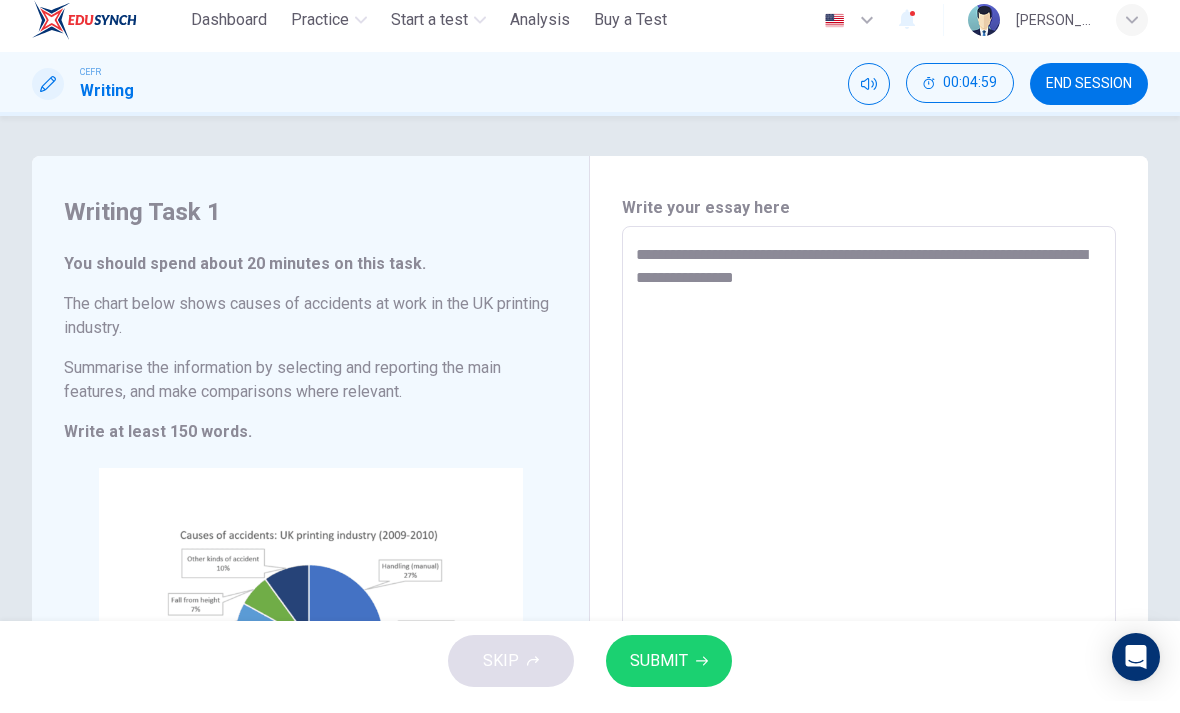 type on "**********" 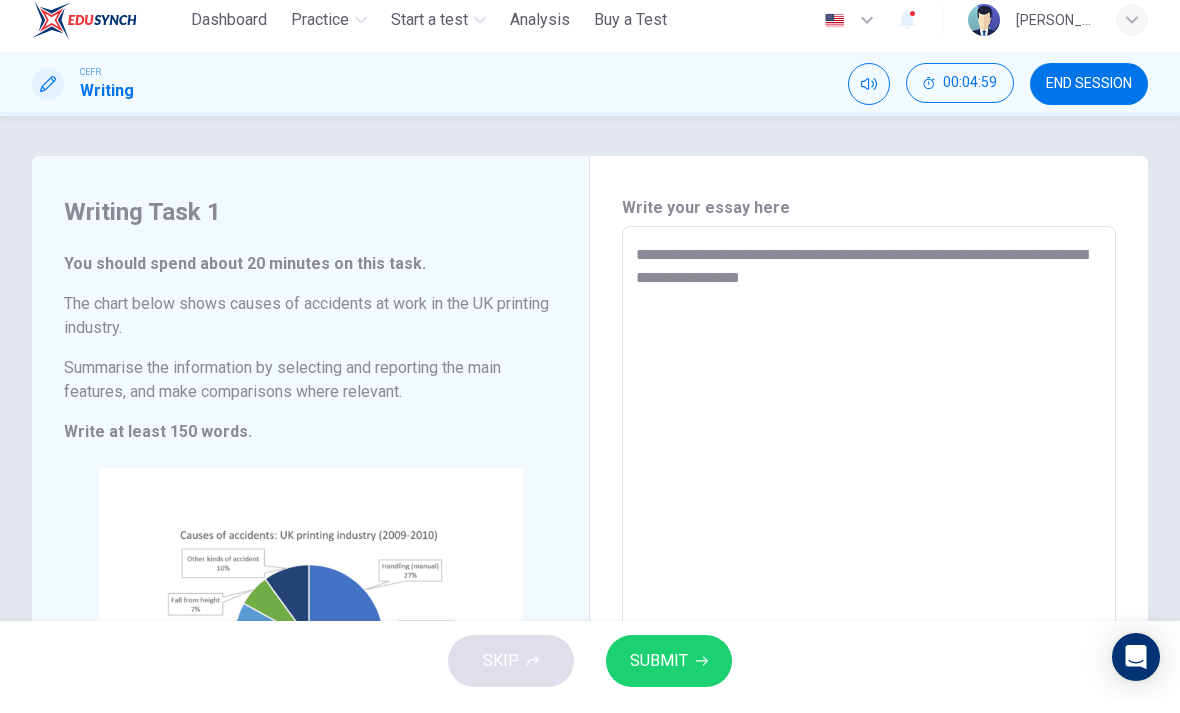 type on "*" 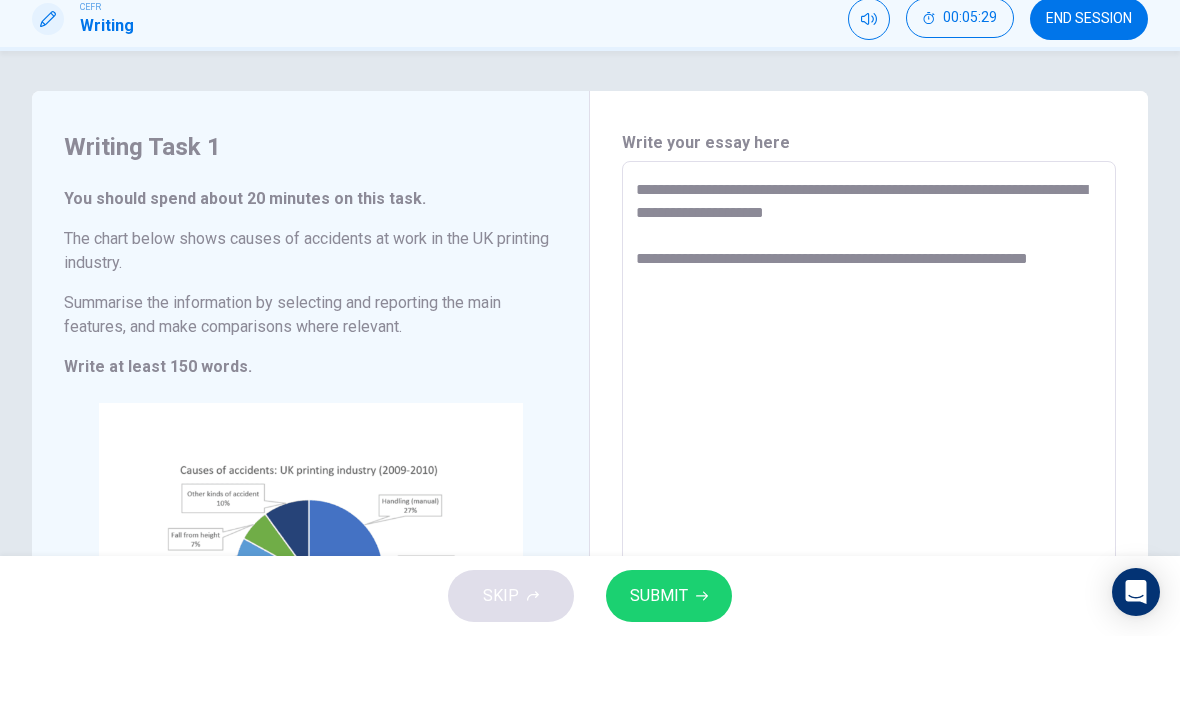 click on "You should spend about 20 minutes on this task." at bounding box center (310, 276) 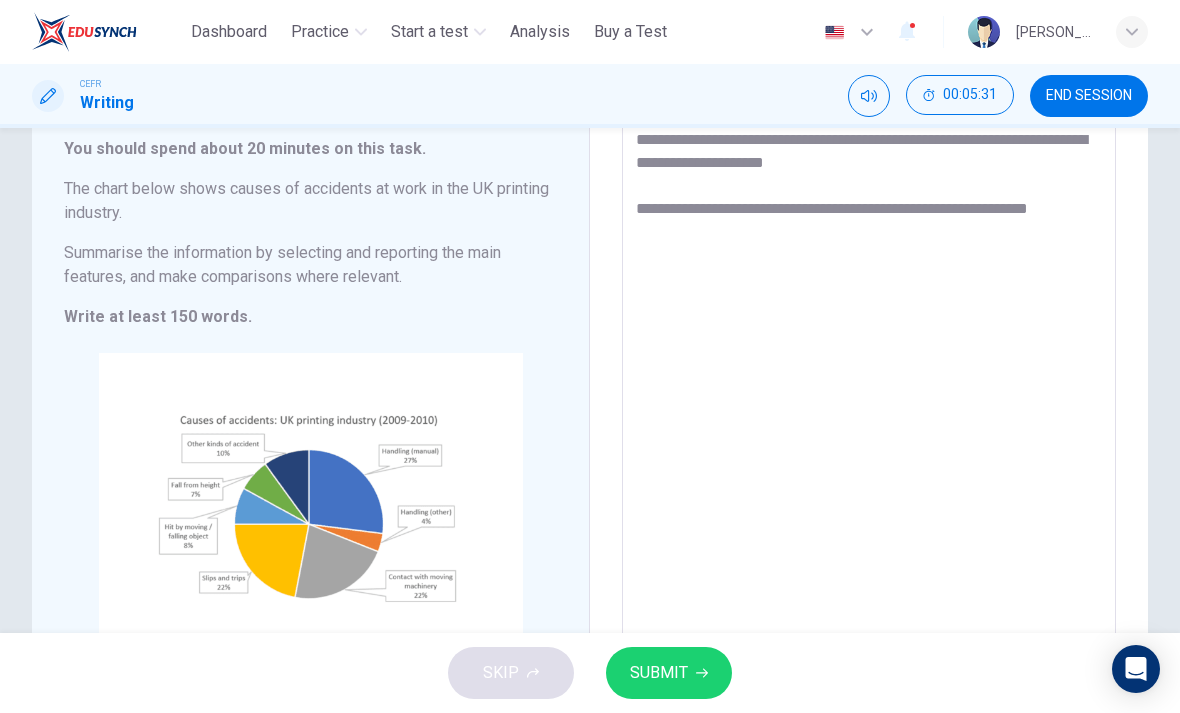 scroll, scrollTop: 128, scrollLeft: 0, axis: vertical 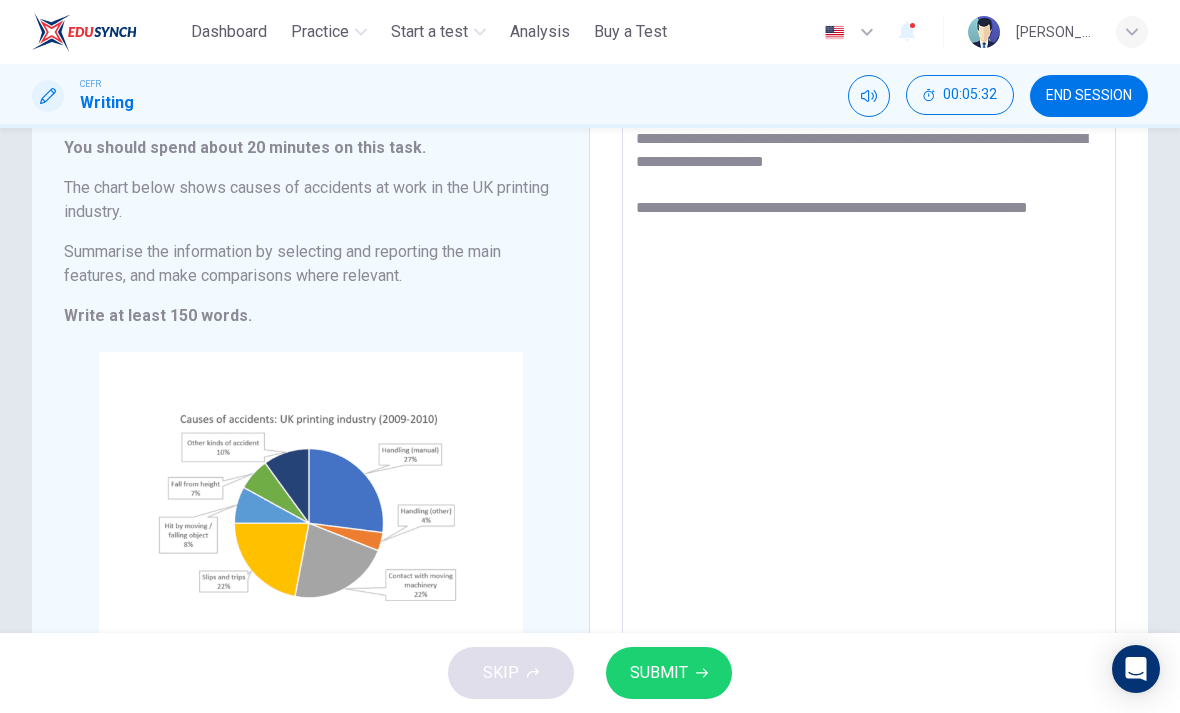 click on "**********" at bounding box center (869, 388) 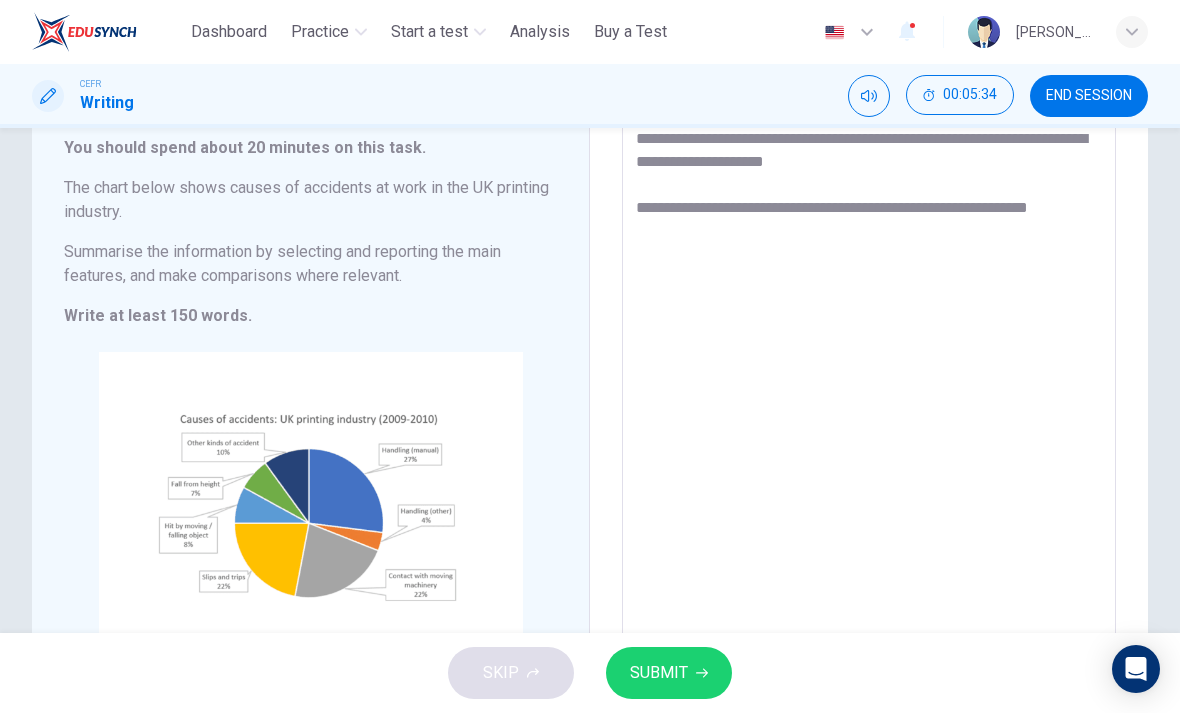 click on "**********" at bounding box center [869, 388] 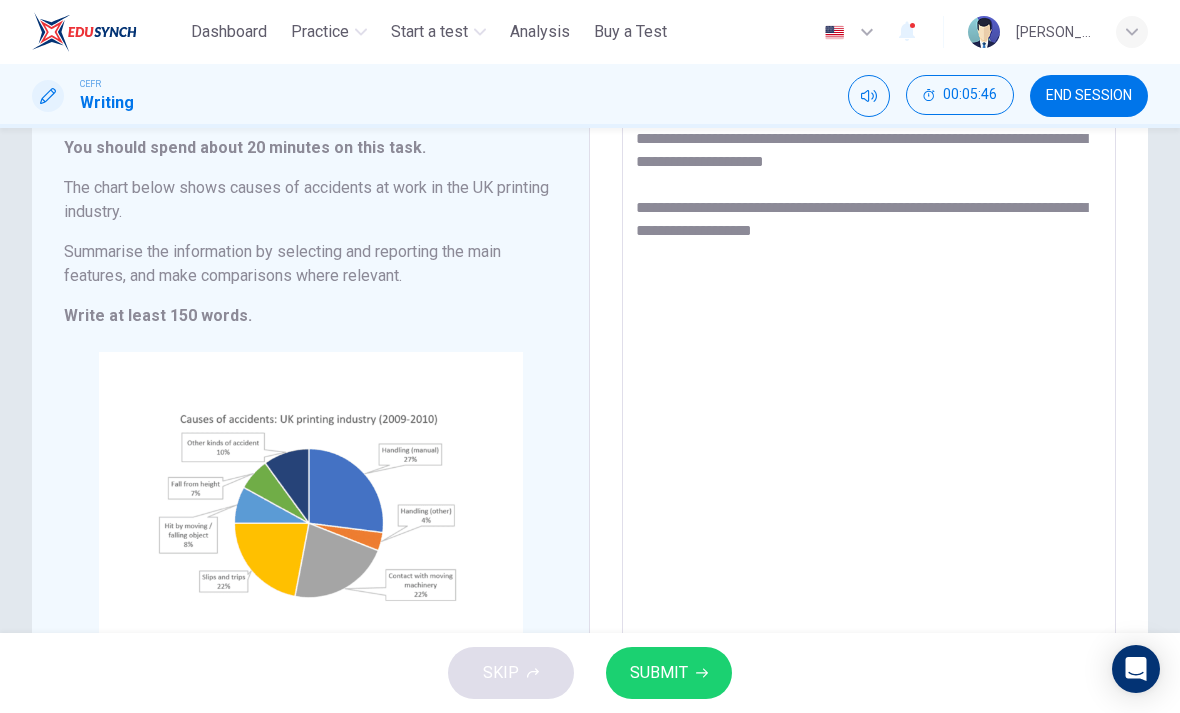 click on "**********" at bounding box center (869, 388) 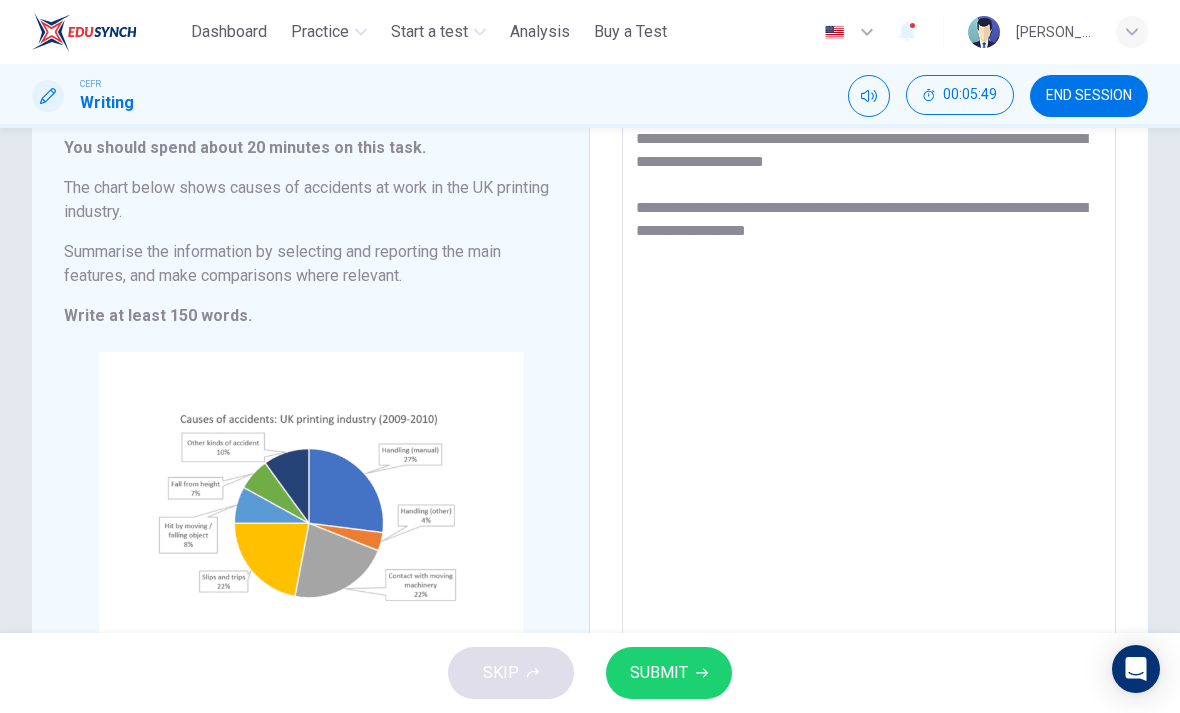 click on "**********" at bounding box center (869, 388) 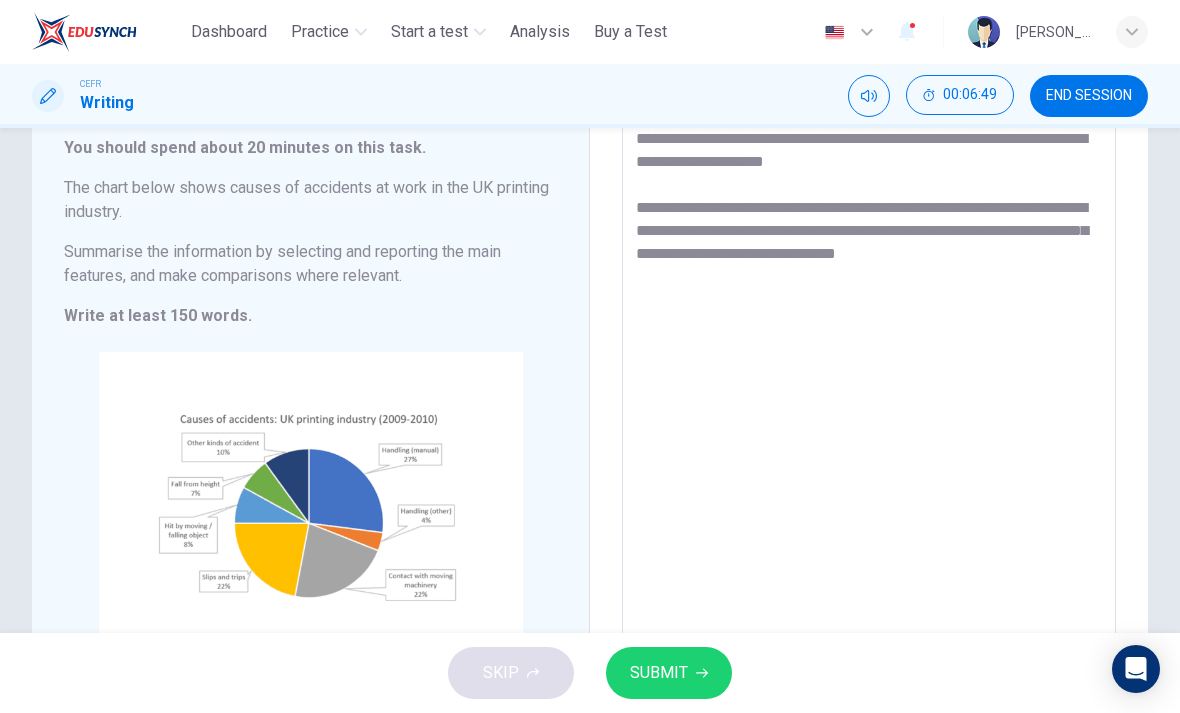 click on "**********" at bounding box center [869, 388] 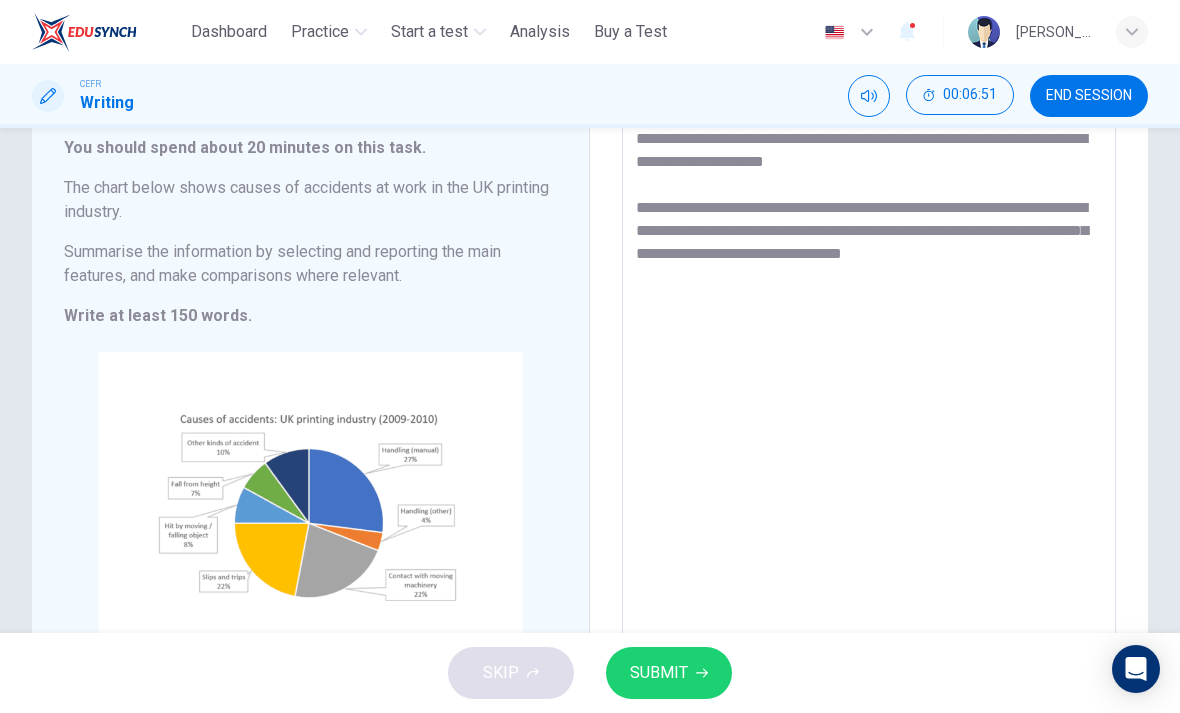 click on "**********" at bounding box center (869, 388) 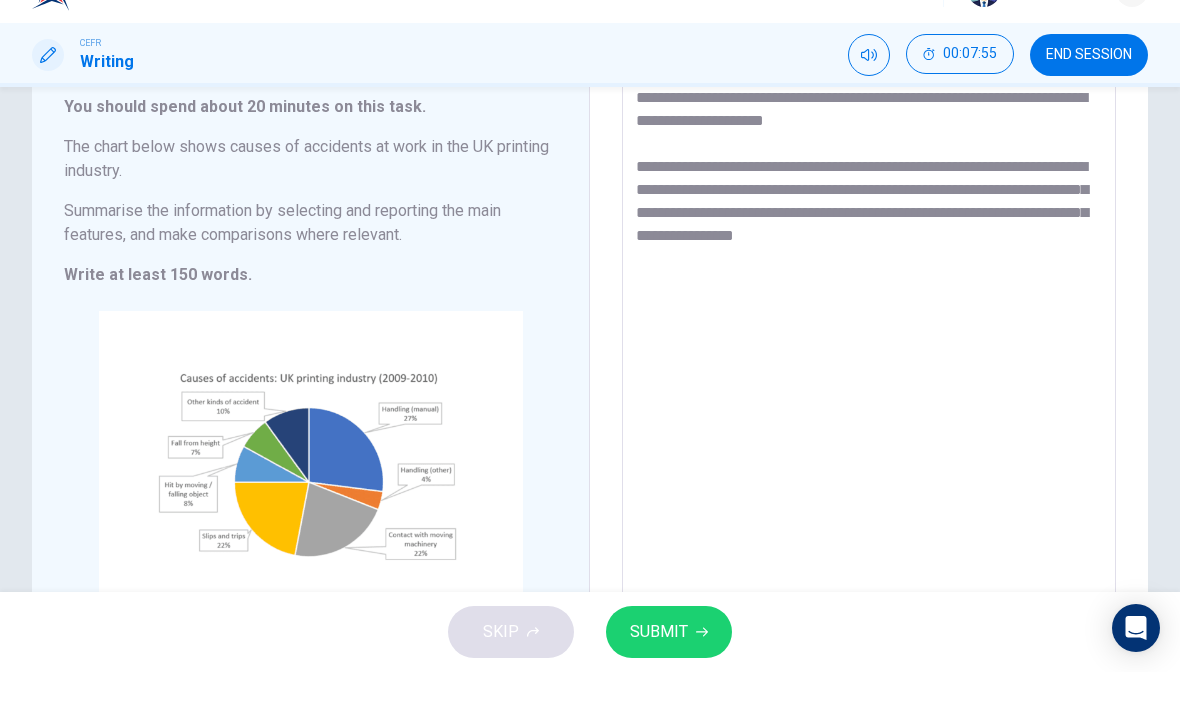 click on "**********" at bounding box center [869, 388] 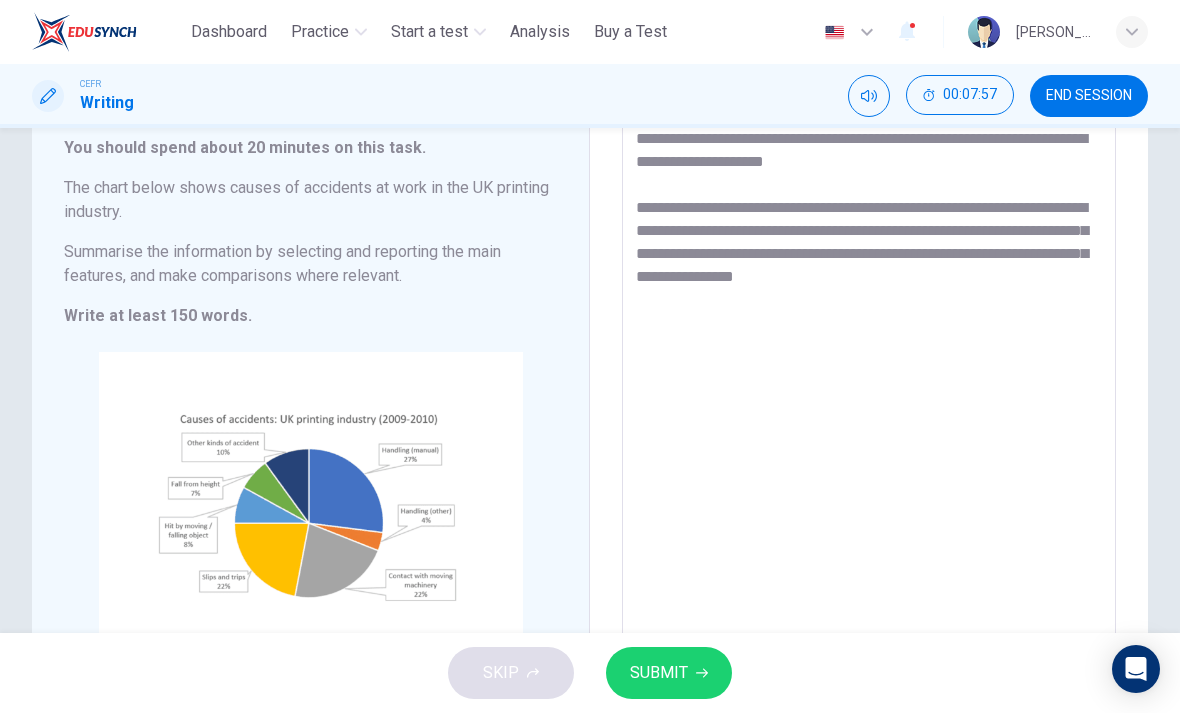 click on "SUBMIT" at bounding box center [669, 673] 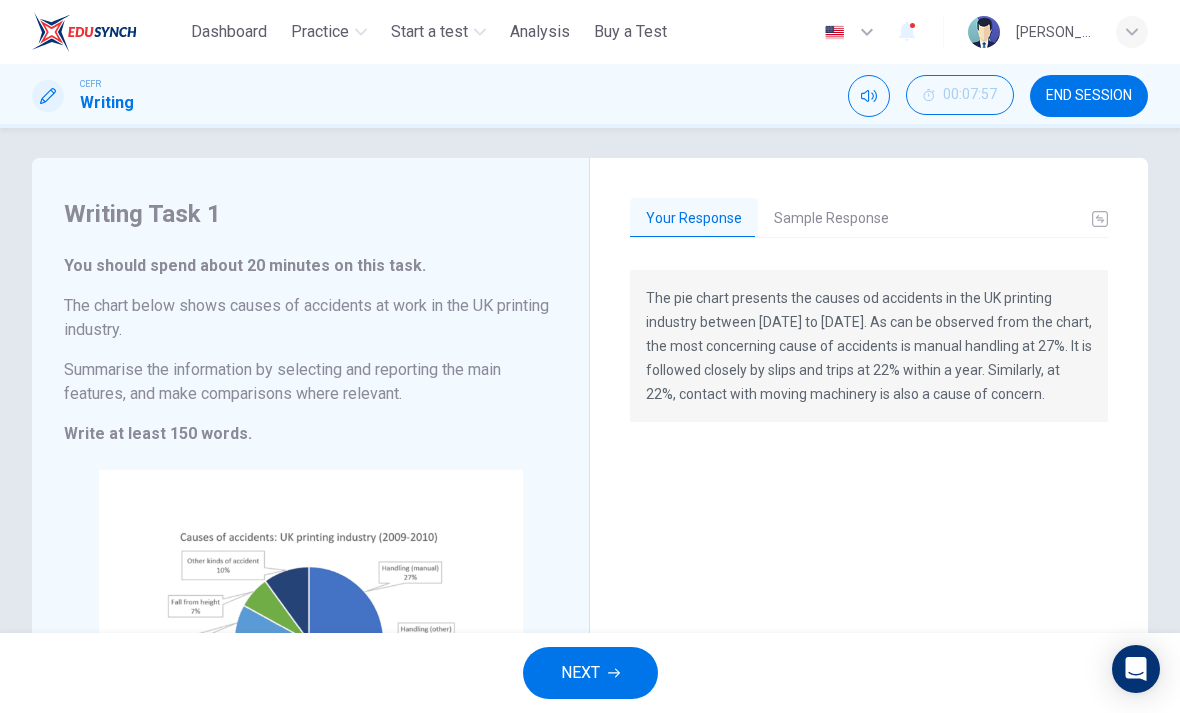 scroll, scrollTop: 9, scrollLeft: 0, axis: vertical 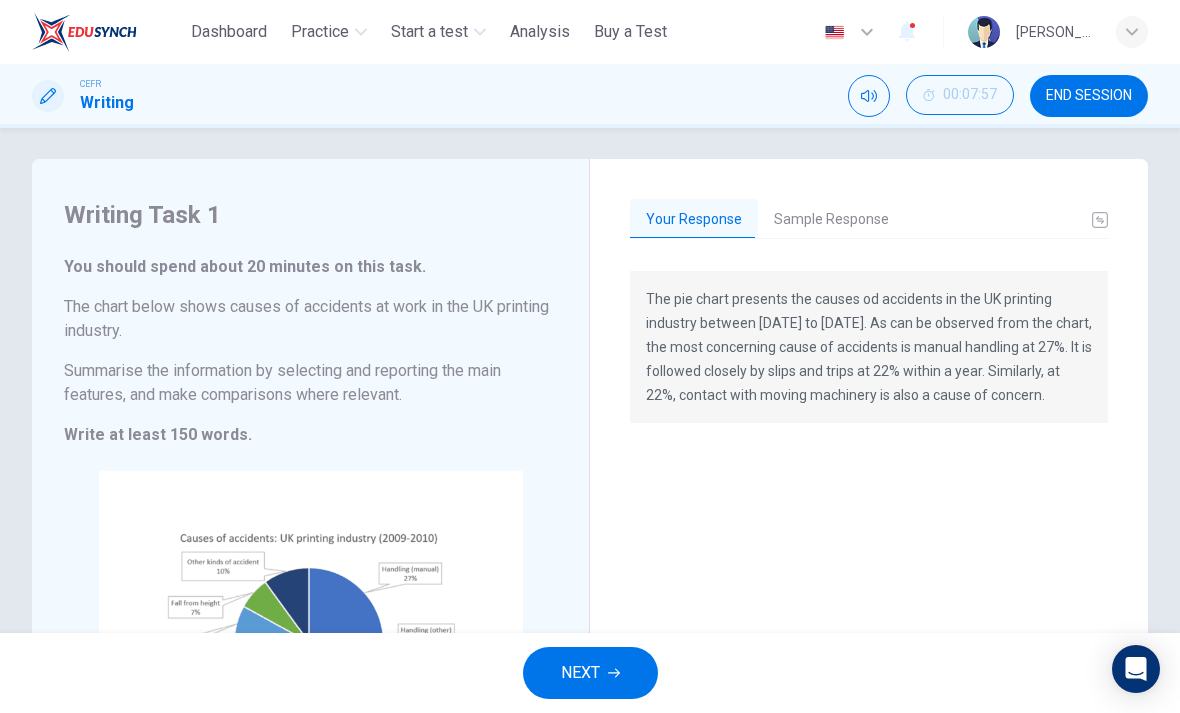 click on "Sample Response" at bounding box center (831, 220) 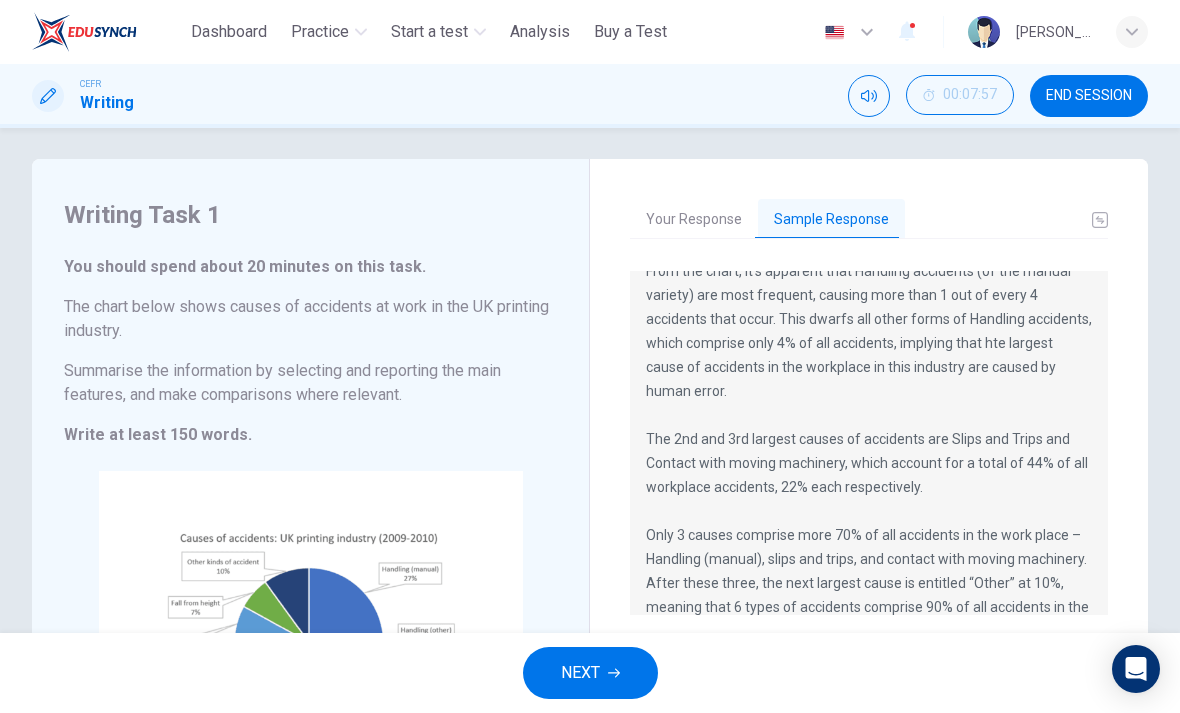 scroll, scrollTop: 120, scrollLeft: 0, axis: vertical 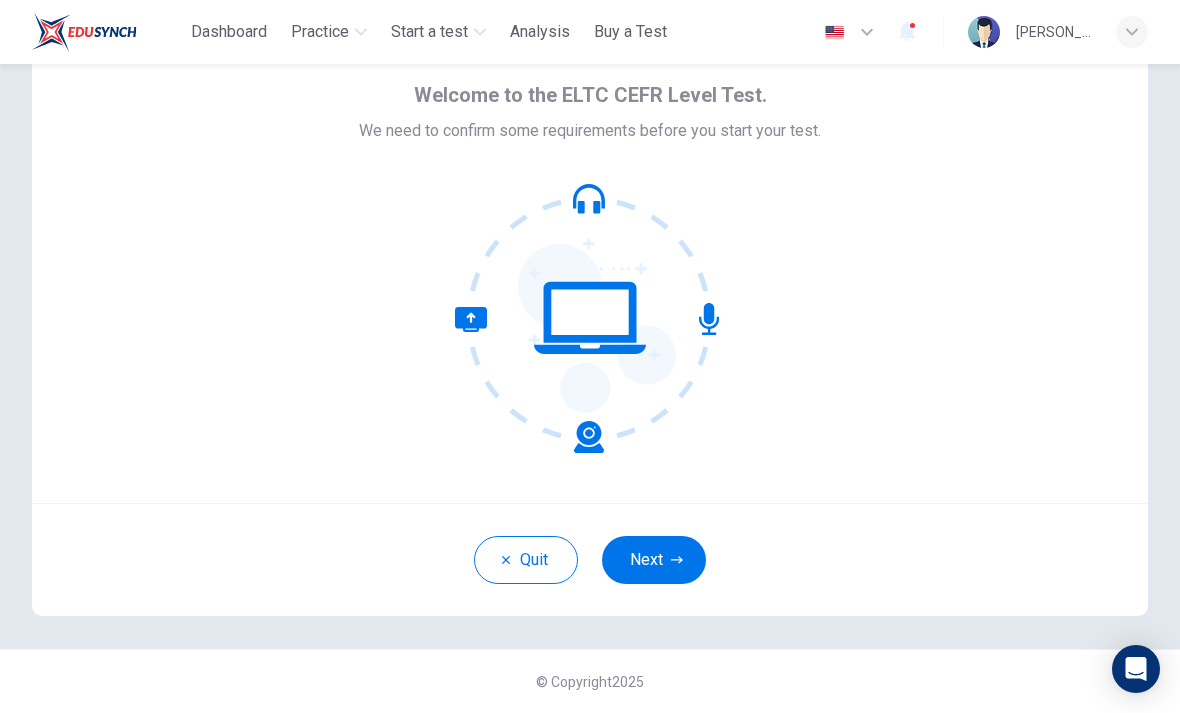 click on "Next" at bounding box center (654, 560) 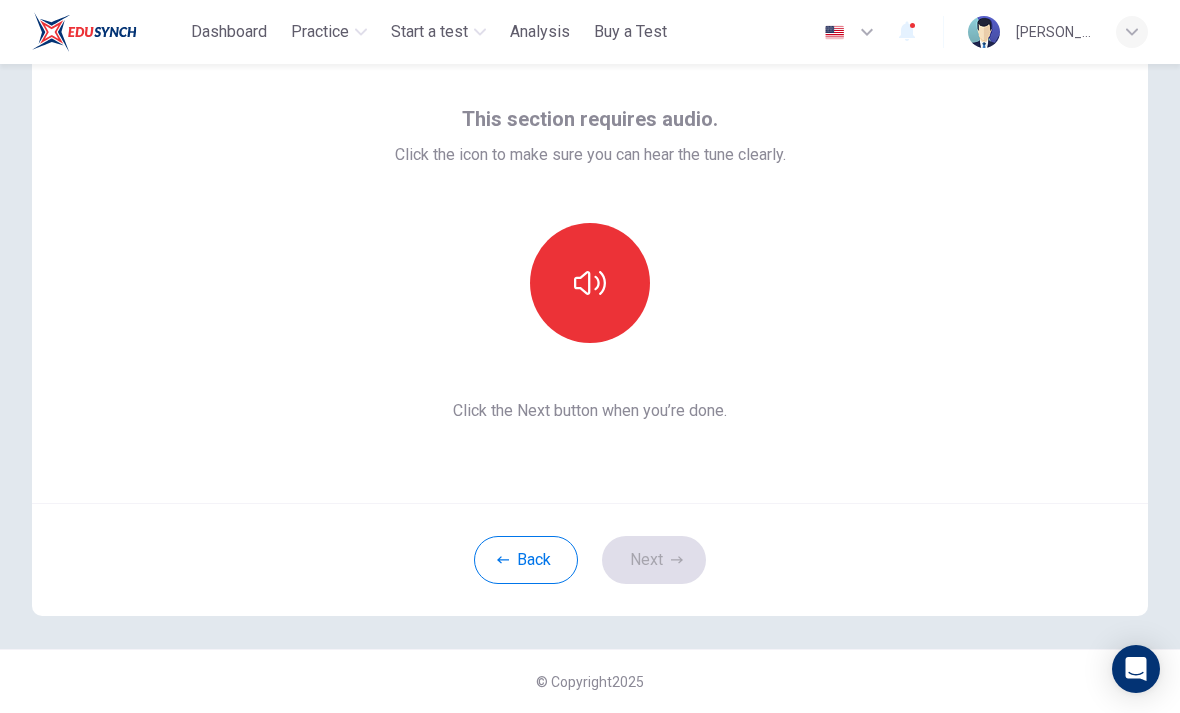 click at bounding box center [590, 283] 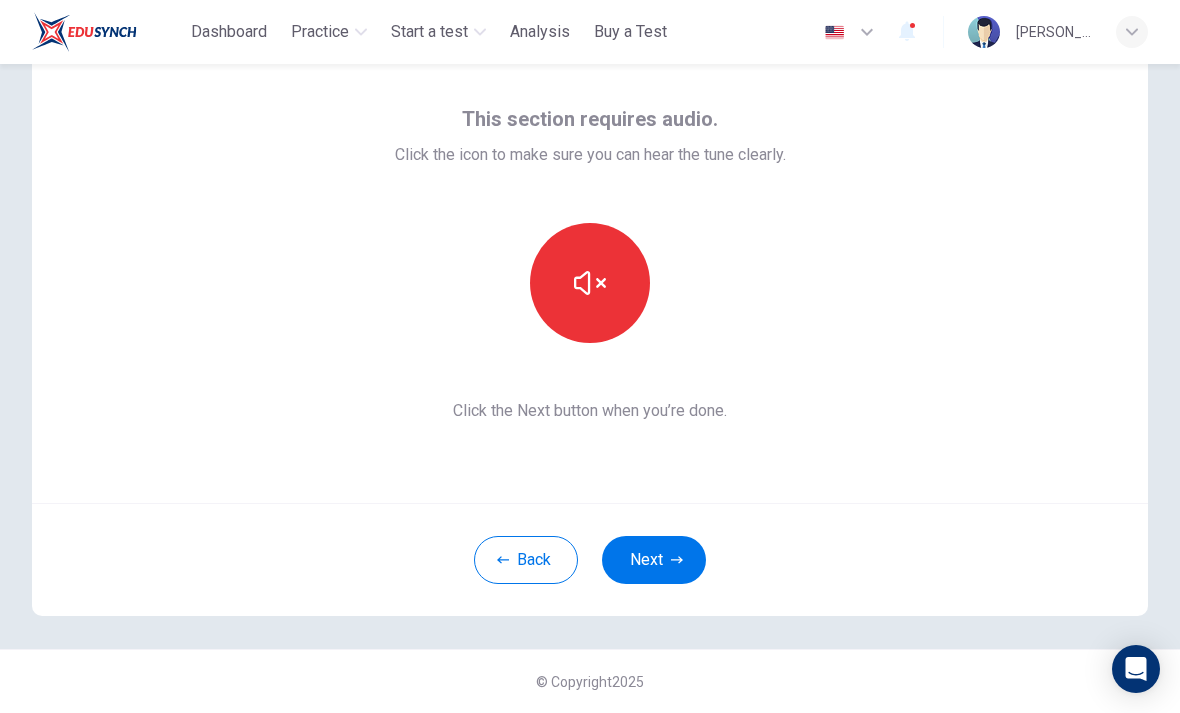click on "Next" at bounding box center [654, 560] 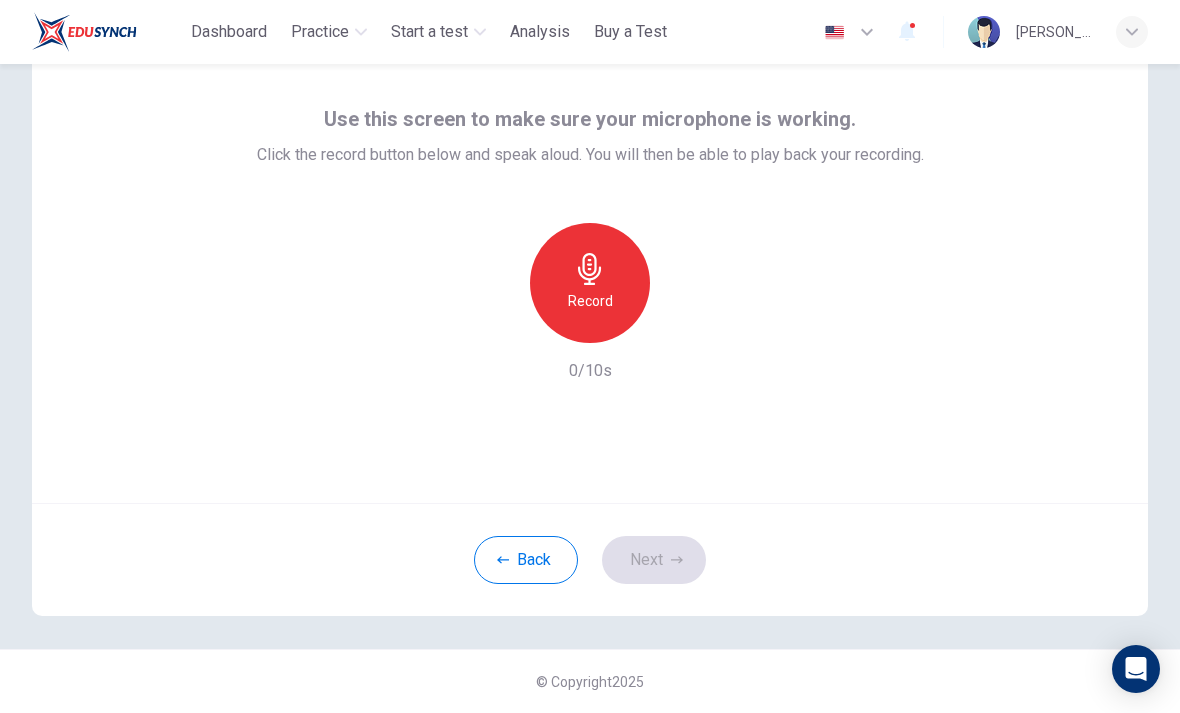 click 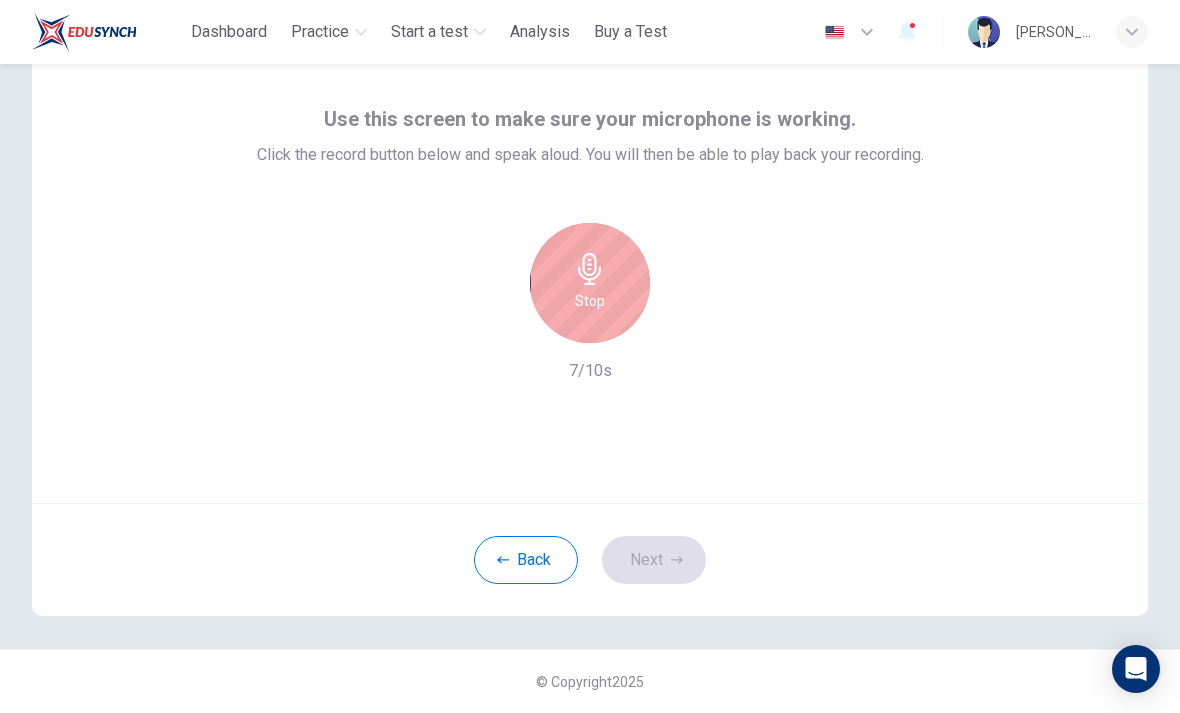 click 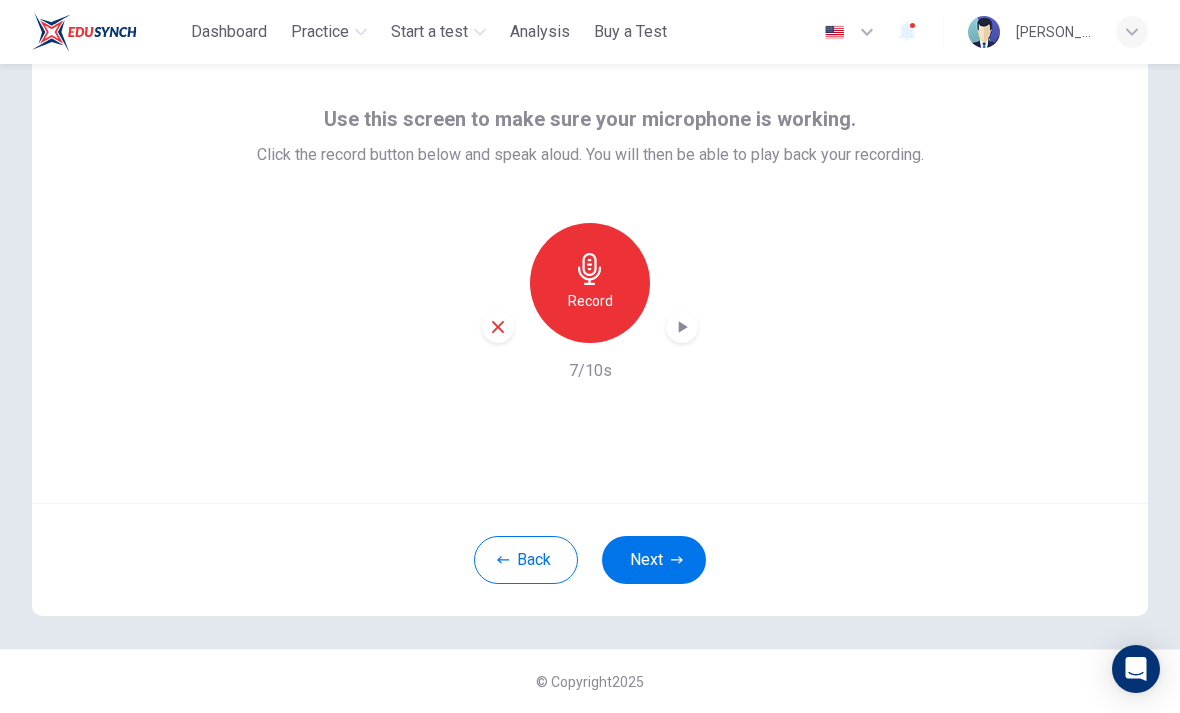 click at bounding box center (682, 327) 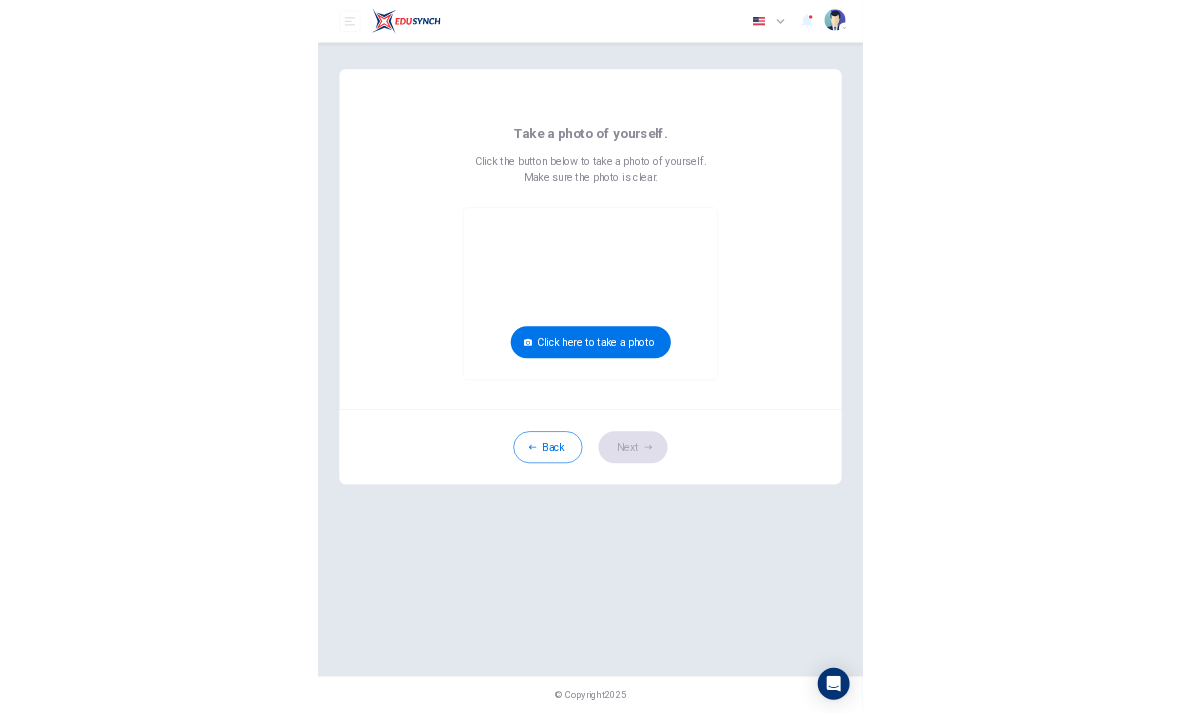 scroll, scrollTop: 0, scrollLeft: 0, axis: both 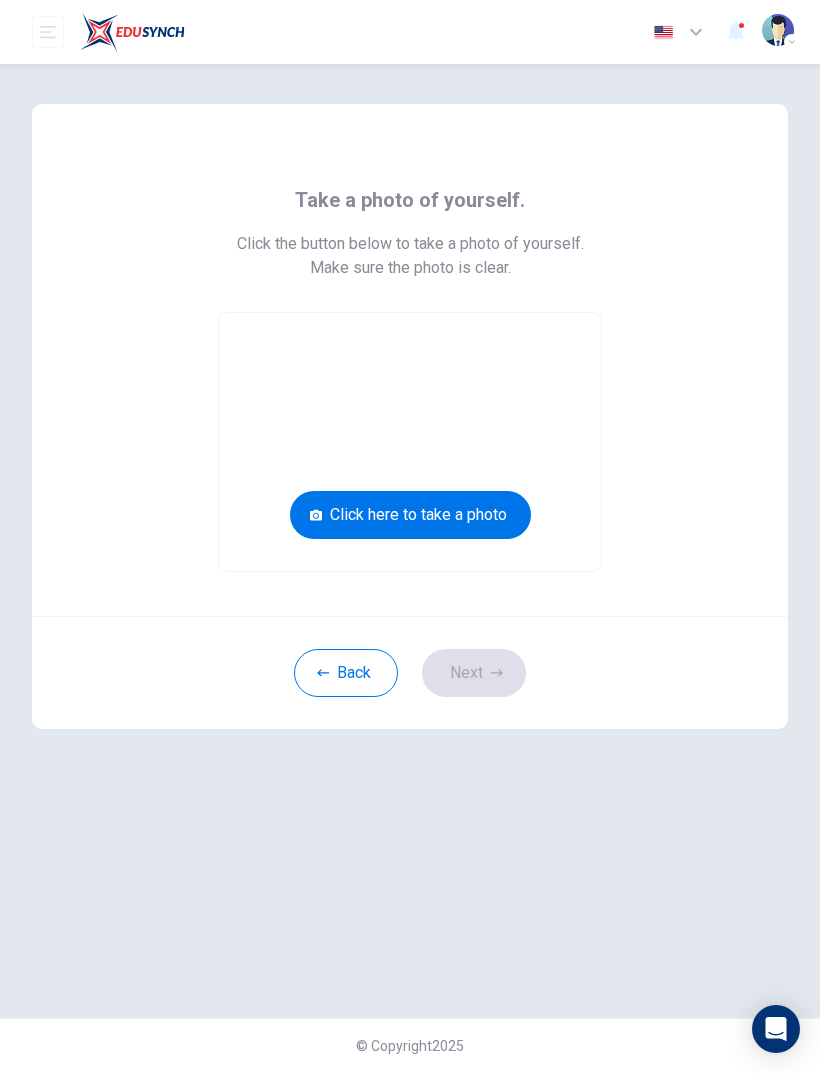click on "Take a photo of yourself. Click the button below to take a photo of yourself. Make sure the photo is clear. Click here to take a photo Back Next" at bounding box center [410, 541] 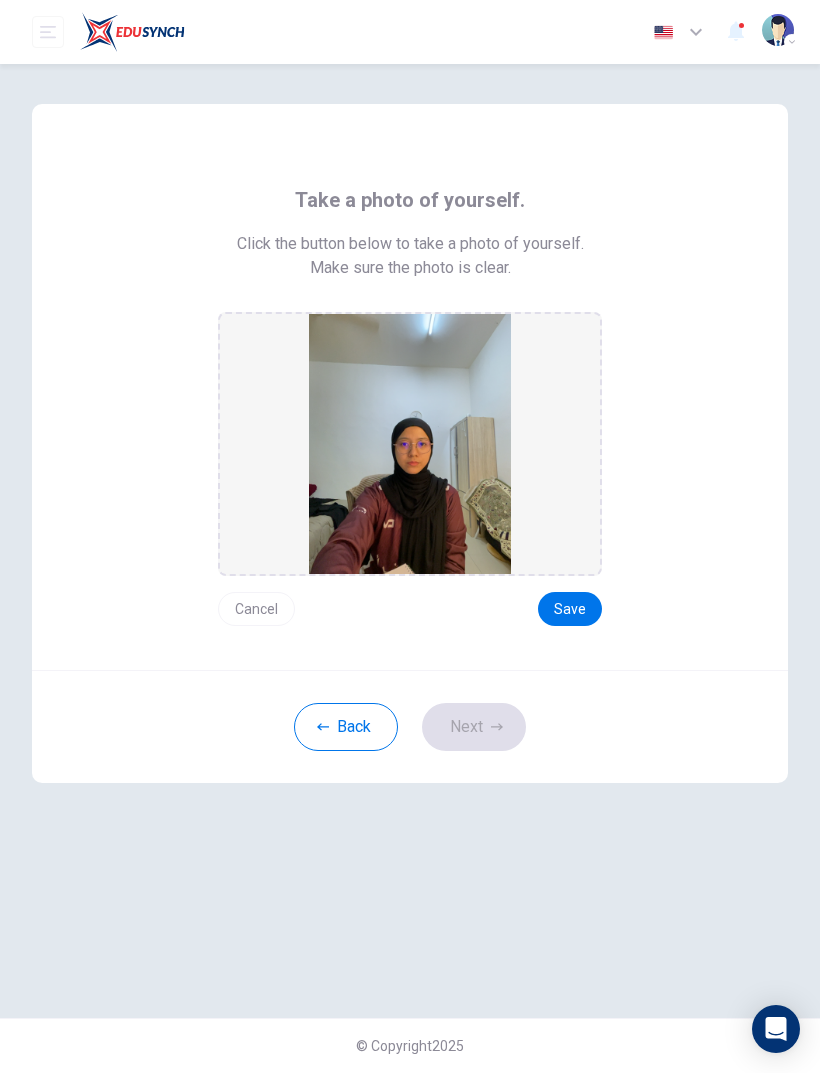 click on "Cancel" at bounding box center (256, 609) 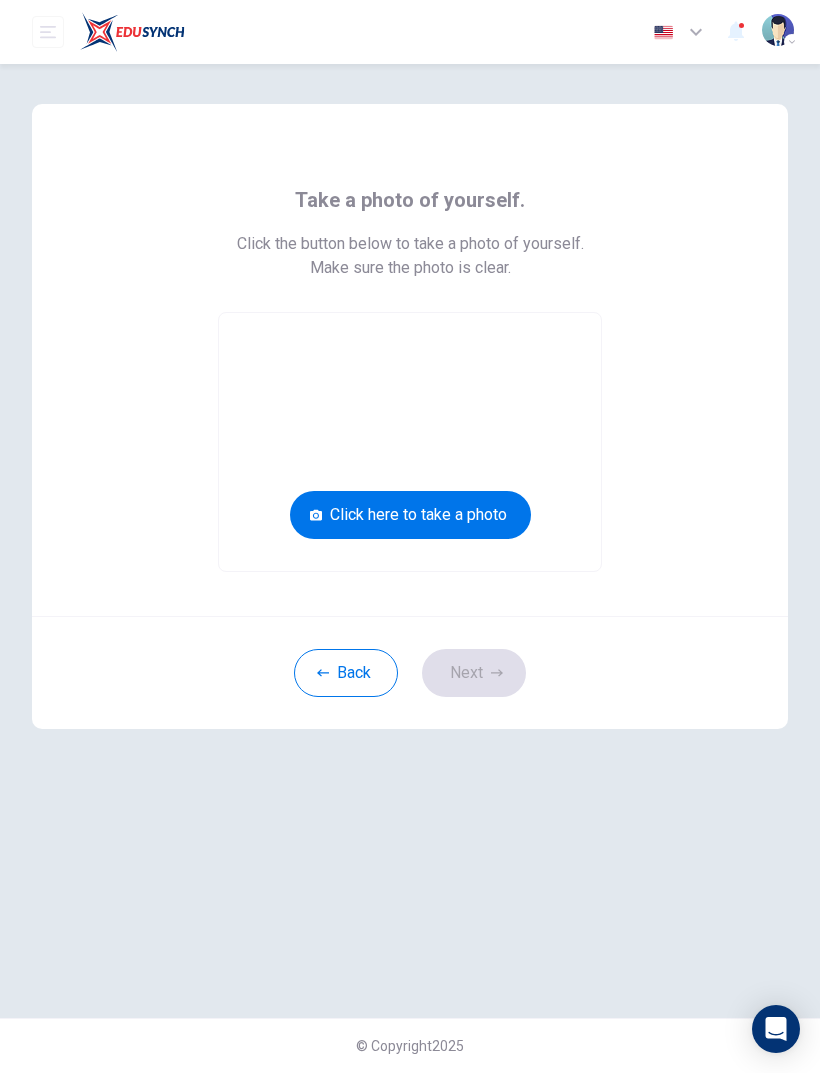 click on "Click here to take a photo" at bounding box center (410, 515) 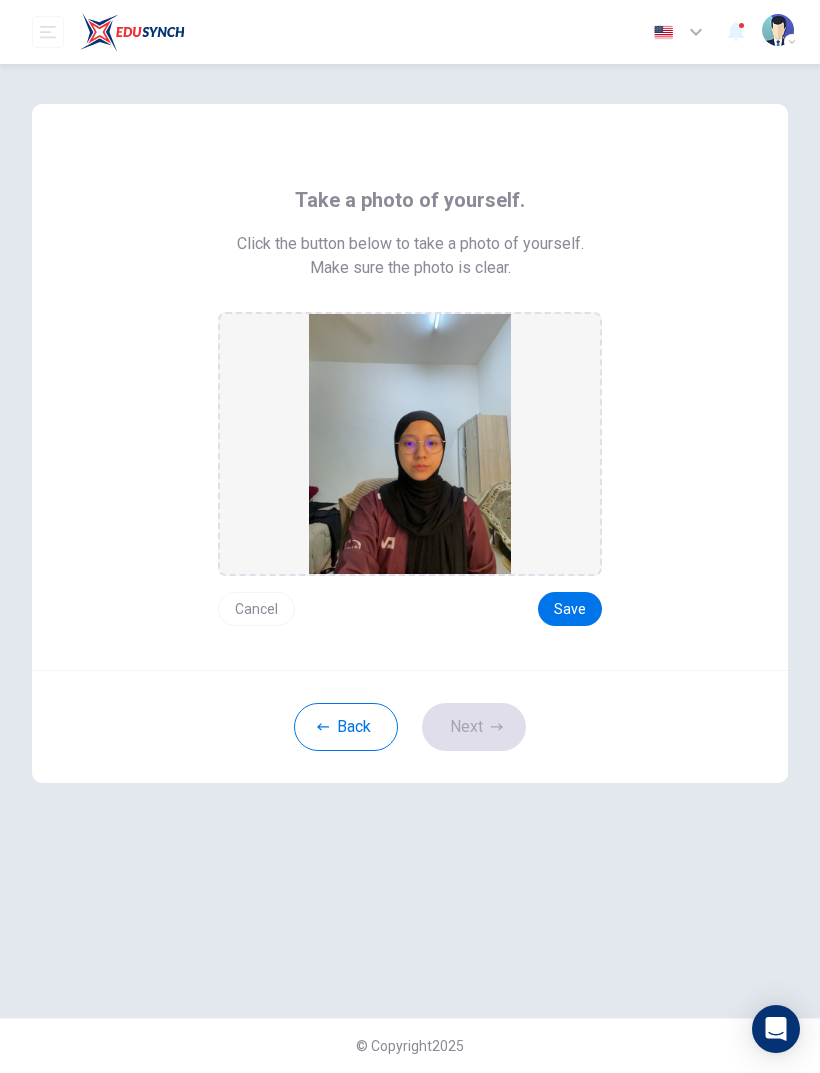 click on "Cancel" at bounding box center (256, 609) 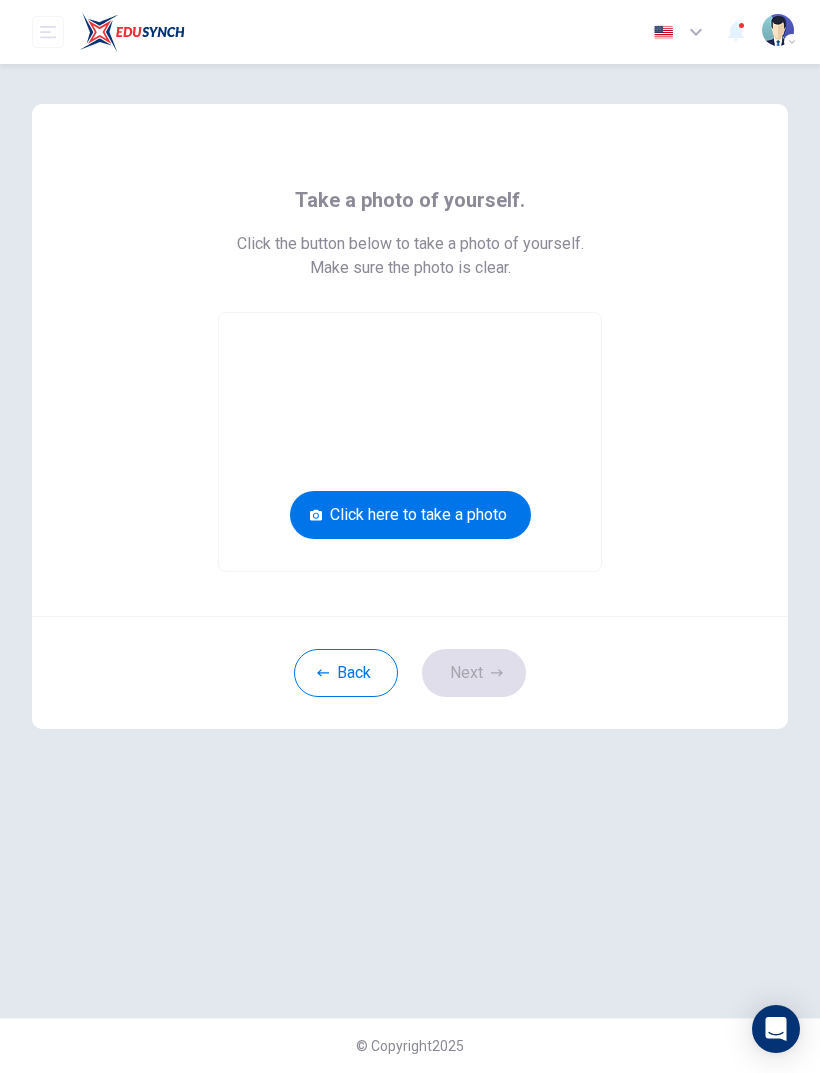 click on "Click here to take a photo" at bounding box center (410, 515) 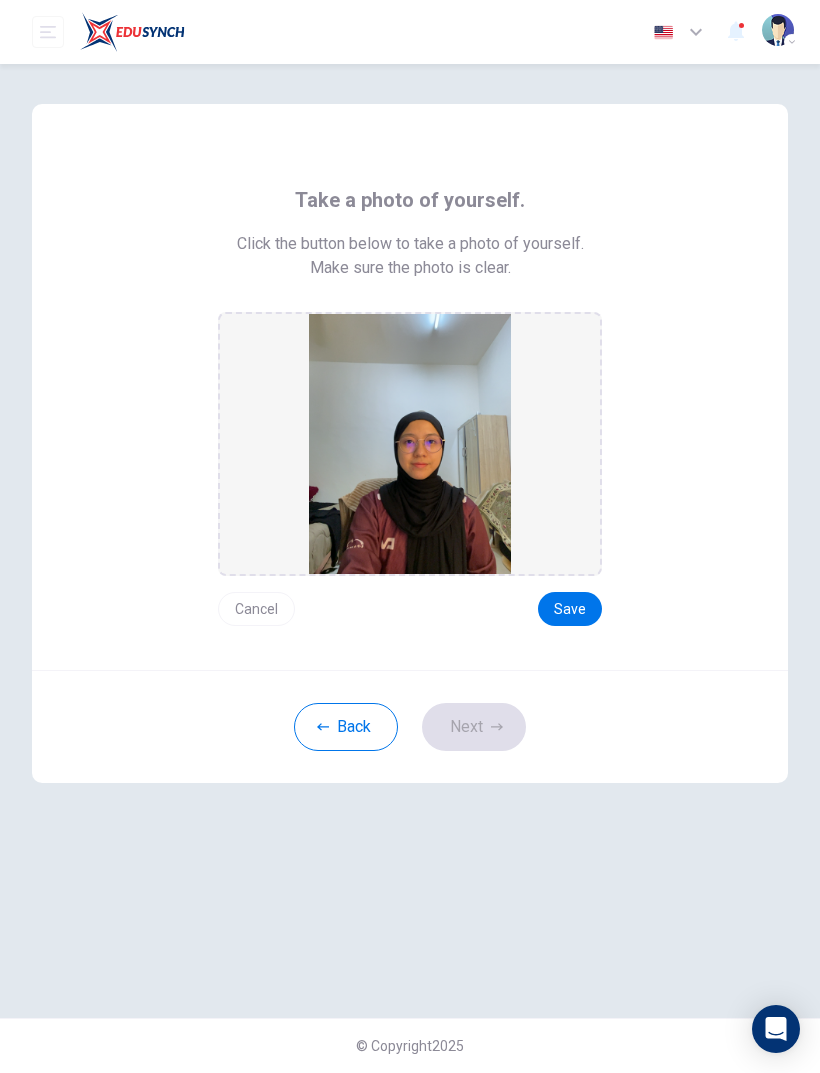 click on "Cancel" at bounding box center [256, 609] 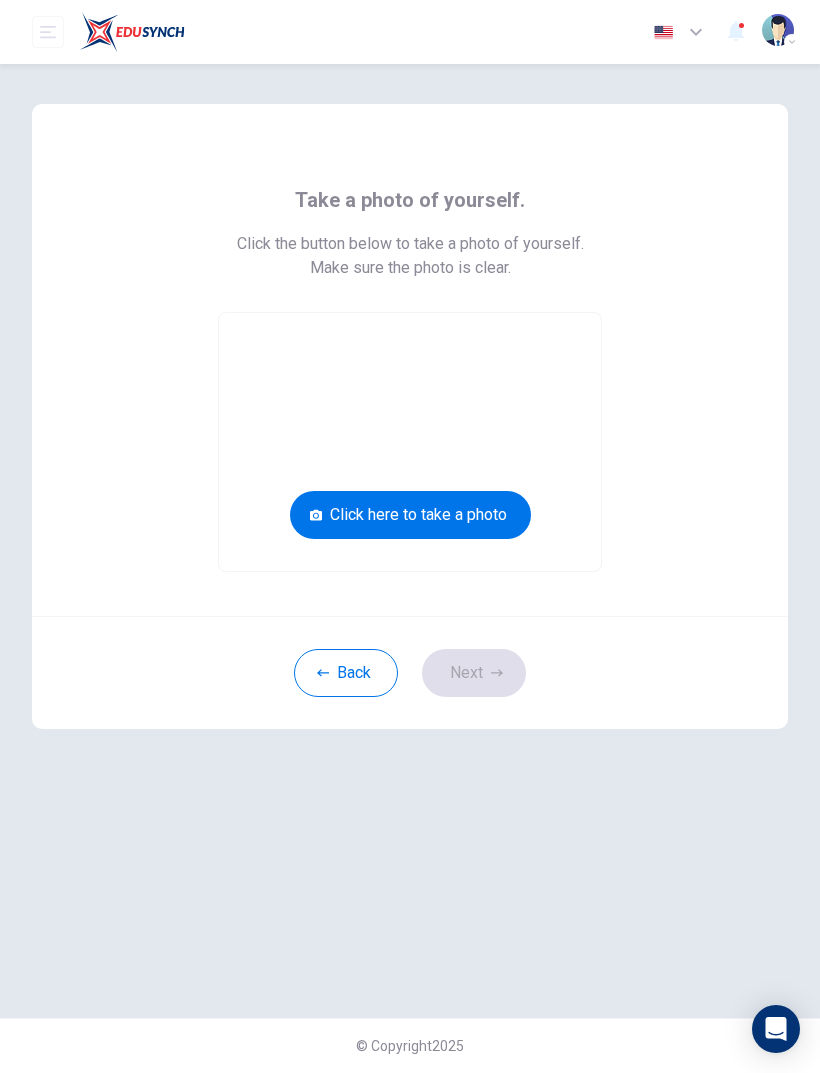 click on "Click here to take a photo" at bounding box center [410, 515] 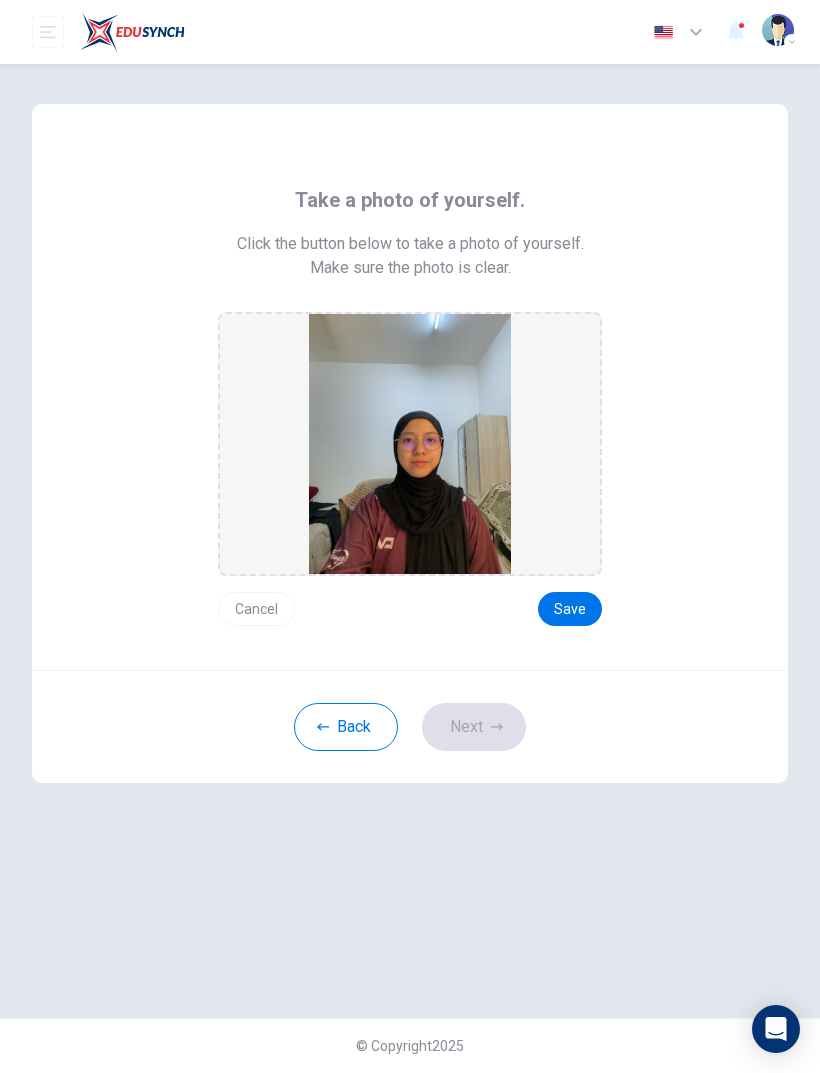 click on "Cancel" at bounding box center [256, 609] 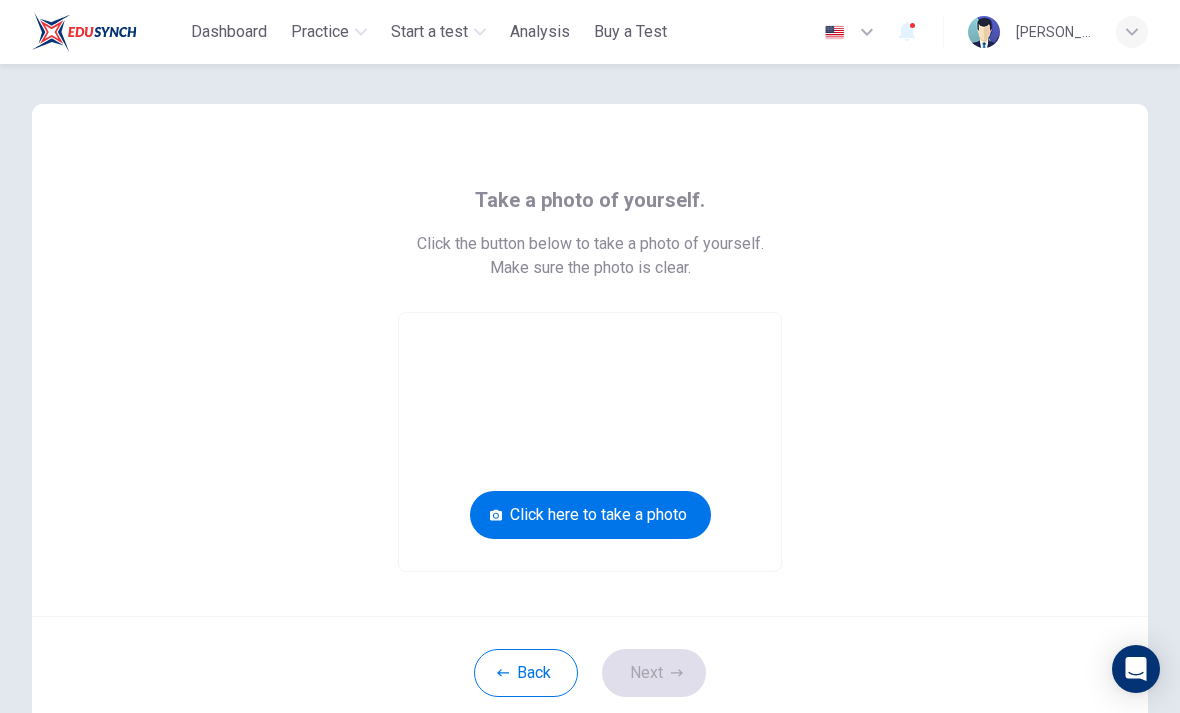click on "Click here to take a photo" at bounding box center (590, 515) 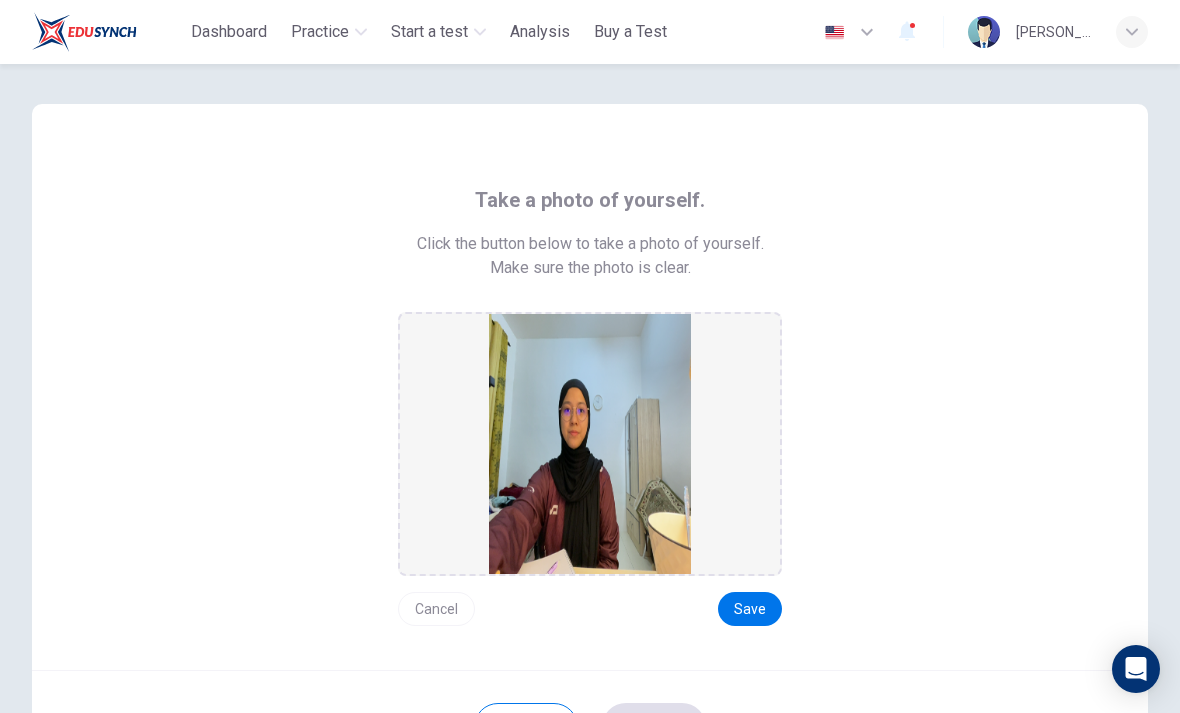click on "Cancel" at bounding box center [436, 609] 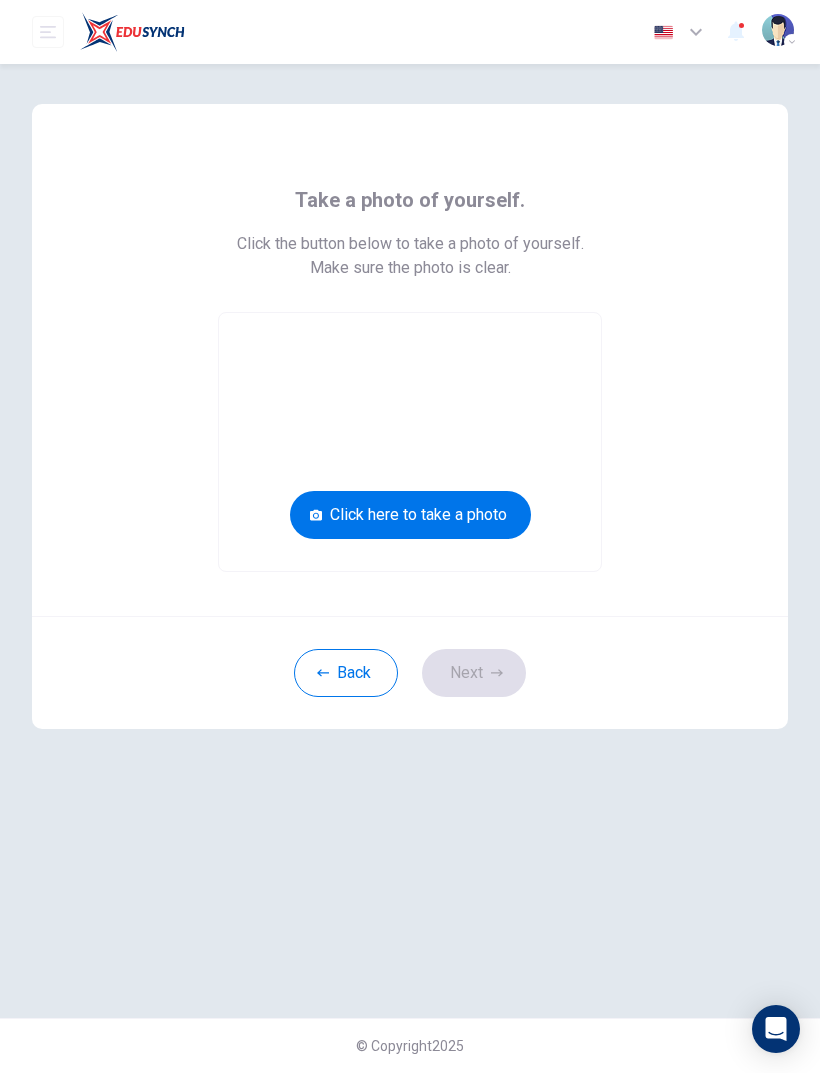 click on "Click here to take a photo" at bounding box center [410, 515] 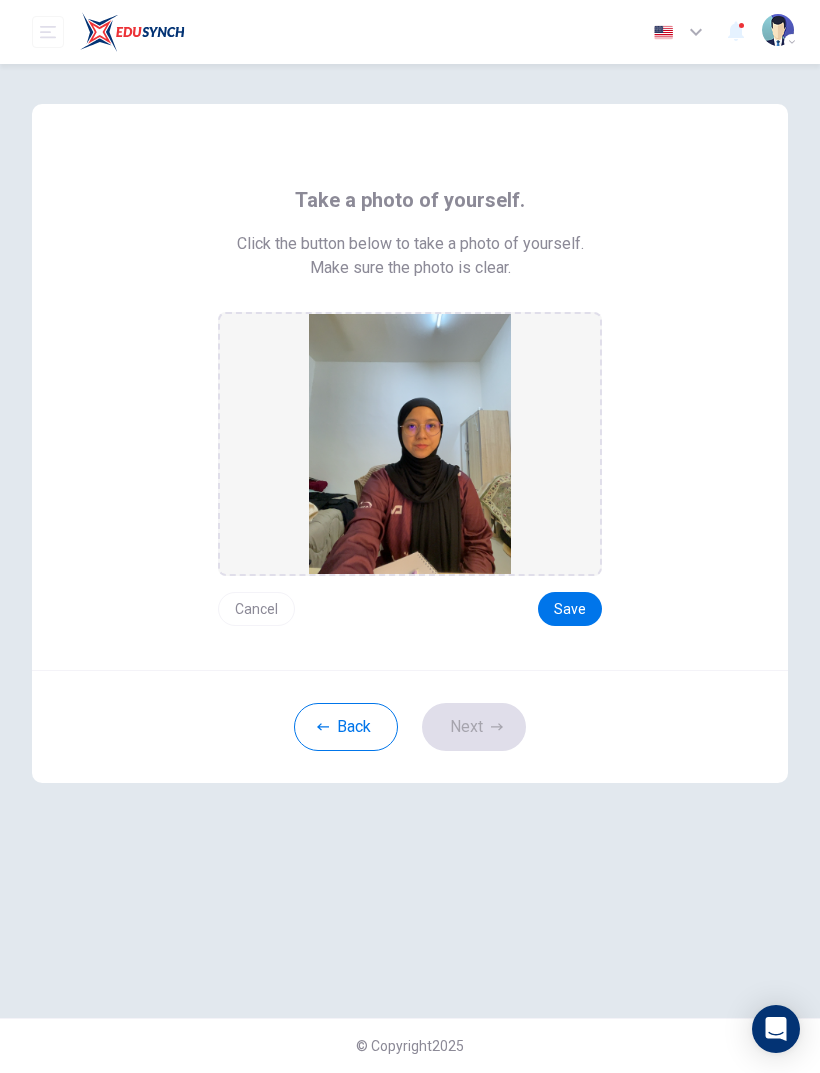 click on "Cancel" at bounding box center [256, 609] 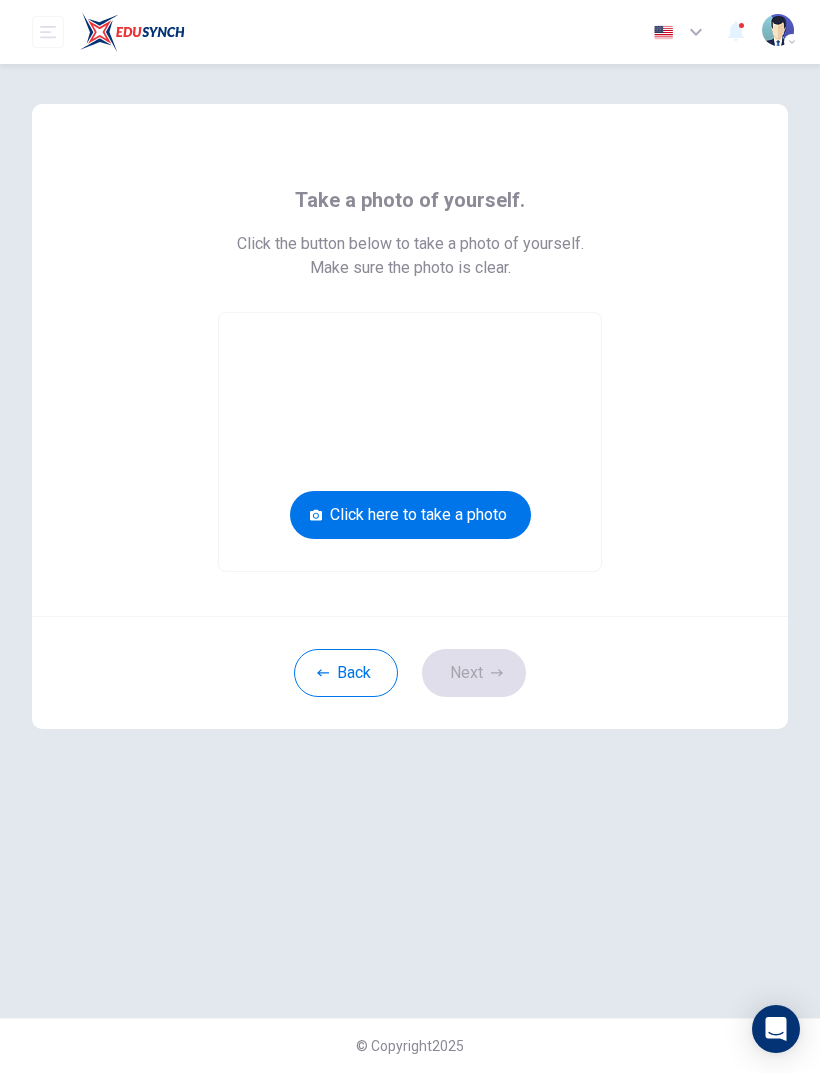click on "Click here to take a photo" at bounding box center (410, 515) 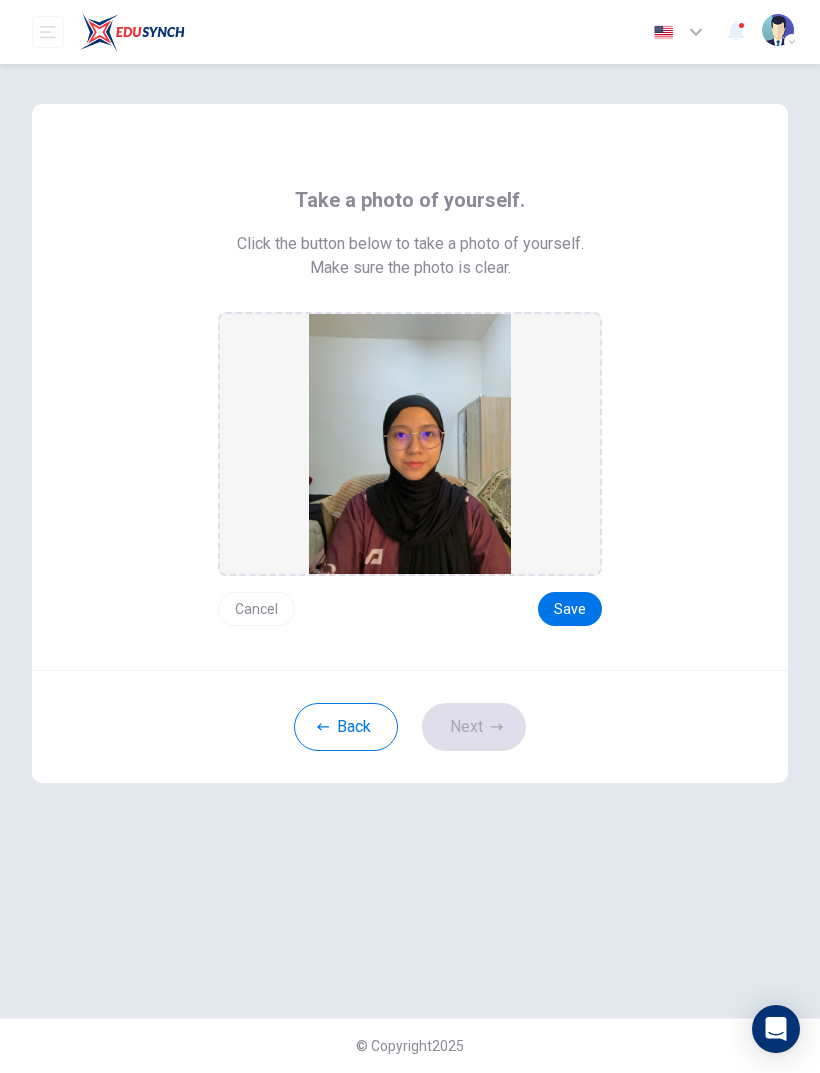 click on "Cancel" at bounding box center (256, 609) 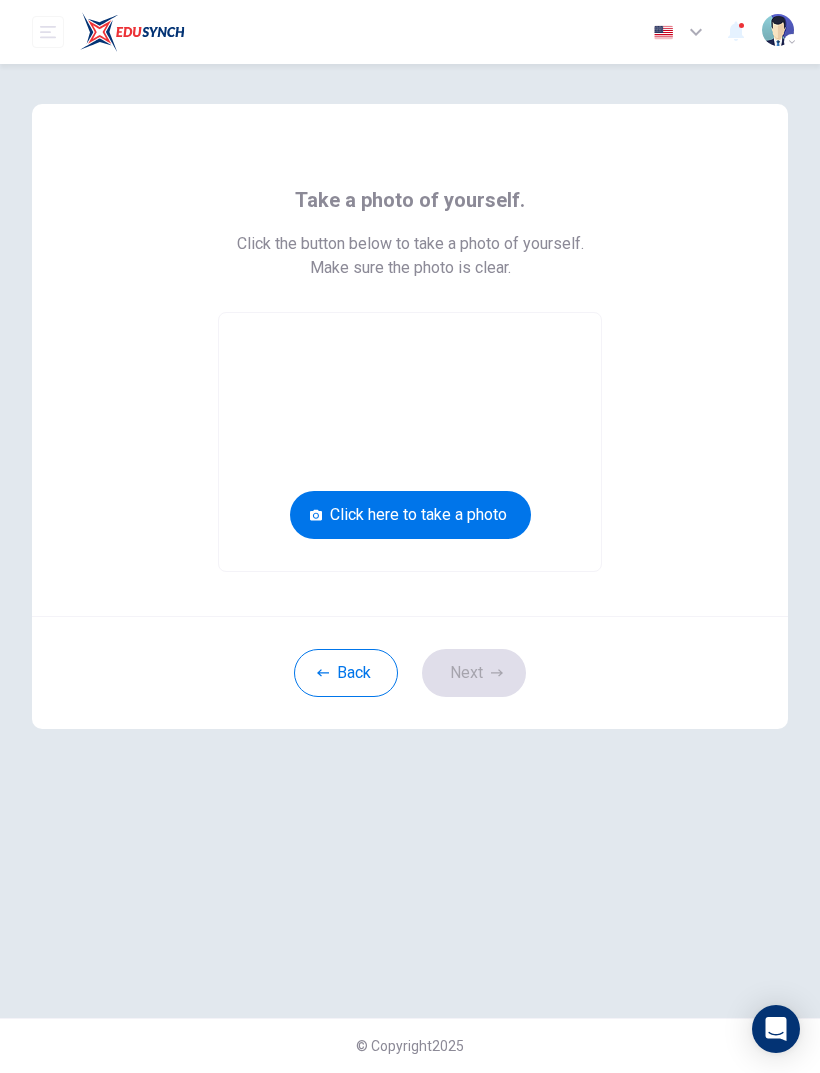 click on "Click here to take a photo" at bounding box center [410, 515] 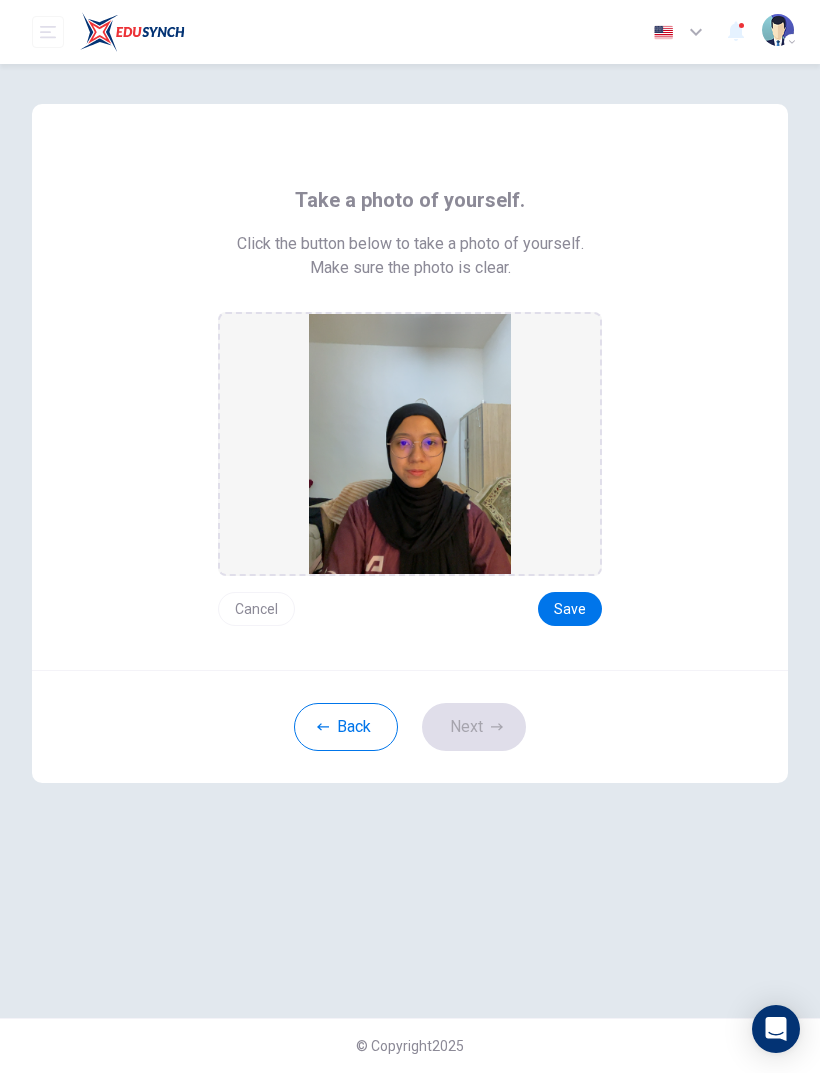 click on "Save" at bounding box center [570, 609] 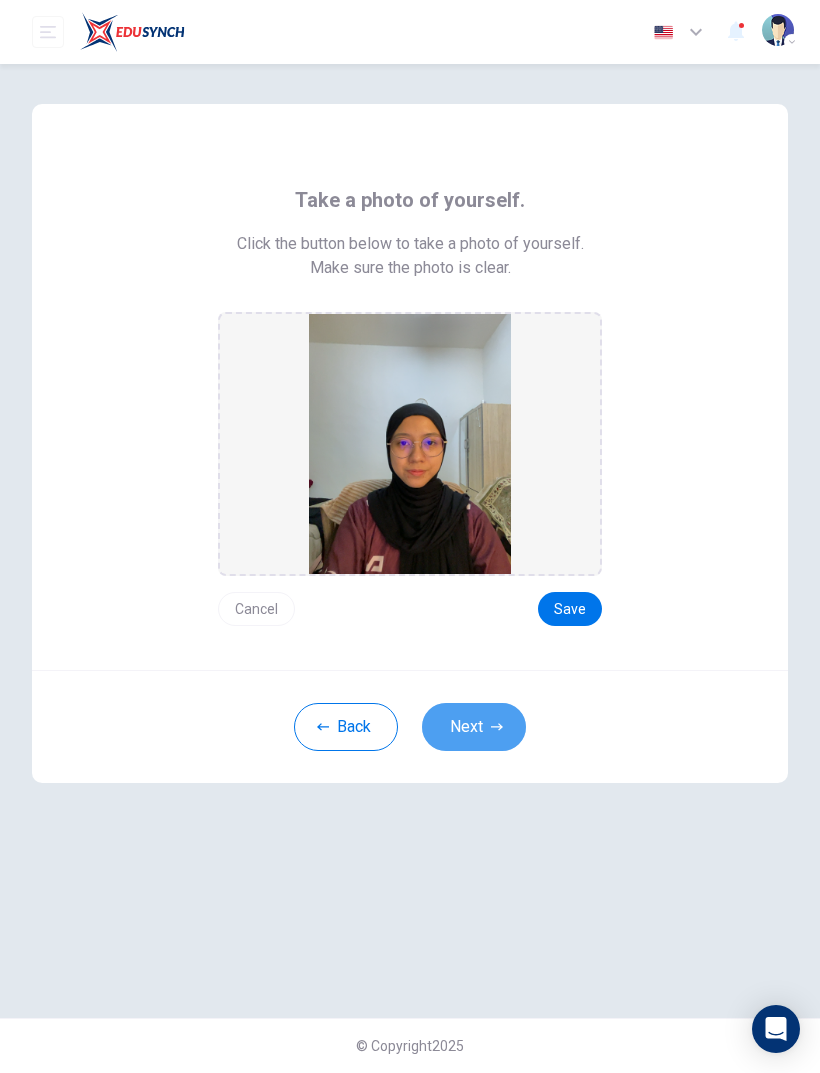 click 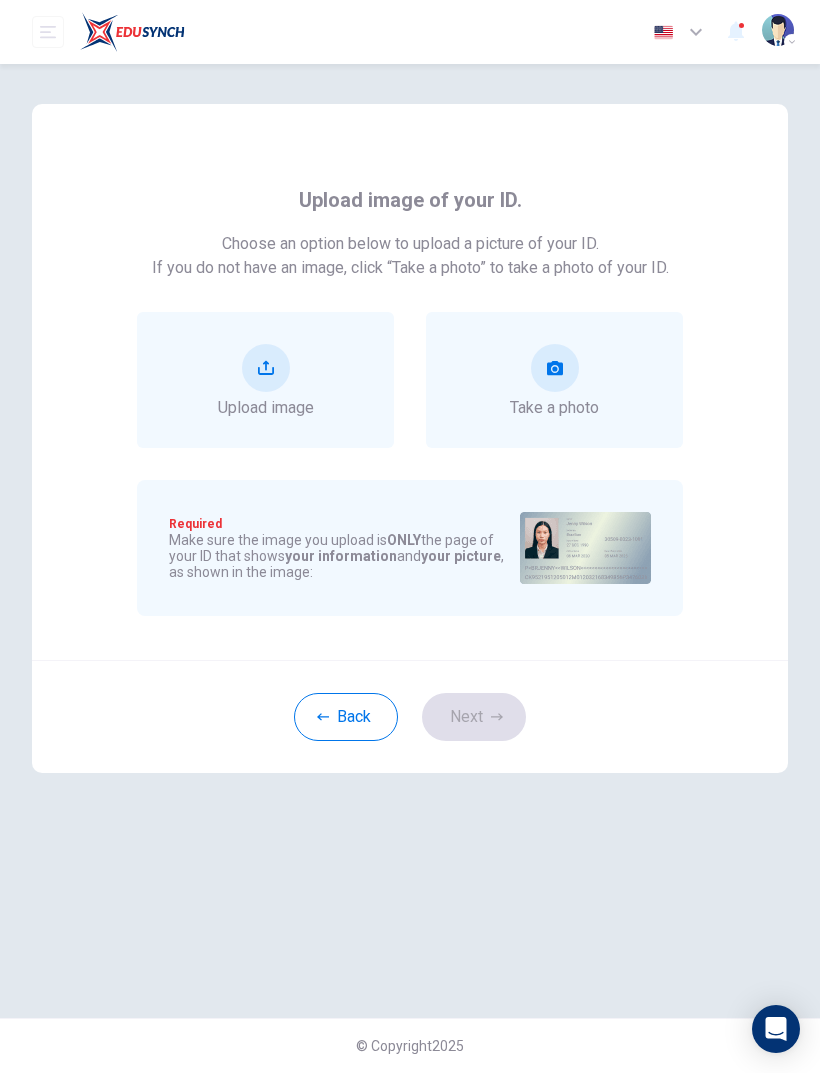 click at bounding box center (555, 368) 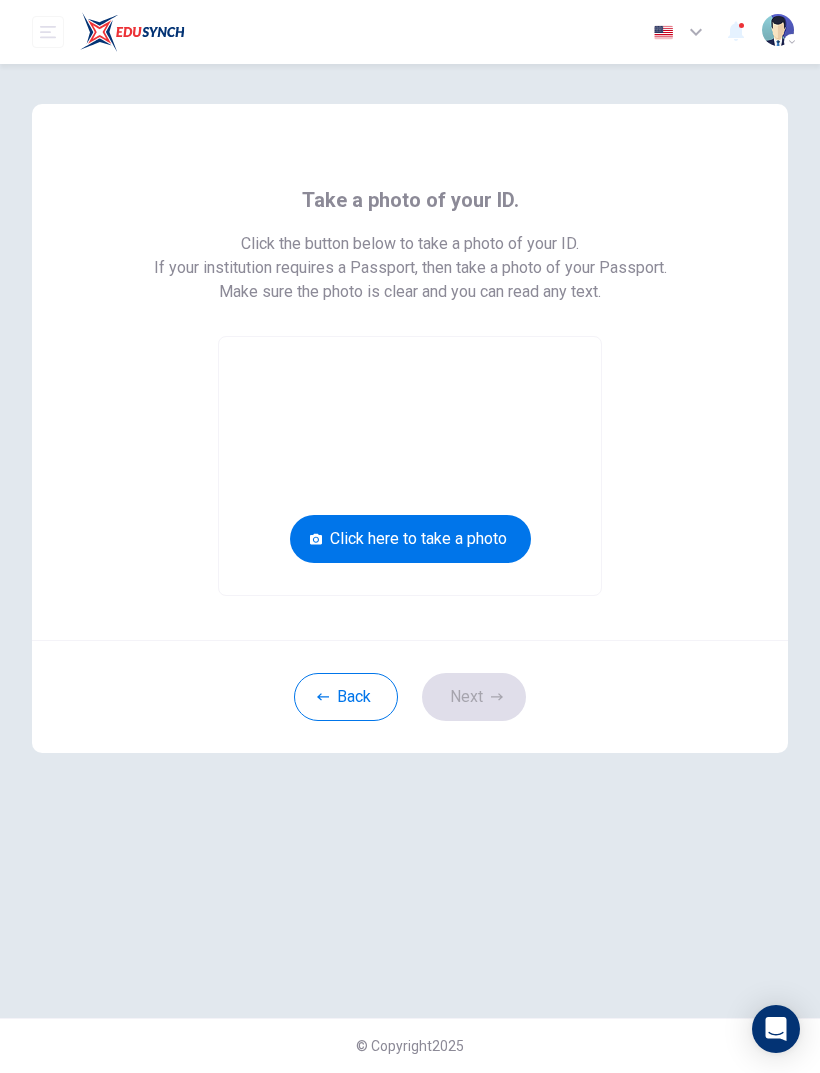 click at bounding box center [410, 466] 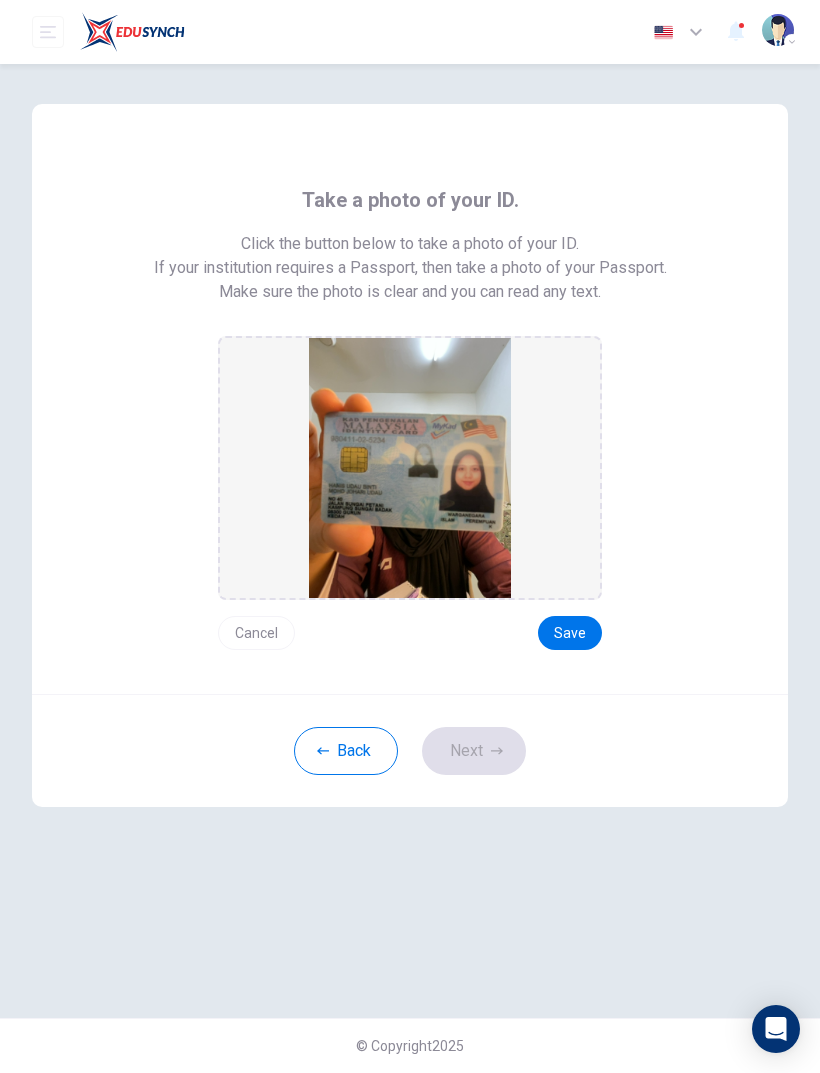 click on "Cancel" at bounding box center [256, 633] 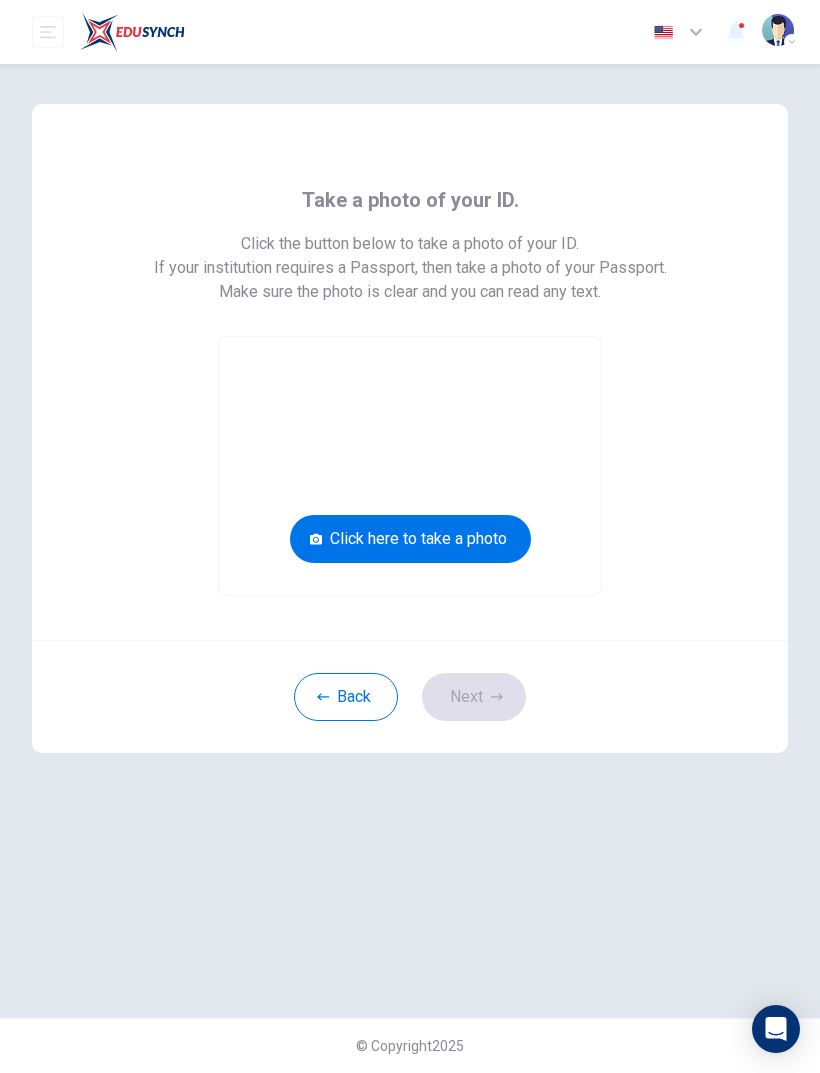 click on "Back" at bounding box center [346, 697] 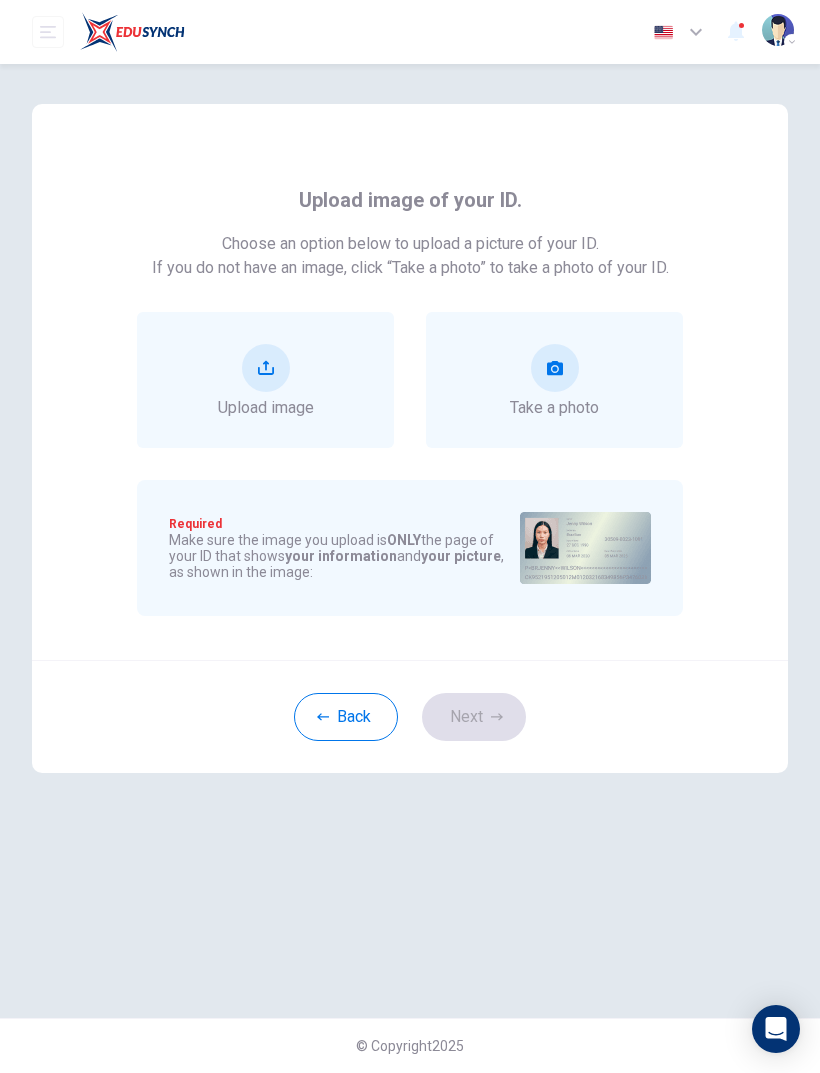 click on "Back" at bounding box center (346, 717) 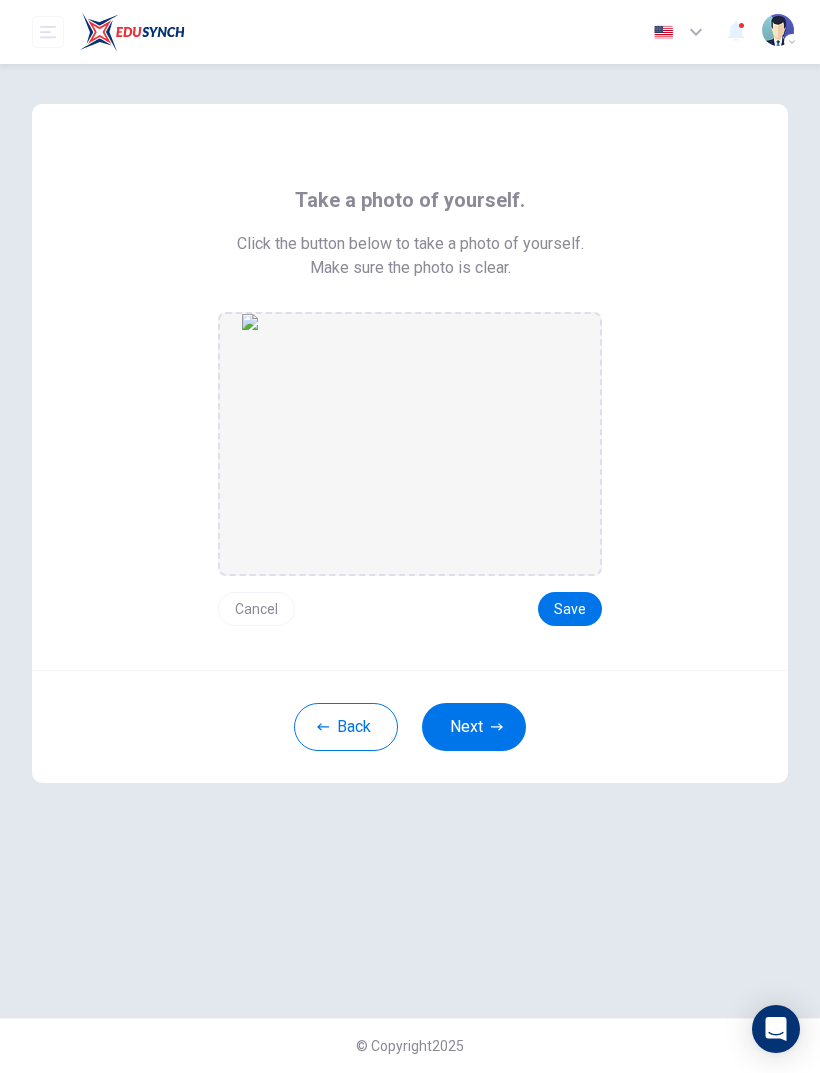 click on "Cancel" at bounding box center (256, 609) 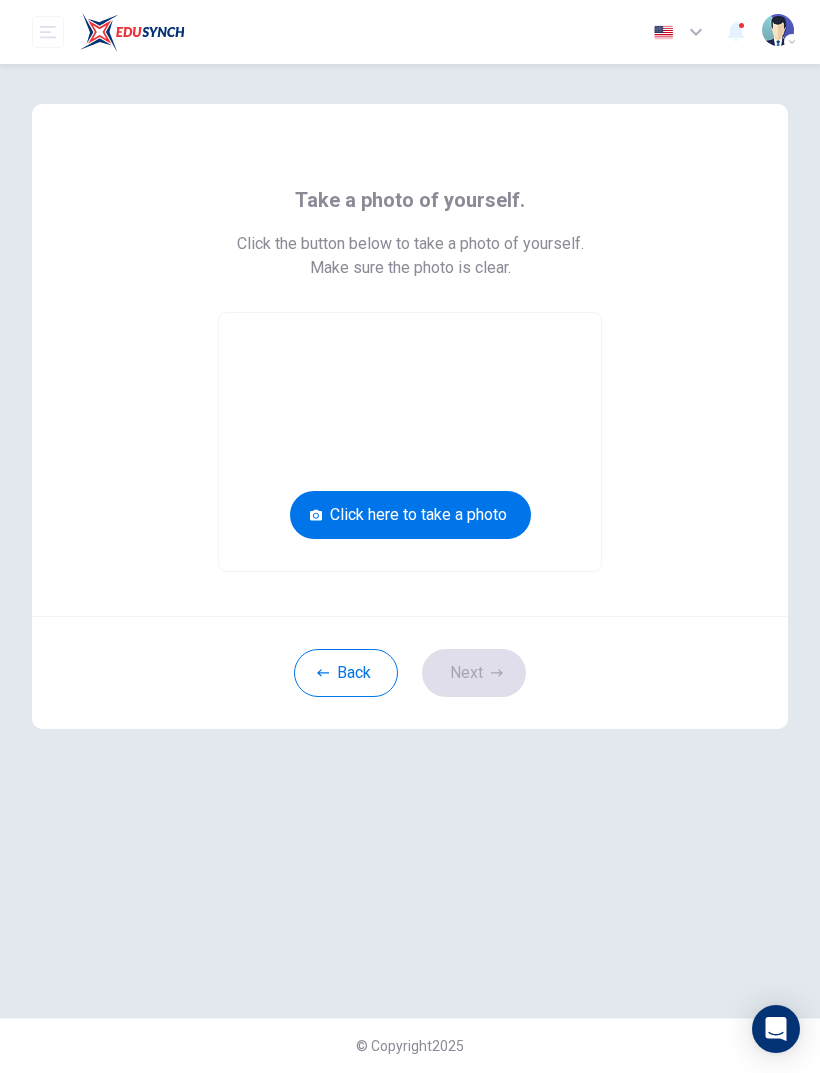 click on "Click here to take a photo" at bounding box center [410, 515] 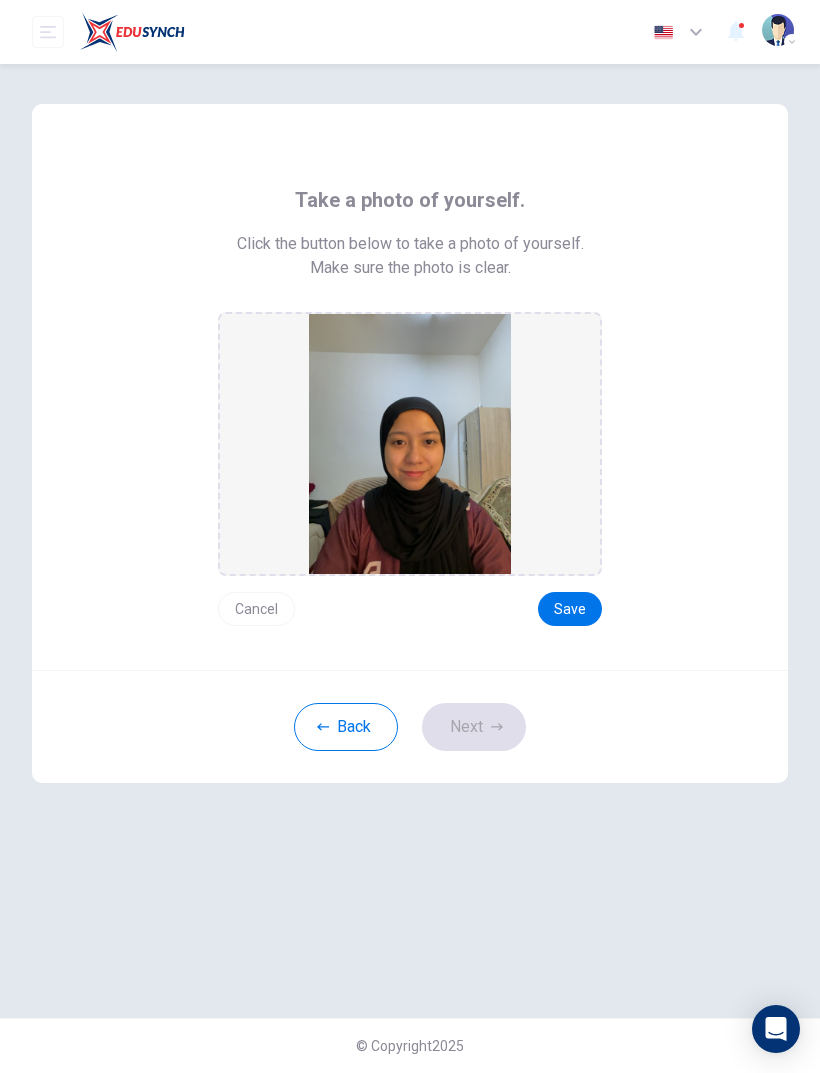 click on "Save" at bounding box center [570, 609] 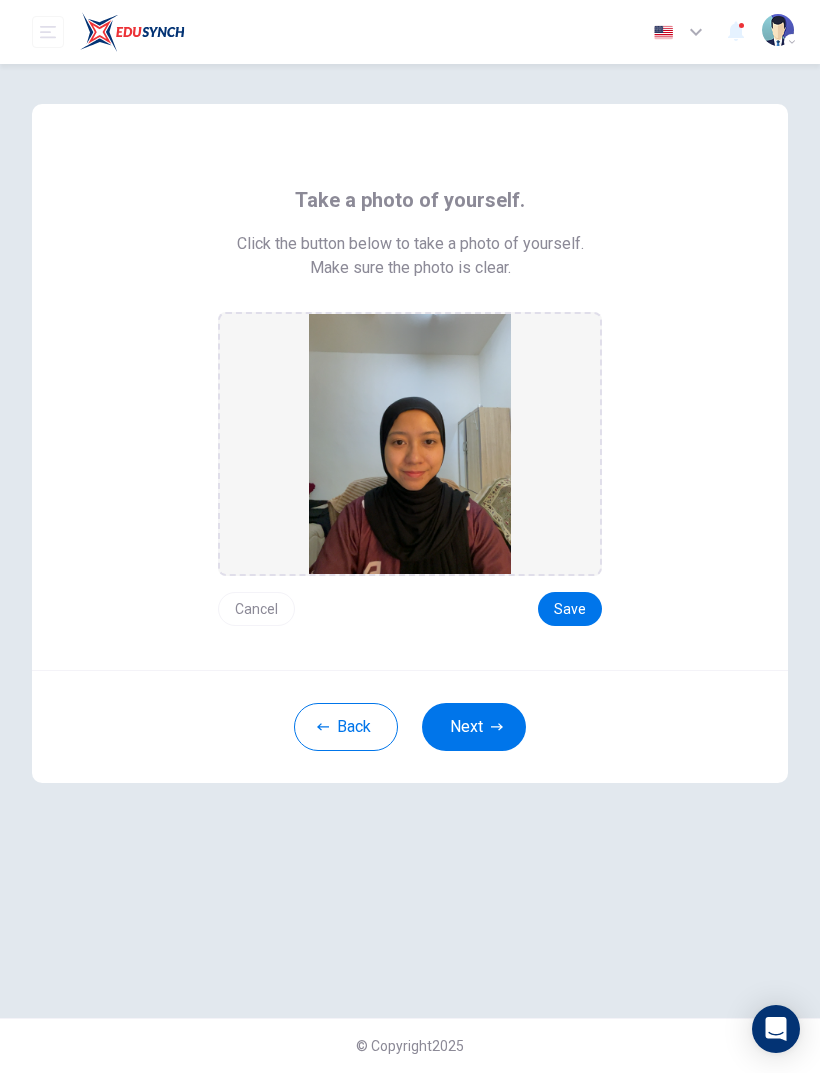 click on "Save" at bounding box center [570, 609] 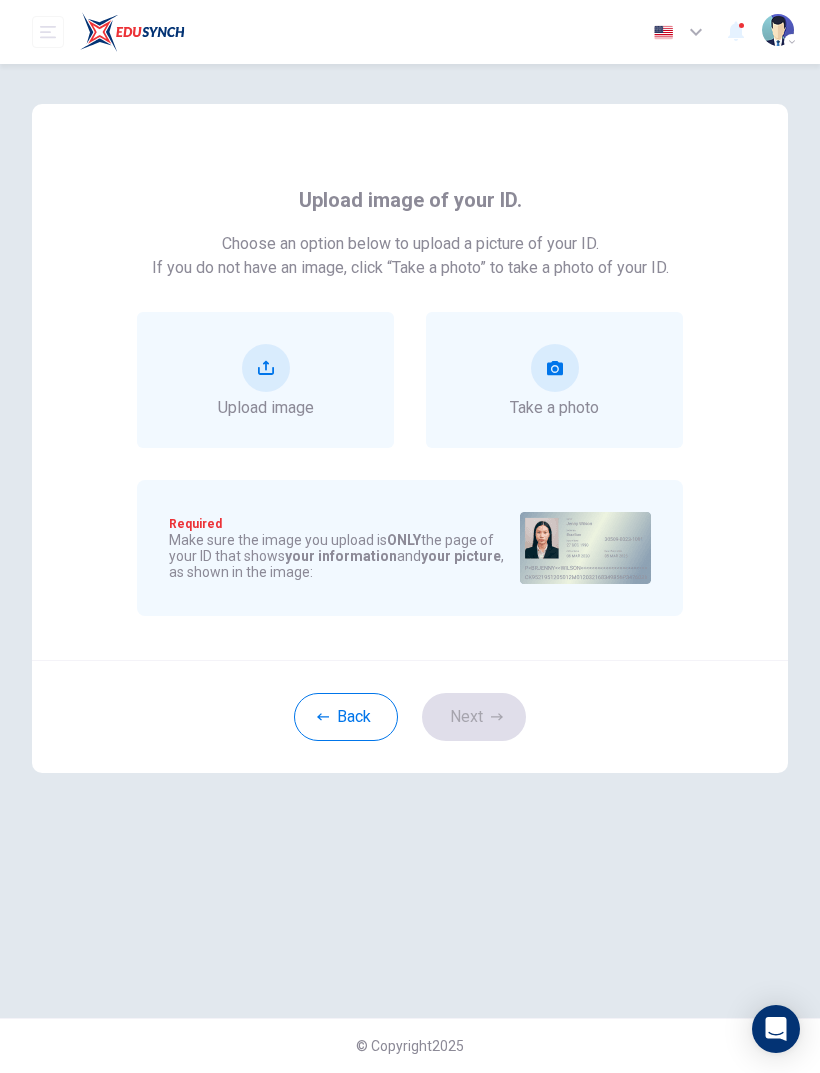click at bounding box center (266, 368) 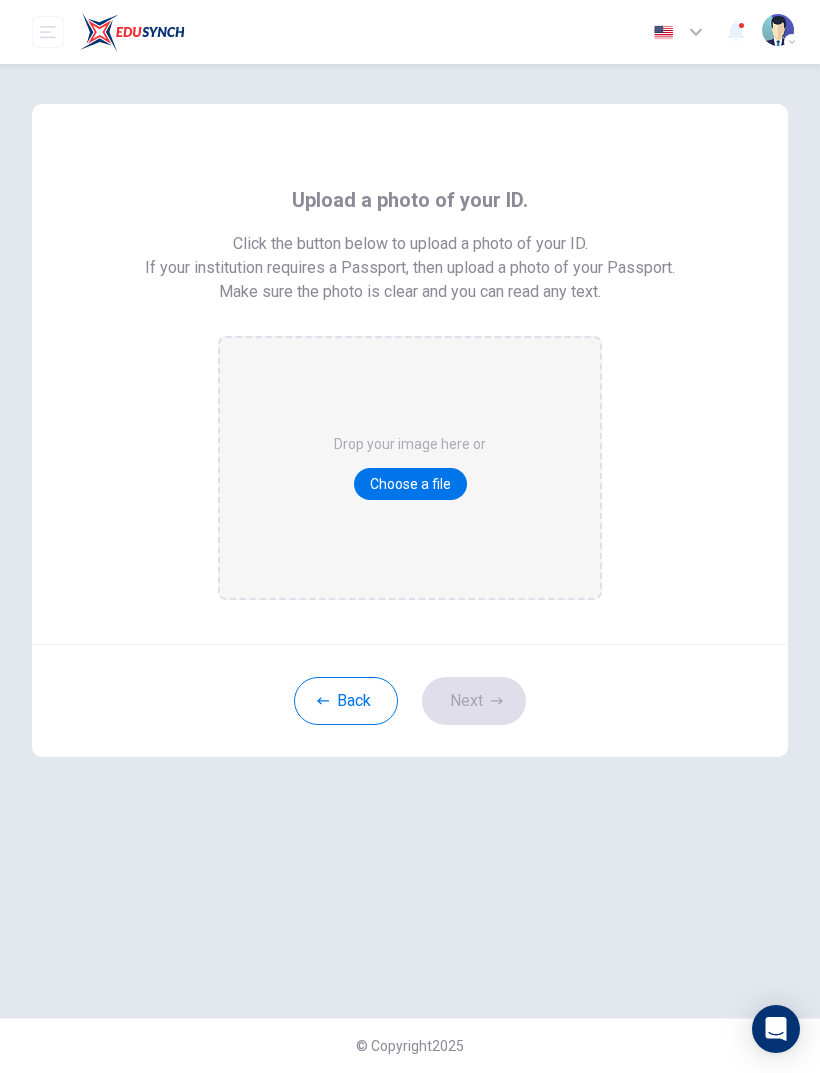 click on "Choose a file" at bounding box center (410, 484) 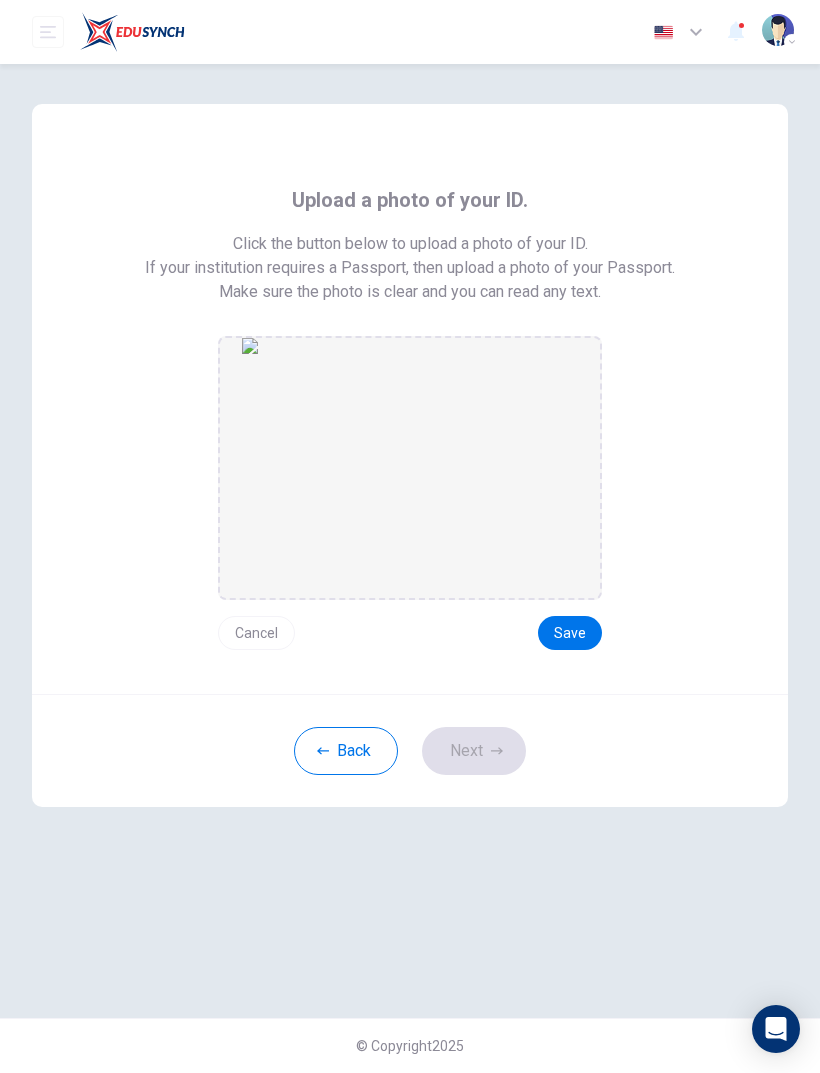 click on "Cancel" at bounding box center [256, 633] 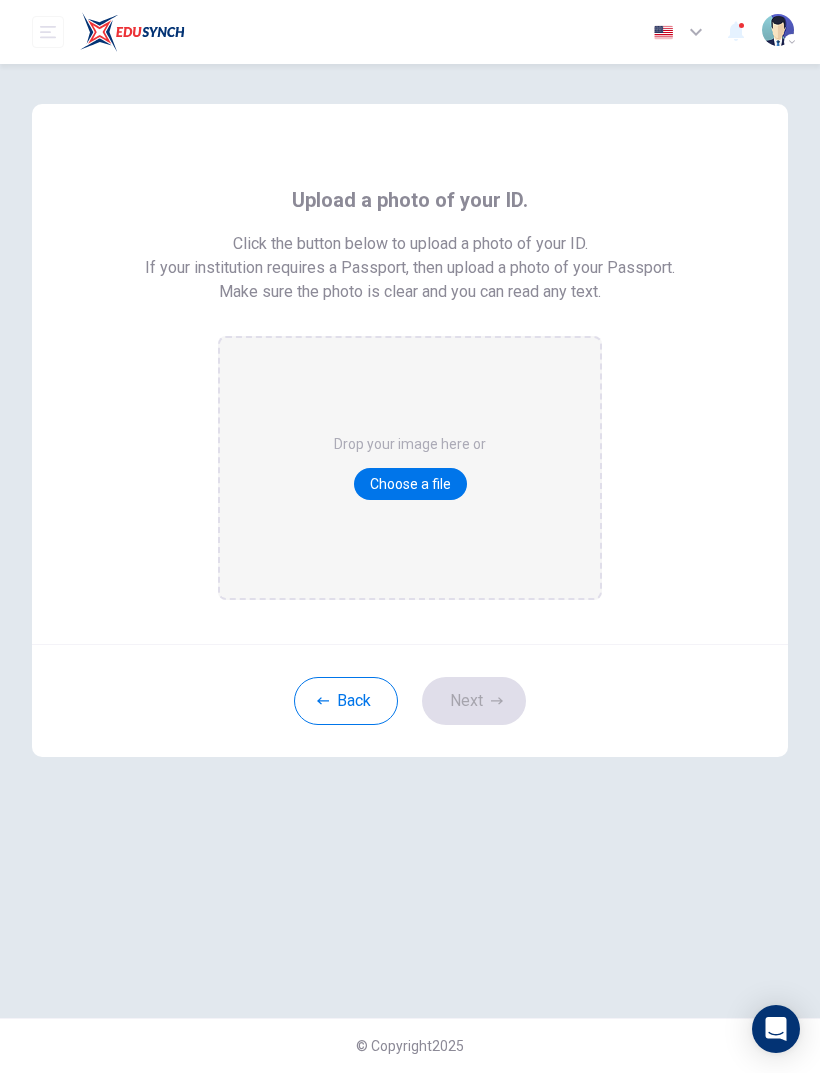 click on "Choose a file" at bounding box center [410, 484] 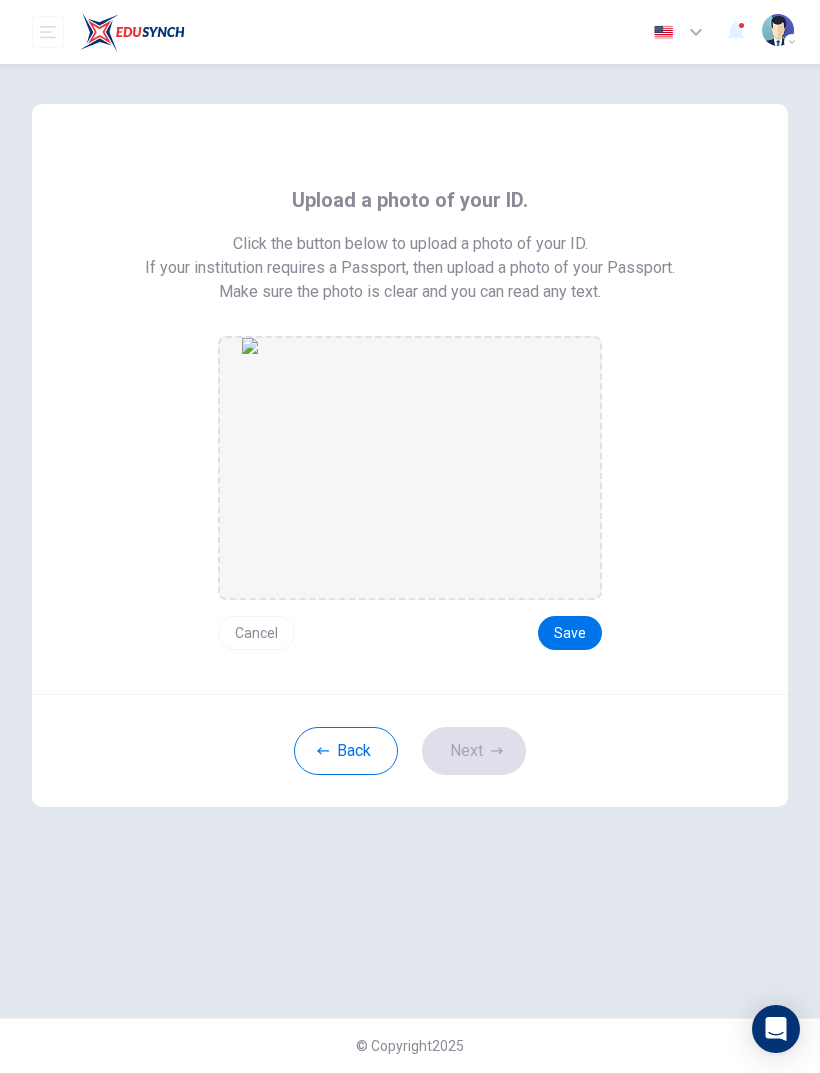 click on "Save" at bounding box center [570, 633] 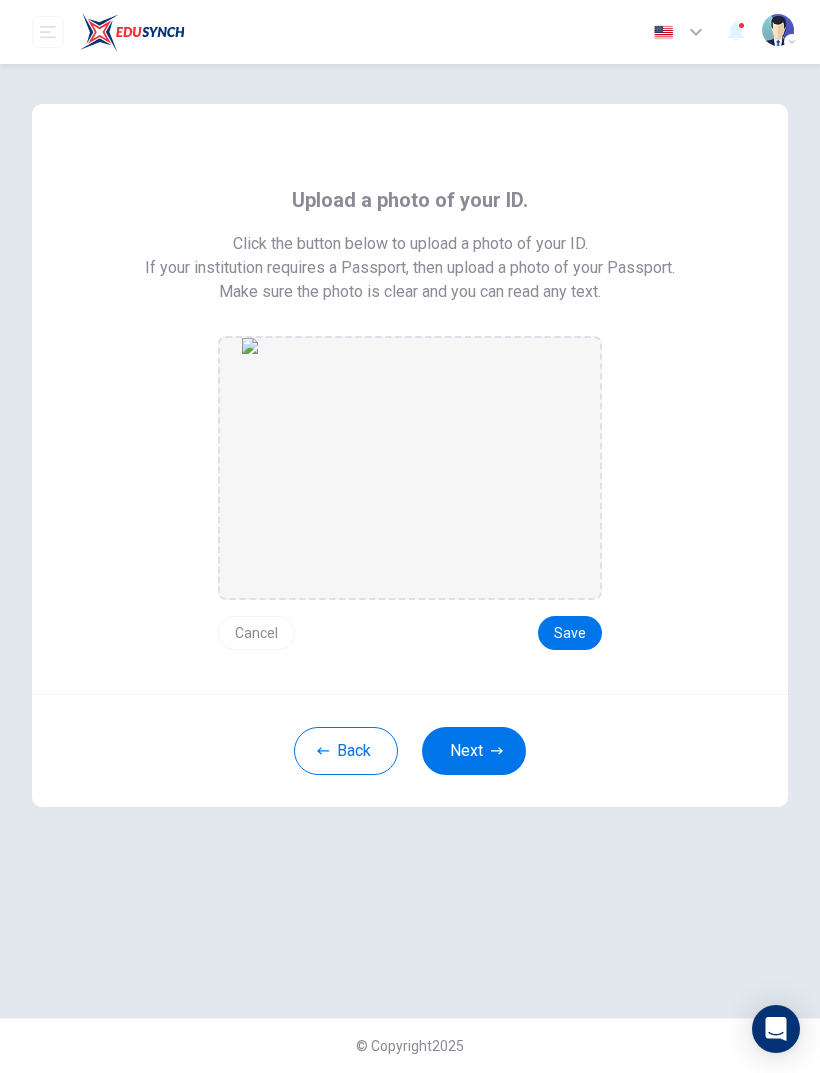 click 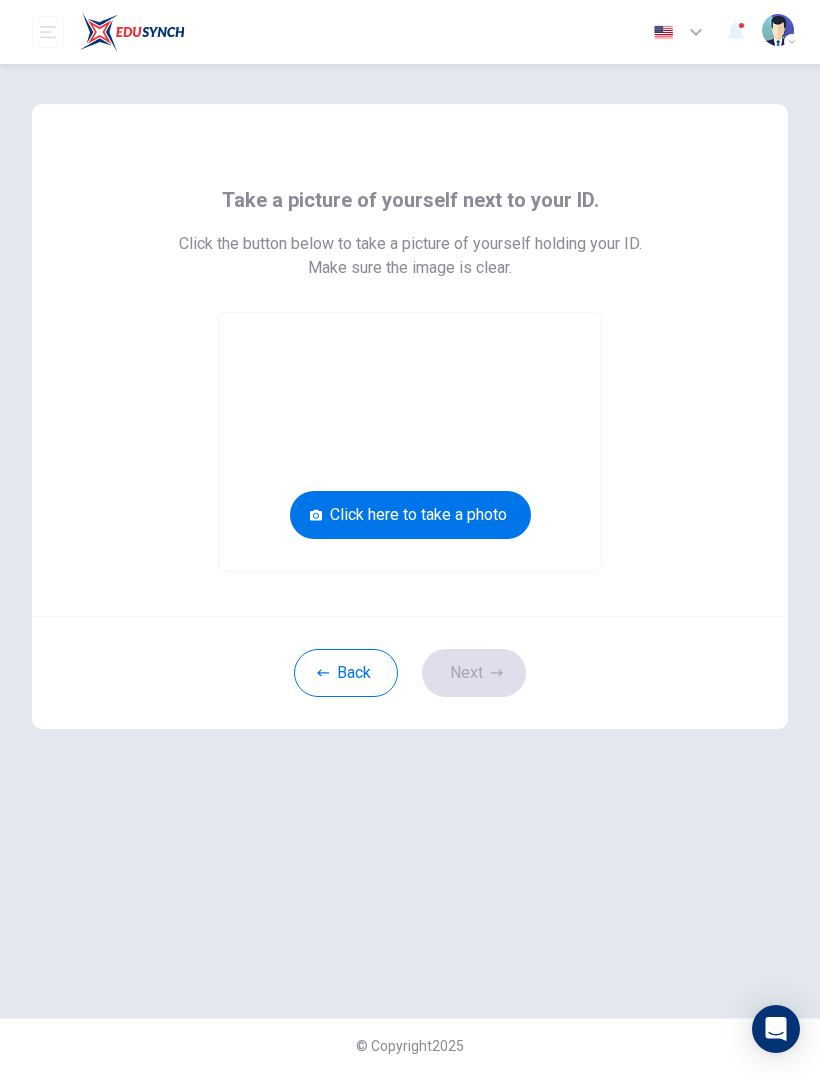 click at bounding box center (410, 442) 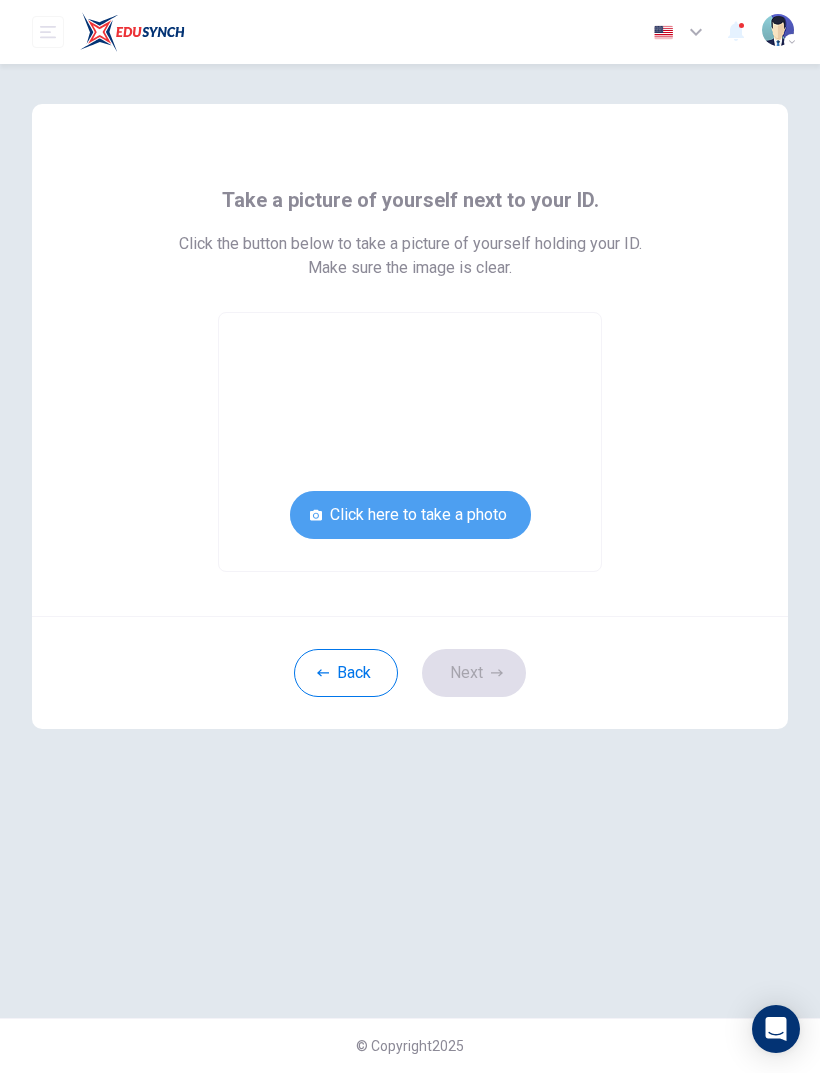 click on "Click here to take a photo" at bounding box center [410, 515] 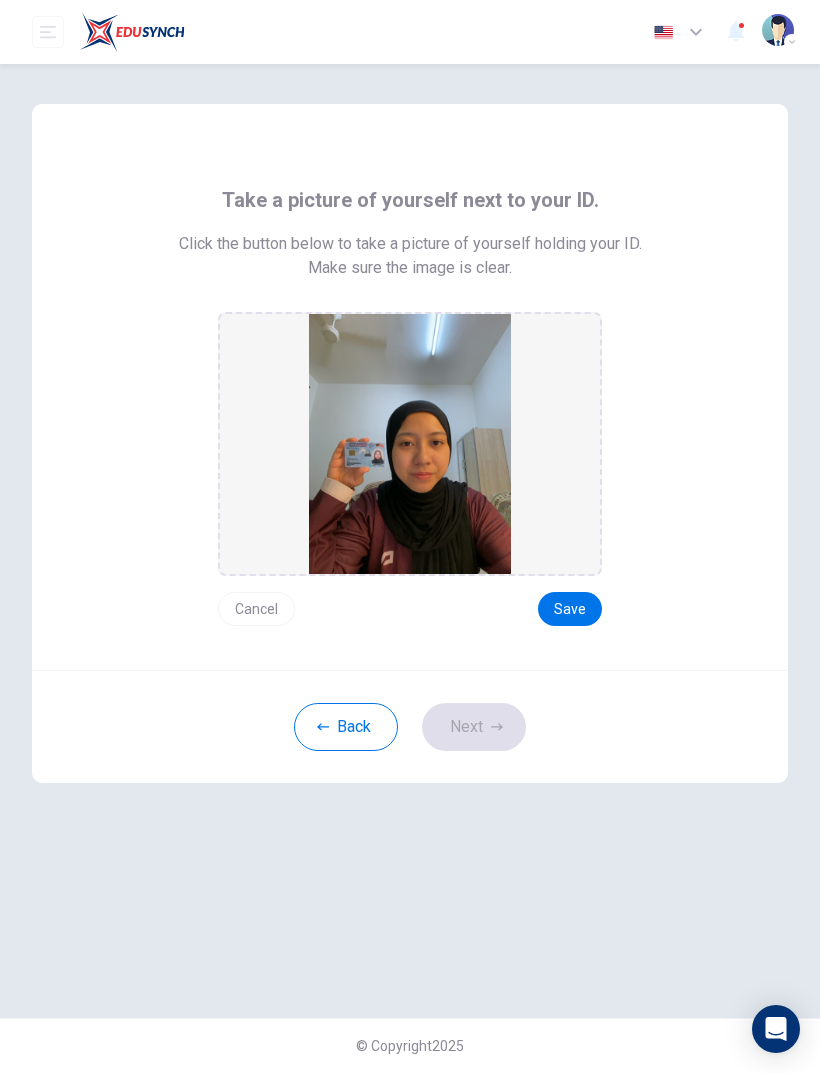 click on "Cancel" at bounding box center (256, 609) 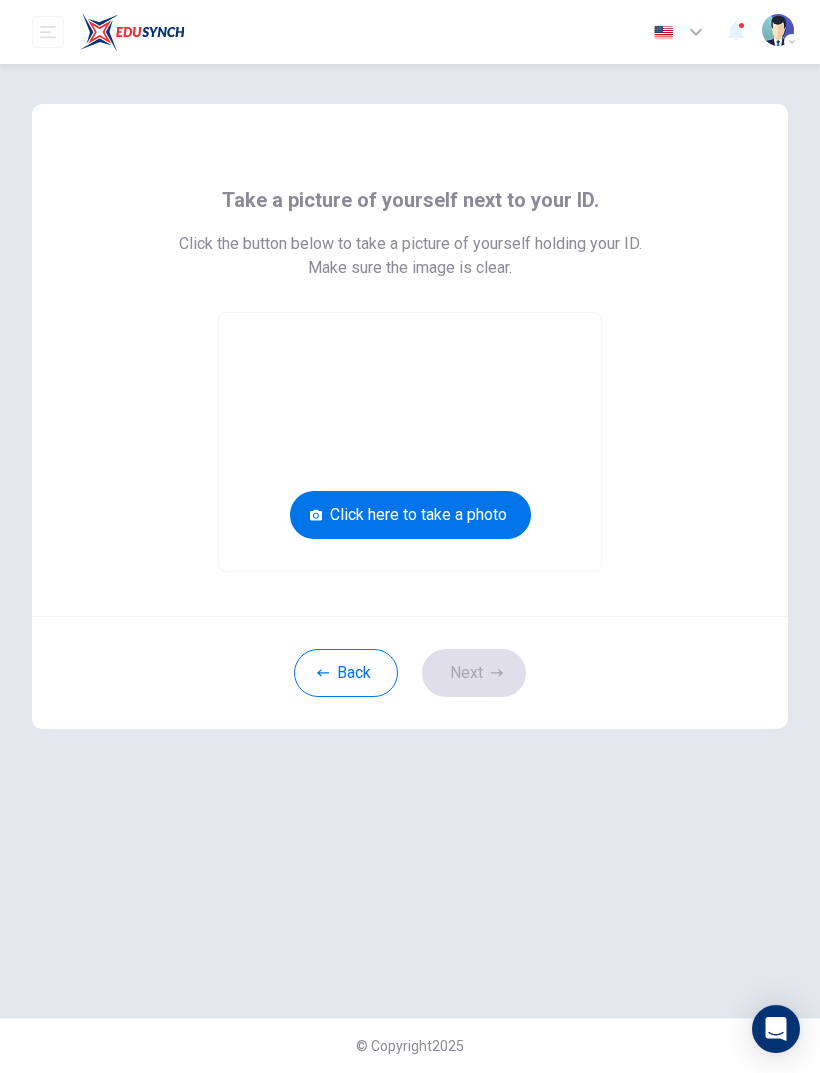 click 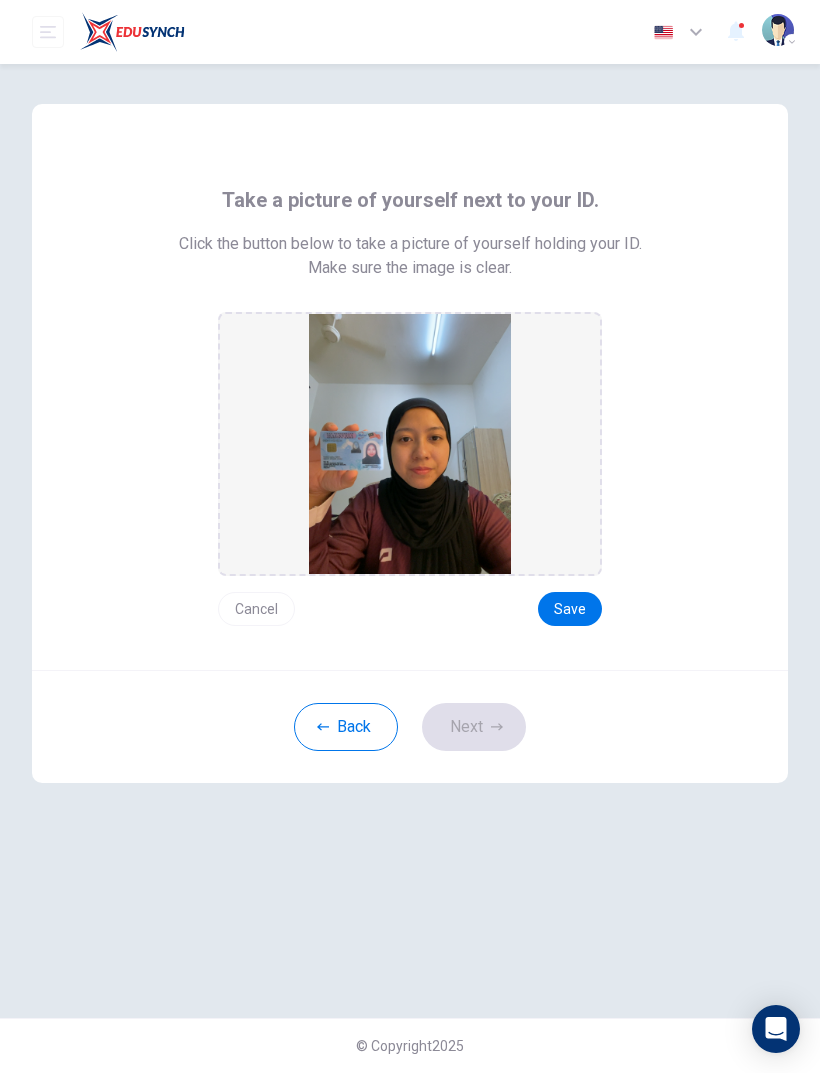 click on "Save" at bounding box center [570, 609] 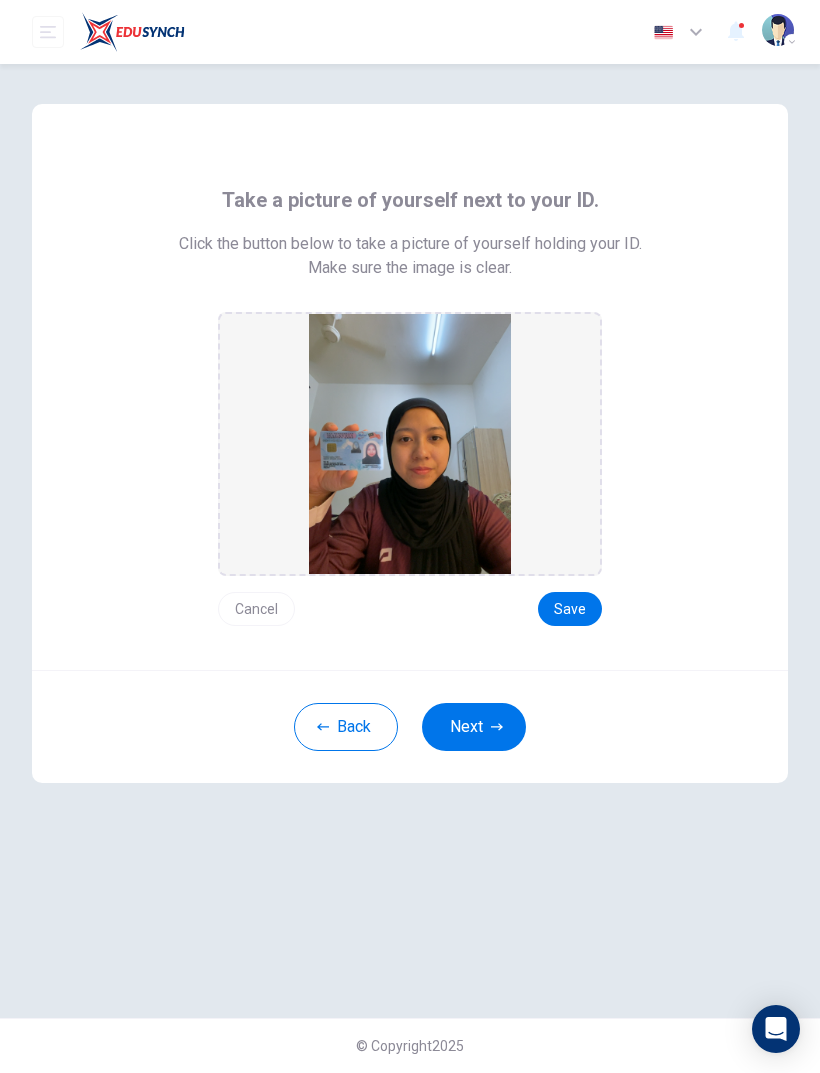 click on "Save" at bounding box center [570, 609] 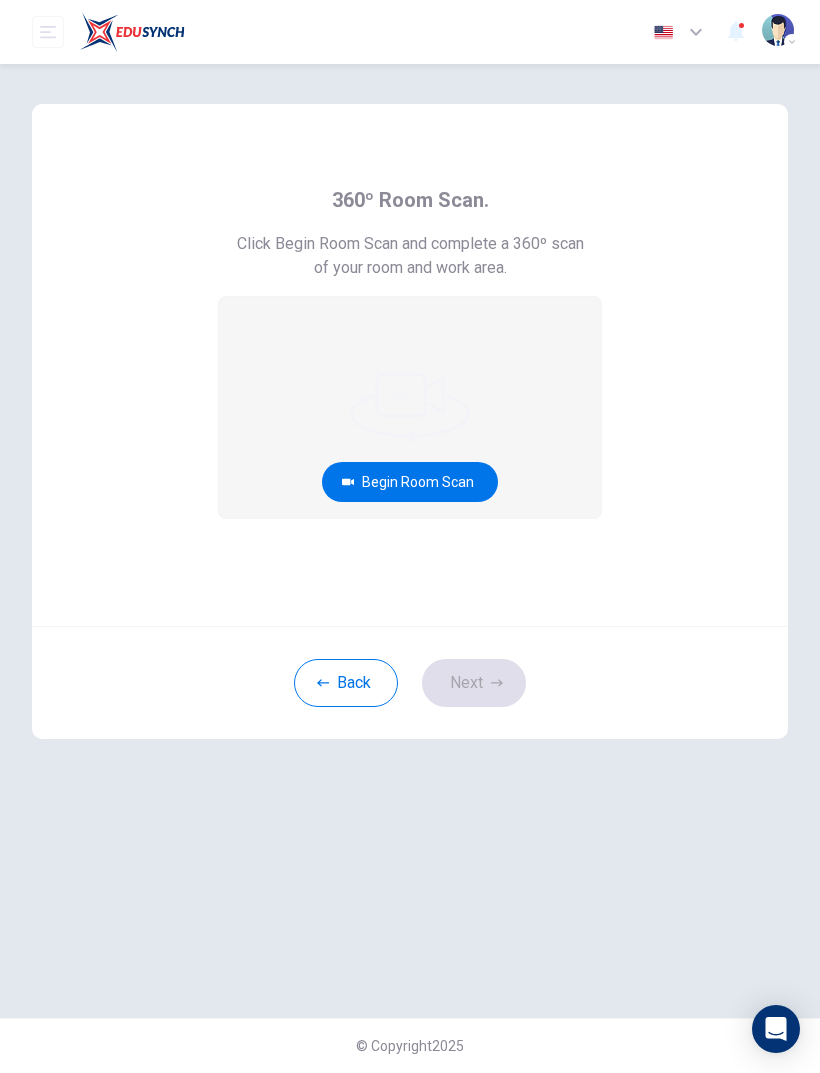 click on "Begin Room Scan" at bounding box center (410, 482) 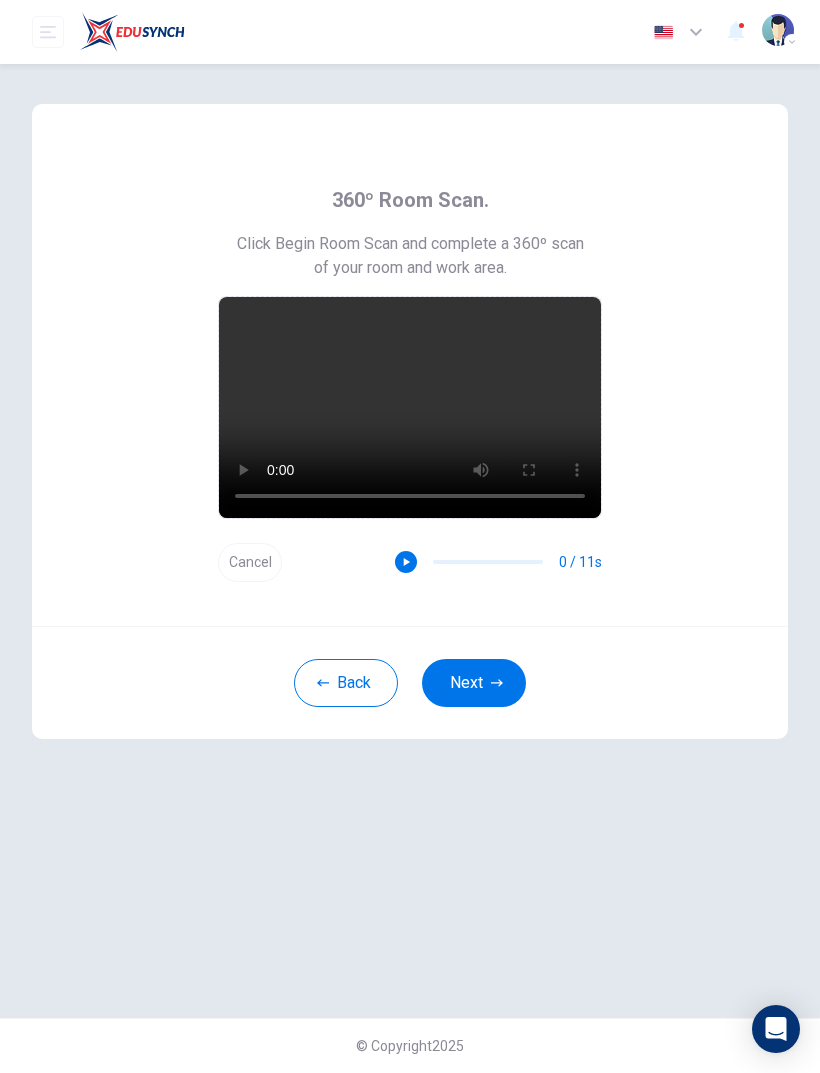 click at bounding box center [410, 407] 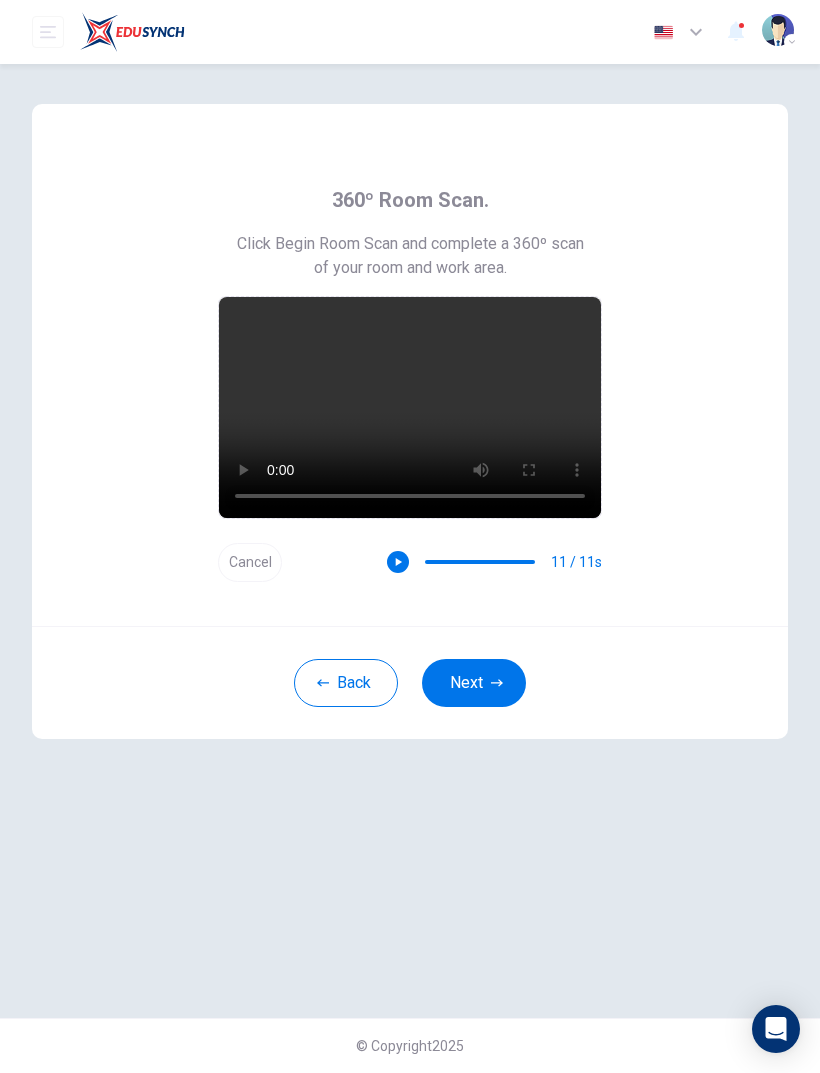 click on "Next" at bounding box center [474, 683] 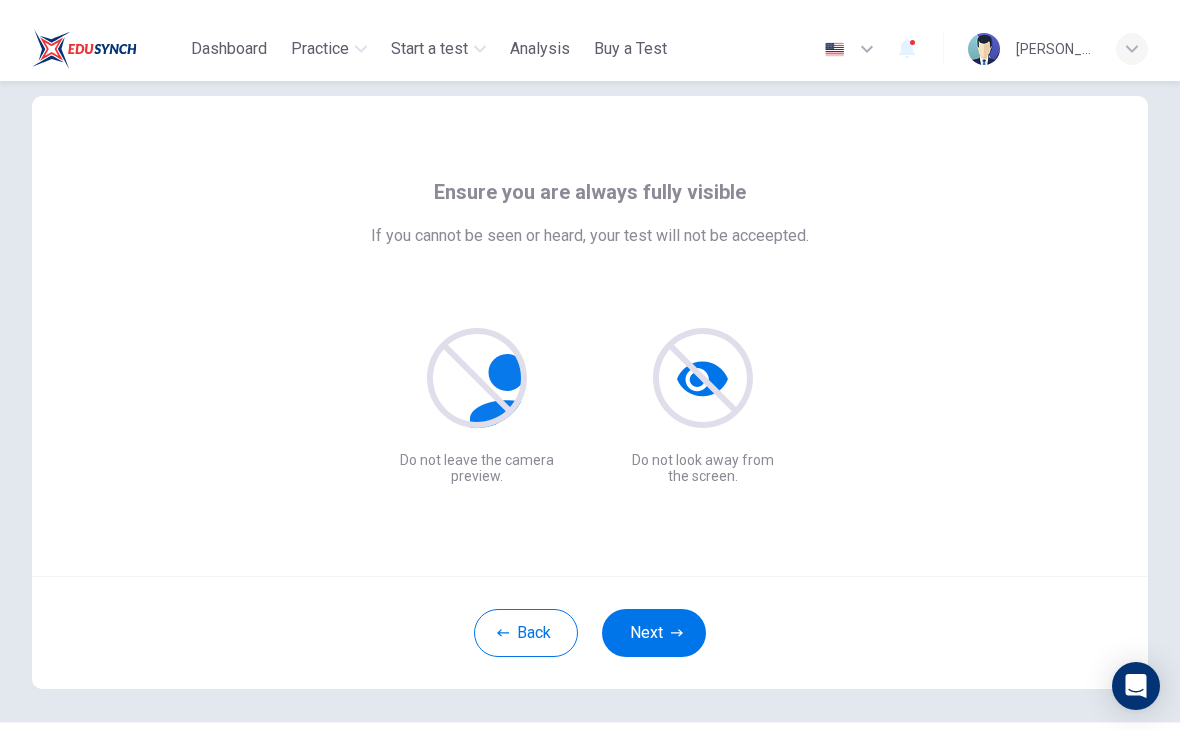 scroll, scrollTop: 41, scrollLeft: 0, axis: vertical 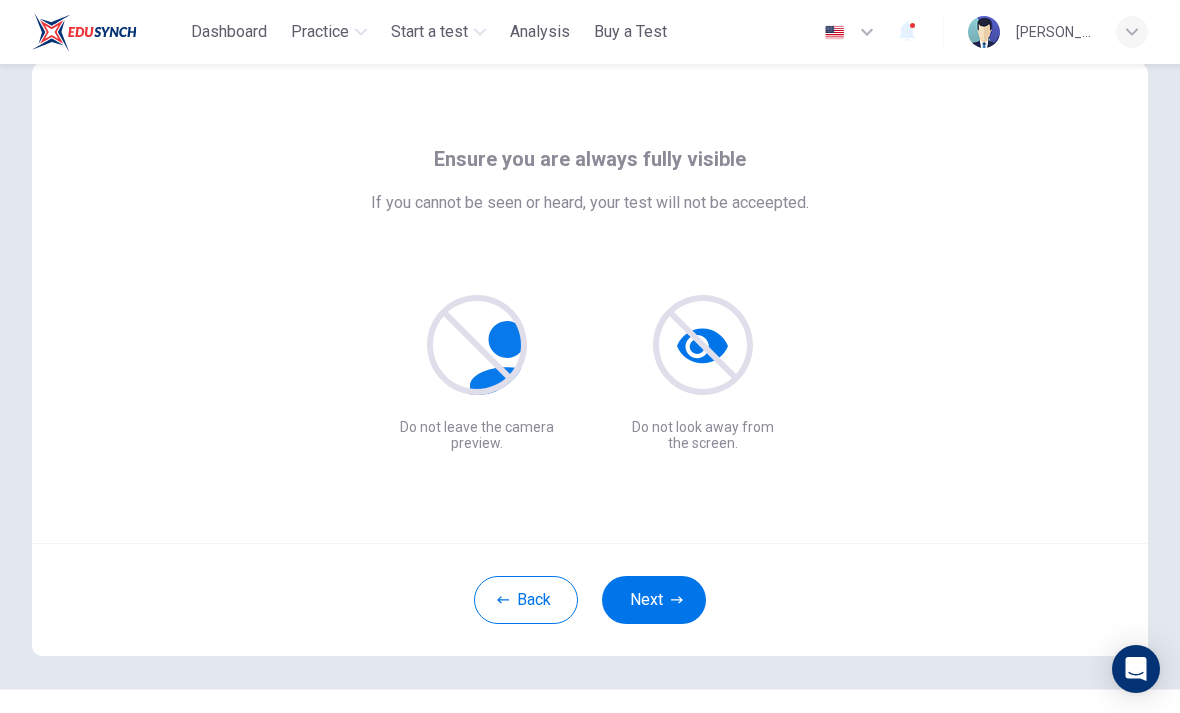 click 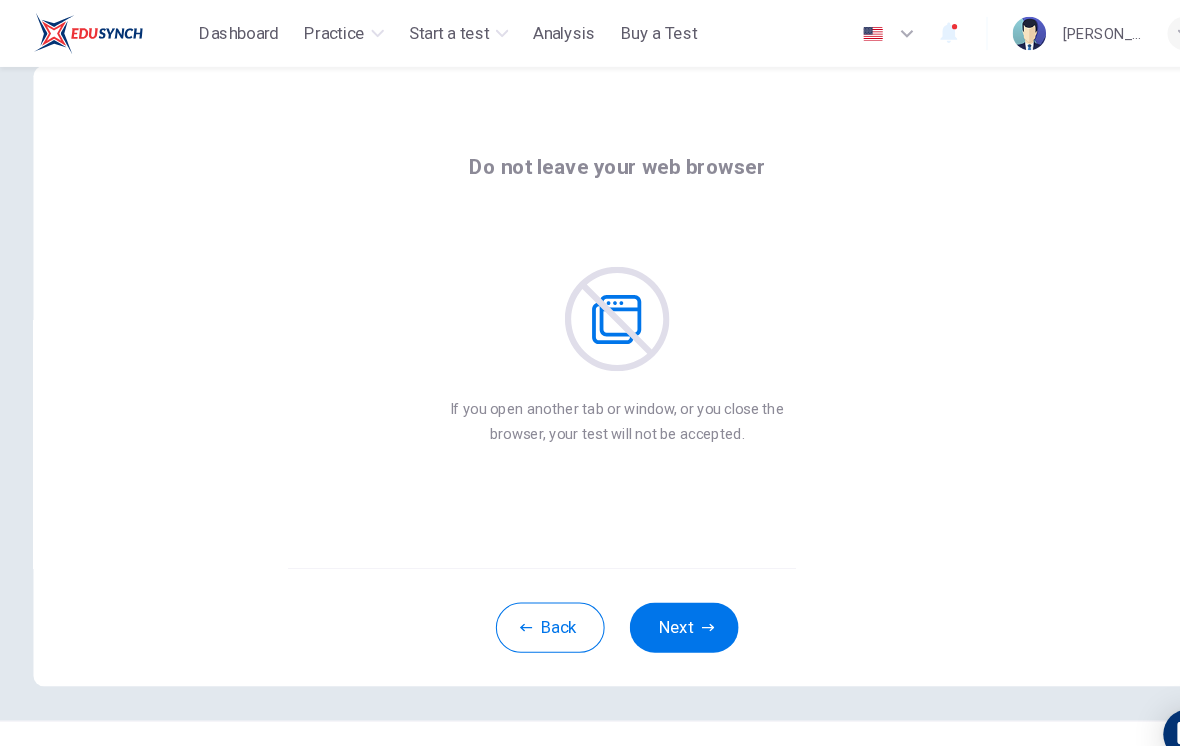 click 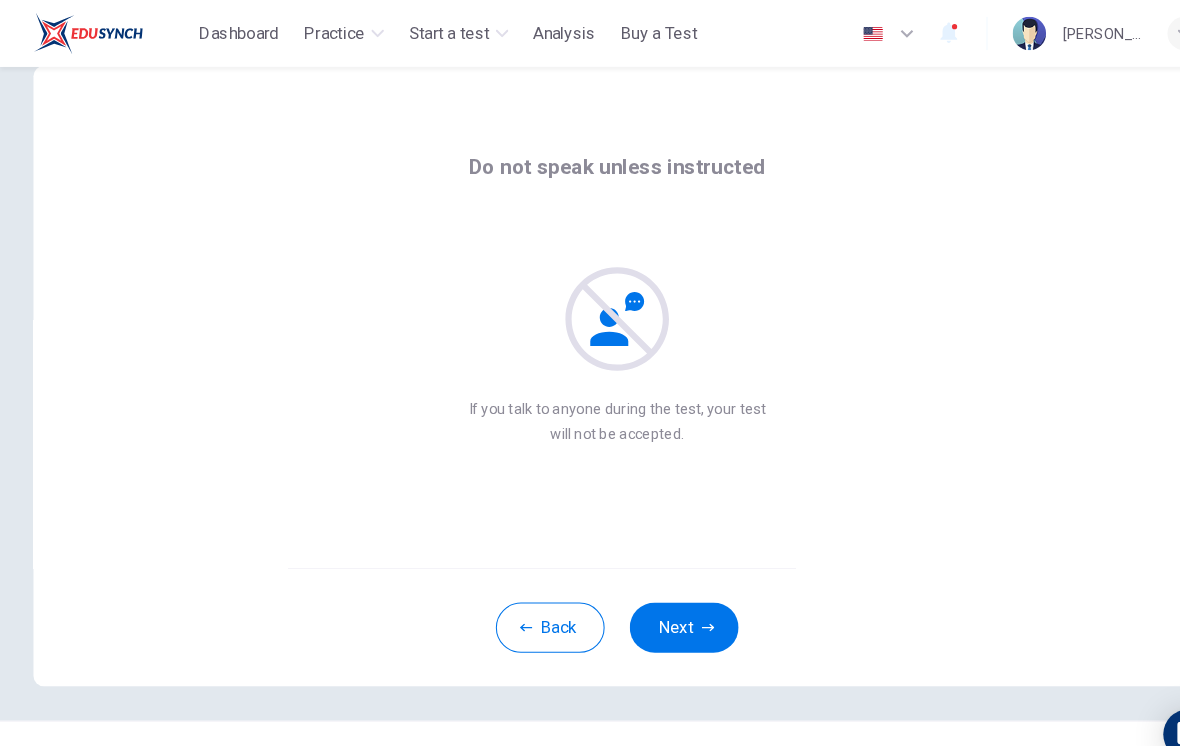 click on "Back Next" at bounding box center (590, 599) 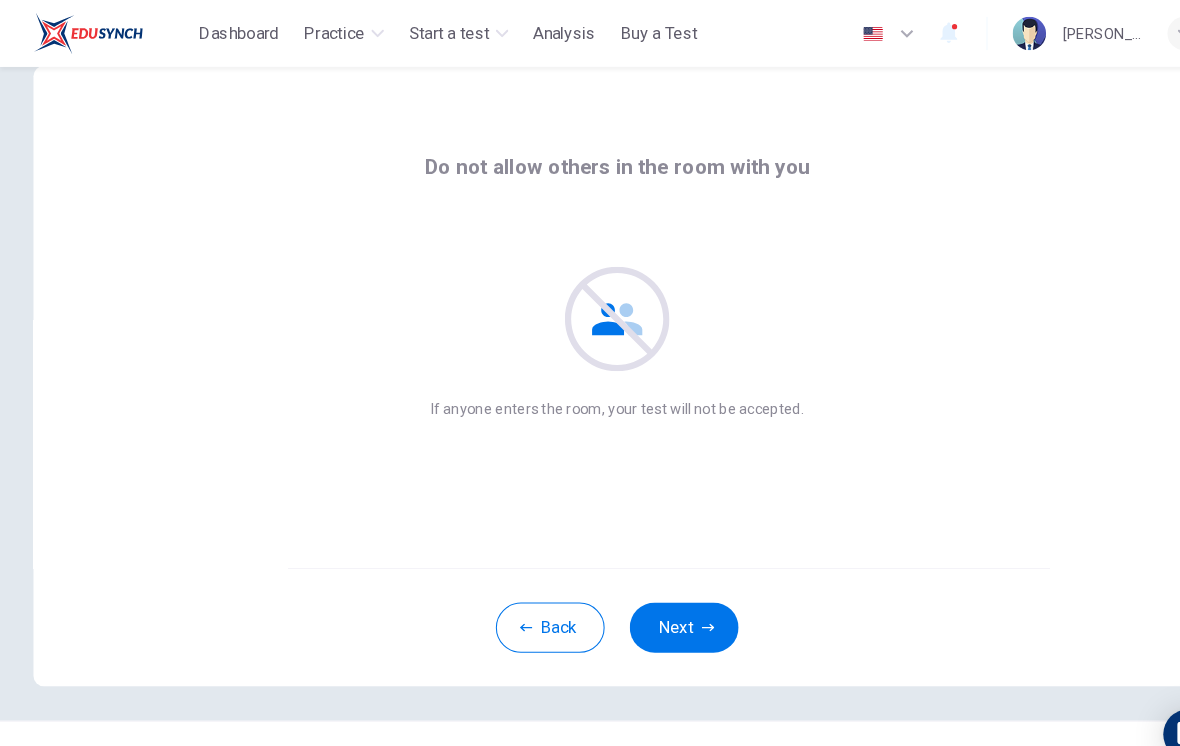 click on "Next" at bounding box center (654, 600) 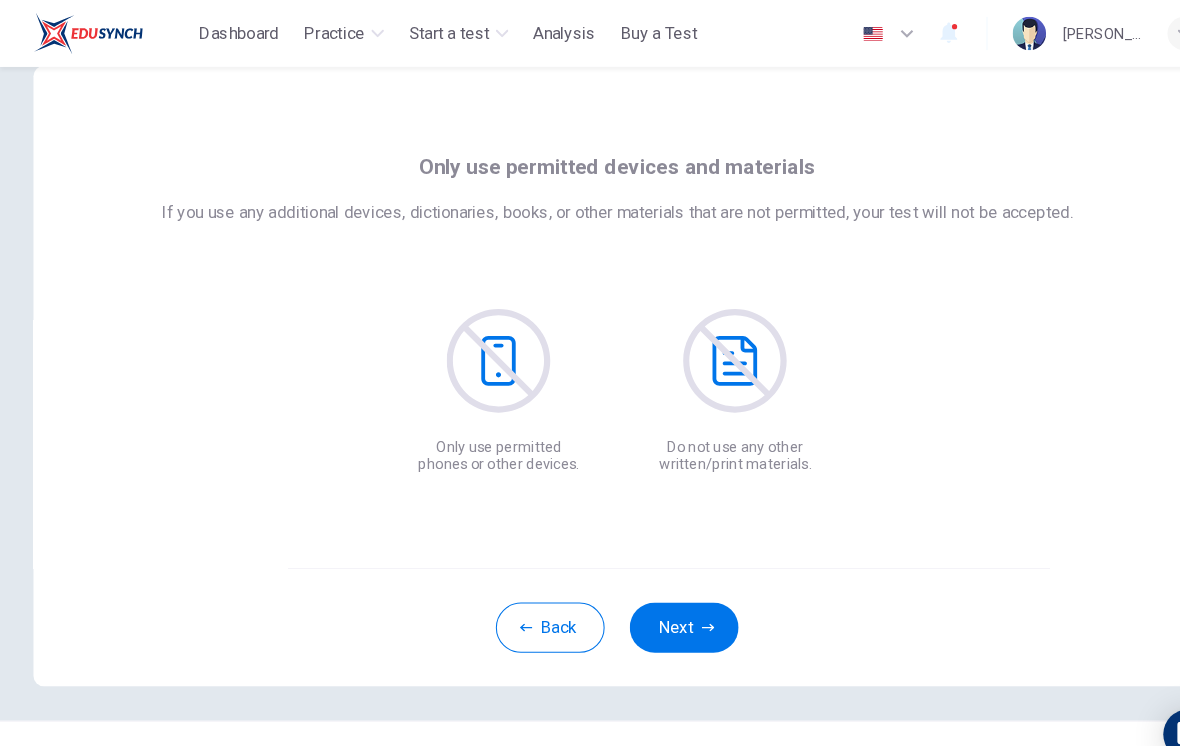 click on "Next" at bounding box center (654, 600) 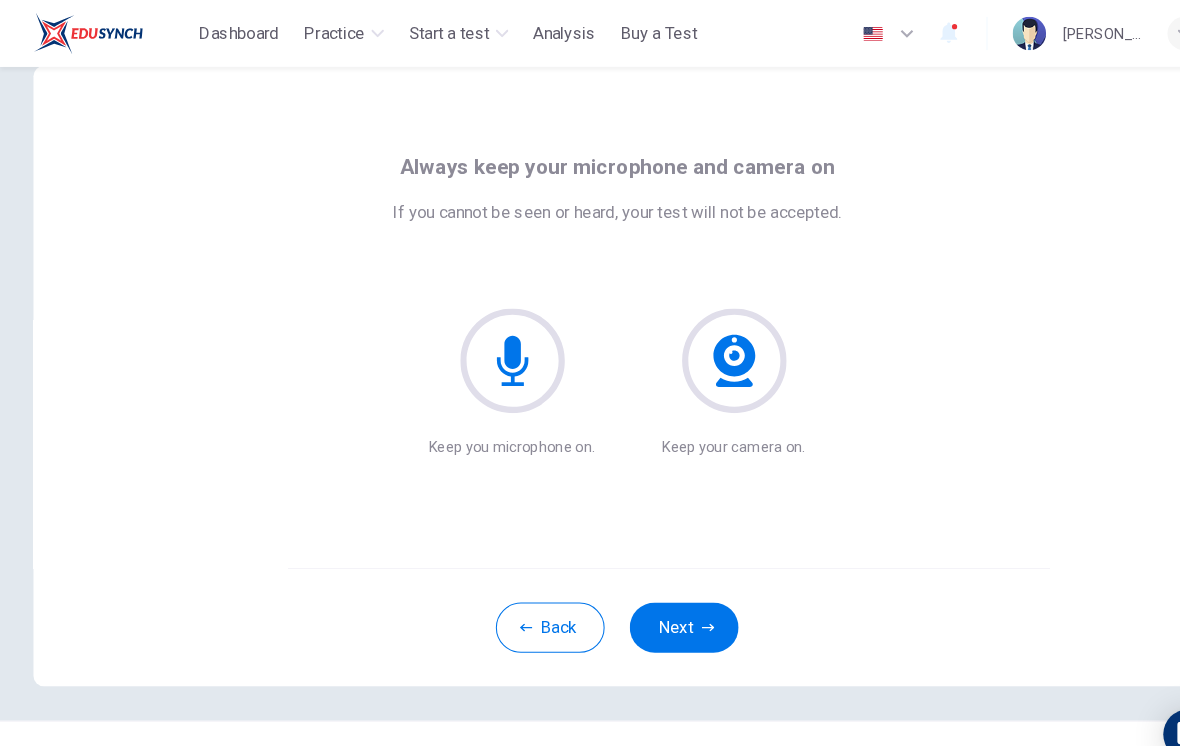 click on "Next" at bounding box center (654, 600) 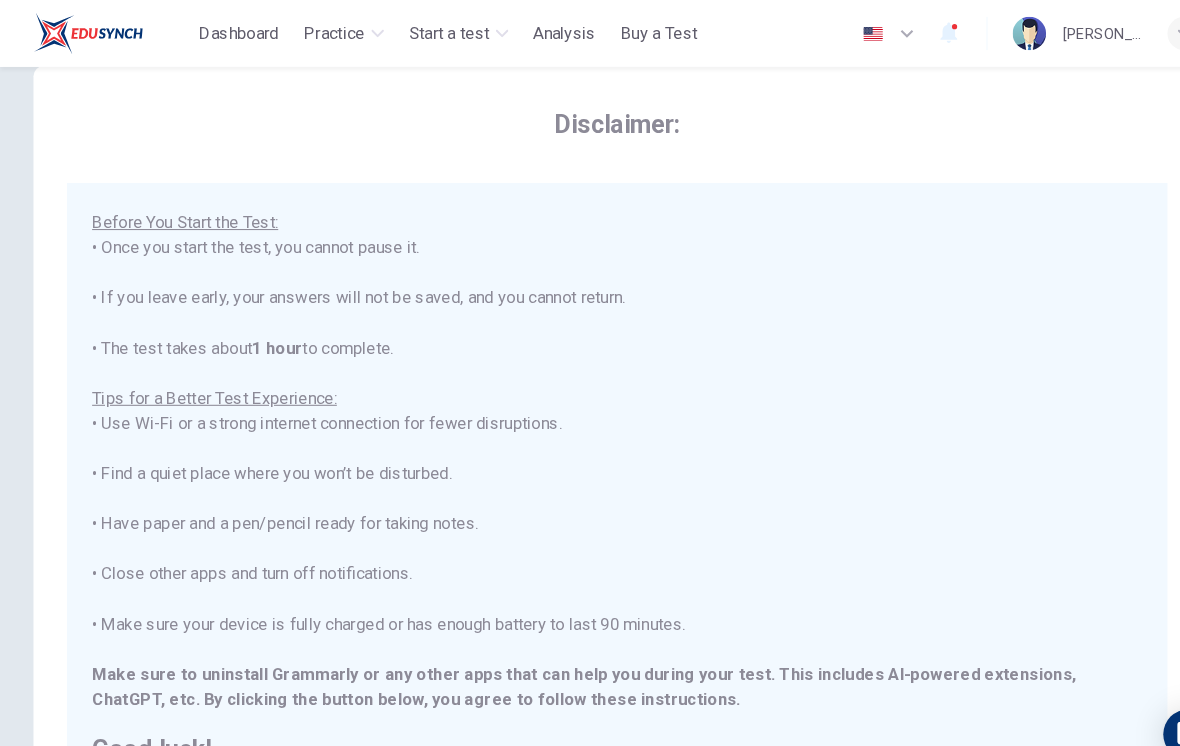 scroll, scrollTop: 189, scrollLeft: 0, axis: vertical 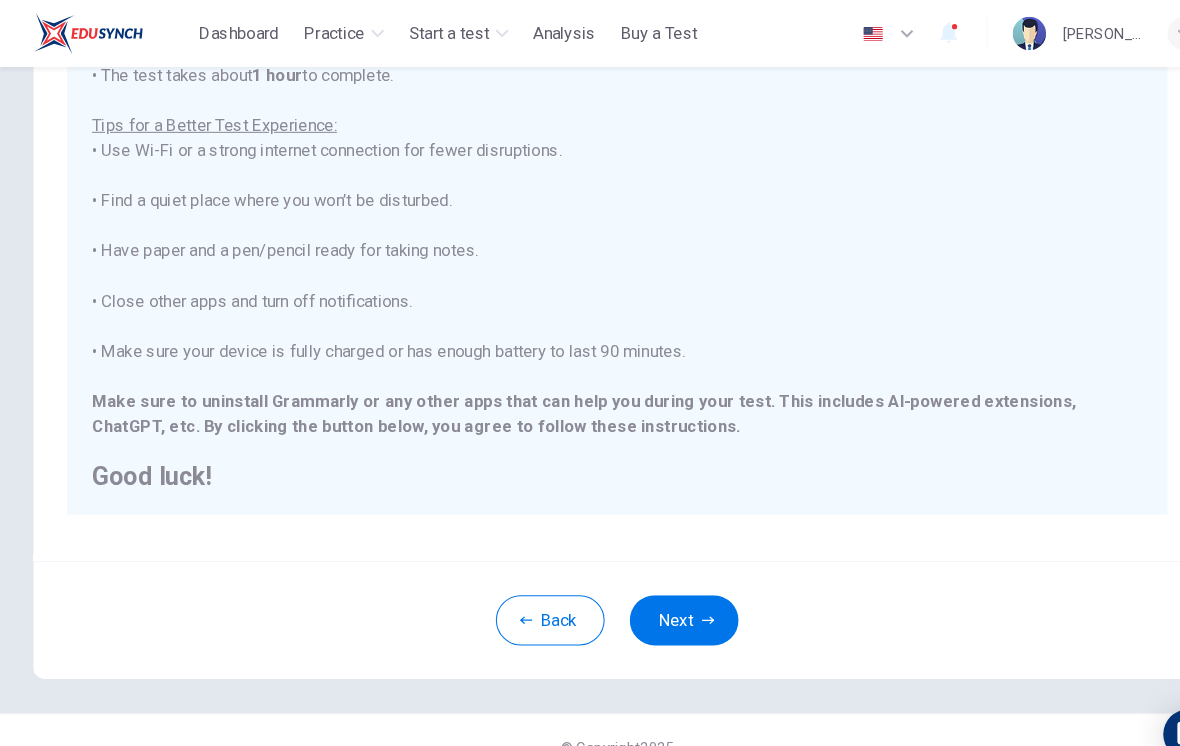click on "Next" at bounding box center (654, 593) 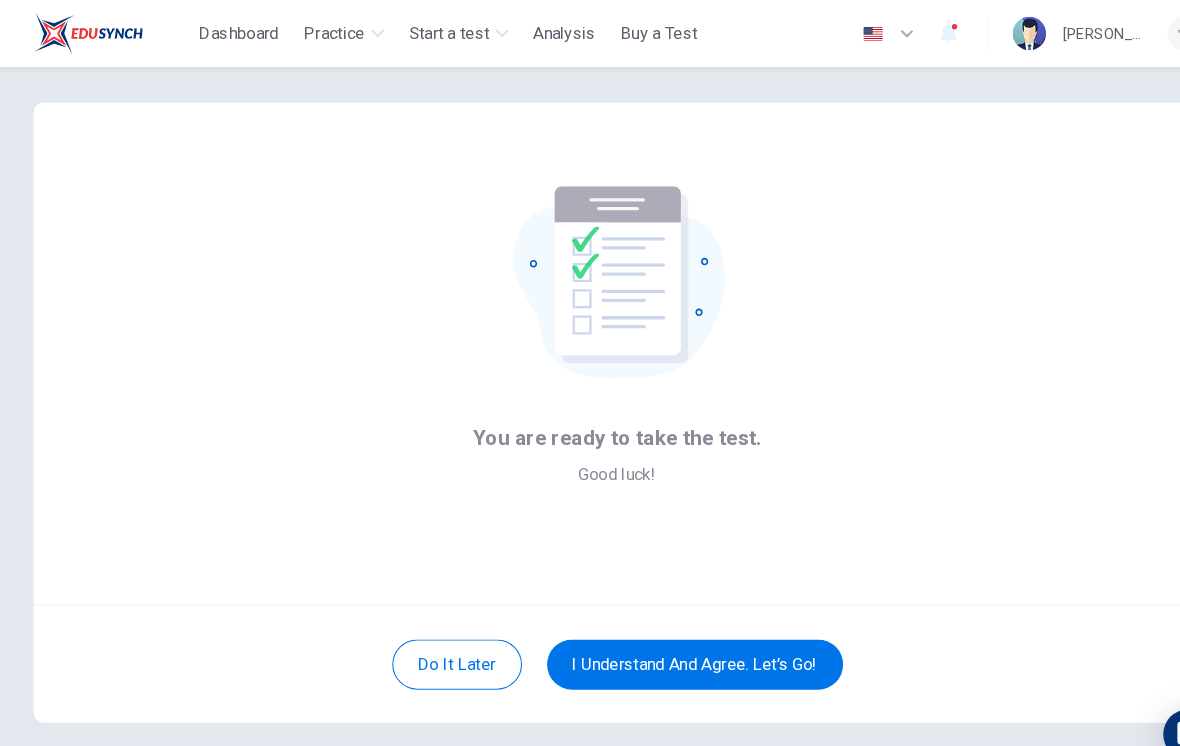 scroll, scrollTop: 8, scrollLeft: 0, axis: vertical 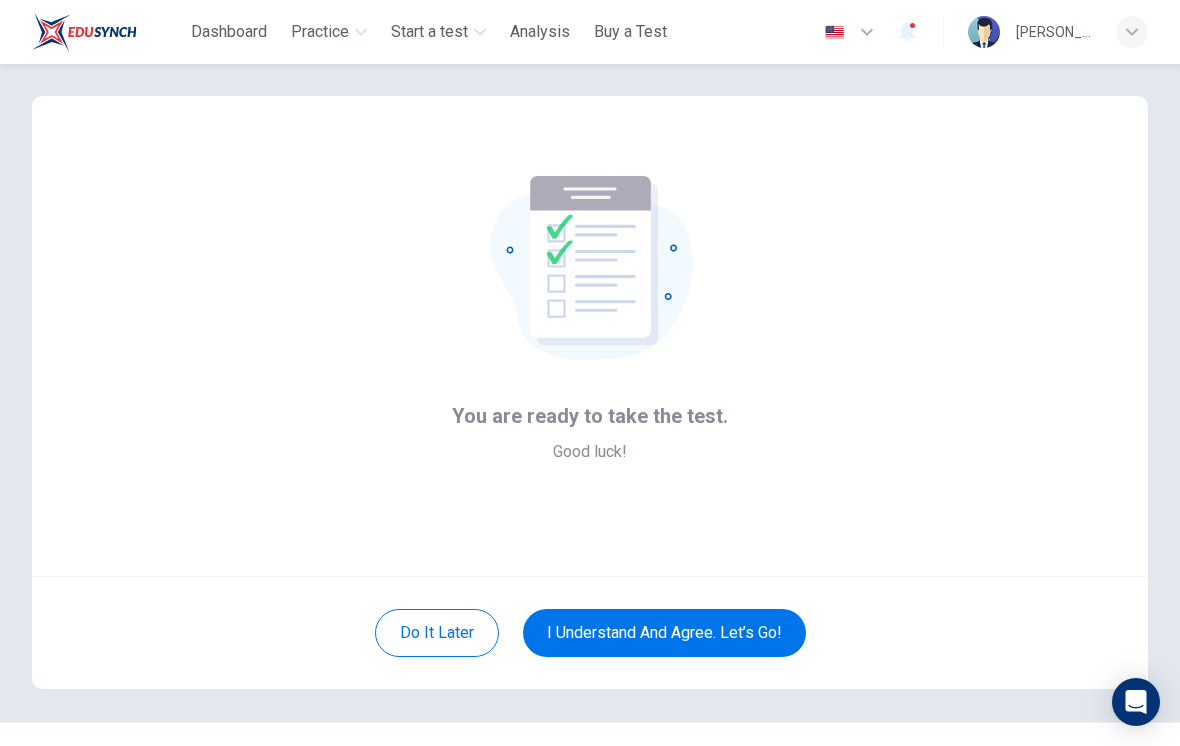 click on "I understand and agree. Let’s go!" at bounding box center [664, 633] 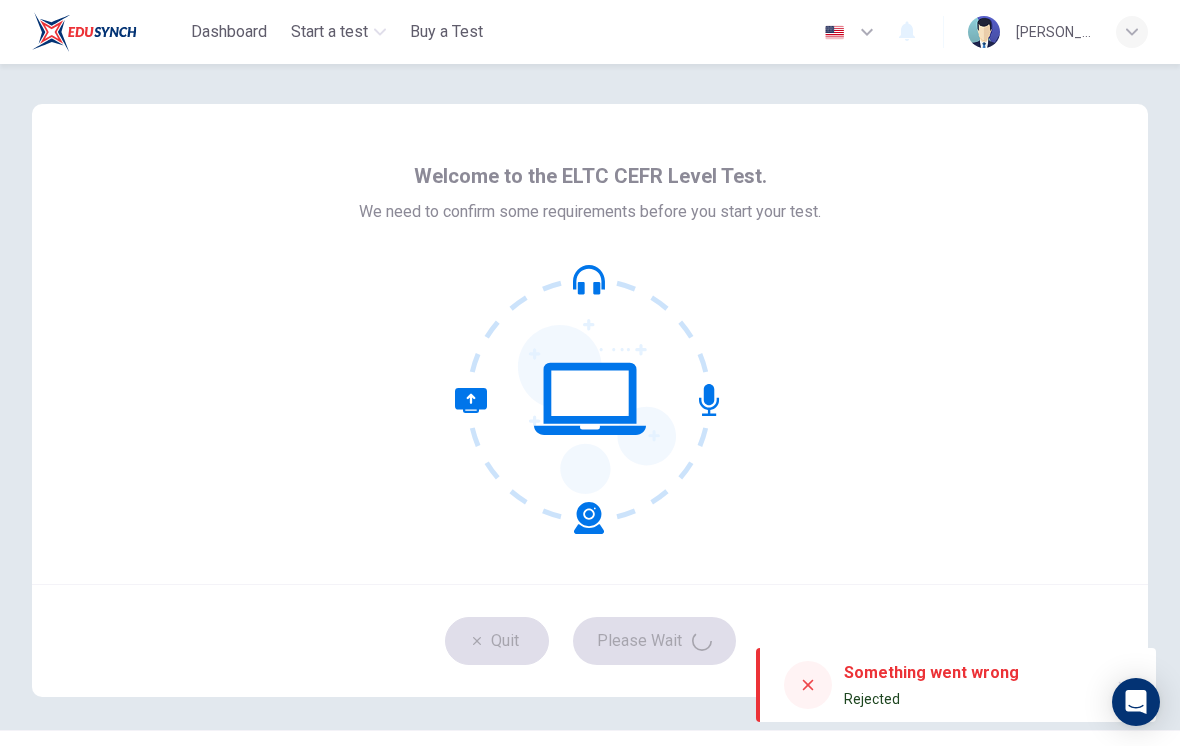 scroll, scrollTop: 0, scrollLeft: 0, axis: both 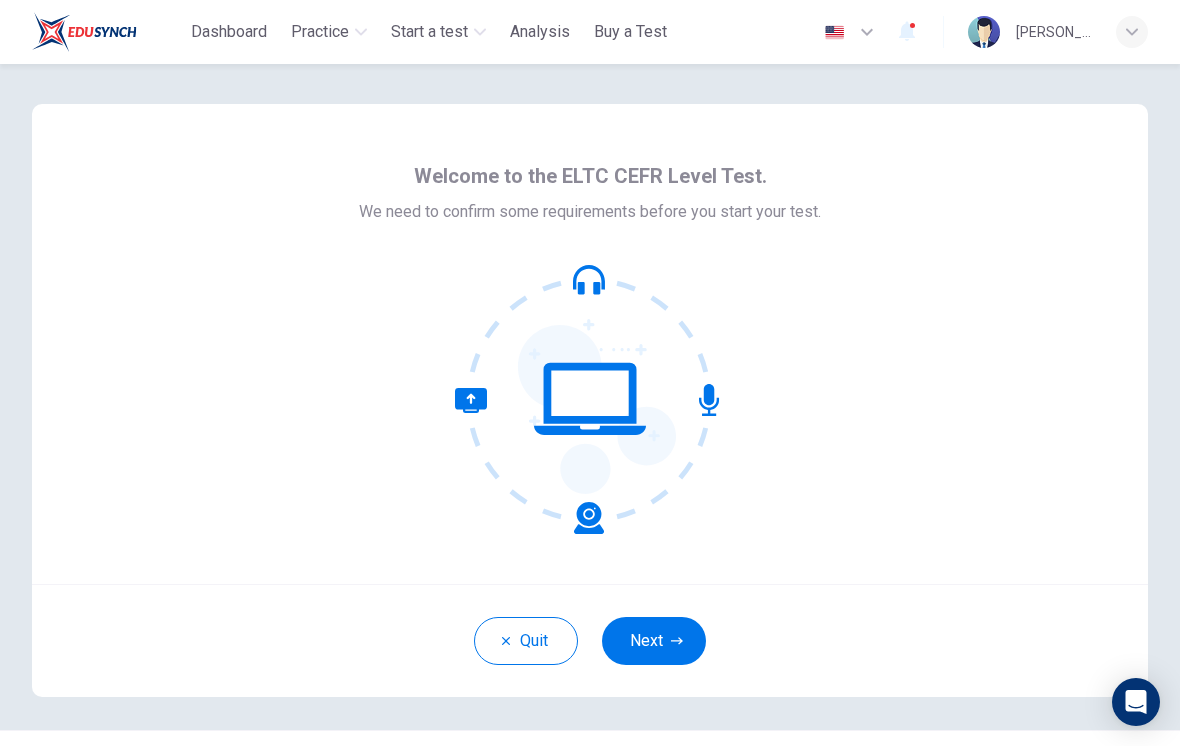 click on "Next" at bounding box center [654, 641] 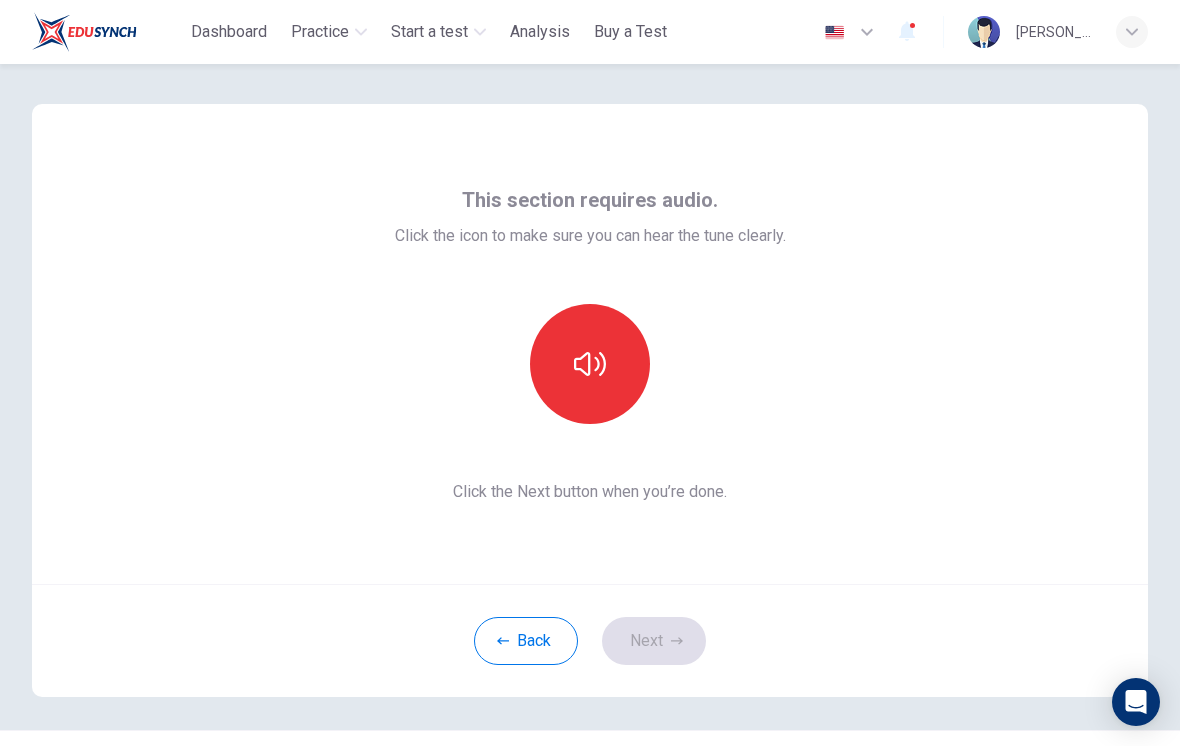 click at bounding box center (590, 364) 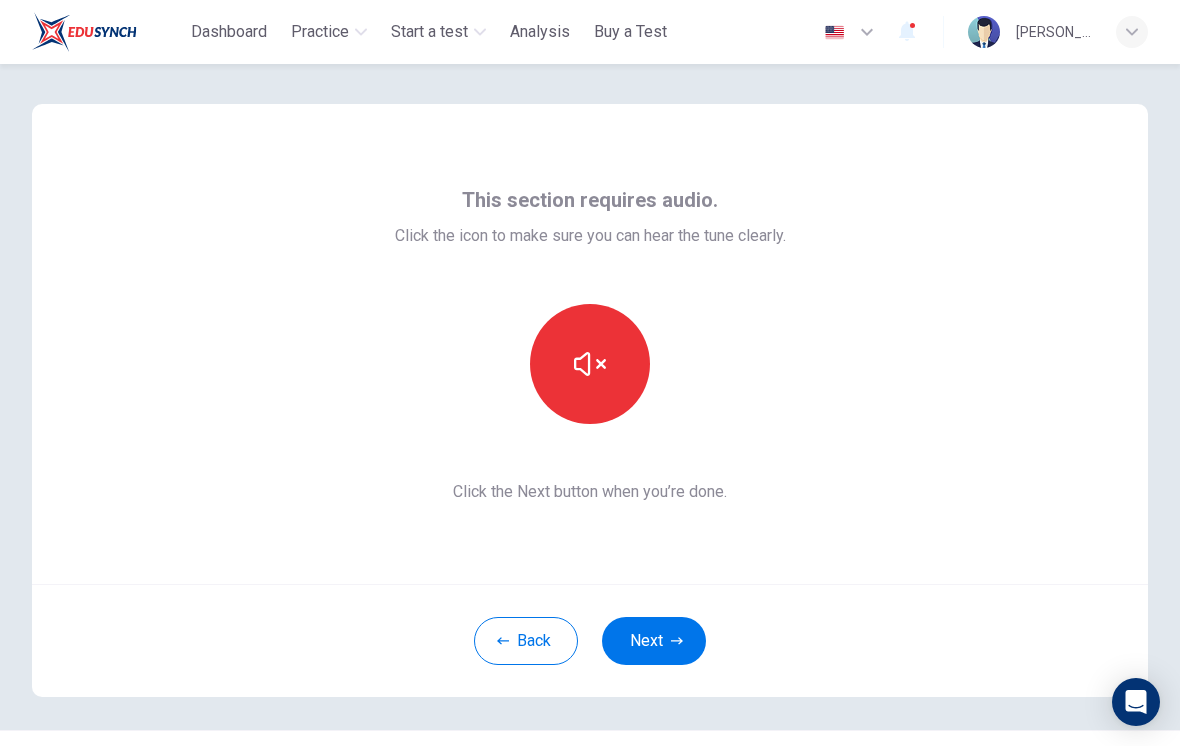 click 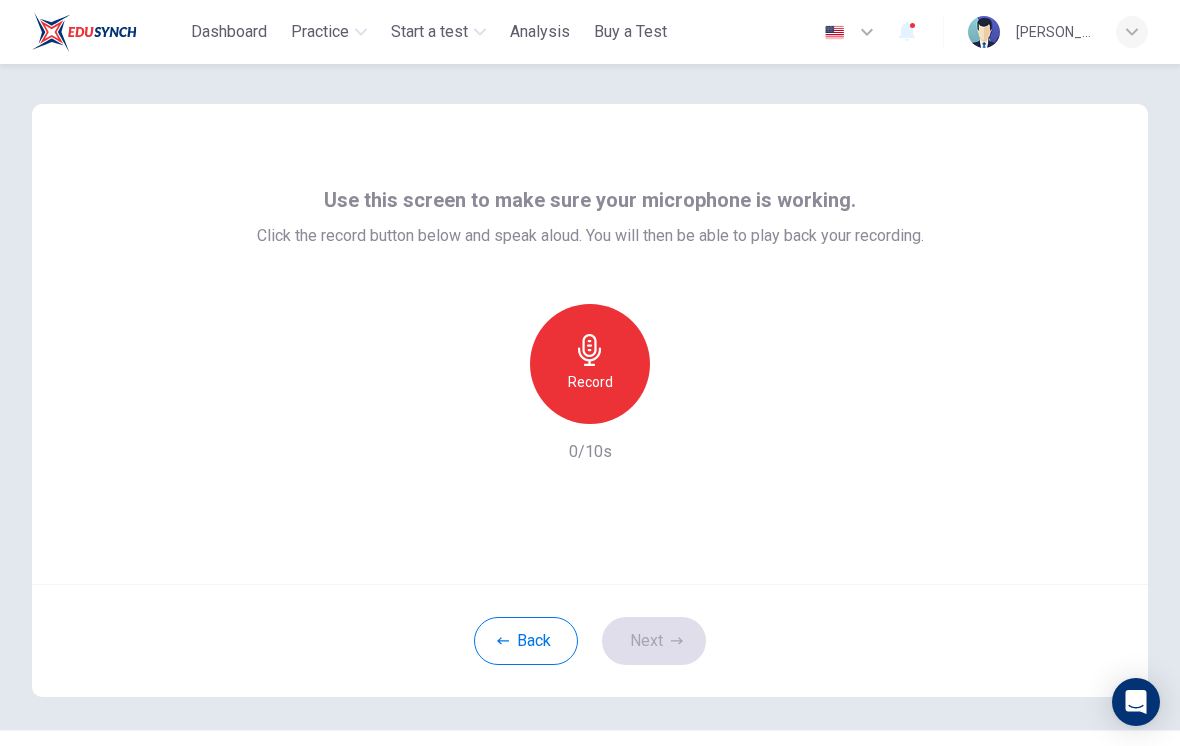 click on "Record" at bounding box center (590, 382) 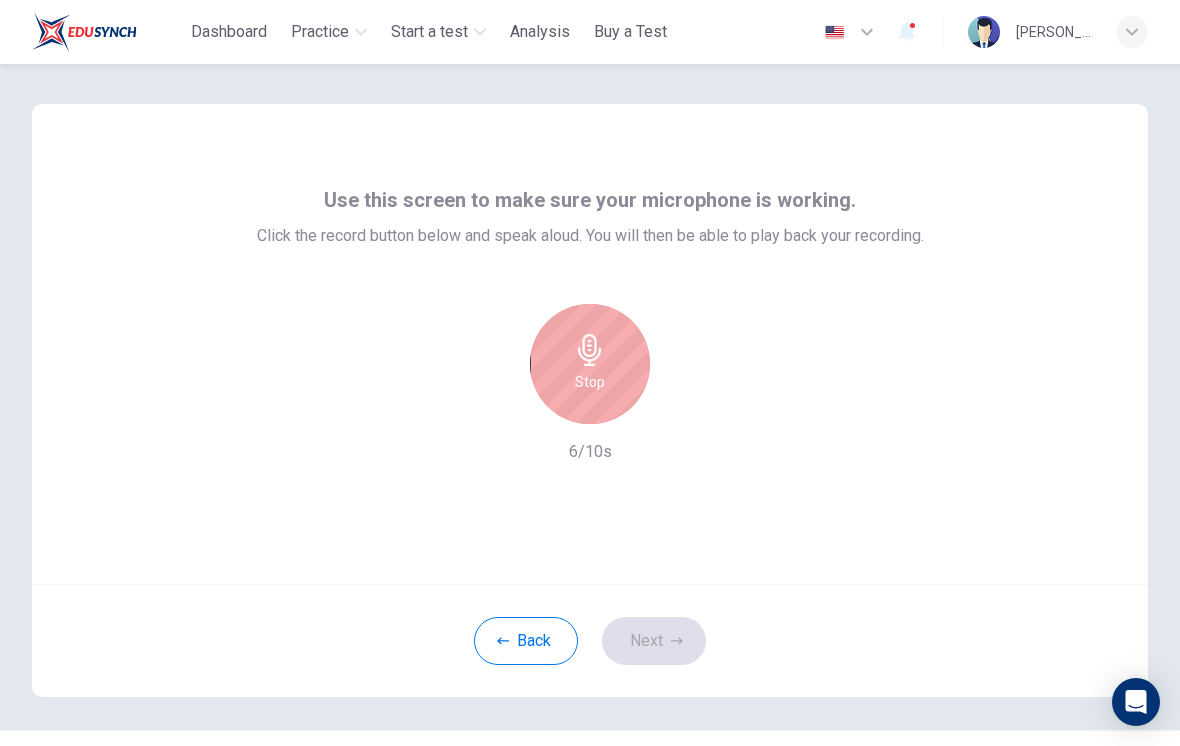 click on "Stop" at bounding box center [590, 382] 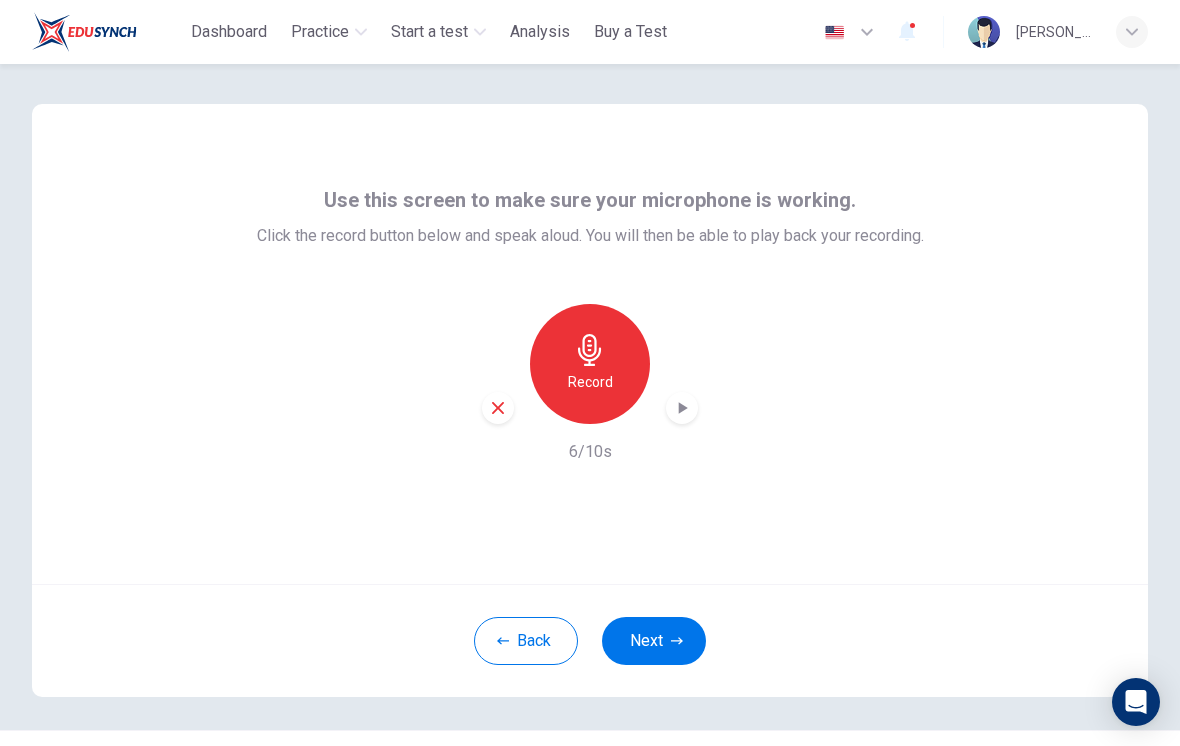 click 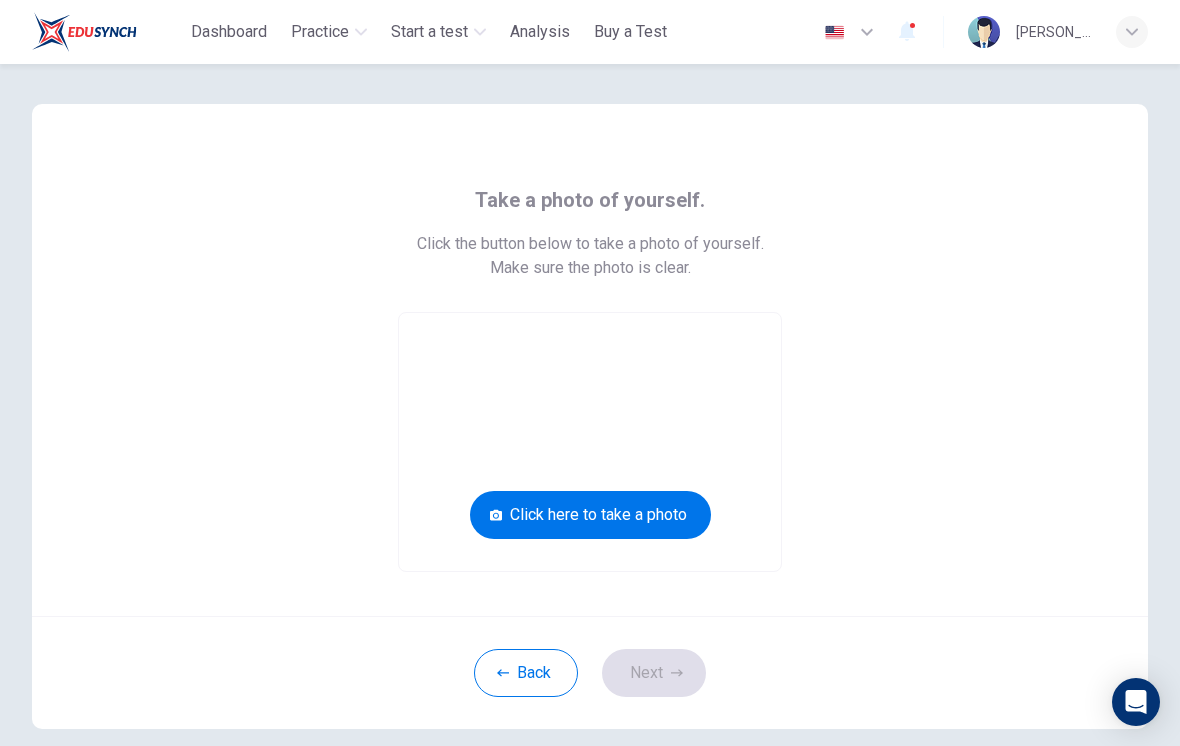 click on "Click here to take a photo" at bounding box center (590, 515) 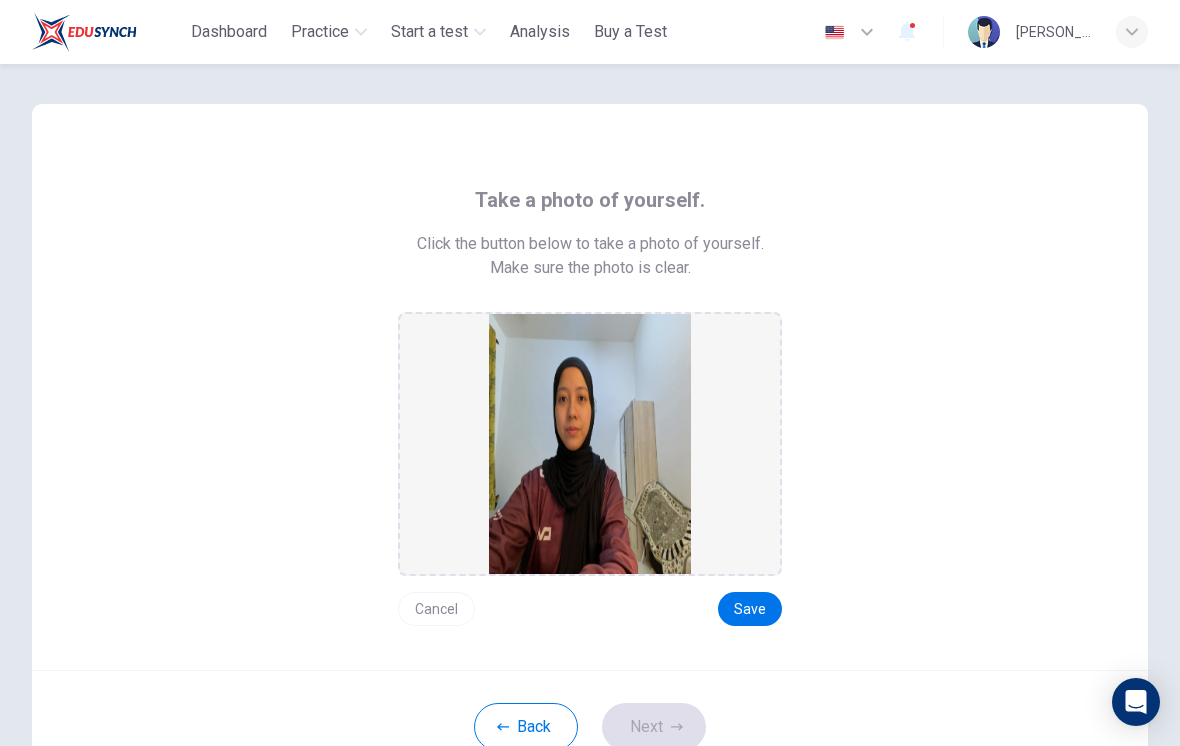 click on "Cancel" at bounding box center (436, 609) 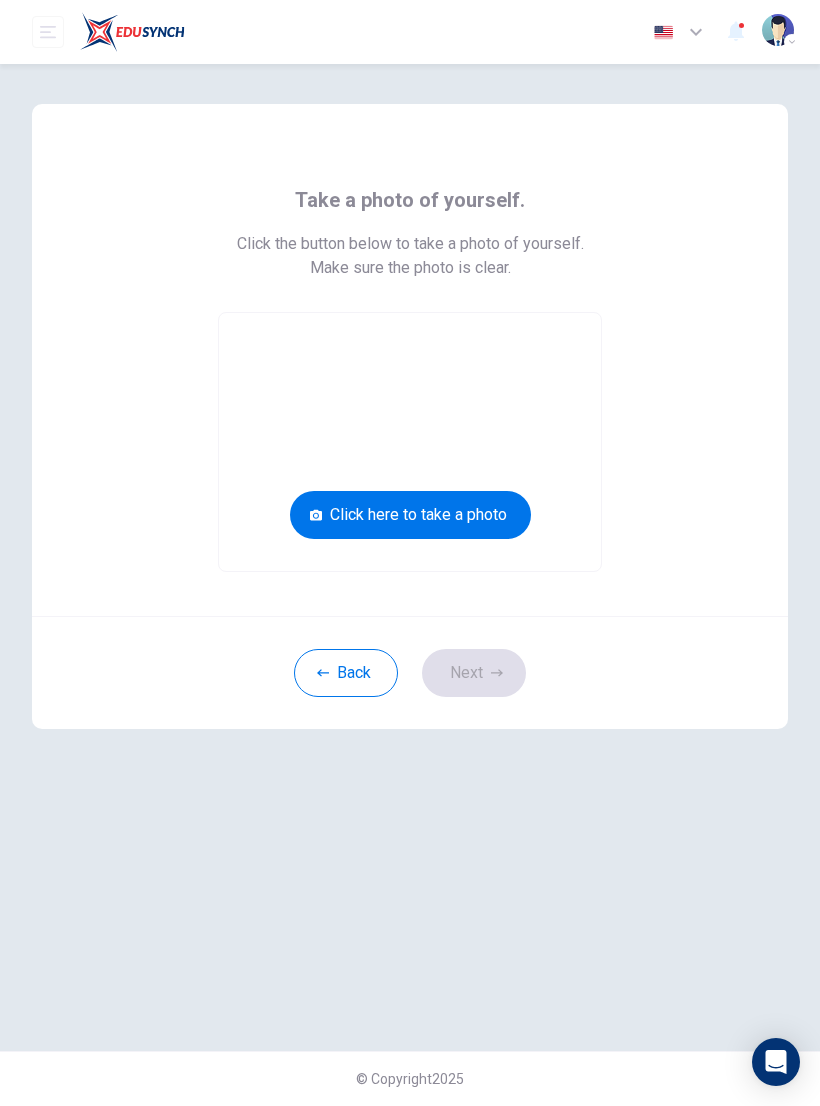 click on "Click here to take a photo" at bounding box center (410, 515) 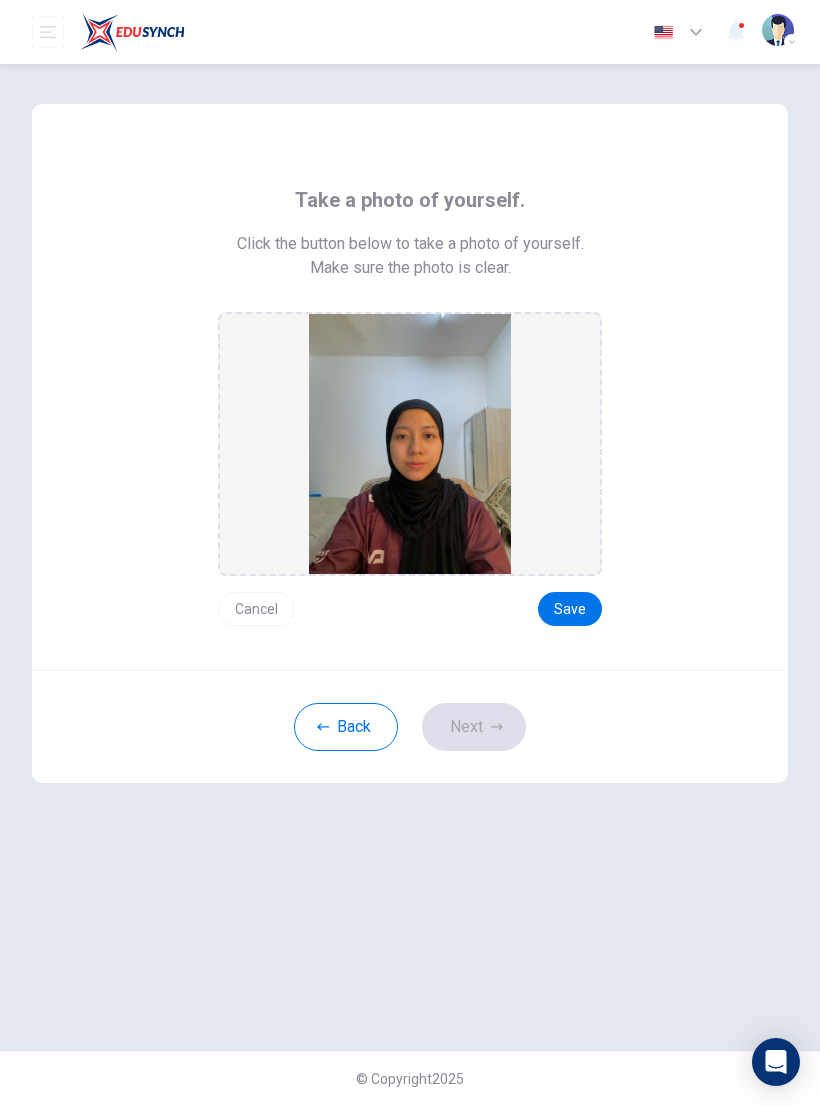 click on "Save" at bounding box center (570, 609) 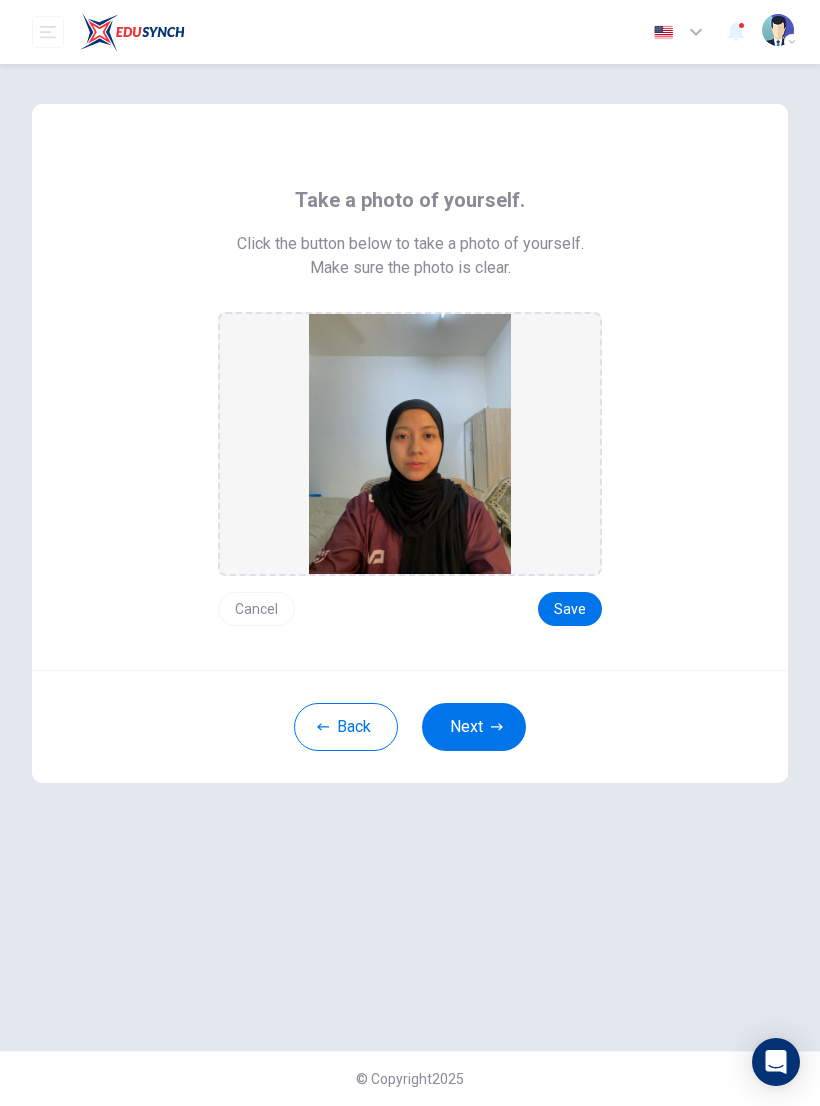 click 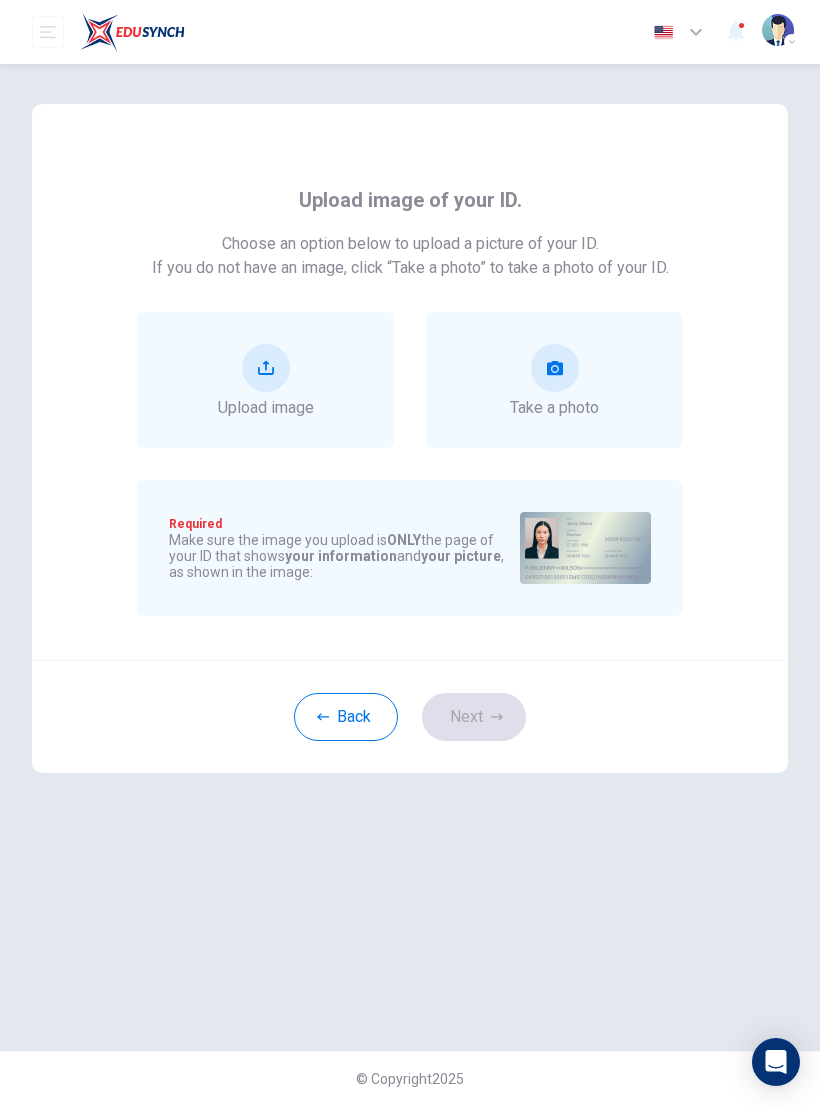 click at bounding box center [266, 368] 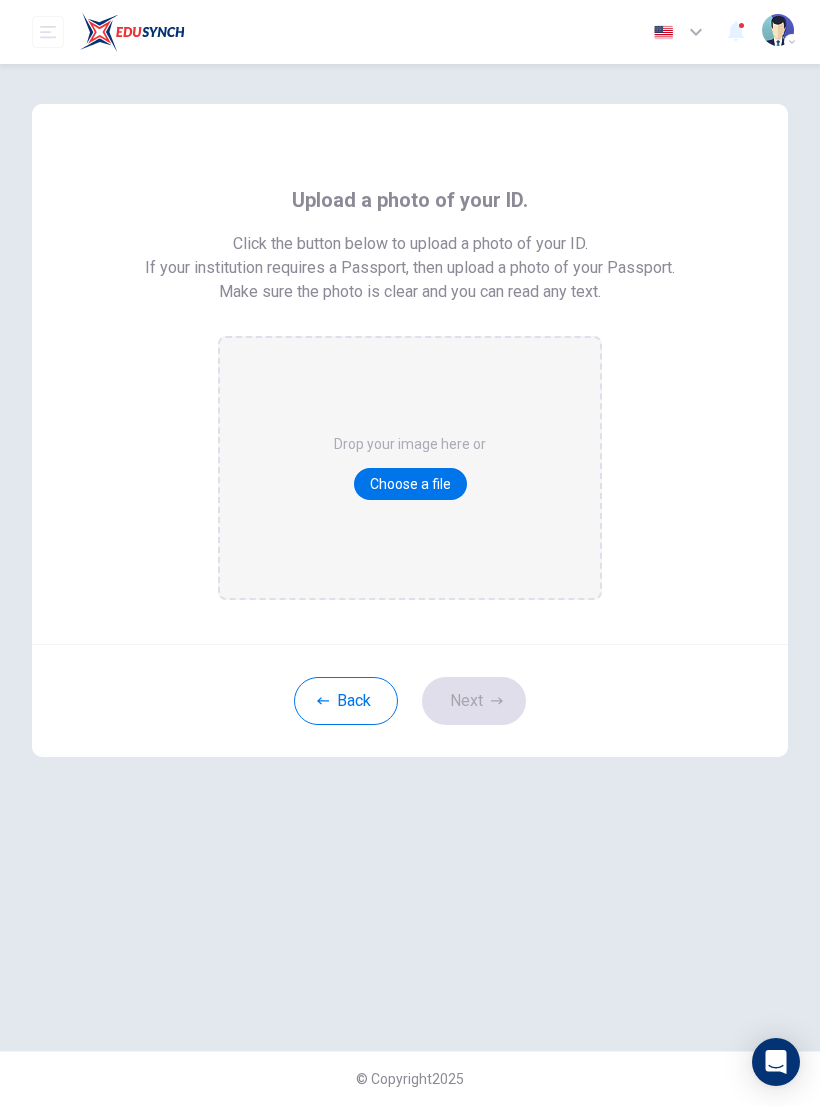 click on "Choose a file" at bounding box center (410, 484) 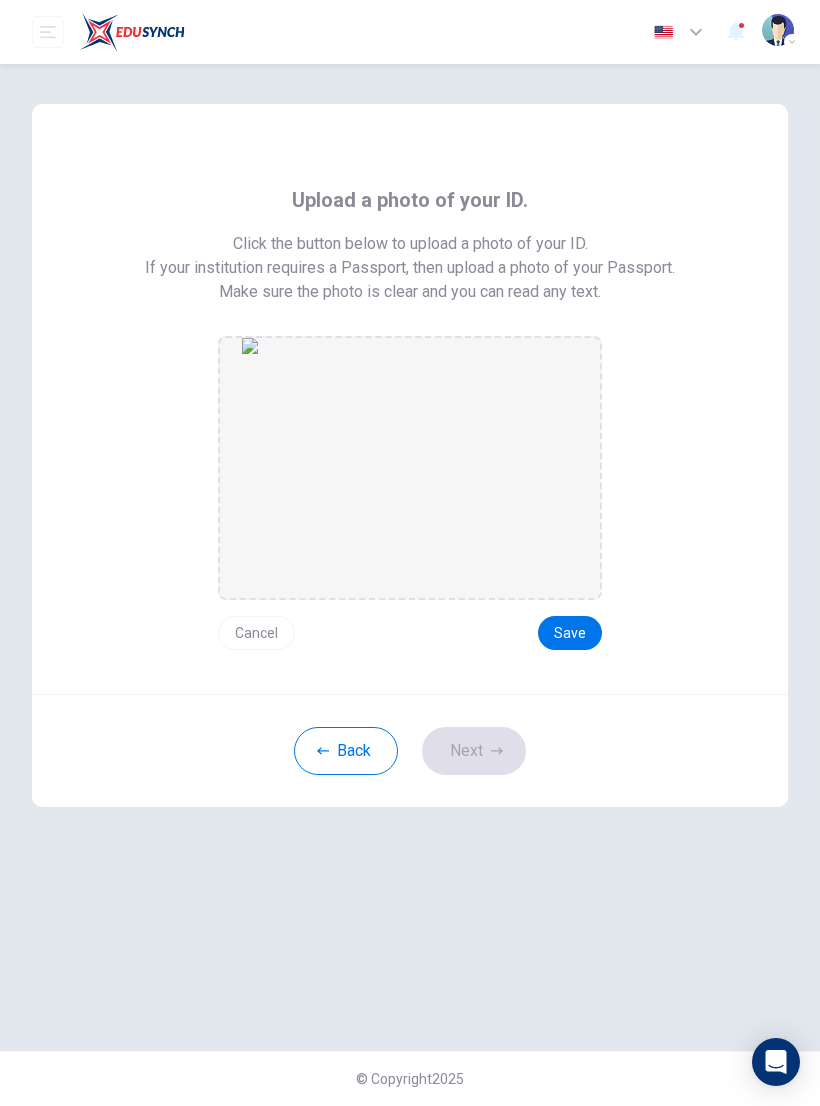 click on "Save" at bounding box center (570, 633) 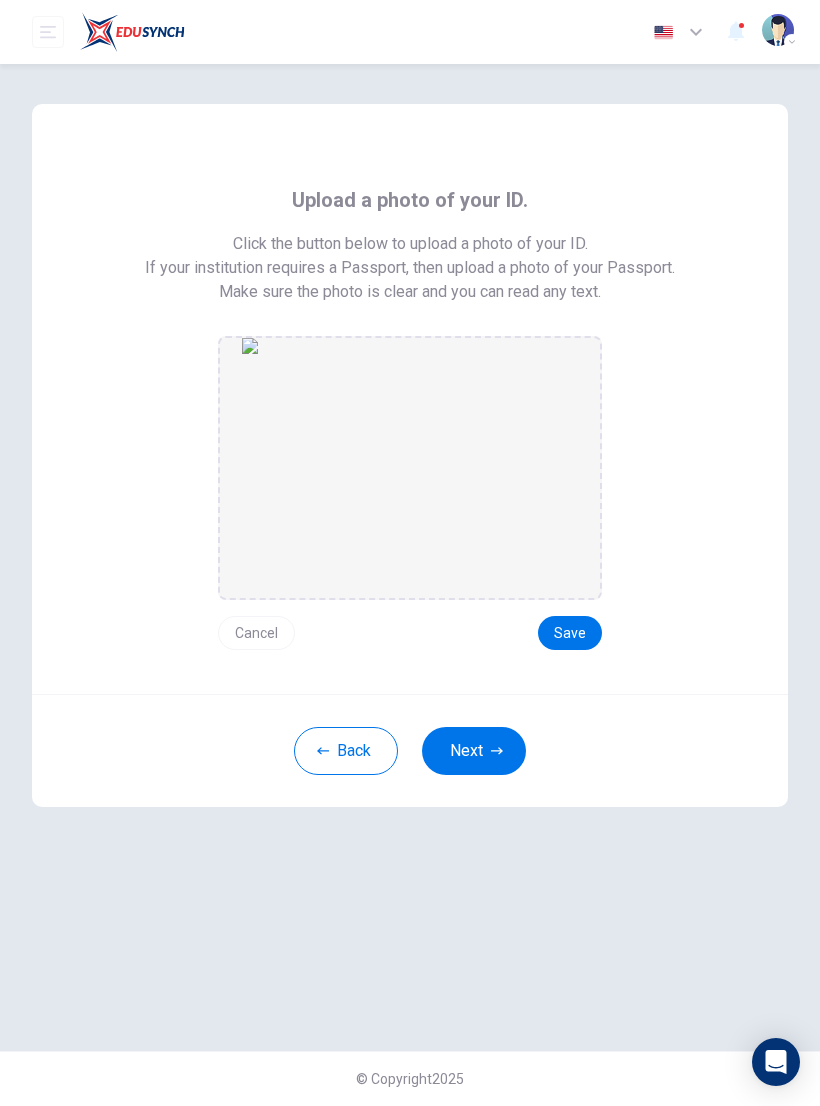 click on "Next" at bounding box center (474, 751) 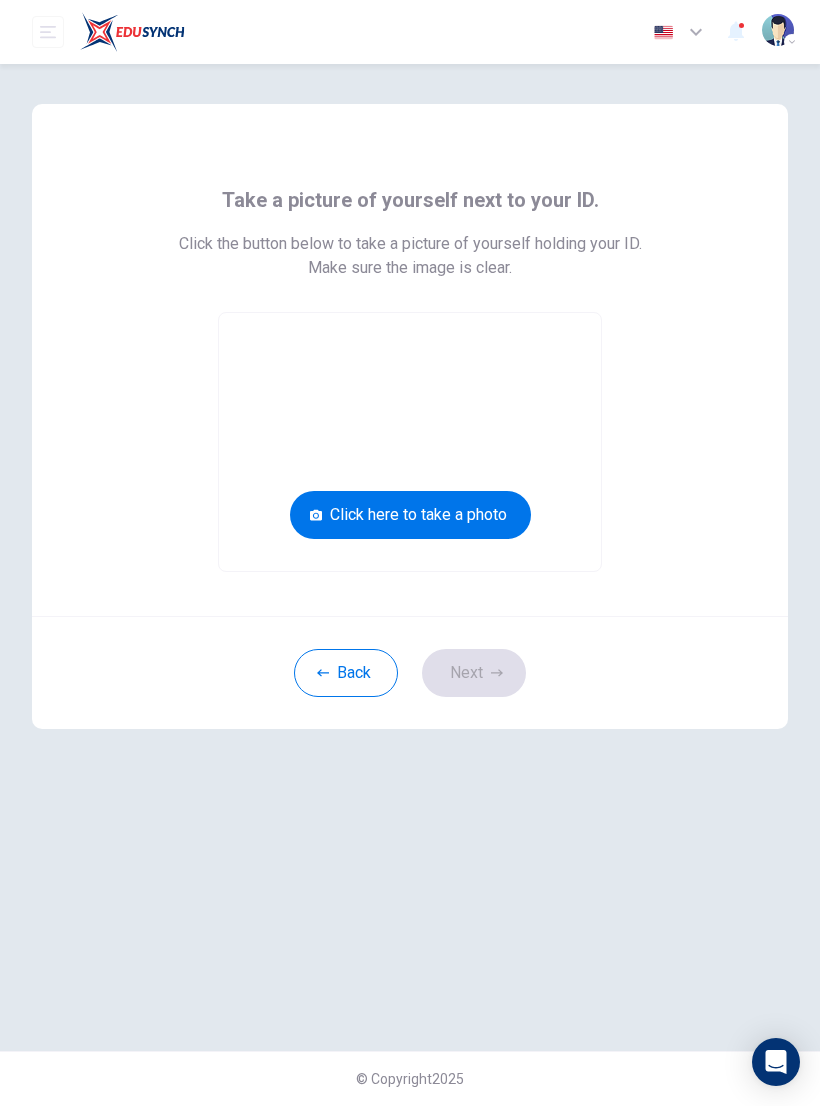 click 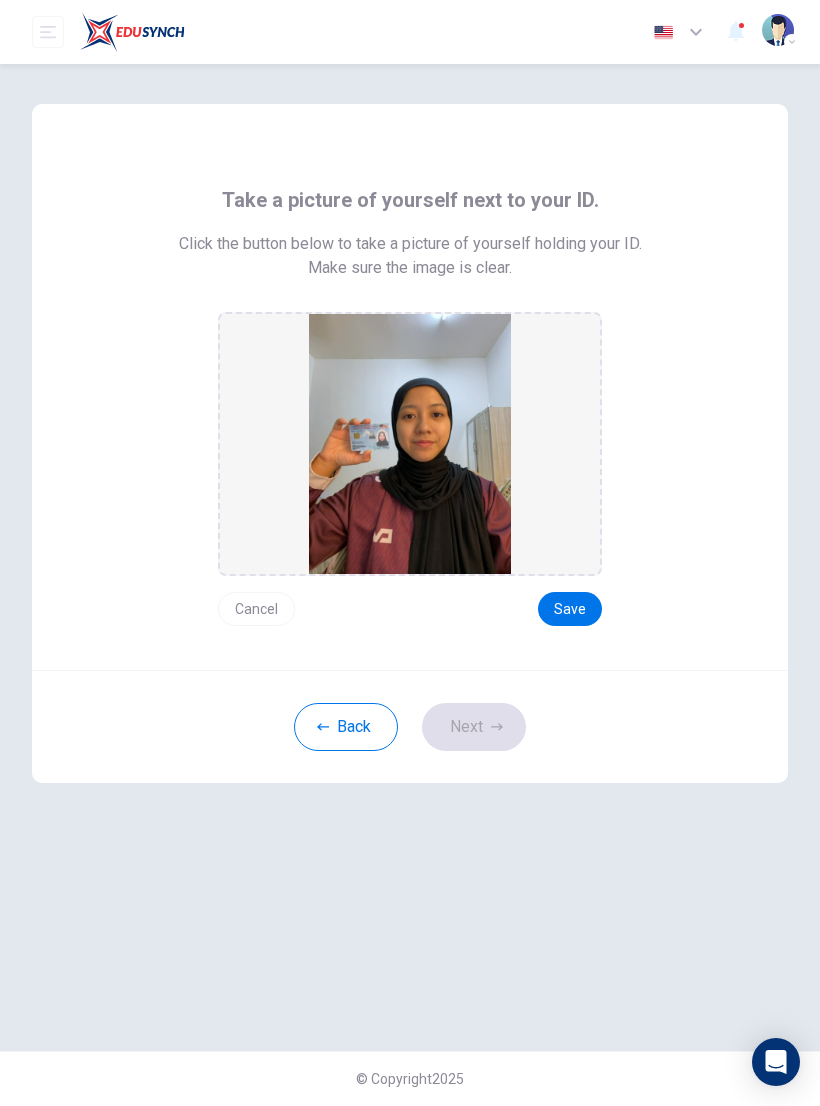 click on "Save" at bounding box center [570, 609] 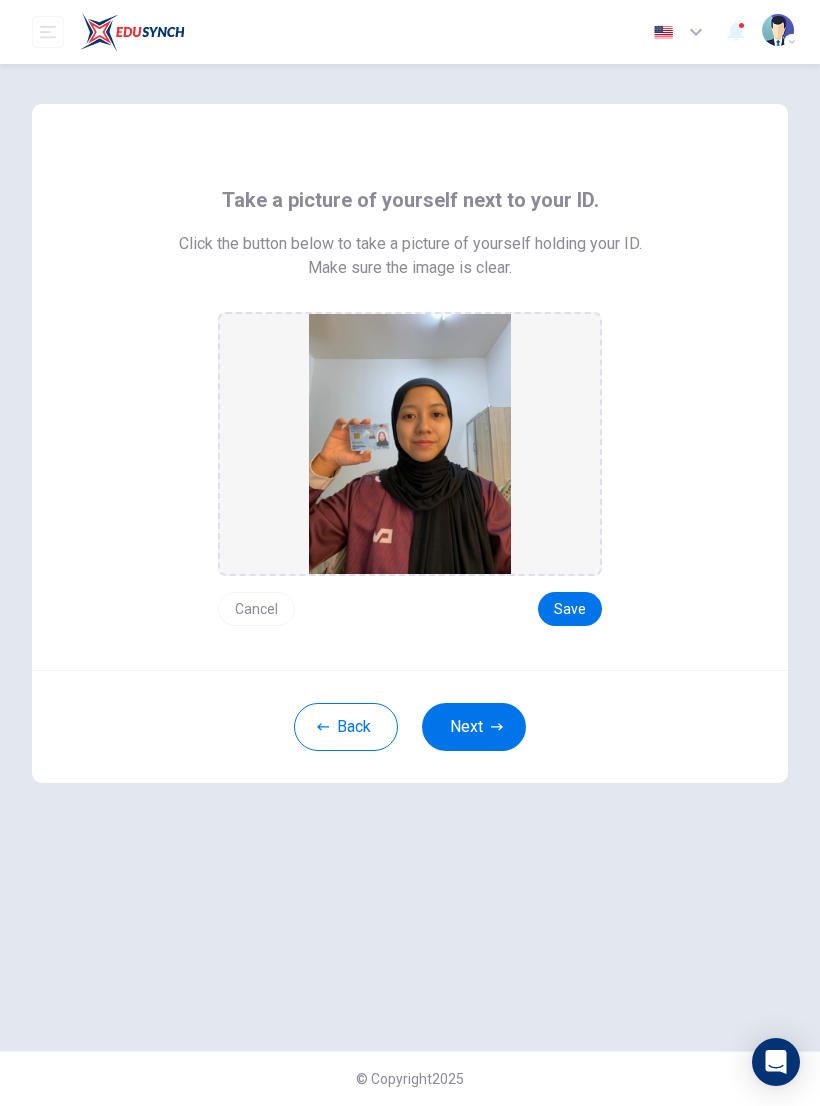 click 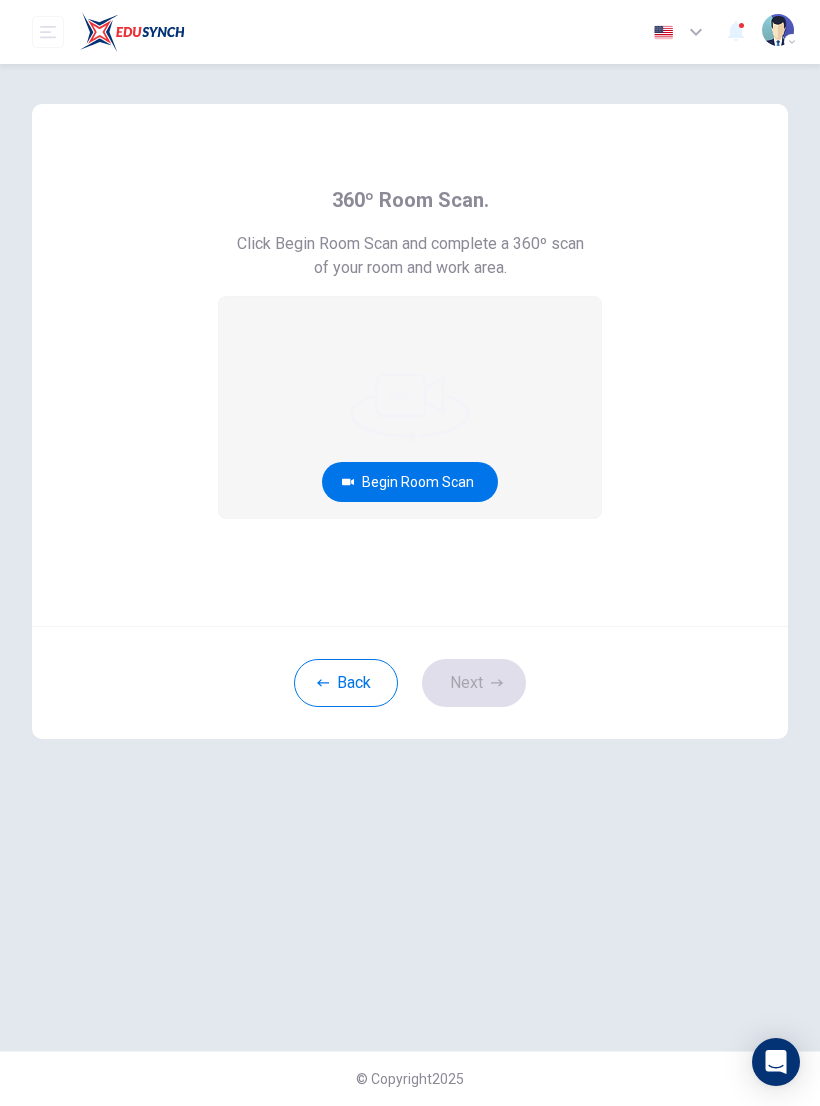 click on "Begin Room Scan" at bounding box center [410, 482] 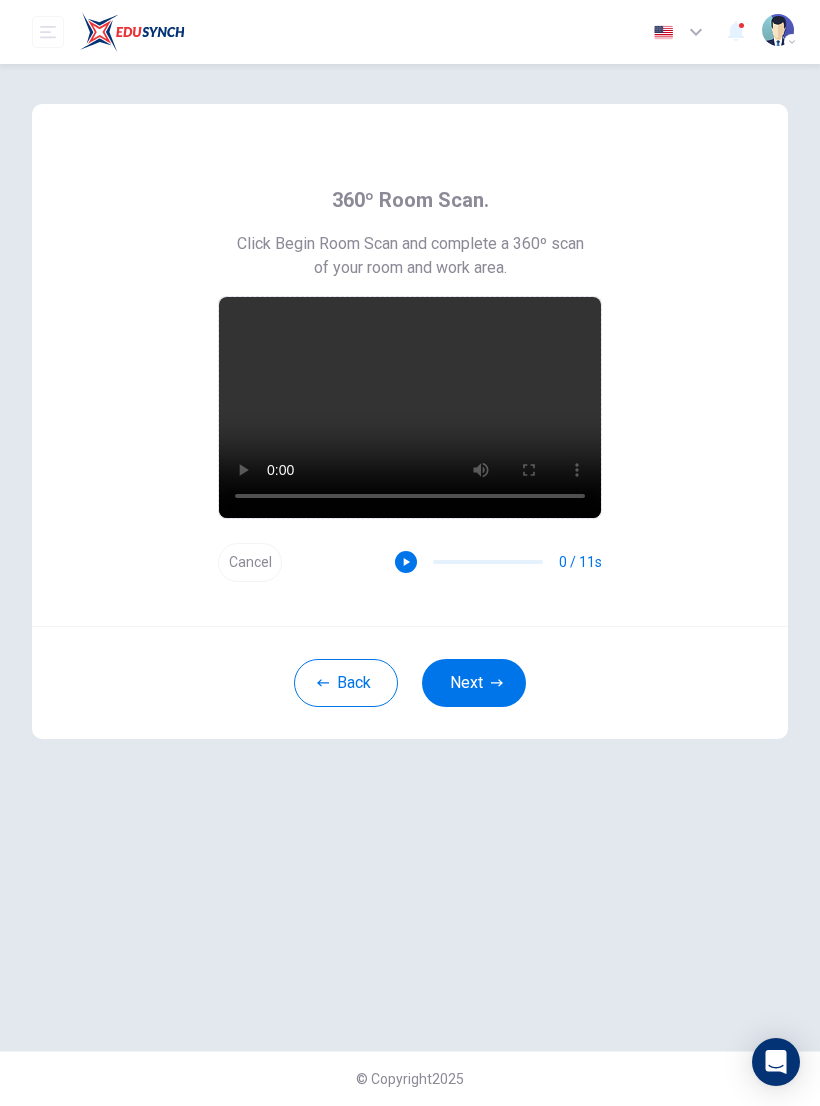 click at bounding box center (410, 407) 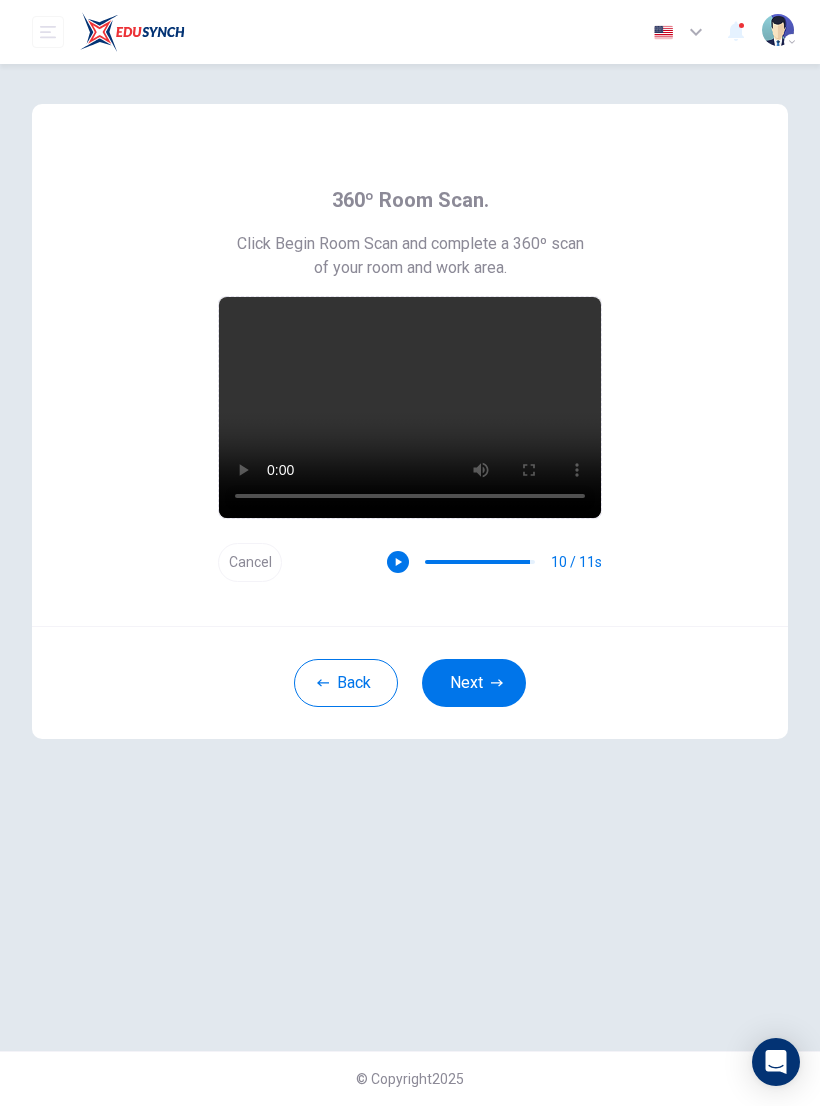 click on "Cancel" at bounding box center [250, 562] 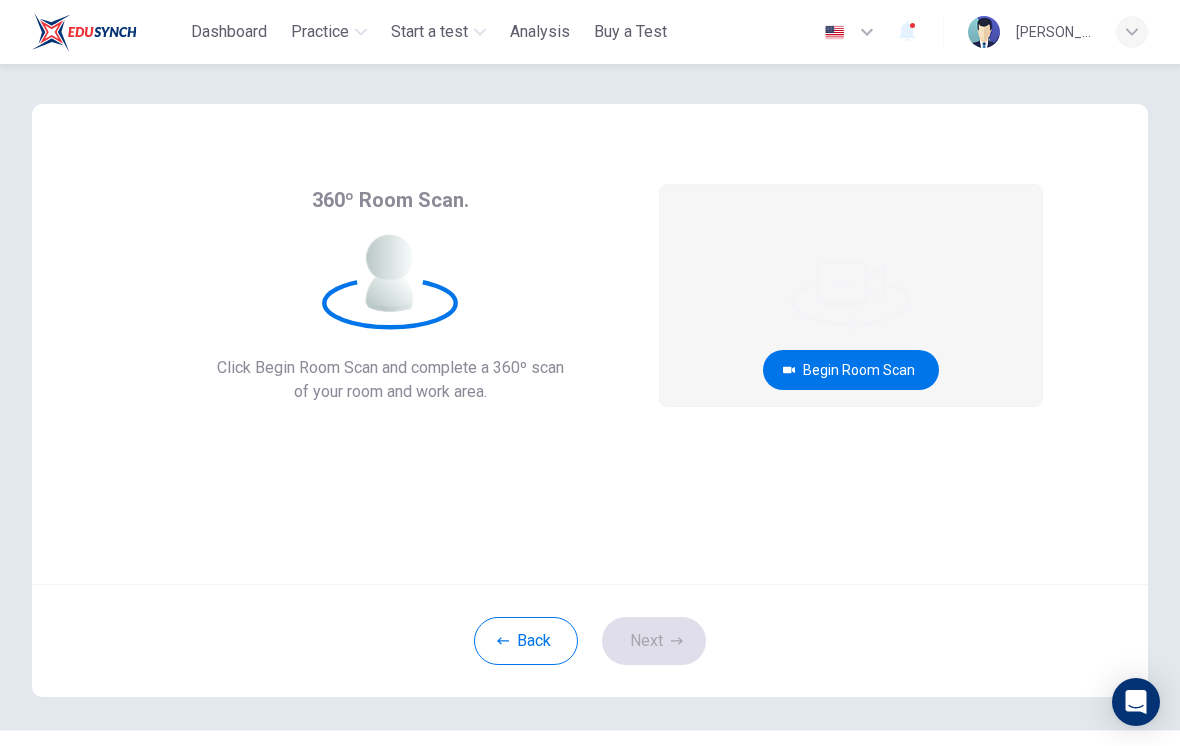click on "Begin Room Scan" at bounding box center [851, 370] 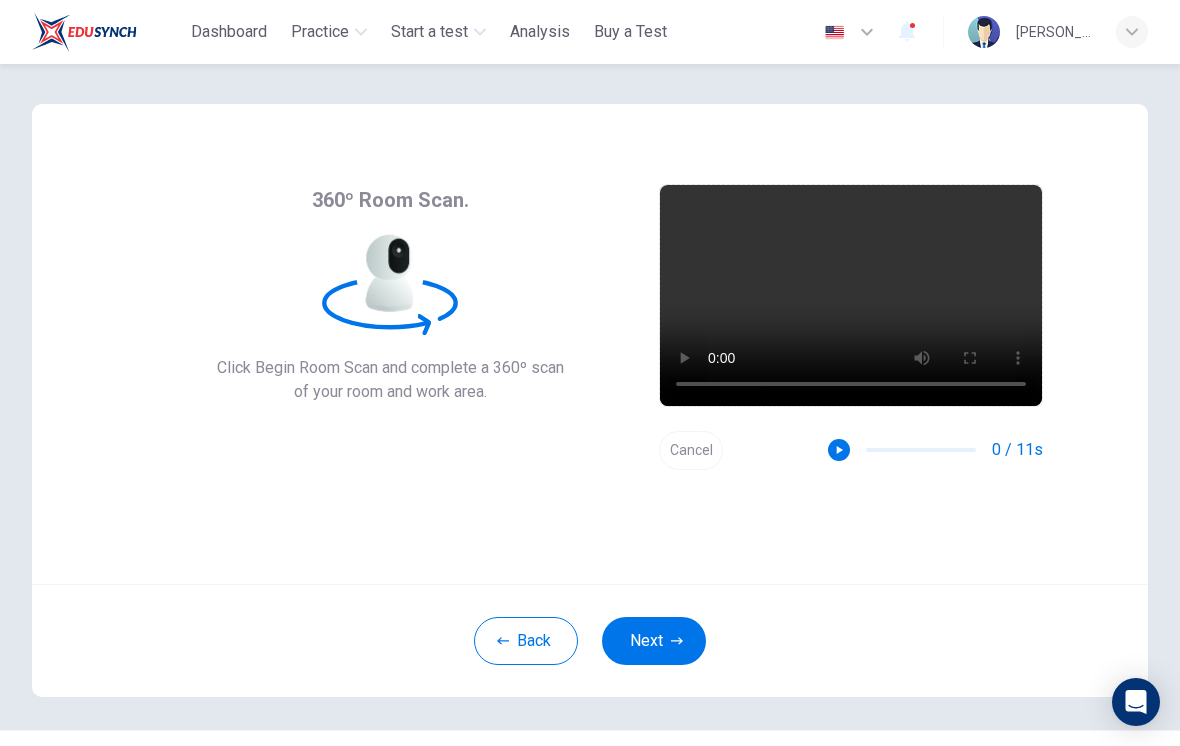 click 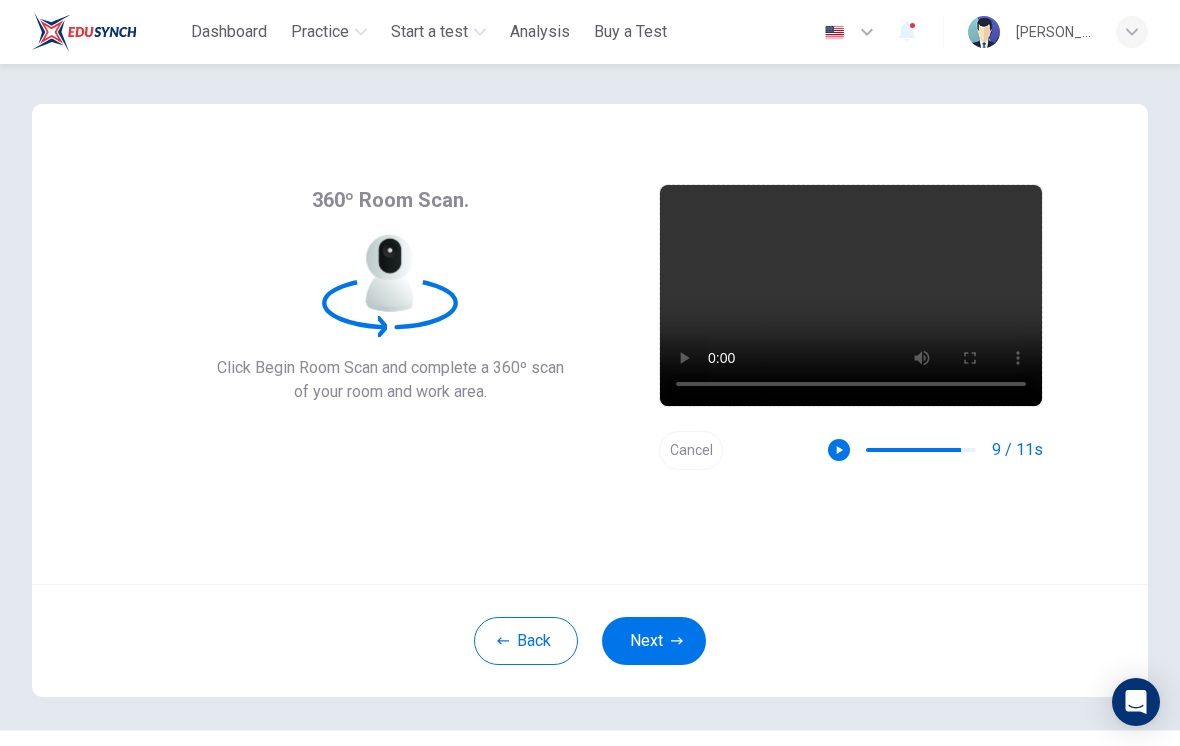 click on "Next" at bounding box center (654, 641) 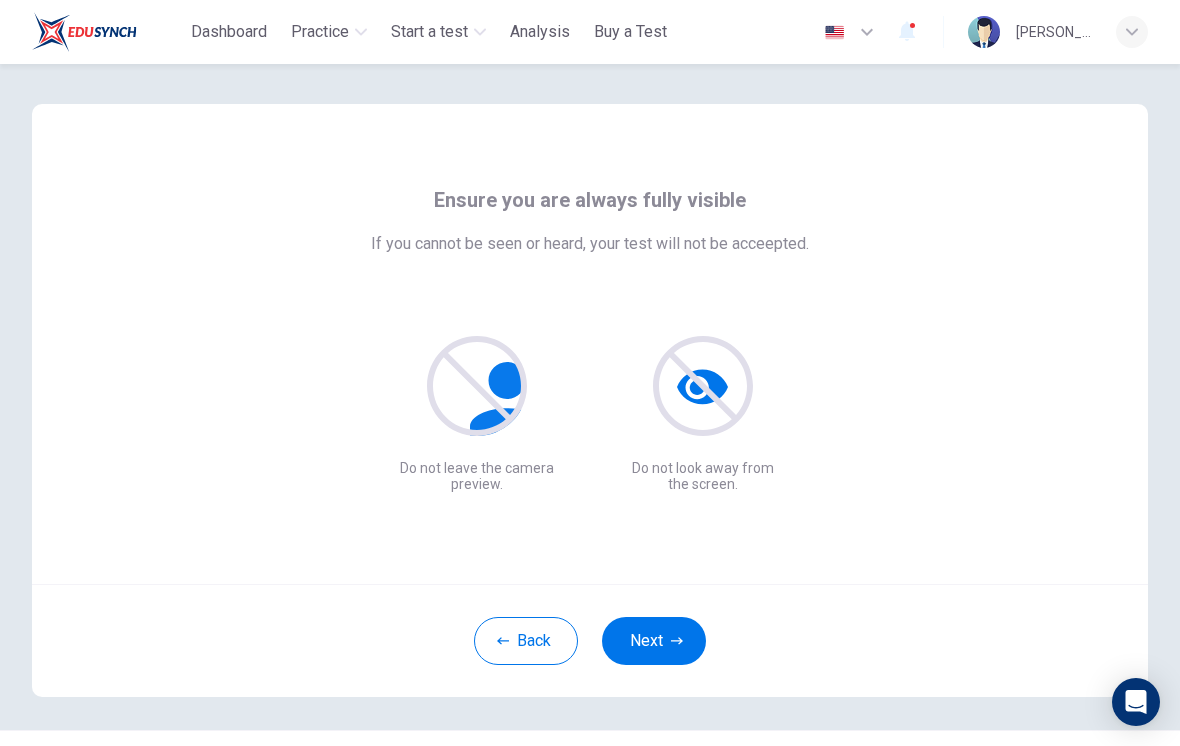 click on "Next" at bounding box center (654, 641) 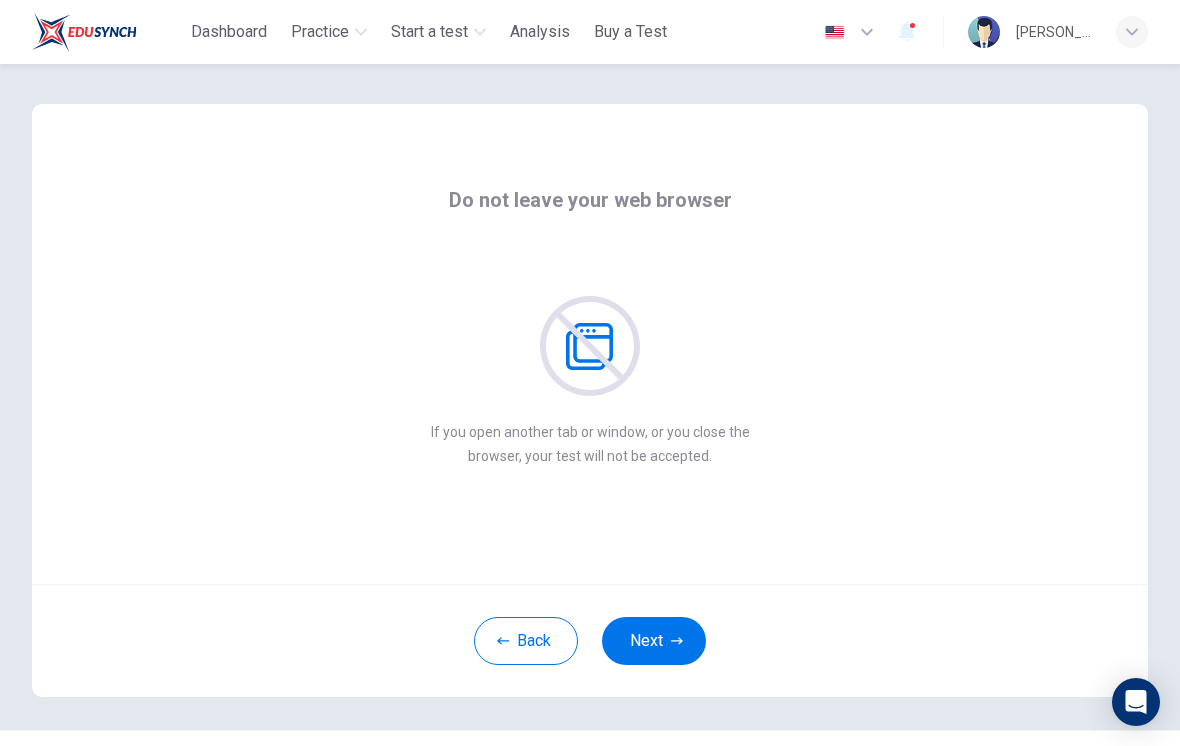 click 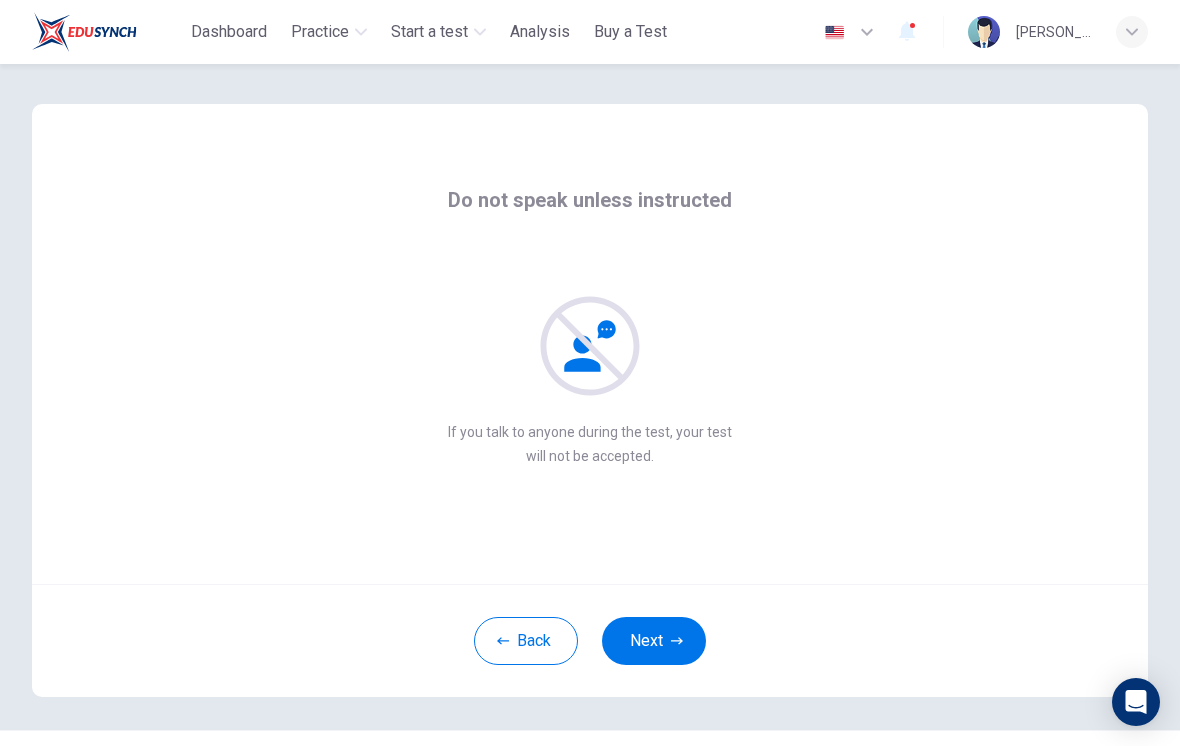 click on "Next" at bounding box center (654, 641) 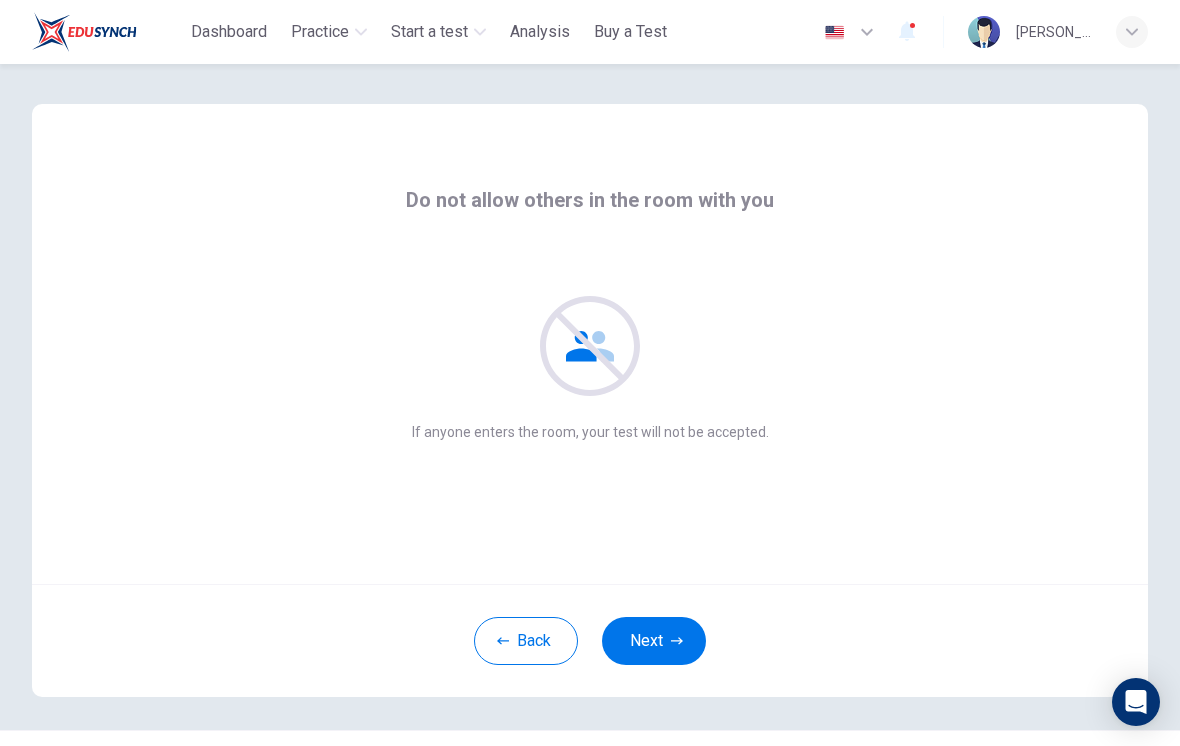 click 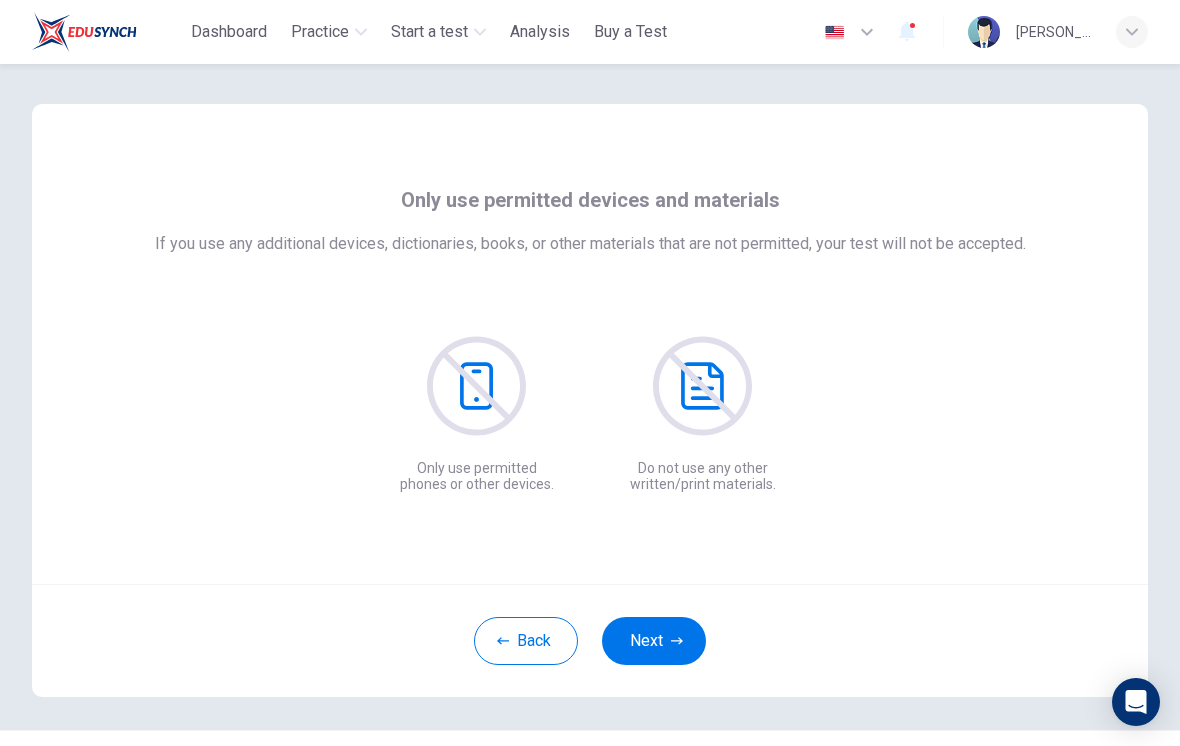 click on "Next" at bounding box center (654, 641) 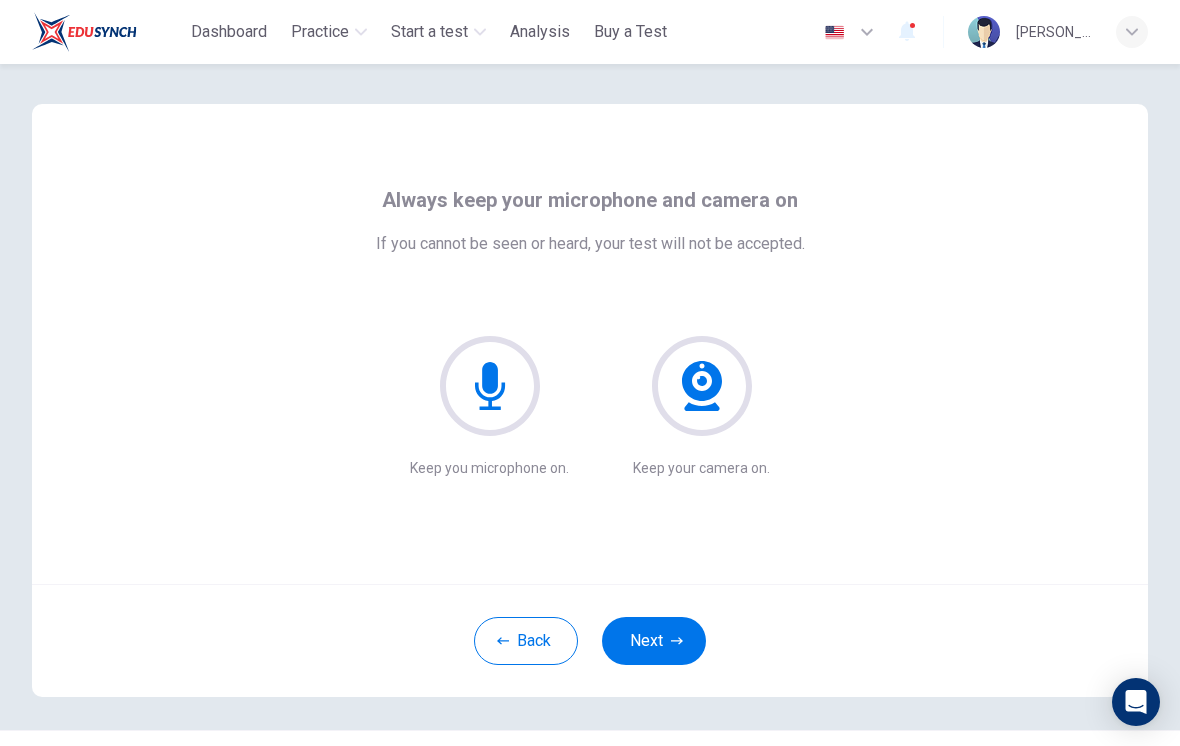 click on "Next" at bounding box center (654, 641) 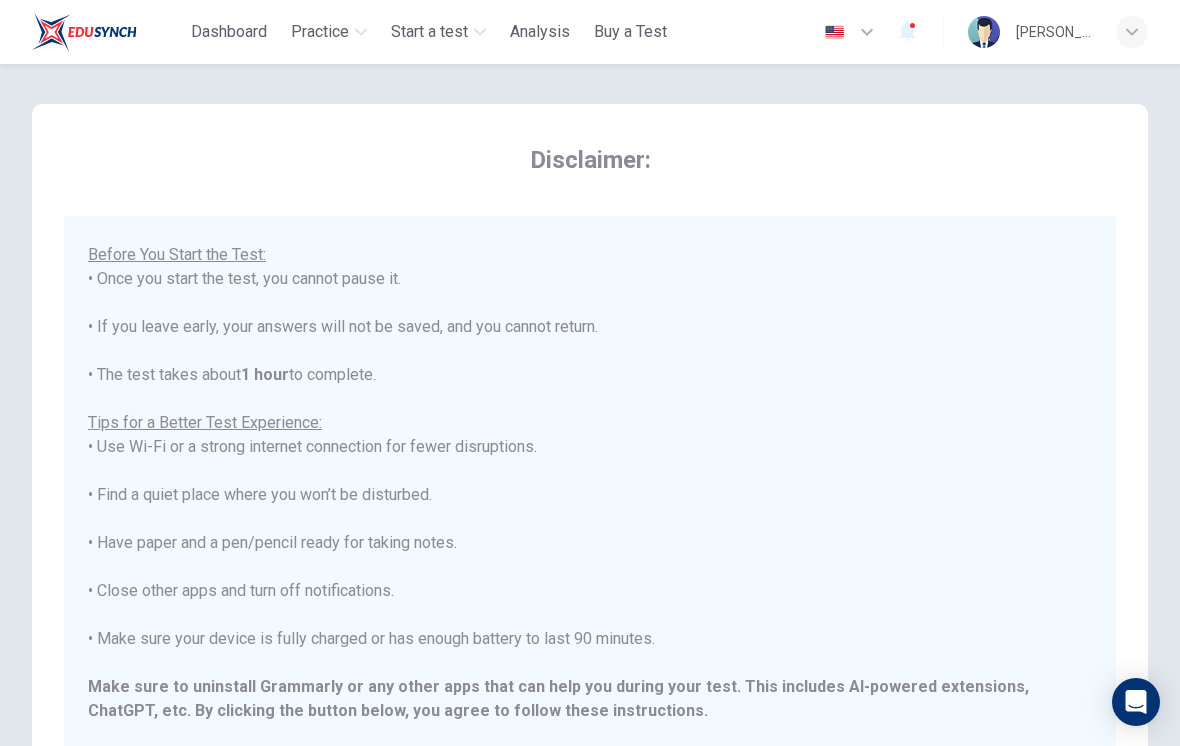 scroll, scrollTop: 189, scrollLeft: 0, axis: vertical 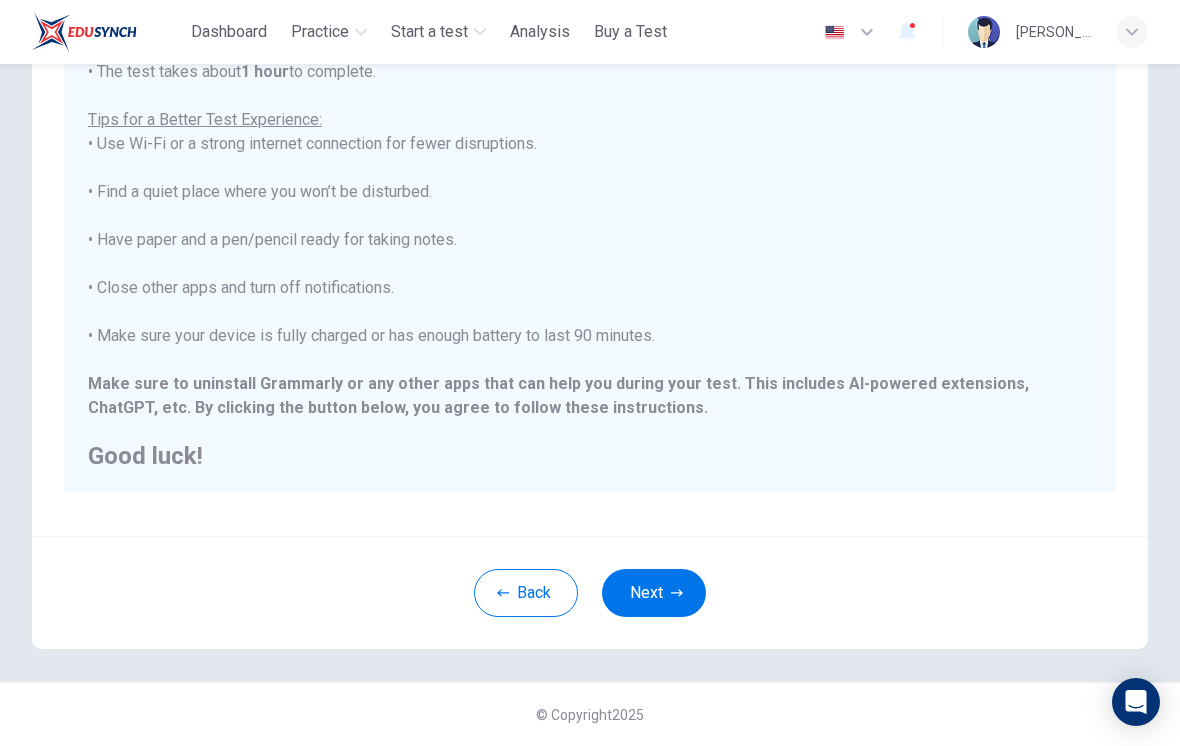 click at bounding box center [834, 32] 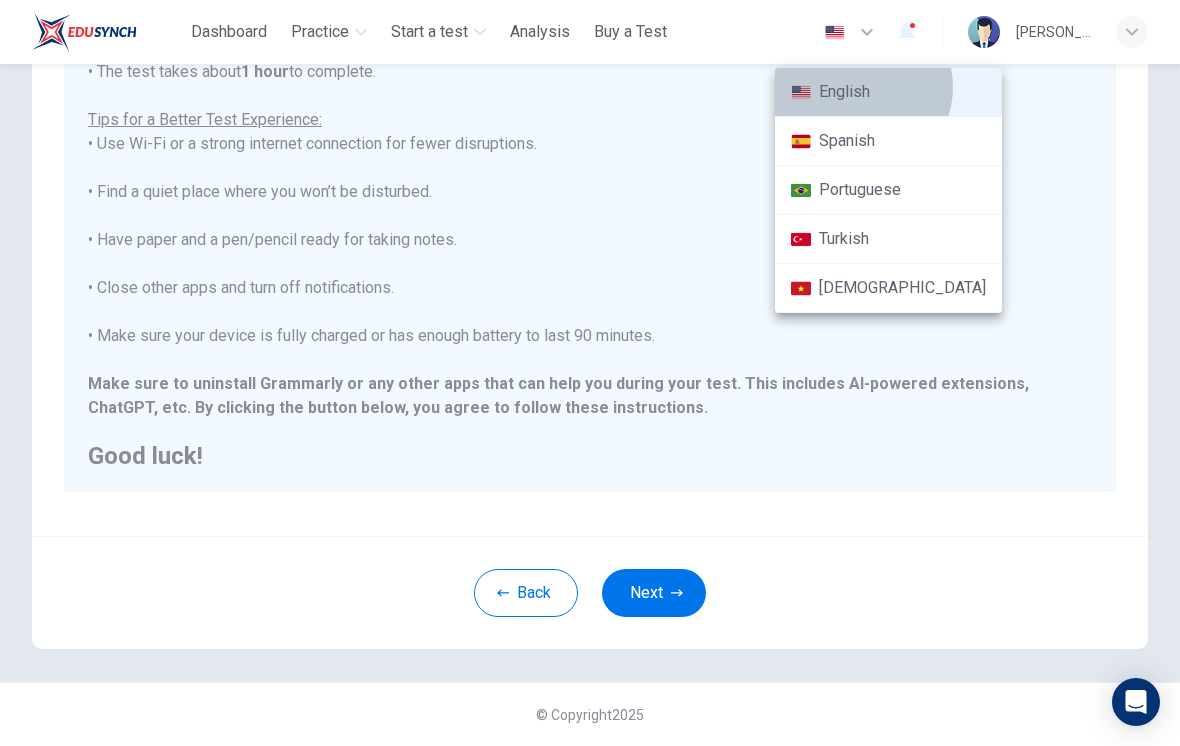 click on "English" at bounding box center (888, 92) 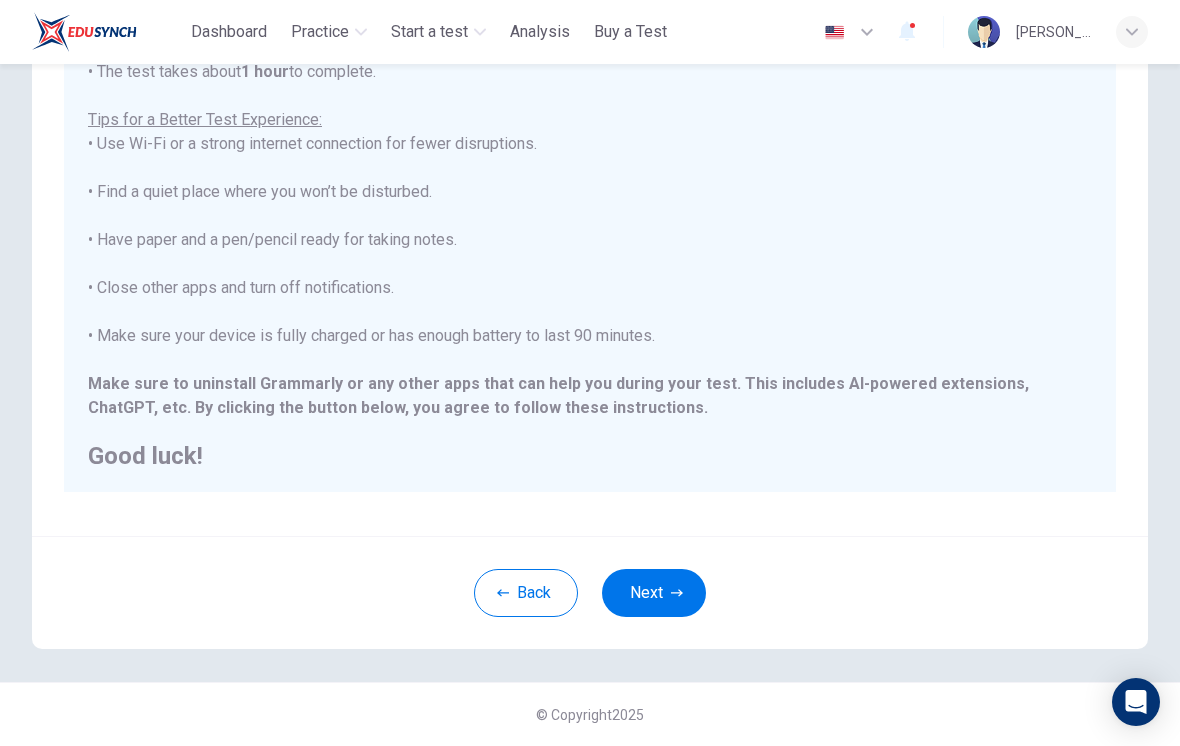 click on "Next" at bounding box center [654, 593] 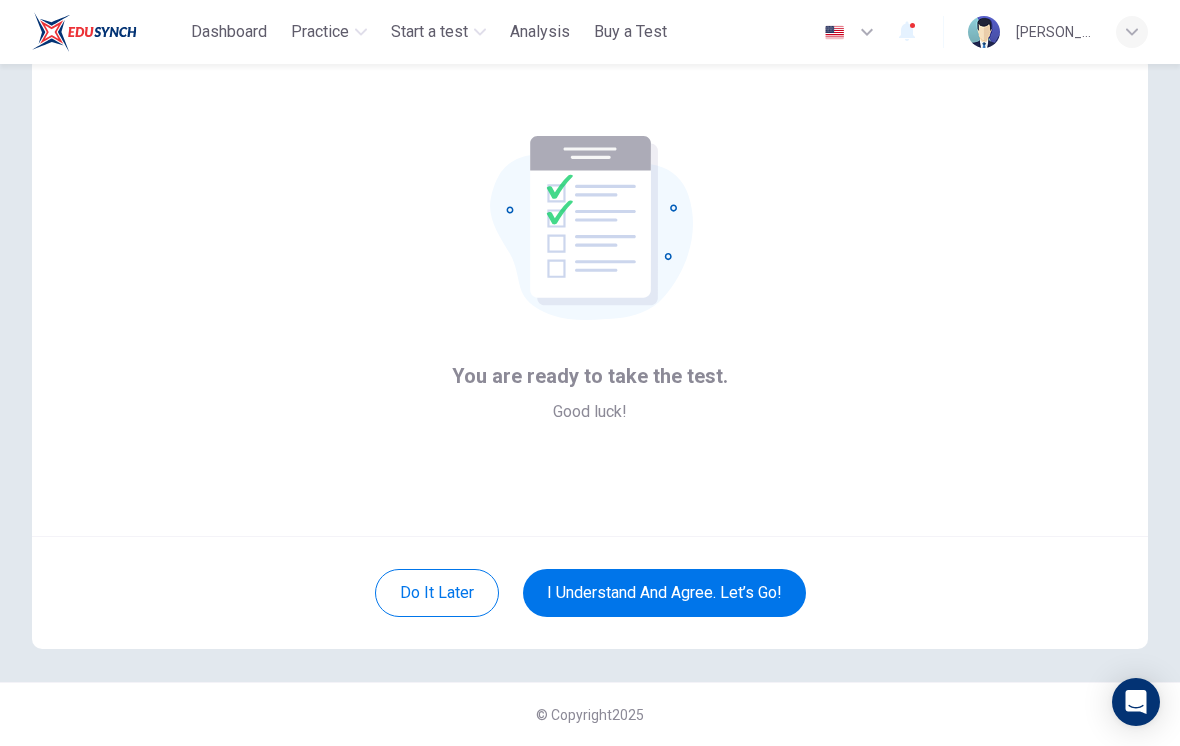 click on "I understand and agree. Let’s go!" at bounding box center (664, 593) 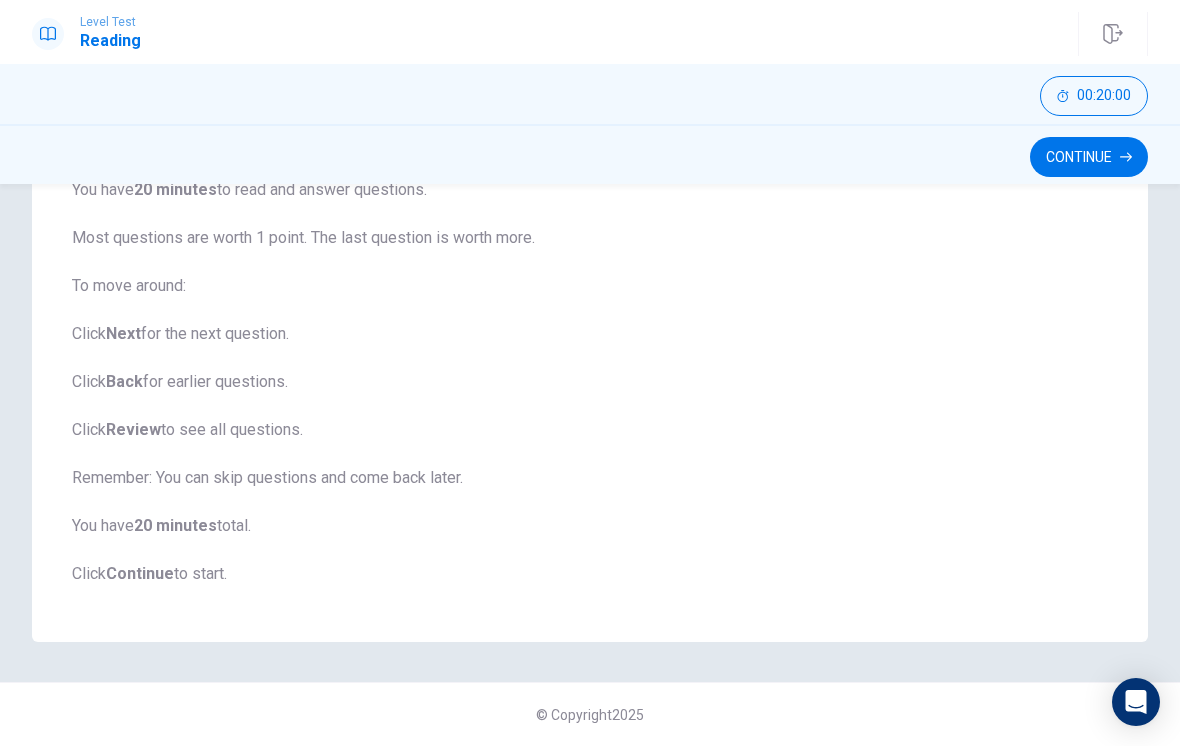 scroll, scrollTop: 222, scrollLeft: 0, axis: vertical 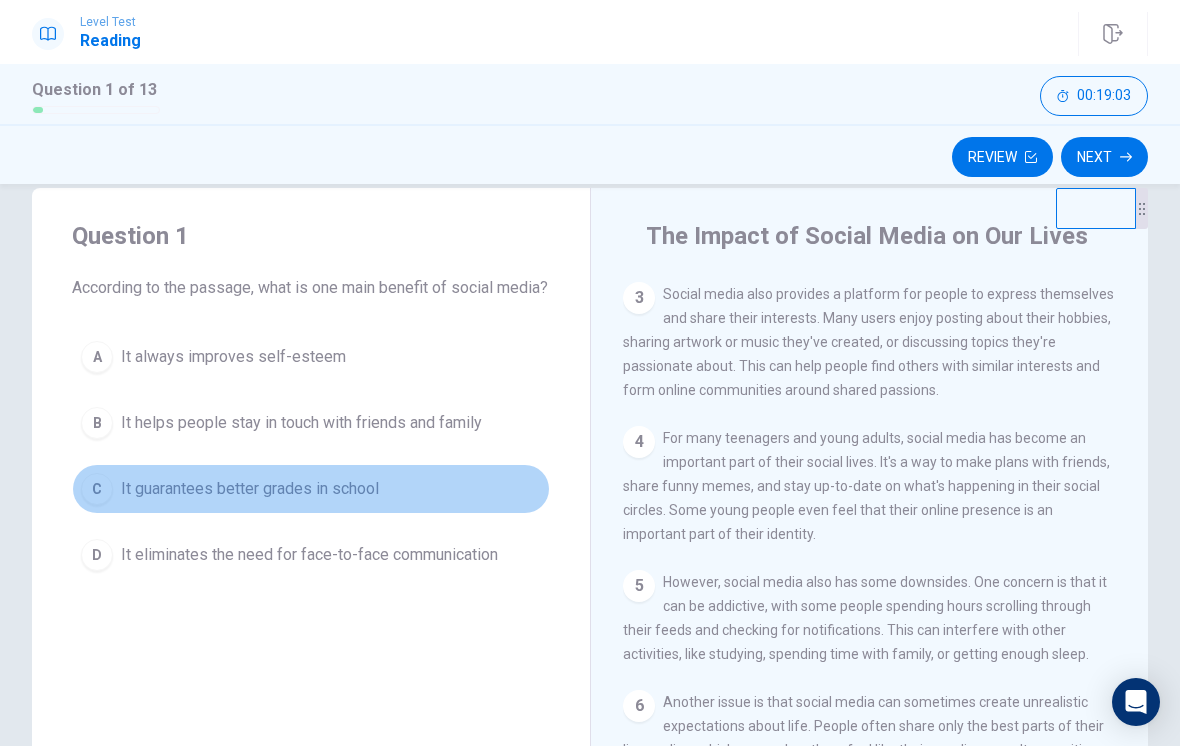 click on "C" at bounding box center [97, 489] 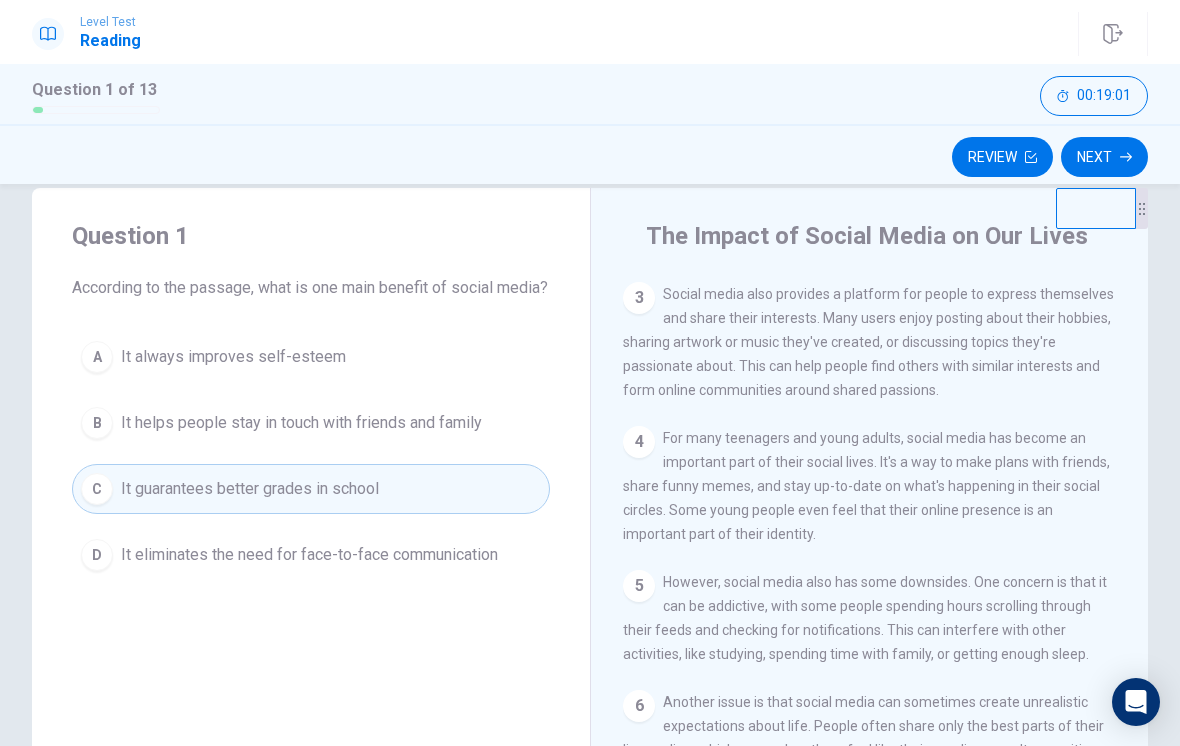 click on "Next" at bounding box center [1104, 157] 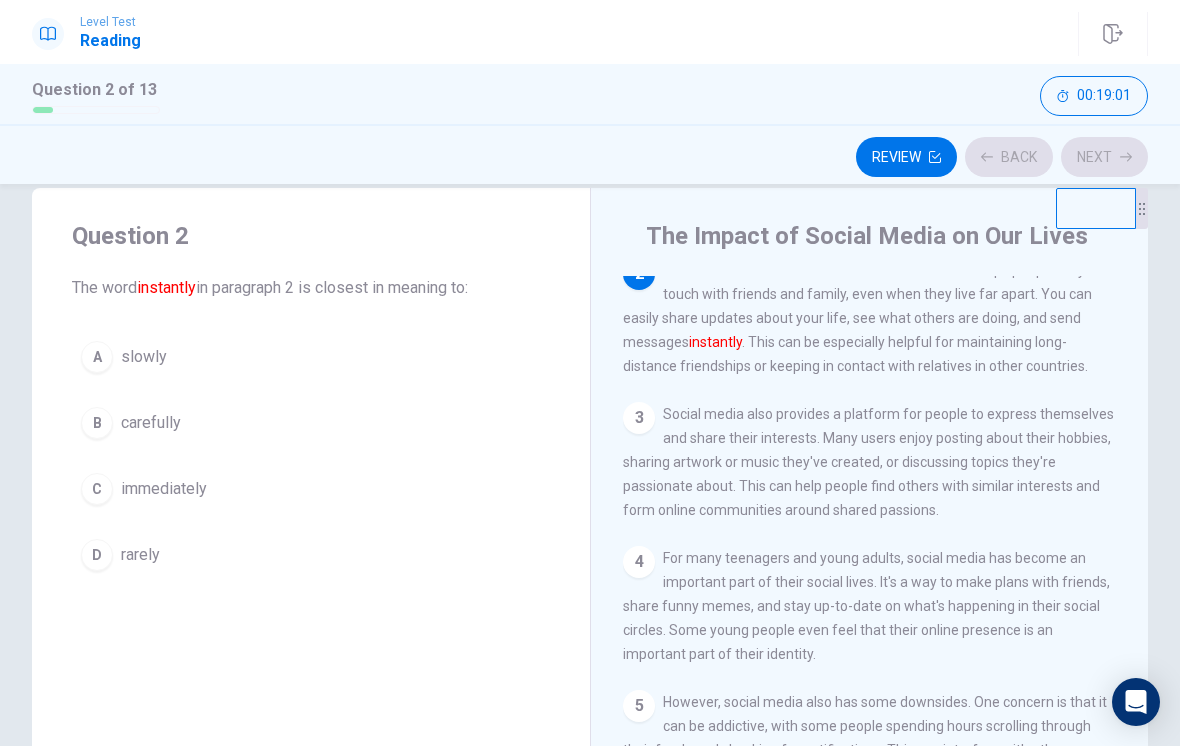 scroll, scrollTop: 149, scrollLeft: 0, axis: vertical 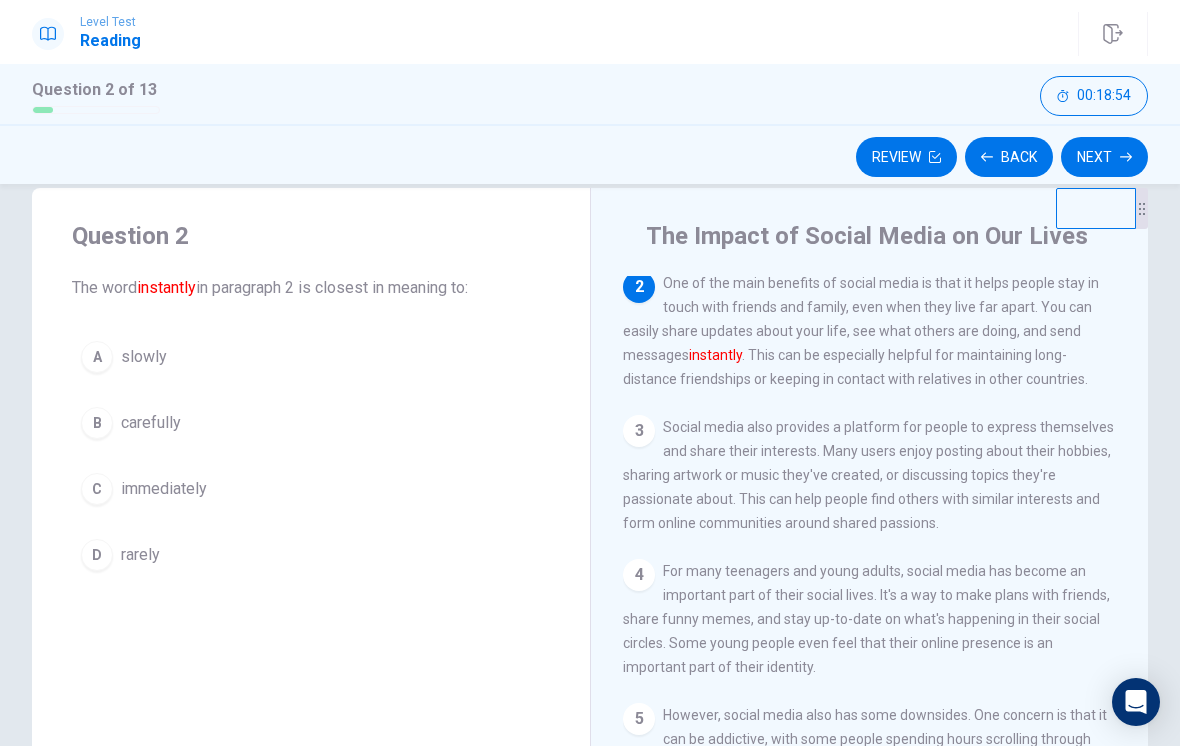 click on "C" at bounding box center (97, 489) 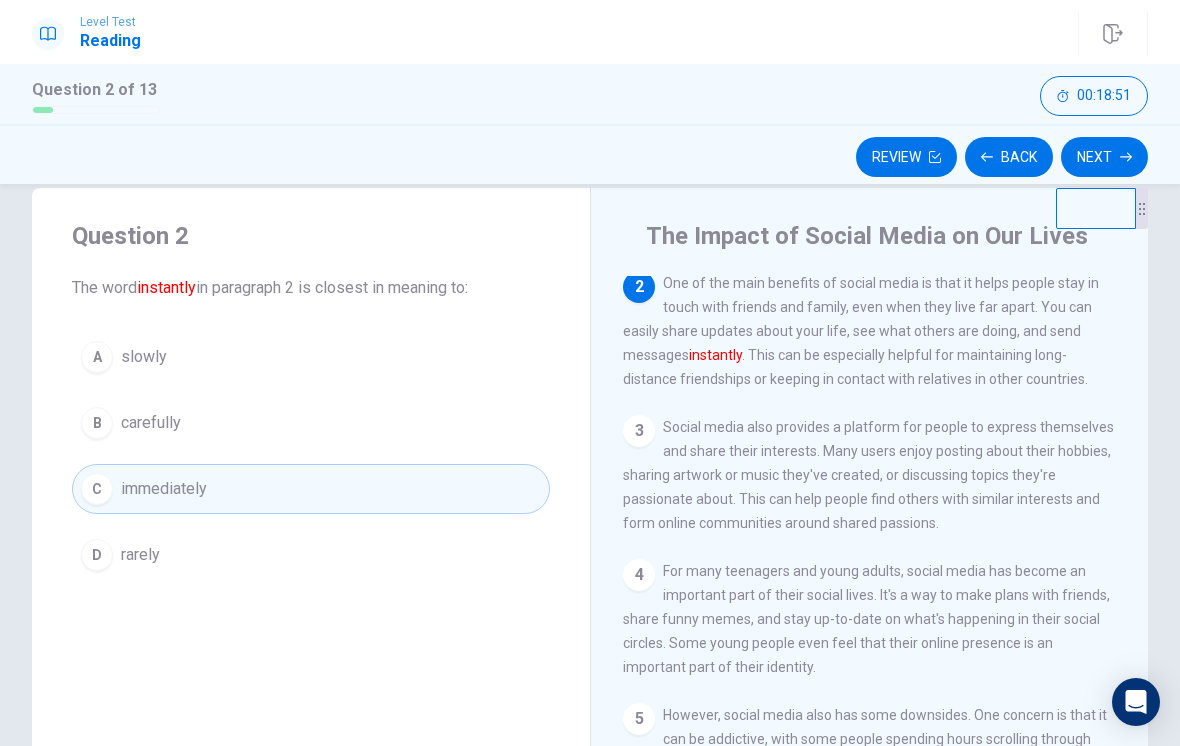 click on "Next" at bounding box center [1104, 157] 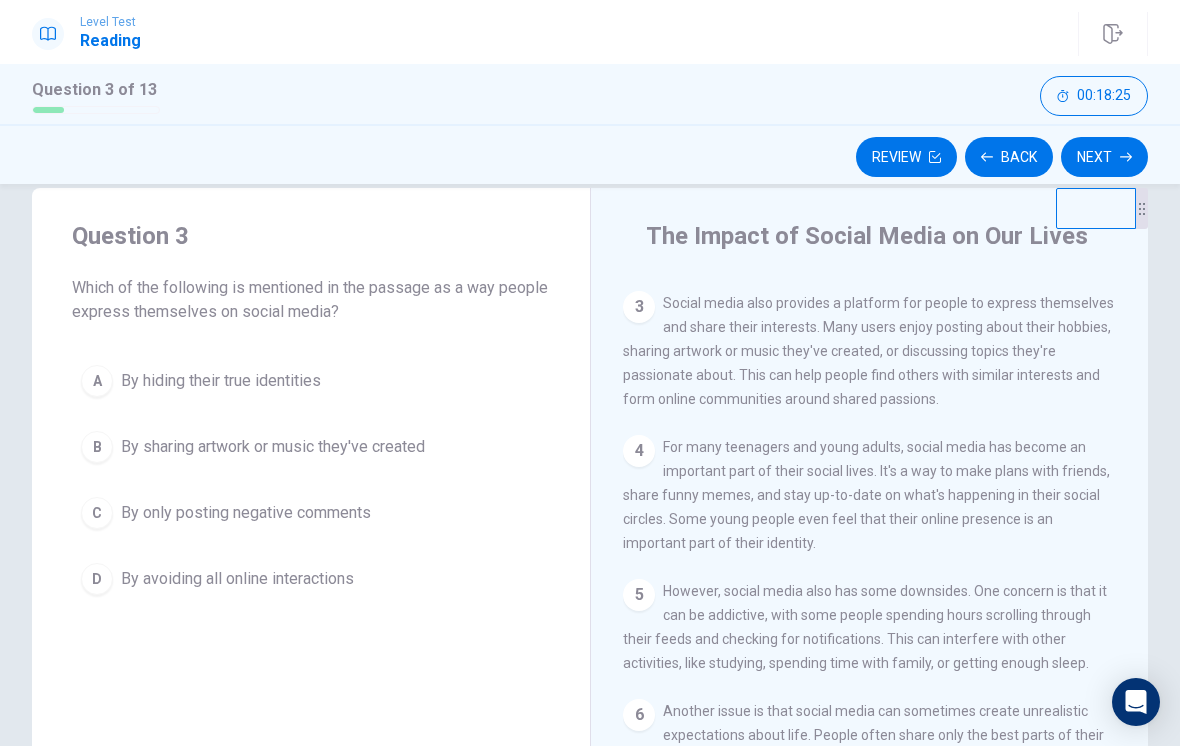 scroll, scrollTop: 272, scrollLeft: 0, axis: vertical 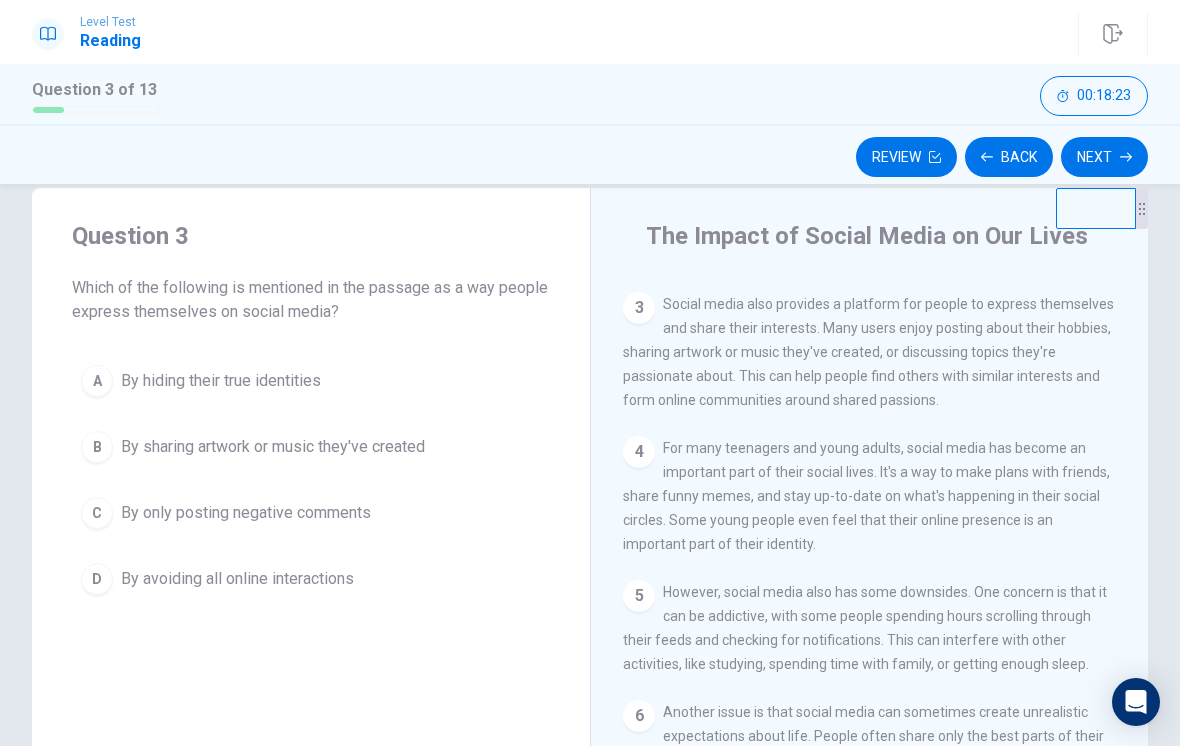 click on "B" at bounding box center [97, 447] 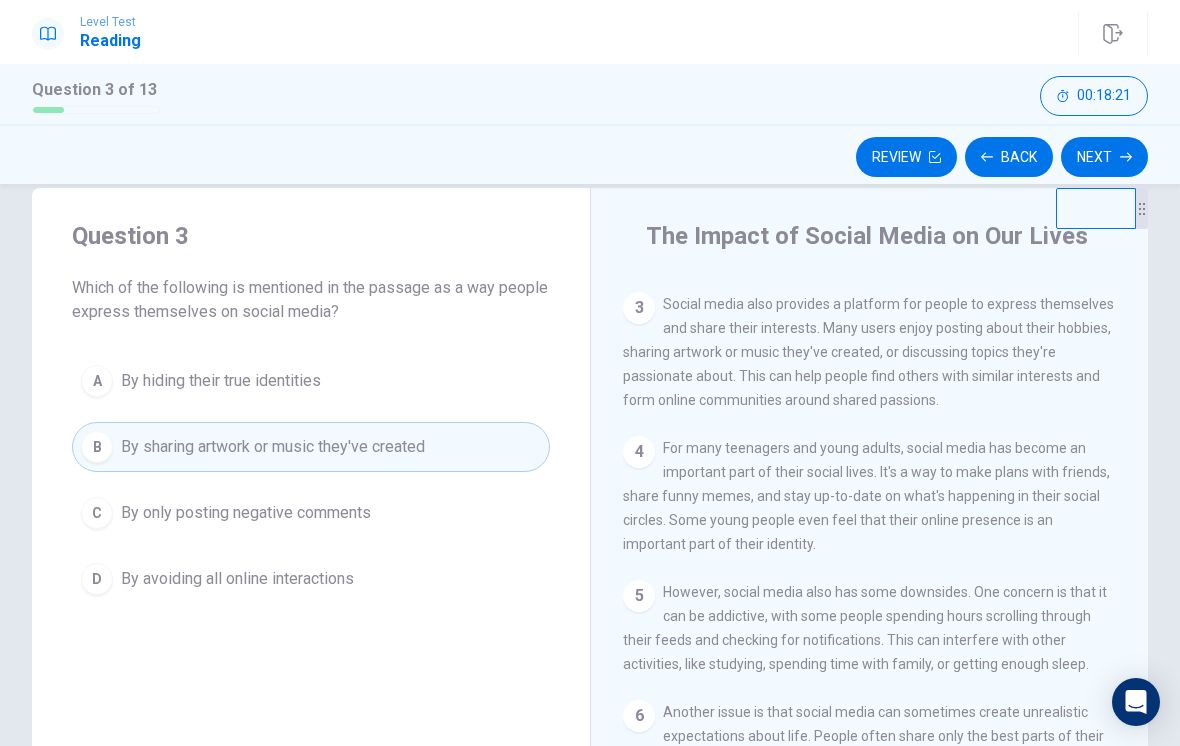 click on "Next" at bounding box center (1104, 157) 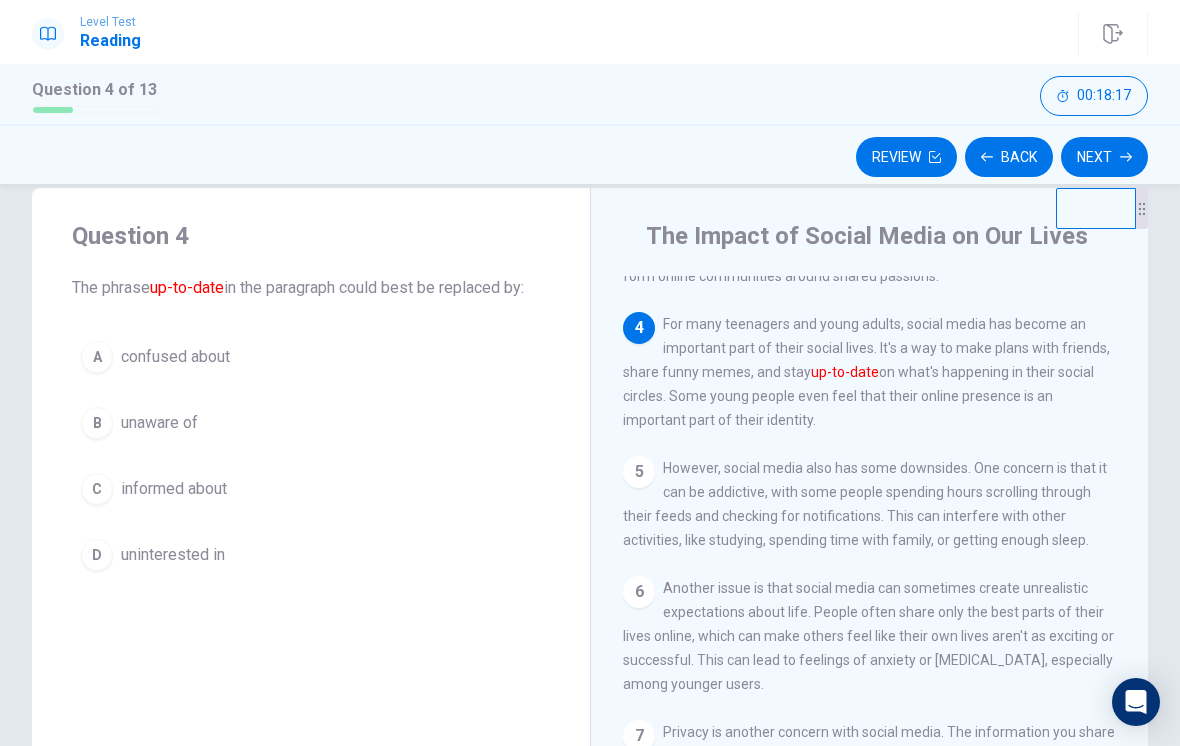 scroll, scrollTop: 396, scrollLeft: 0, axis: vertical 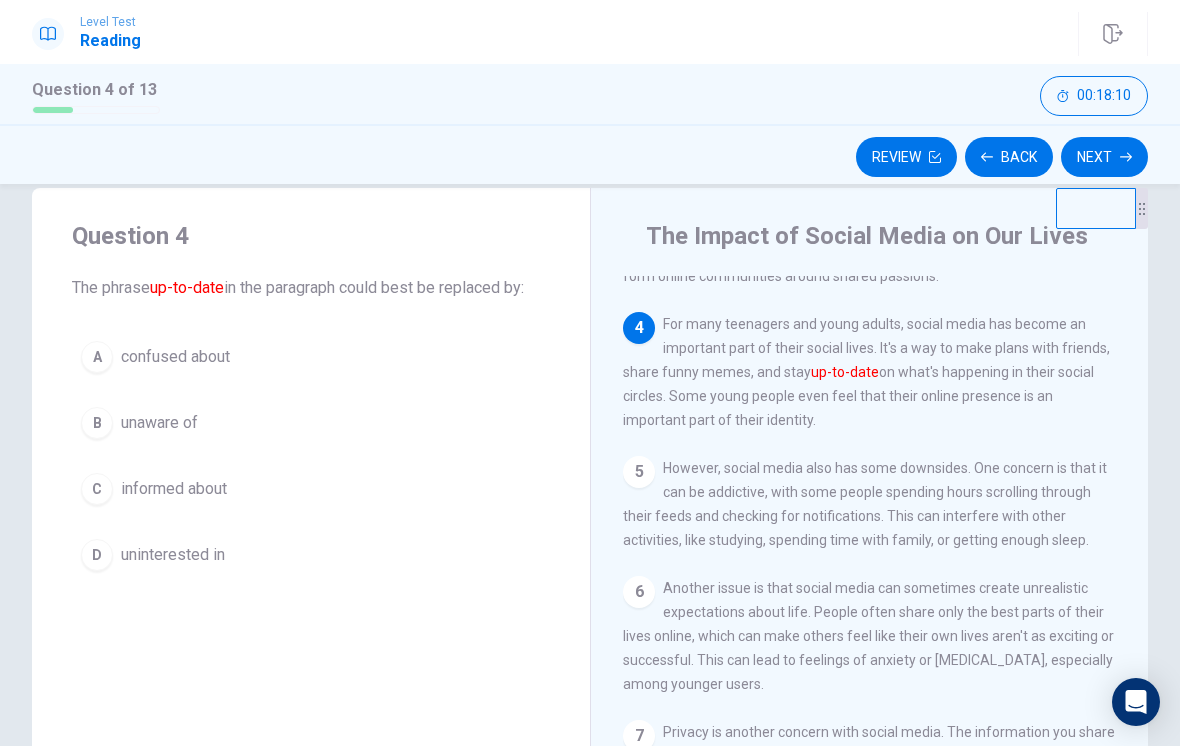 click on "C informed about" at bounding box center [311, 489] 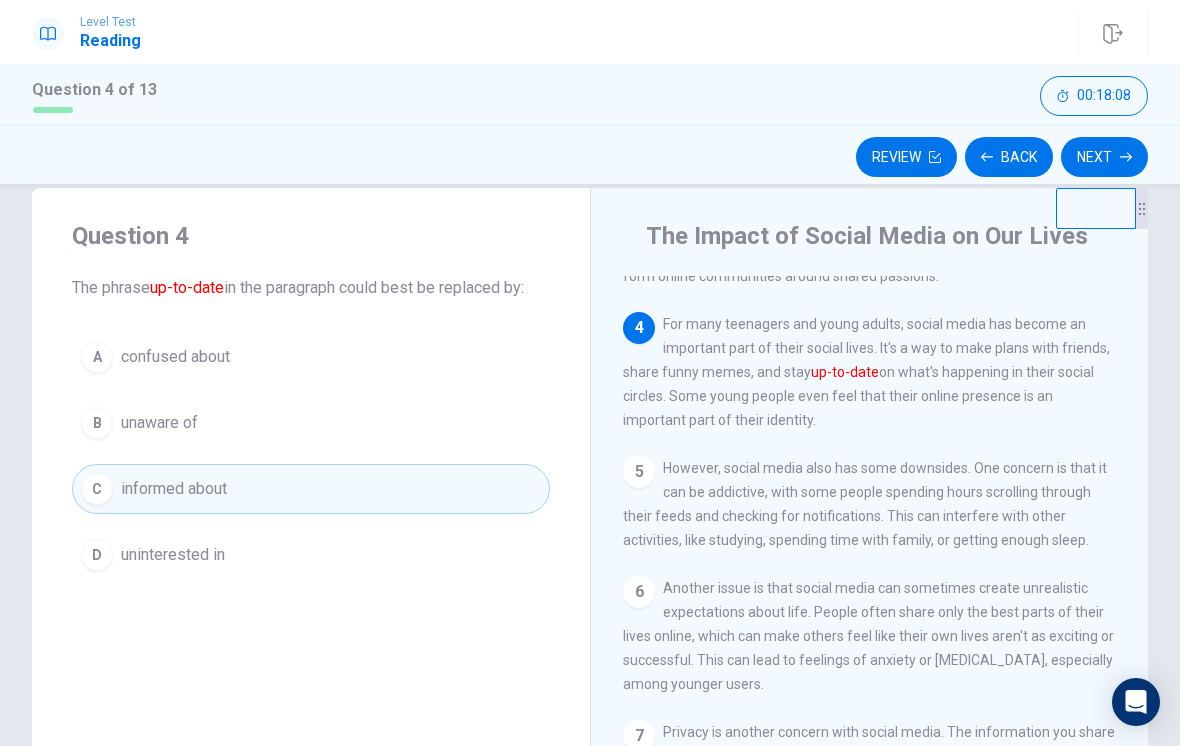 click on "Next" at bounding box center [1104, 157] 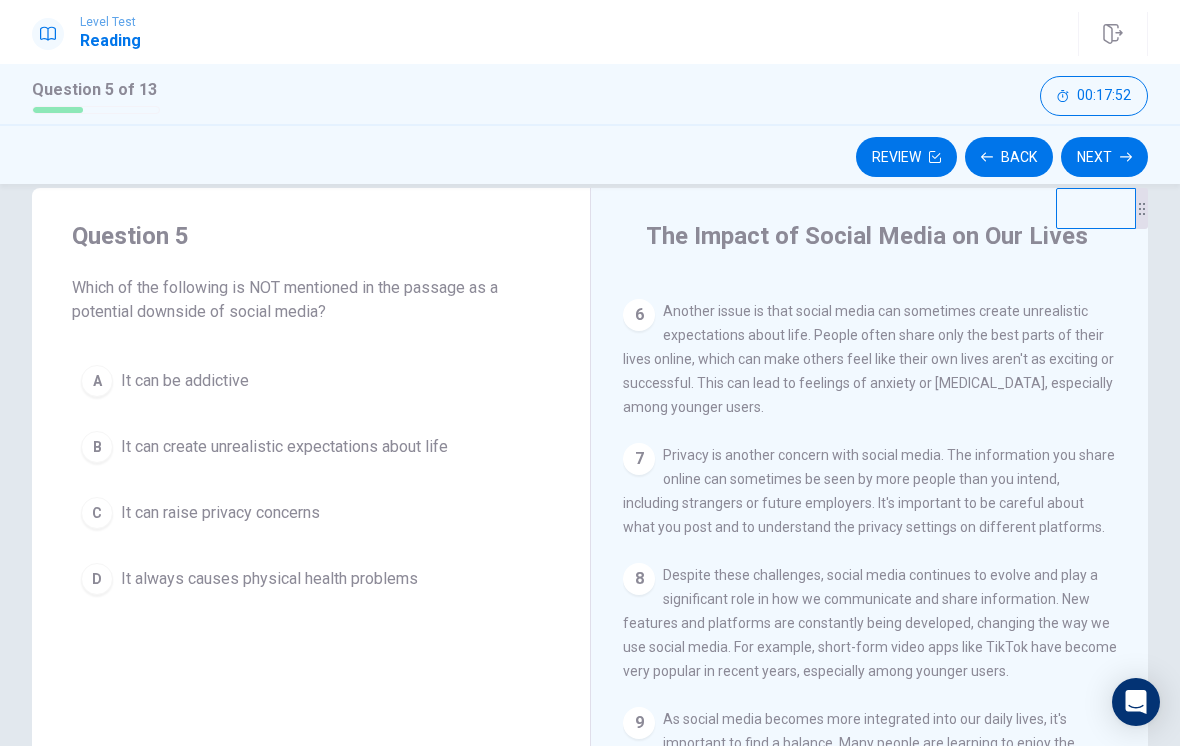 scroll, scrollTop: 691, scrollLeft: 0, axis: vertical 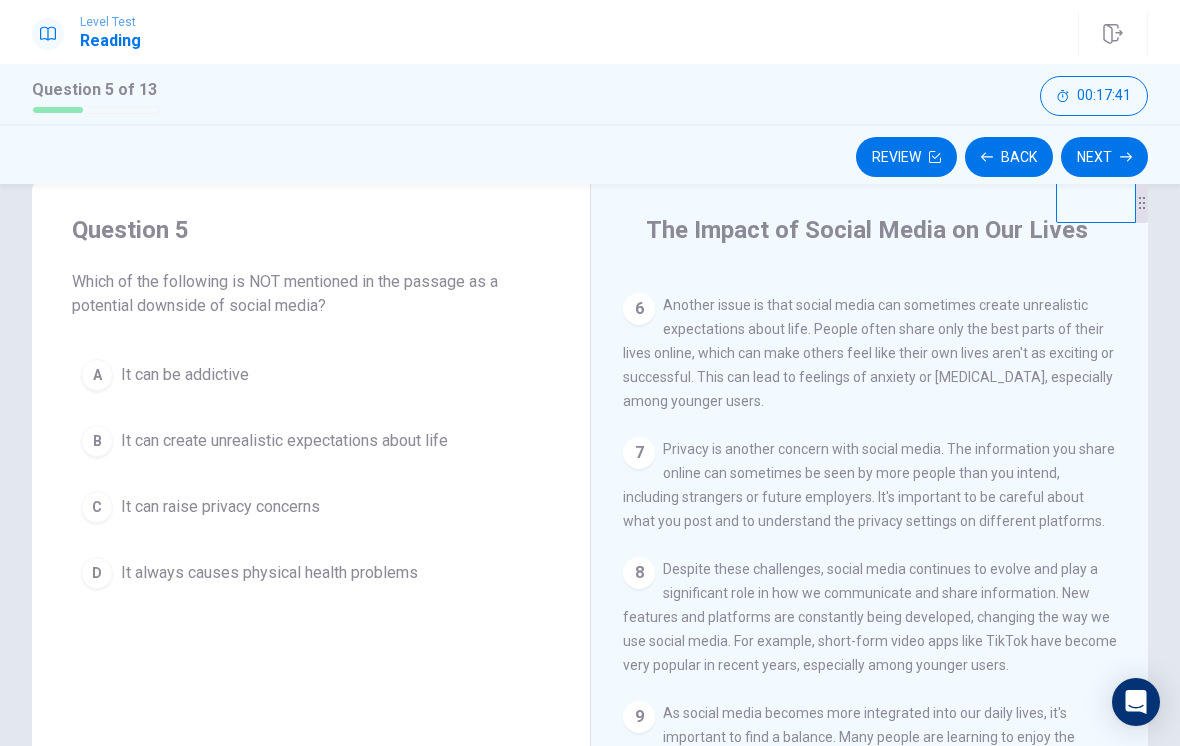 click on "D It always causes physical health problems" at bounding box center (311, 573) 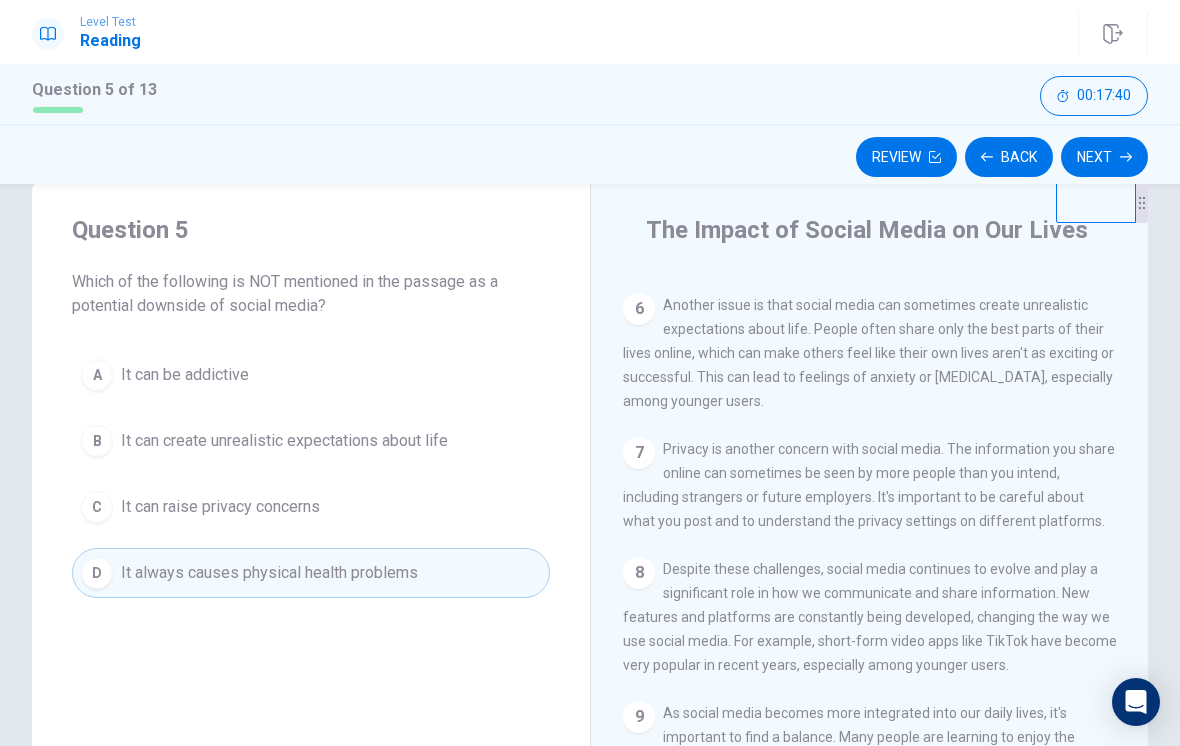 click on "Next" at bounding box center (1104, 157) 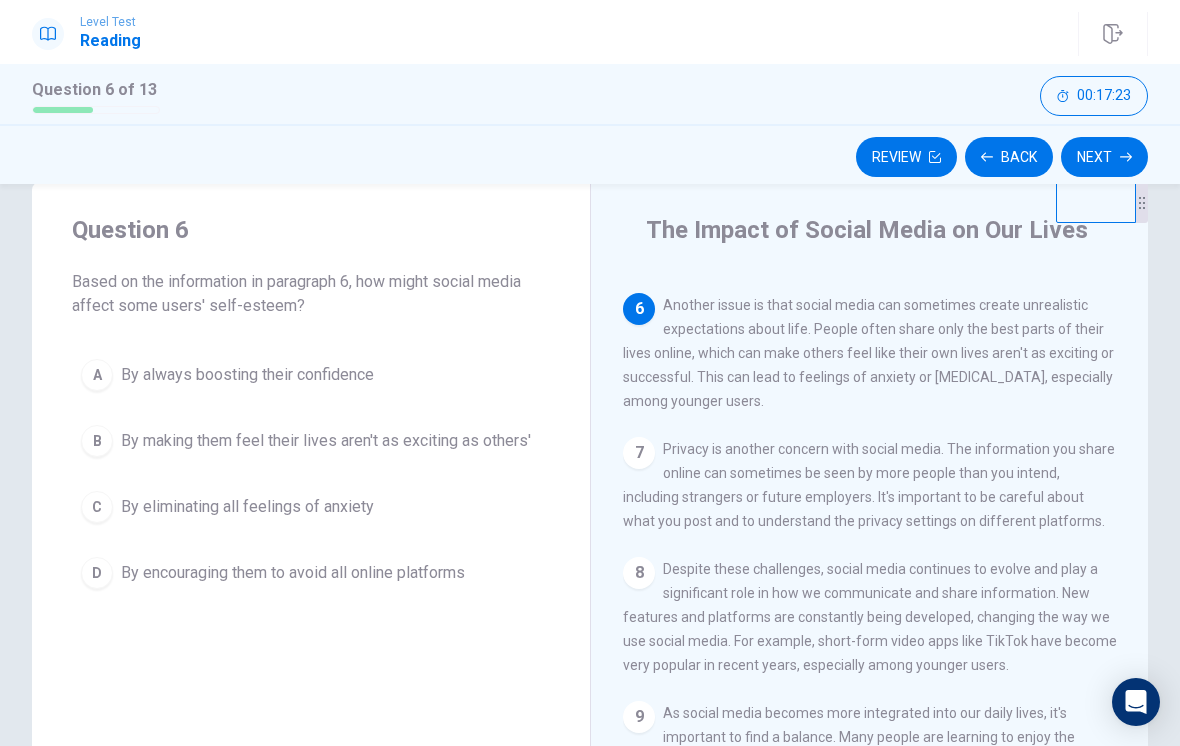 click on "B By making them feel their lives aren't as exciting as others'" at bounding box center (311, 441) 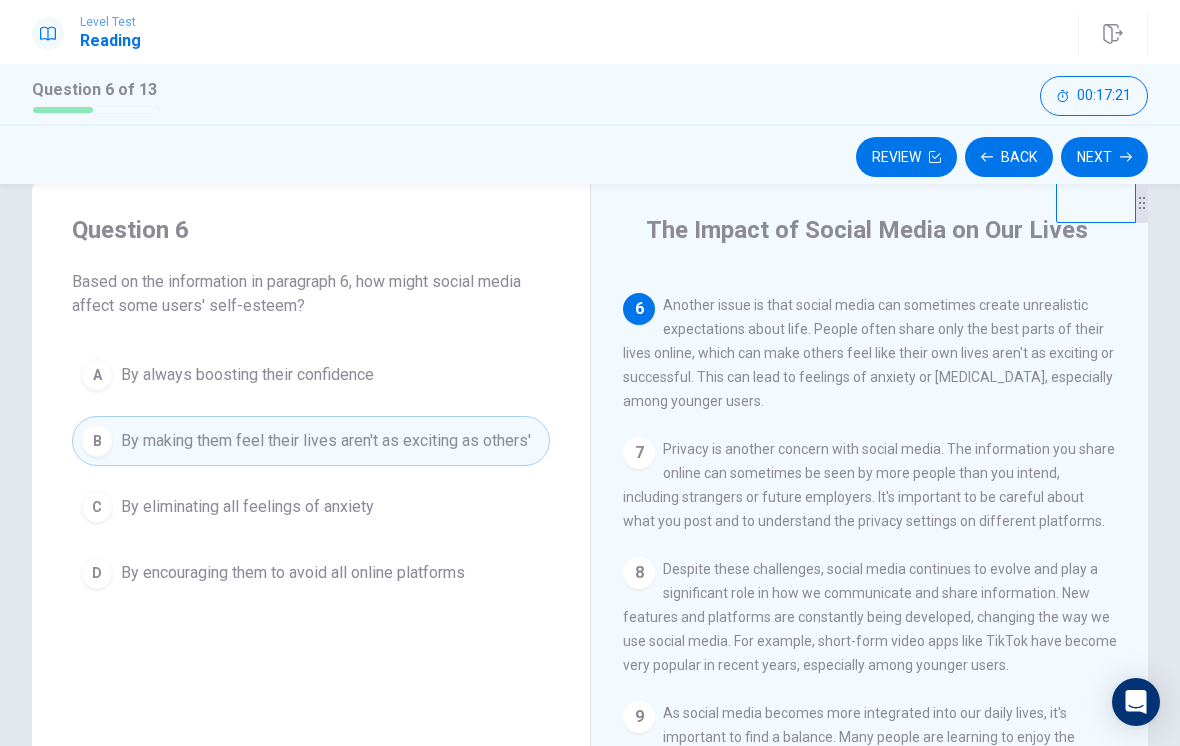 click on "Next" at bounding box center (1104, 157) 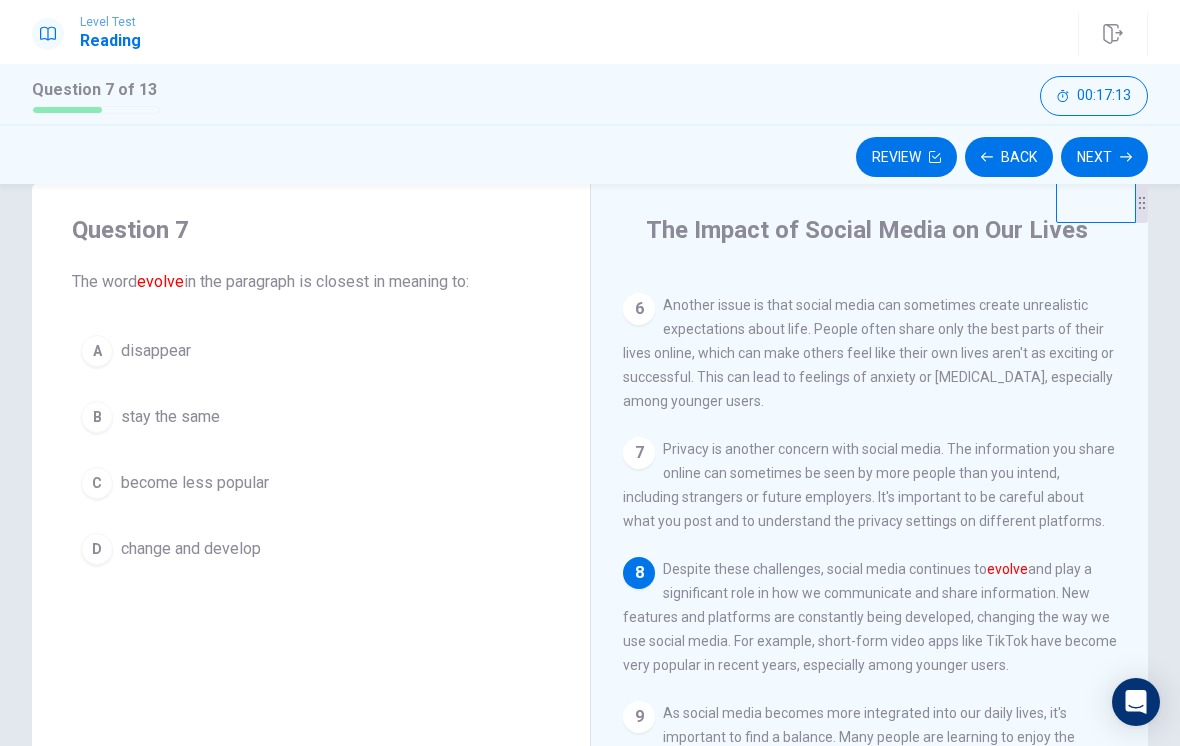 click on "D" at bounding box center (97, 549) 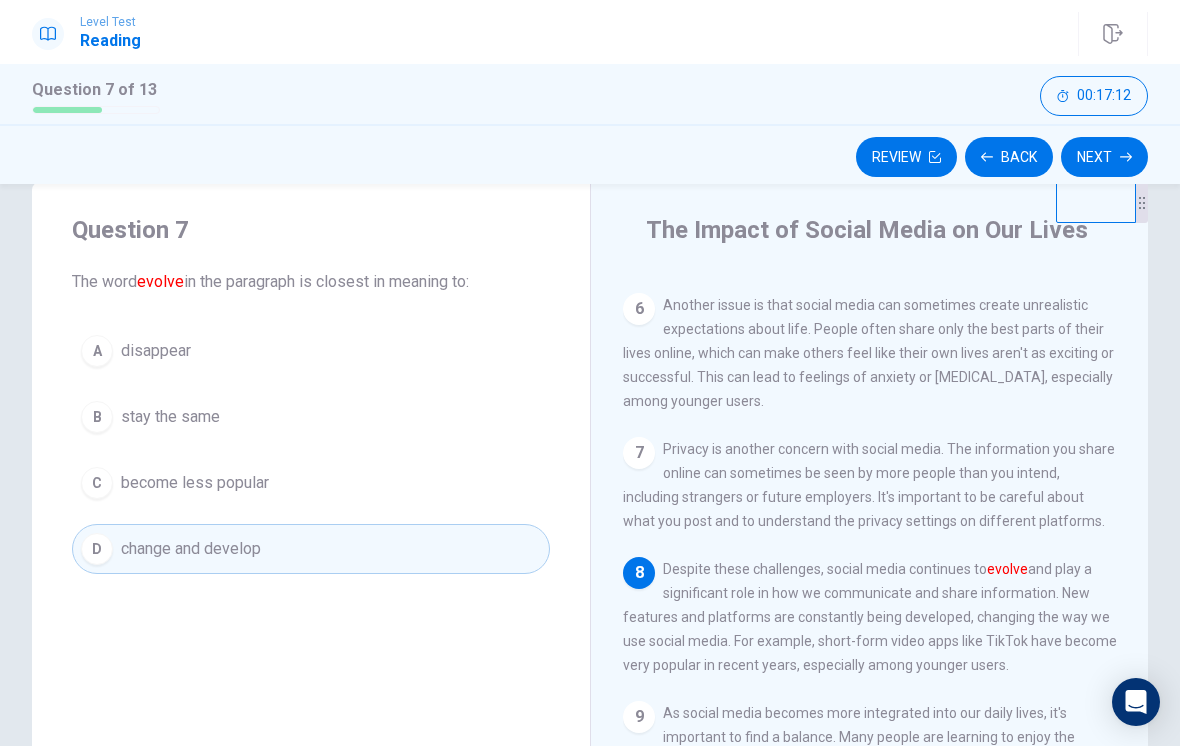 click on "Next" at bounding box center [1104, 157] 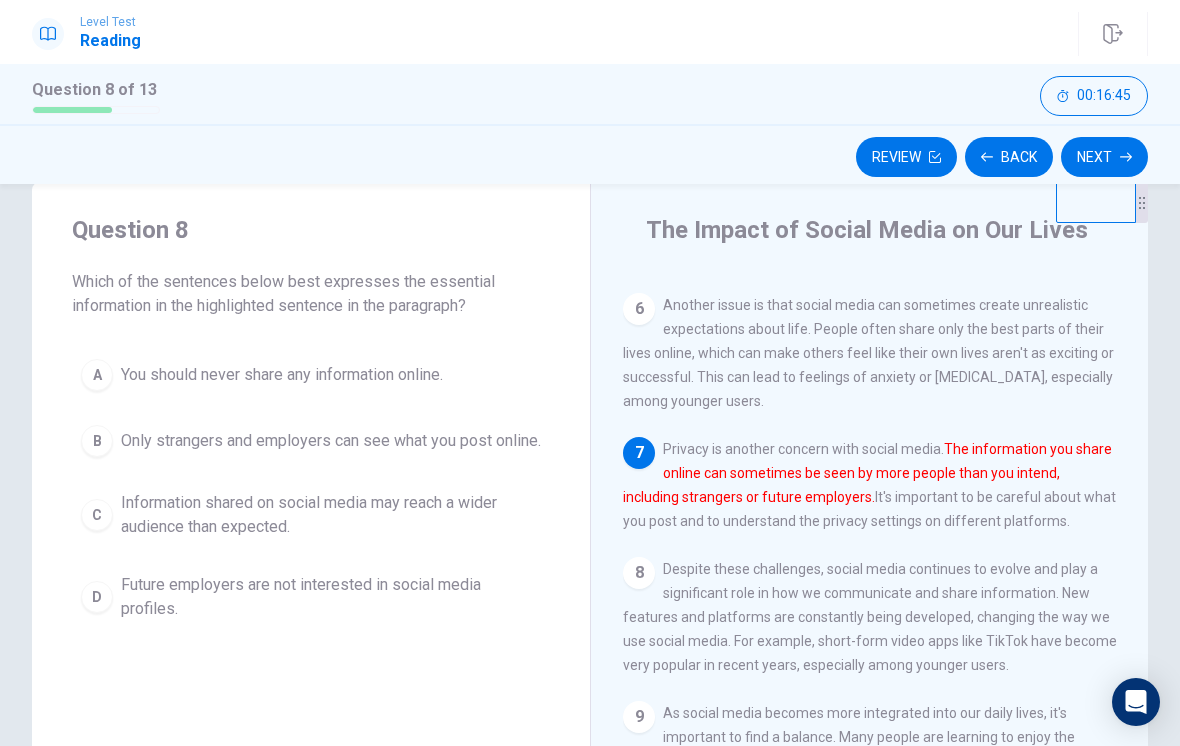 click on "C Information shared on social media may reach a wider audience than expected." at bounding box center [311, 515] 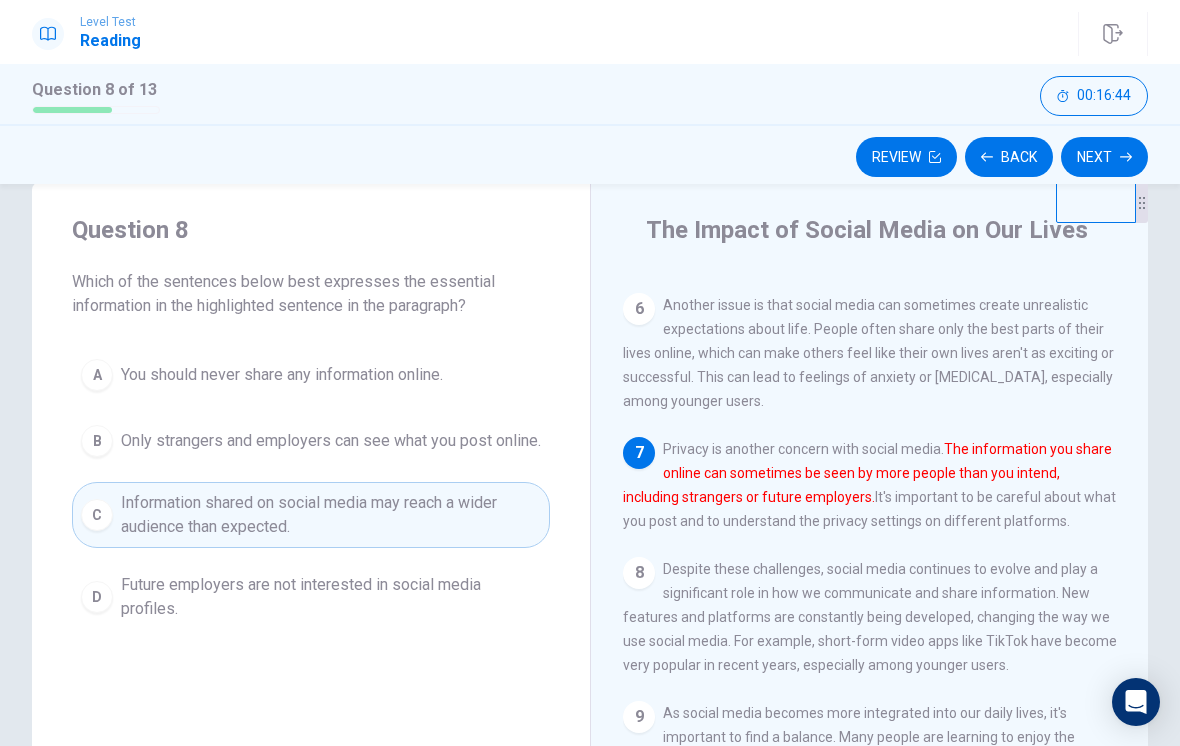 click on "Next" at bounding box center [1104, 157] 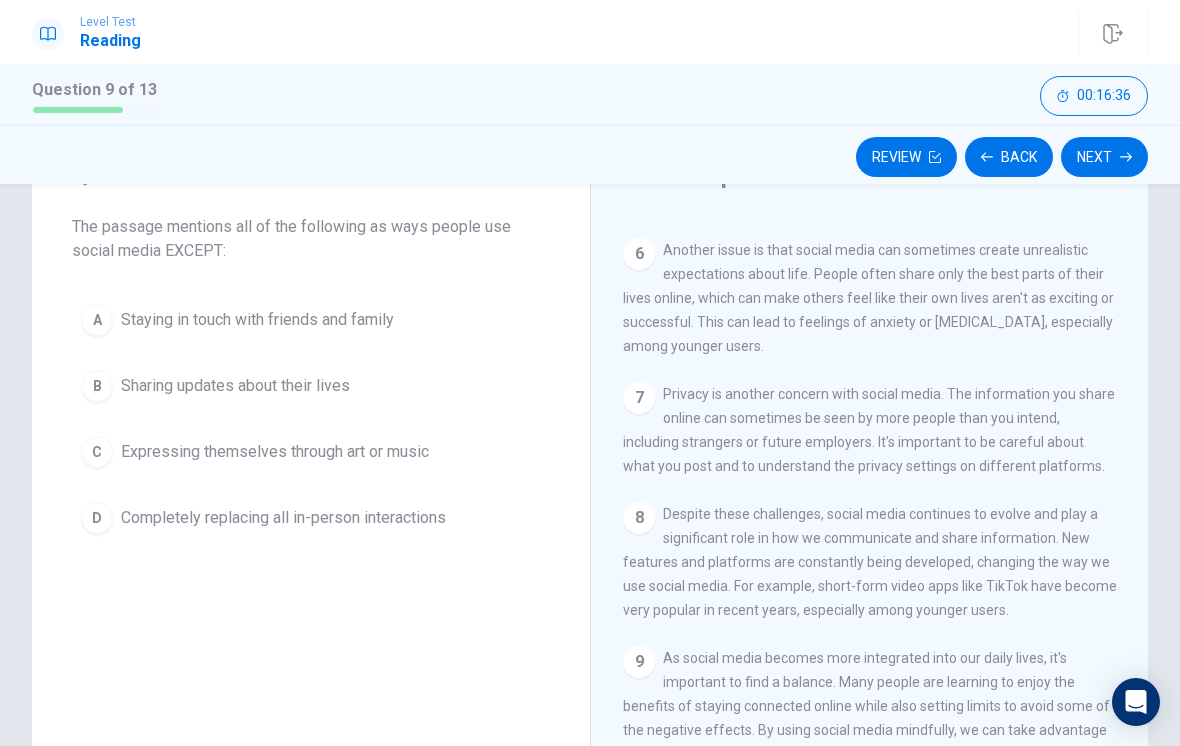 scroll, scrollTop: 102, scrollLeft: 0, axis: vertical 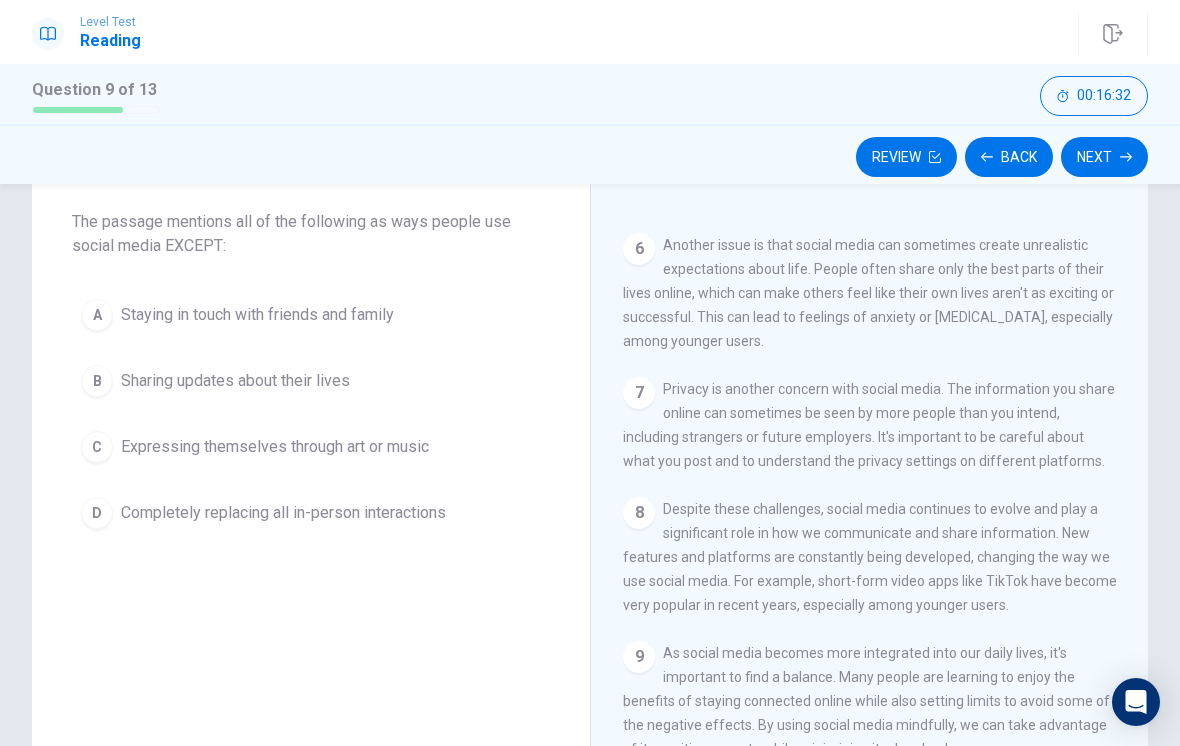 click on "D Completely replacing all in-person interactions" at bounding box center (311, 513) 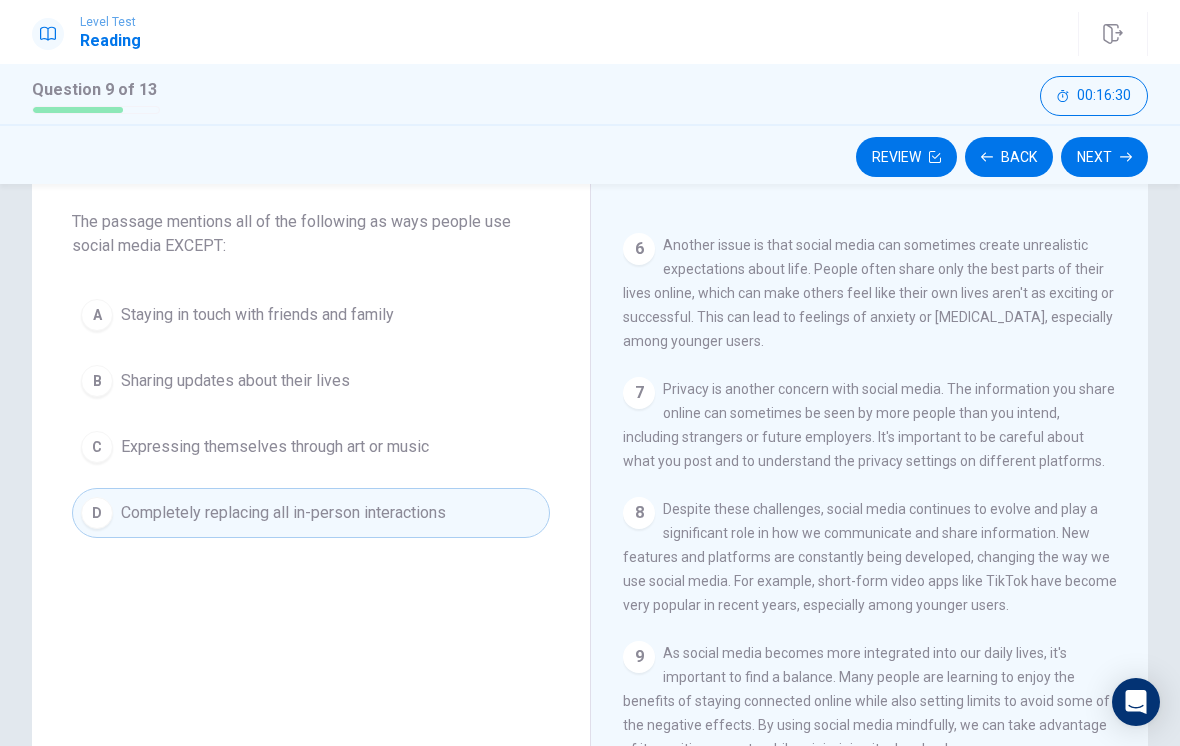 click on "Next" at bounding box center (1104, 157) 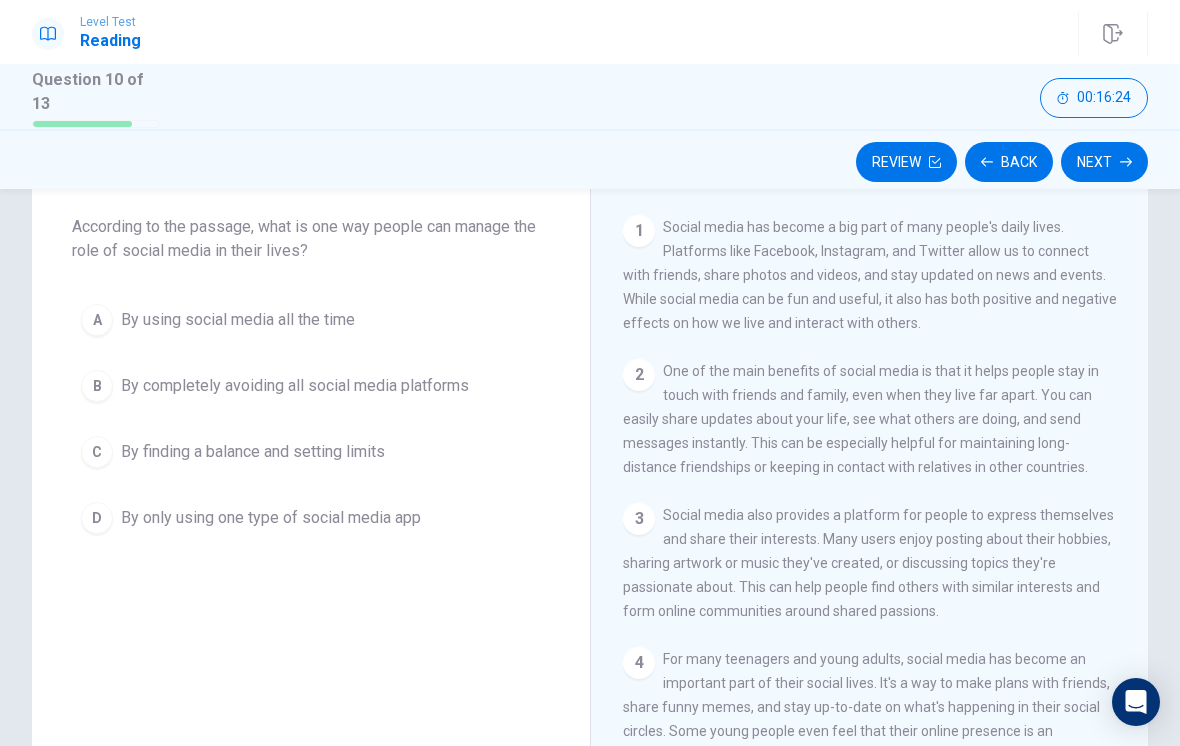 scroll, scrollTop: 0, scrollLeft: 0, axis: both 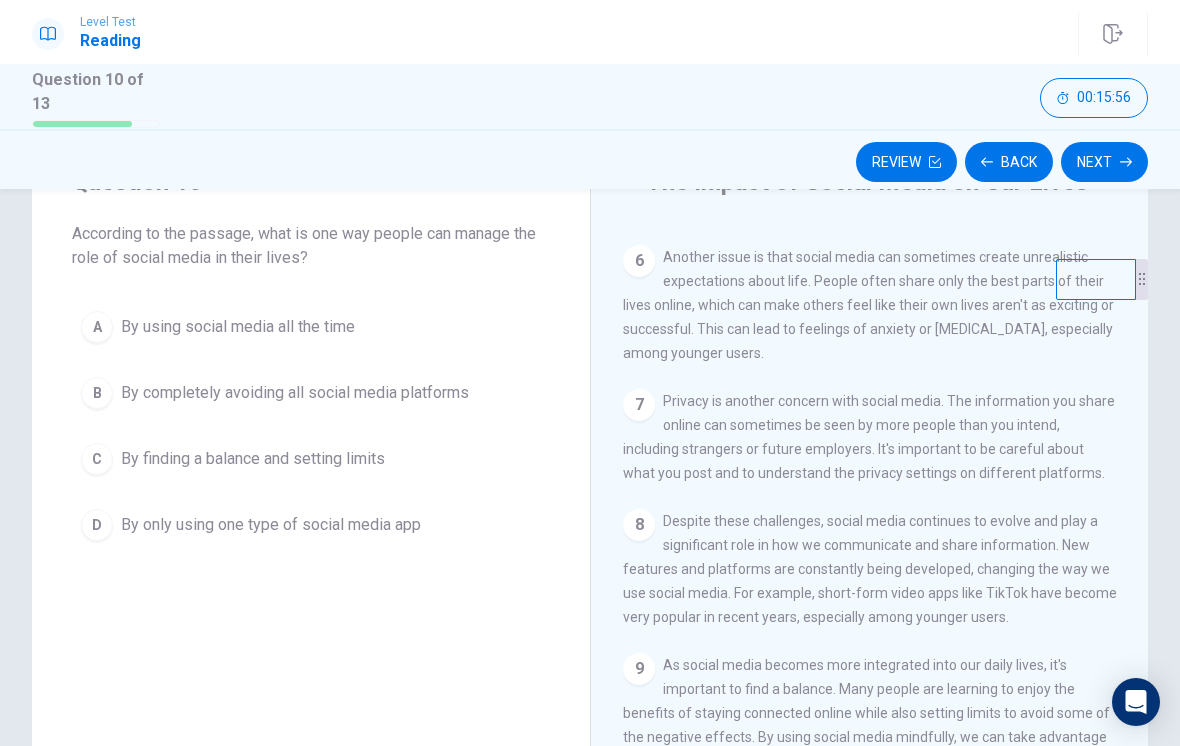 click on "C" at bounding box center (97, 459) 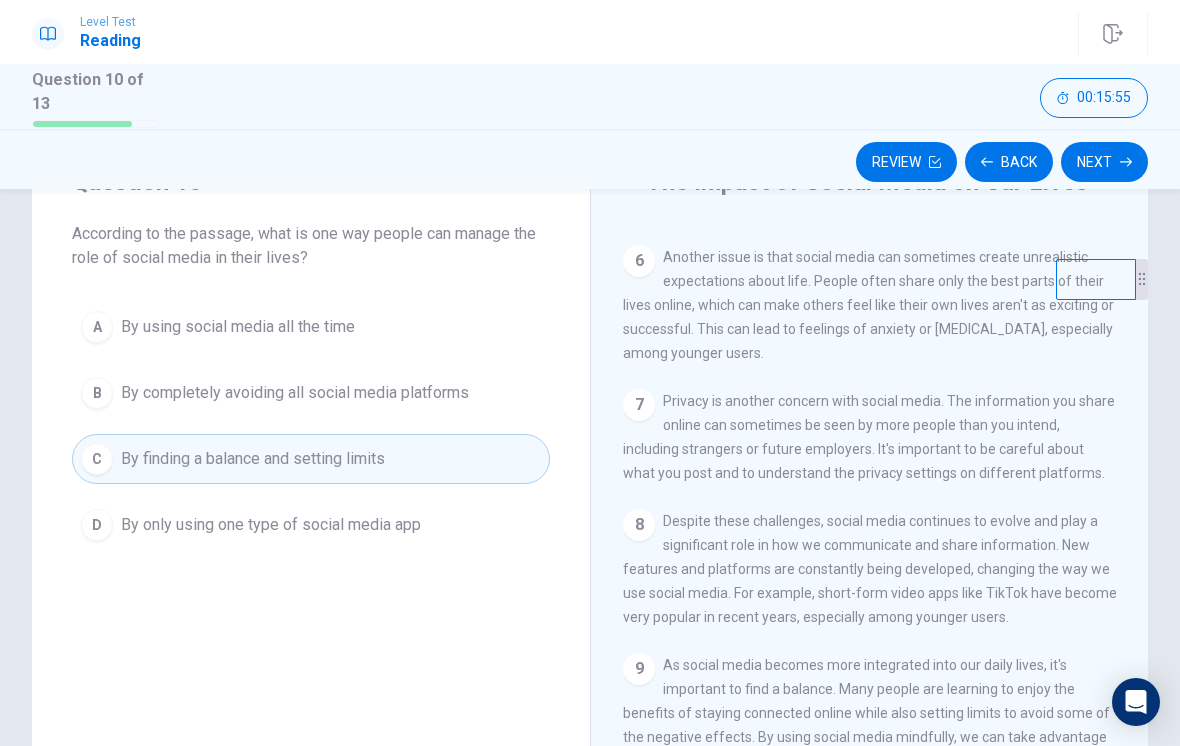click on "Next" at bounding box center (1104, 162) 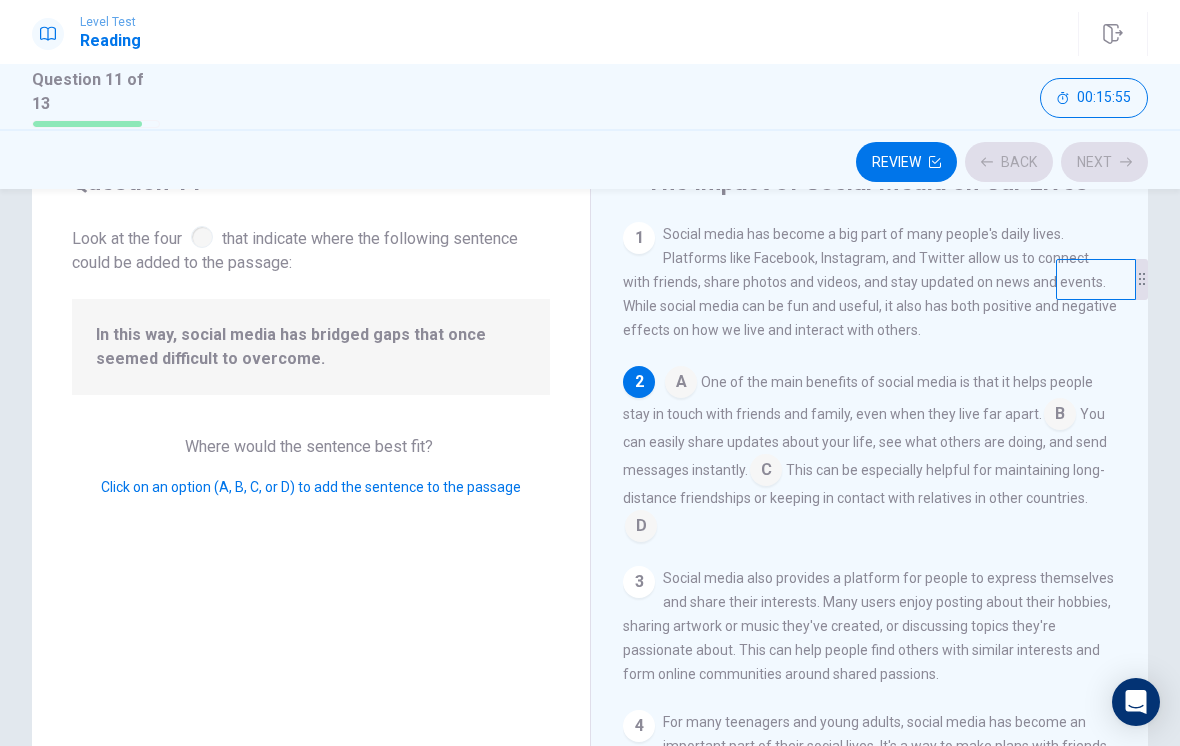 scroll, scrollTop: 149, scrollLeft: 0, axis: vertical 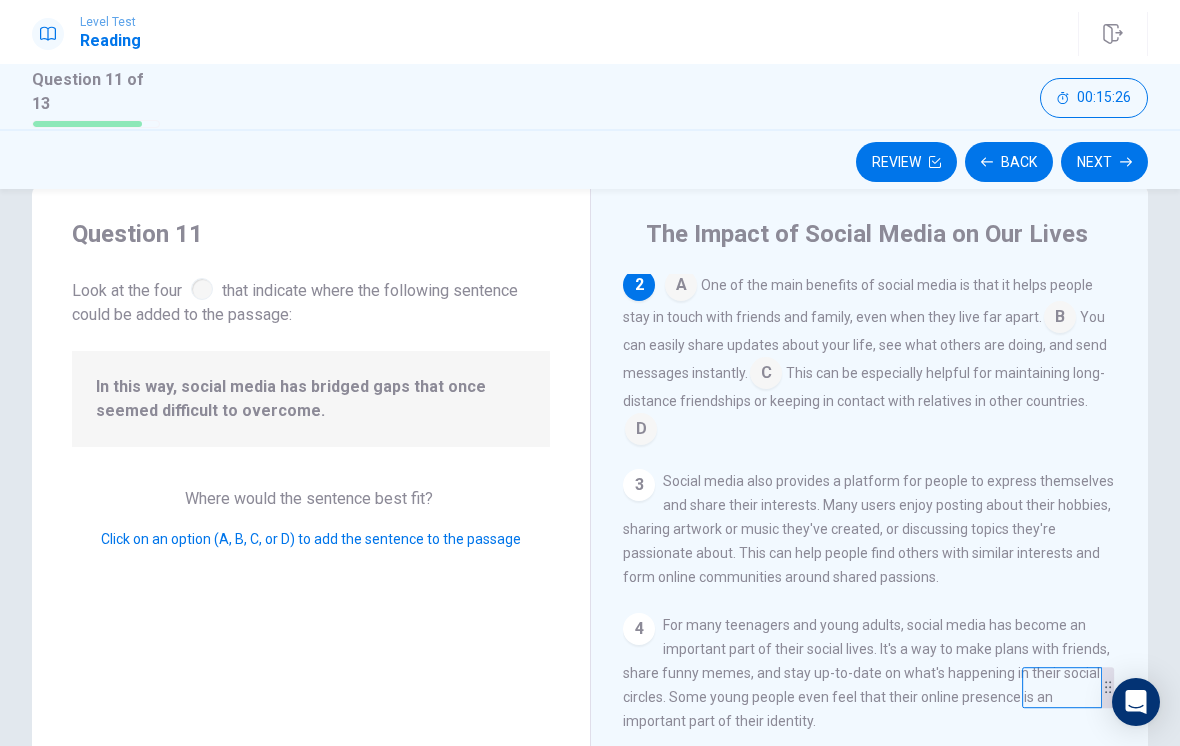 click at bounding box center [766, 375] 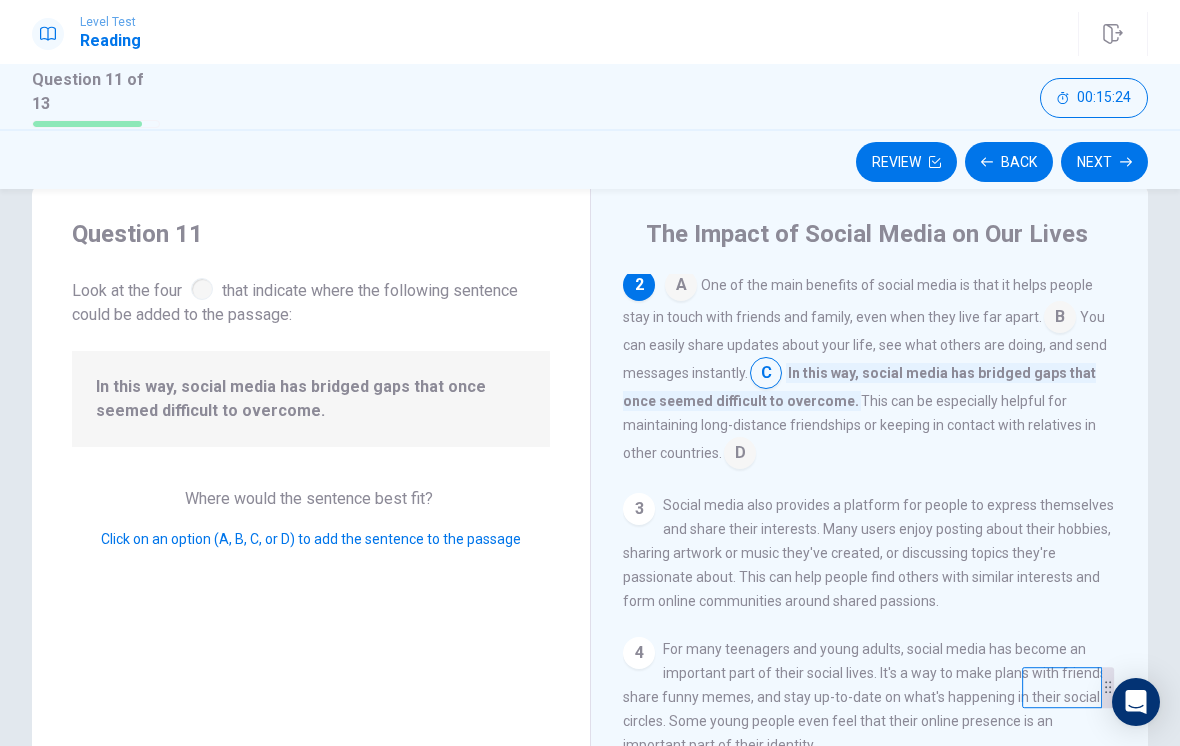 click on "Next" at bounding box center (1104, 162) 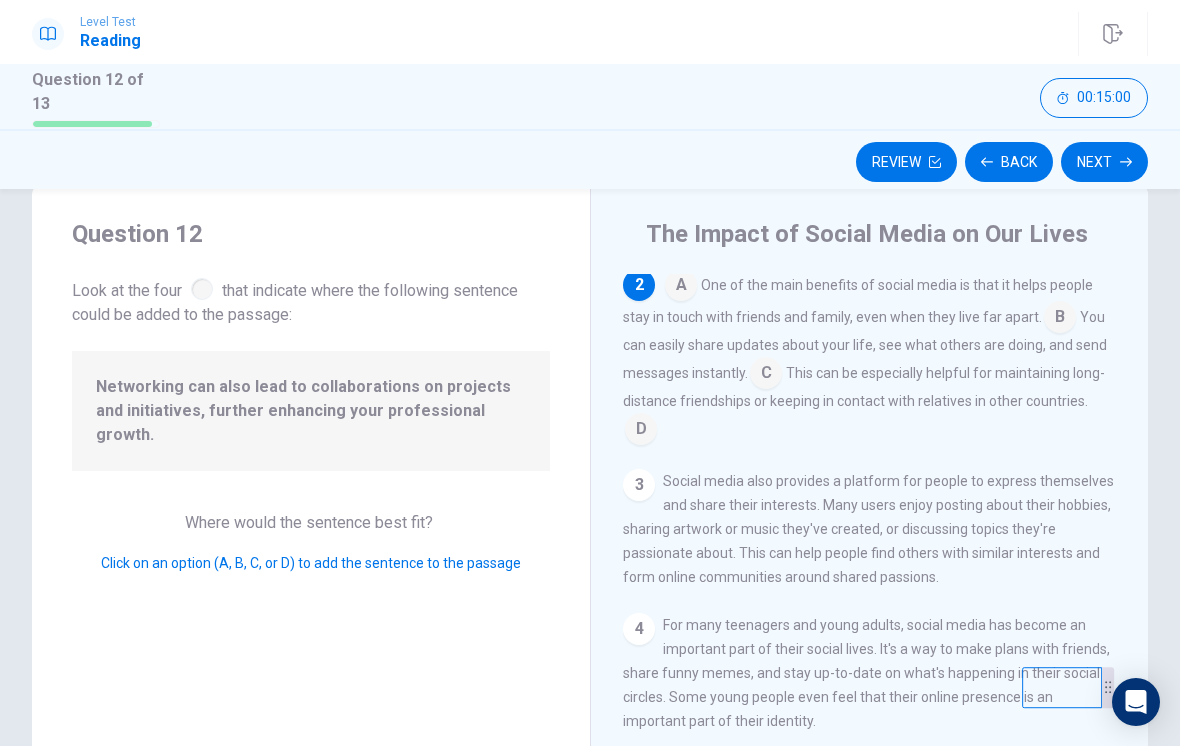 click at bounding box center (641, 431) 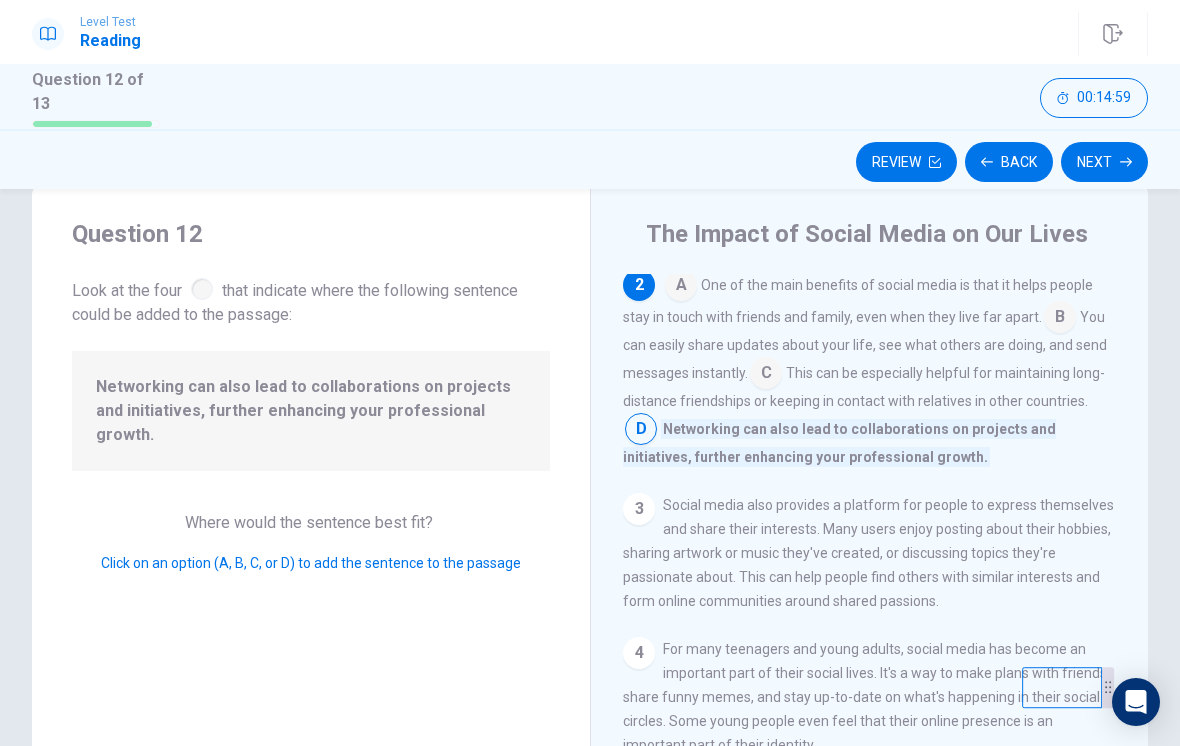 click on "Next" at bounding box center [1104, 162] 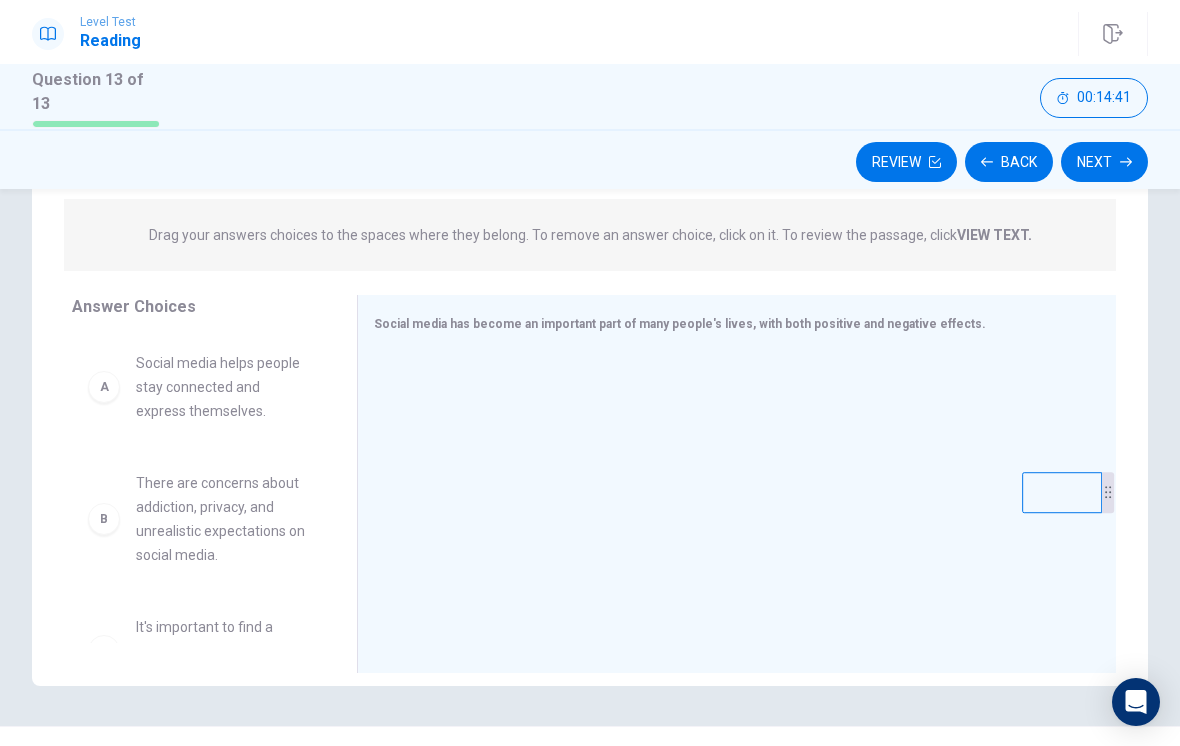 scroll, scrollTop: 240, scrollLeft: 0, axis: vertical 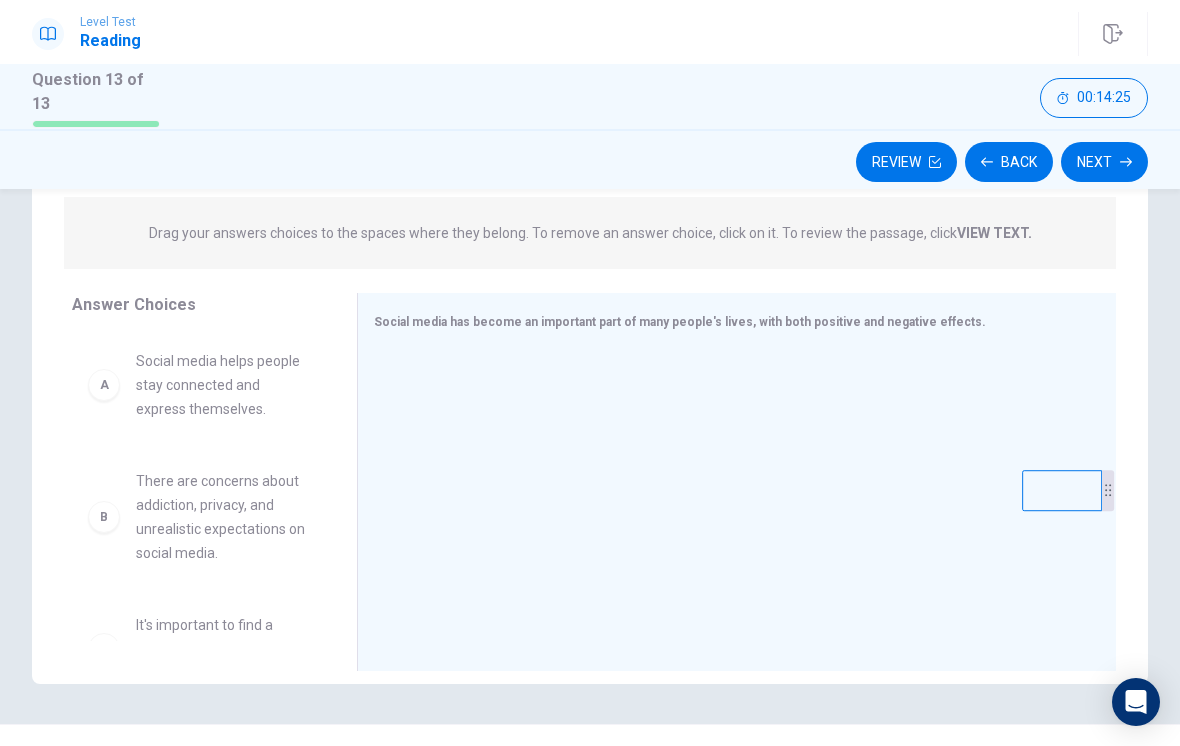 click on "Social media helps people stay connected and express themselves." at bounding box center [222, 385] 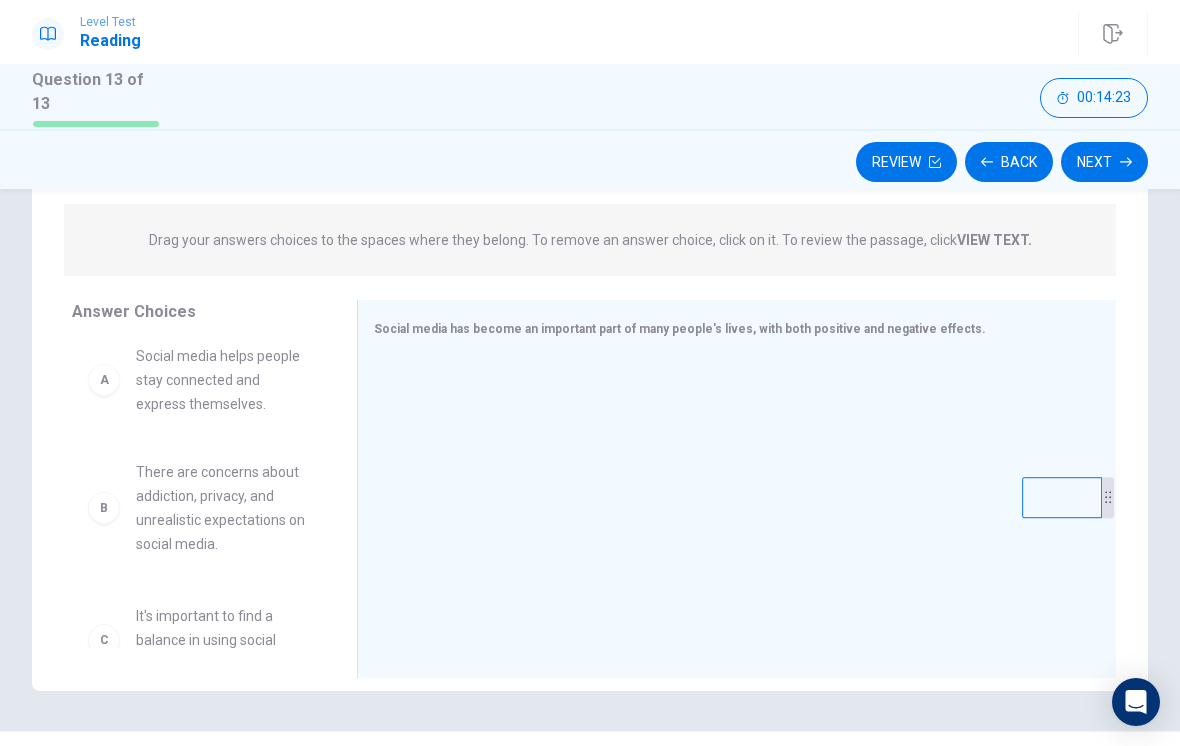 scroll, scrollTop: 240, scrollLeft: 0, axis: vertical 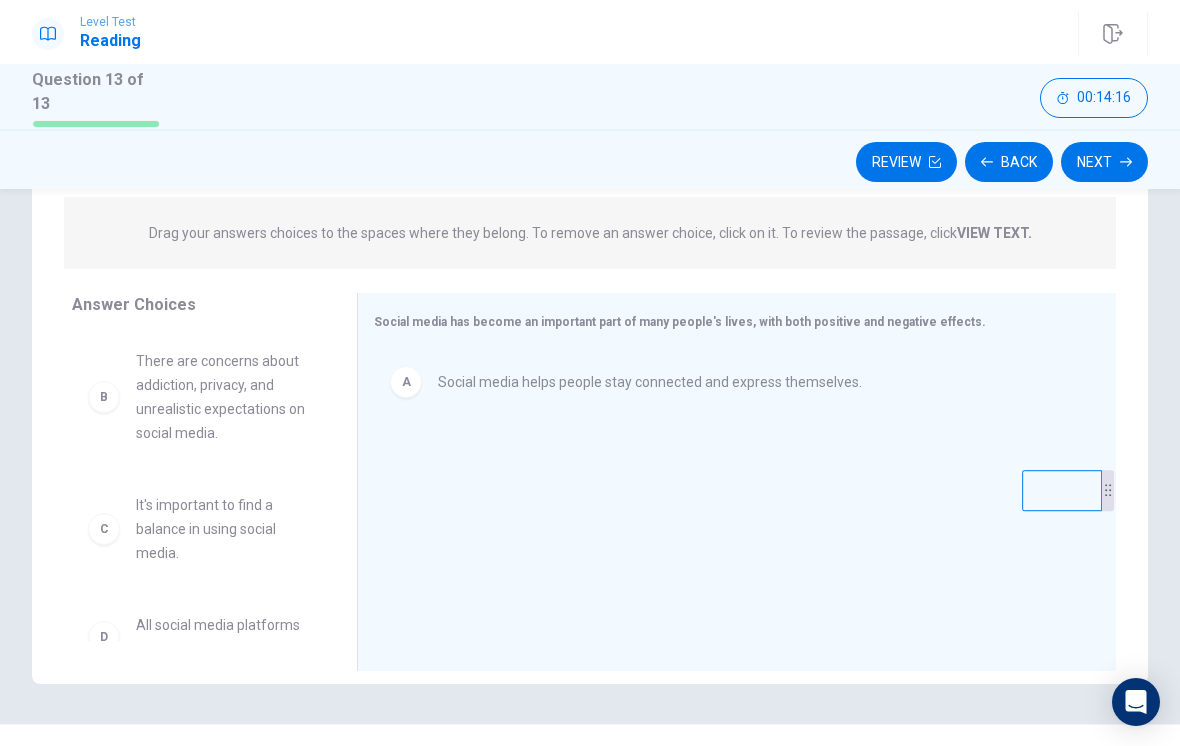 click on "There are concerns about addiction, privacy, and unrealistic expectations on social media." at bounding box center (222, 397) 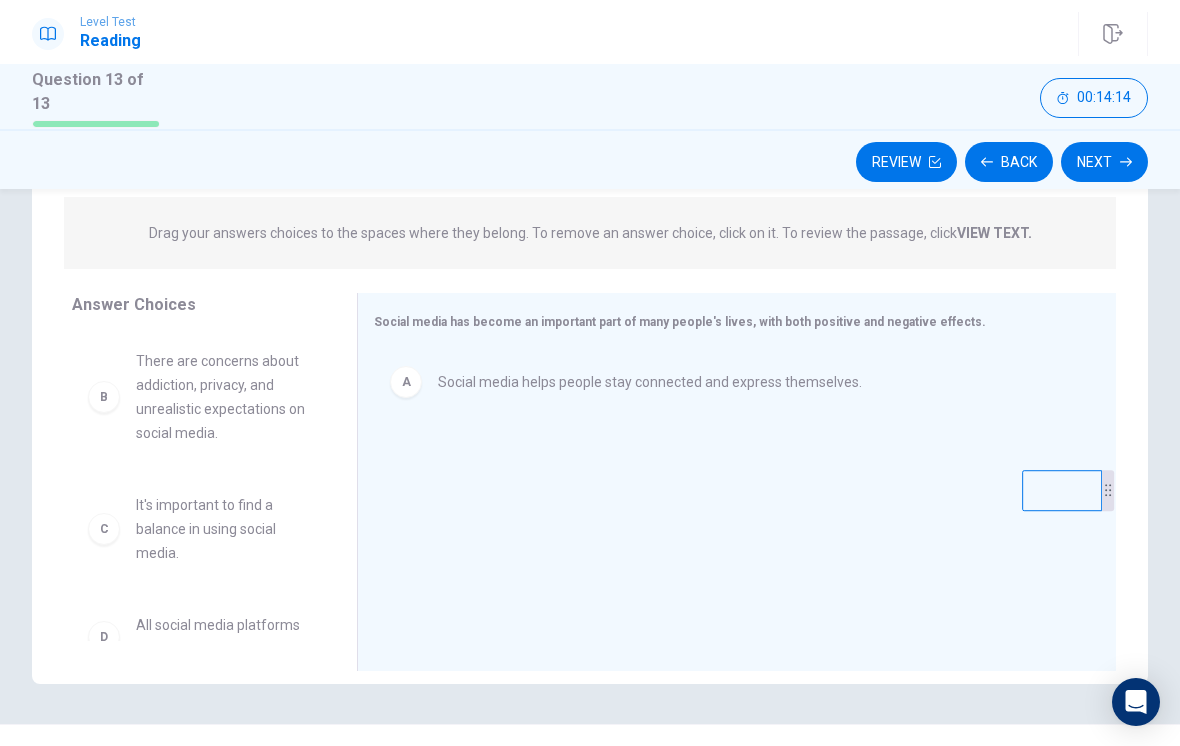 click on "B" at bounding box center [104, 397] 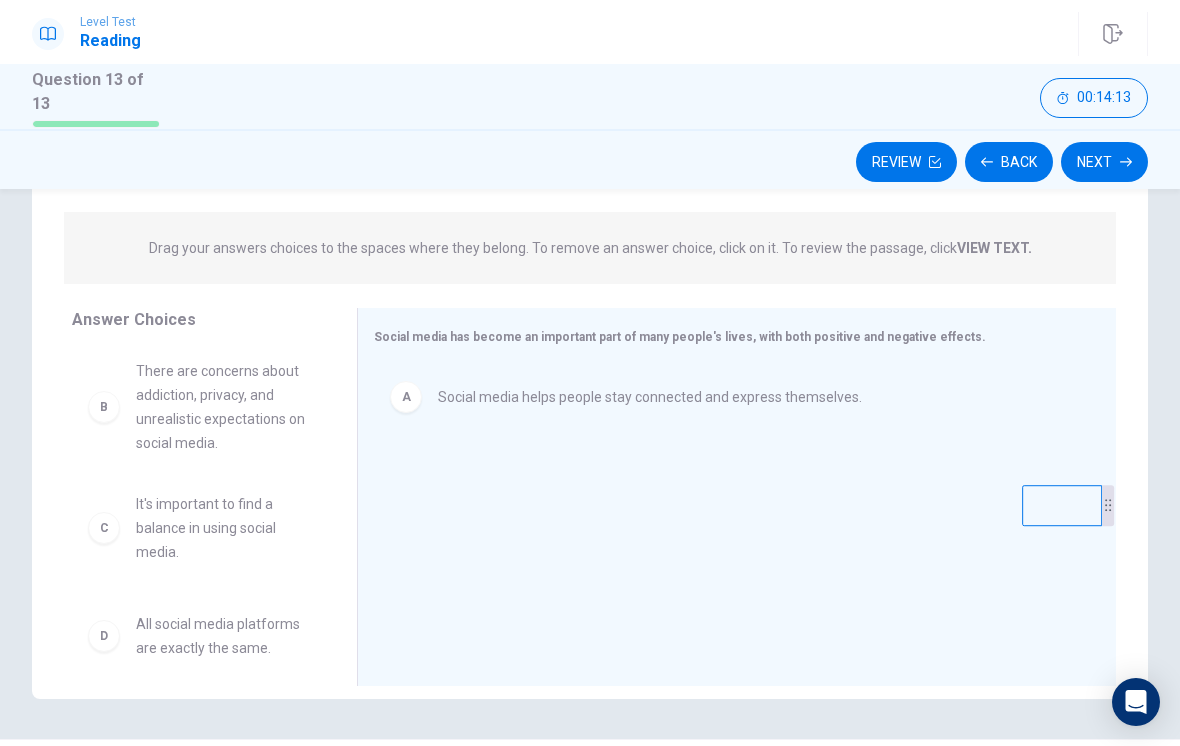scroll, scrollTop: 224, scrollLeft: 0, axis: vertical 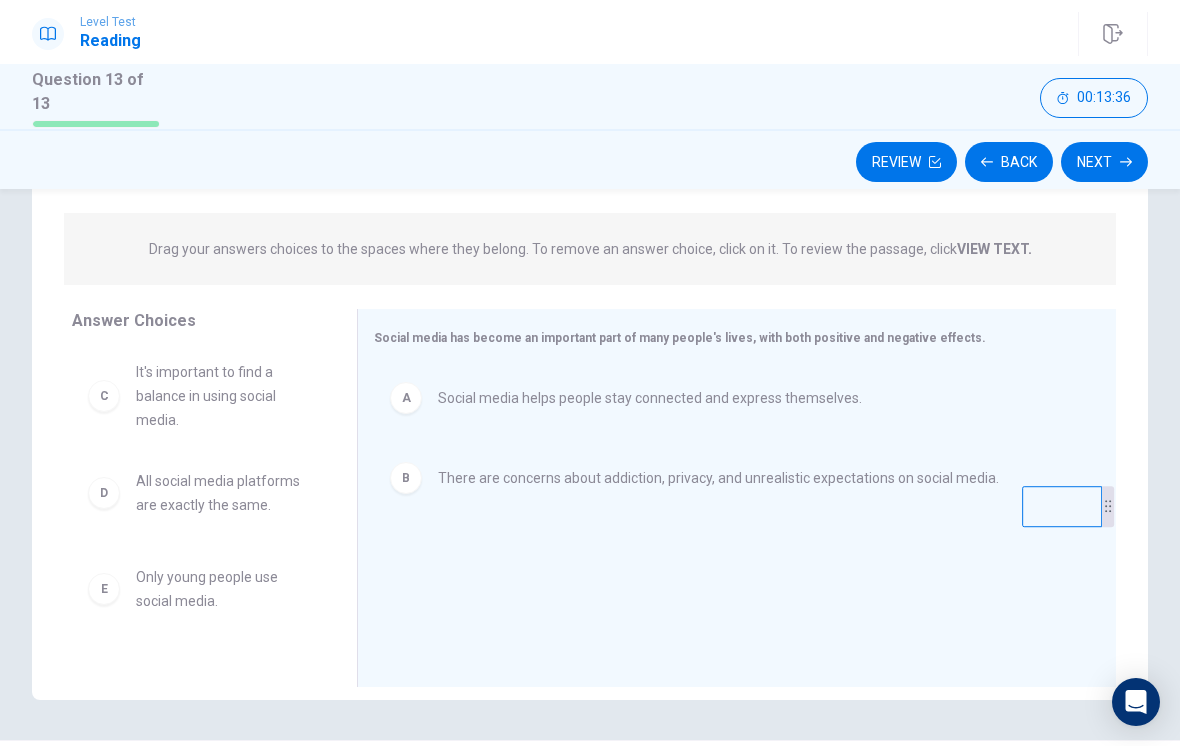 click on "D All social media platforms are exactly the same. E Only young people use social media. F Social media completely replaces the need for in-person communication. G Social media makes every user happy." at bounding box center (198, 503) 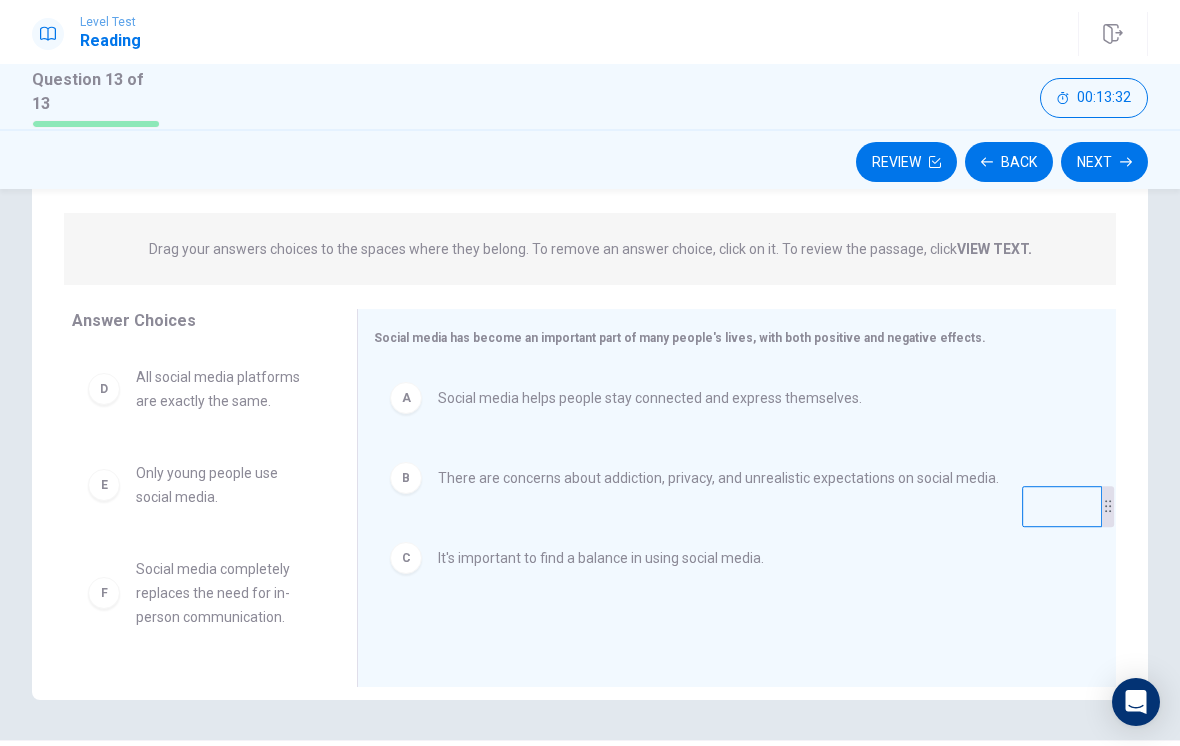 click 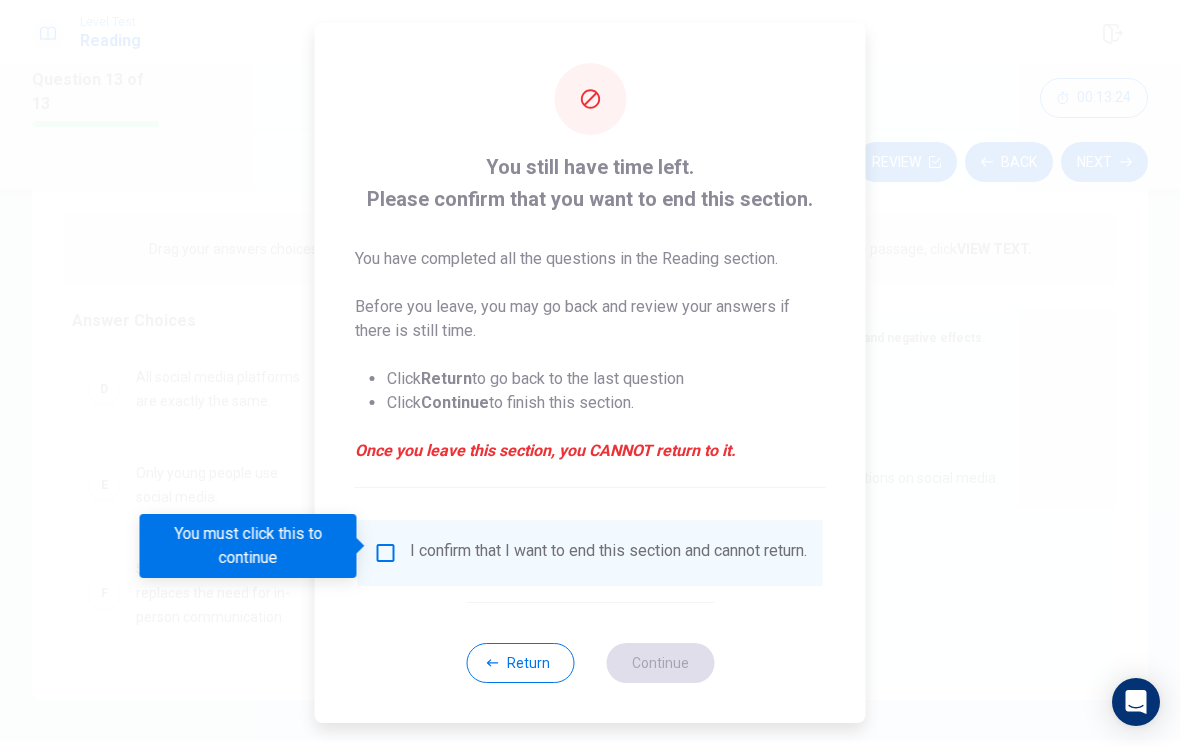click on "Return" at bounding box center [520, 663] 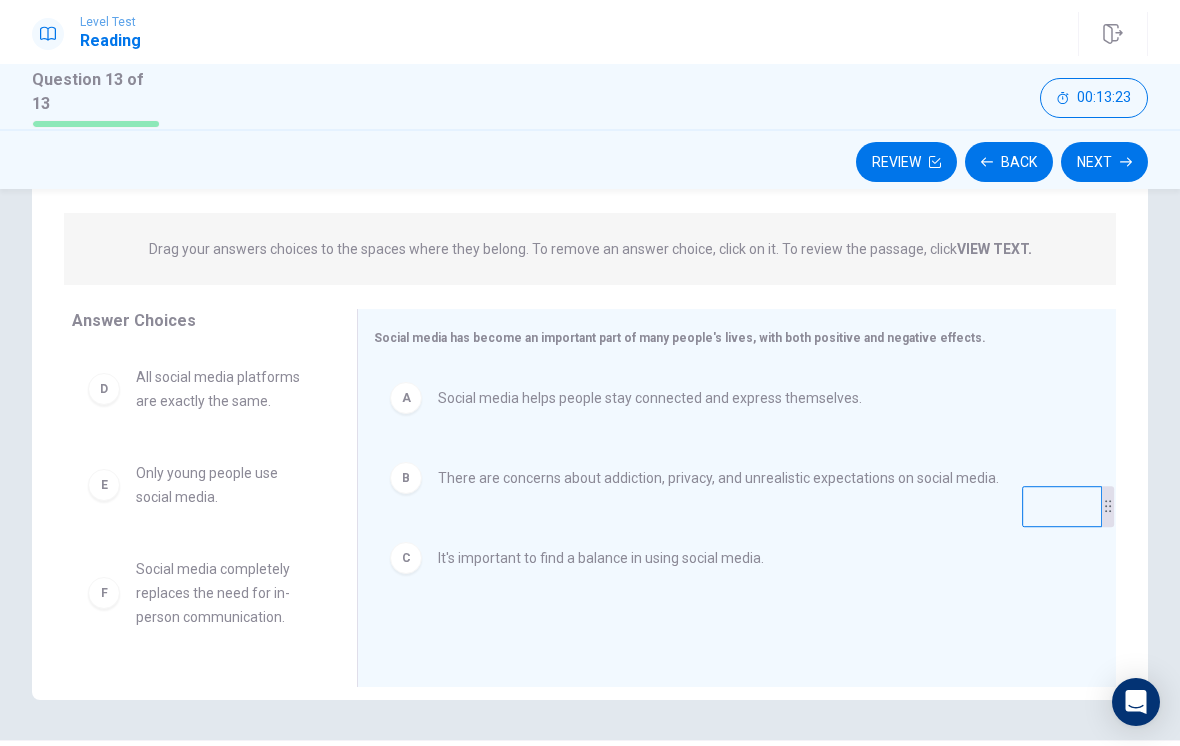 click on "Review" at bounding box center (906, 162) 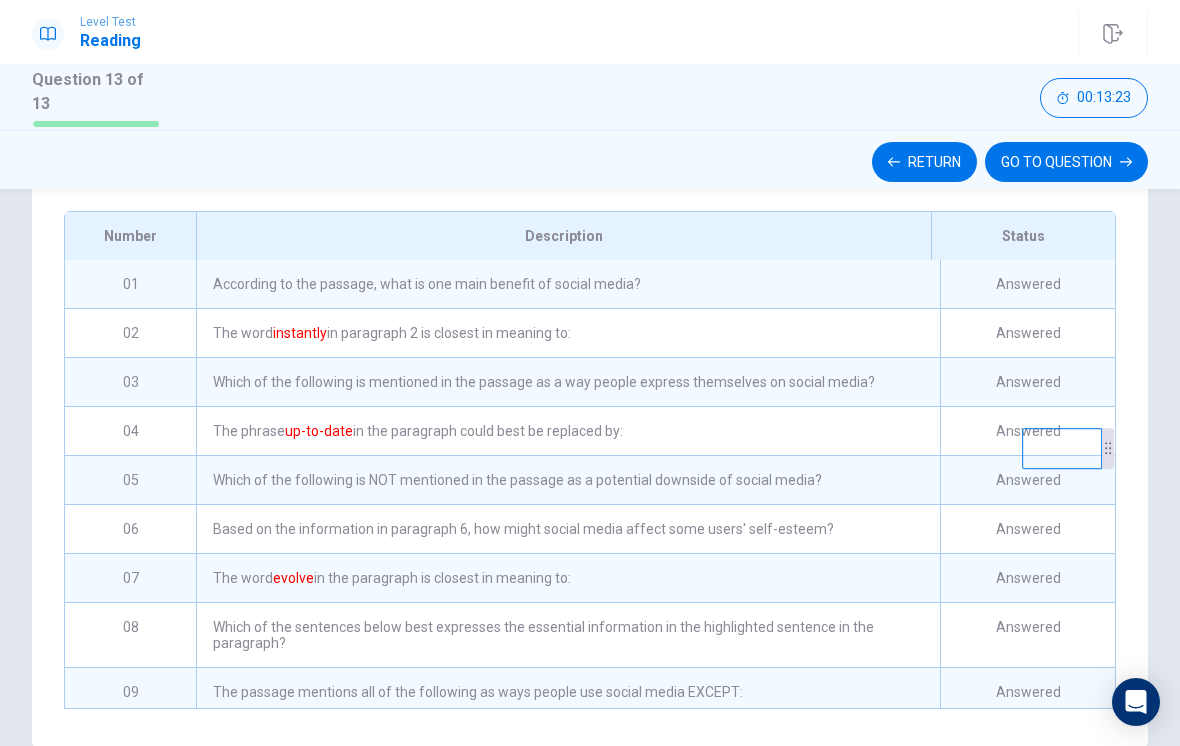 scroll, scrollTop: 185, scrollLeft: 0, axis: vertical 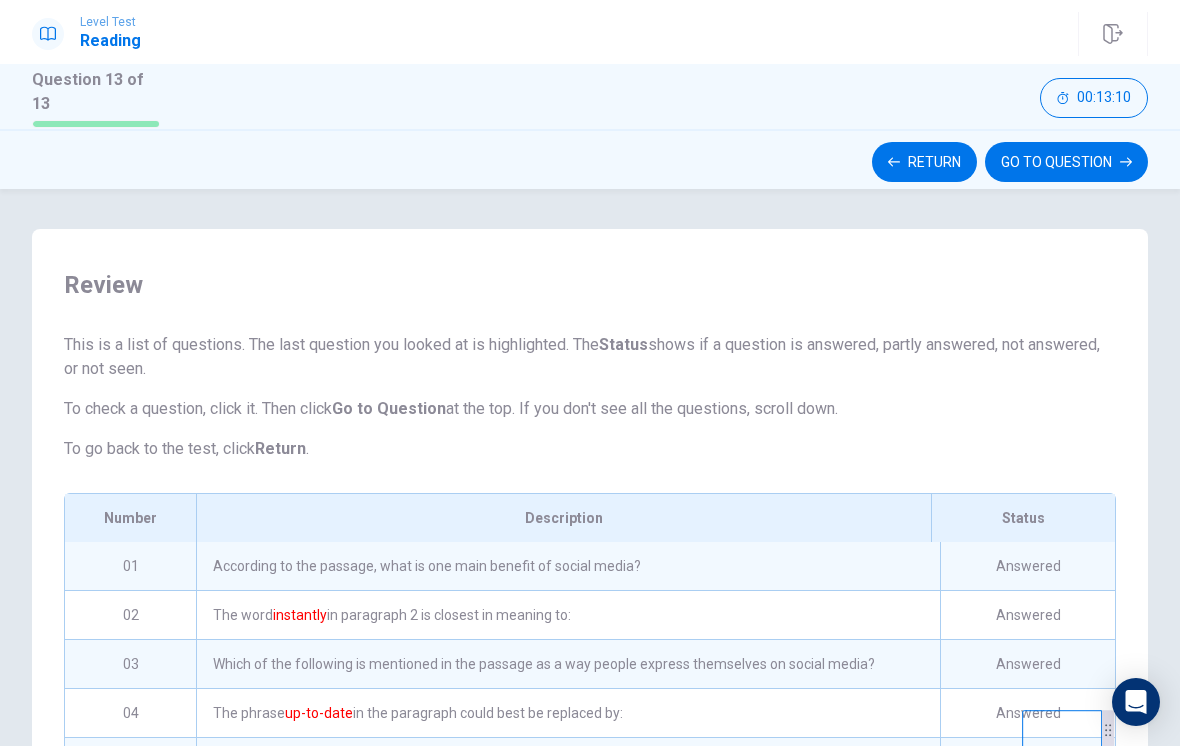 click on "According to the passage, what is one main benefit of social media?" at bounding box center [568, 566] 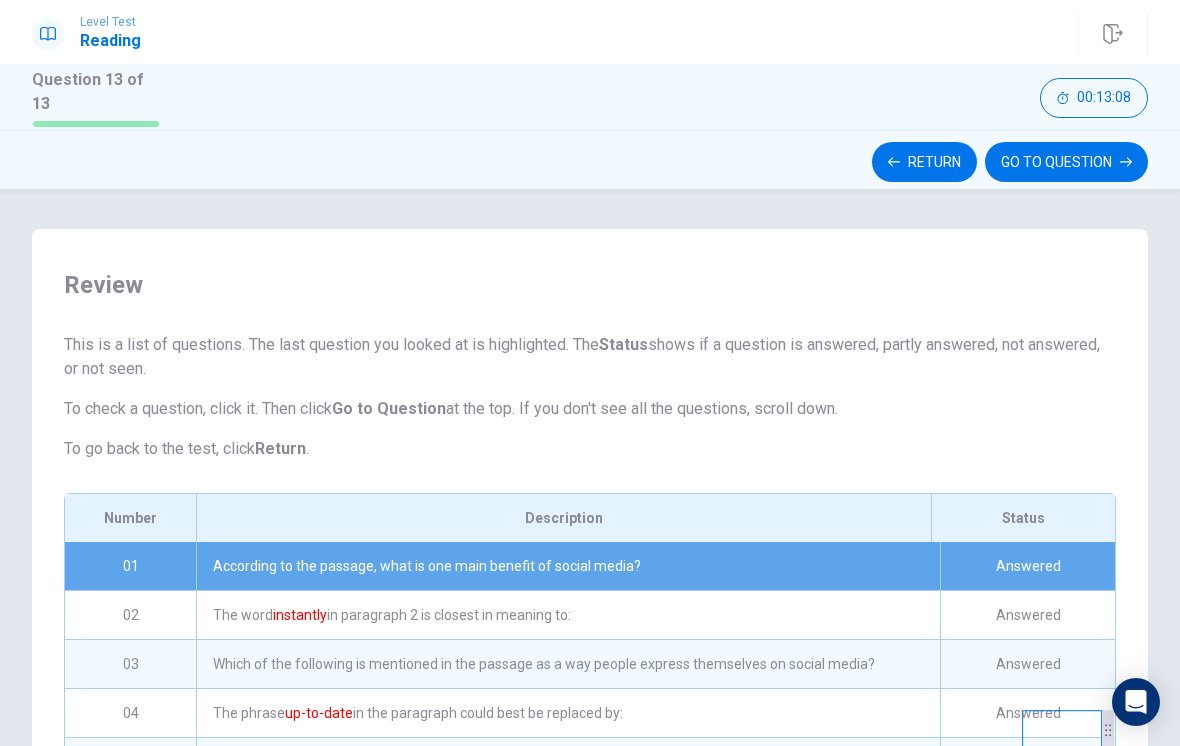 click 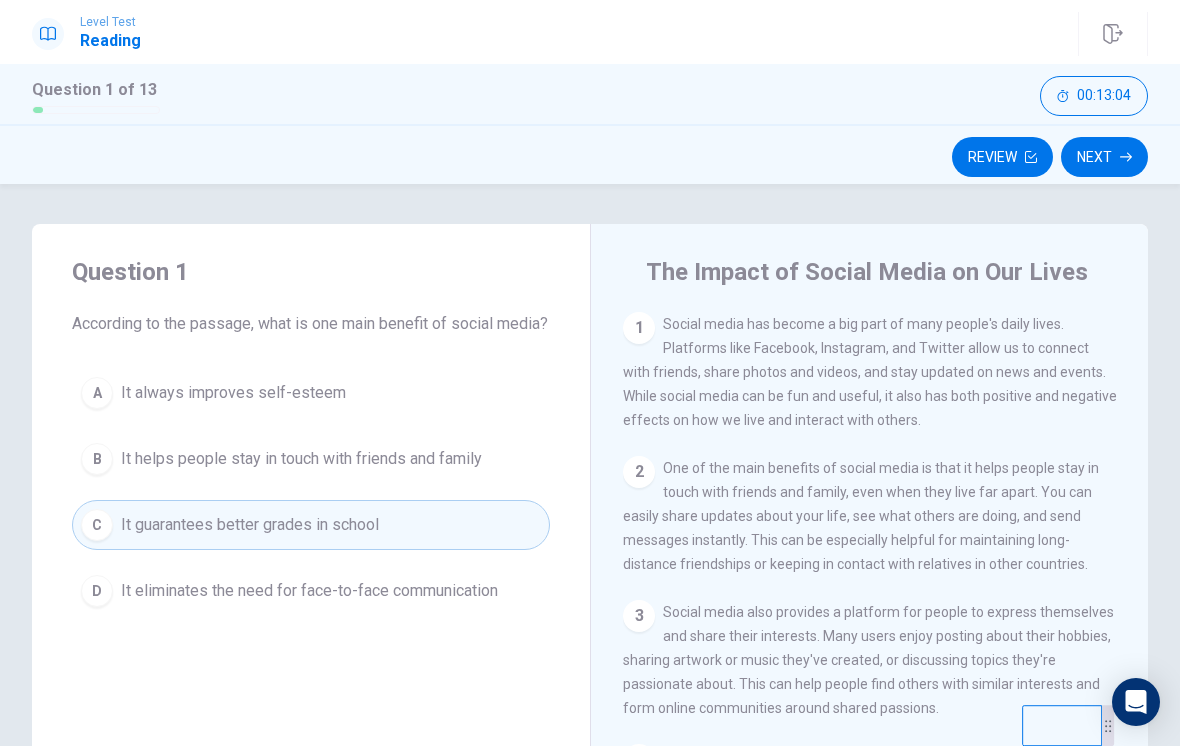 click on "Next" at bounding box center [1104, 157] 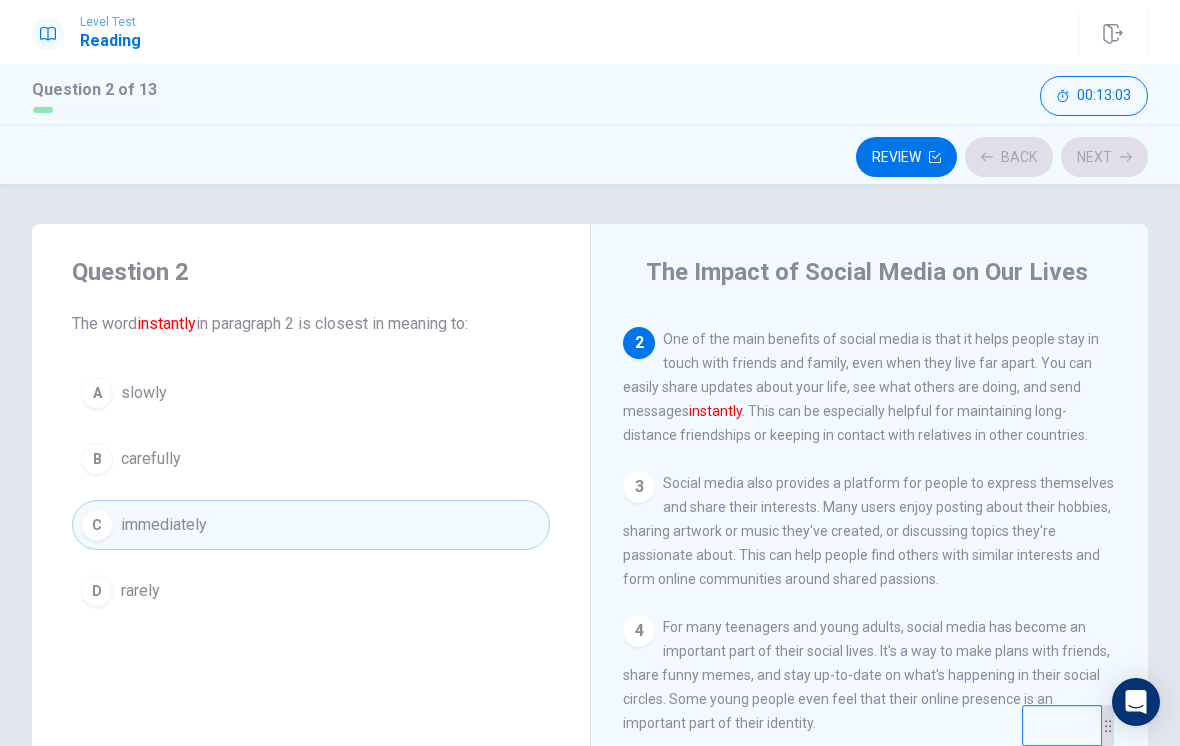 scroll, scrollTop: 149, scrollLeft: 0, axis: vertical 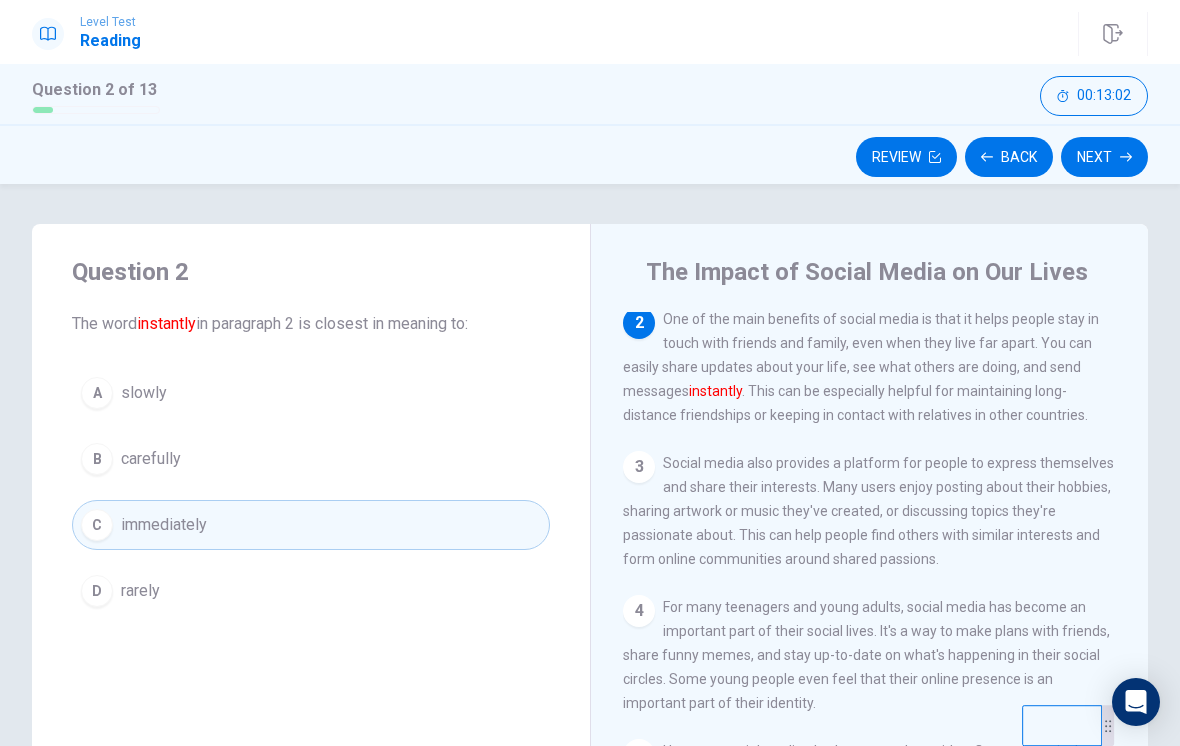 click on "Next" at bounding box center (1104, 157) 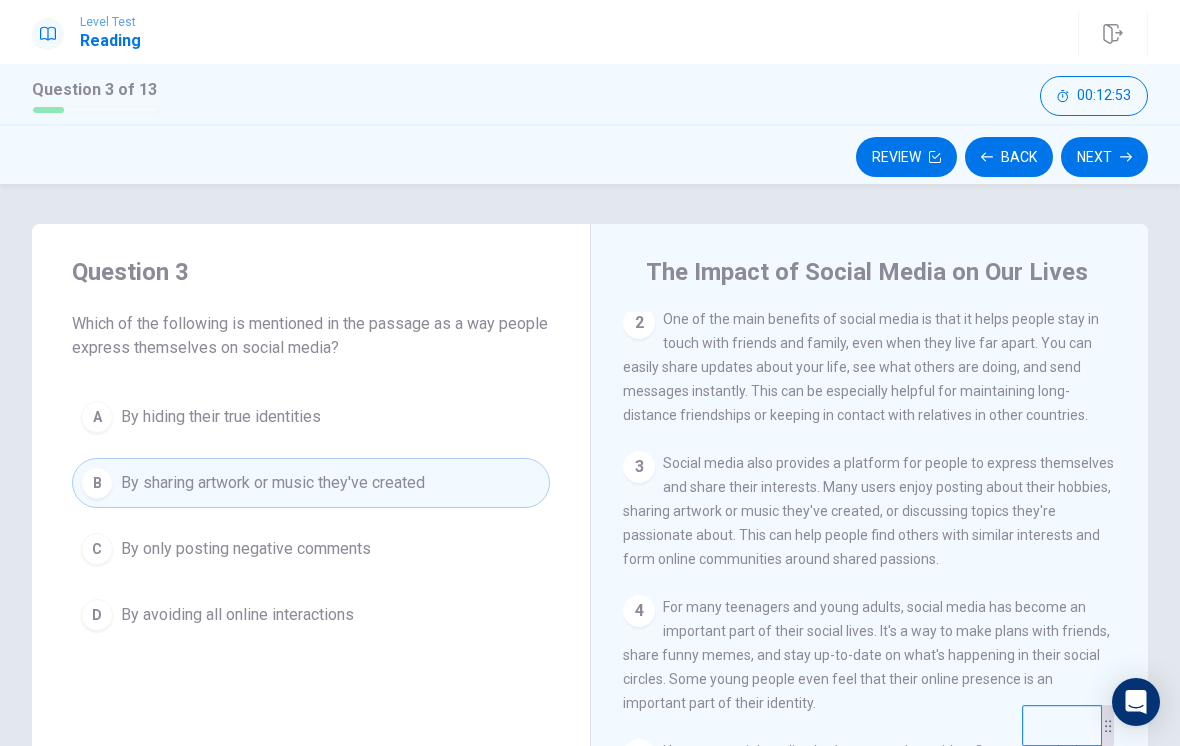 click on "Next" at bounding box center (1104, 157) 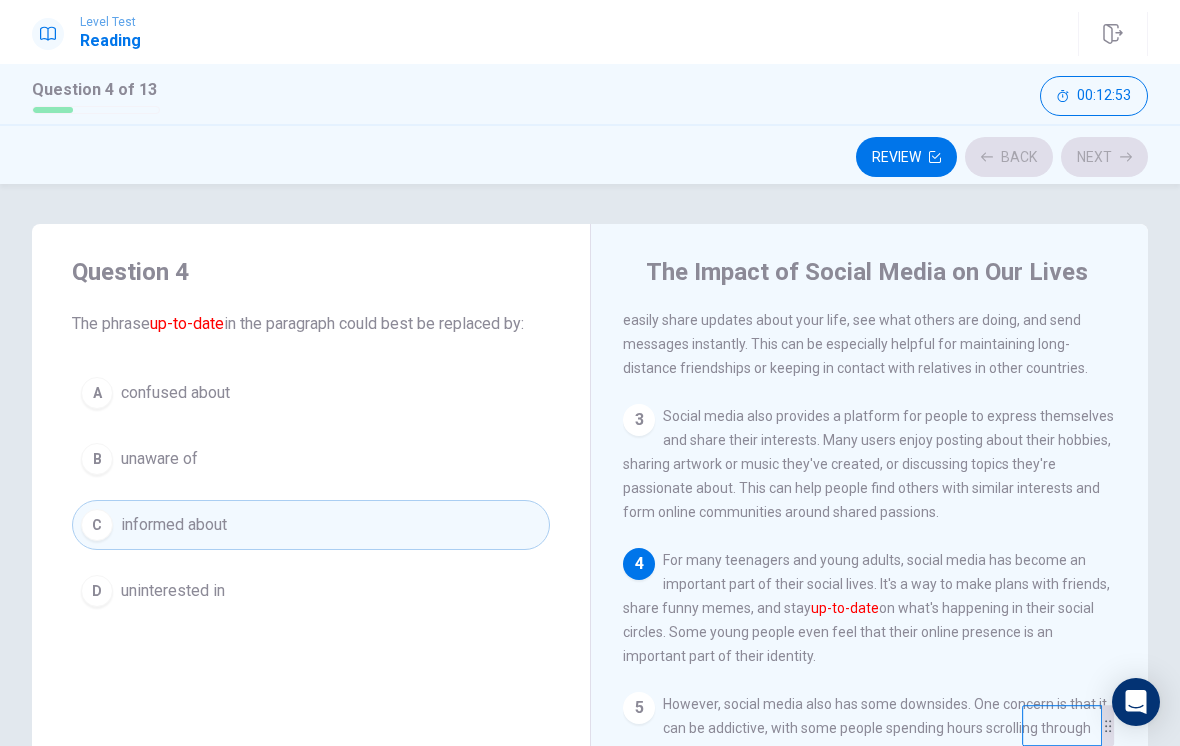 scroll, scrollTop: 197, scrollLeft: 0, axis: vertical 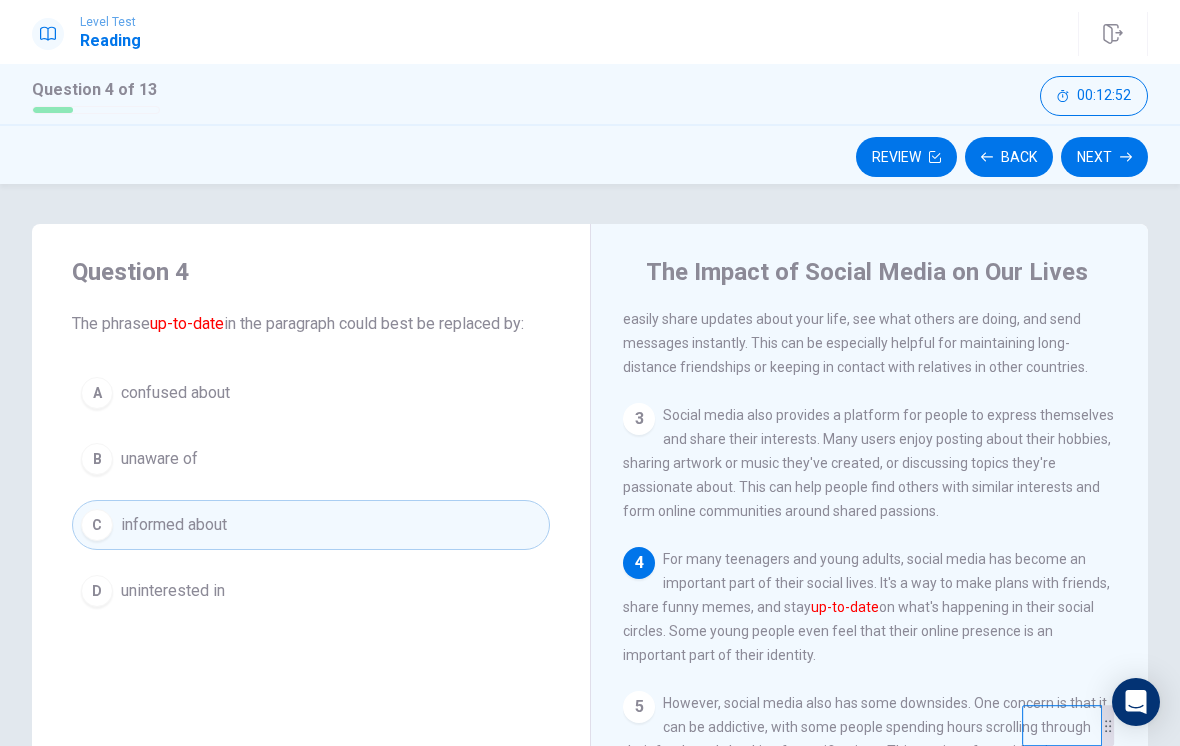 click on "Next" at bounding box center [1104, 157] 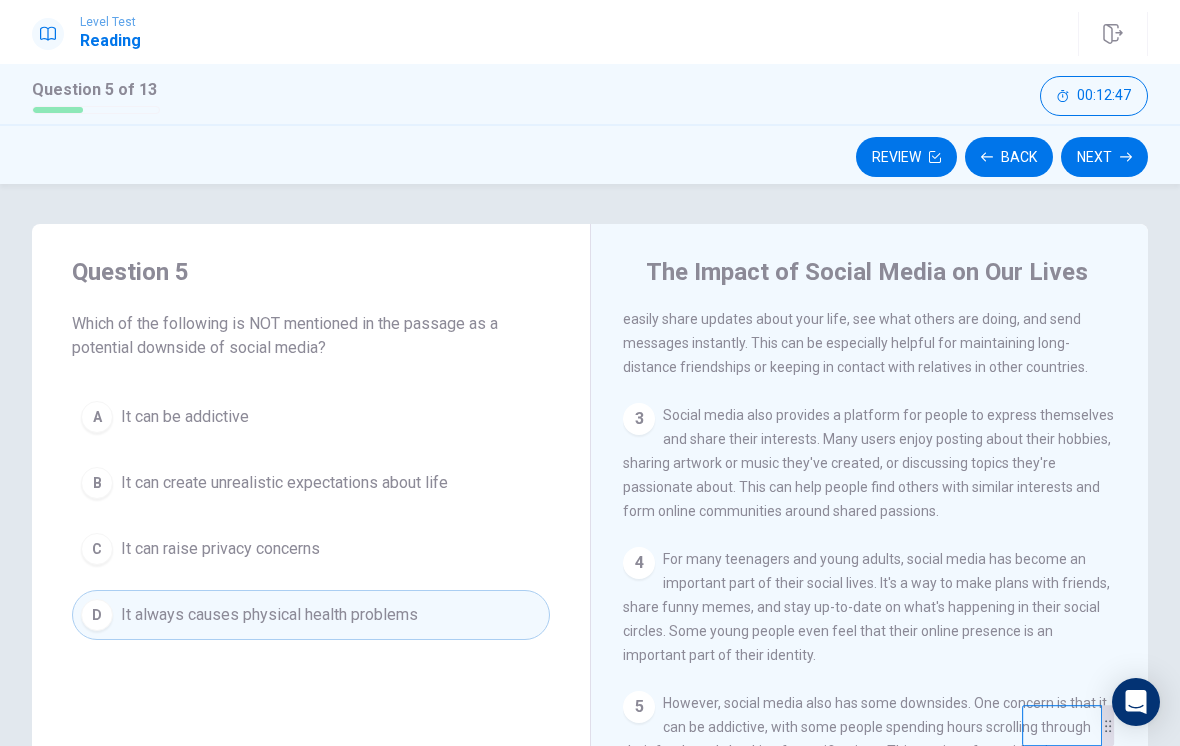 click on "Next" at bounding box center (1104, 157) 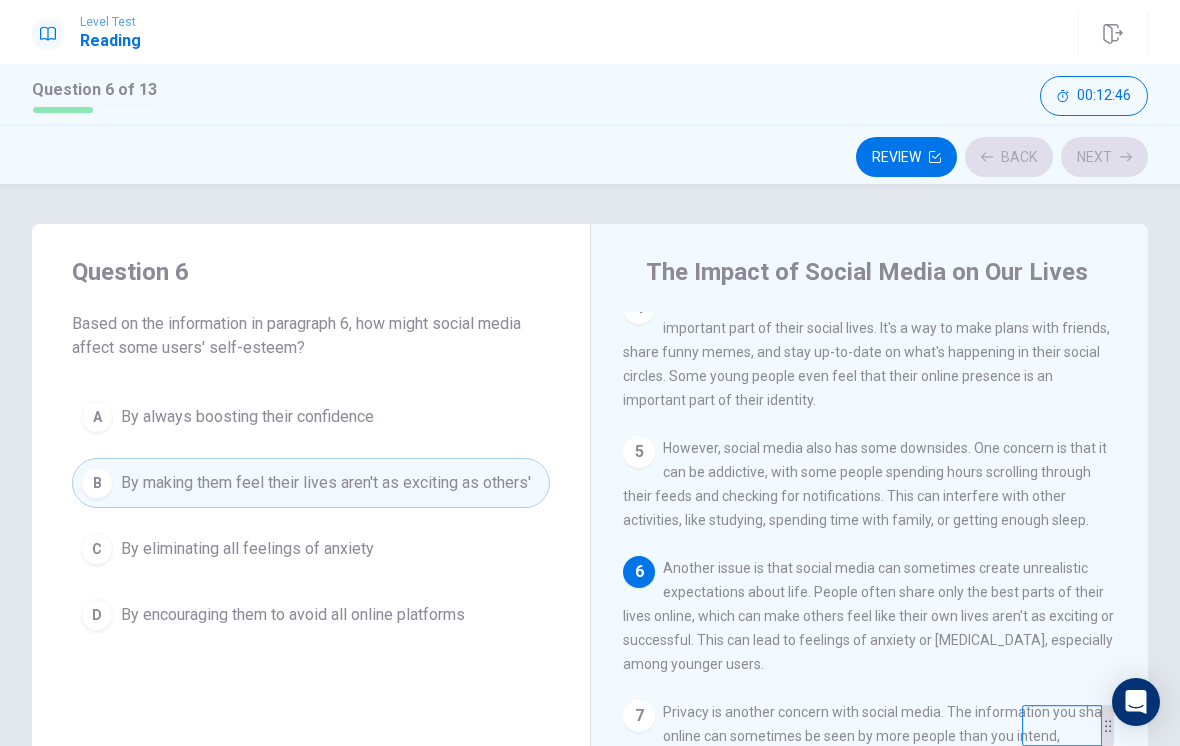scroll, scrollTop: 470, scrollLeft: 0, axis: vertical 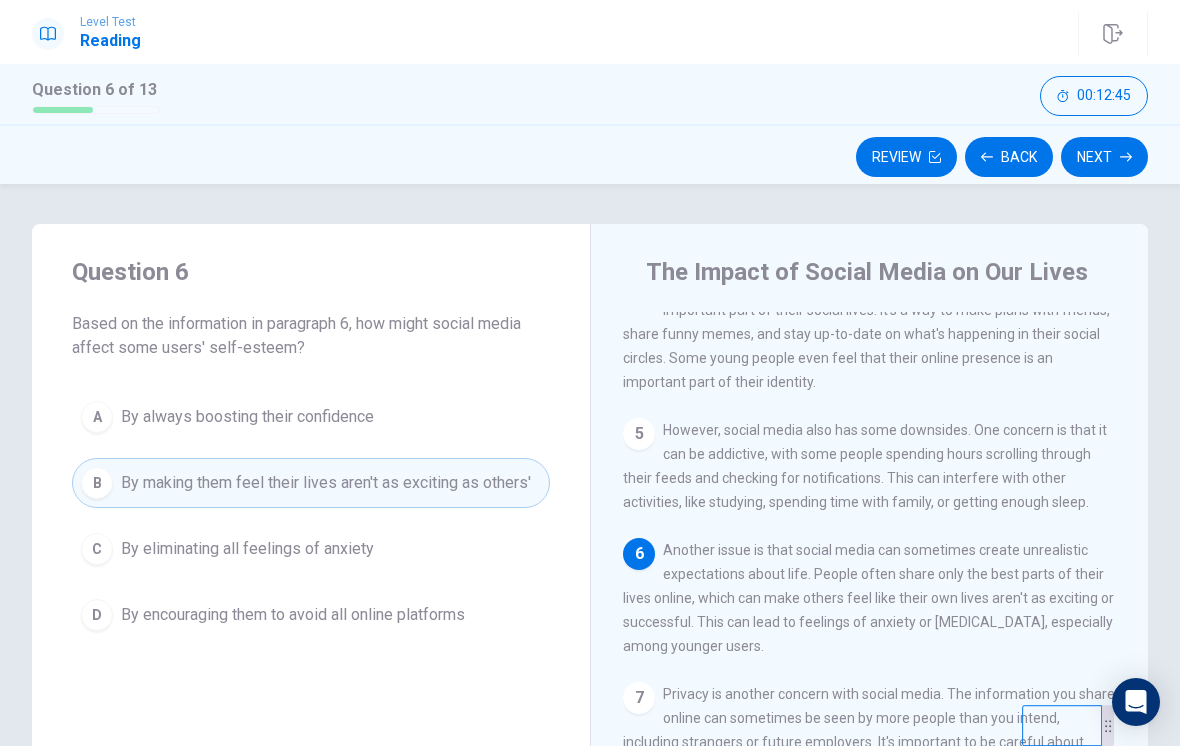 click on "Back" at bounding box center (1009, 157) 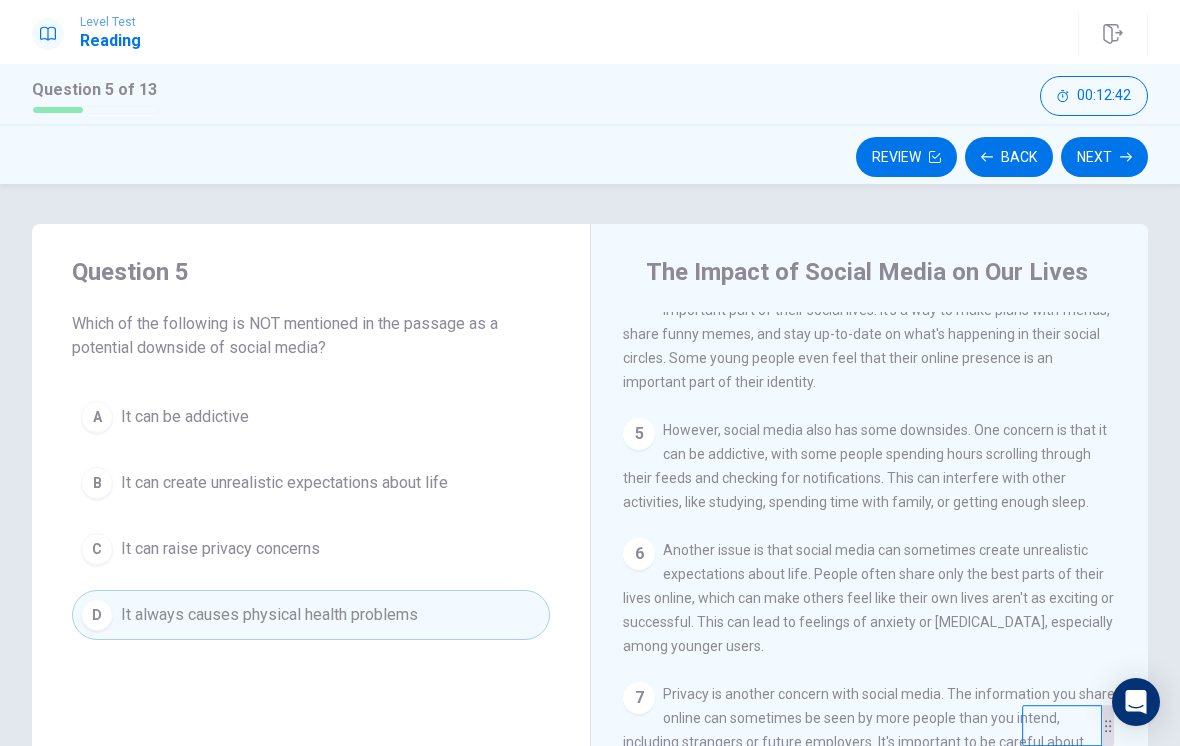 click on "Next" at bounding box center [1104, 157] 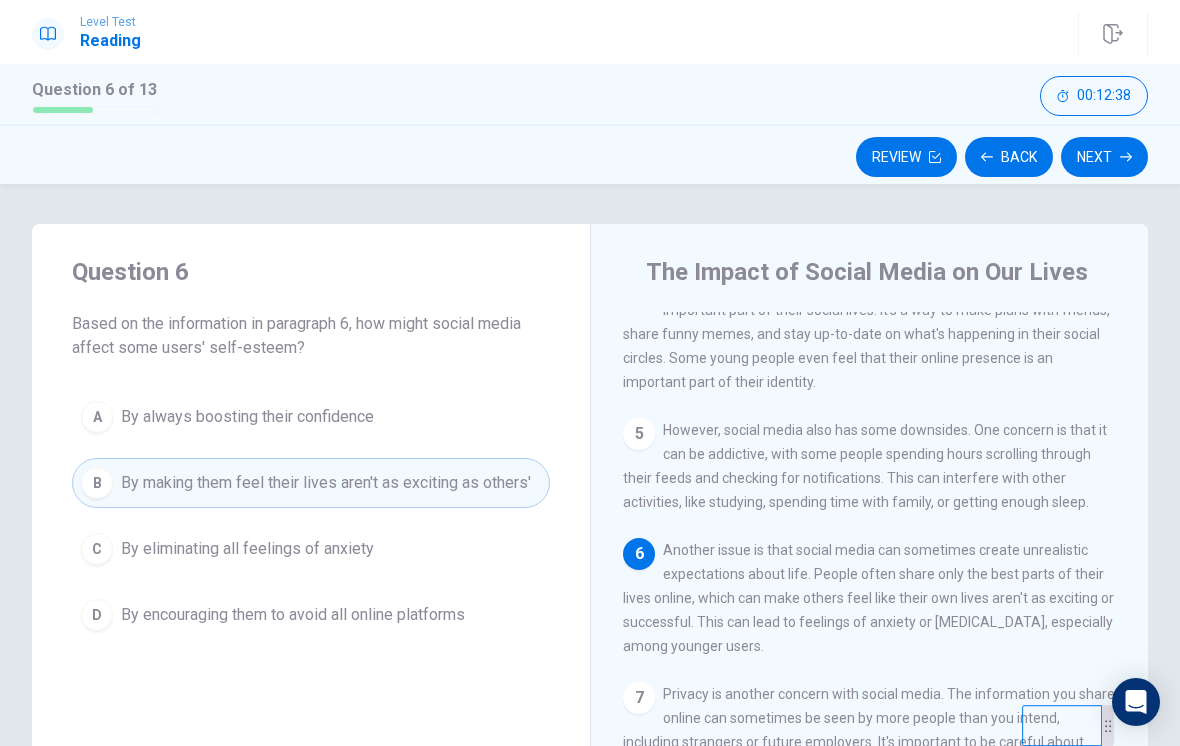 click 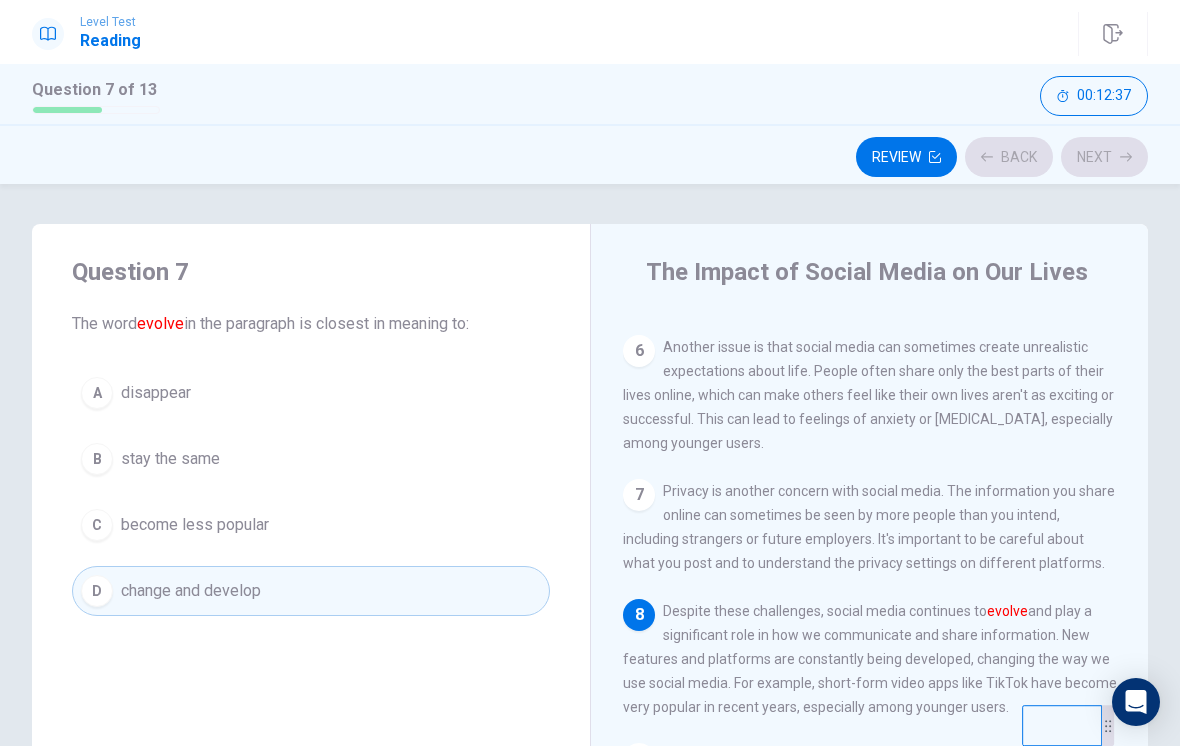 scroll, scrollTop: 716, scrollLeft: 0, axis: vertical 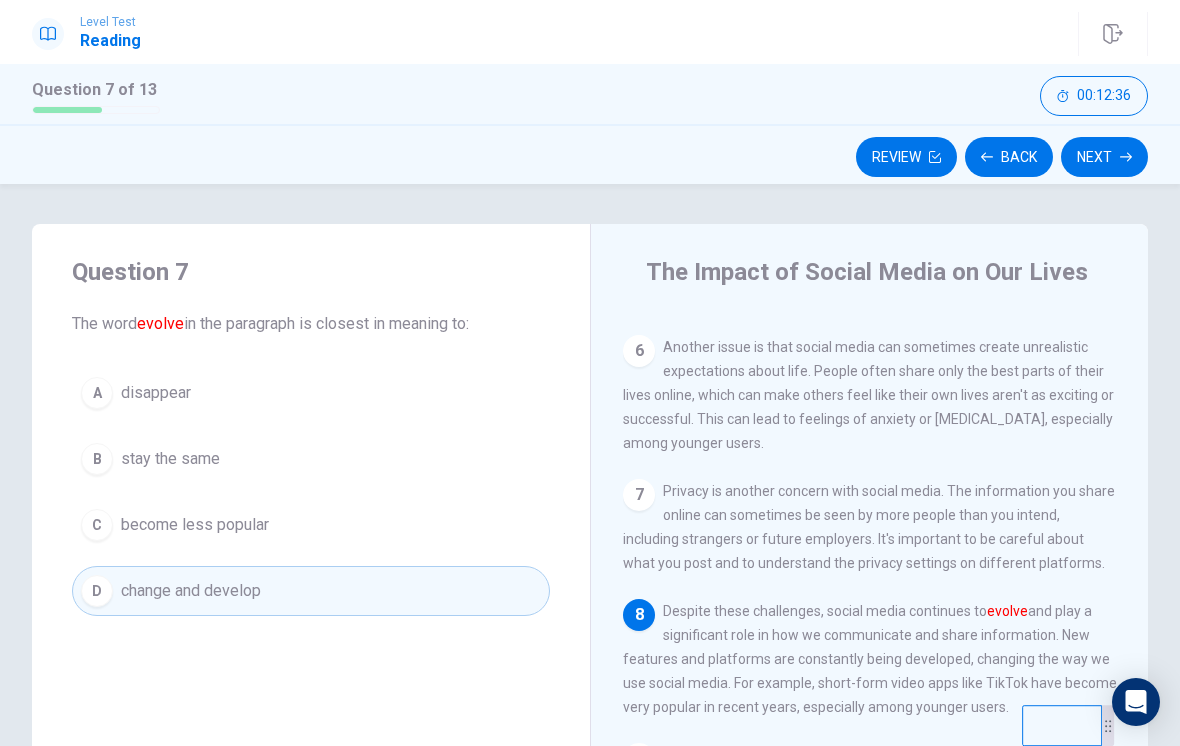 click on "Back" at bounding box center (1009, 157) 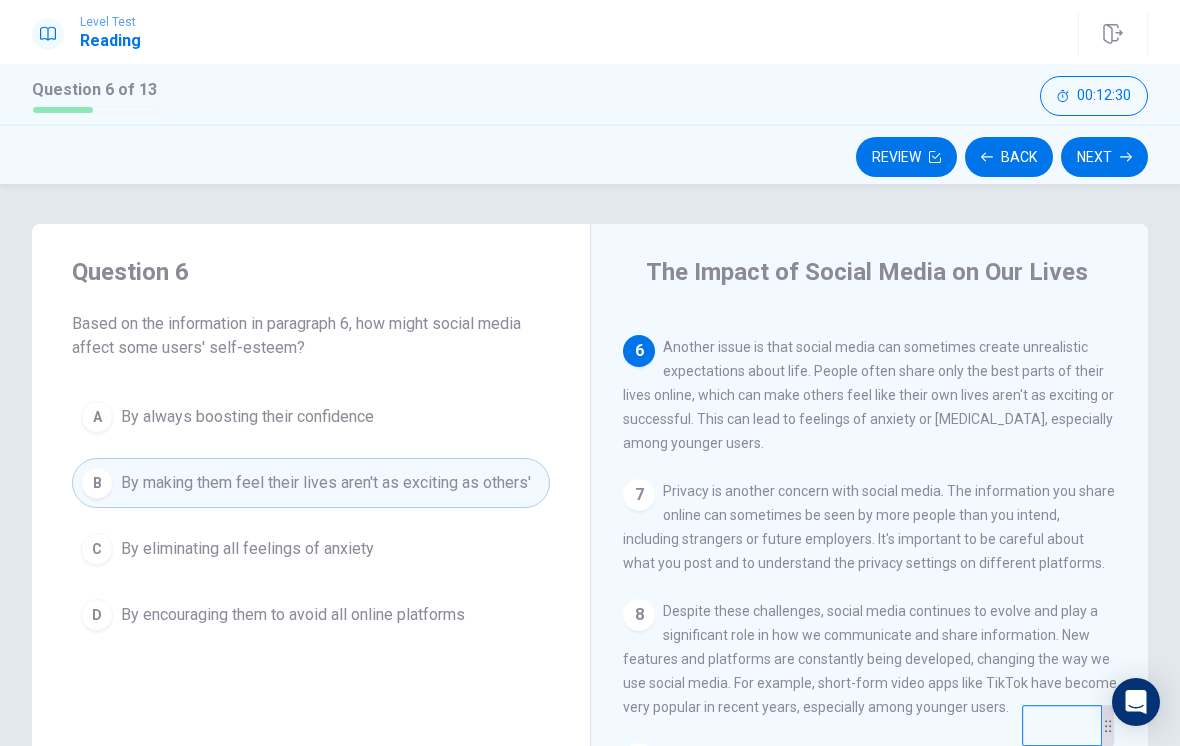 click on "Next" at bounding box center (1104, 157) 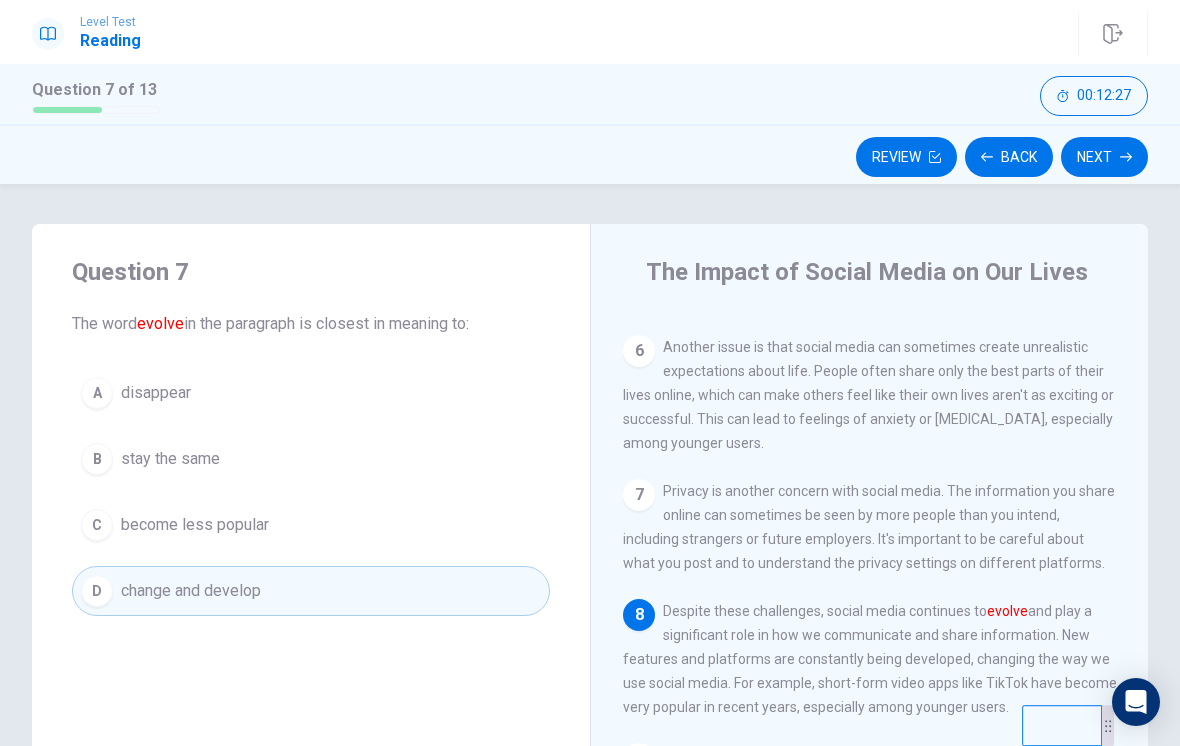 click on "Next" at bounding box center (1104, 157) 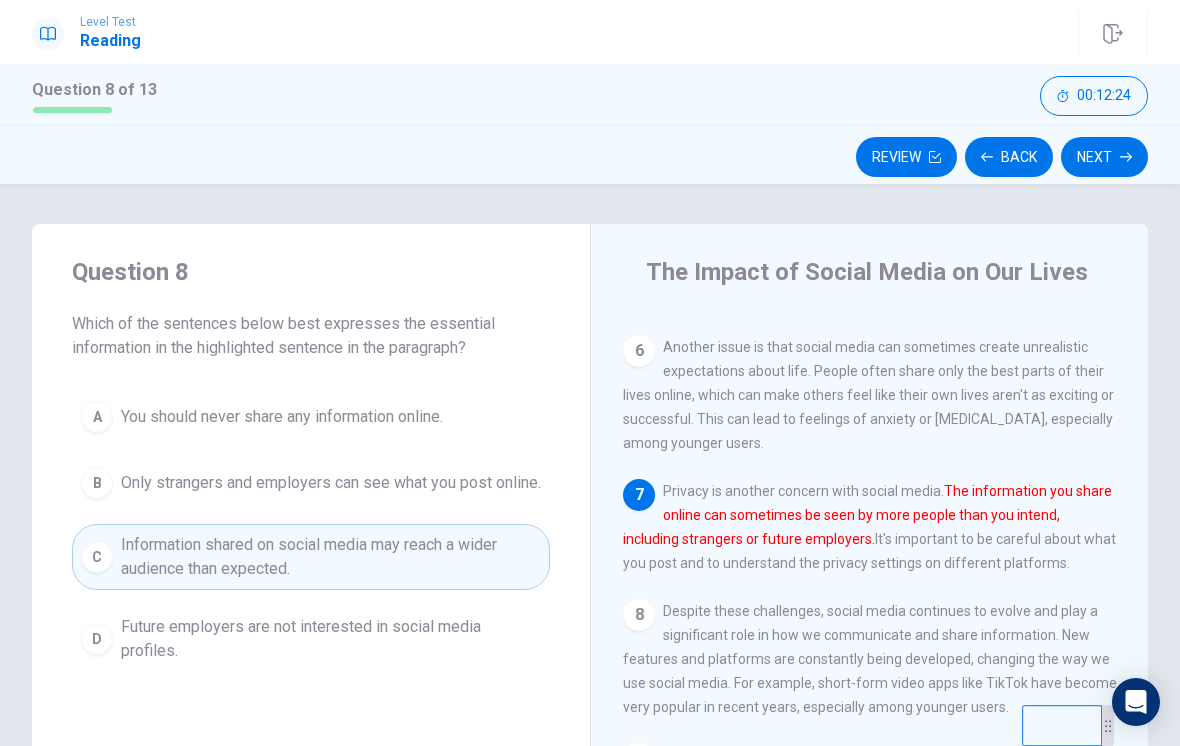 click on "Next" at bounding box center [1104, 157] 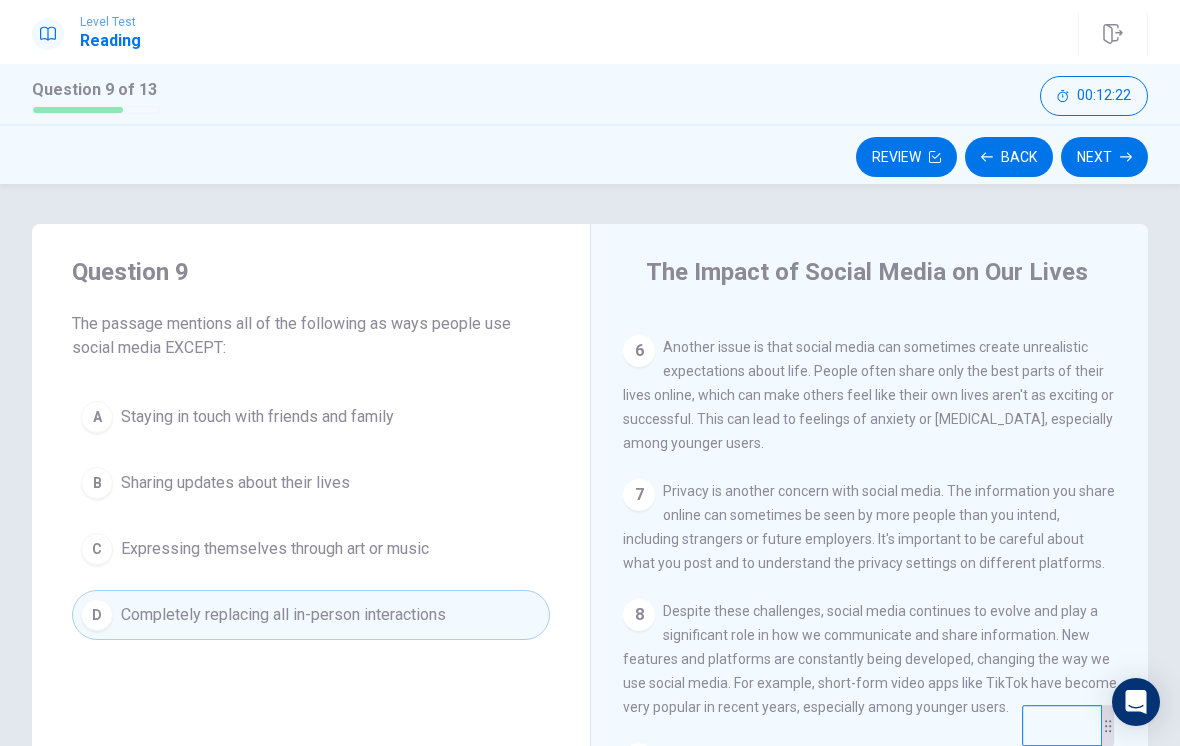 click on "Next" at bounding box center [1104, 157] 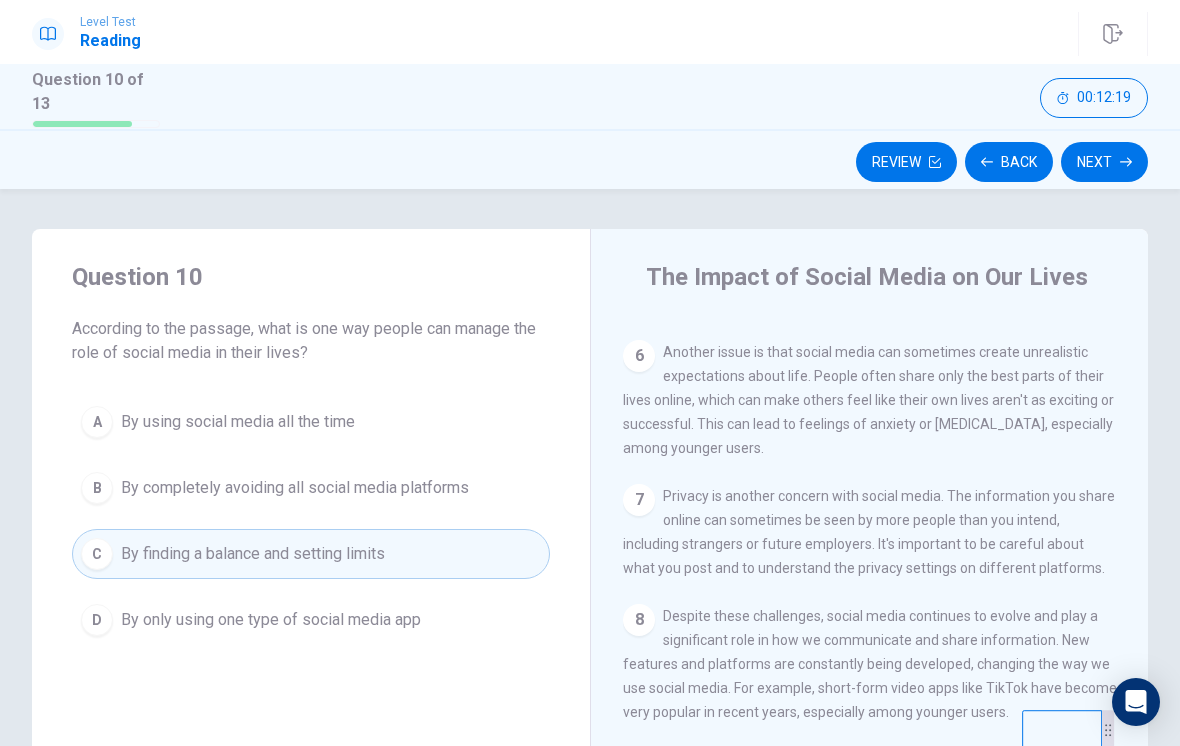 click on "Next" at bounding box center (1104, 162) 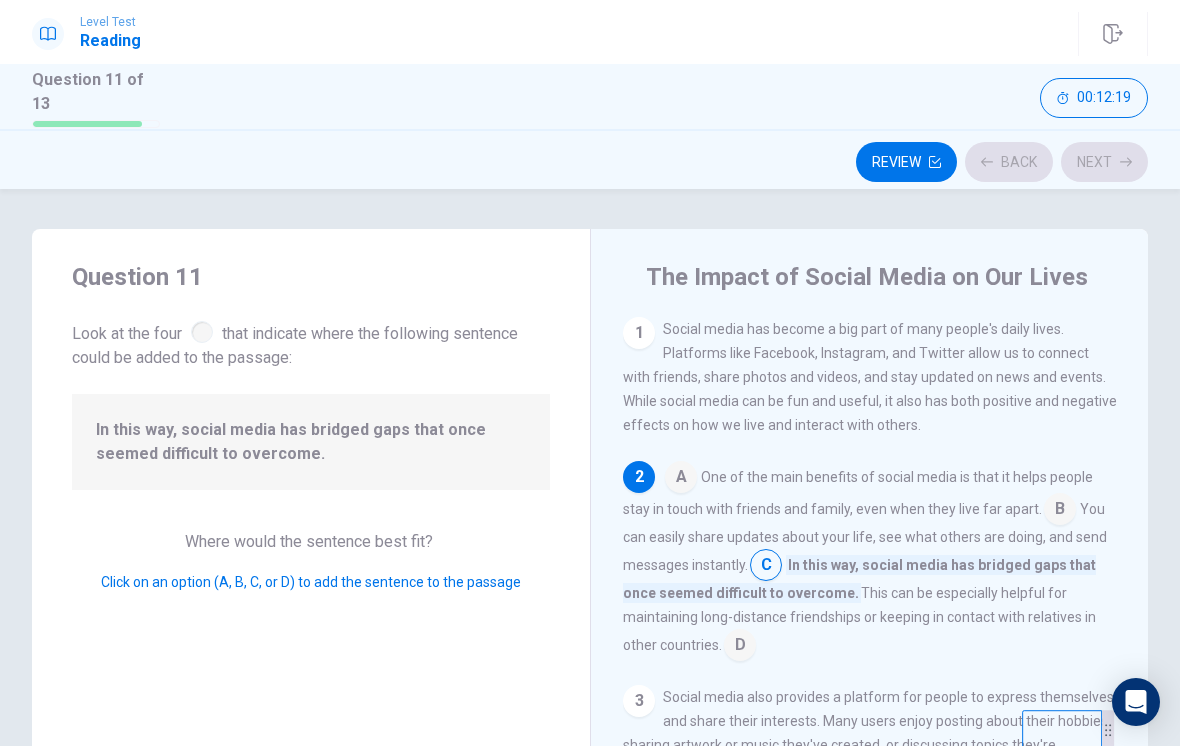 scroll, scrollTop: 149, scrollLeft: 0, axis: vertical 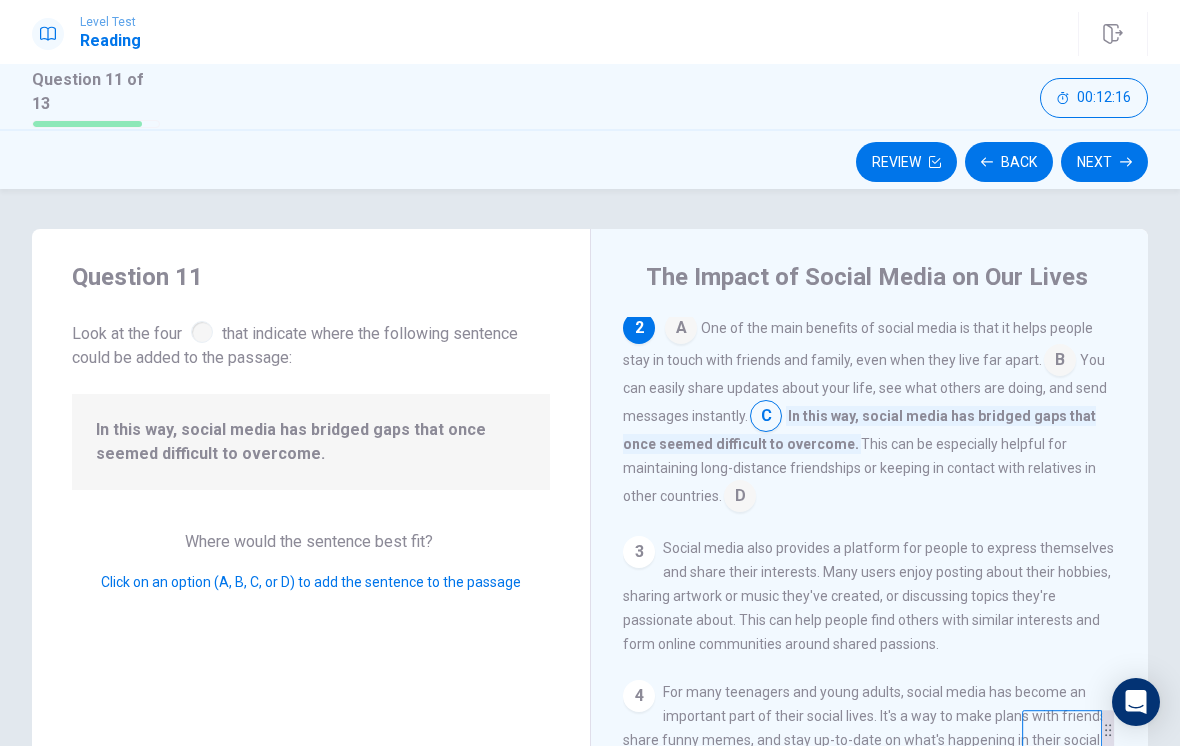 click on "Next" at bounding box center (1104, 162) 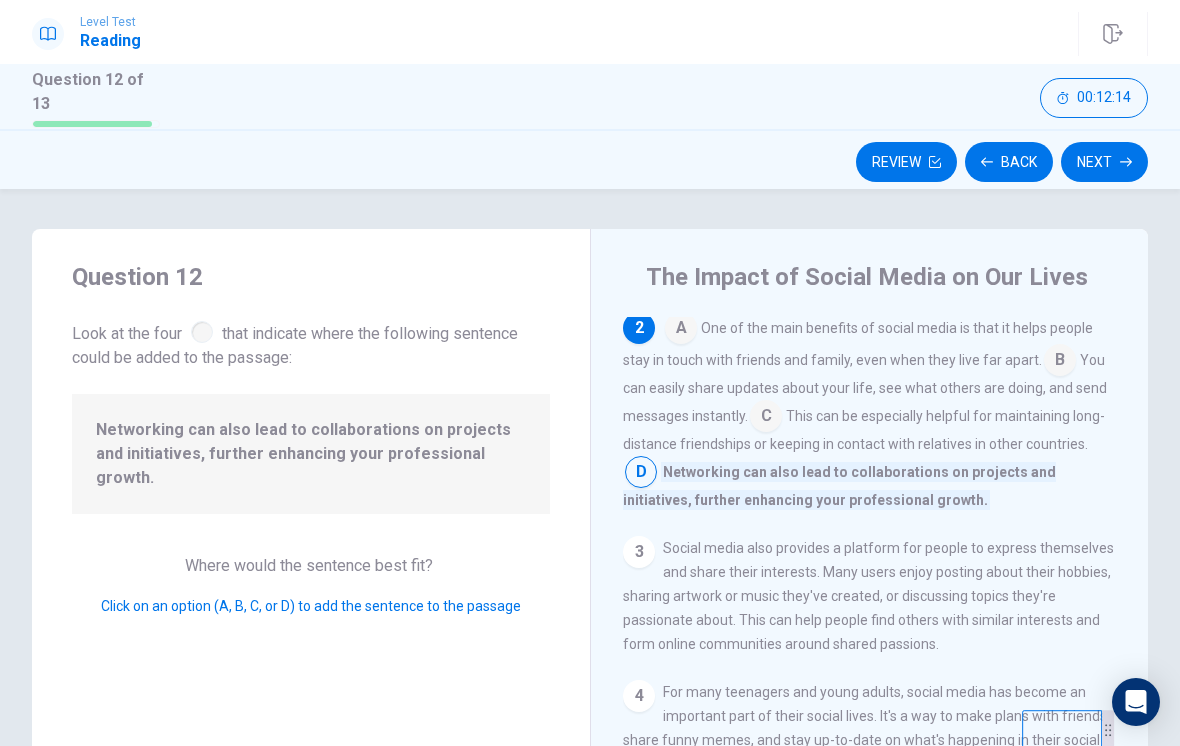 click on "Next" at bounding box center [1104, 162] 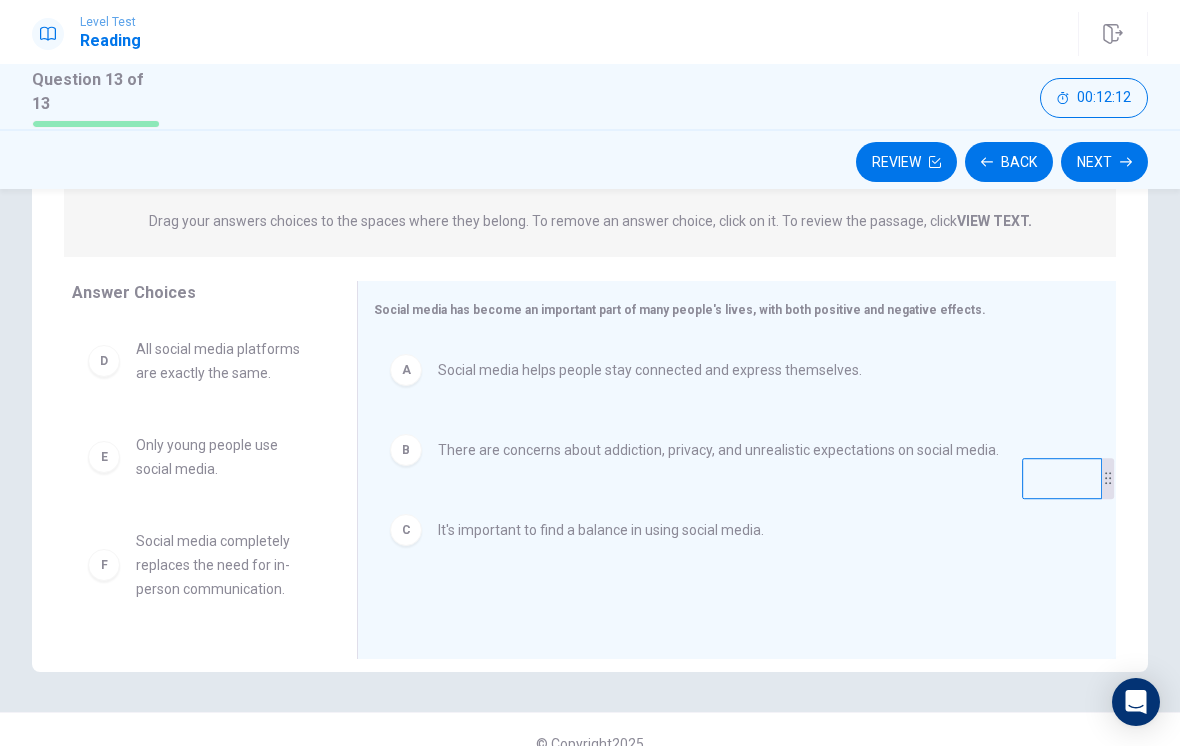 click on "Next" at bounding box center (1104, 162) 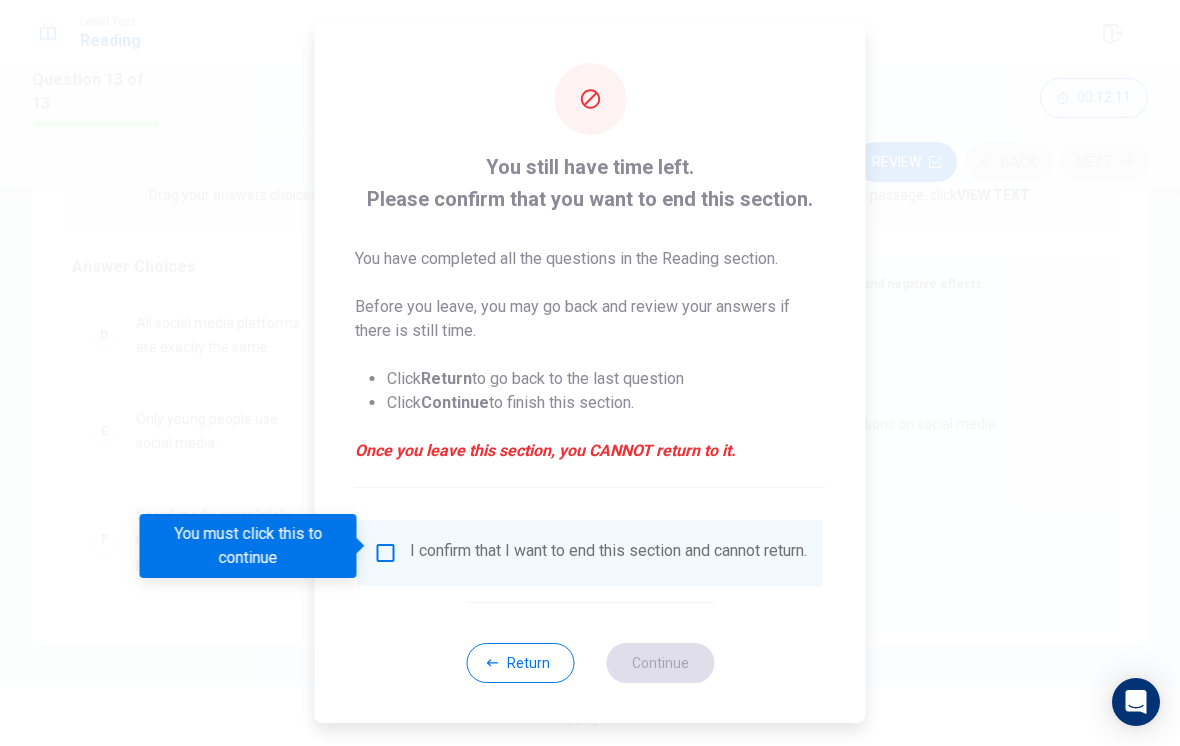 scroll, scrollTop: 277, scrollLeft: 0, axis: vertical 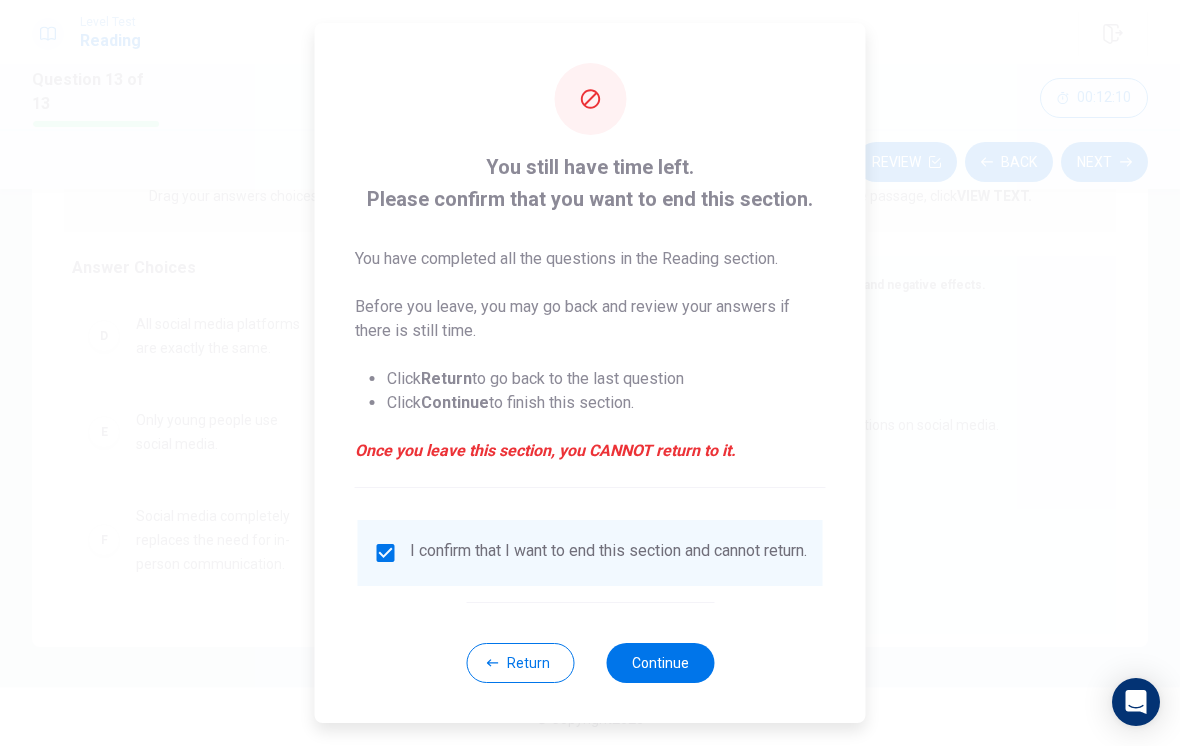 click on "Continue" at bounding box center (660, 663) 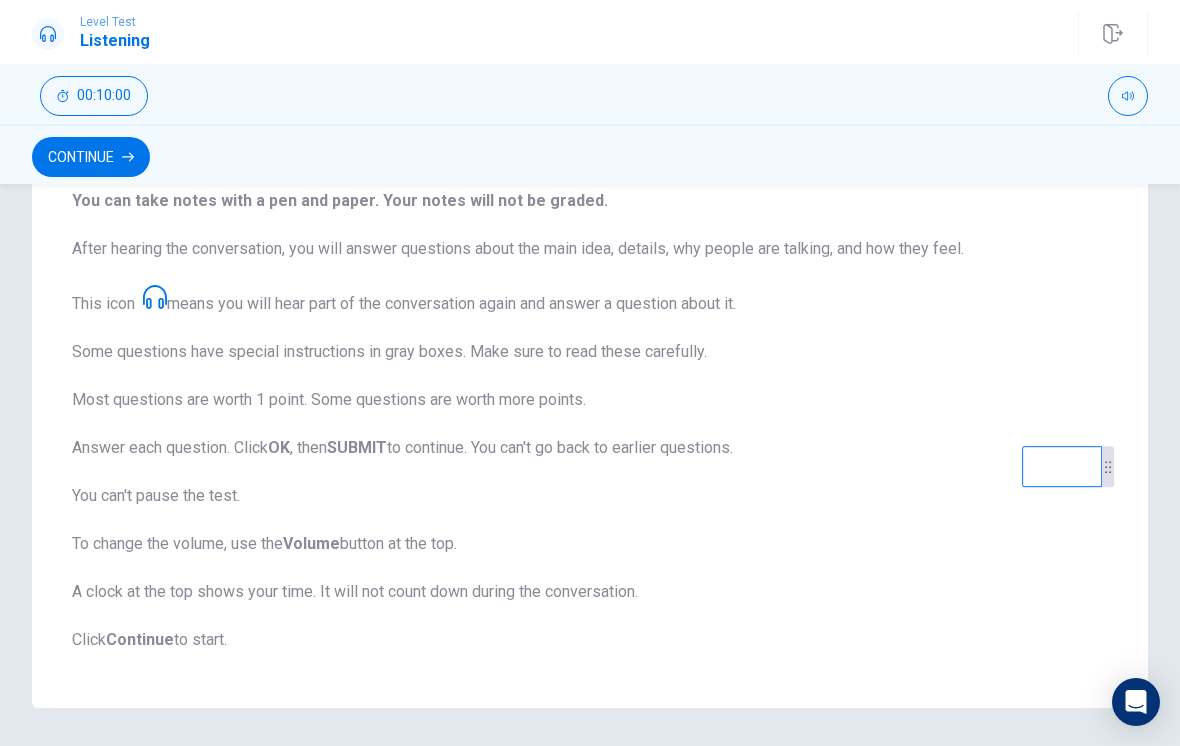 scroll, scrollTop: 259, scrollLeft: 0, axis: vertical 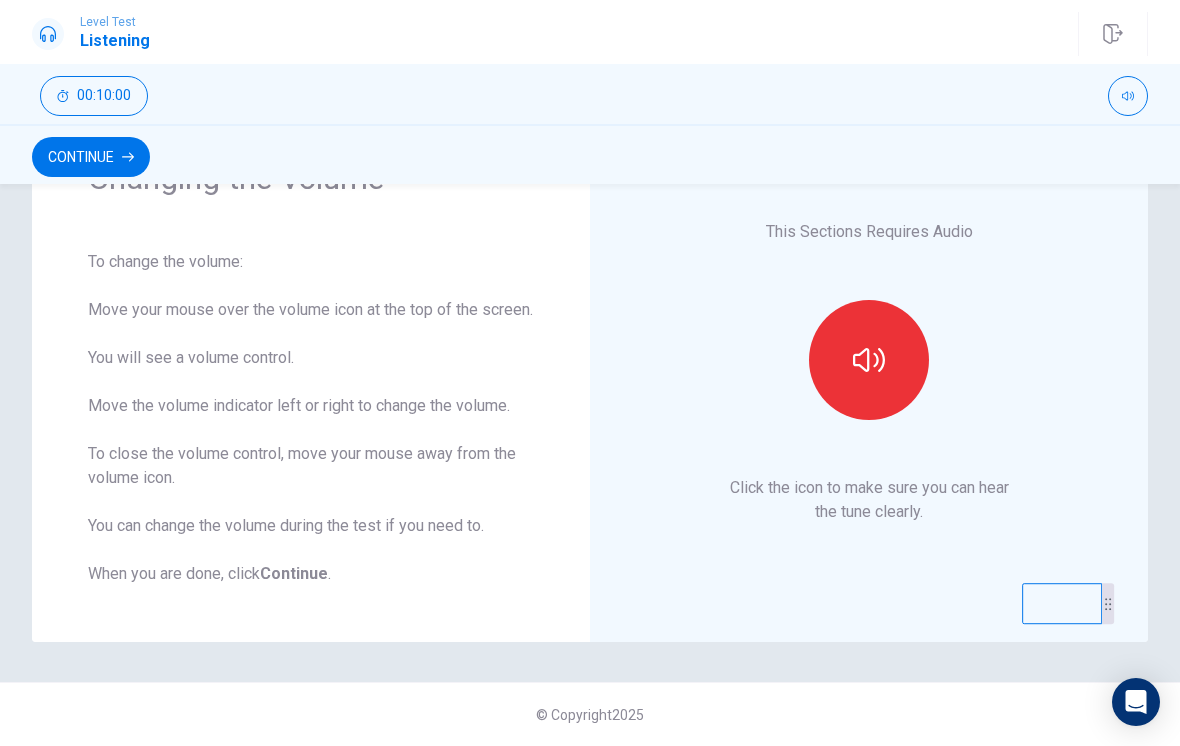 click at bounding box center (869, 360) 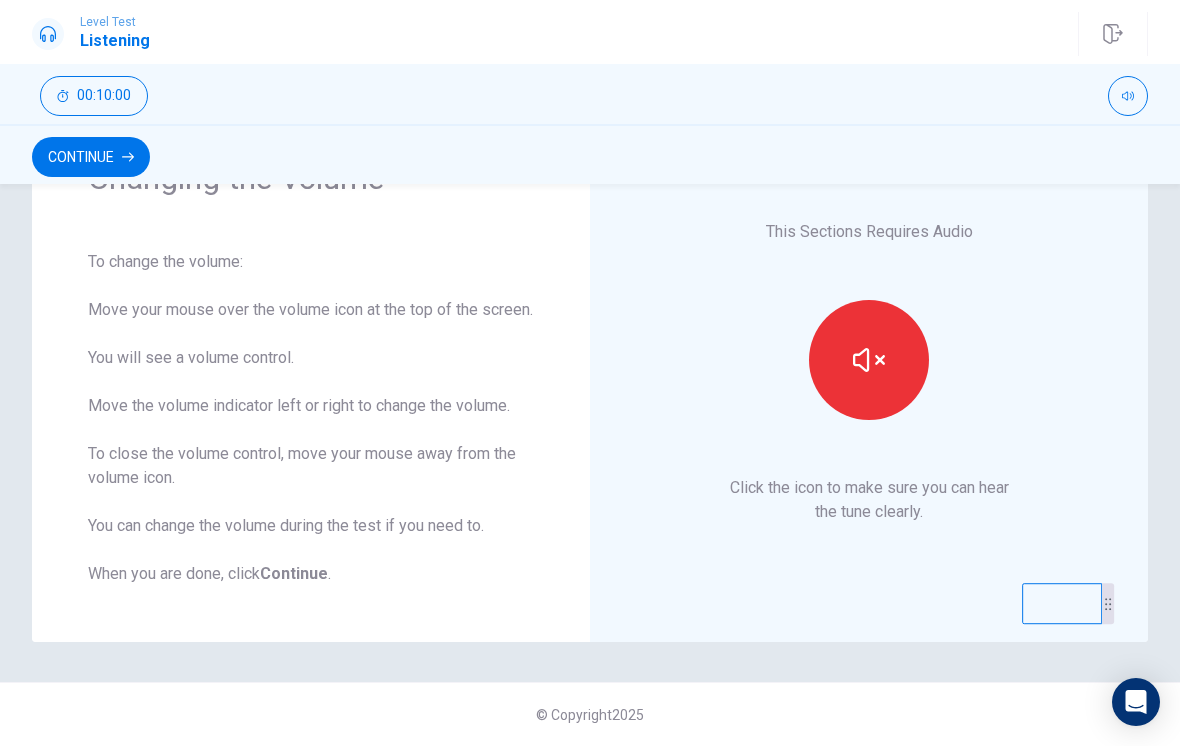 click at bounding box center [869, 360] 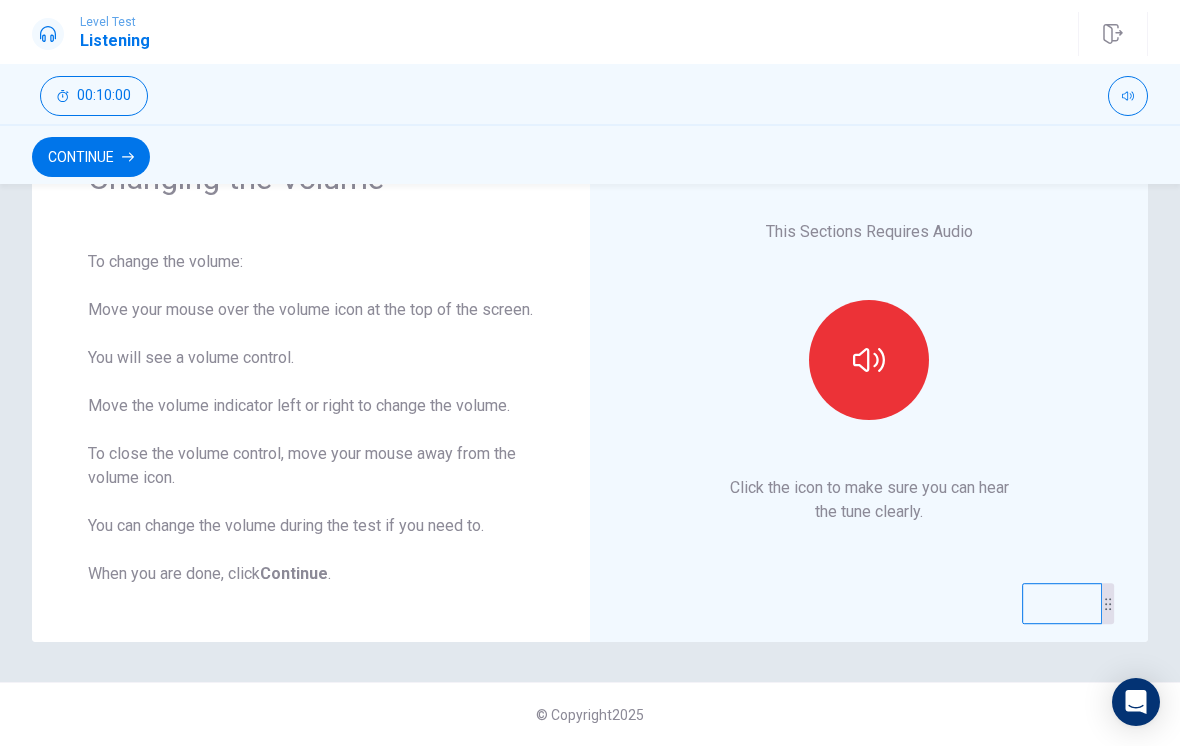 click at bounding box center [869, 360] 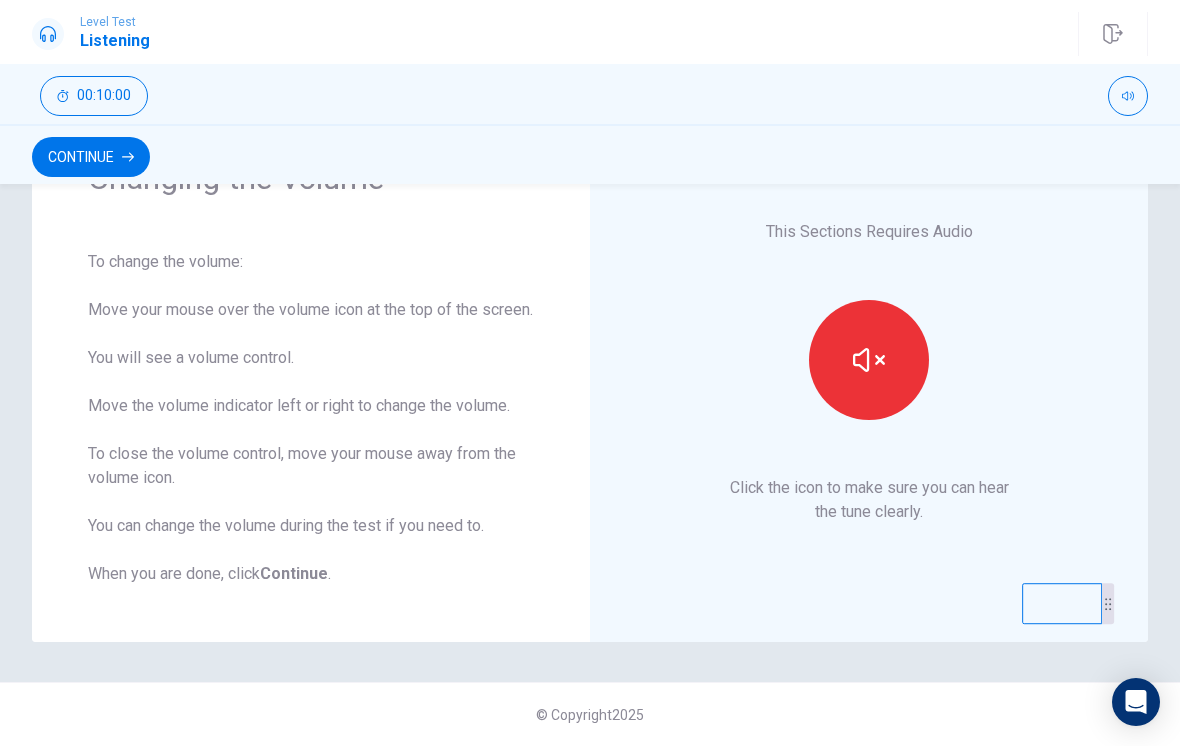 click on "Continue" at bounding box center [91, 157] 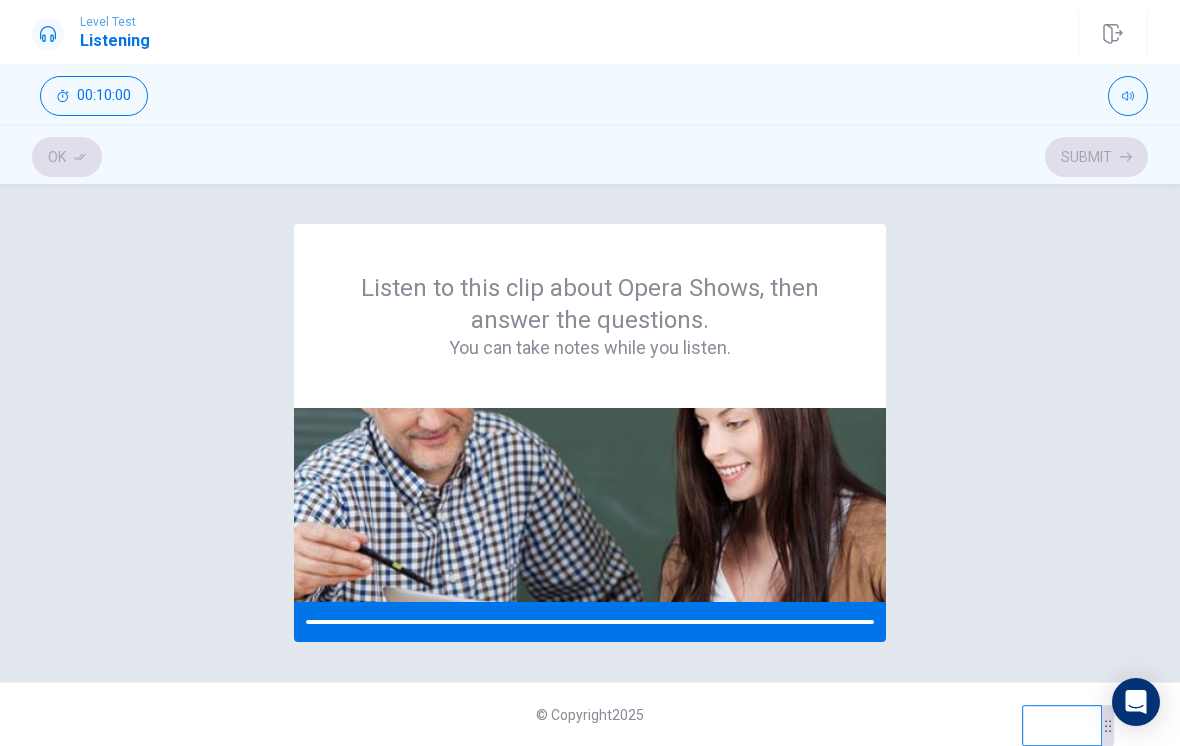 scroll, scrollTop: 0, scrollLeft: 0, axis: both 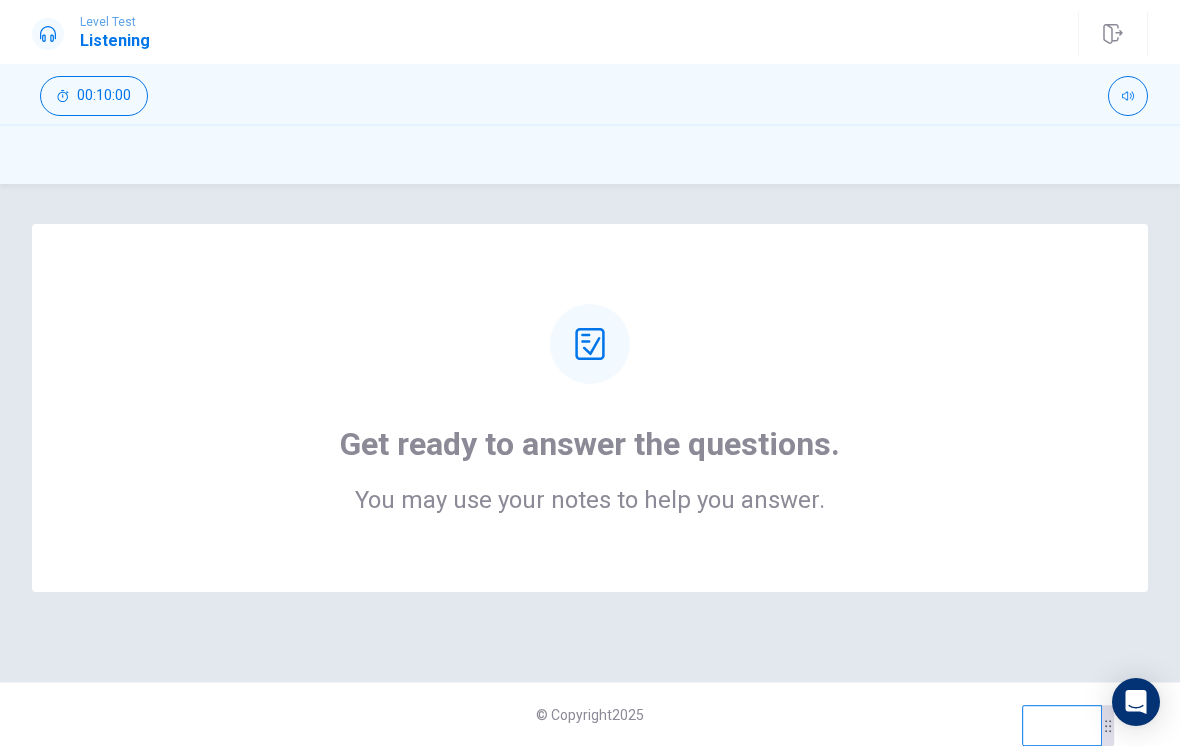 click on "Get ready to answer the questions. You may use your notes to help you answer." at bounding box center [590, 408] 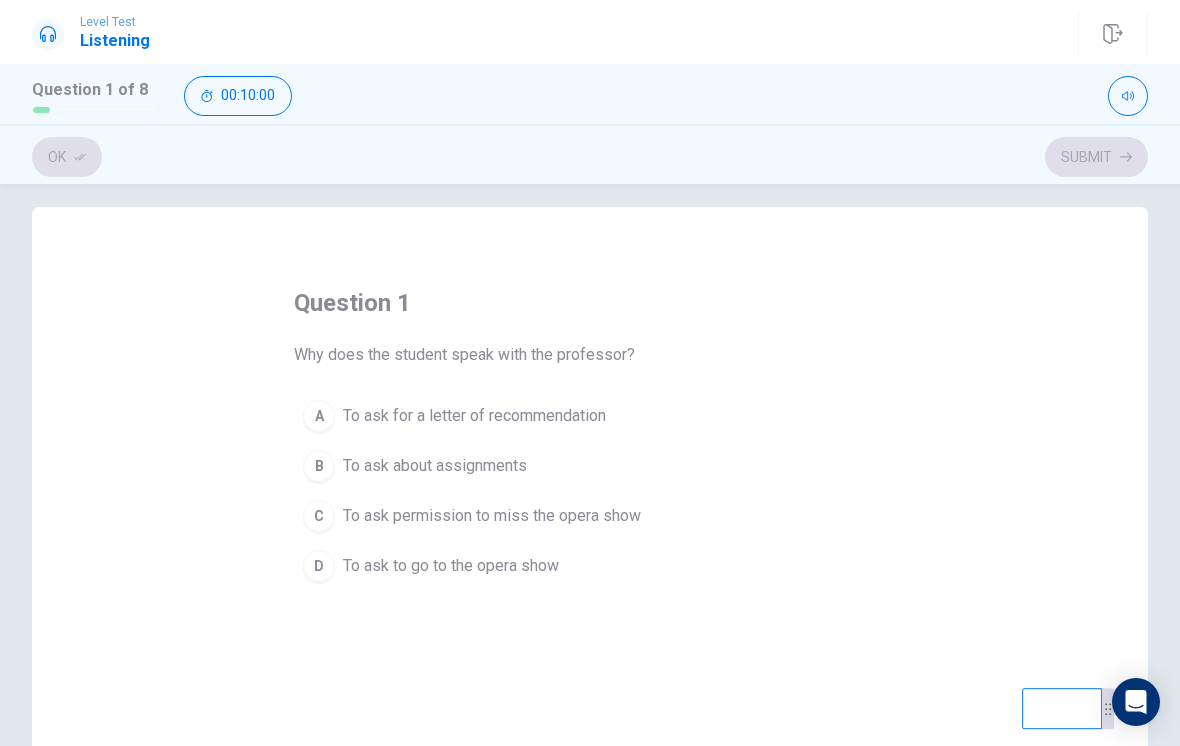 scroll, scrollTop: 17, scrollLeft: 0, axis: vertical 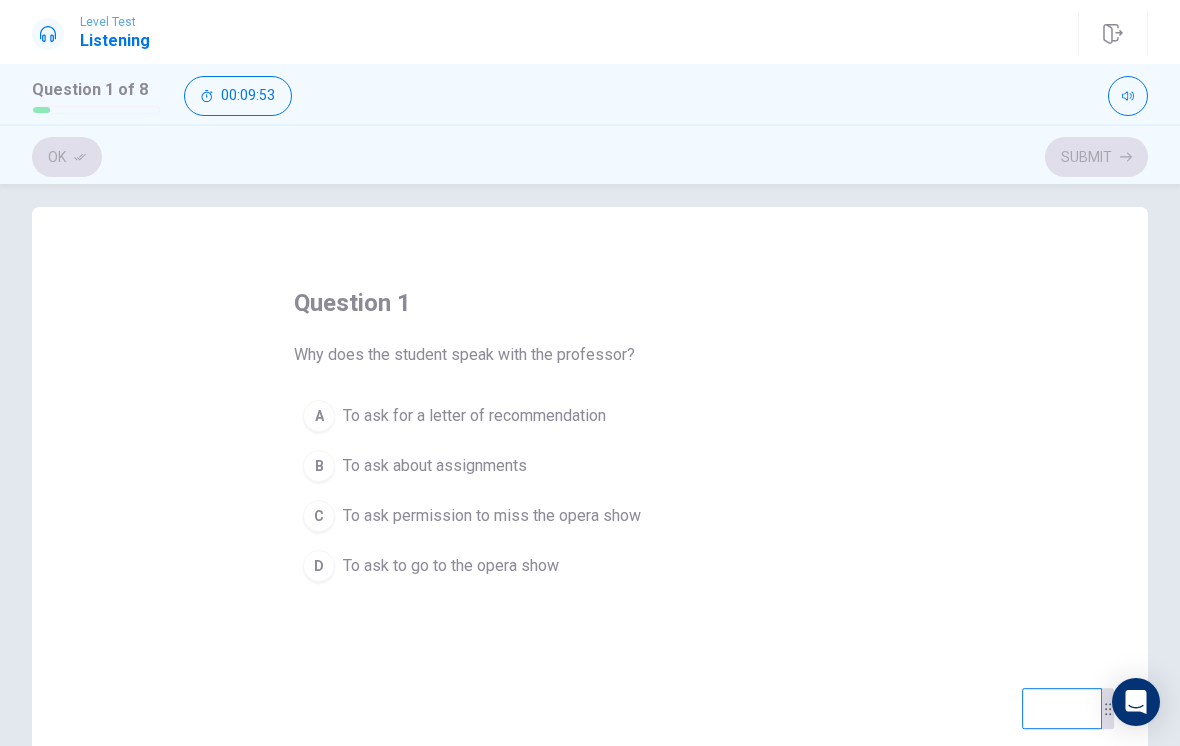 click on "D" at bounding box center (319, 566) 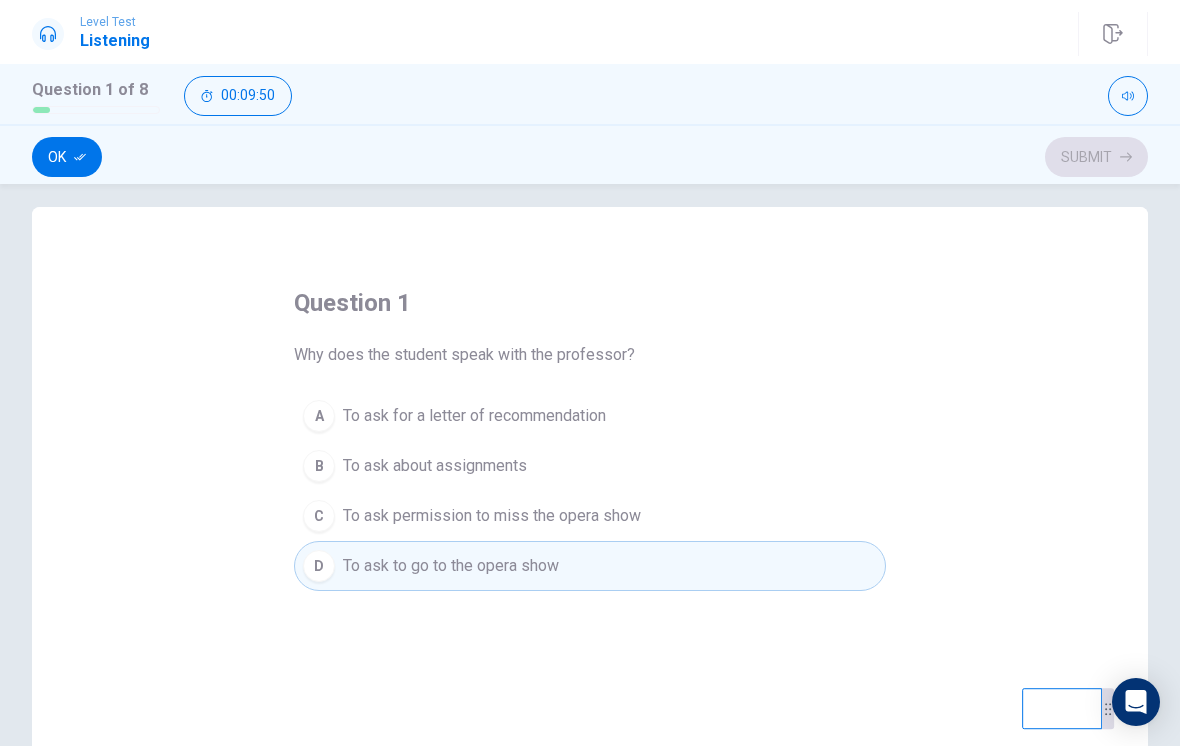 click on "Ok Submit" at bounding box center (590, 157) 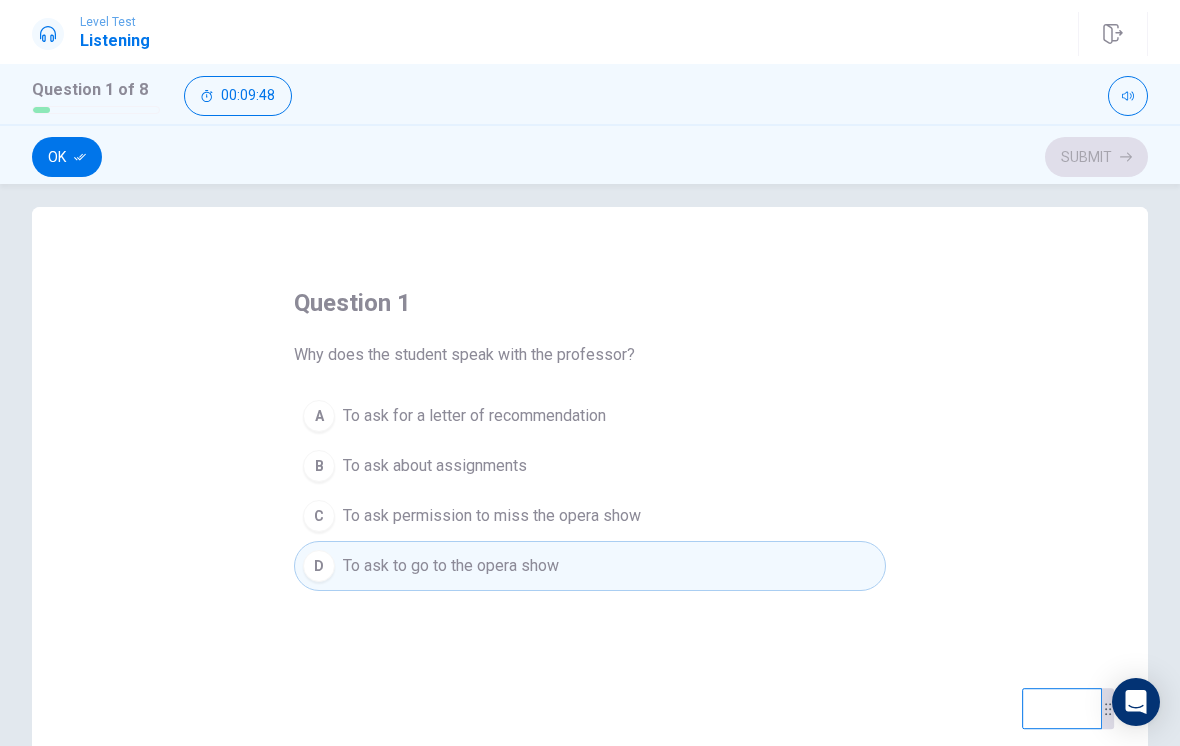 click on "Ok" at bounding box center (67, 157) 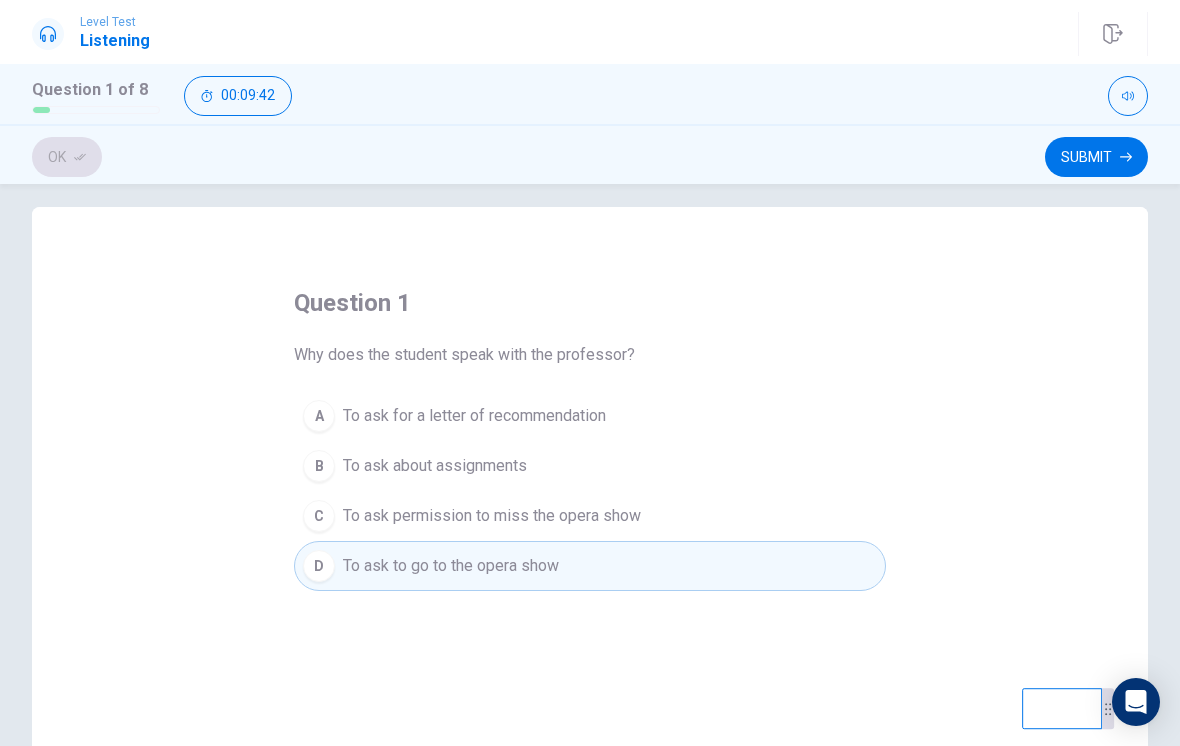click on "Submit" at bounding box center (1096, 157) 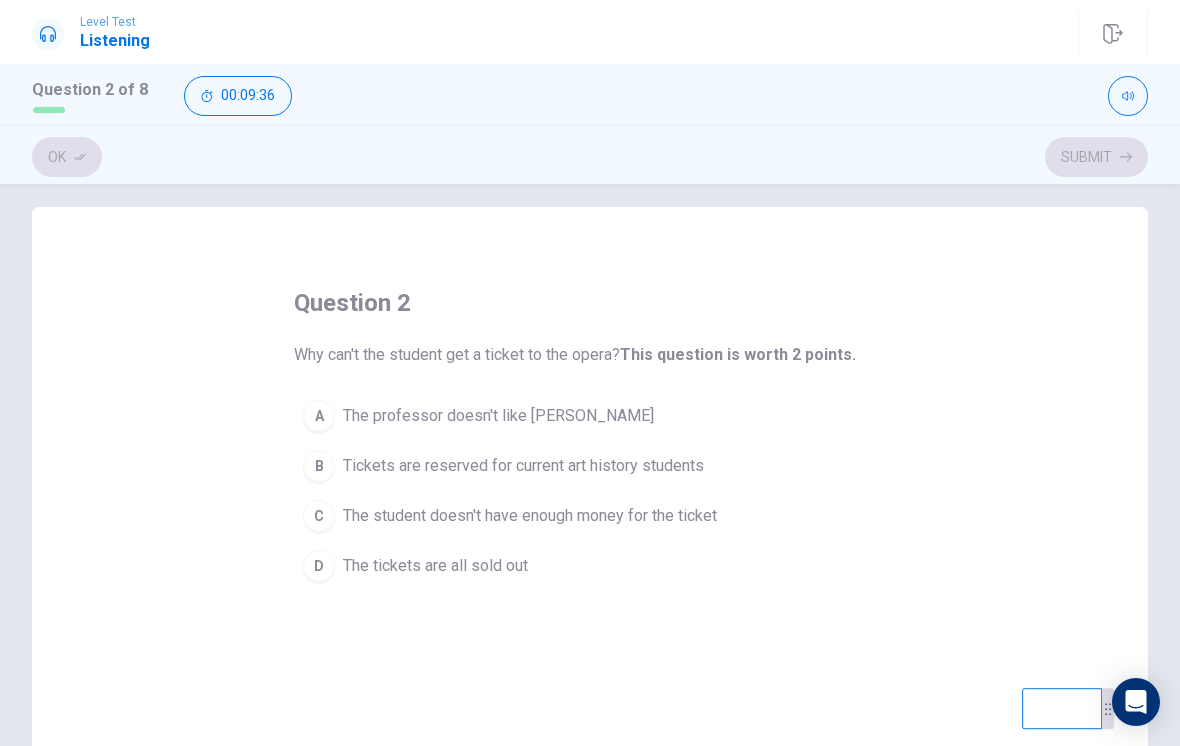 click on "B" at bounding box center (319, 466) 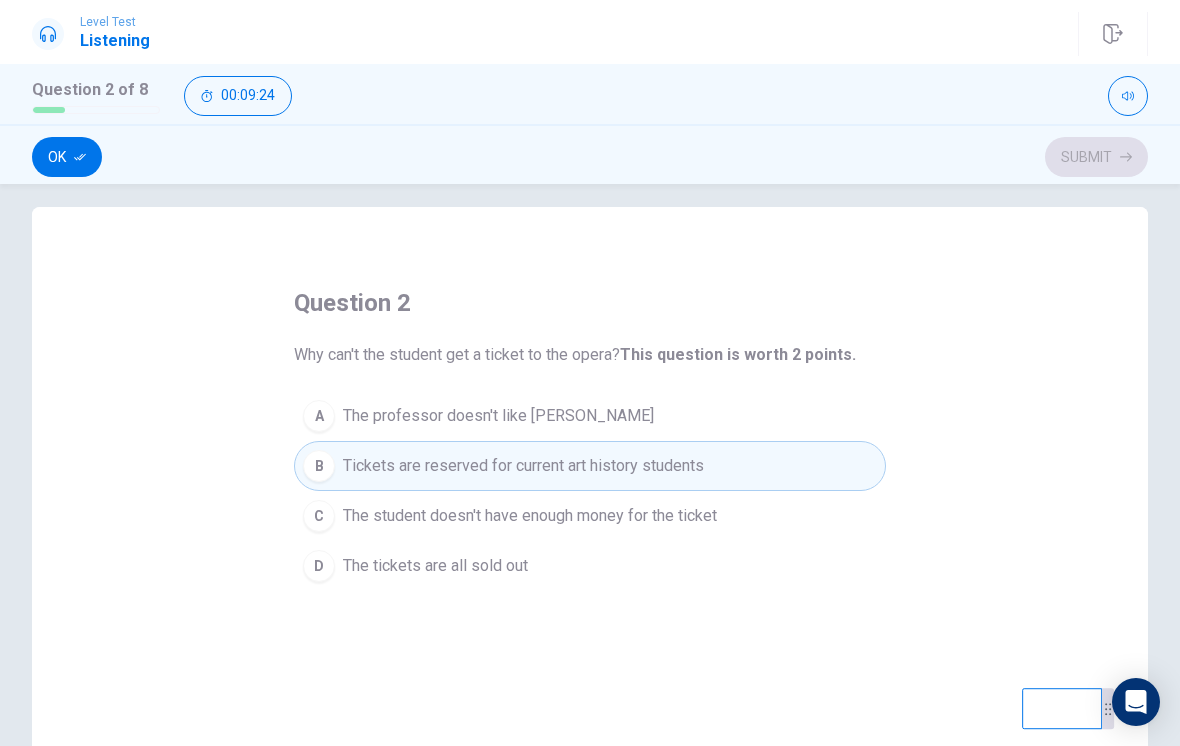 click on "D" at bounding box center [319, 566] 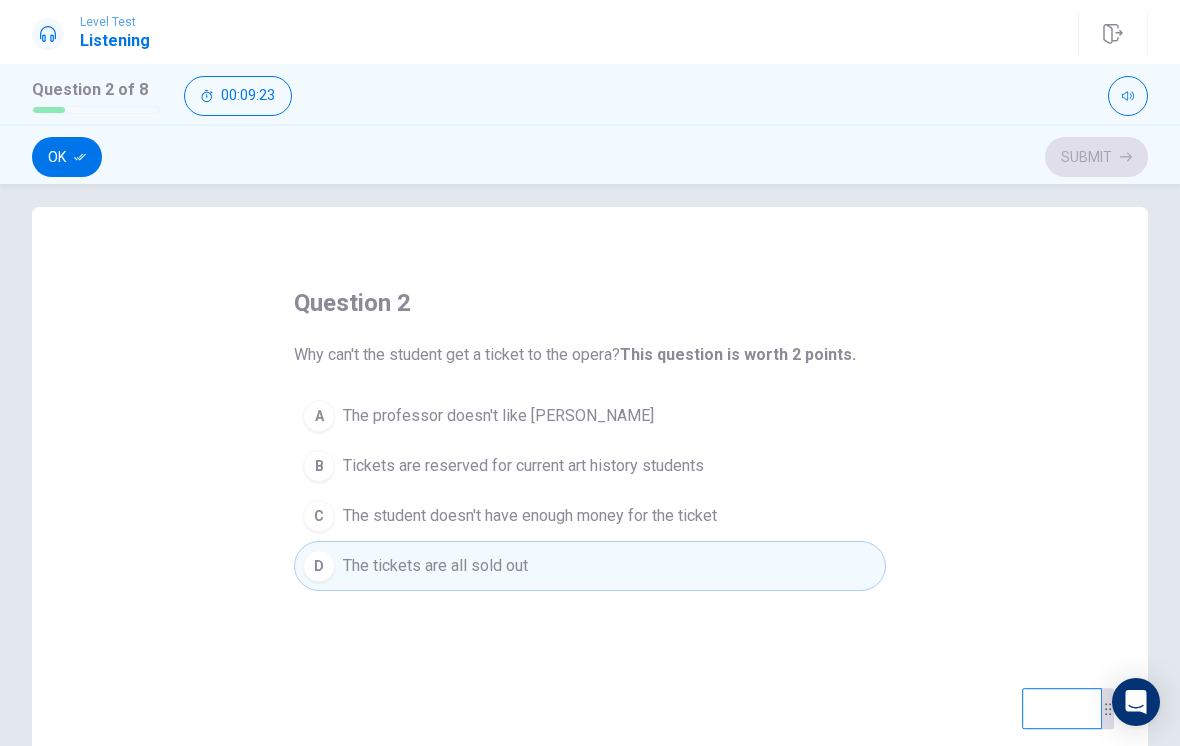 click on "B" at bounding box center (319, 466) 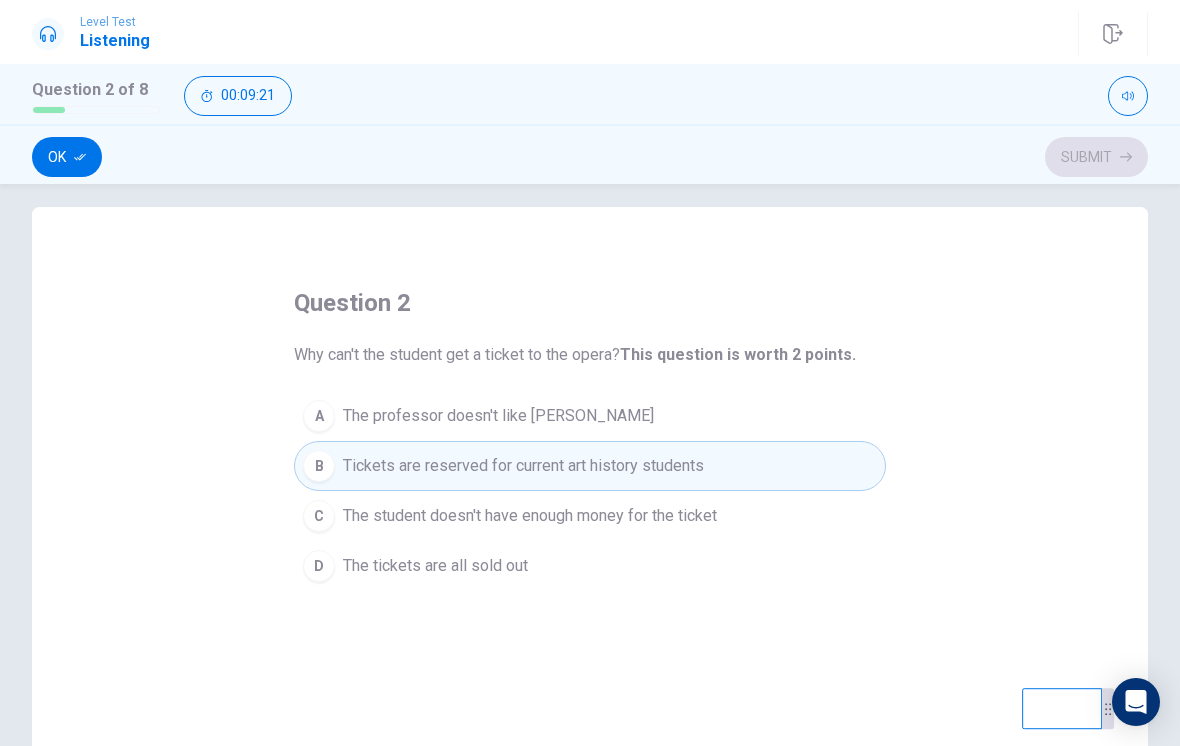 click 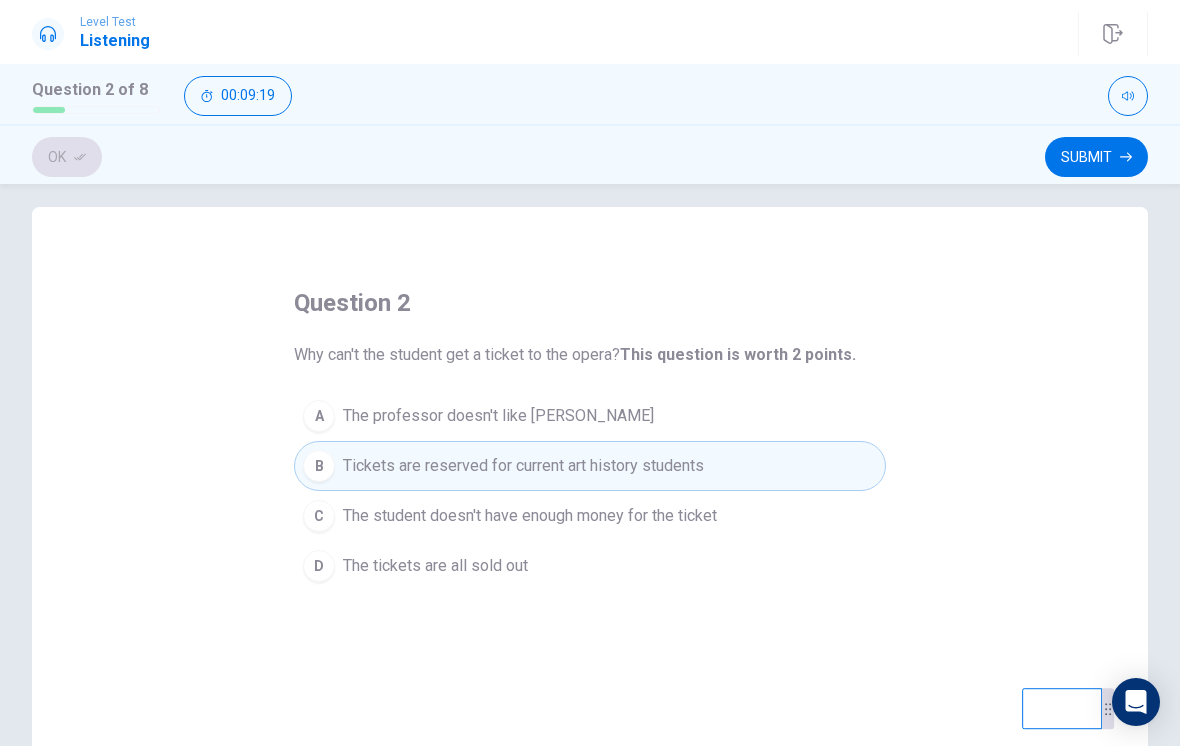 click 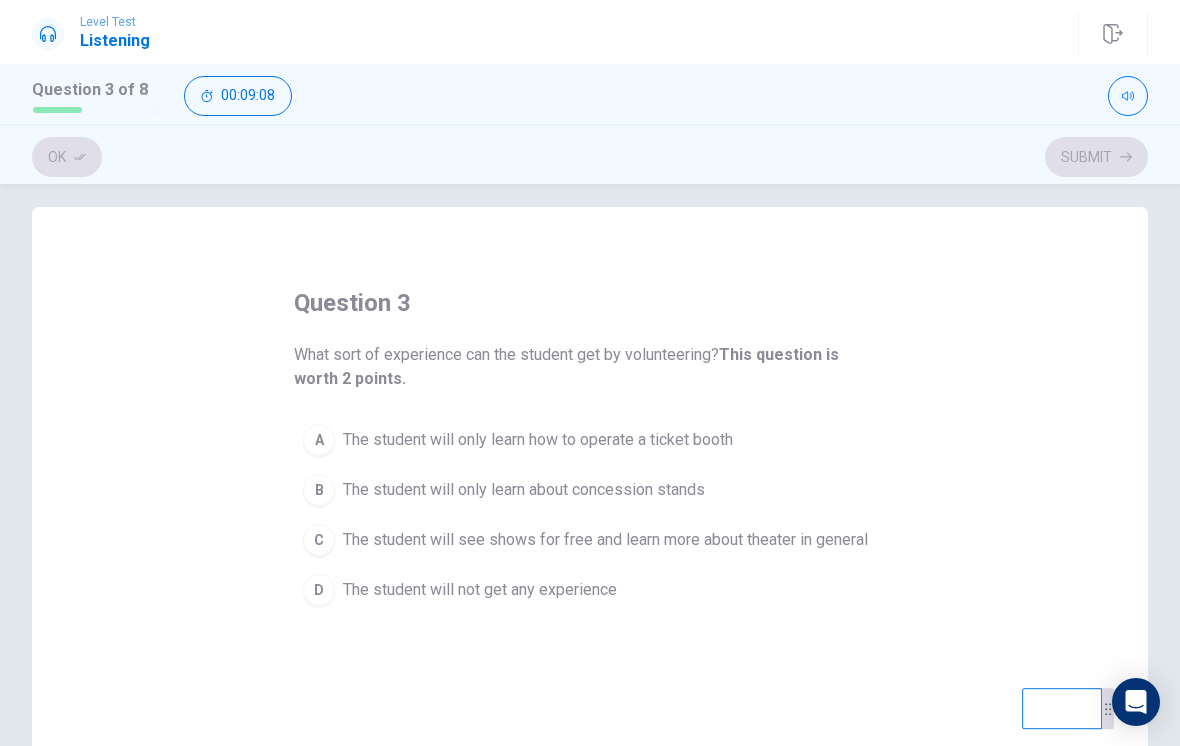 click on "C" at bounding box center (319, 540) 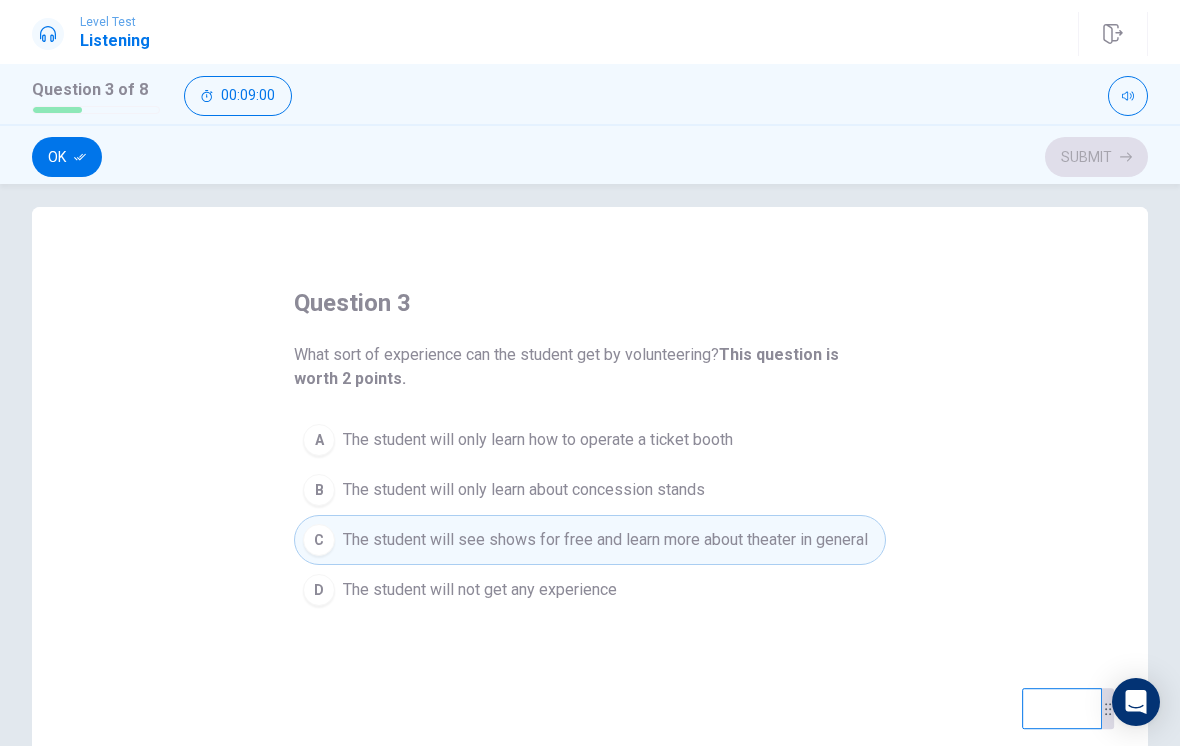 click on "Ok" at bounding box center (67, 157) 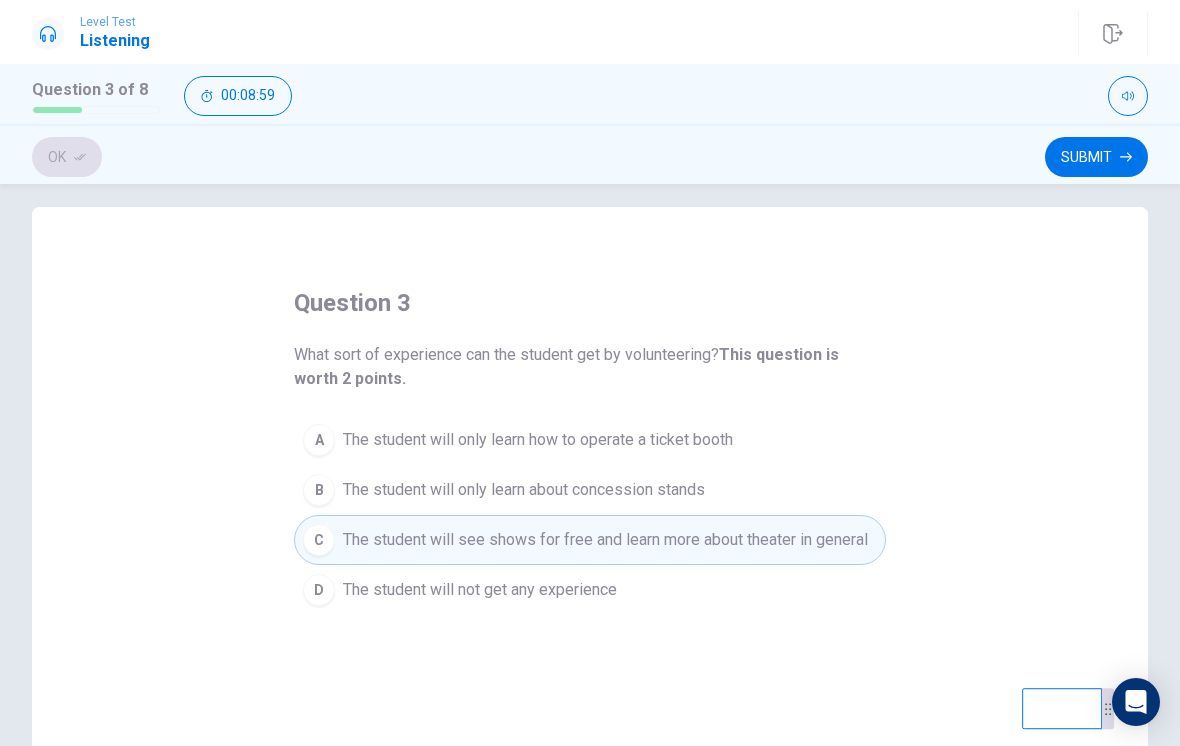 click on "Submit" at bounding box center (1096, 157) 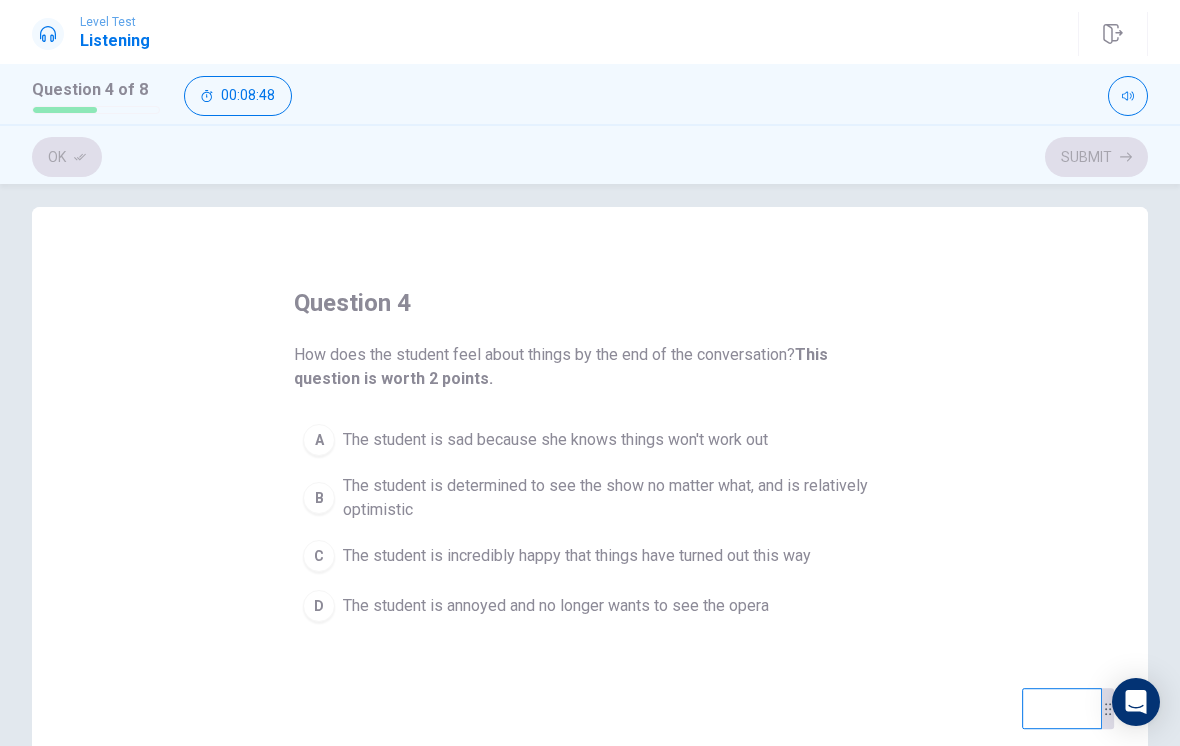 click on "B" at bounding box center [319, 498] 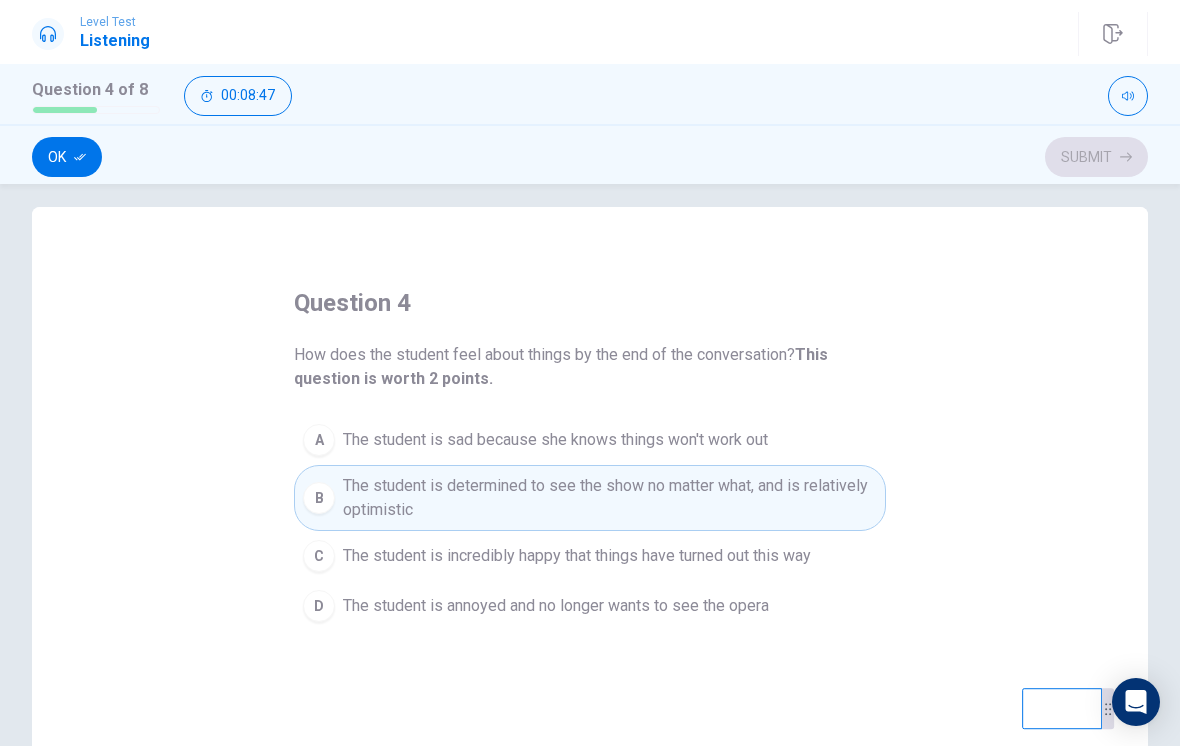 click on "Ok" at bounding box center (67, 157) 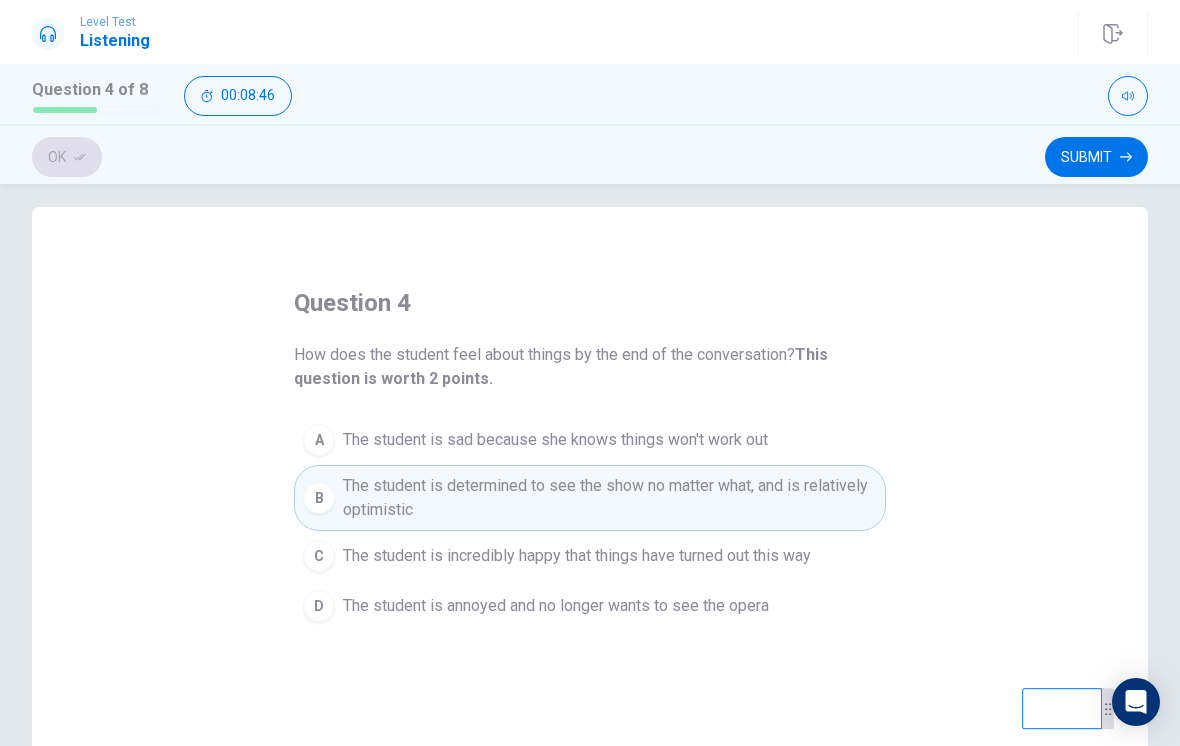 click on "Submit" at bounding box center [1096, 157] 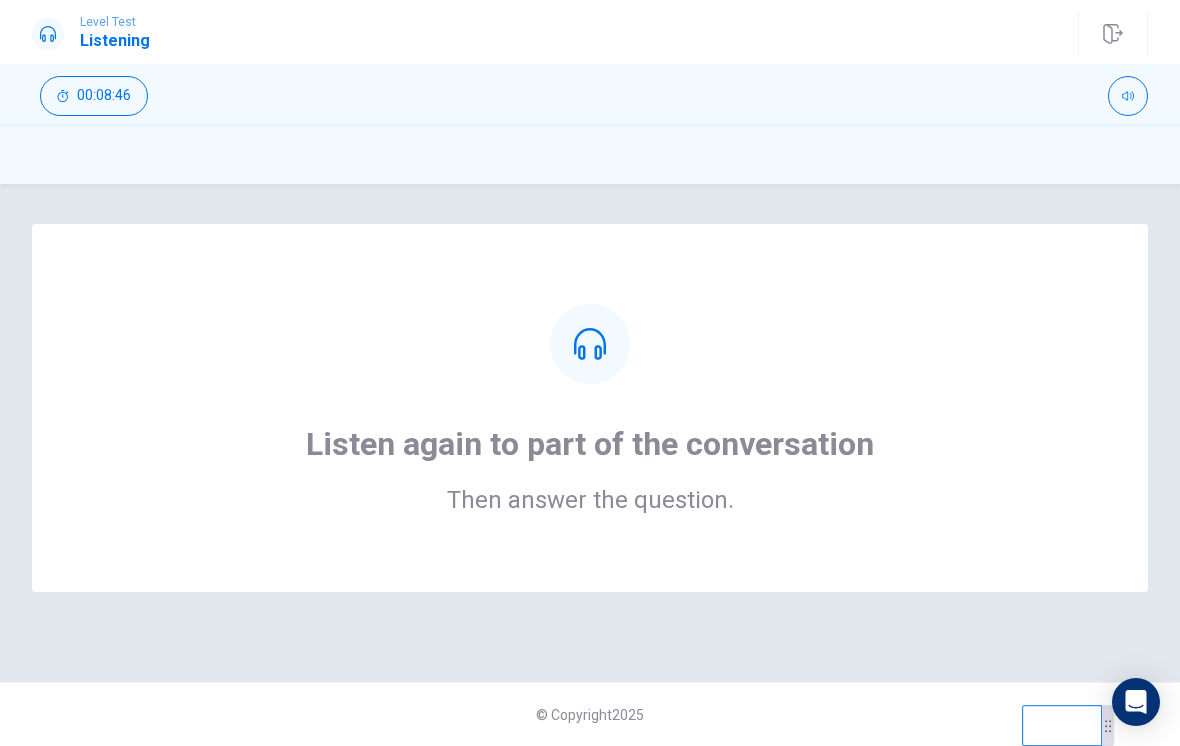 scroll, scrollTop: 0, scrollLeft: 0, axis: both 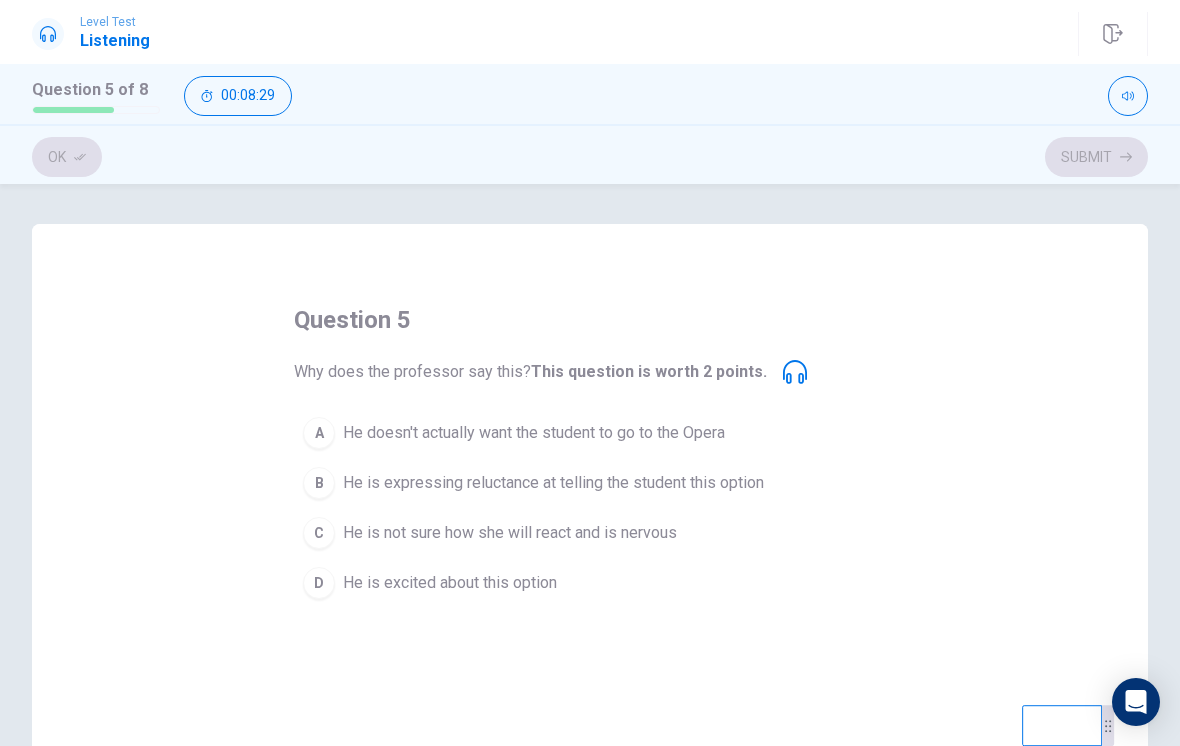 click 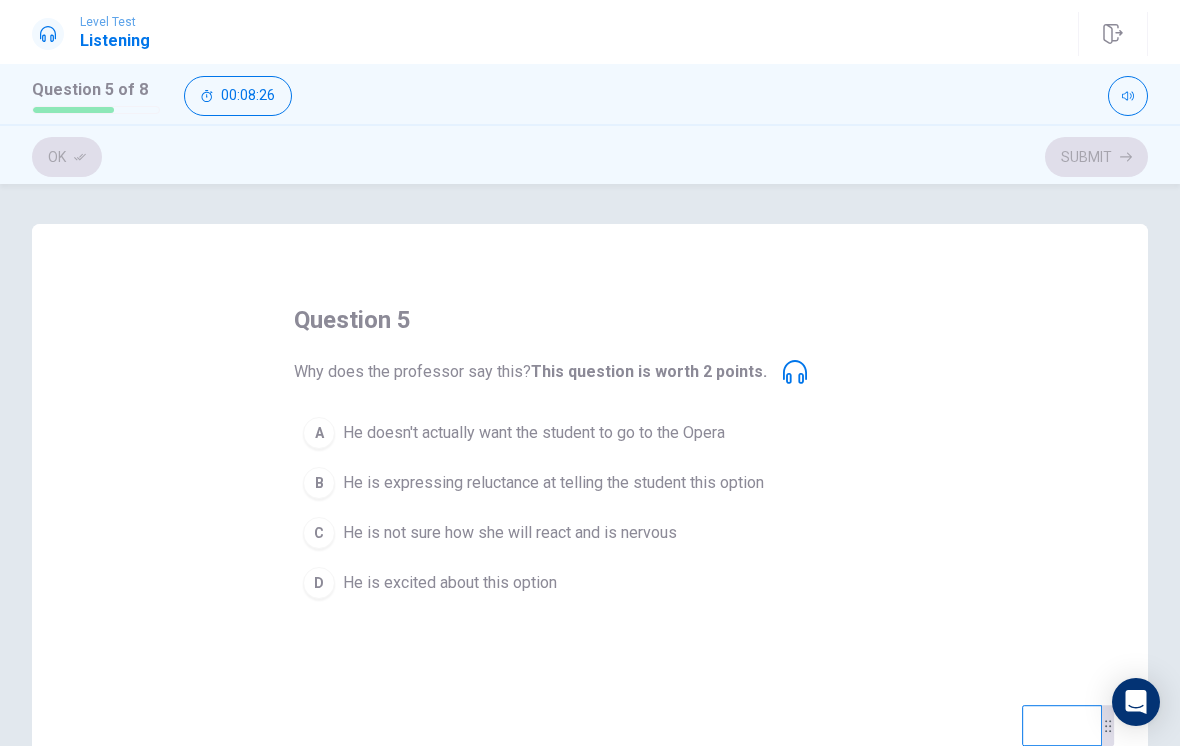 click 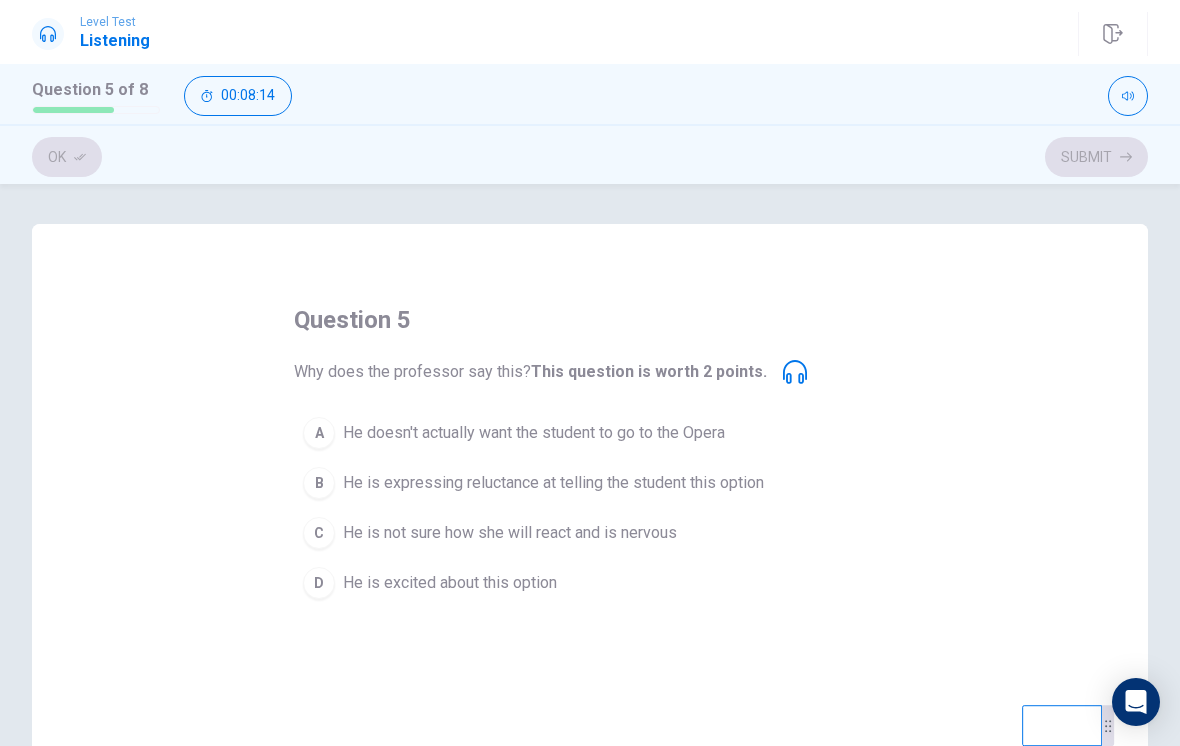 click on "C" at bounding box center (319, 533) 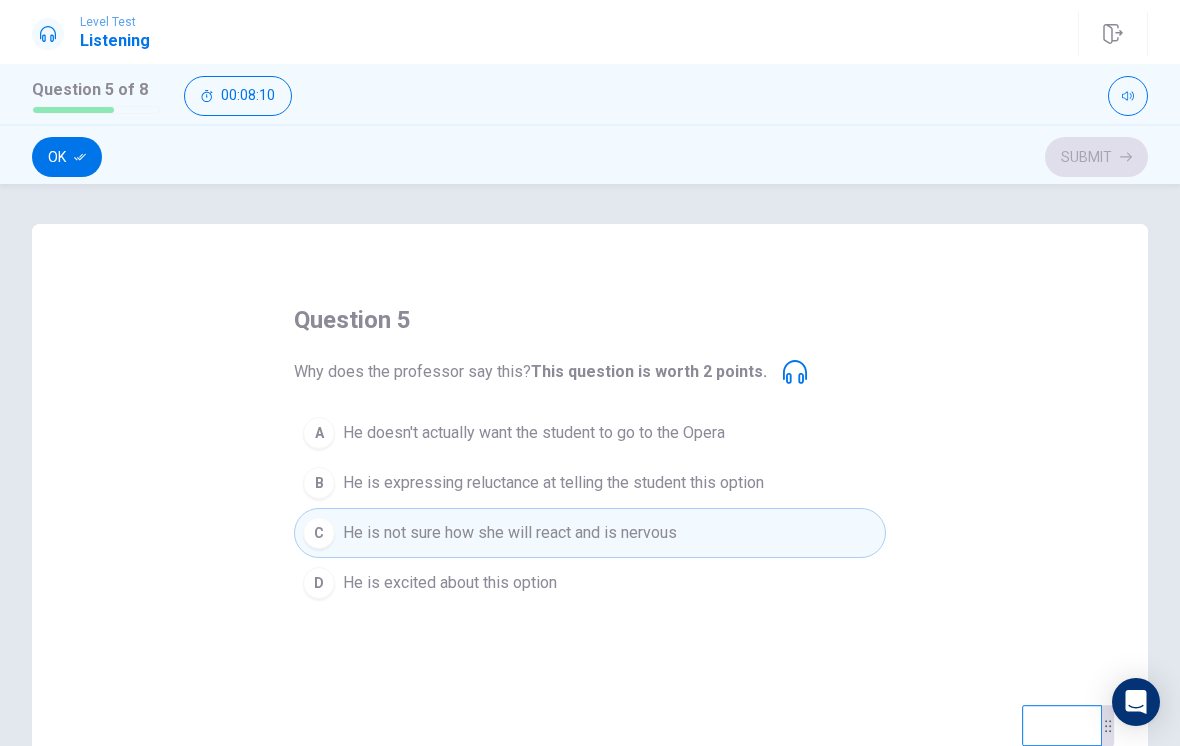 click on "Ok" at bounding box center [67, 157] 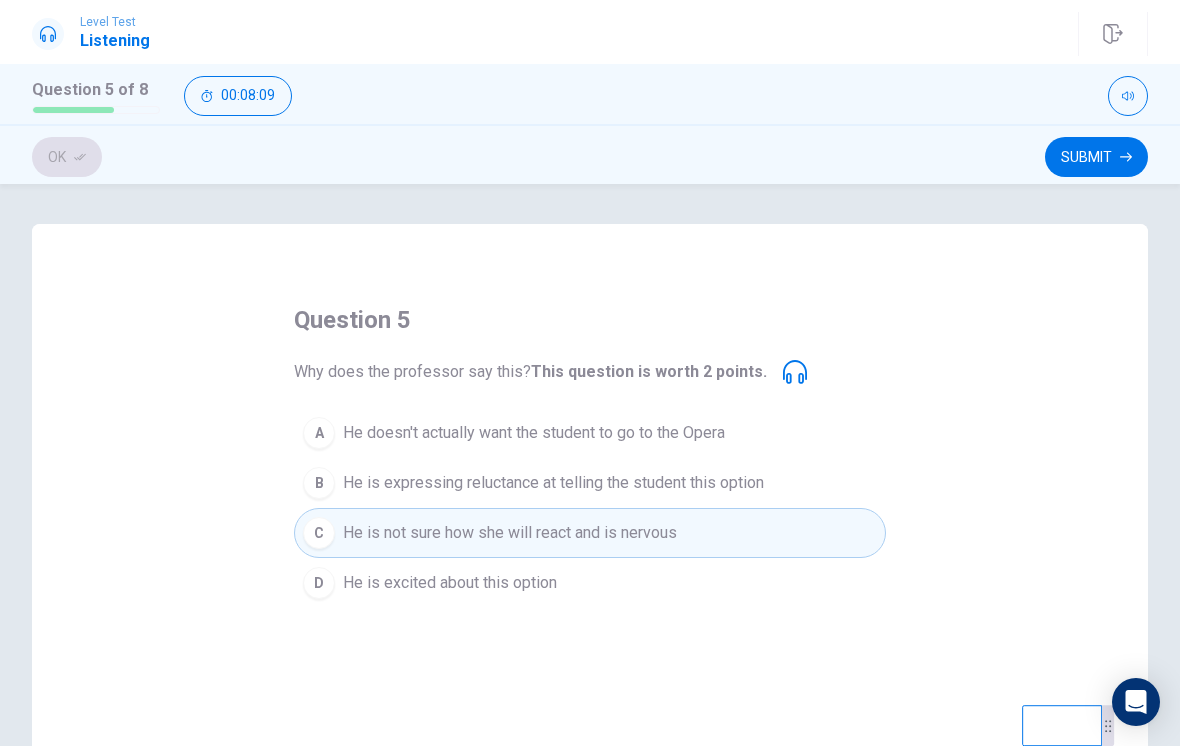 click 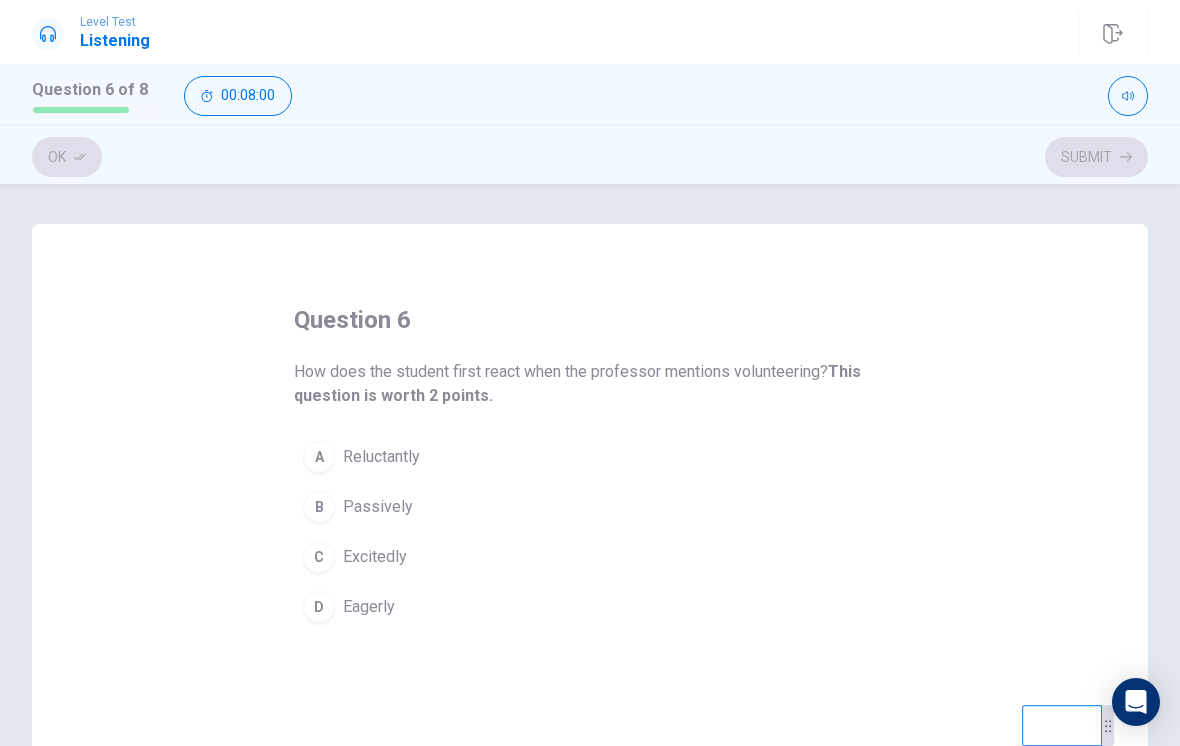 click on "A" at bounding box center [319, 457] 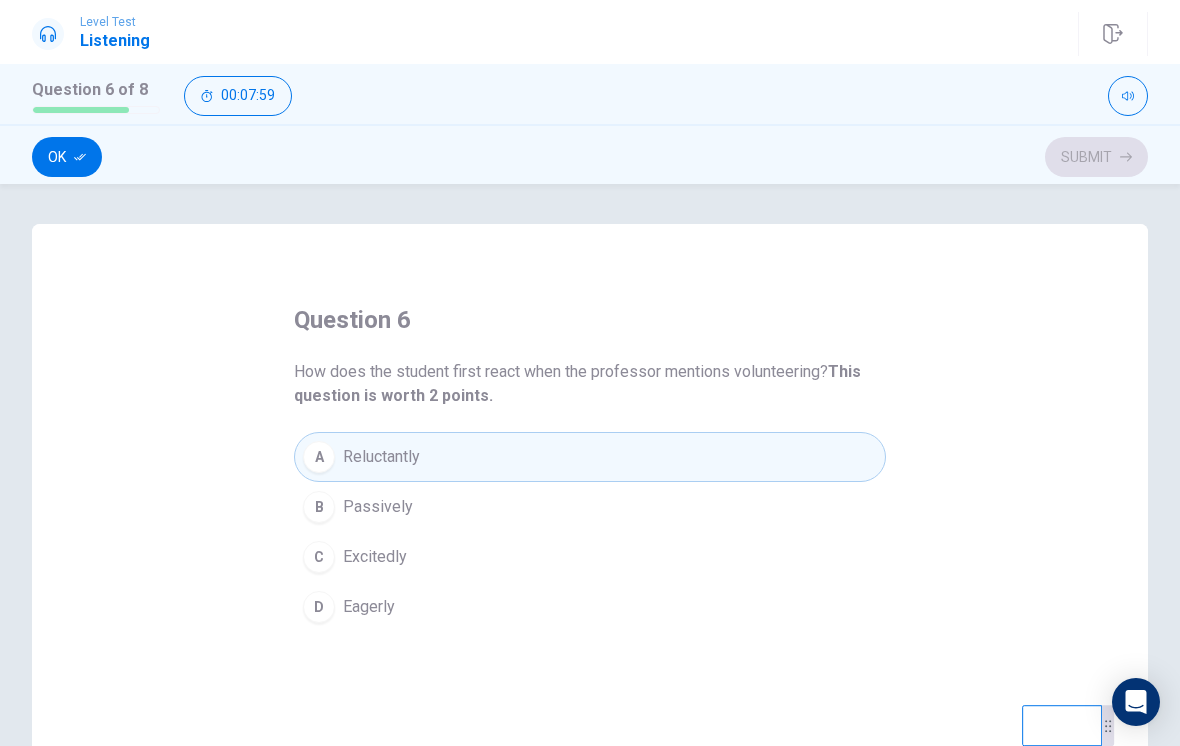 click 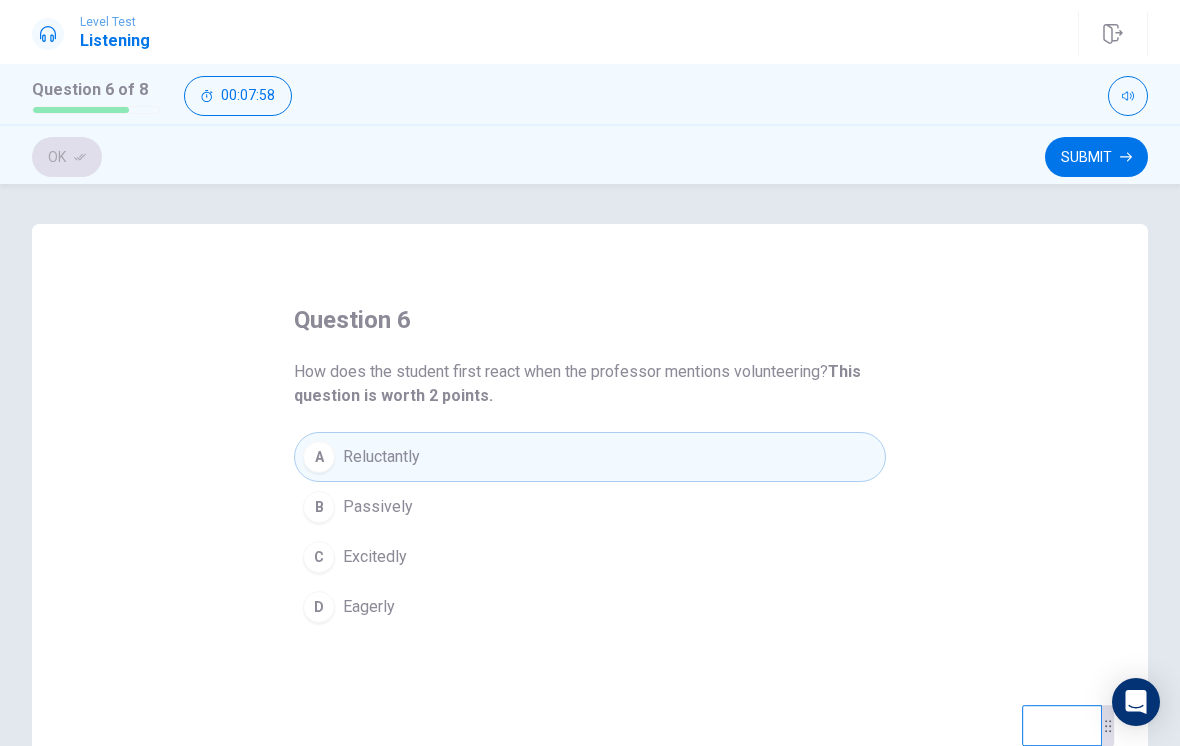 click on "Submit" at bounding box center [1096, 157] 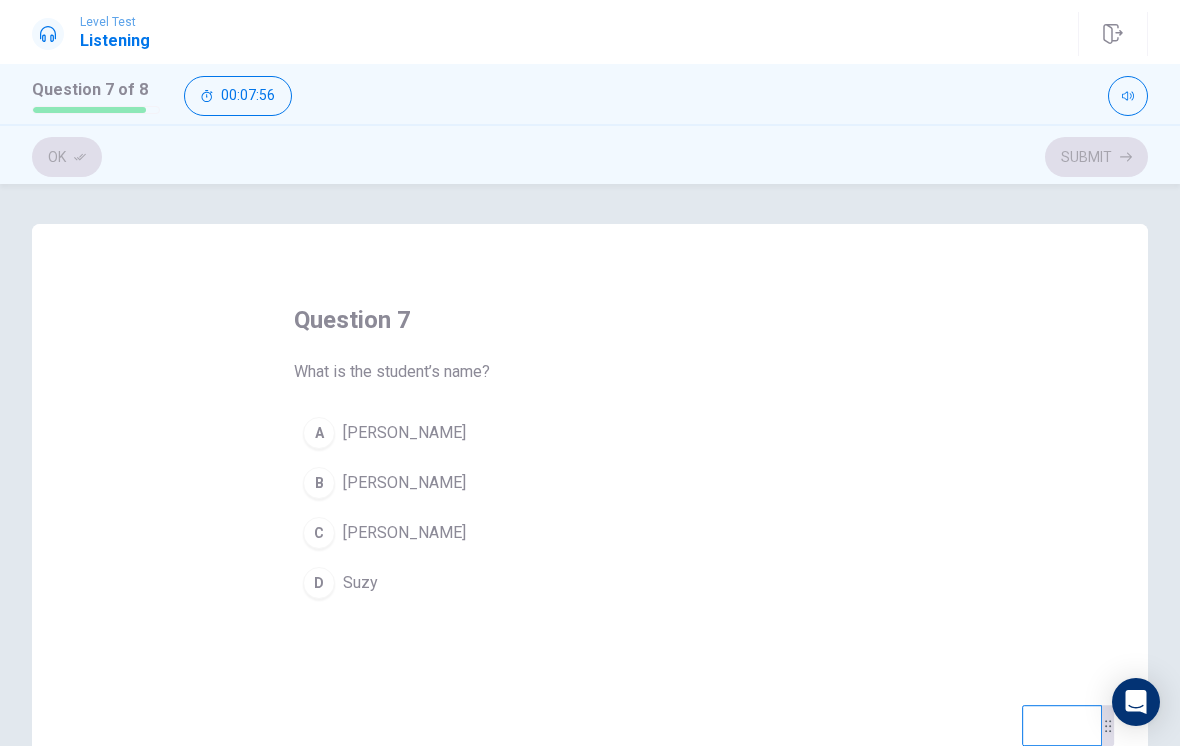 click on "A" at bounding box center [319, 433] 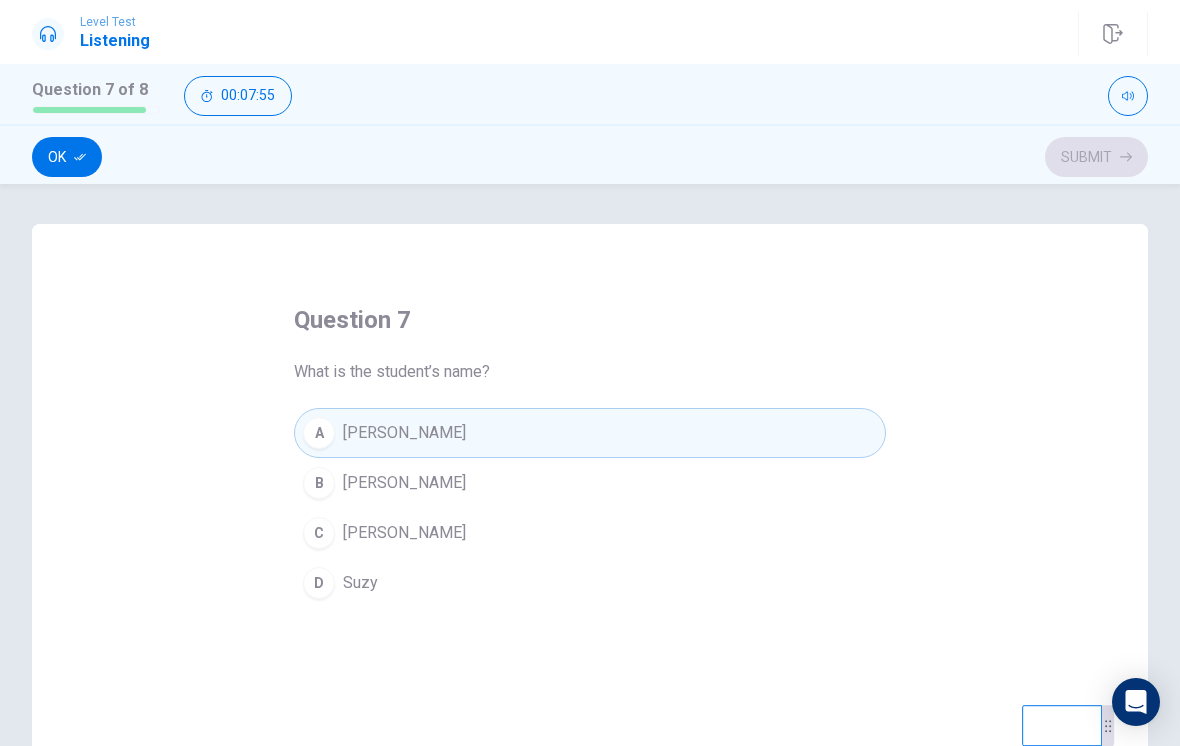 click 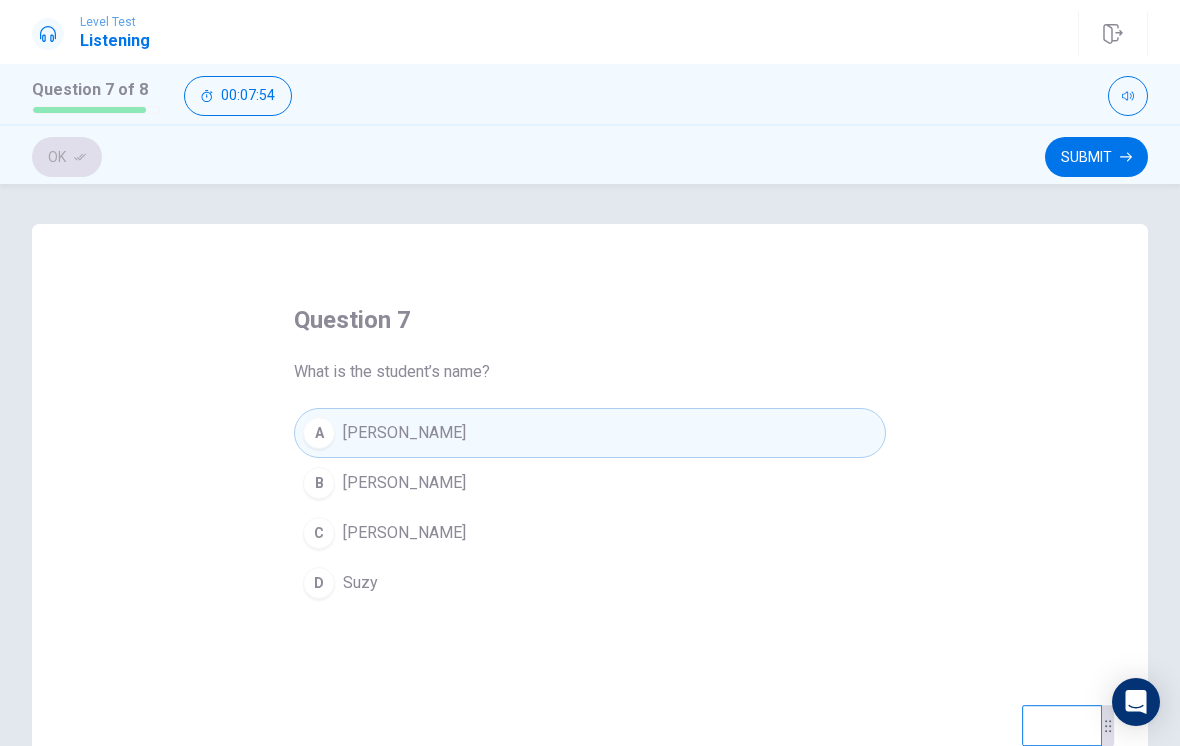 click on "Submit" at bounding box center (1096, 157) 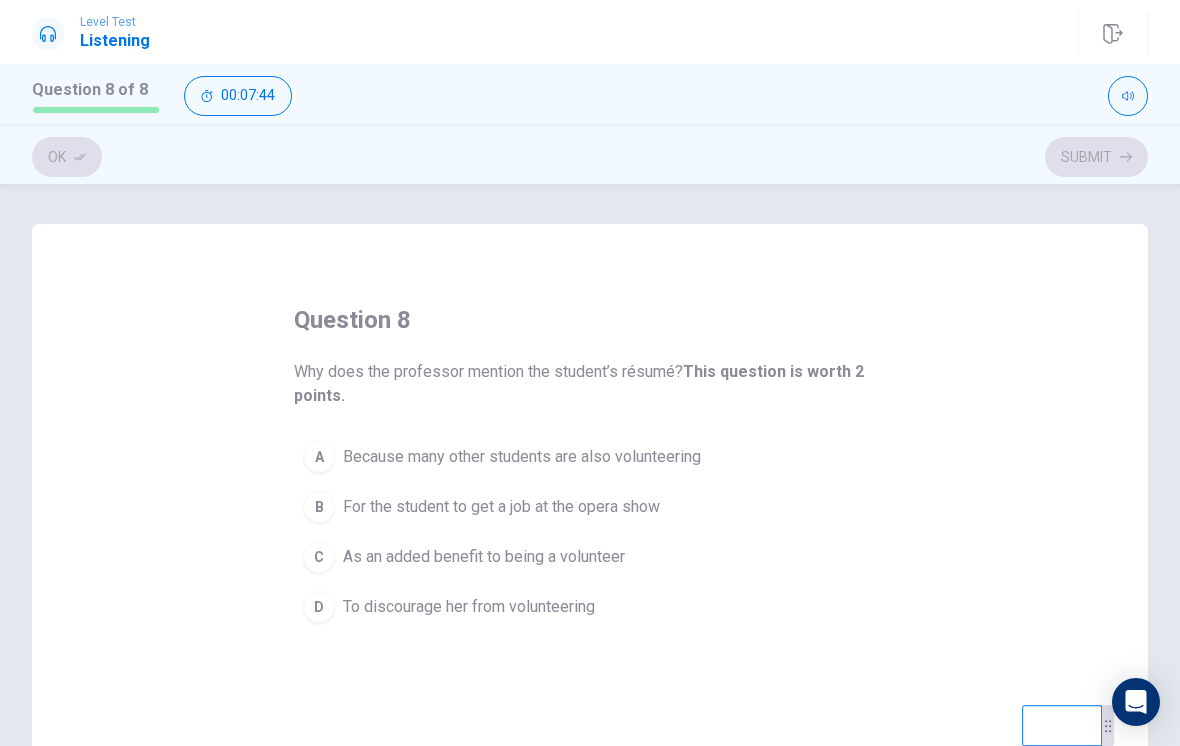 click on "C" at bounding box center (319, 557) 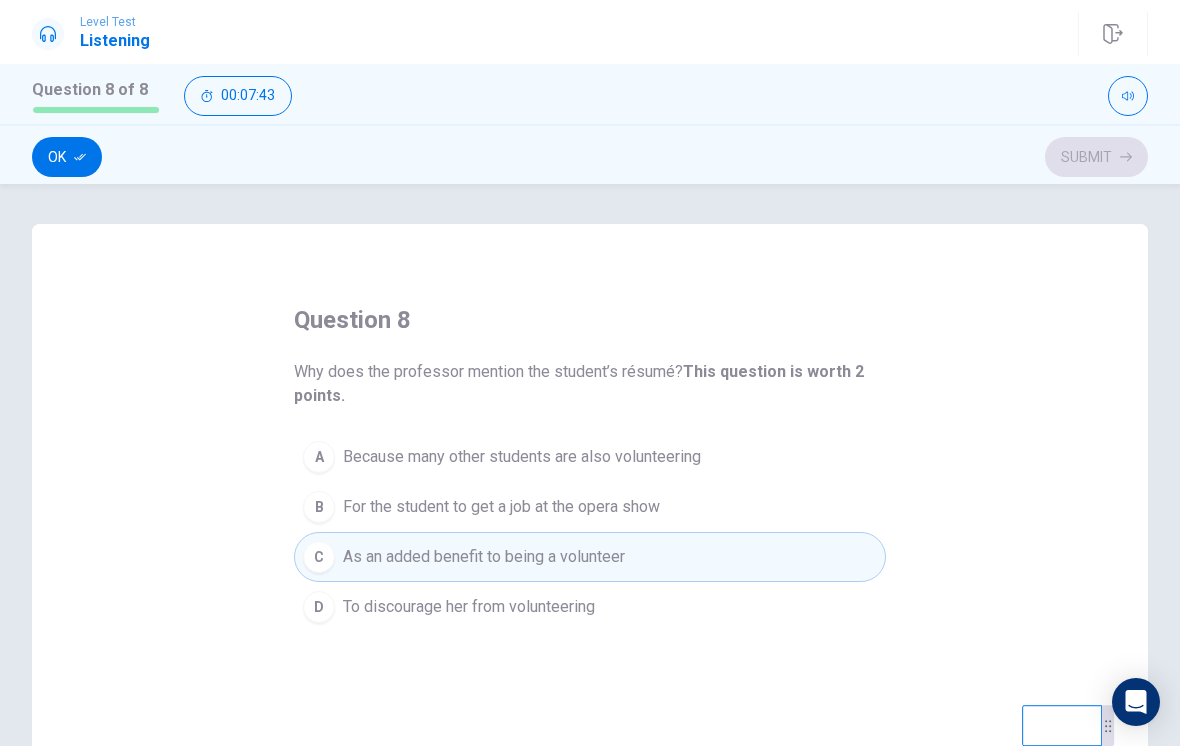 click on "Ok" at bounding box center (67, 157) 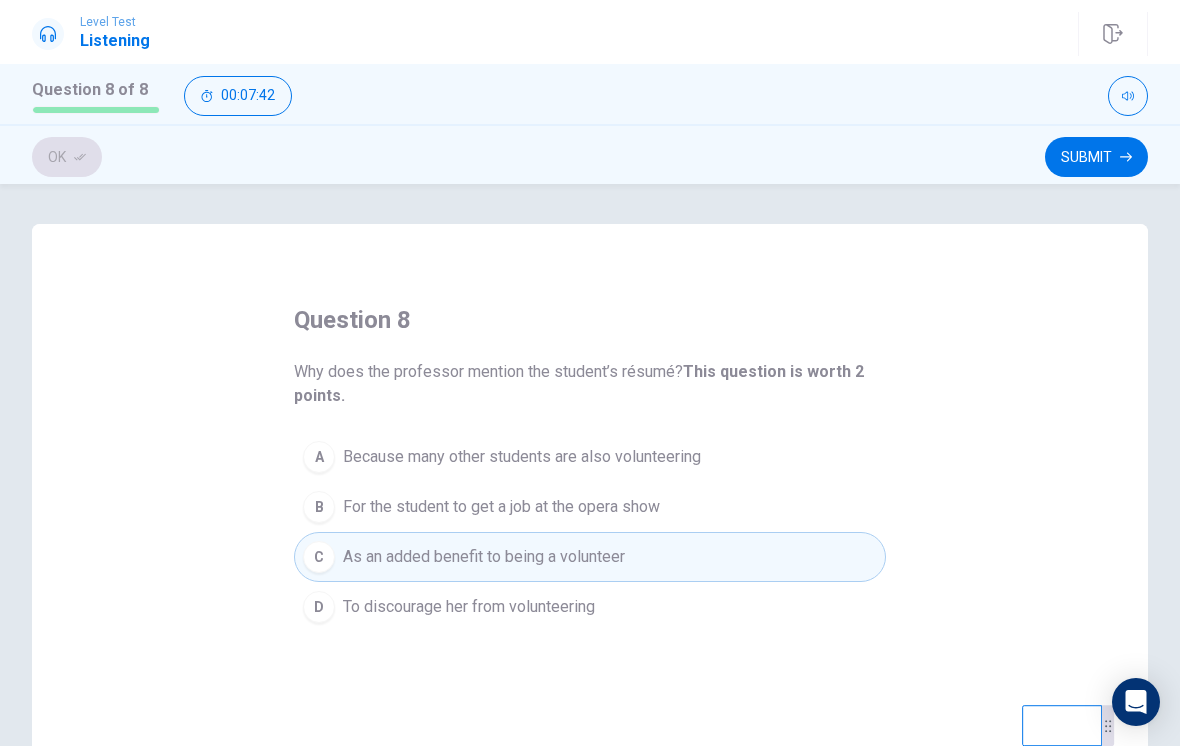 click on "Submit" at bounding box center (1096, 157) 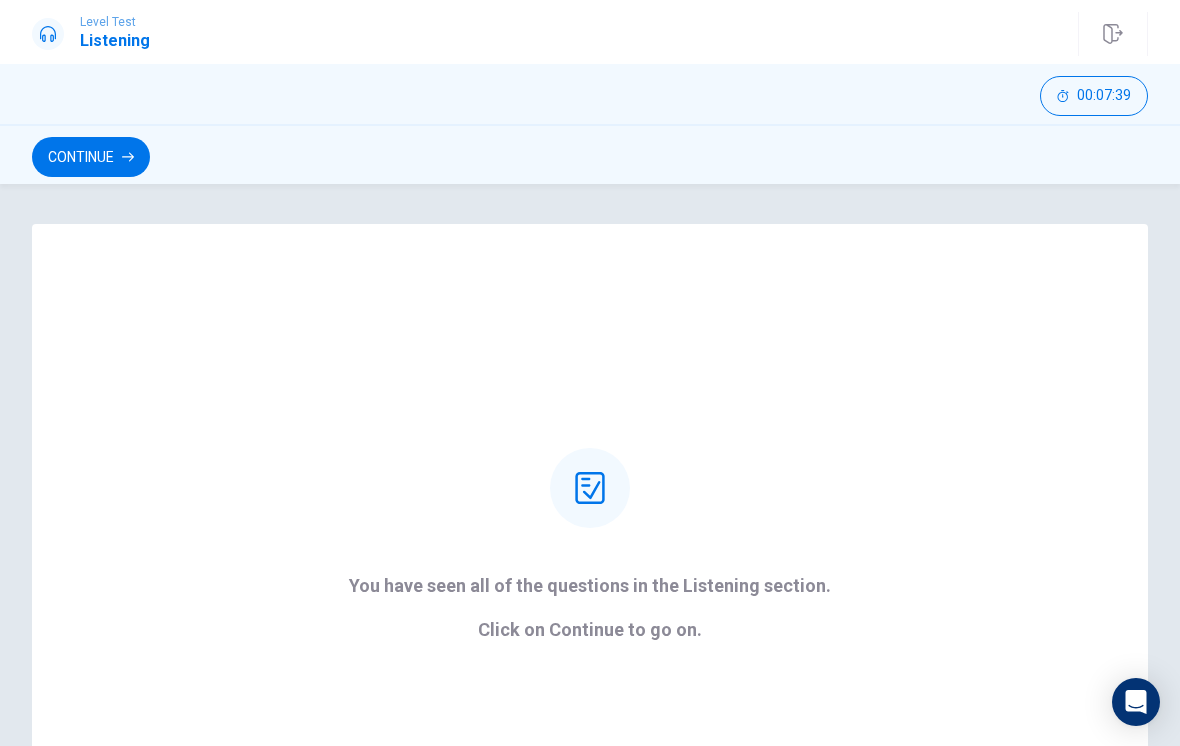 click on "Continue" at bounding box center (91, 157) 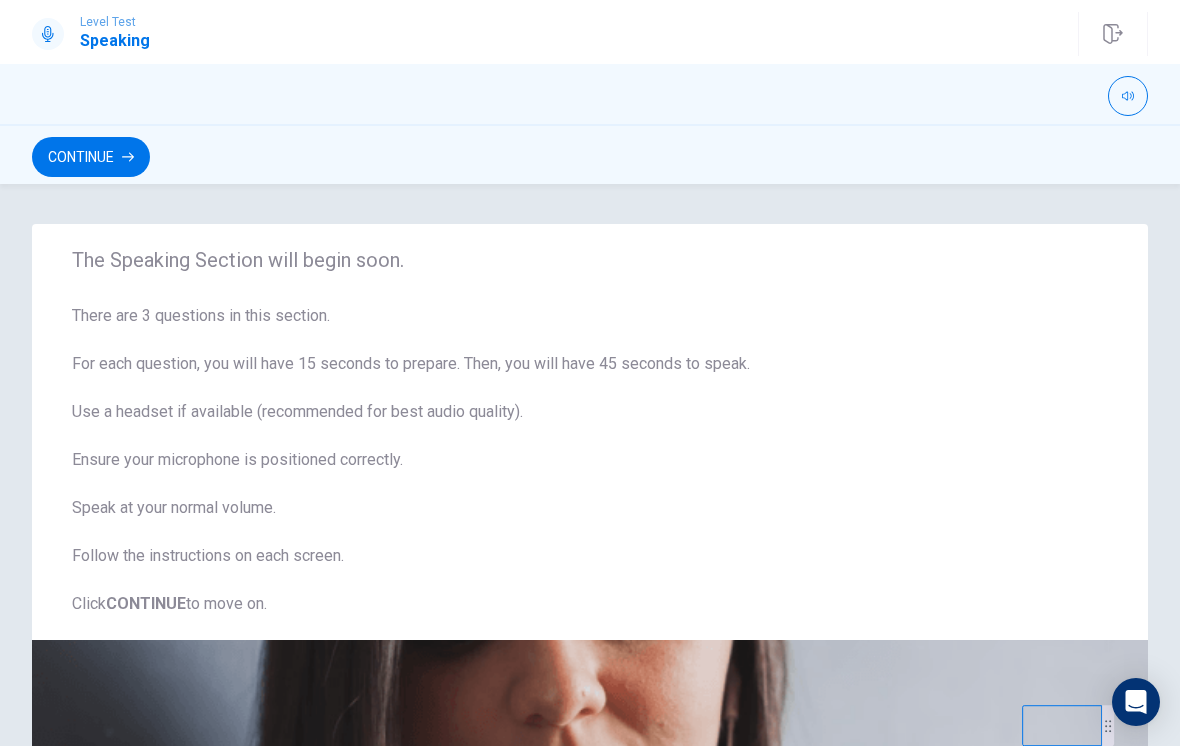 click on "Continue" at bounding box center [91, 157] 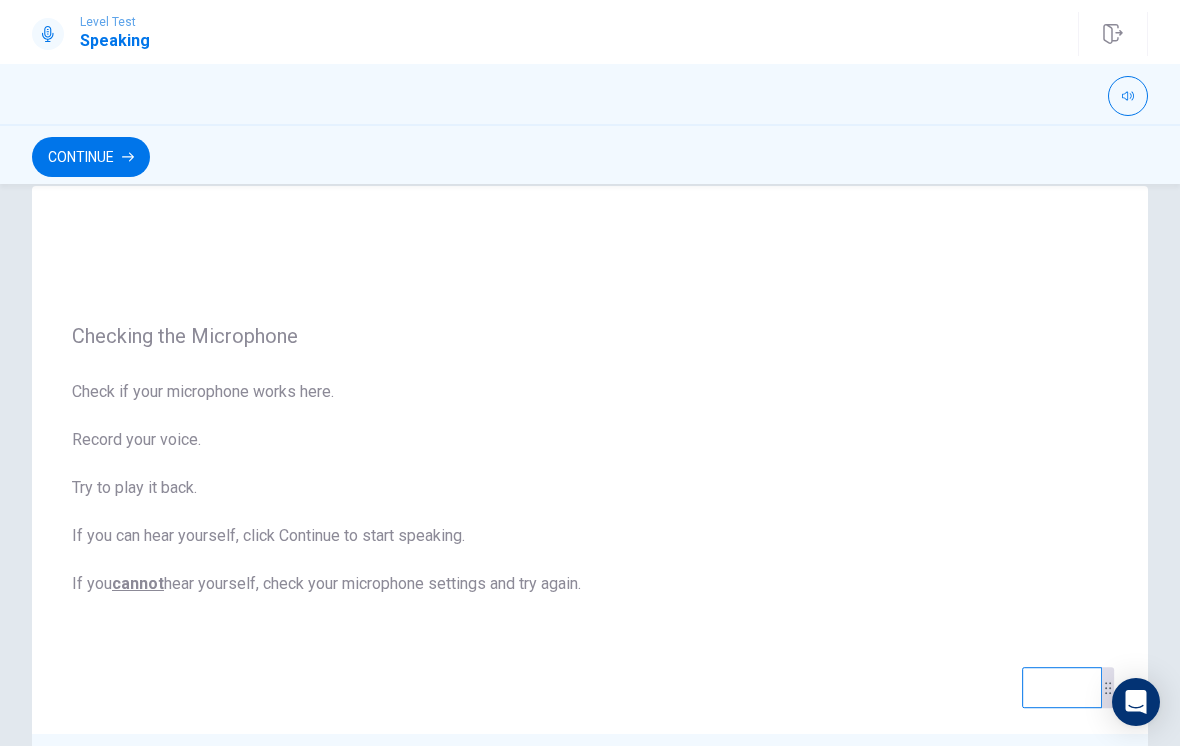 scroll, scrollTop: 36, scrollLeft: 0, axis: vertical 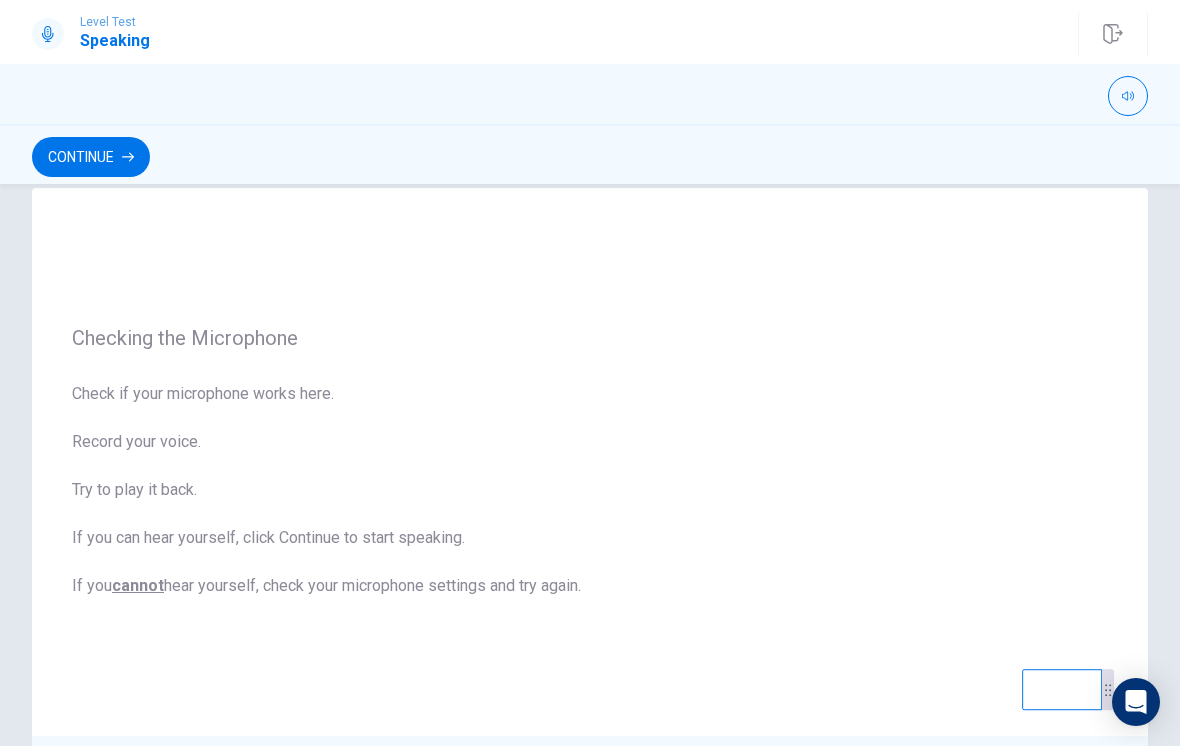 click on "Check if your microphone works here.
Record your voice.
Try to play it back.
If you can hear yourself, click Continue to start speaking.
If you  cannot  hear yourself, check your microphone settings and try again." at bounding box center (590, 490) 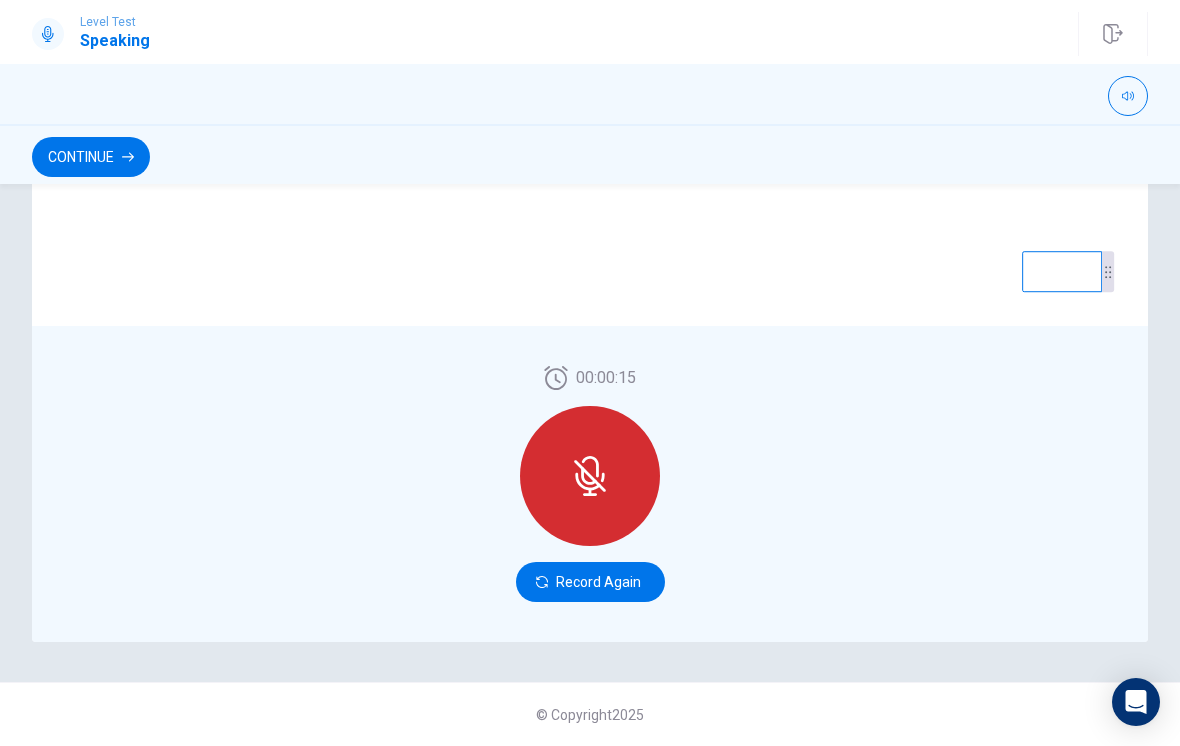 scroll, scrollTop: 454, scrollLeft: 0, axis: vertical 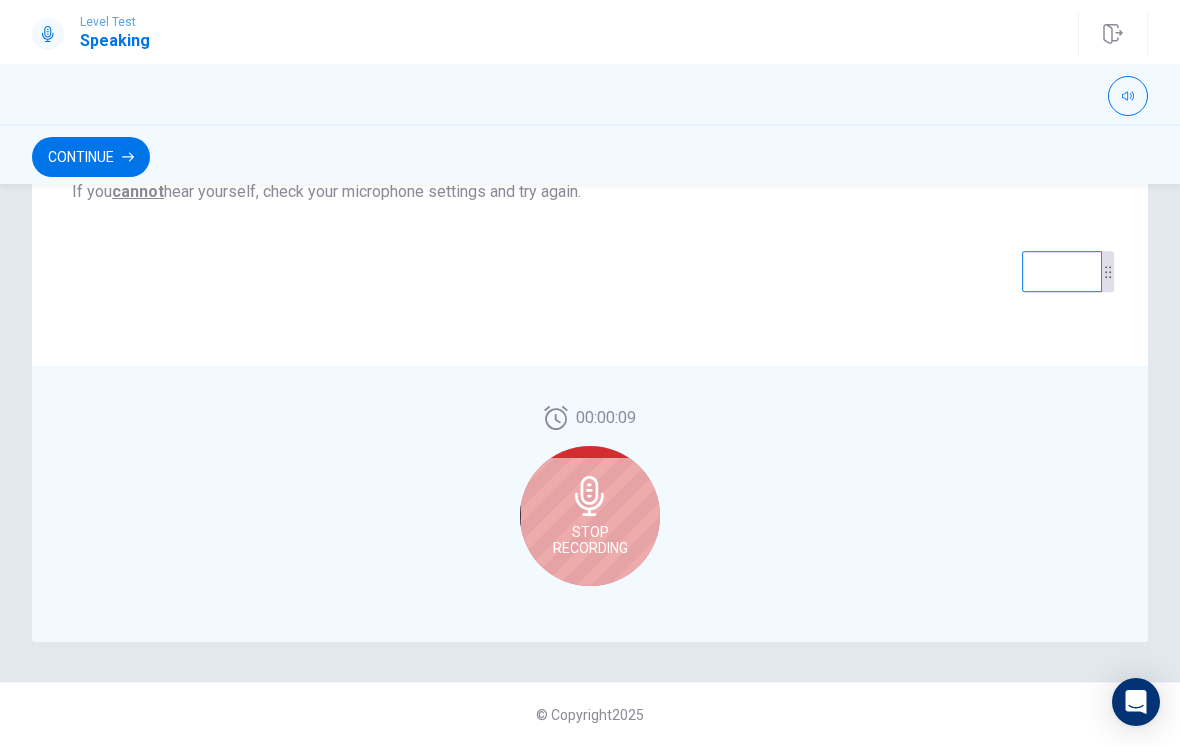click 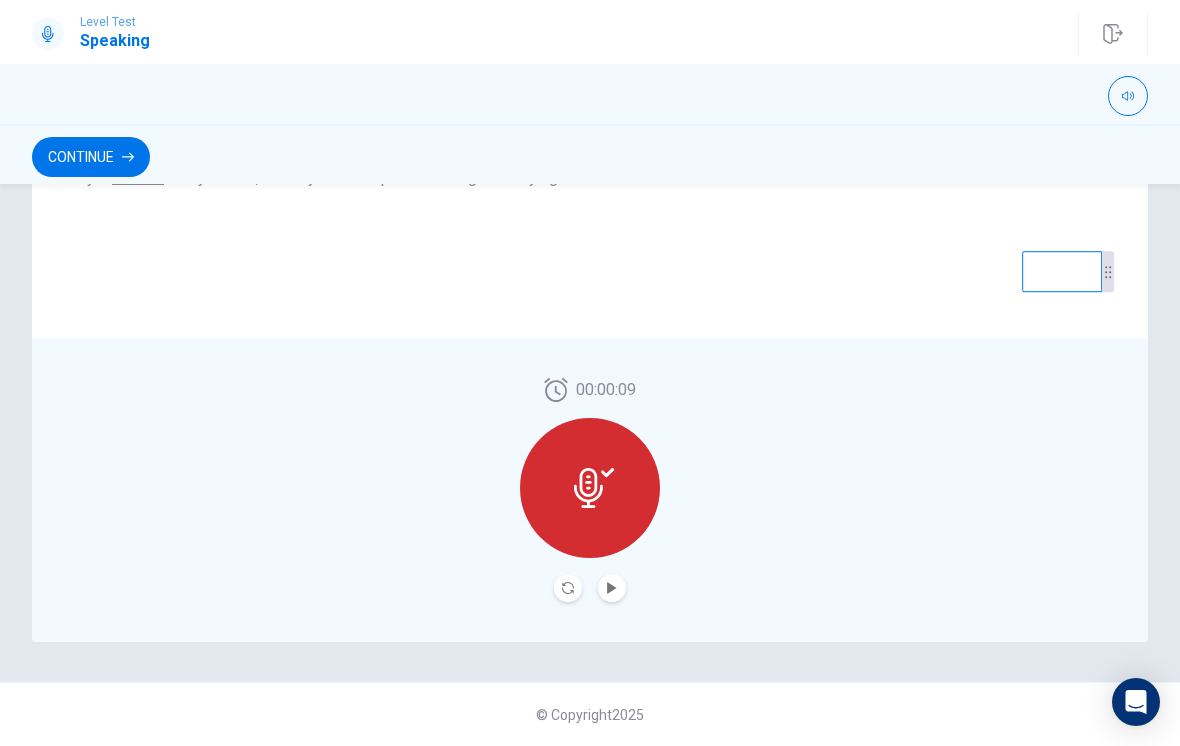 click 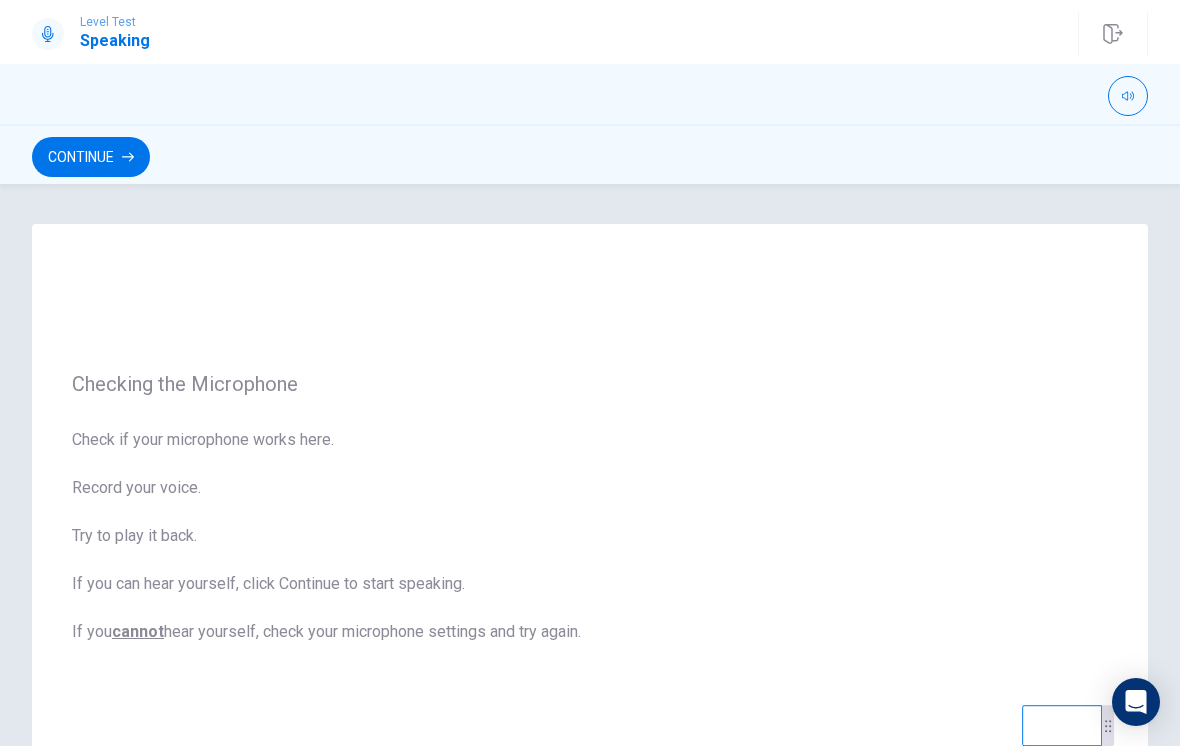 scroll, scrollTop: 0, scrollLeft: 0, axis: both 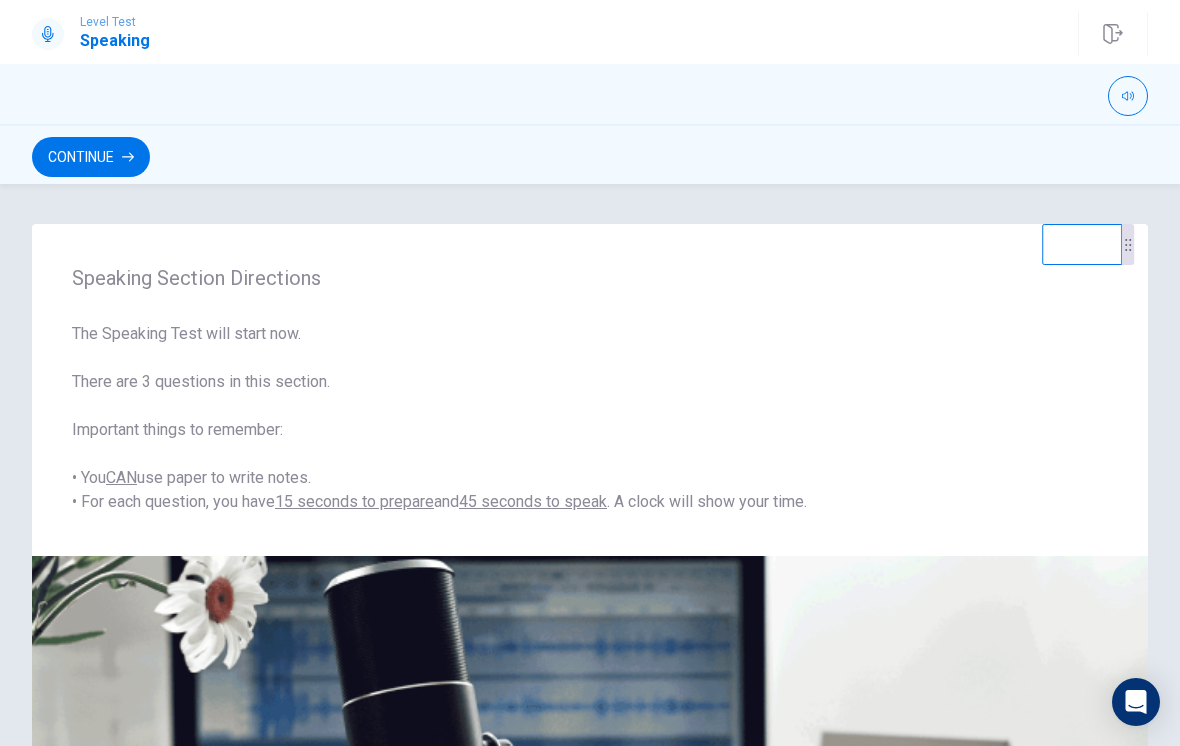 click on "Continue" at bounding box center [91, 157] 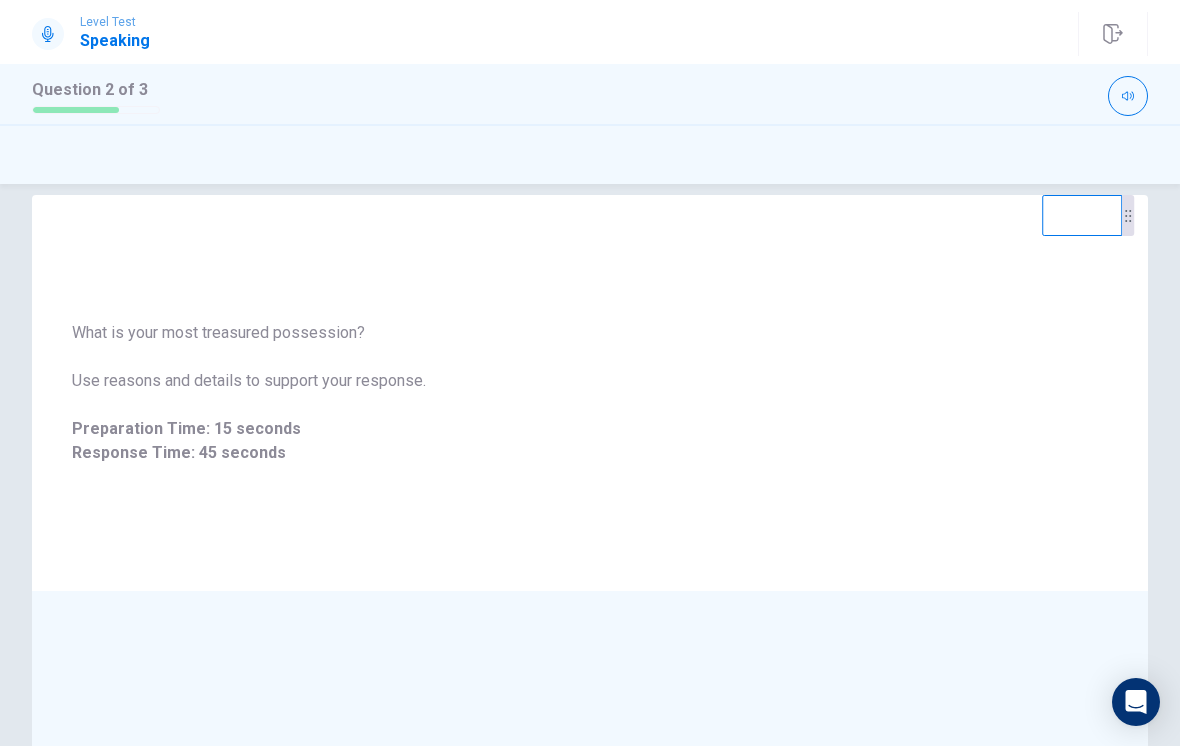 scroll, scrollTop: 29, scrollLeft: 0, axis: vertical 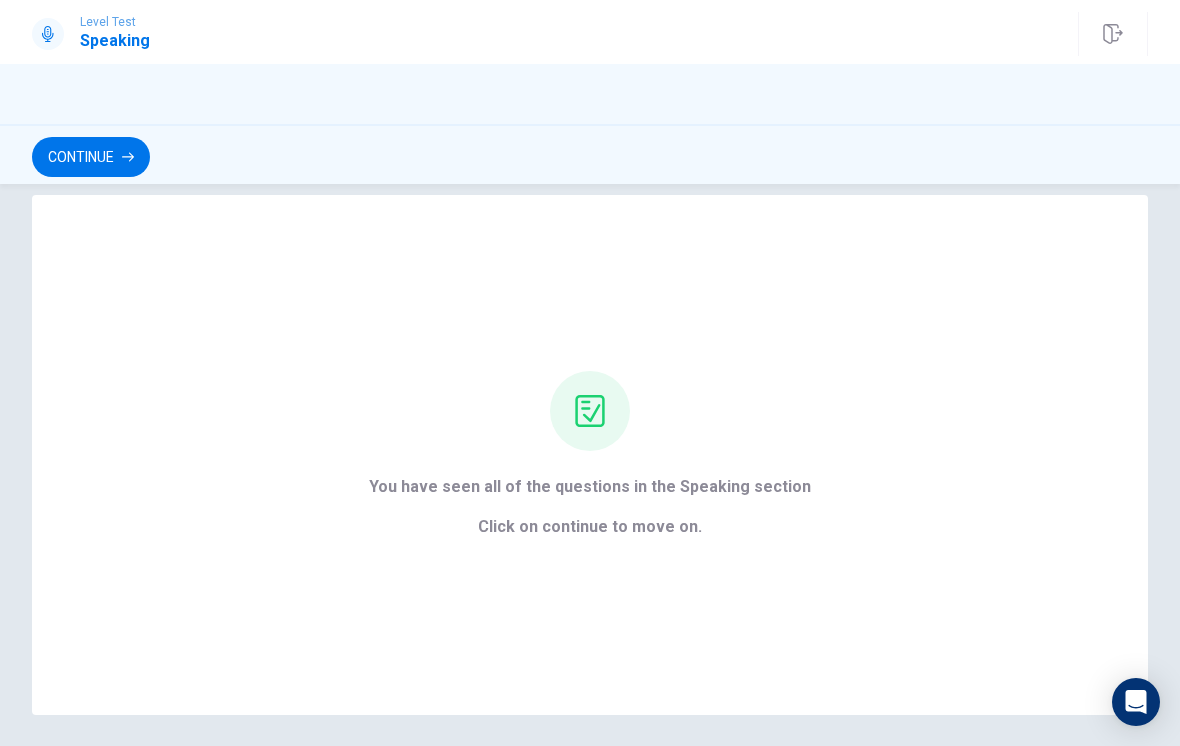 click on "Continue" at bounding box center (91, 157) 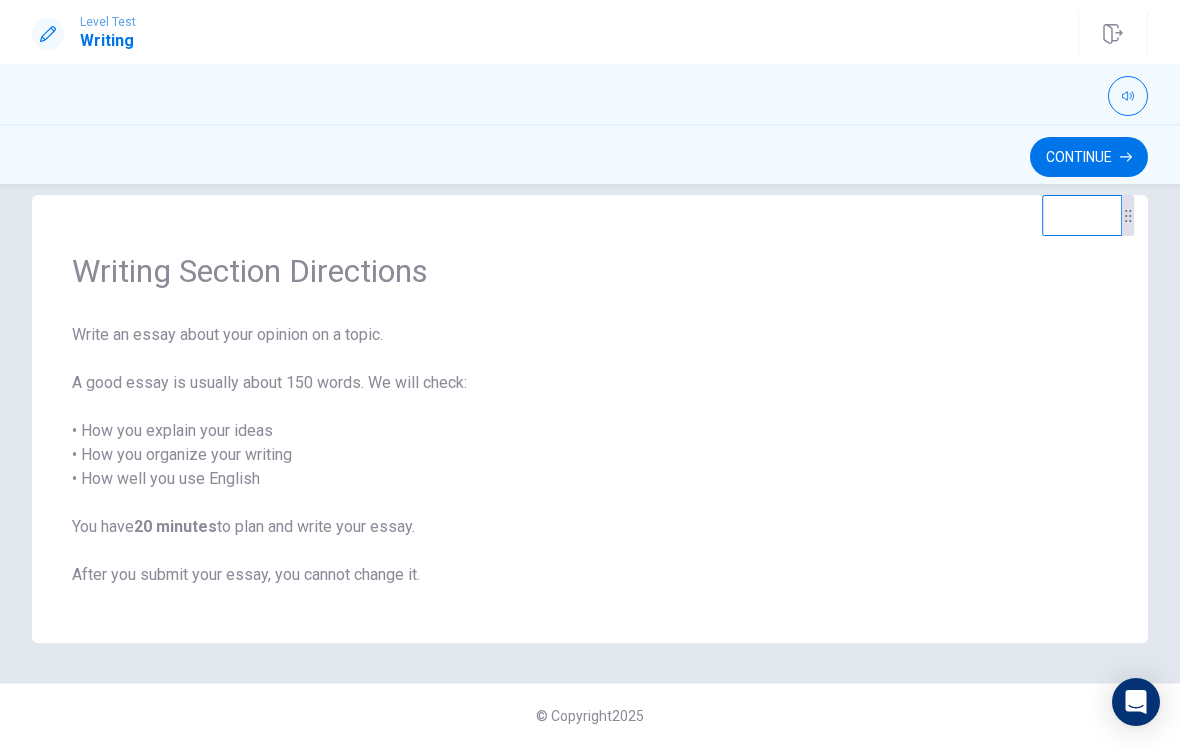click on "Continue" at bounding box center (1089, 157) 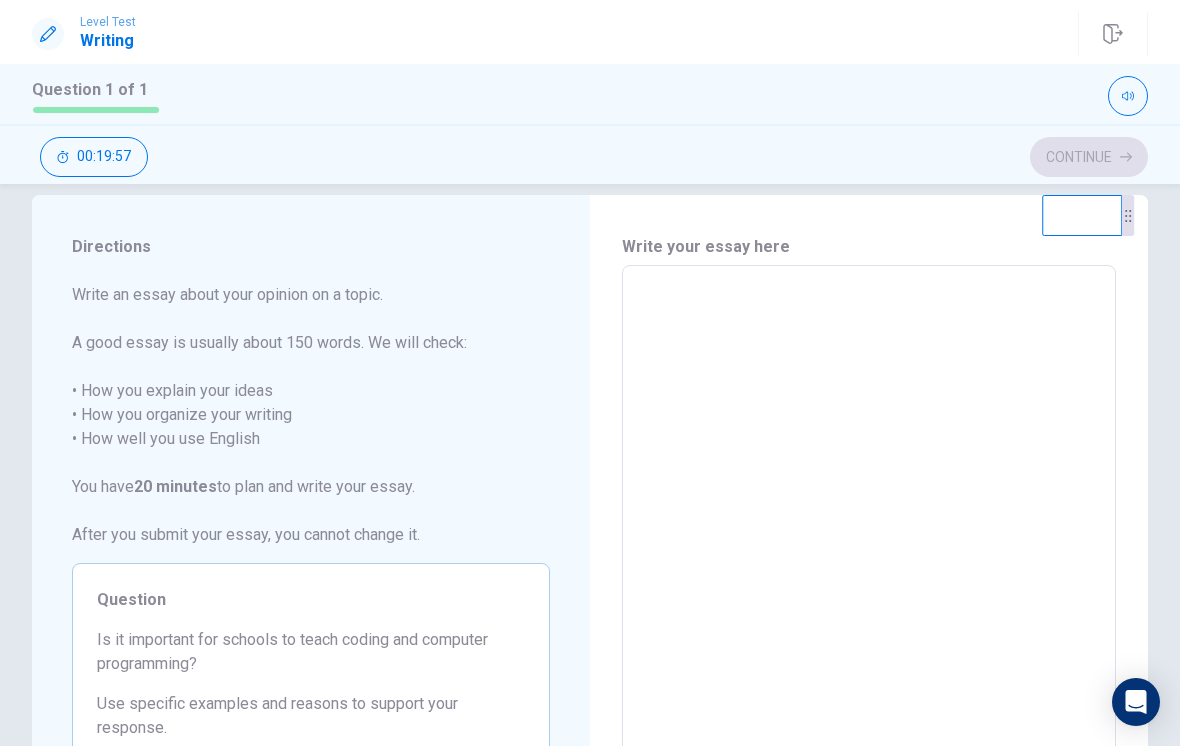 click on "Write an essay about your opinion on a topic.
A good essay is usually about 150 words. We will check:
• How you explain your ideas
• How you organize your writing
• How well you use English
You have  20 minutes  to plan and write your essay.
After you submit your essay, you cannot change it." at bounding box center [311, 415] 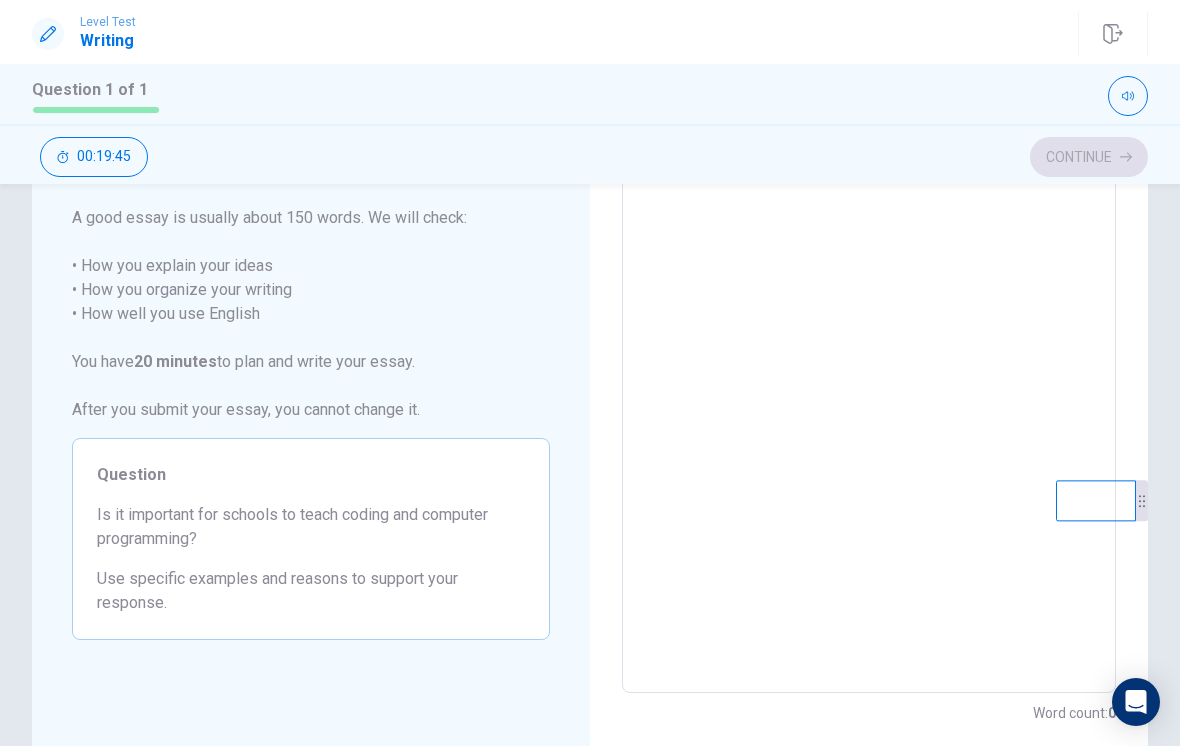 scroll, scrollTop: 157, scrollLeft: 0, axis: vertical 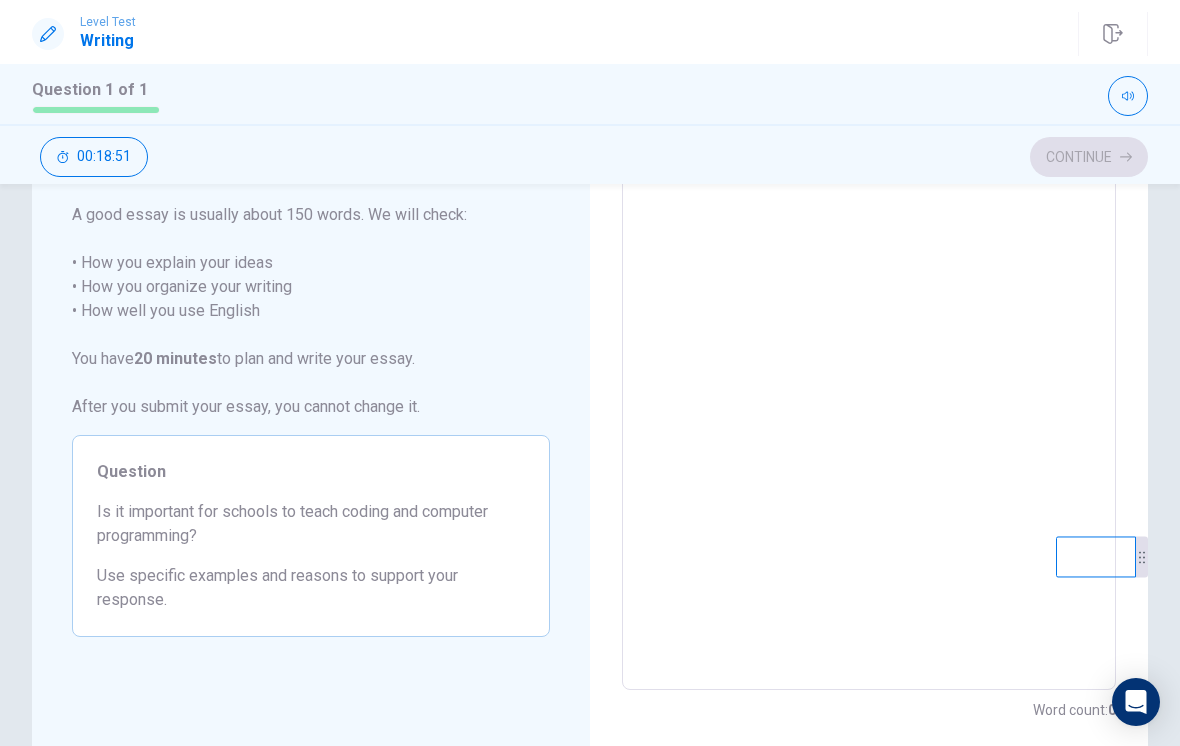 click at bounding box center [869, 414] 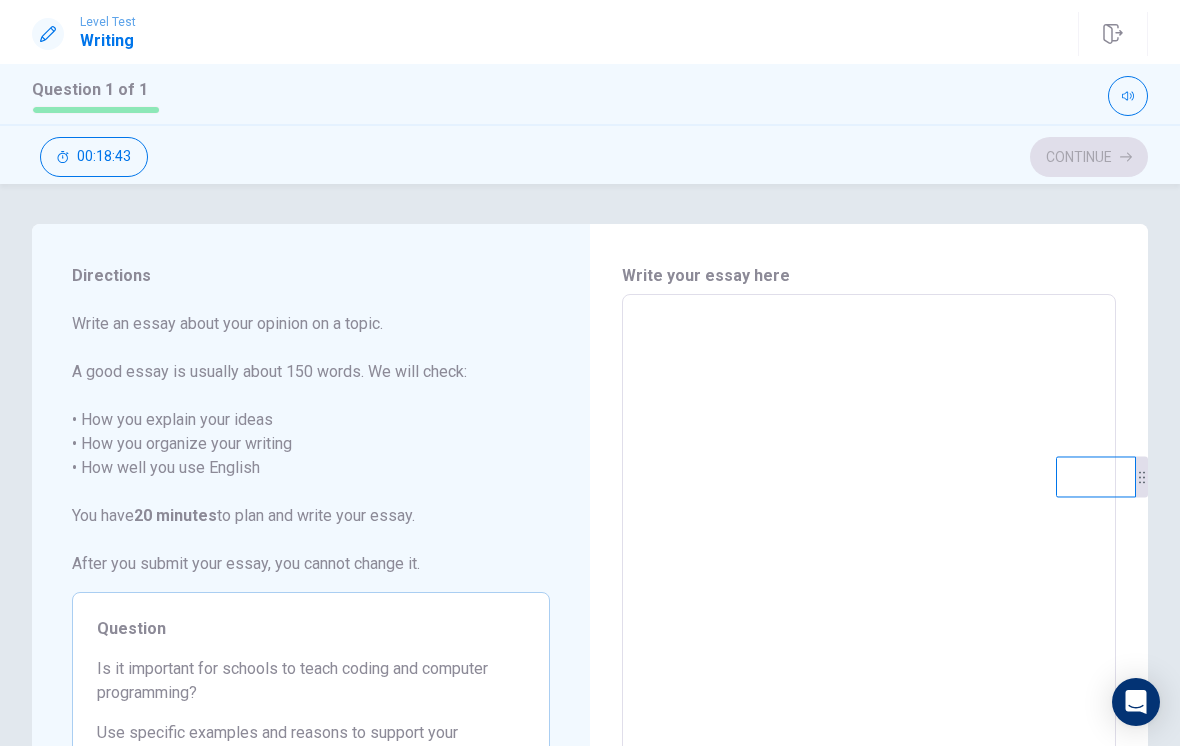 scroll, scrollTop: 0, scrollLeft: 0, axis: both 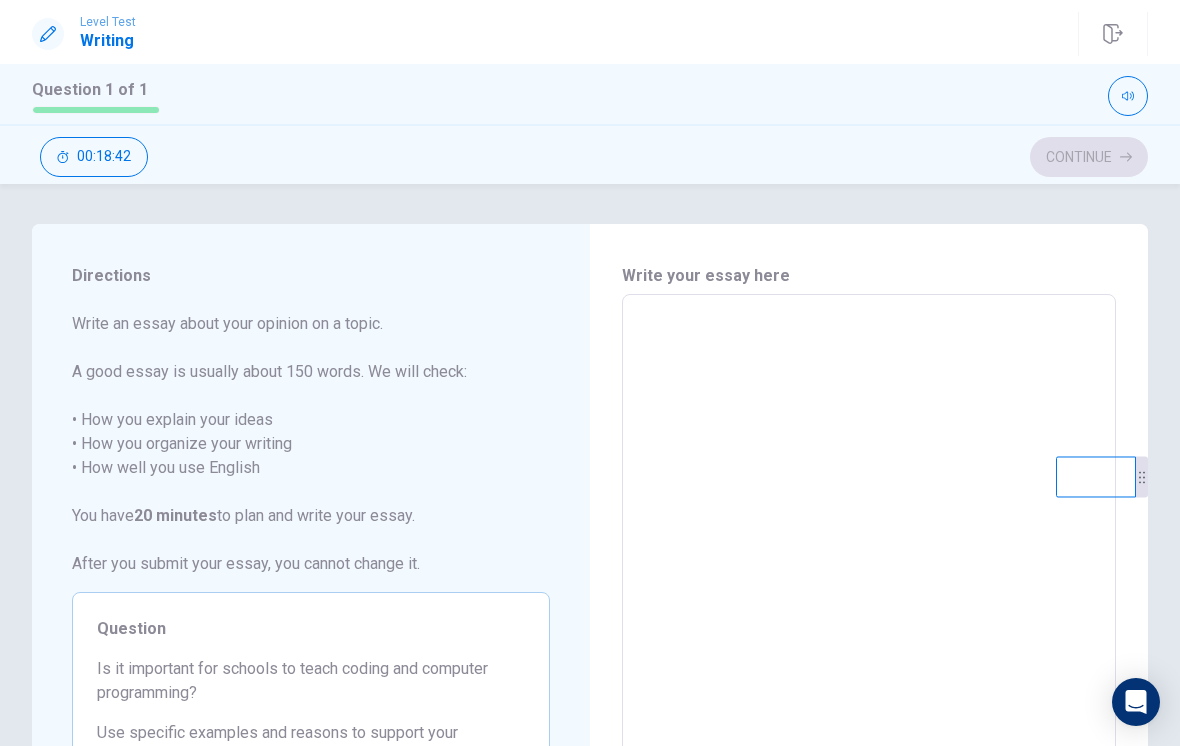 click at bounding box center (869, 571) 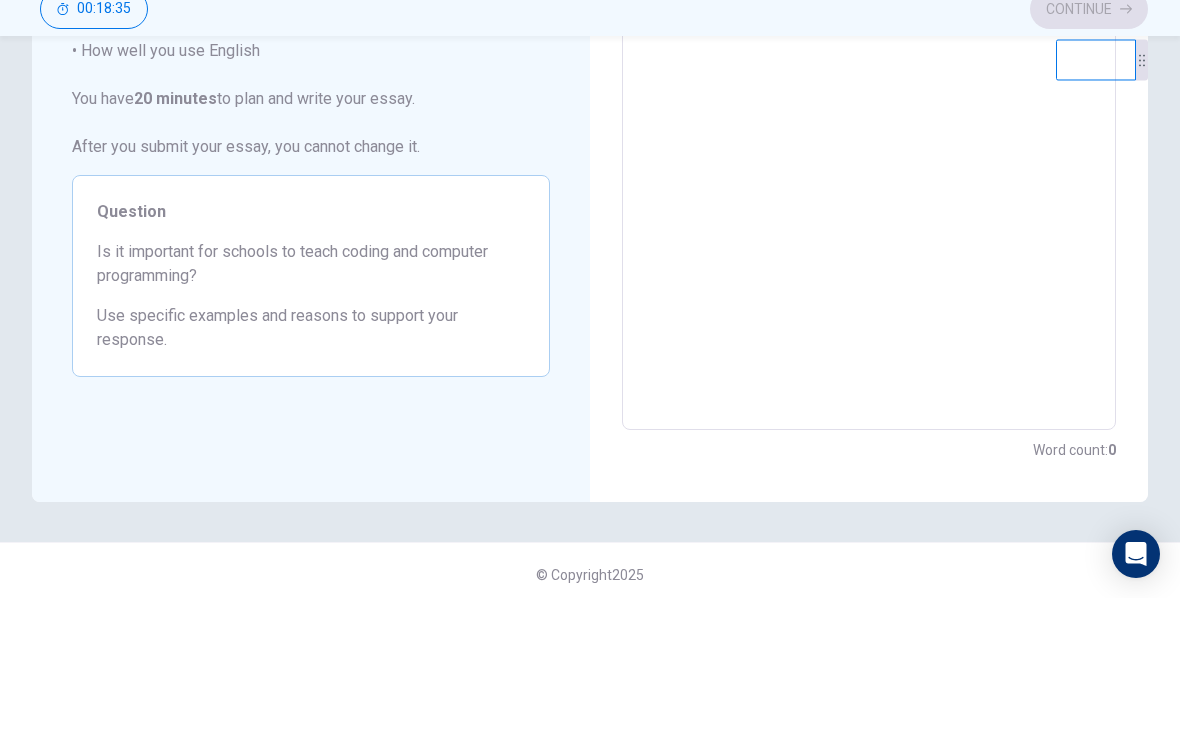 scroll, scrollTop: 269, scrollLeft: 0, axis: vertical 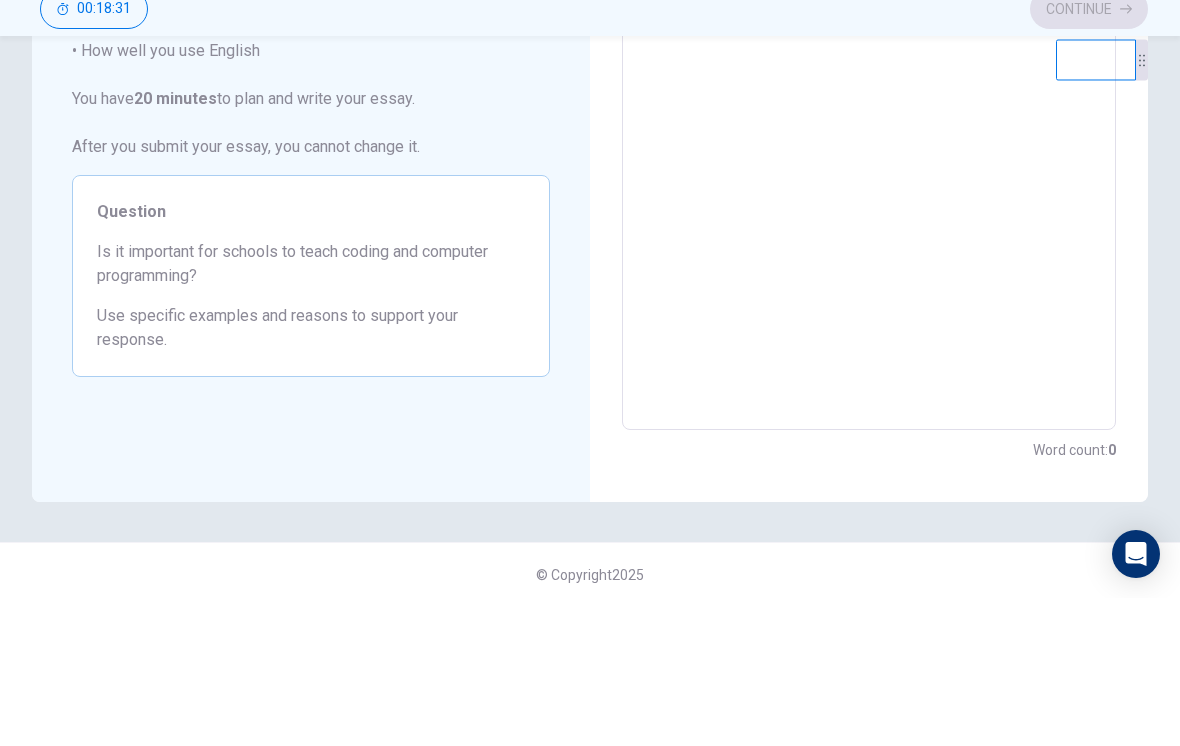 type on "*" 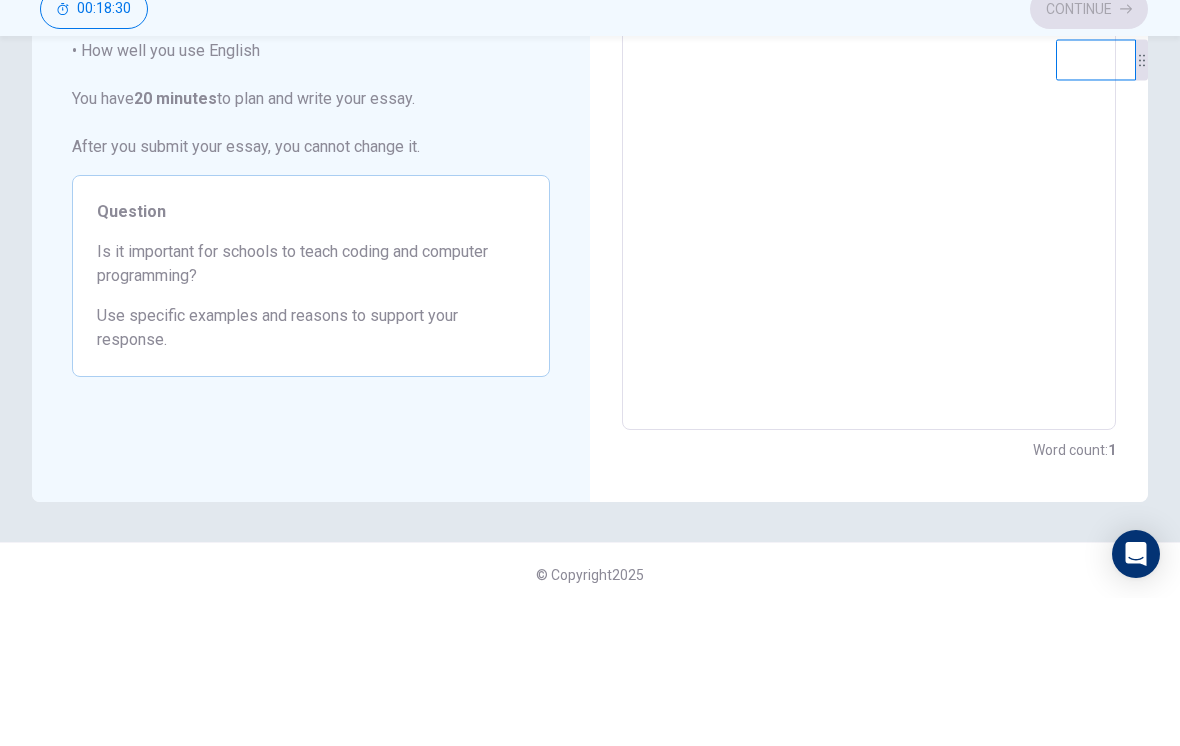 type on "*" 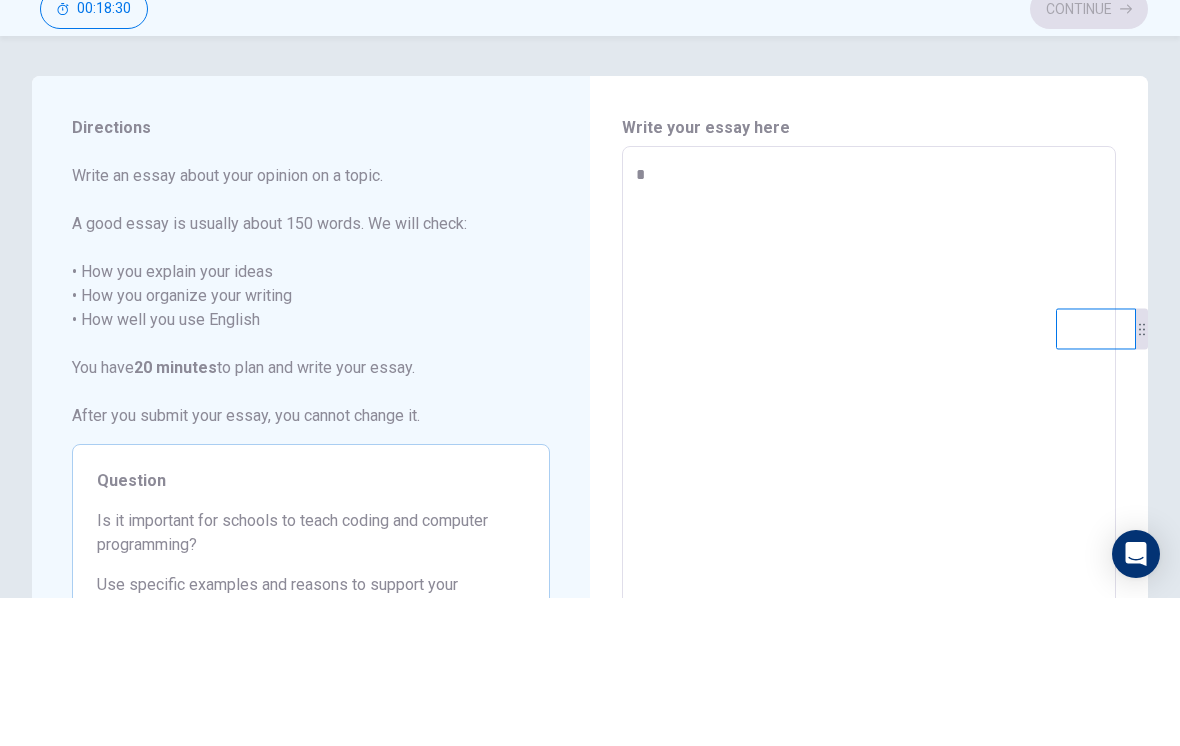 type on "**" 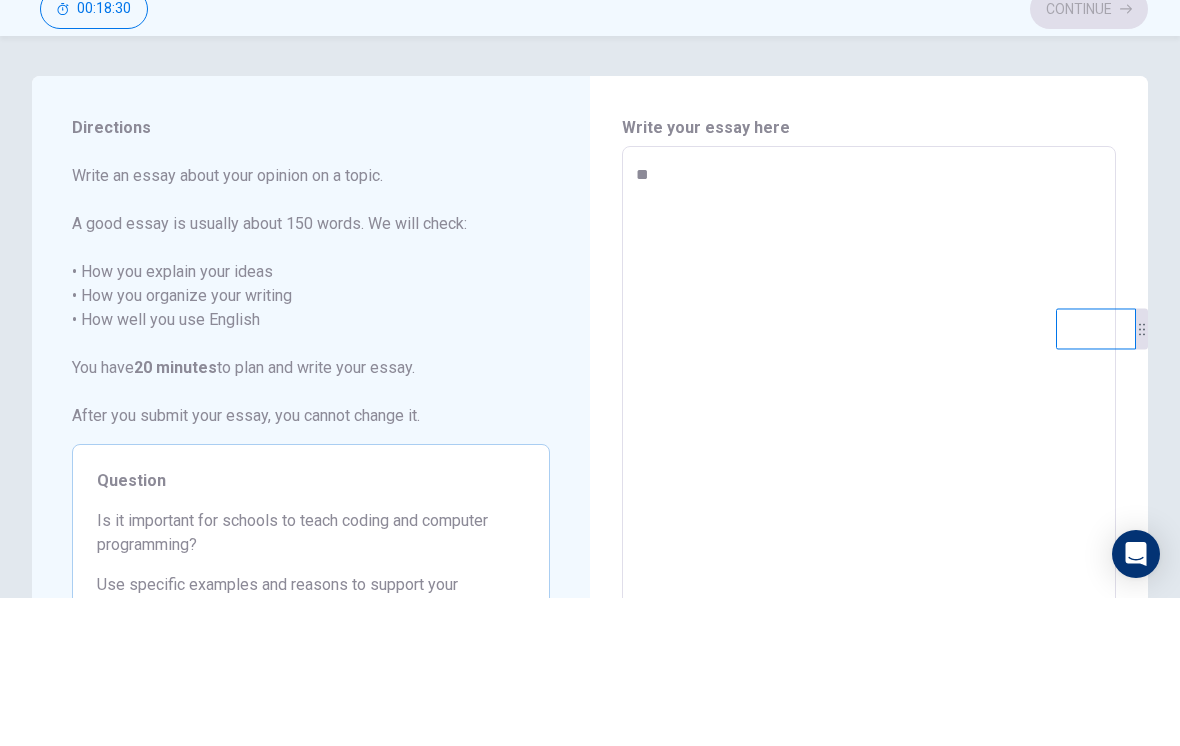 type on "*" 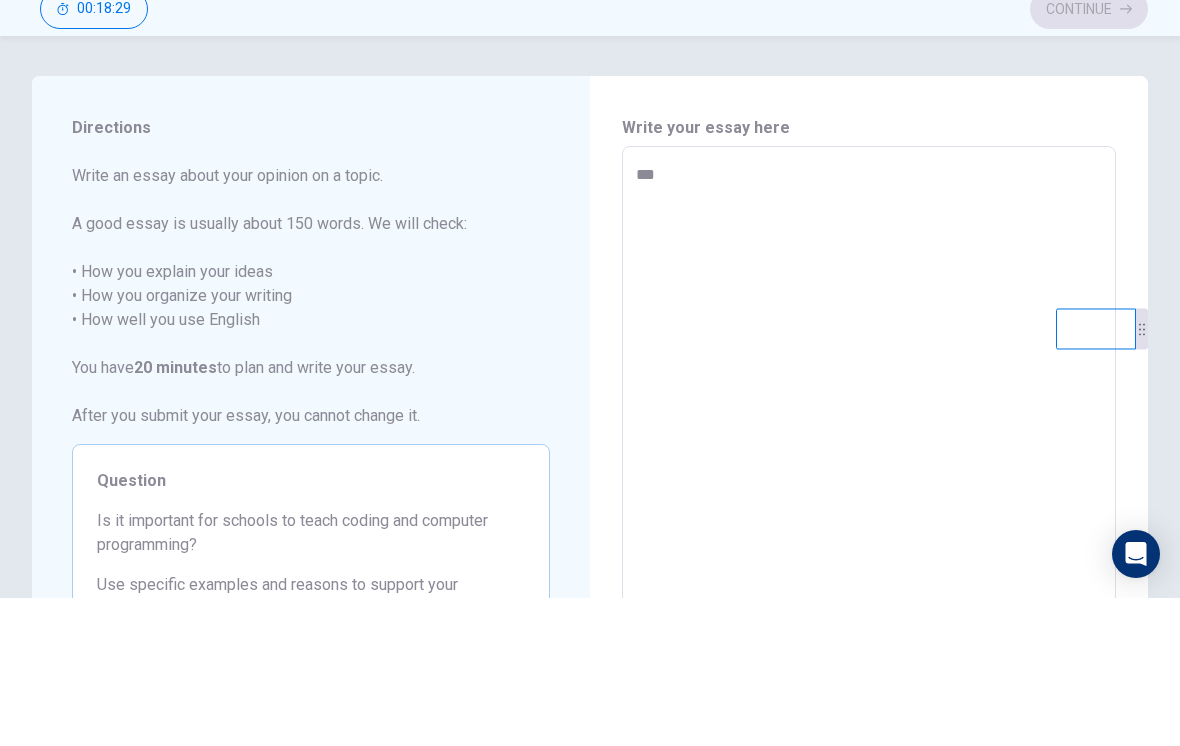 type on "*" 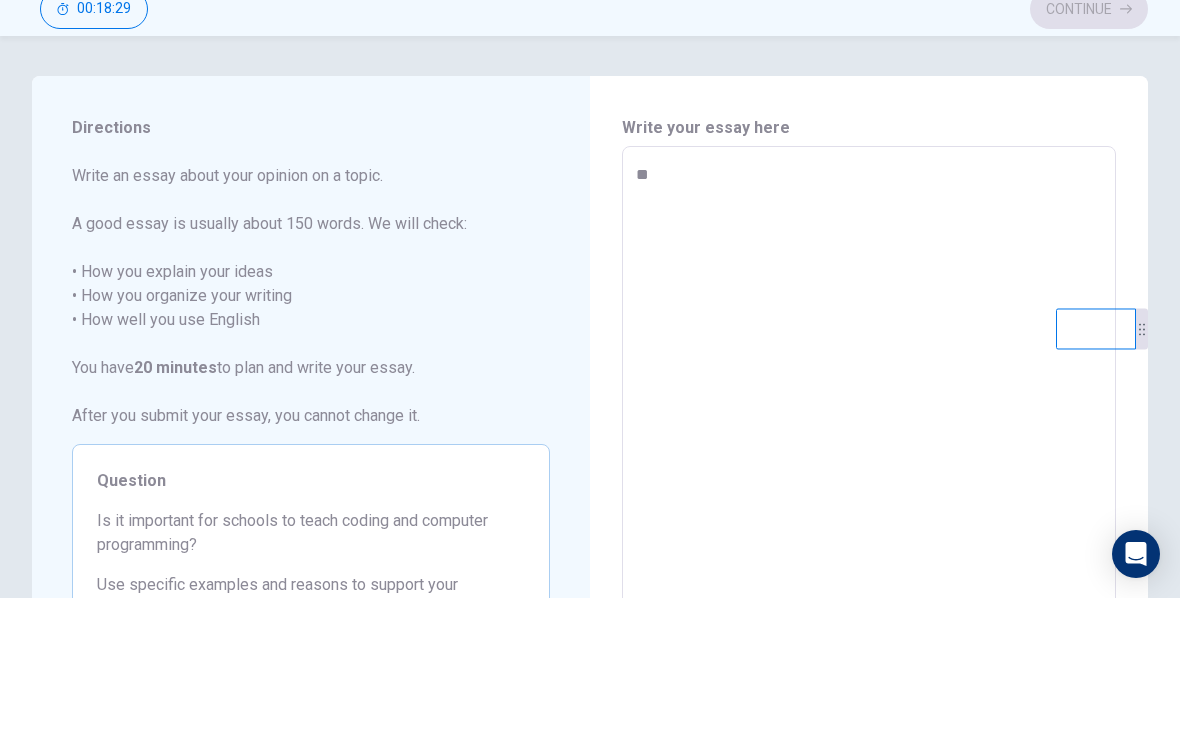type on "*" 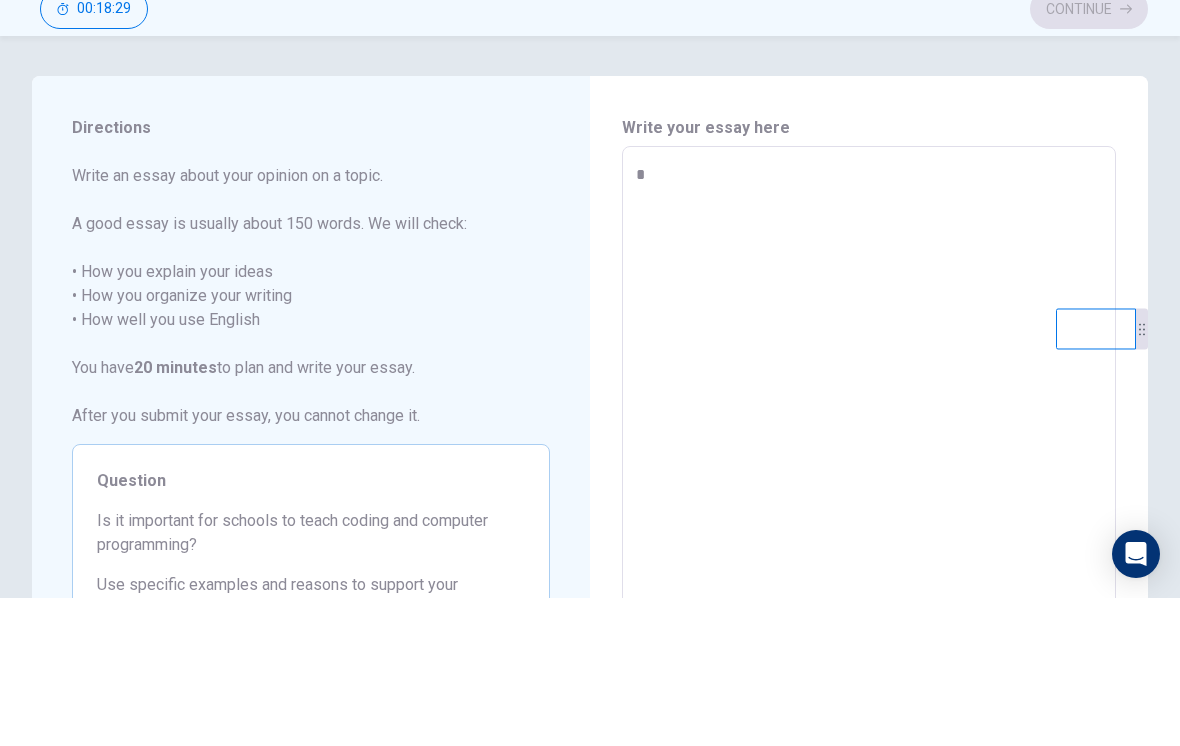 type on "*" 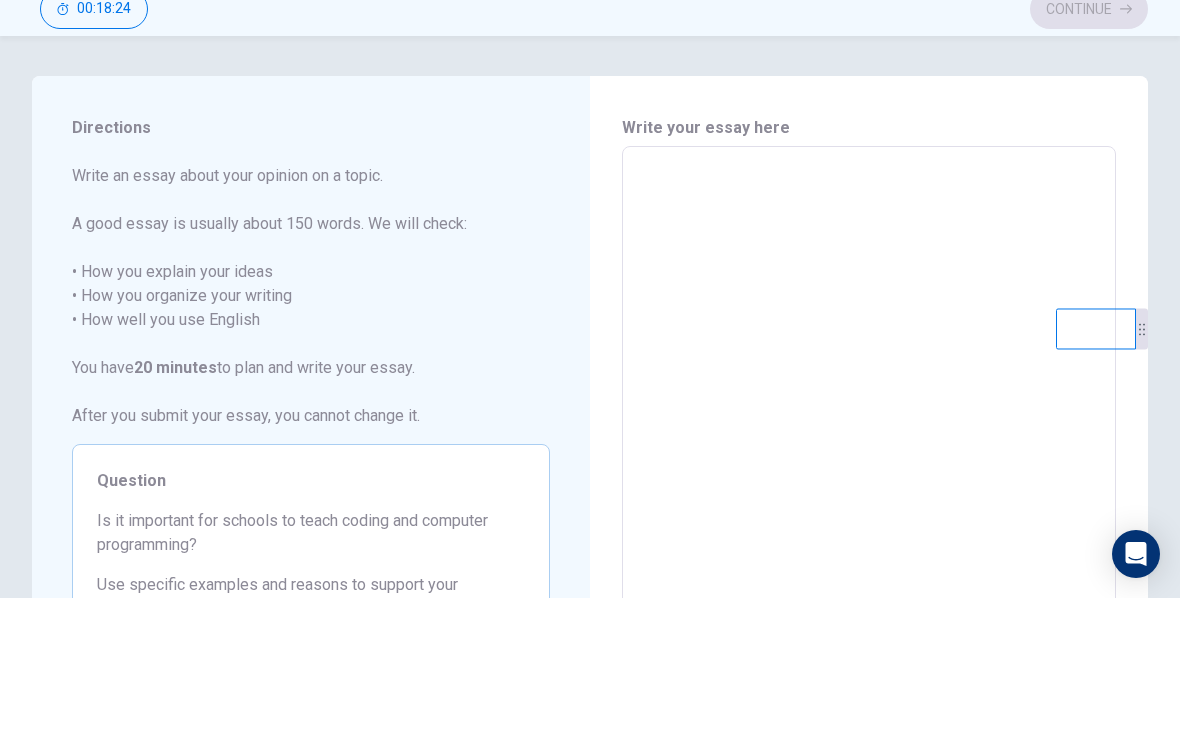 type on "*" 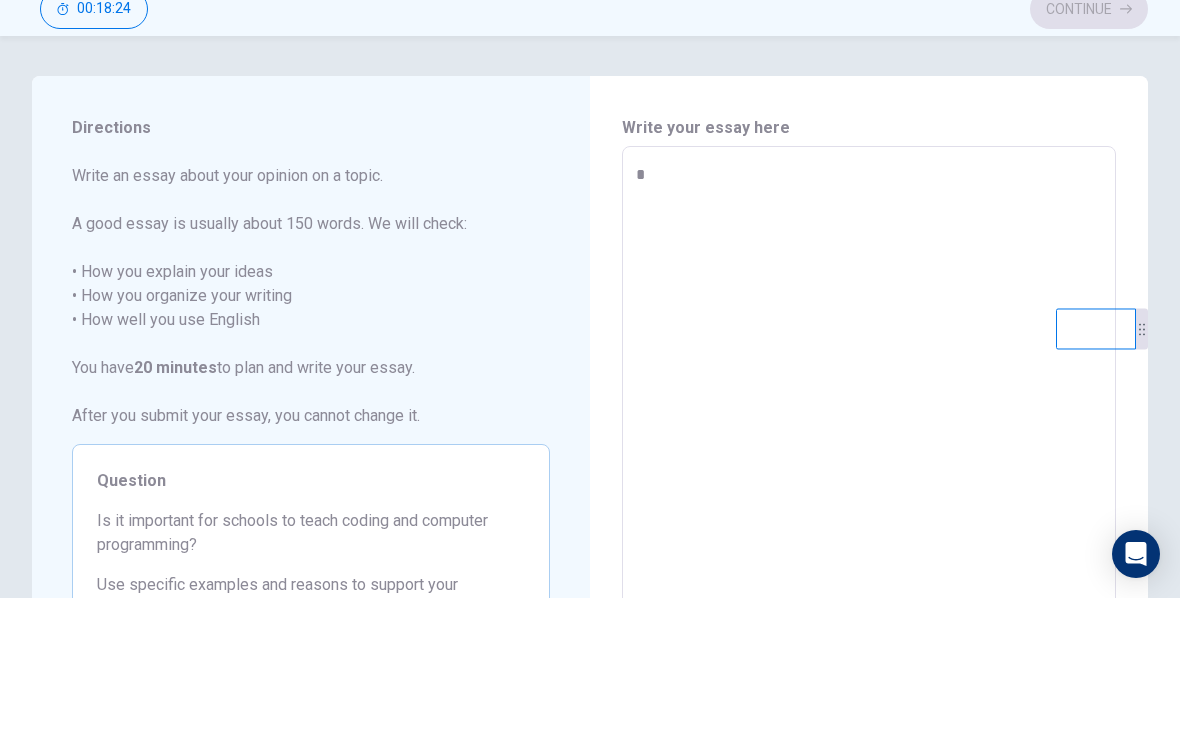type on "*" 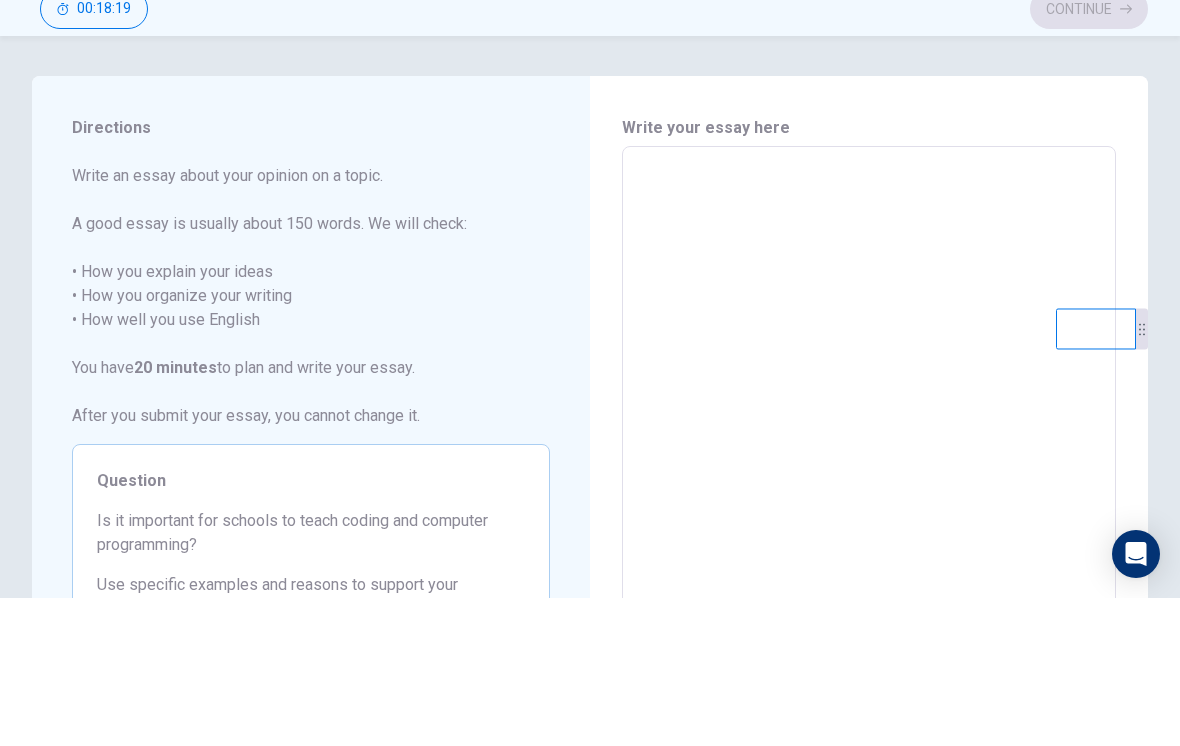 type on "*" 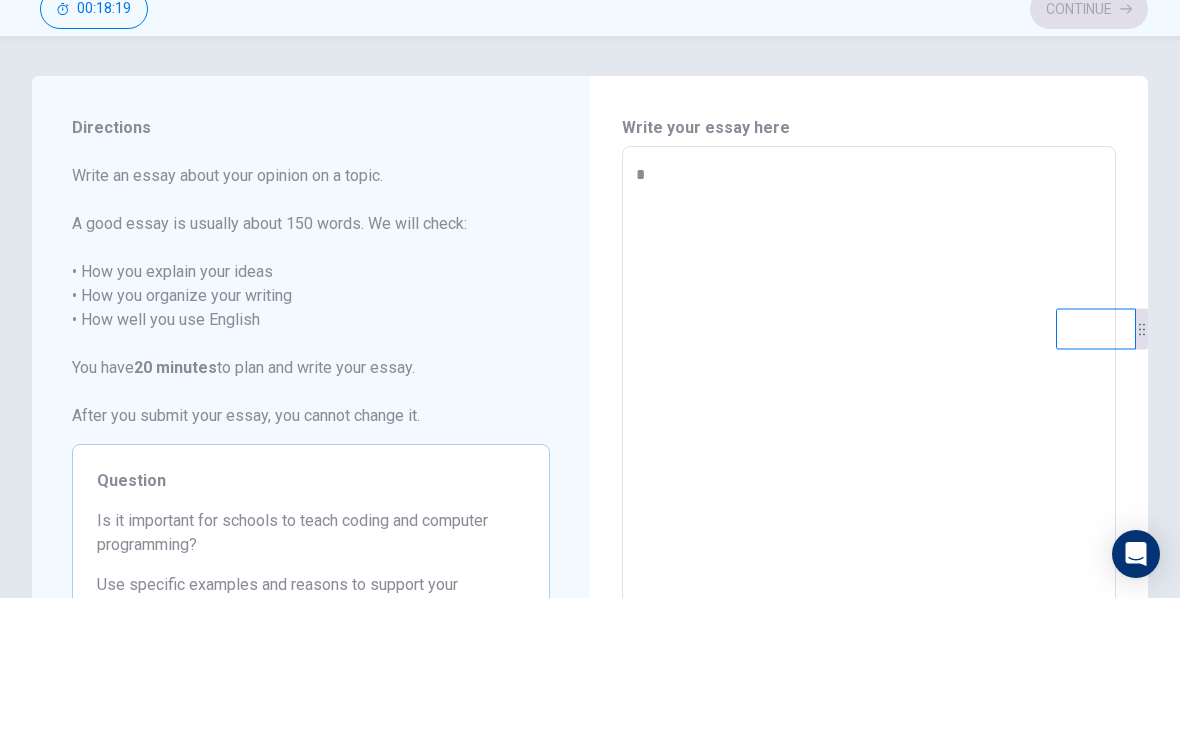 type on "*" 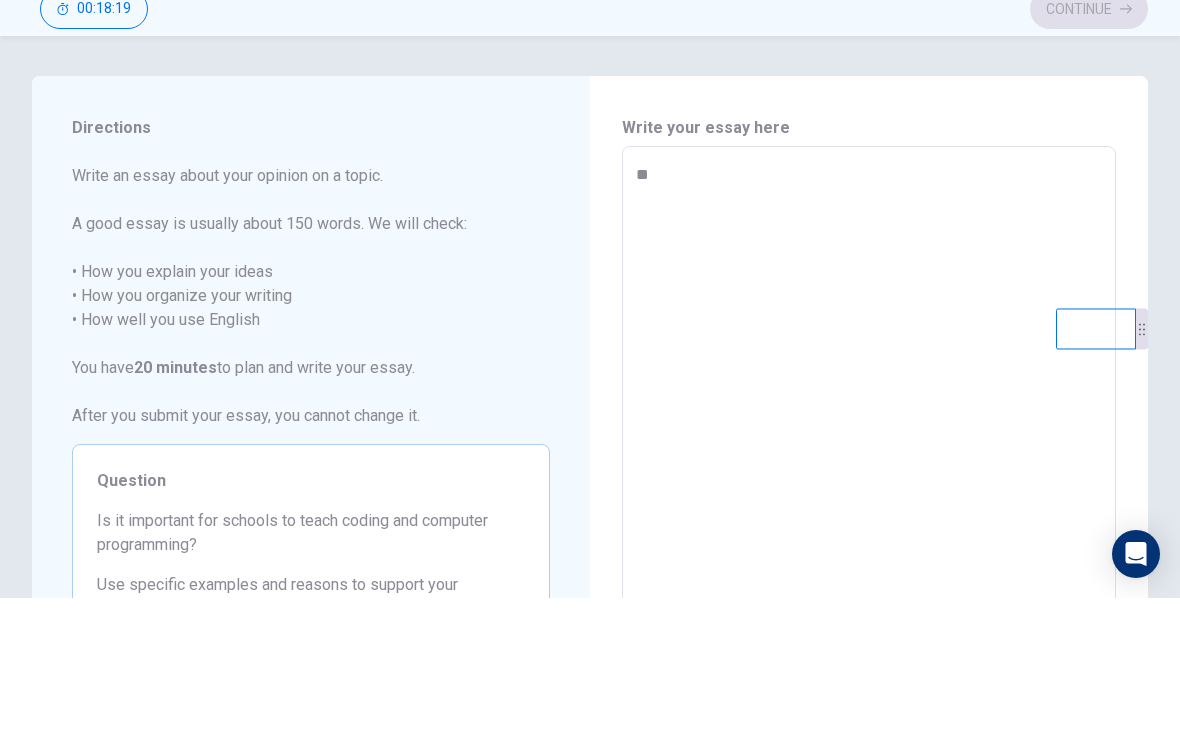 type on "*" 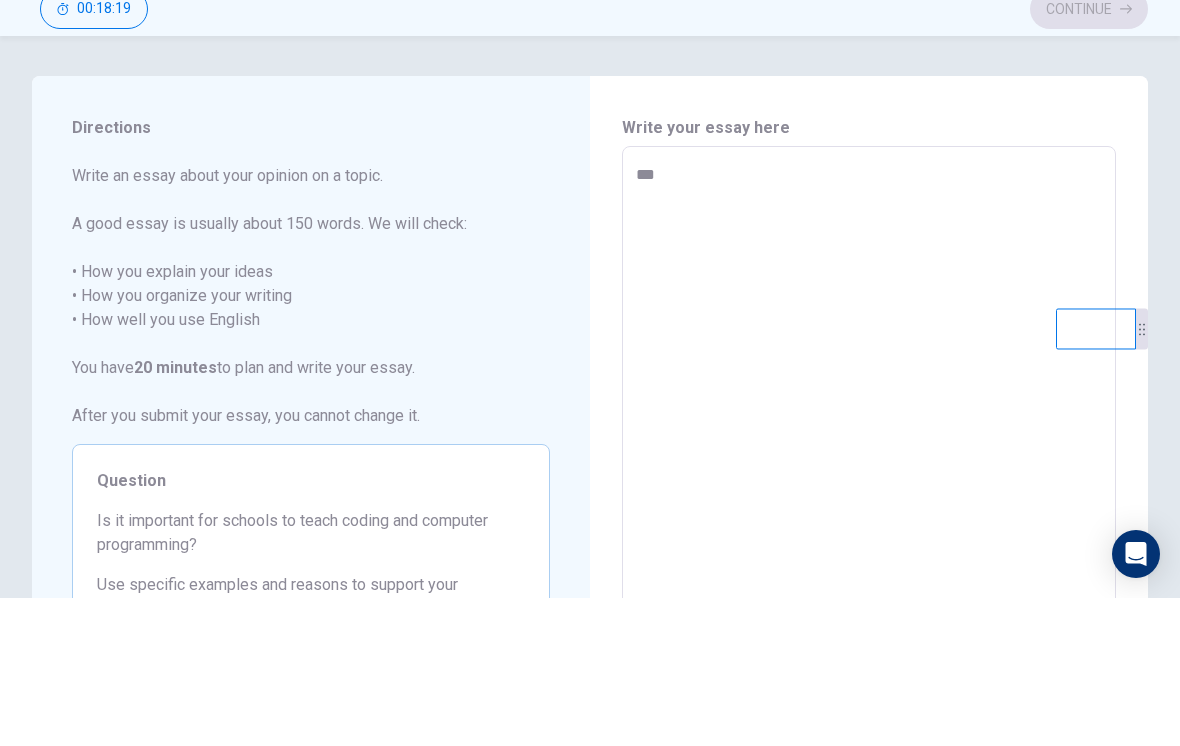 type on "*" 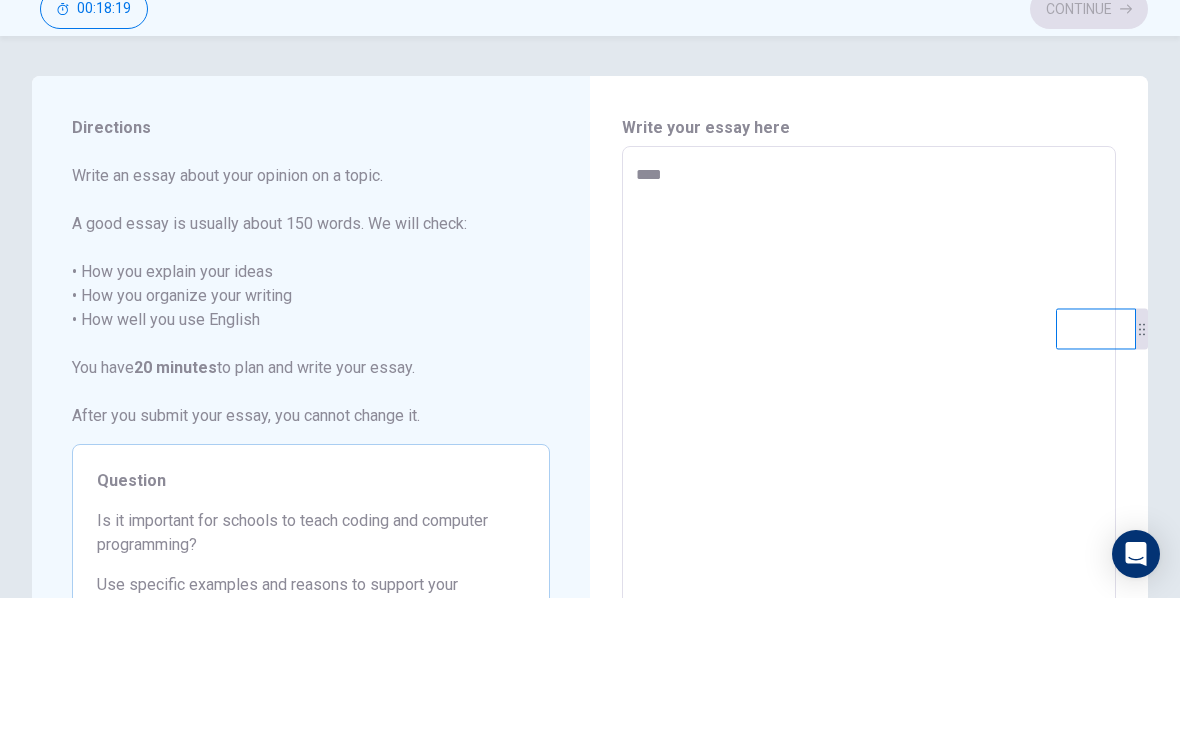 type on "*" 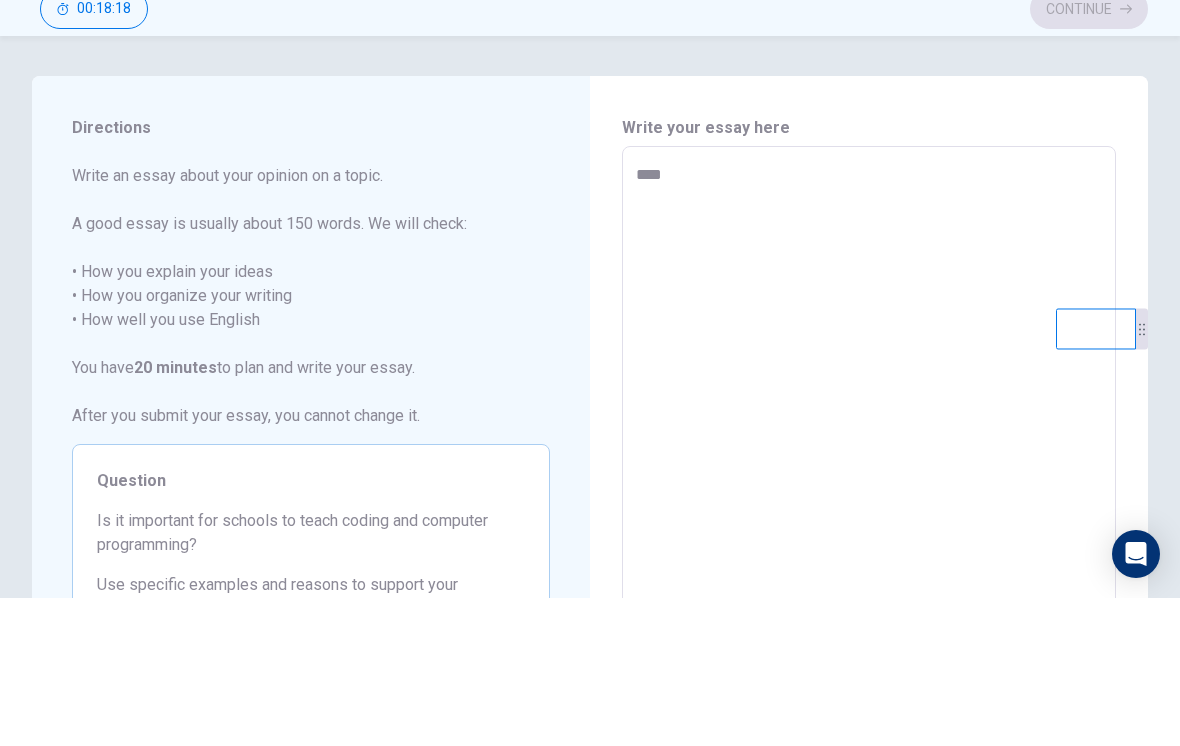 type on "*****" 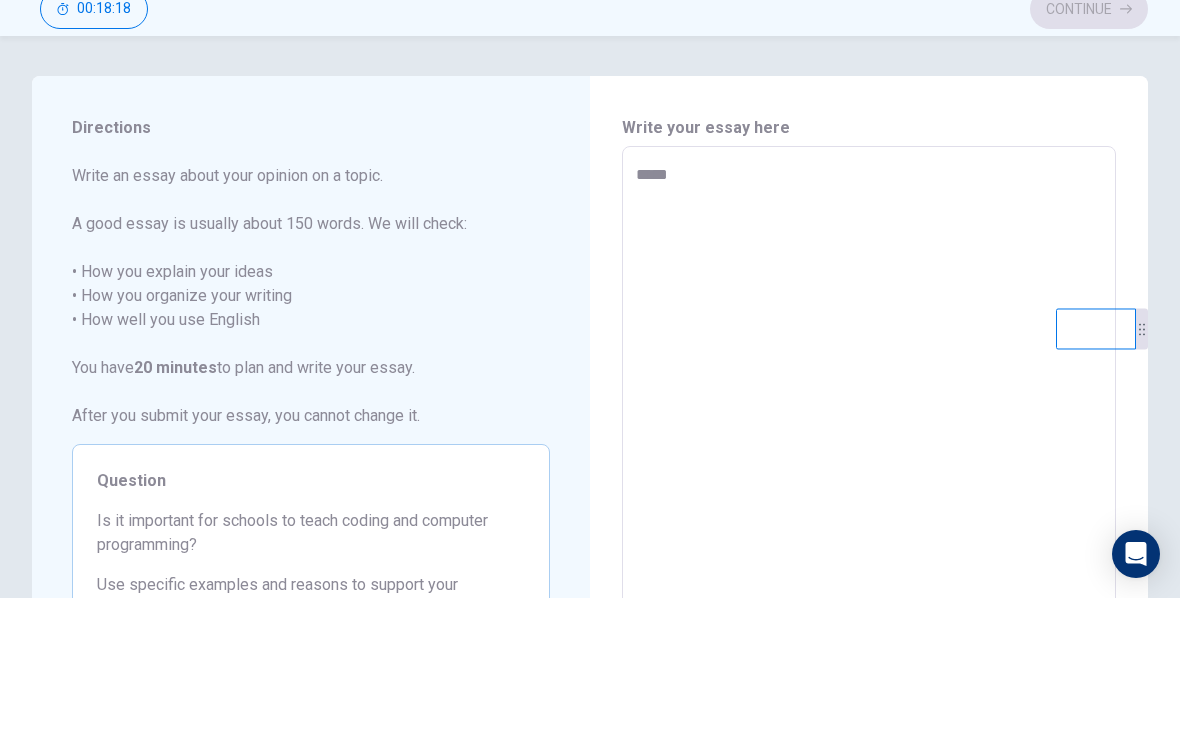 type on "*" 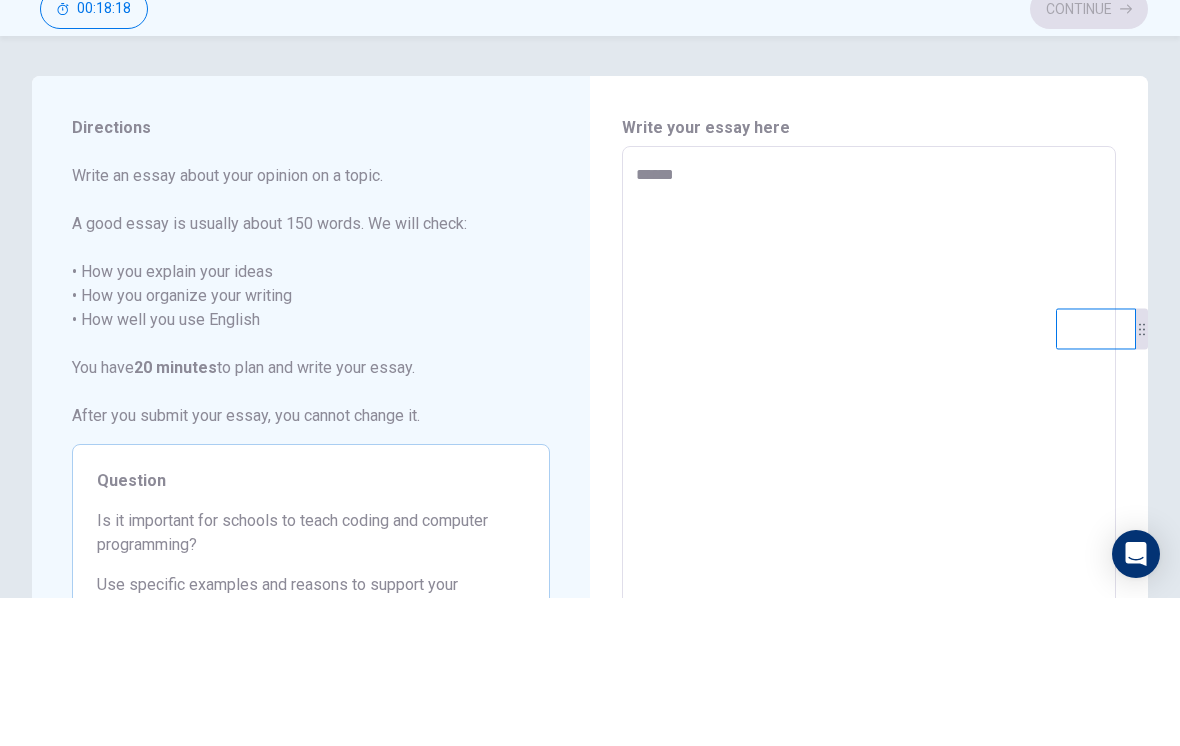 type on "*" 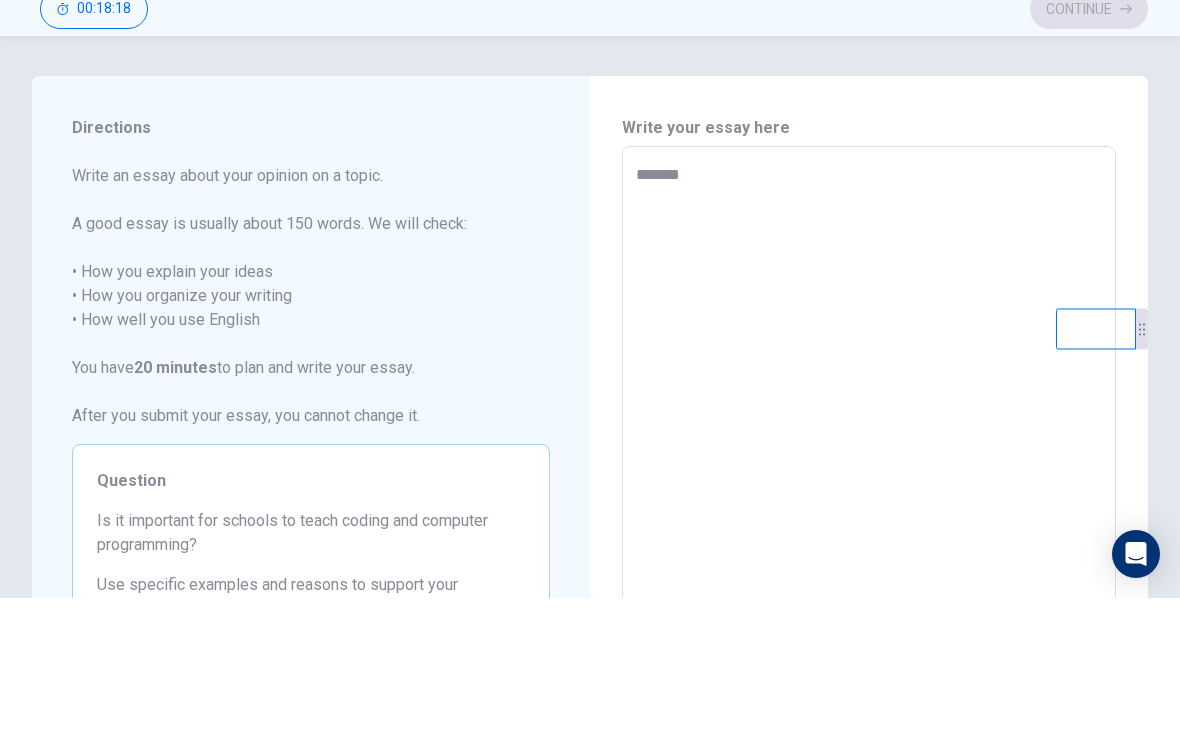 type on "*" 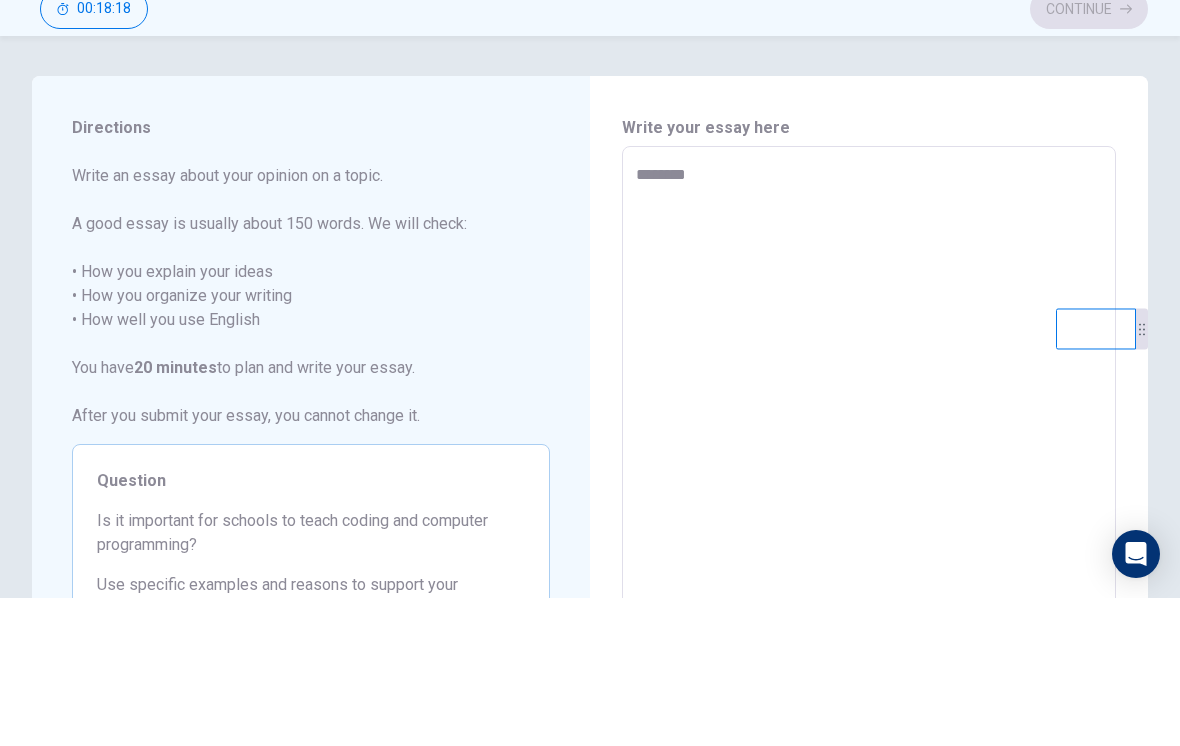type on "*" 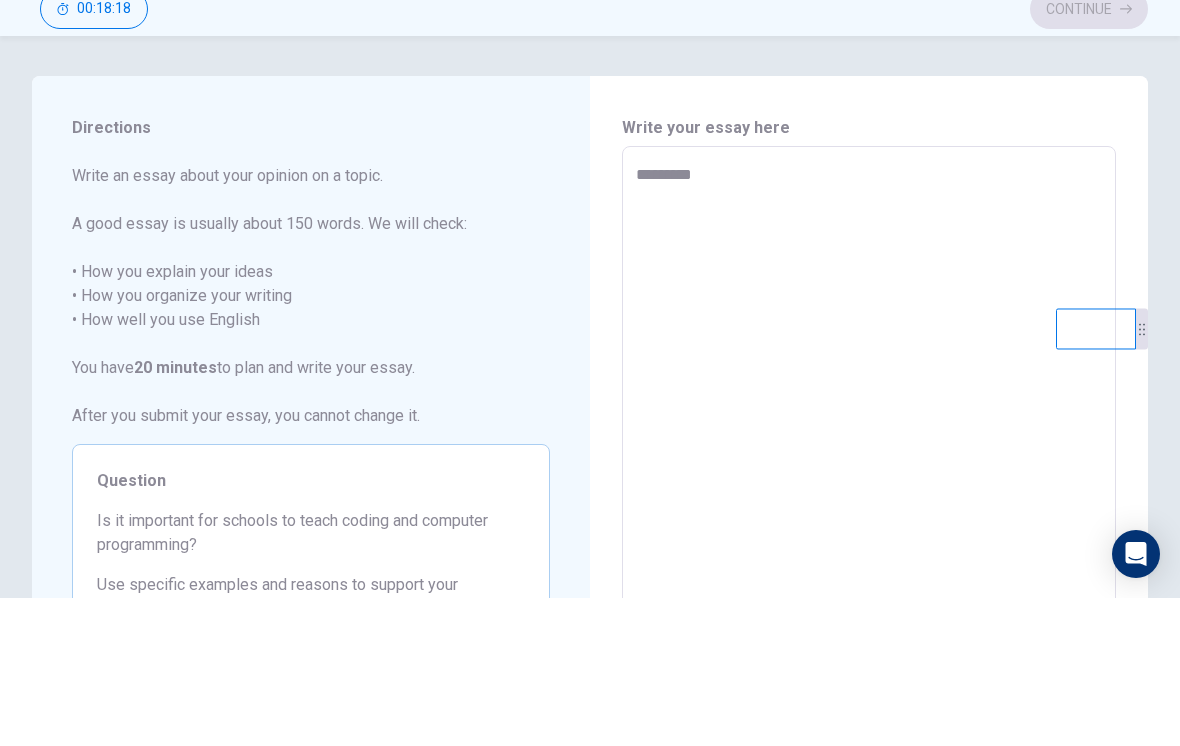 type on "*" 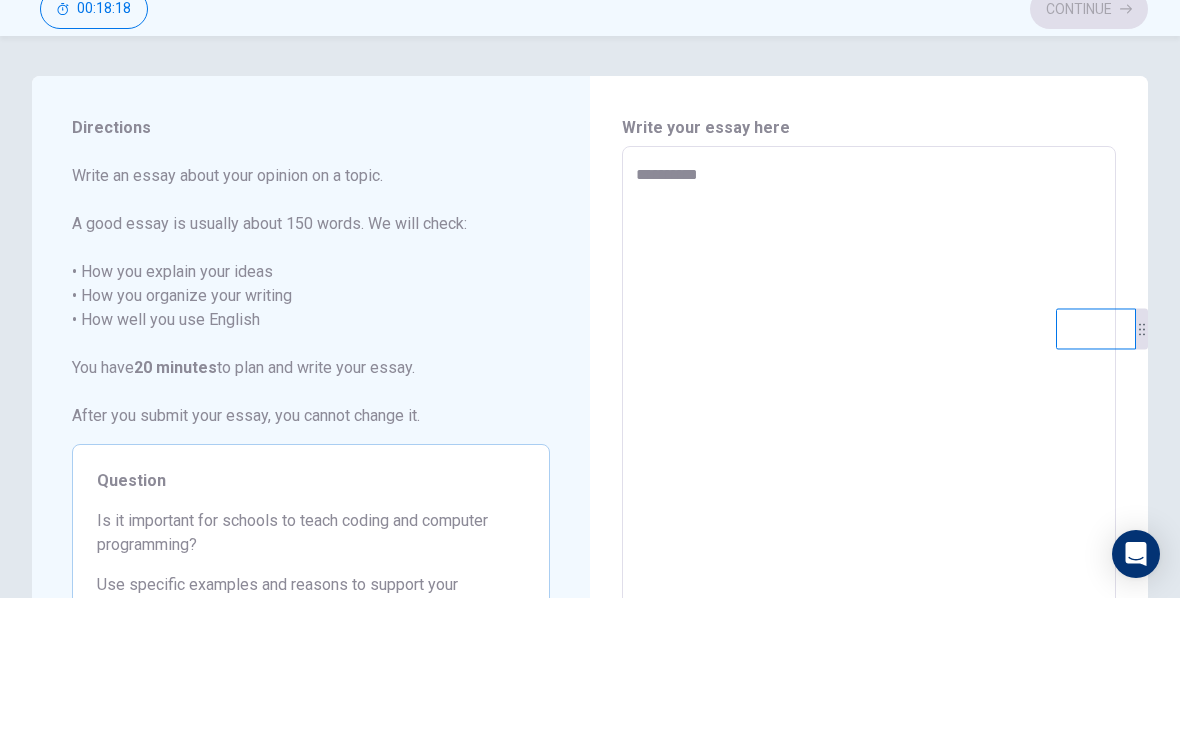 type on "*" 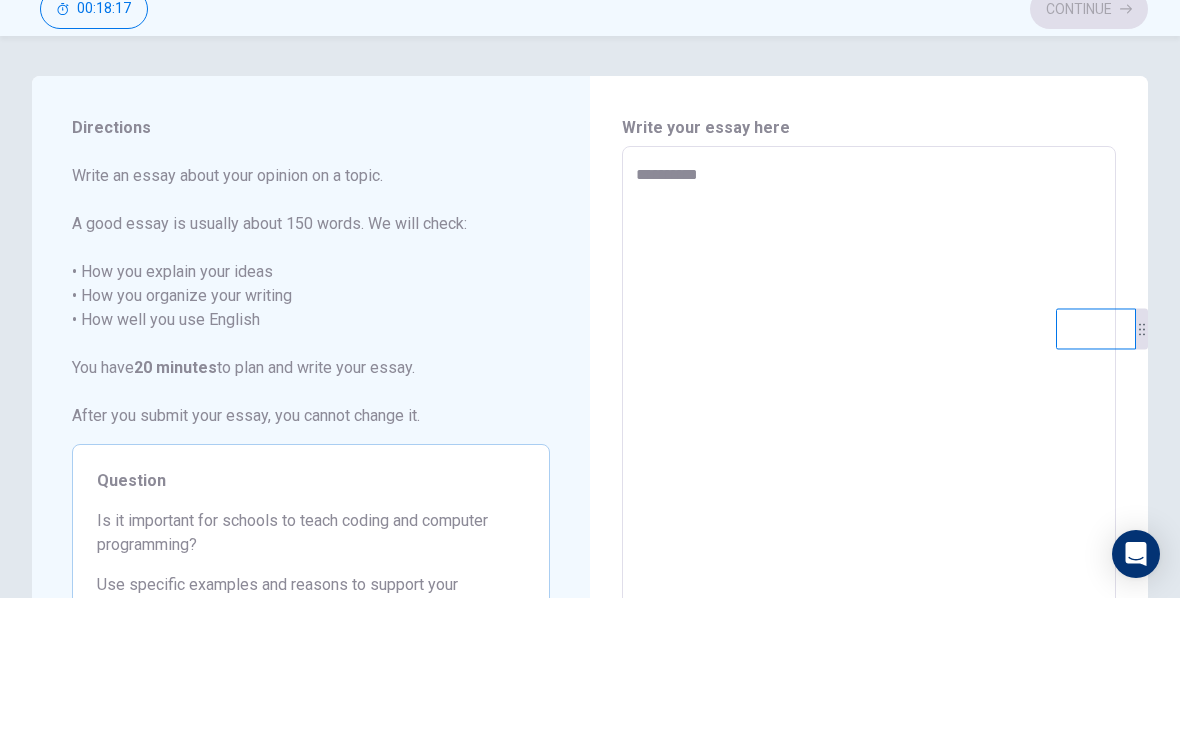 type on "**********" 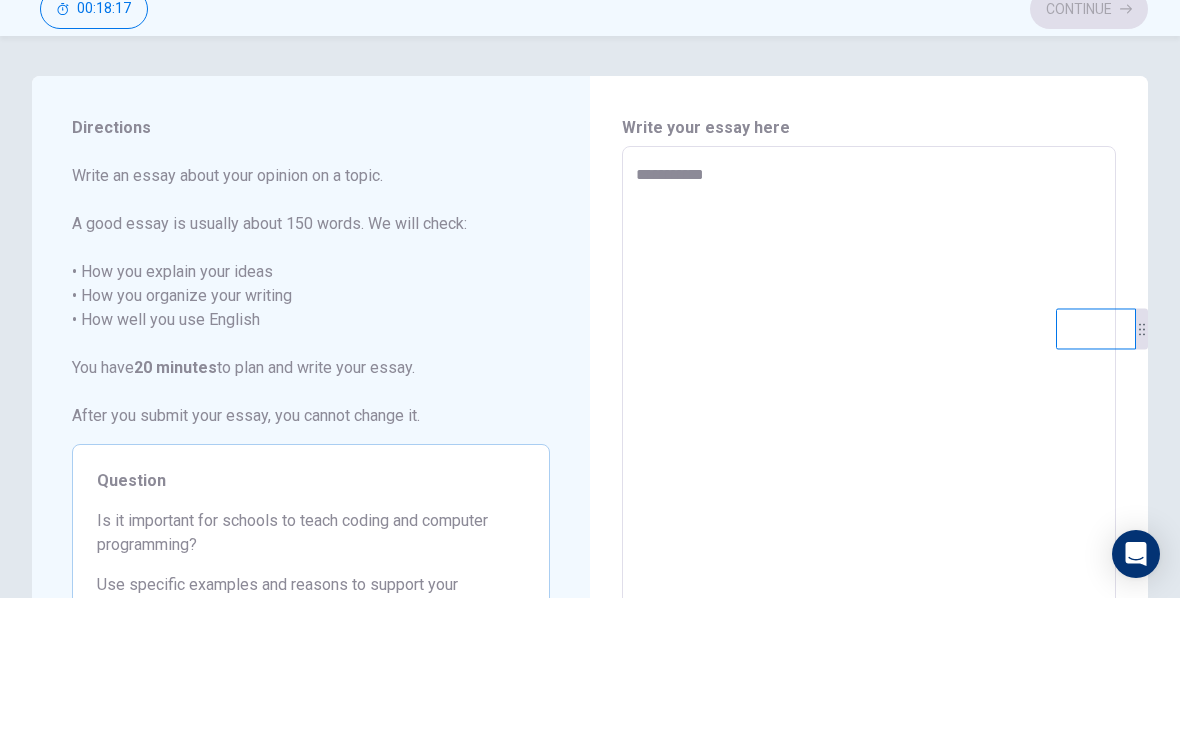 type on "*" 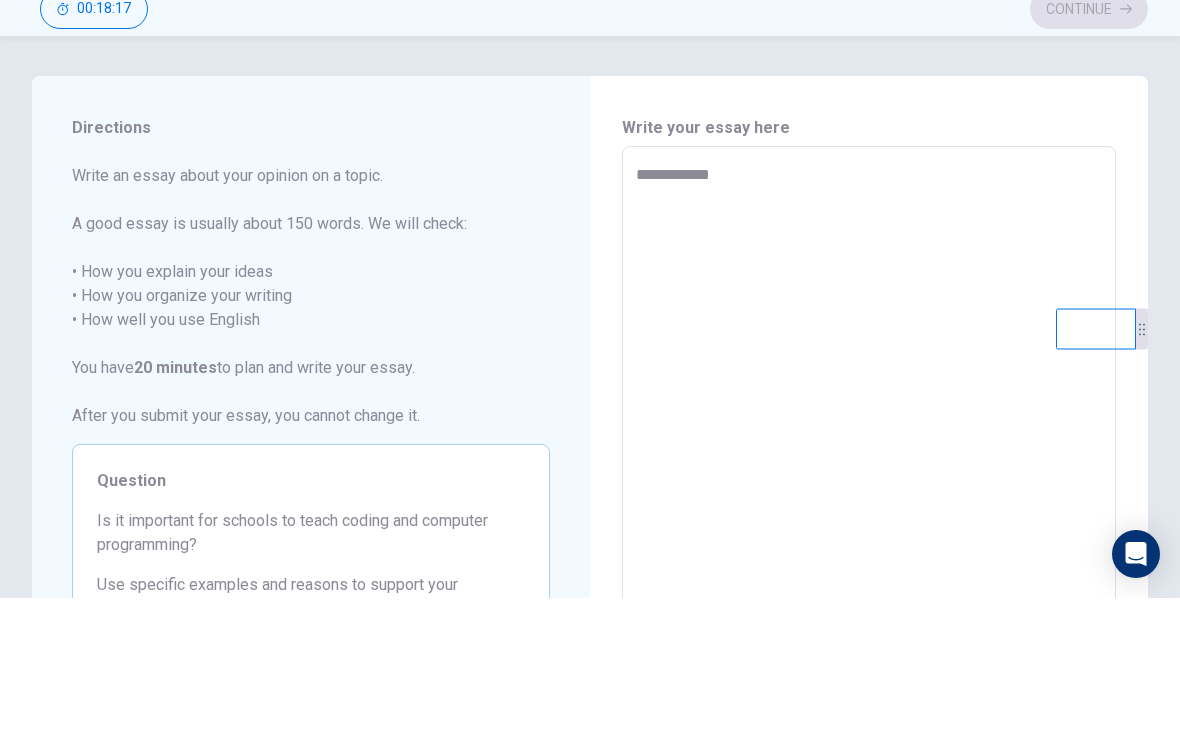 type on "*" 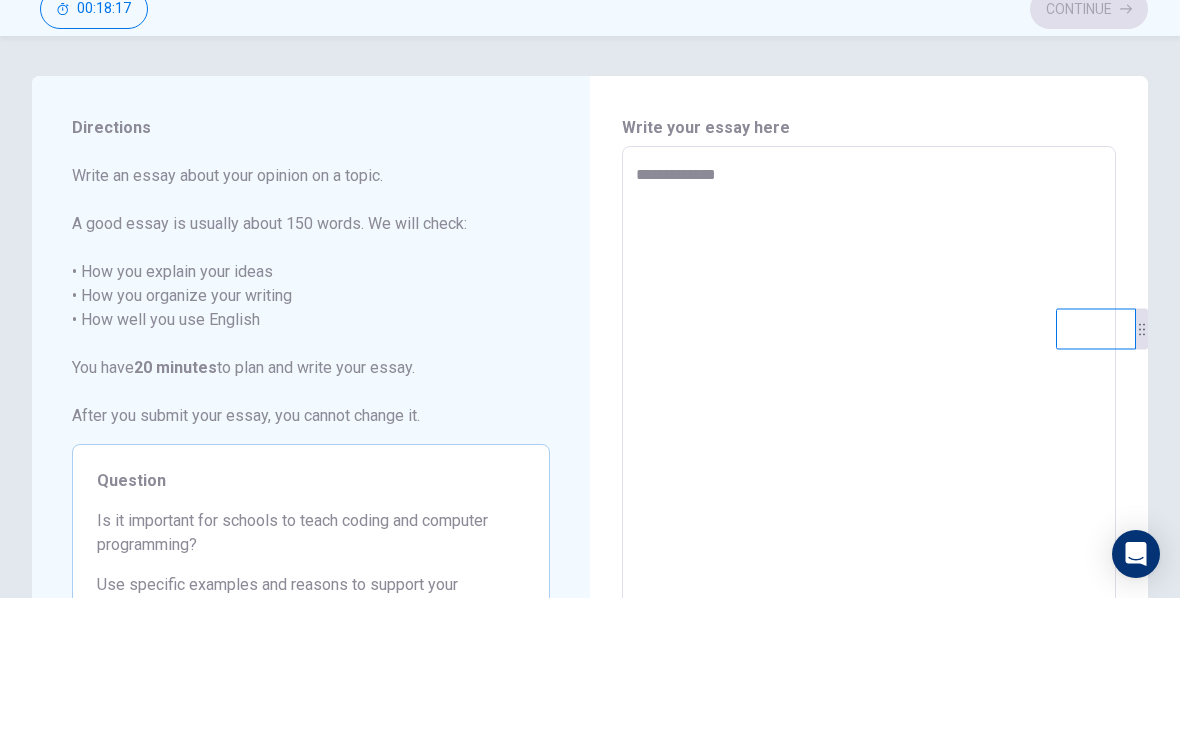 type on "*" 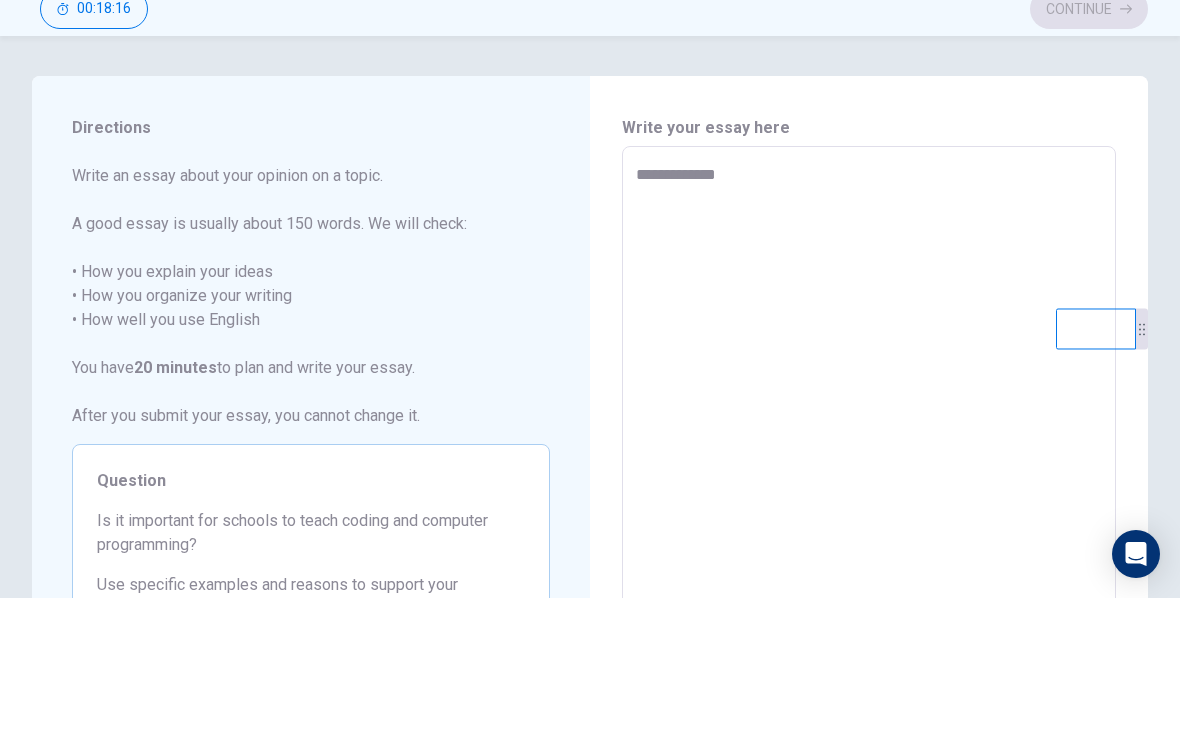 type on "**********" 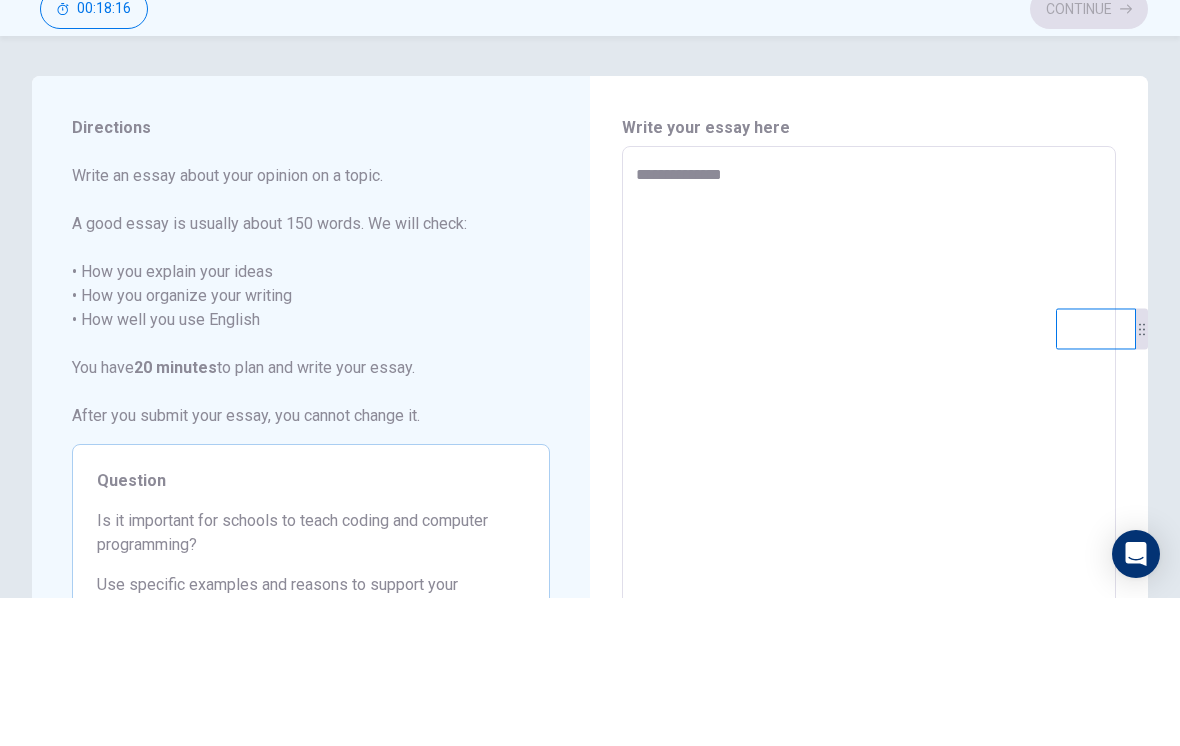 type on "*" 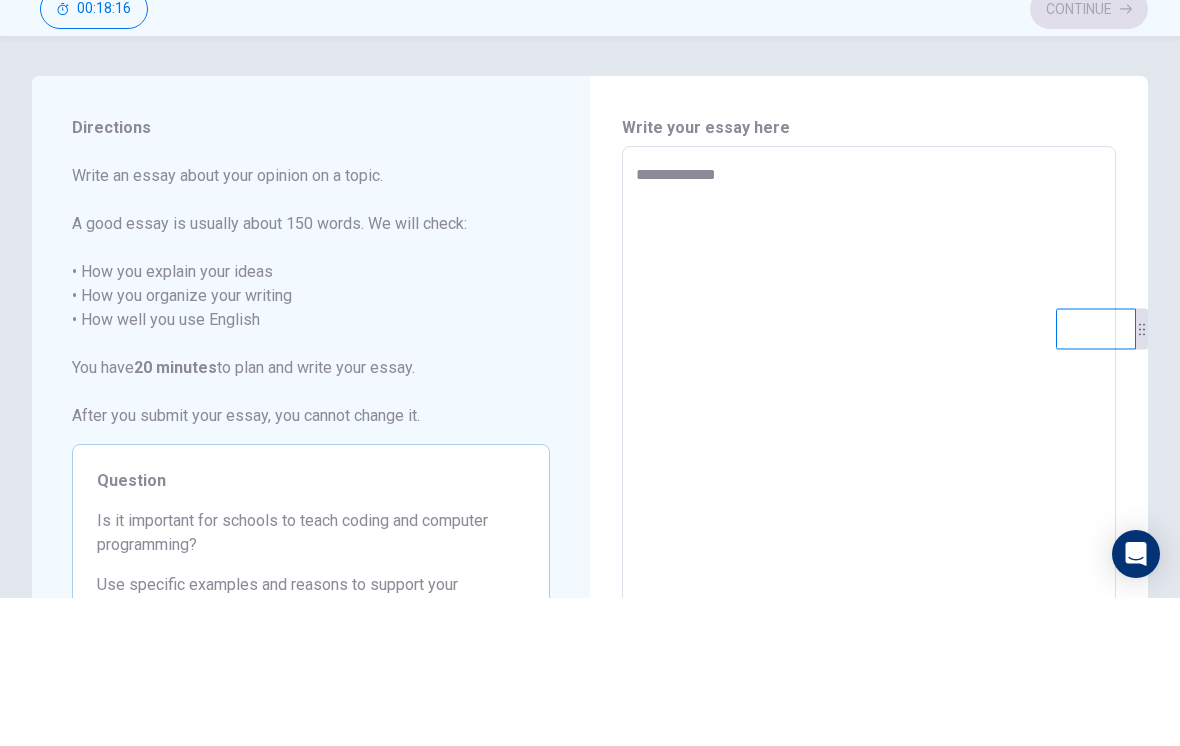 type on "*" 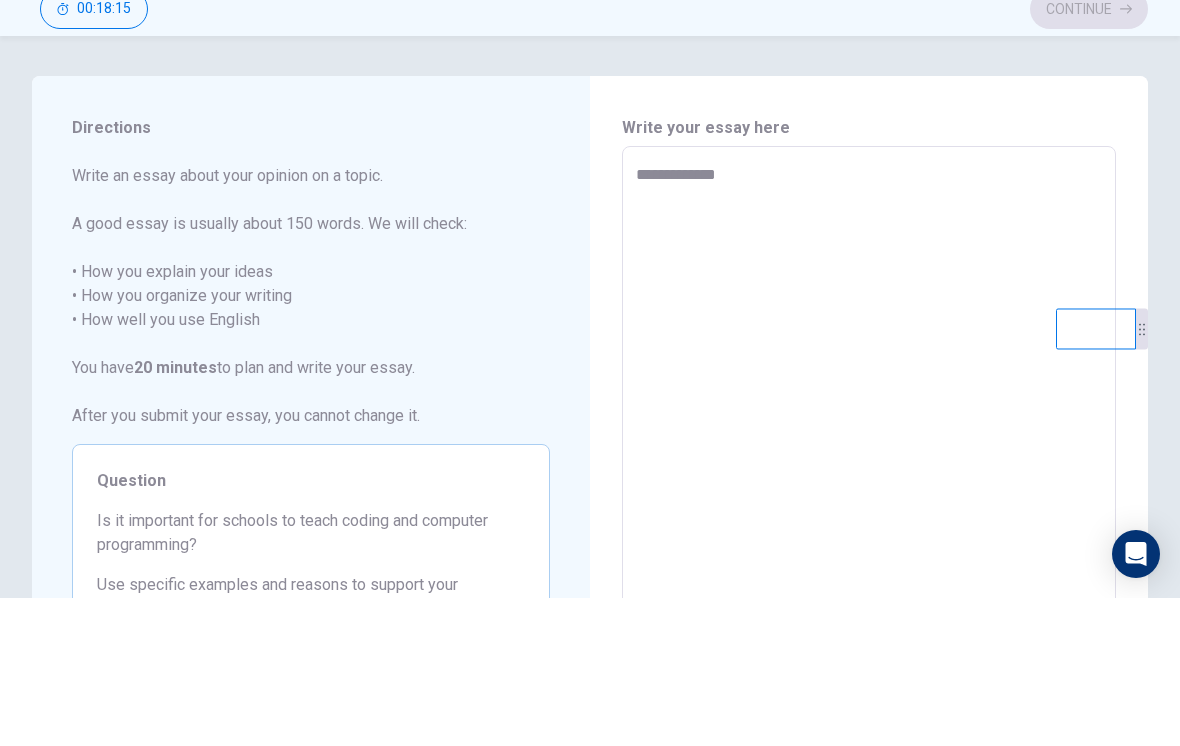 type on "**********" 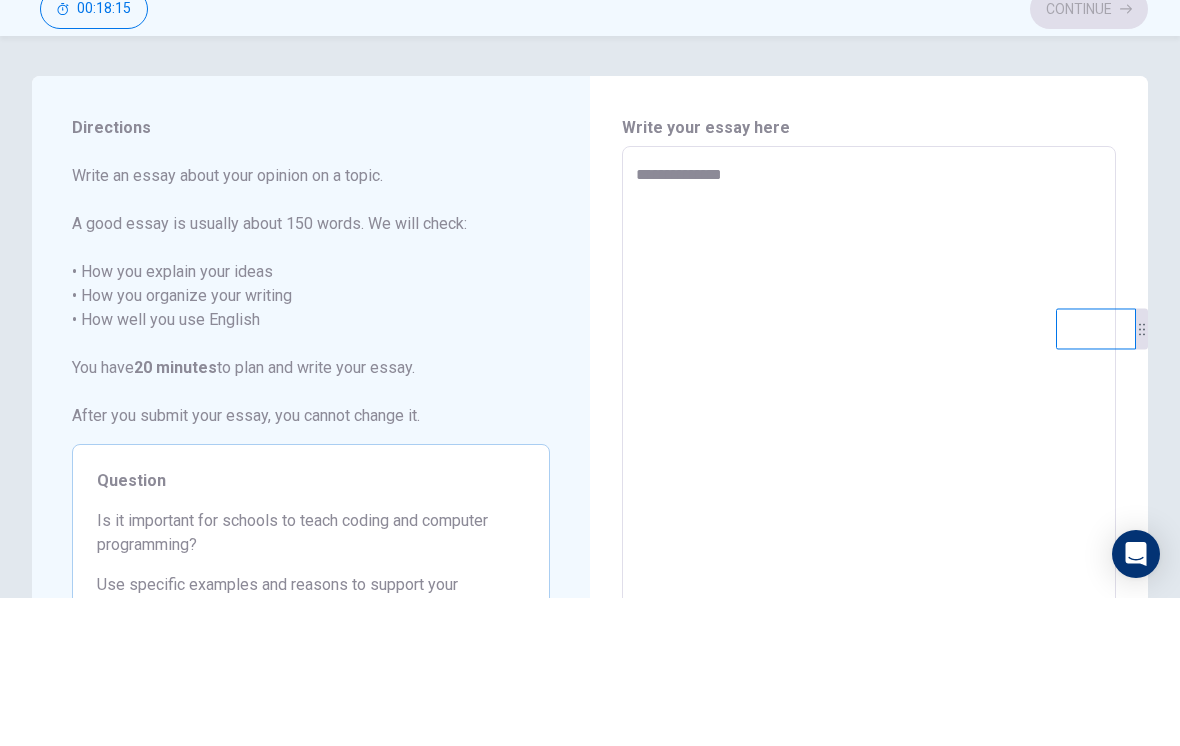 type on "*" 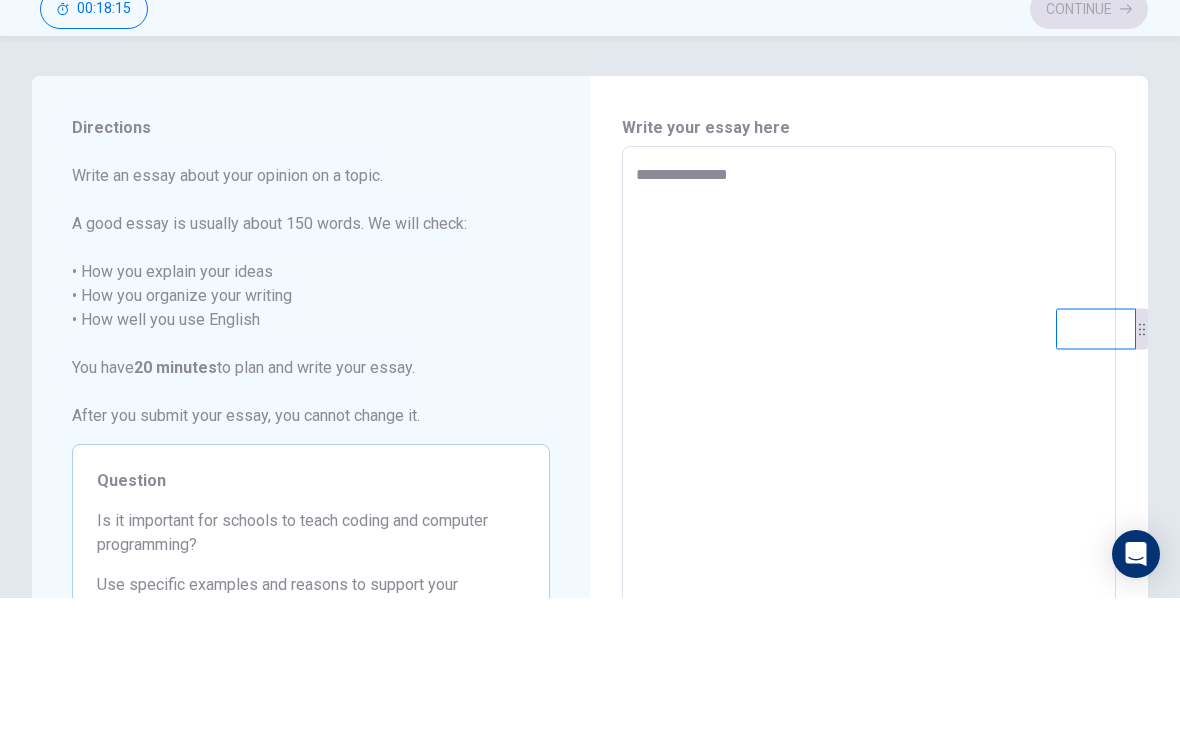 type on "*" 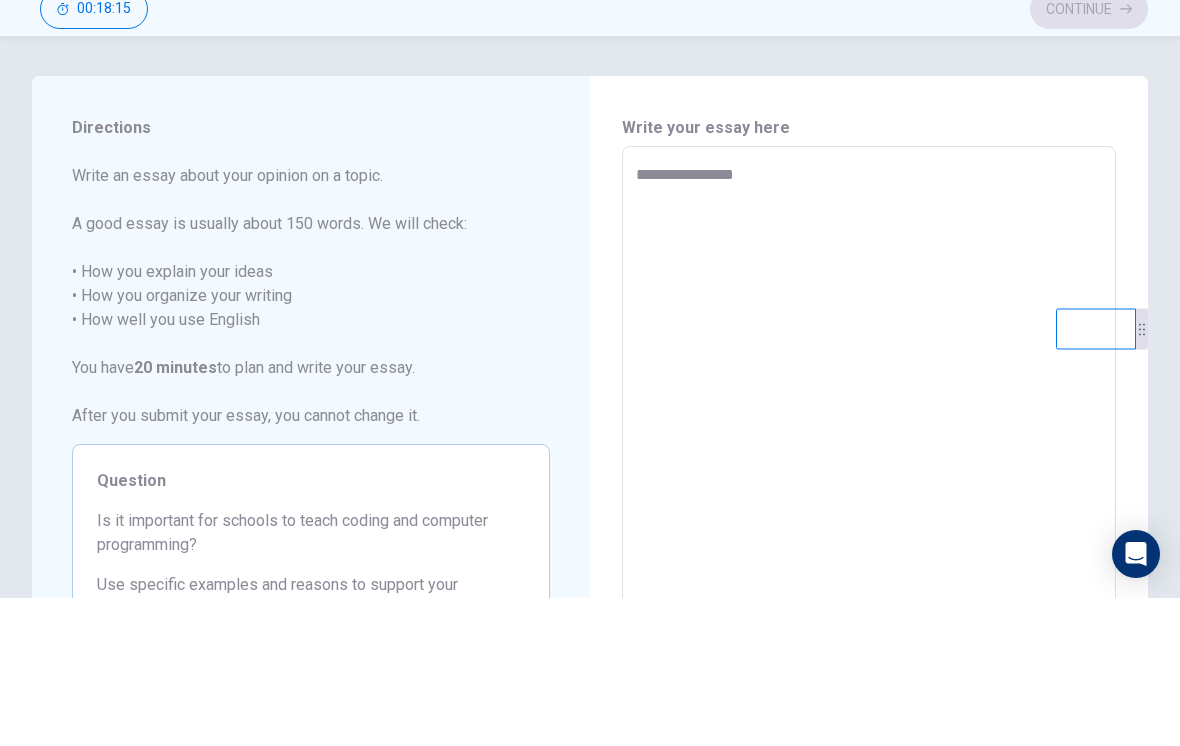 type on "*" 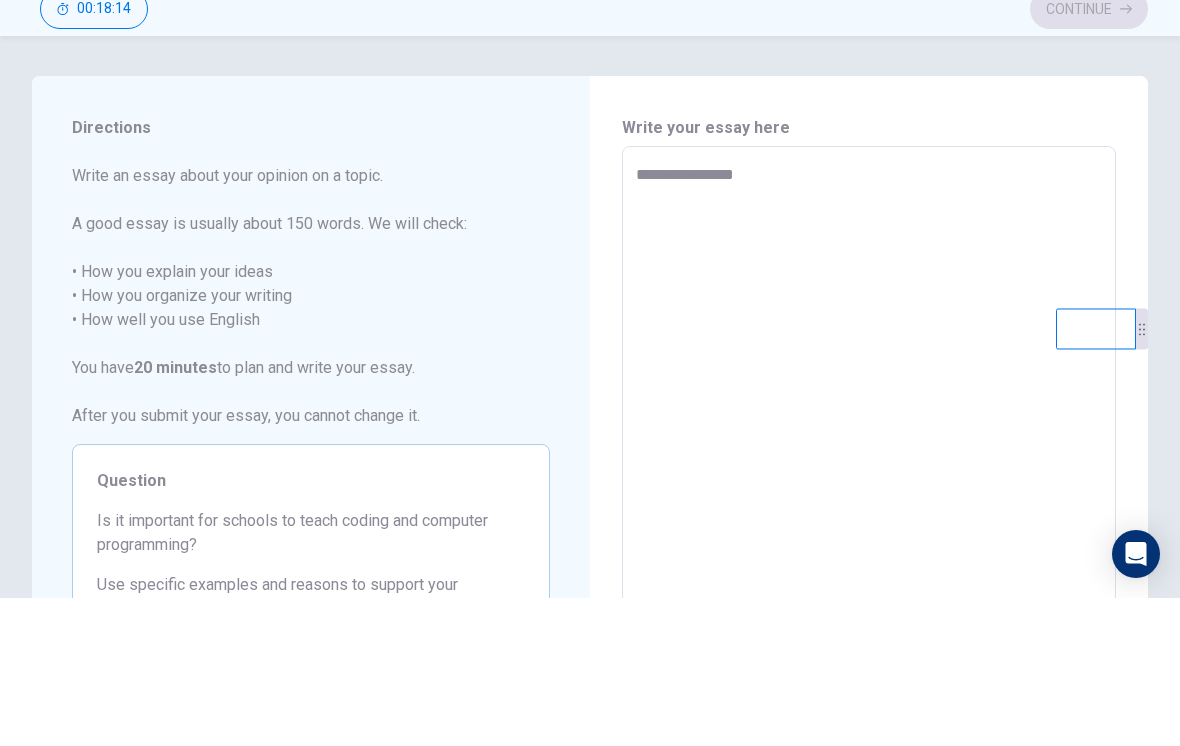type on "**********" 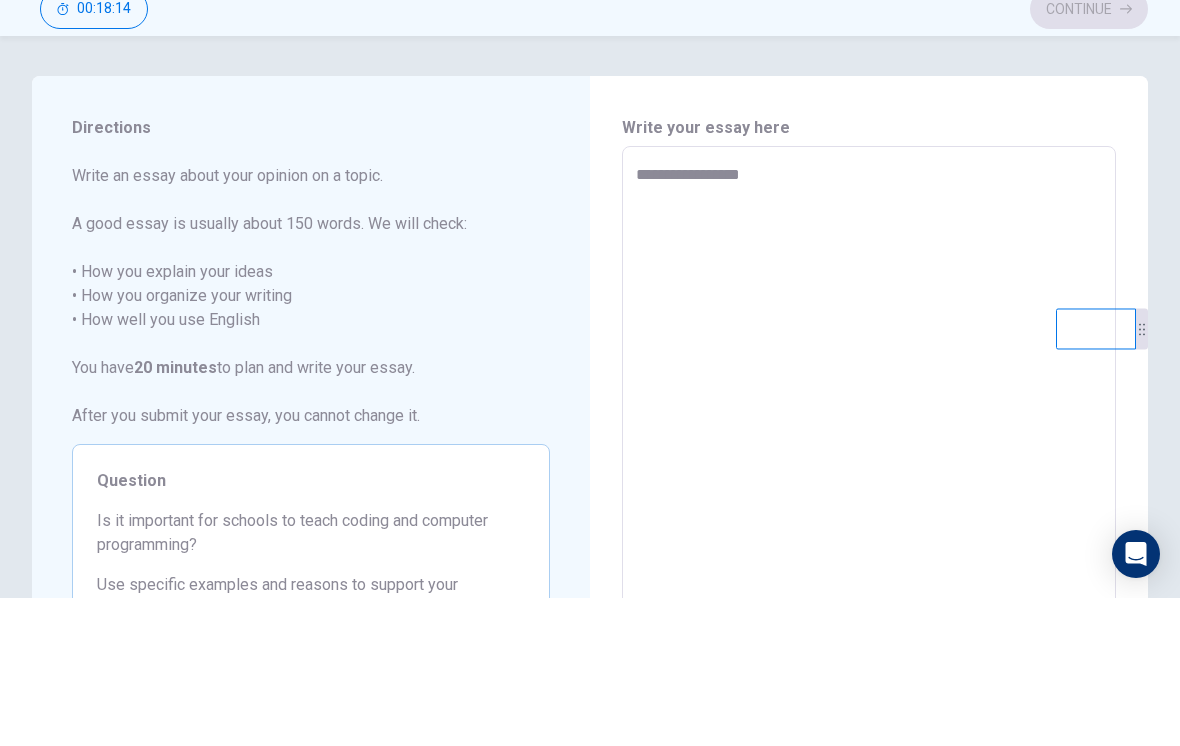 type on "*" 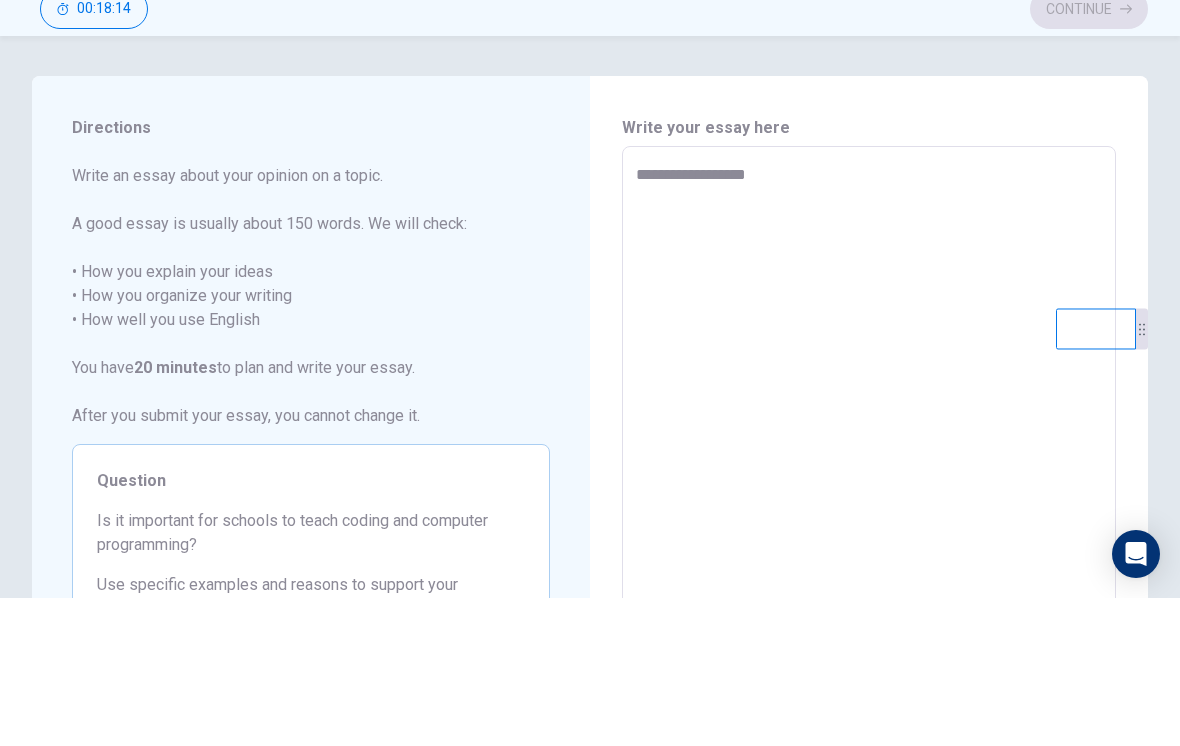 type on "*" 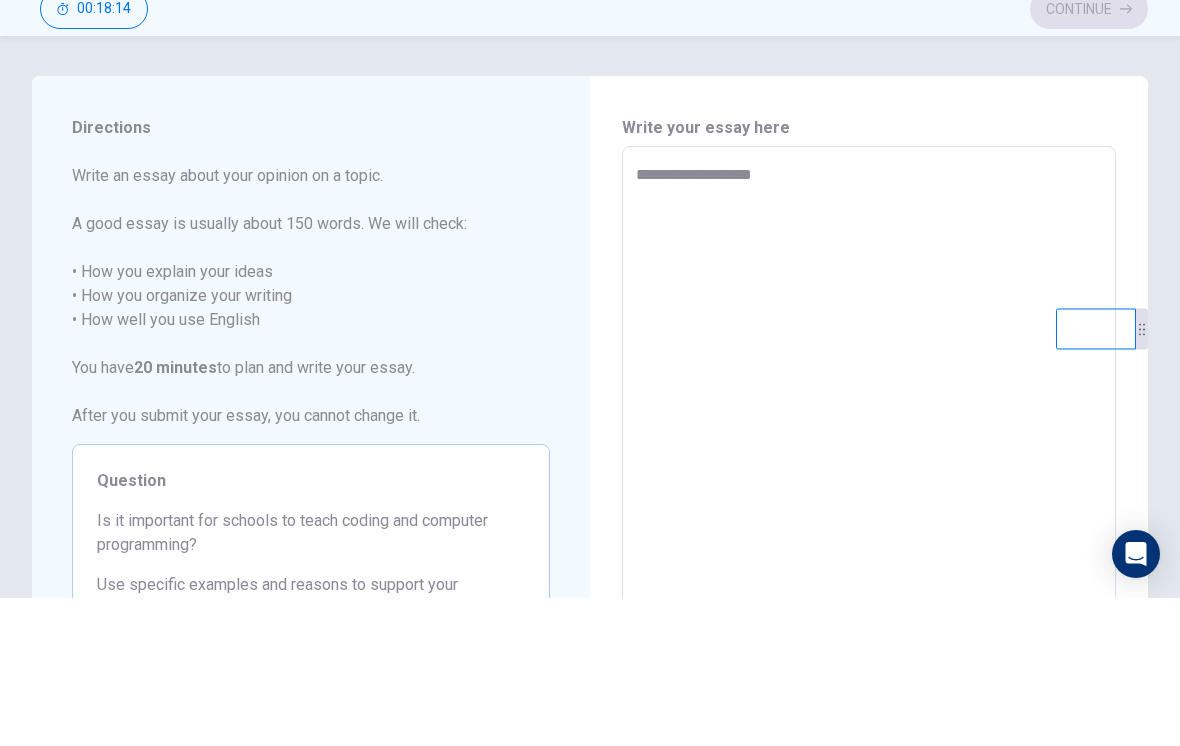 type on "*" 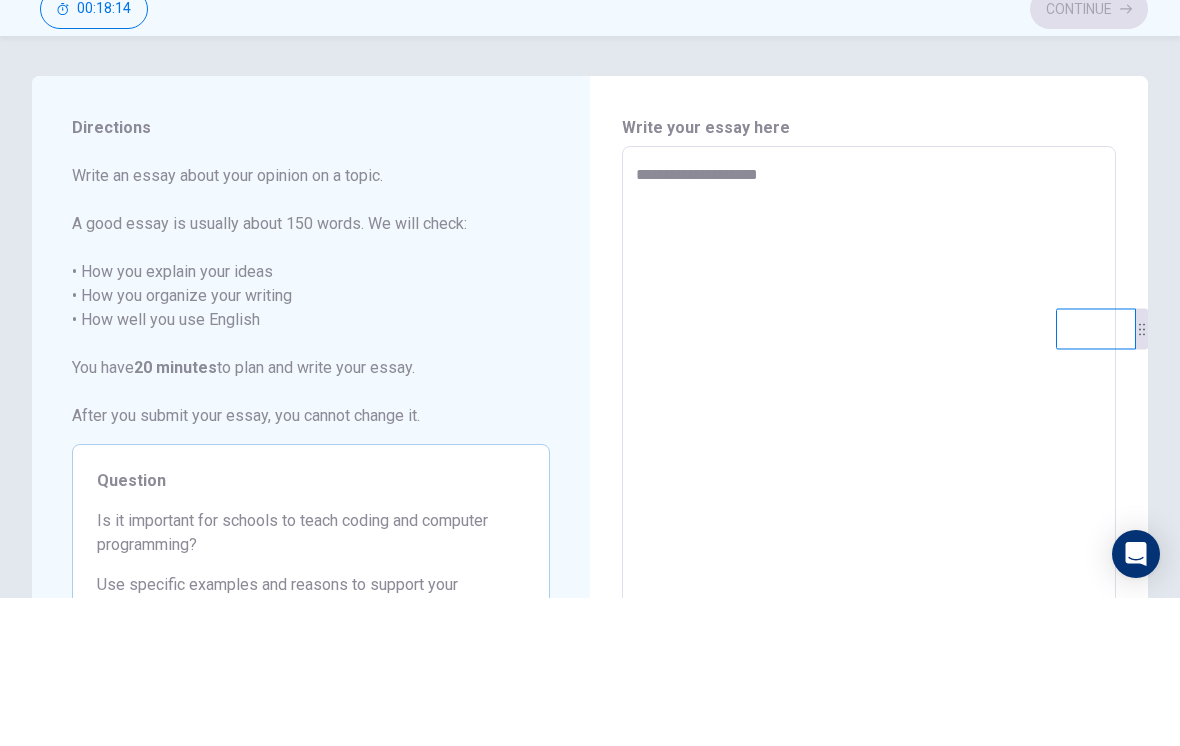 type on "*" 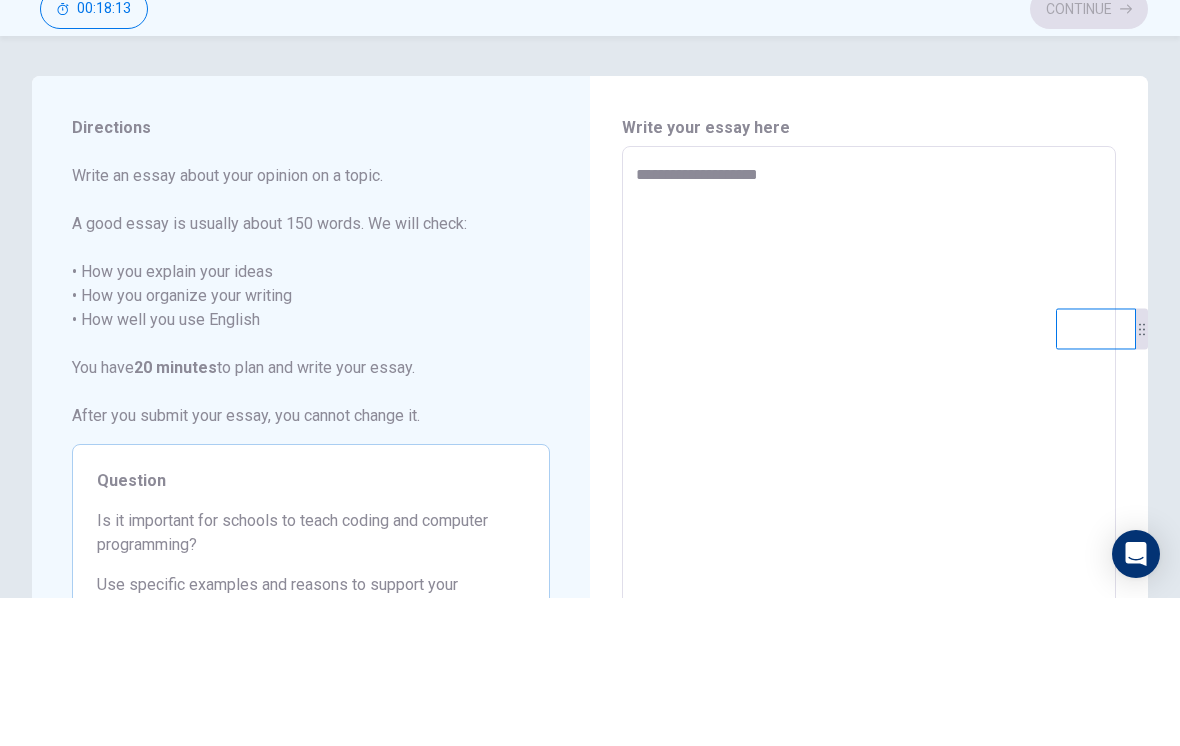 type on "**********" 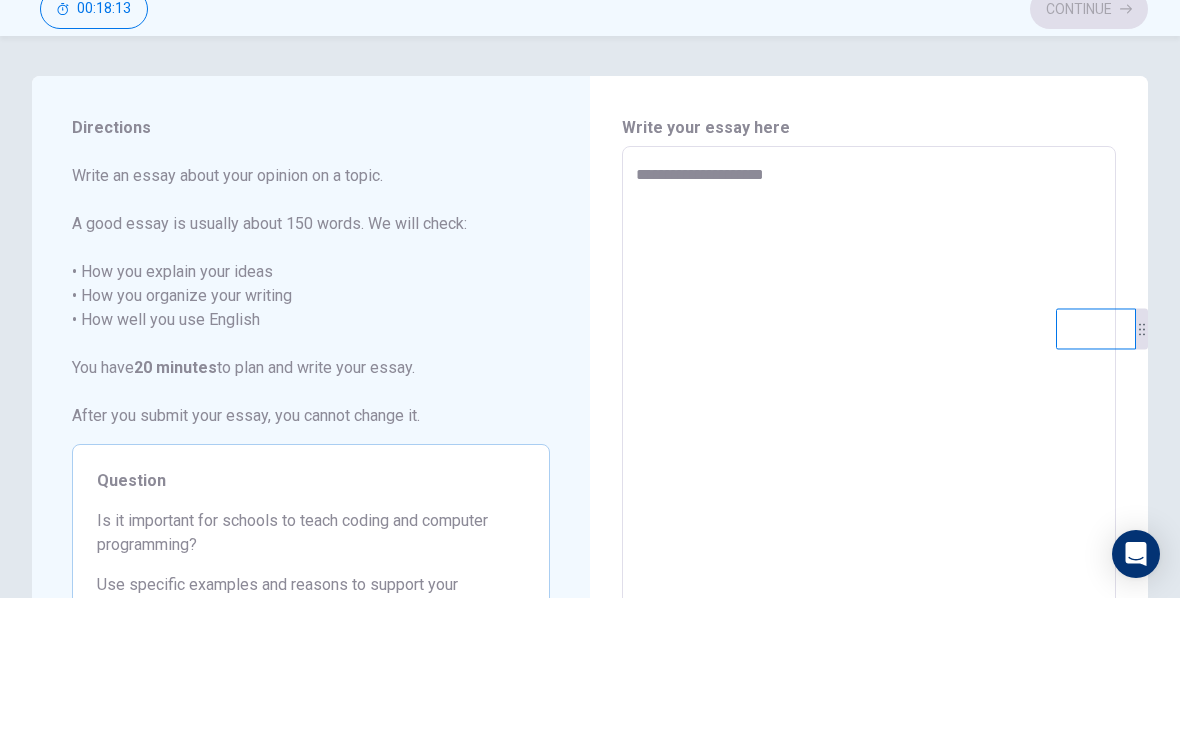 type on "*" 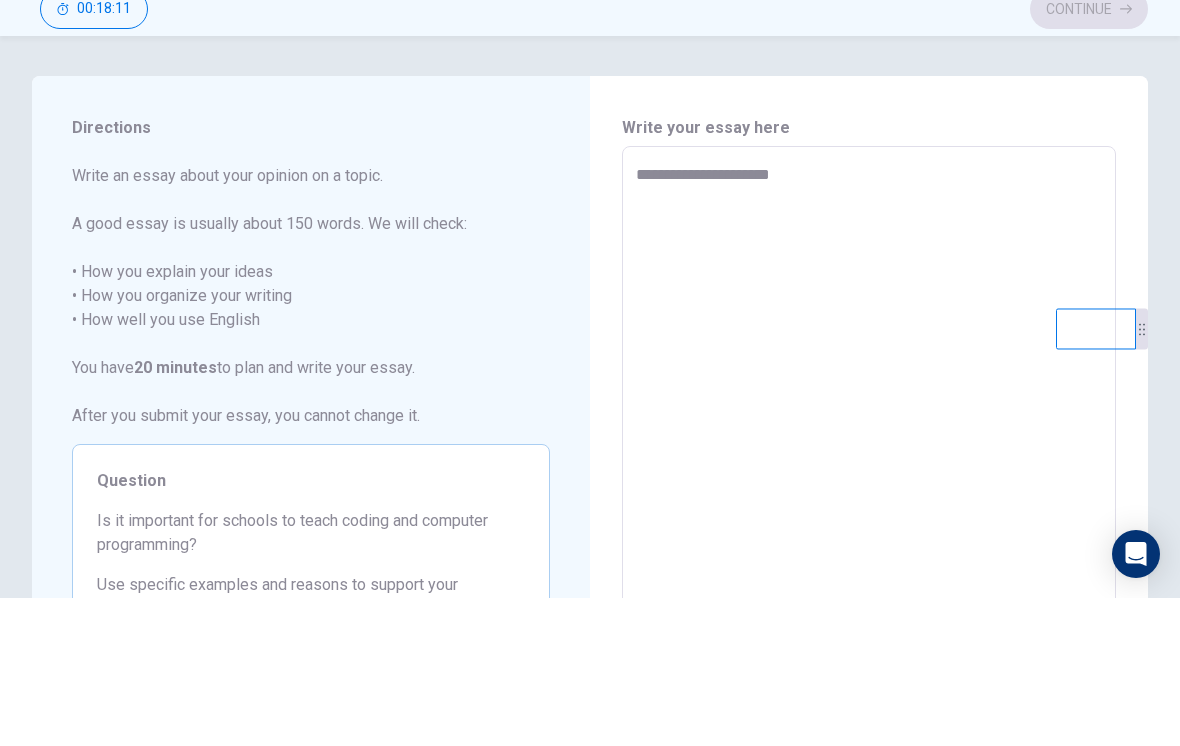 type on "*" 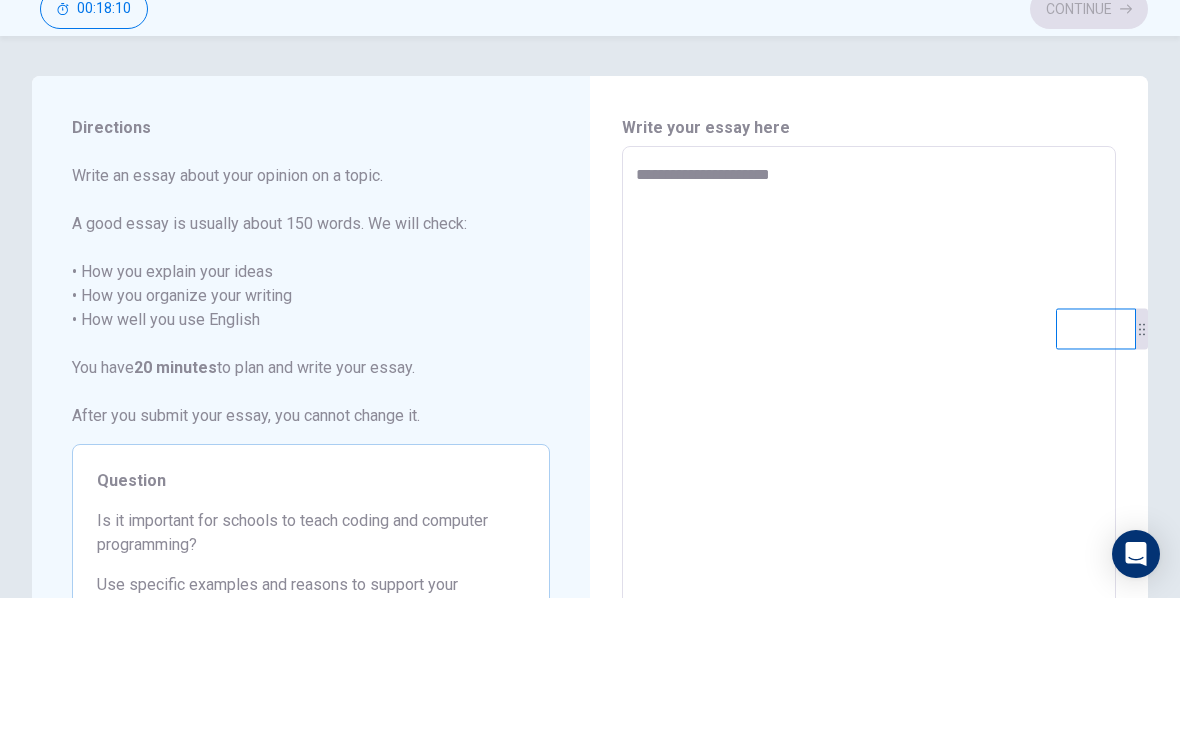 type on "**********" 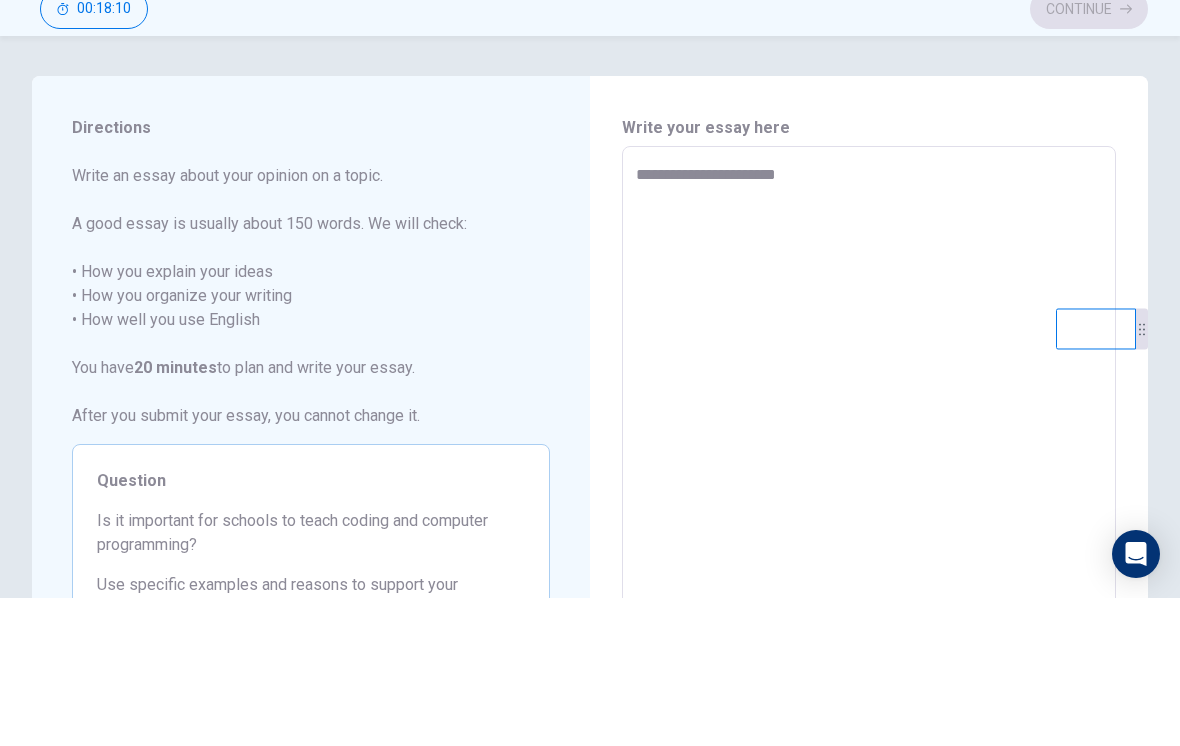 type on "*" 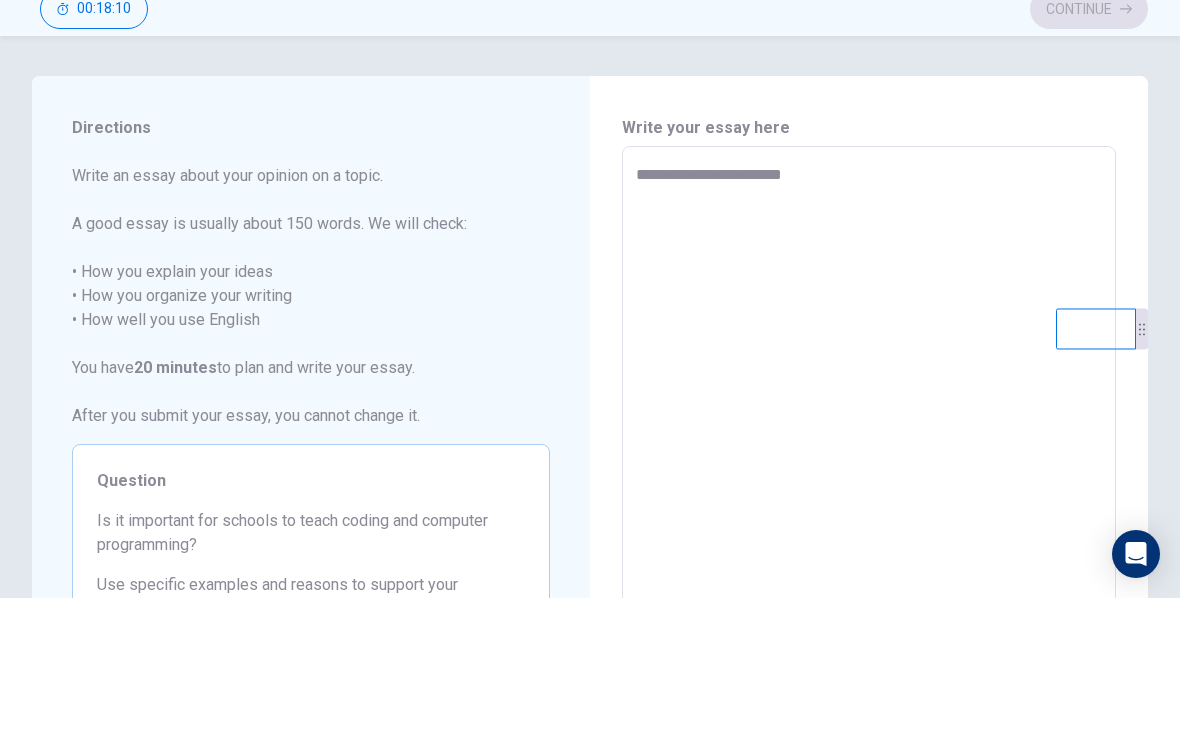 type on "*" 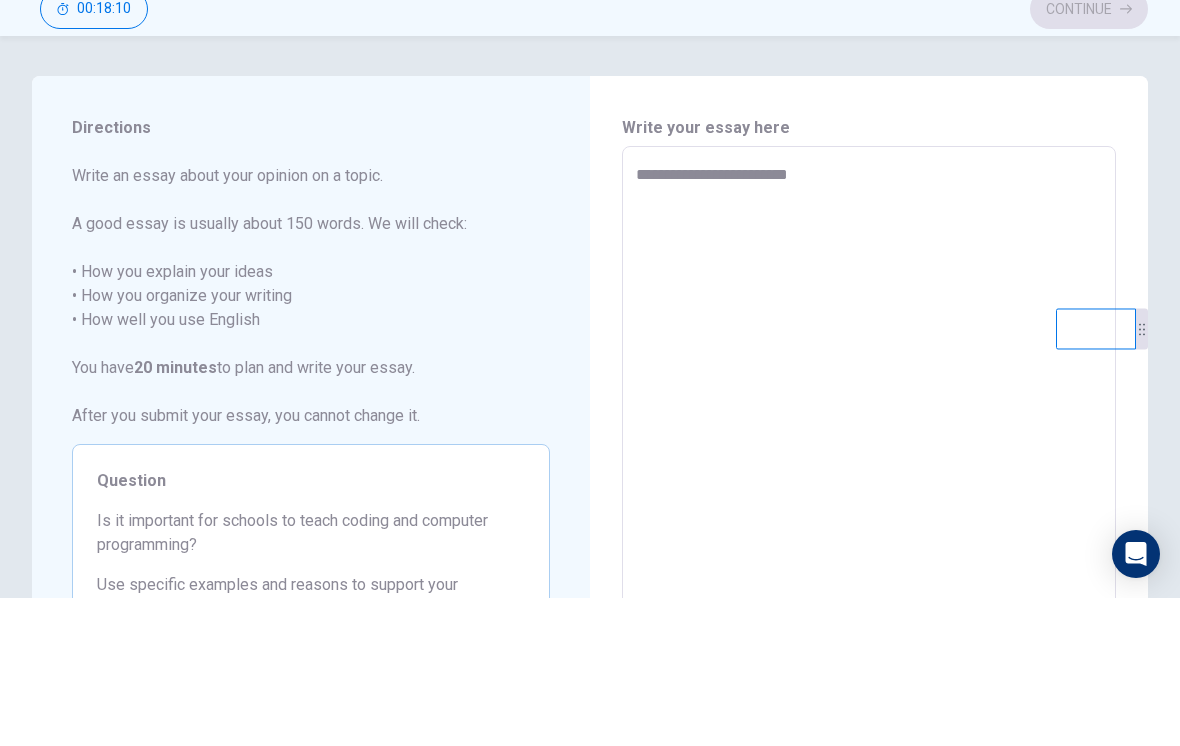 type on "*" 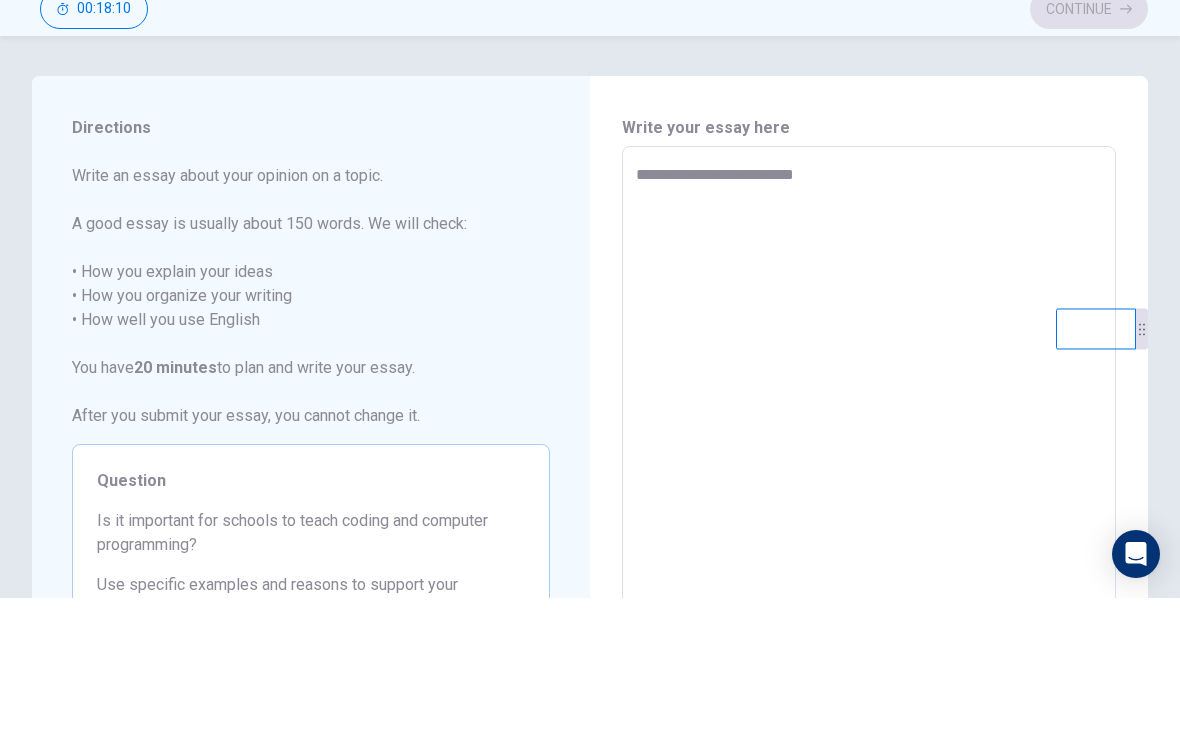 type on "*" 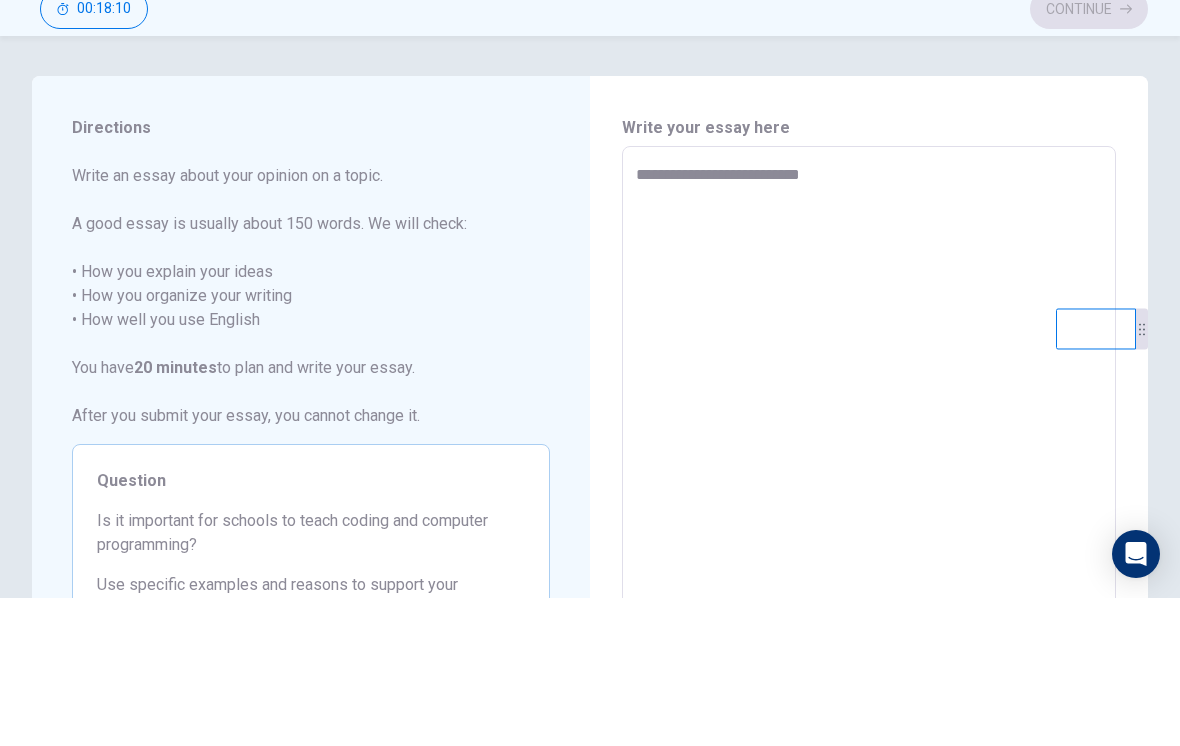 type on "*" 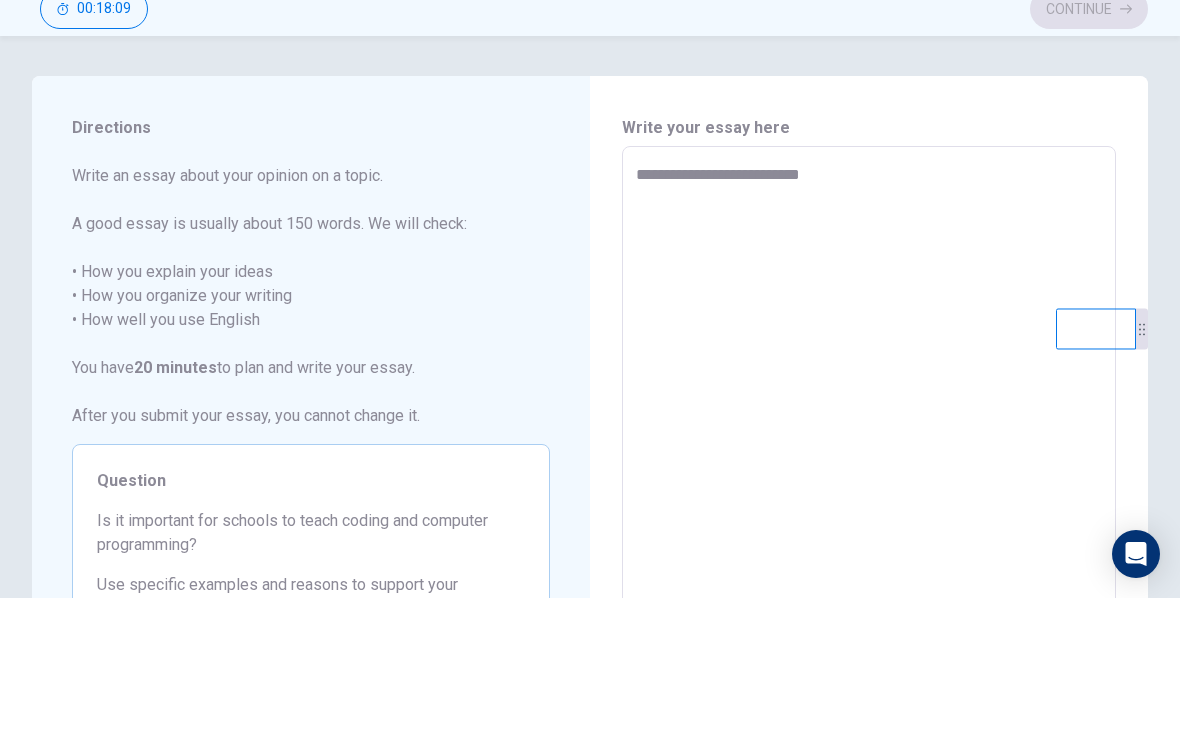 type on "**********" 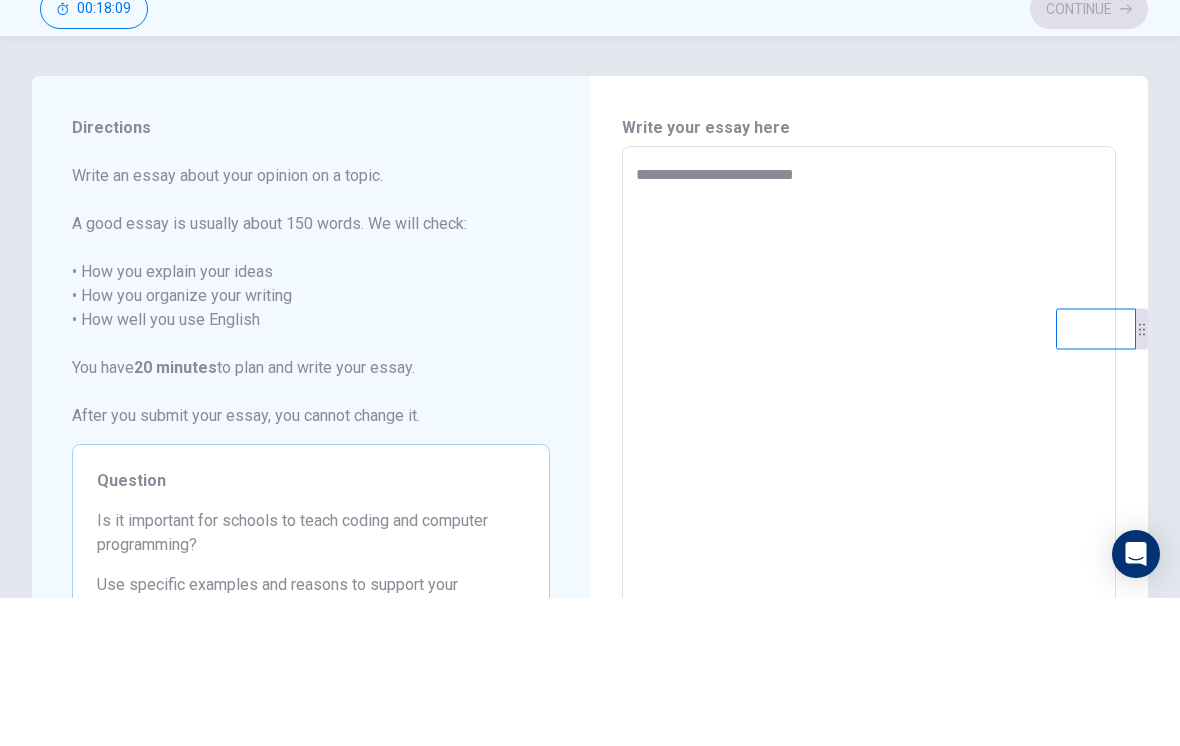 type on "*" 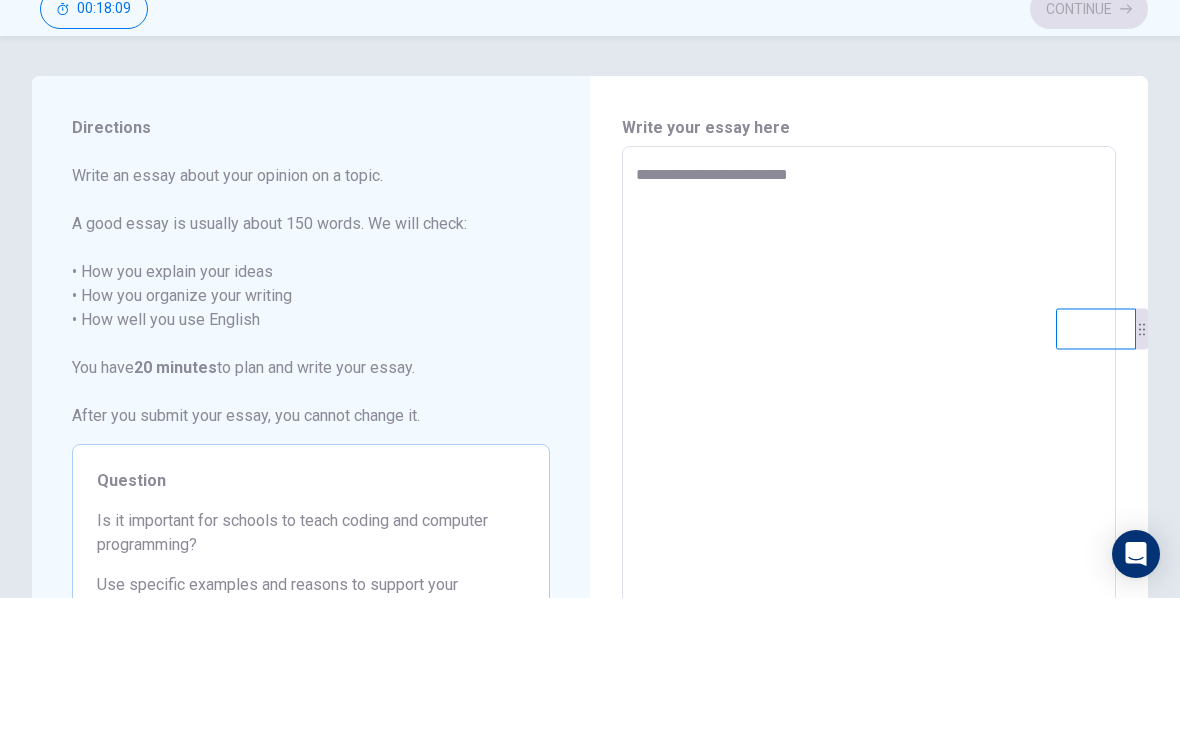 type on "*" 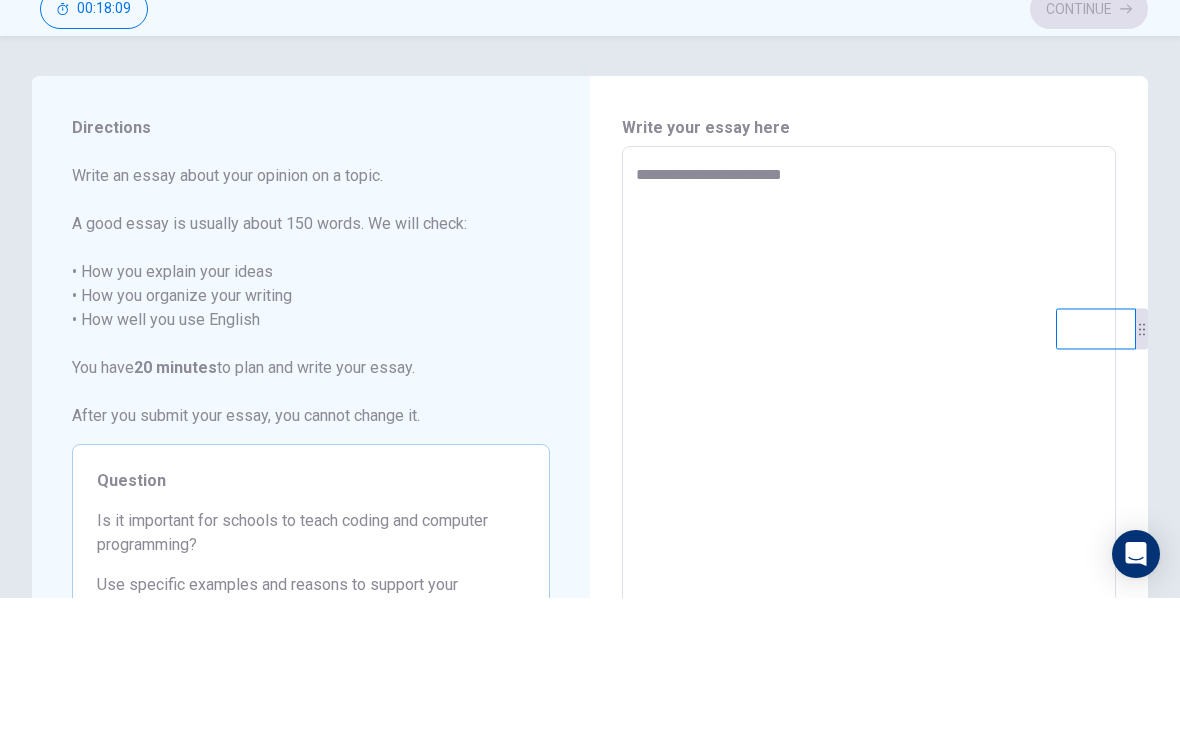 type on "*" 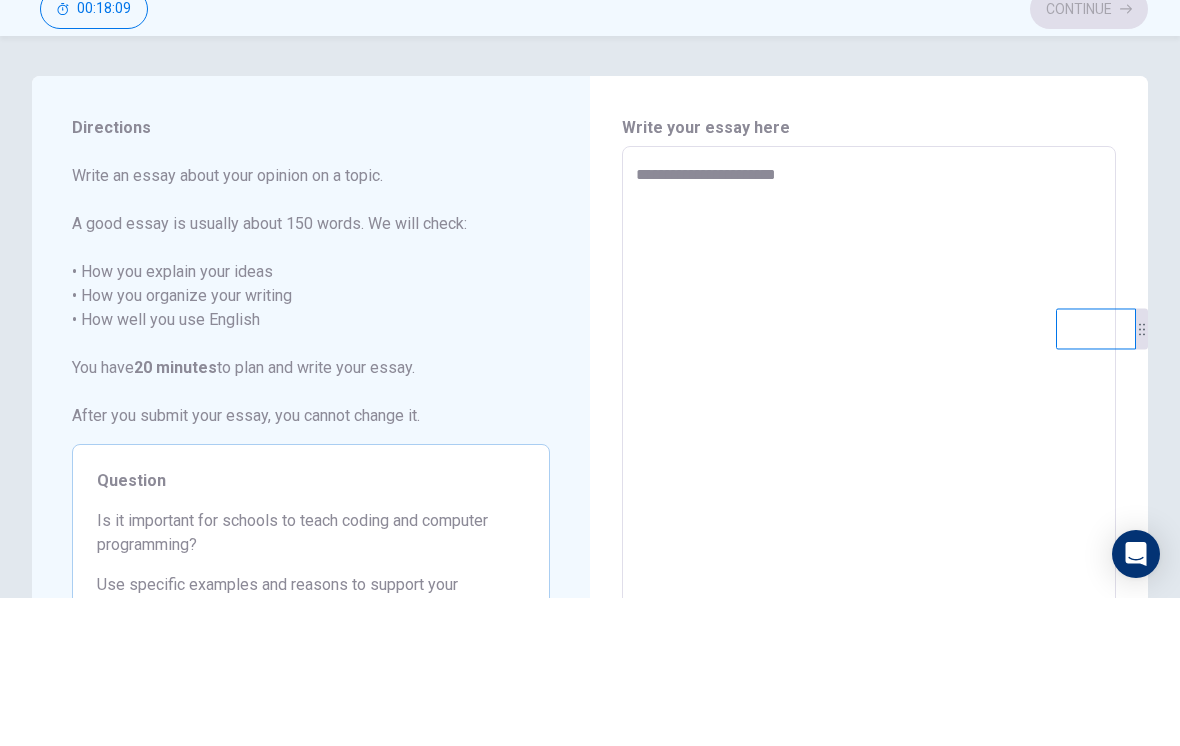 type on "*" 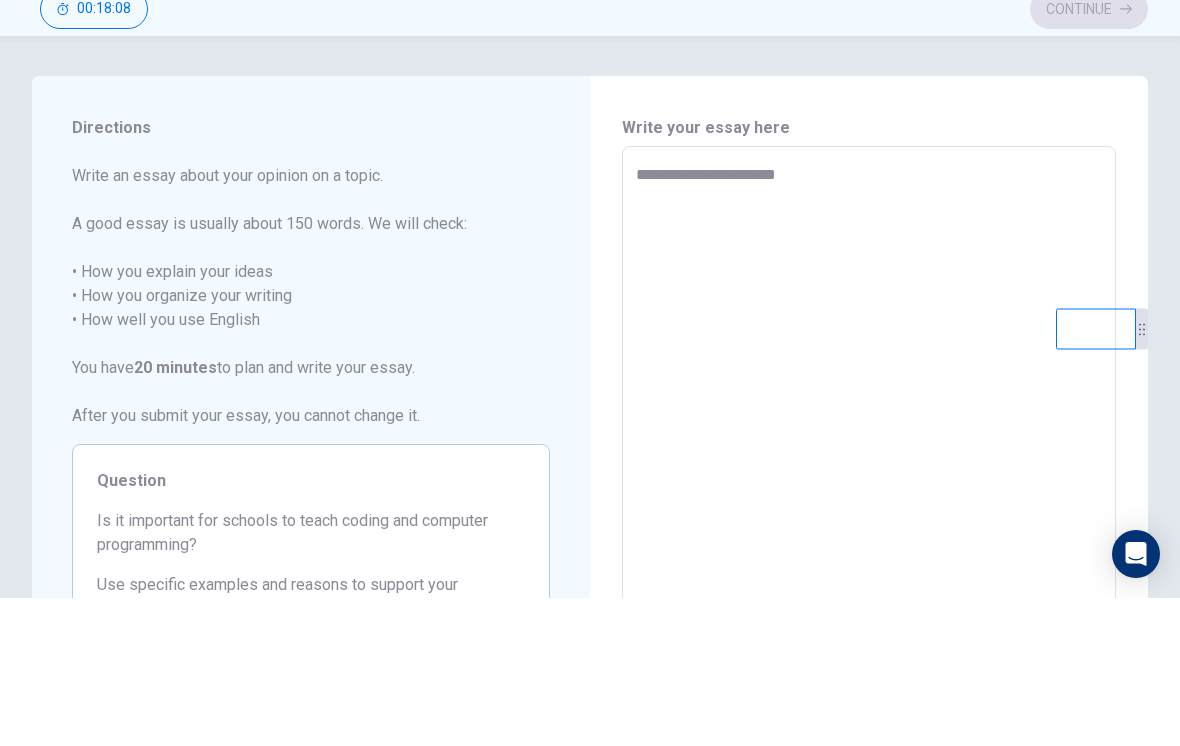 type on "**********" 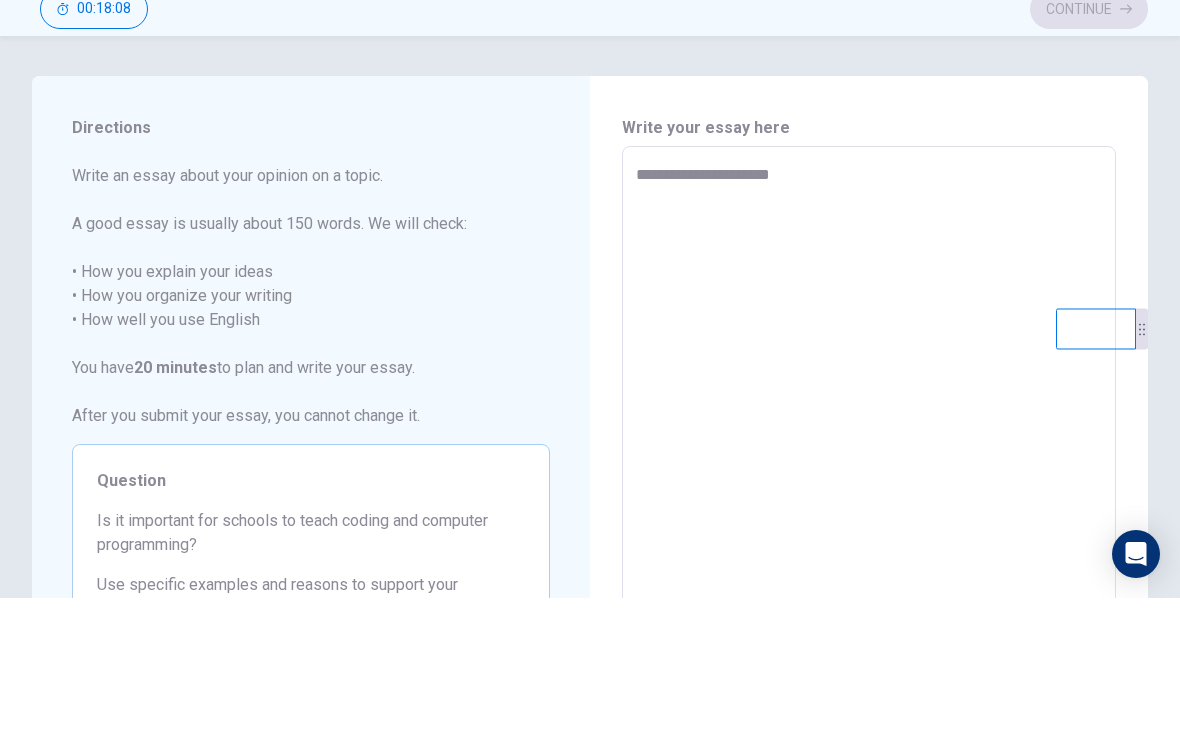type on "*" 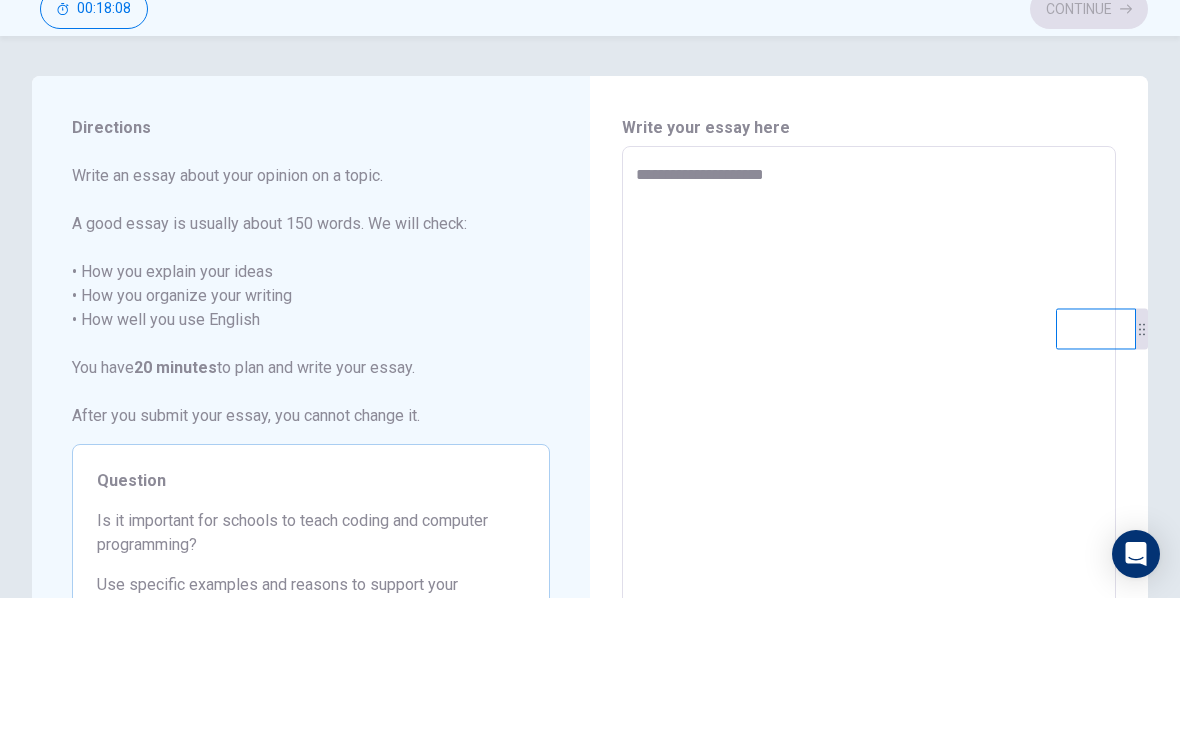 type on "*" 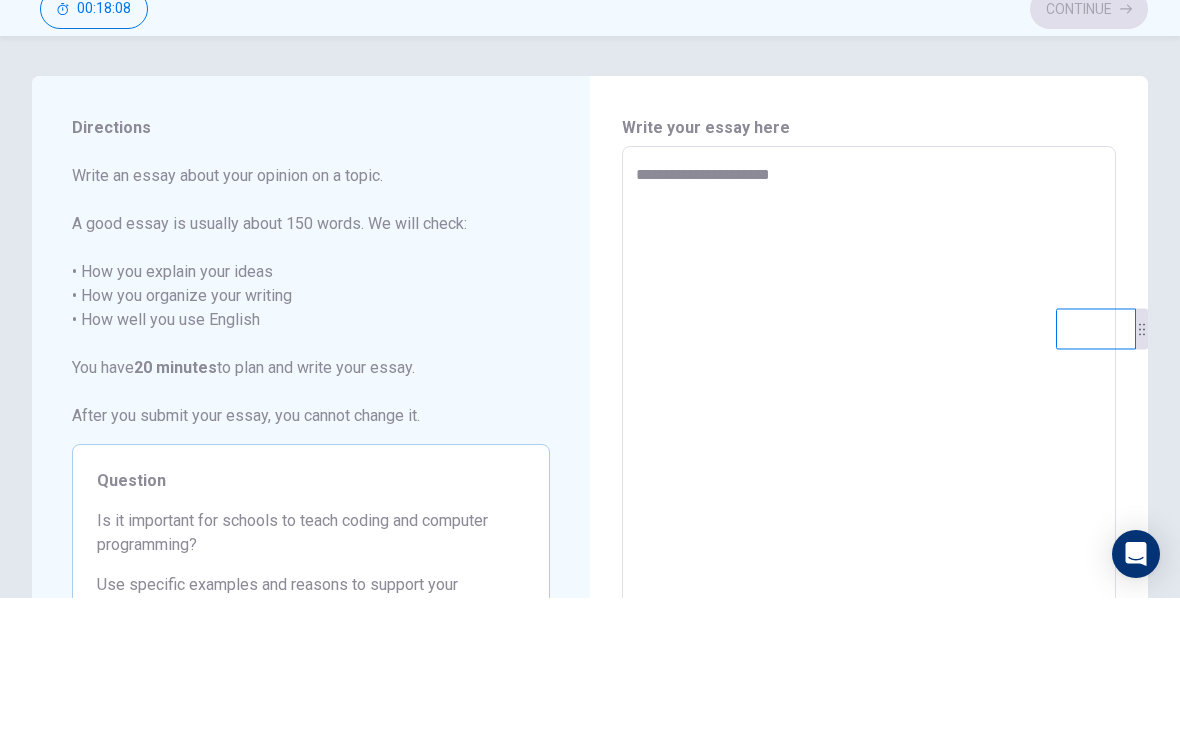 type on "*" 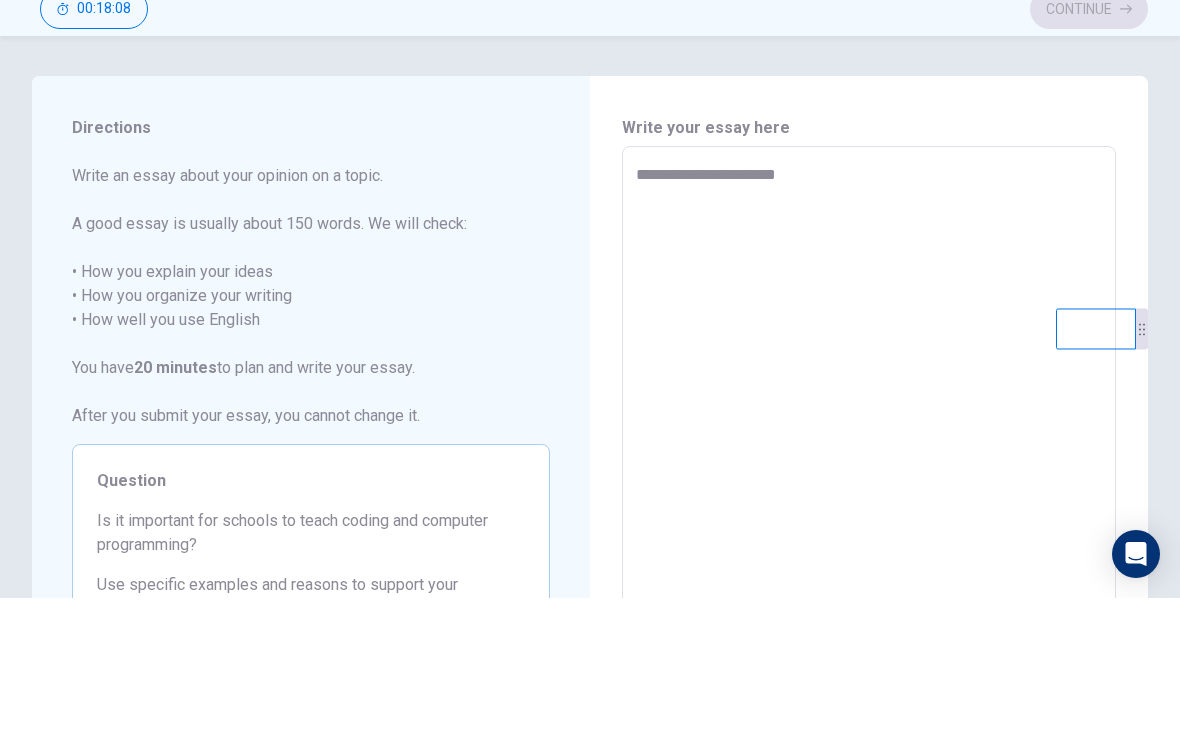 type on "*" 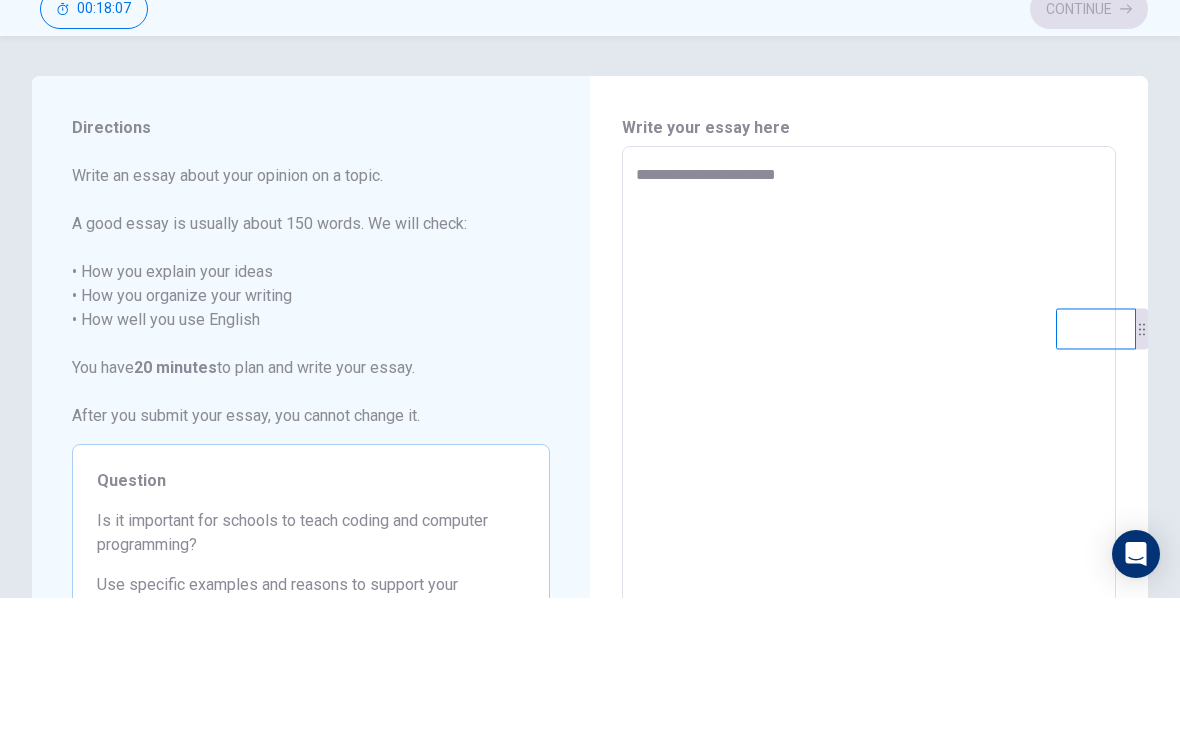 type on "**********" 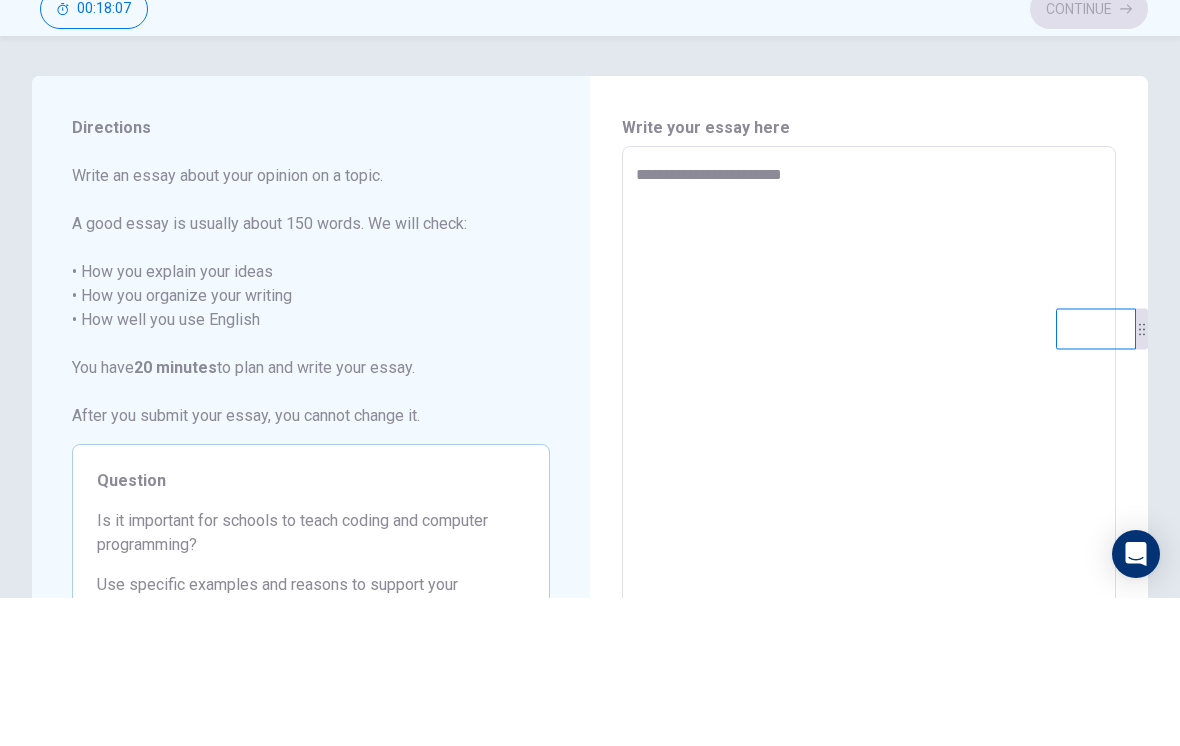 type on "*" 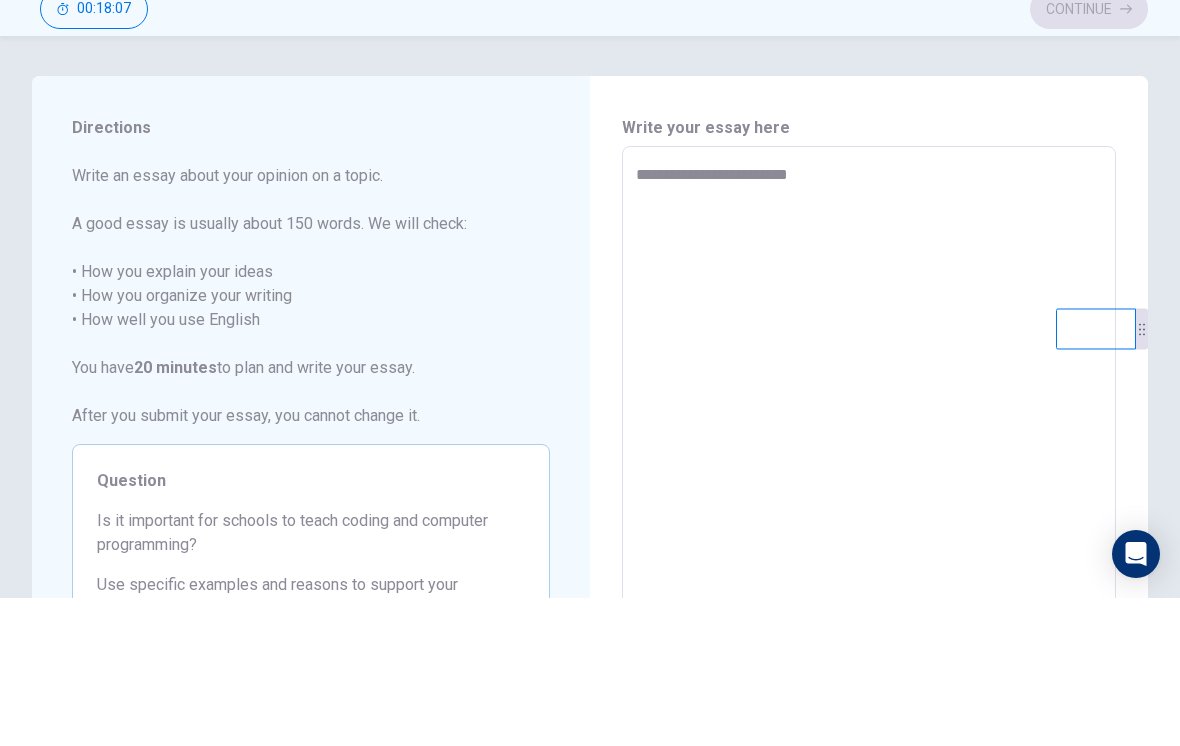 type on "*" 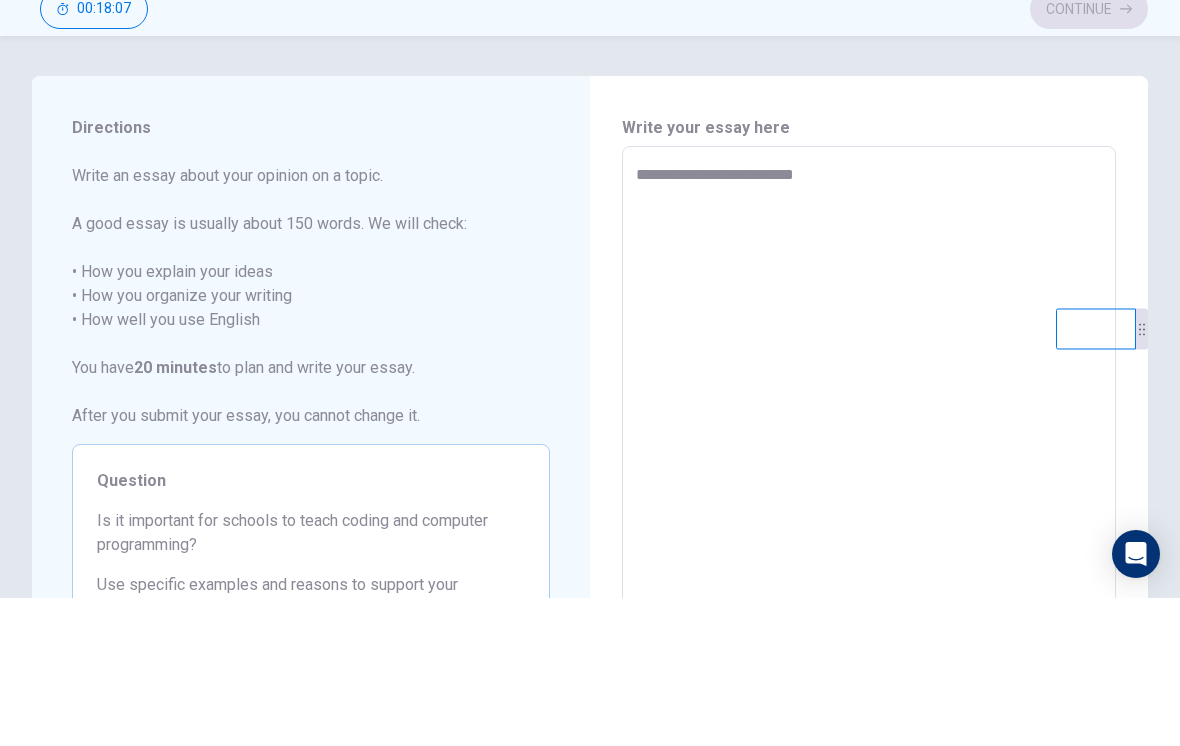 type on "*" 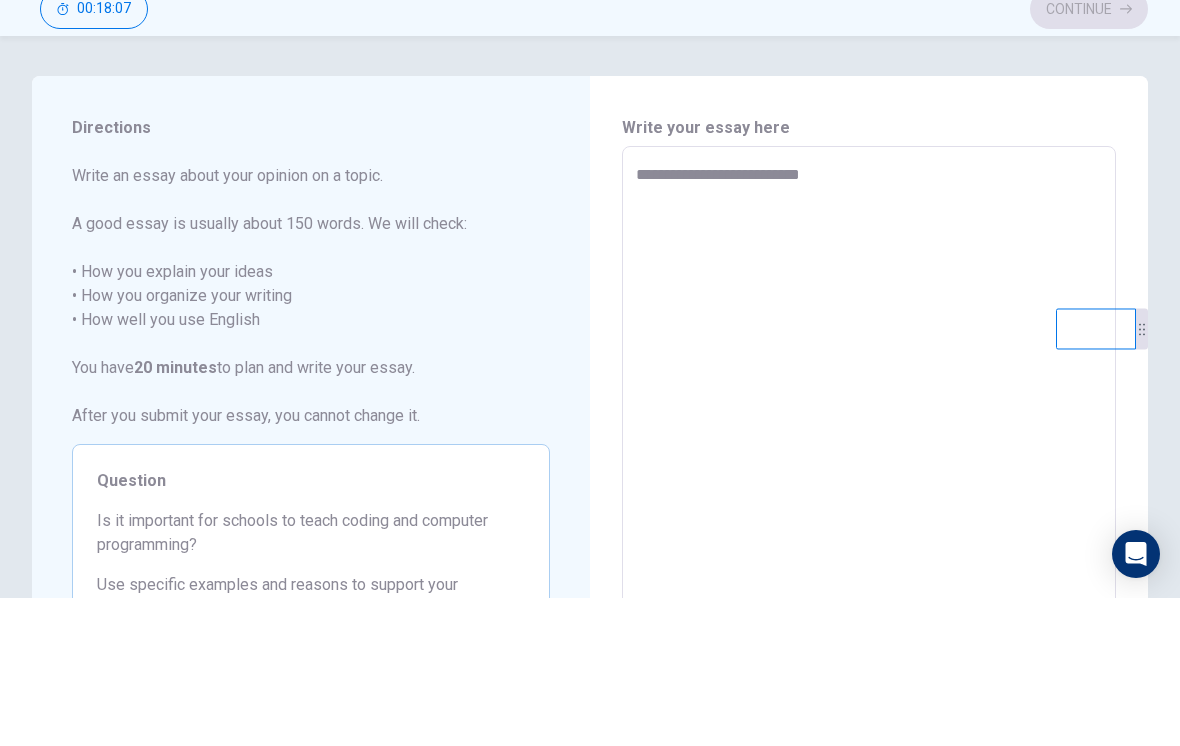 type on "*" 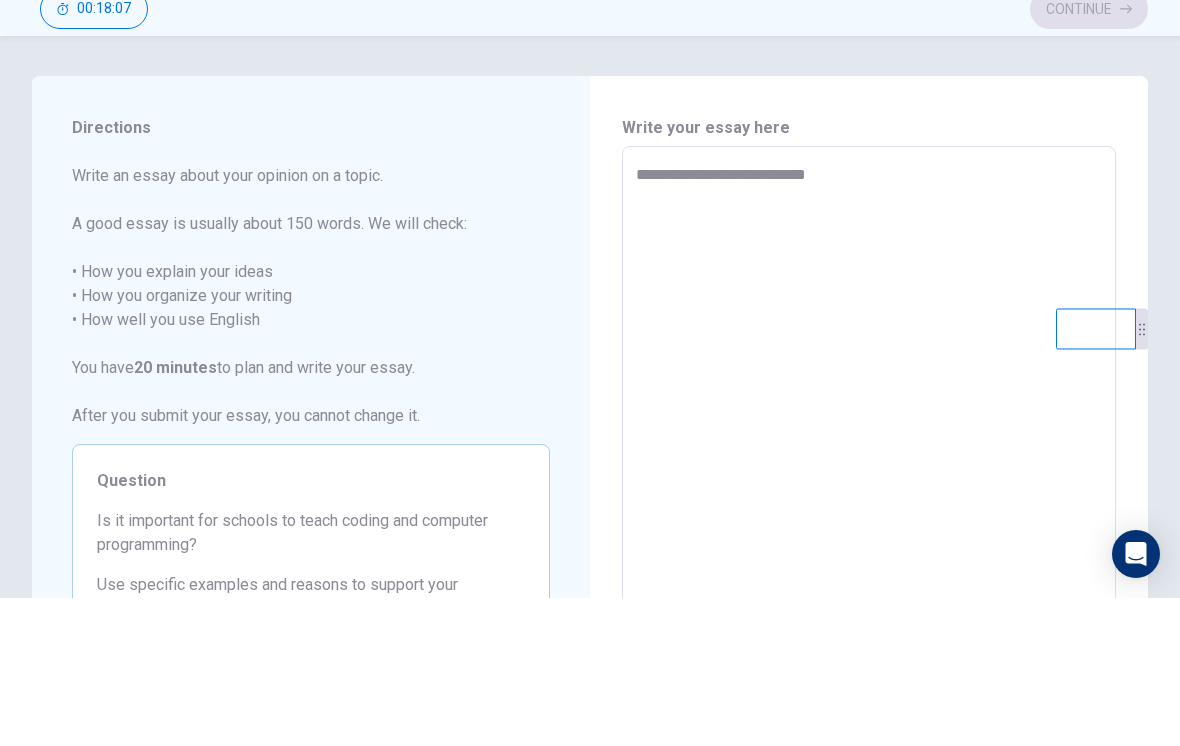 type on "*" 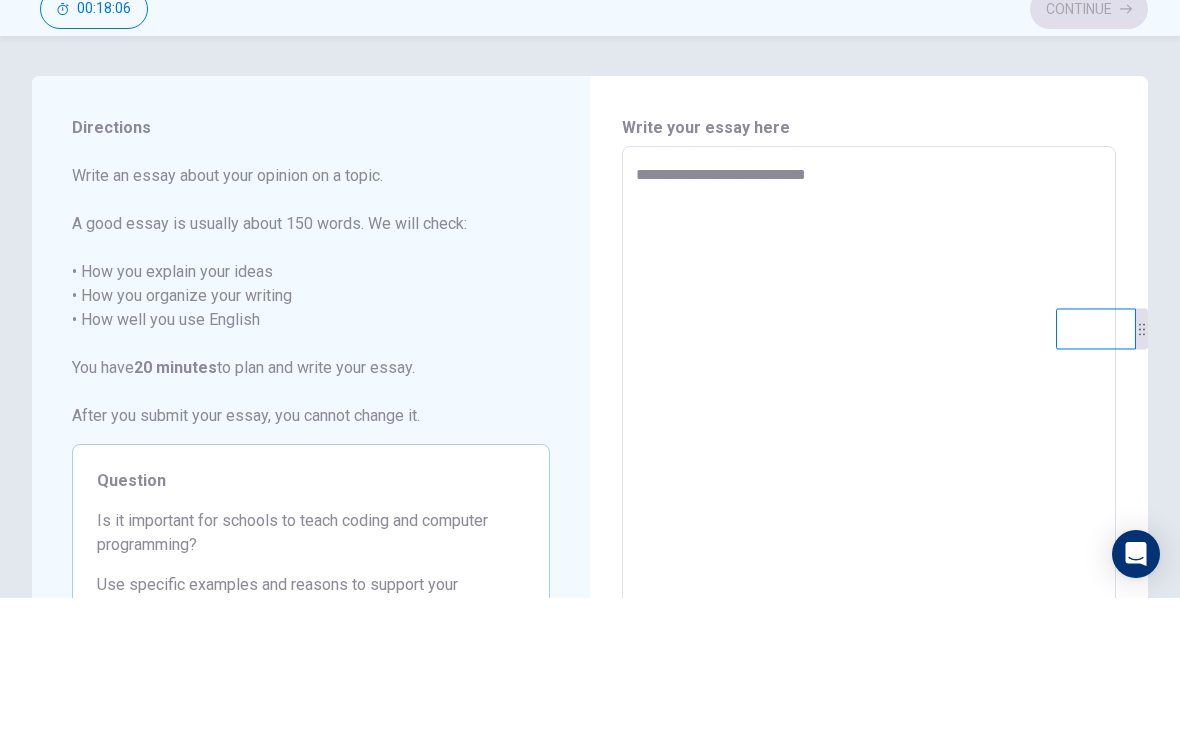 type on "**********" 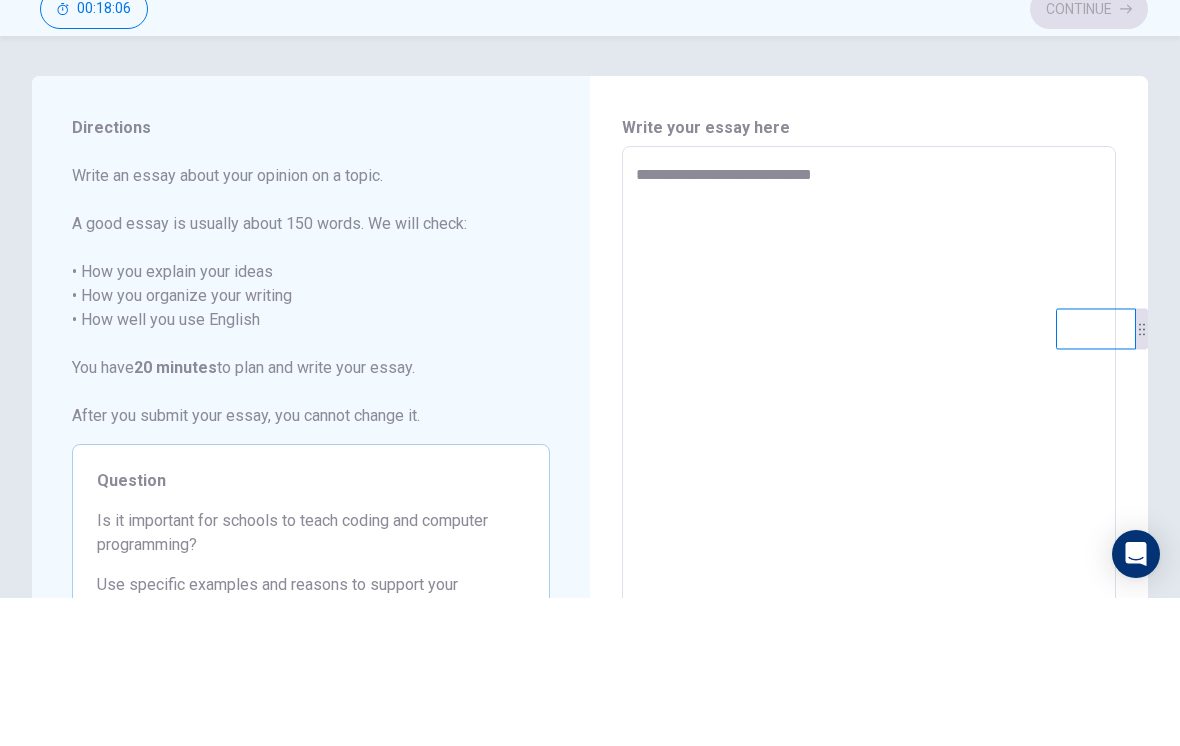 type on "*" 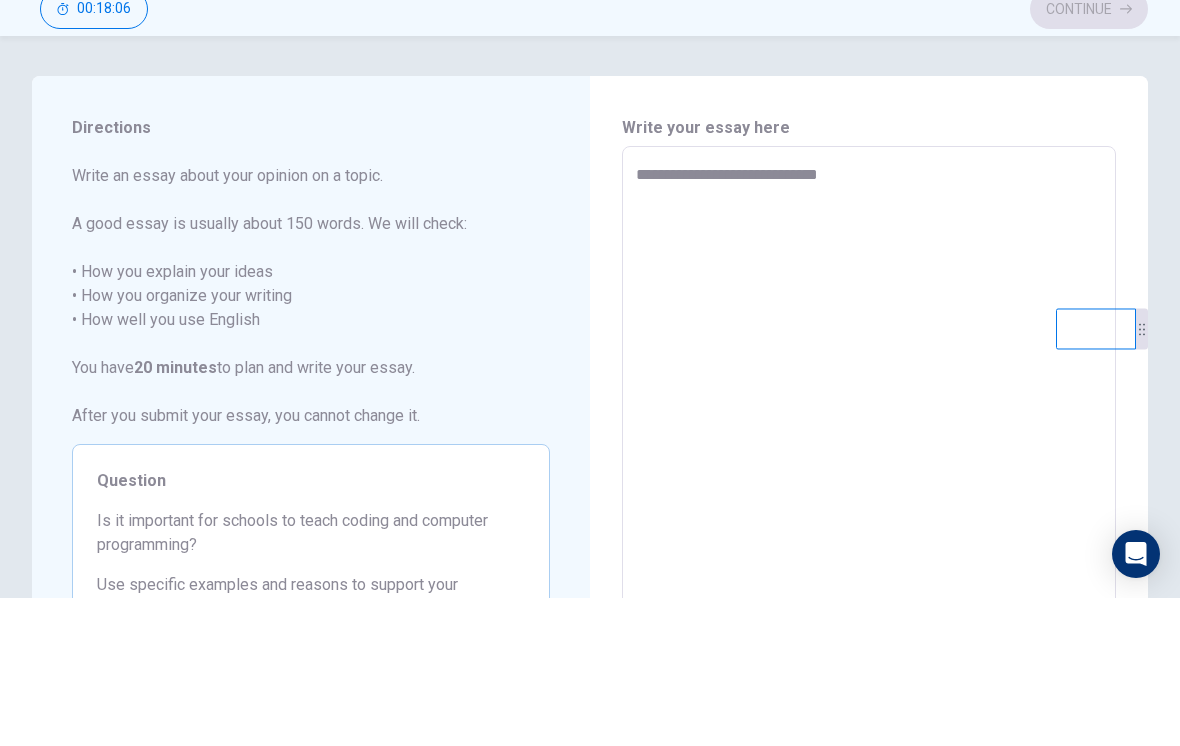 type on "*" 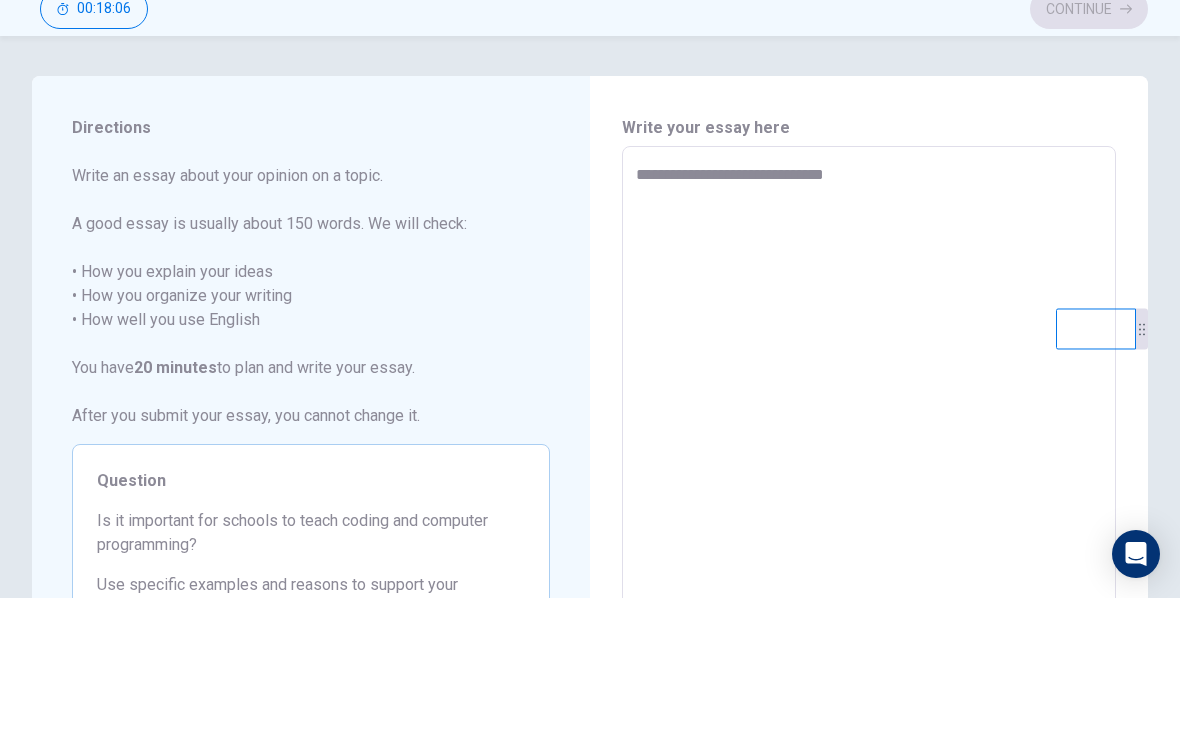 type on "*" 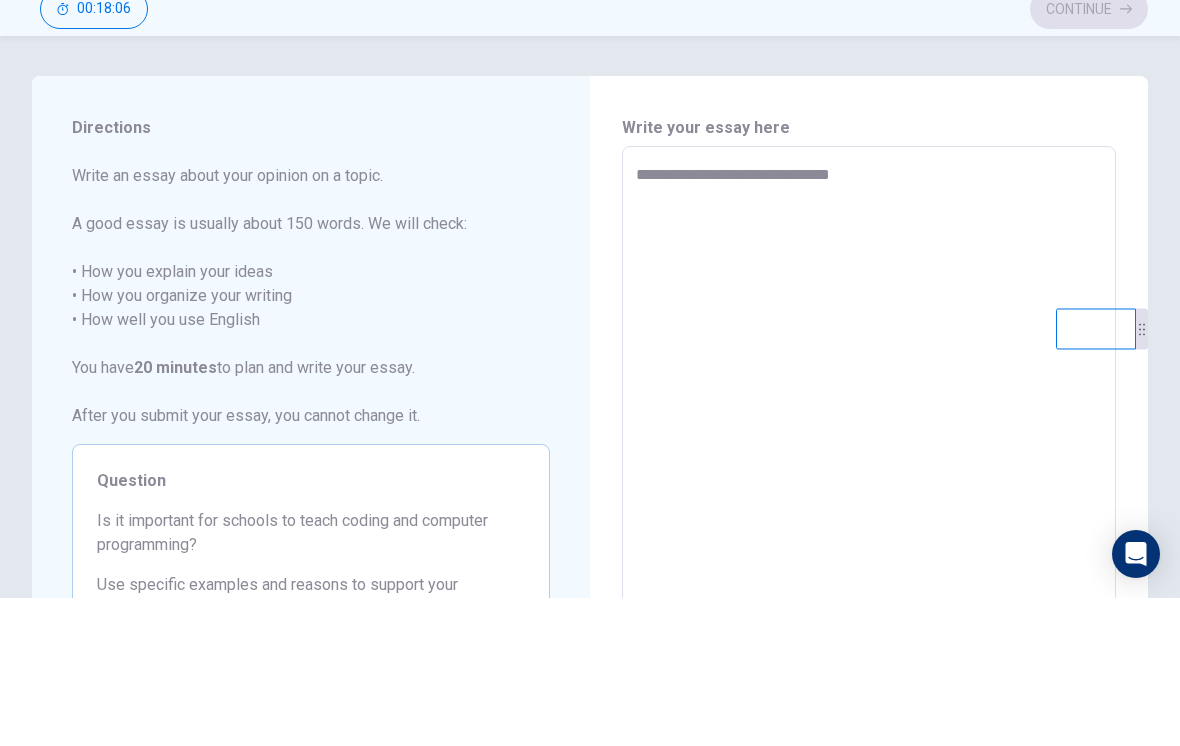 type on "*" 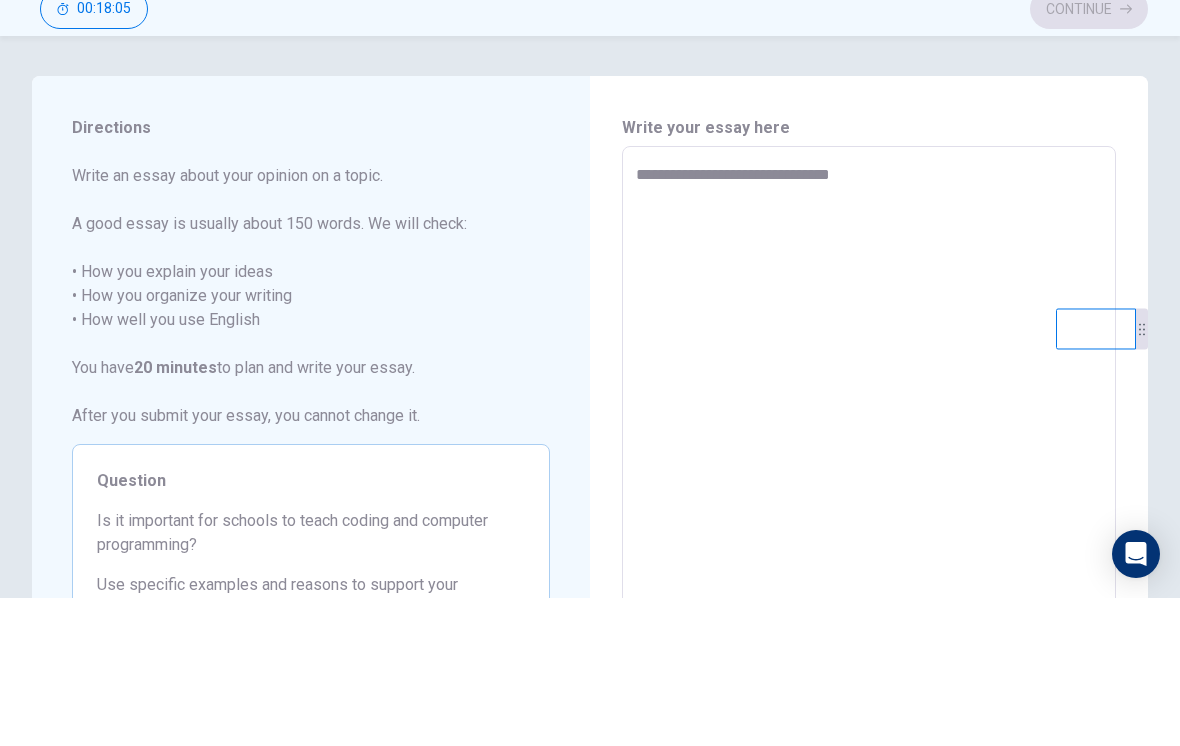 type on "**********" 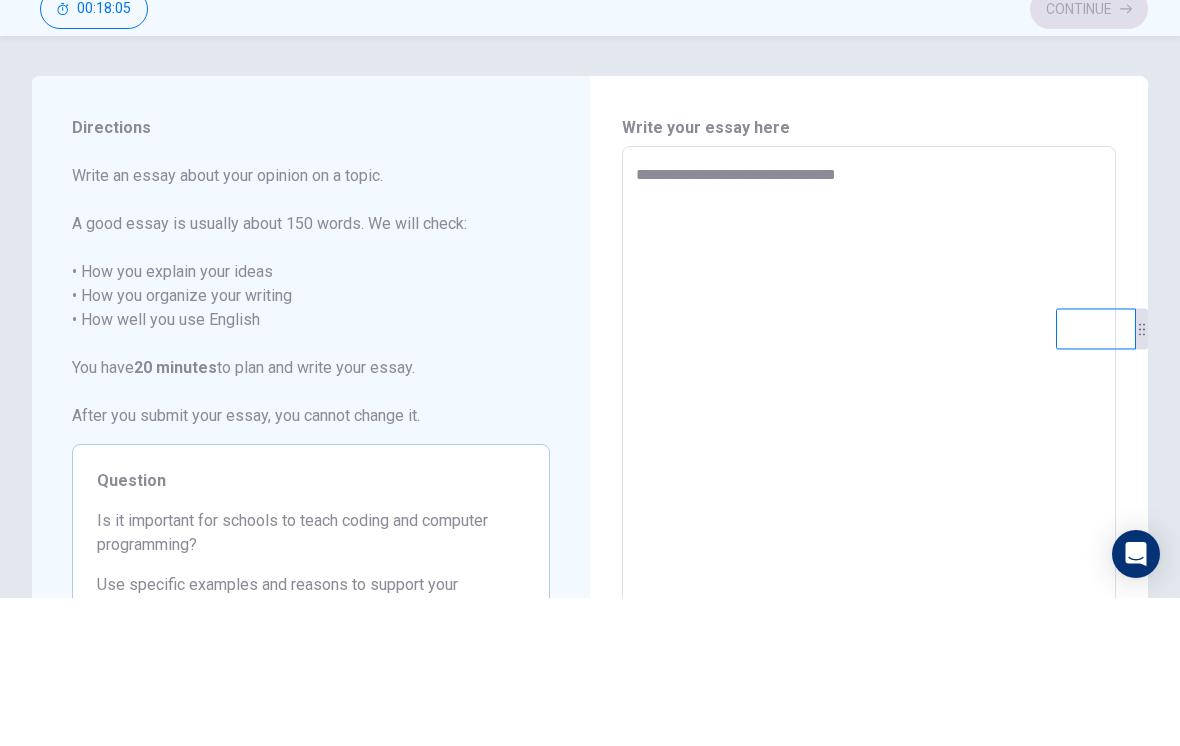 type on "*" 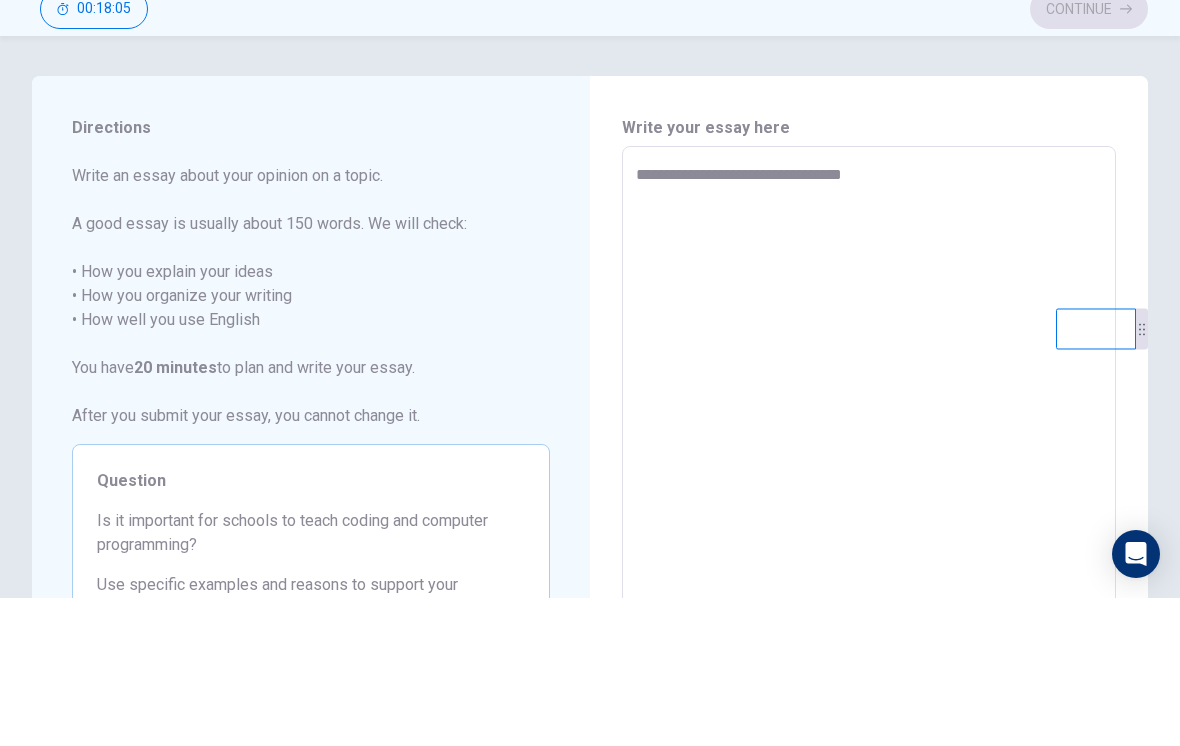 type on "*" 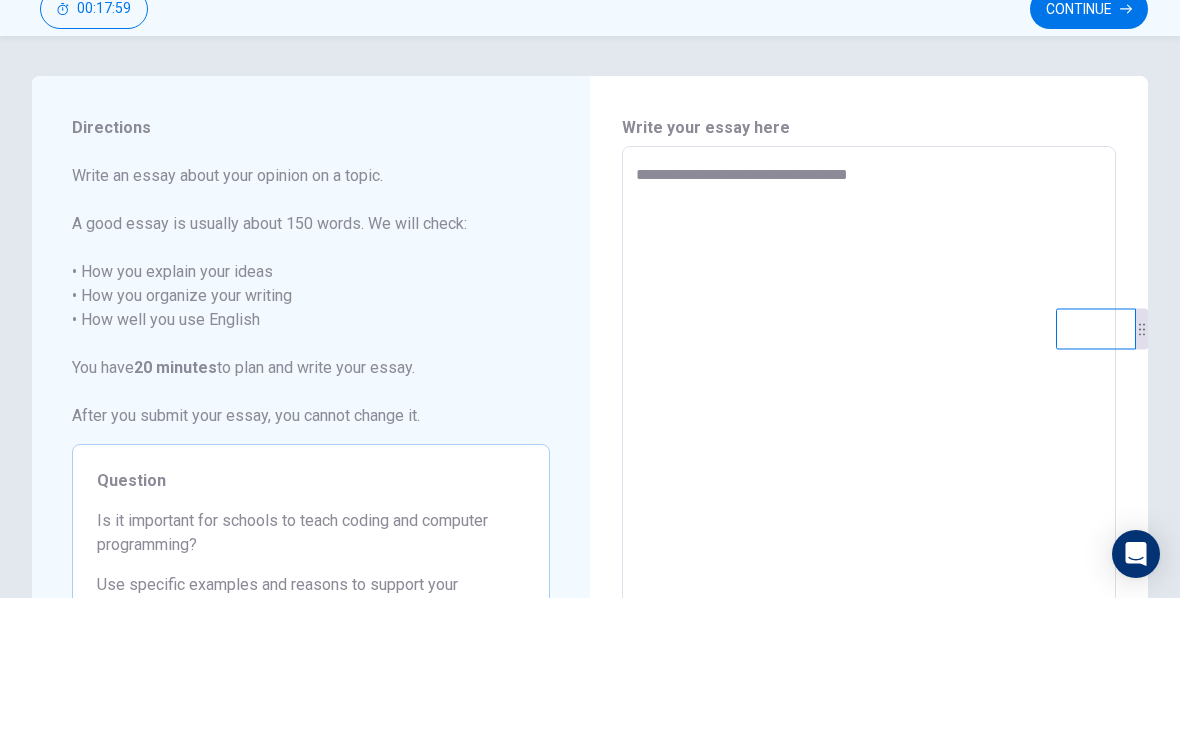 type on "*" 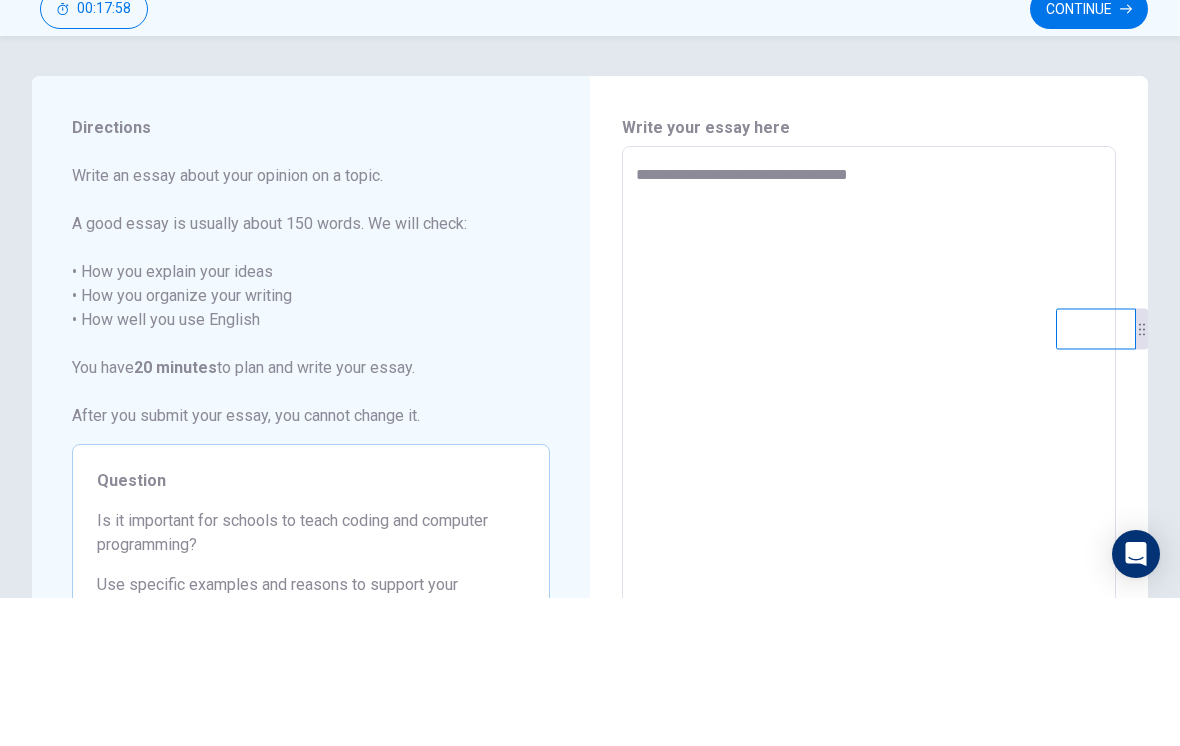 type on "**********" 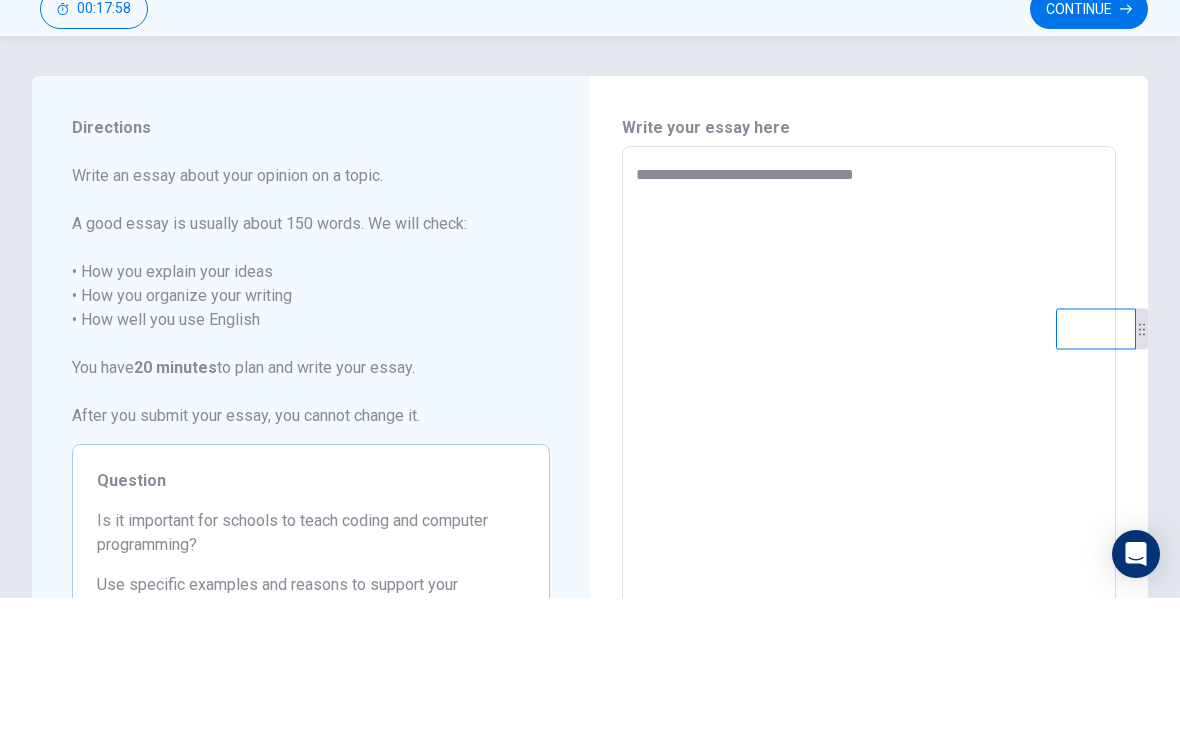 type on "*" 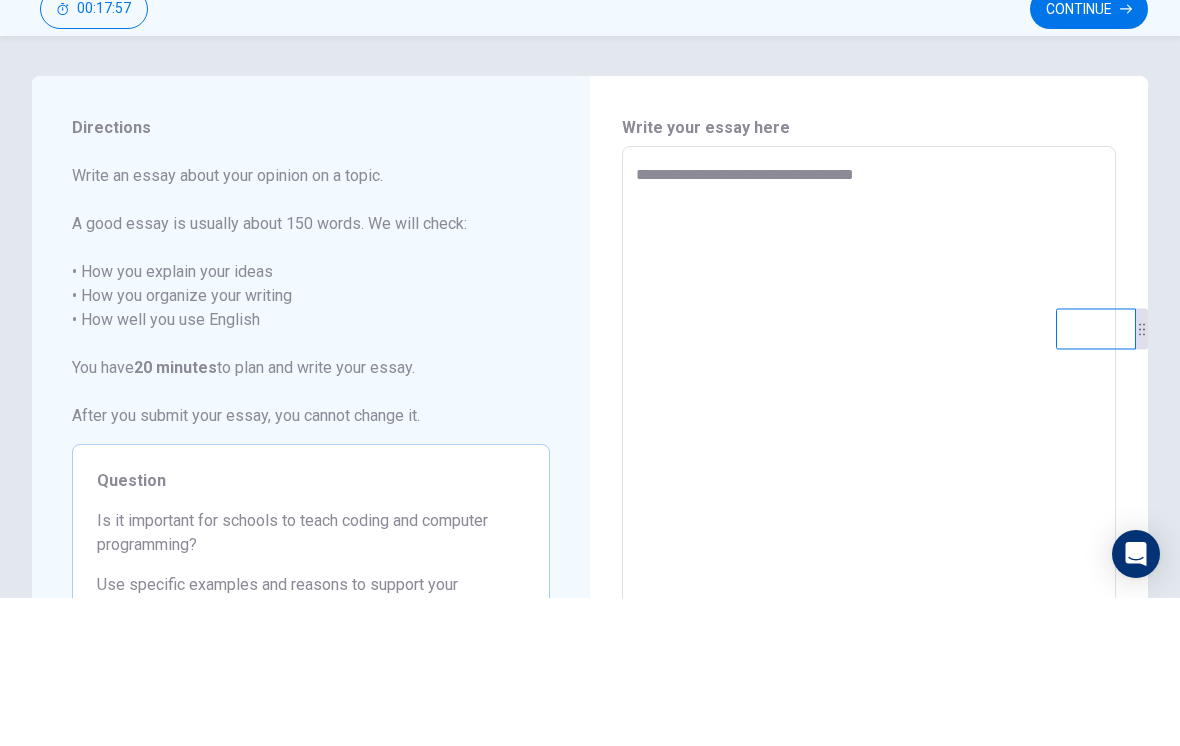 type on "**********" 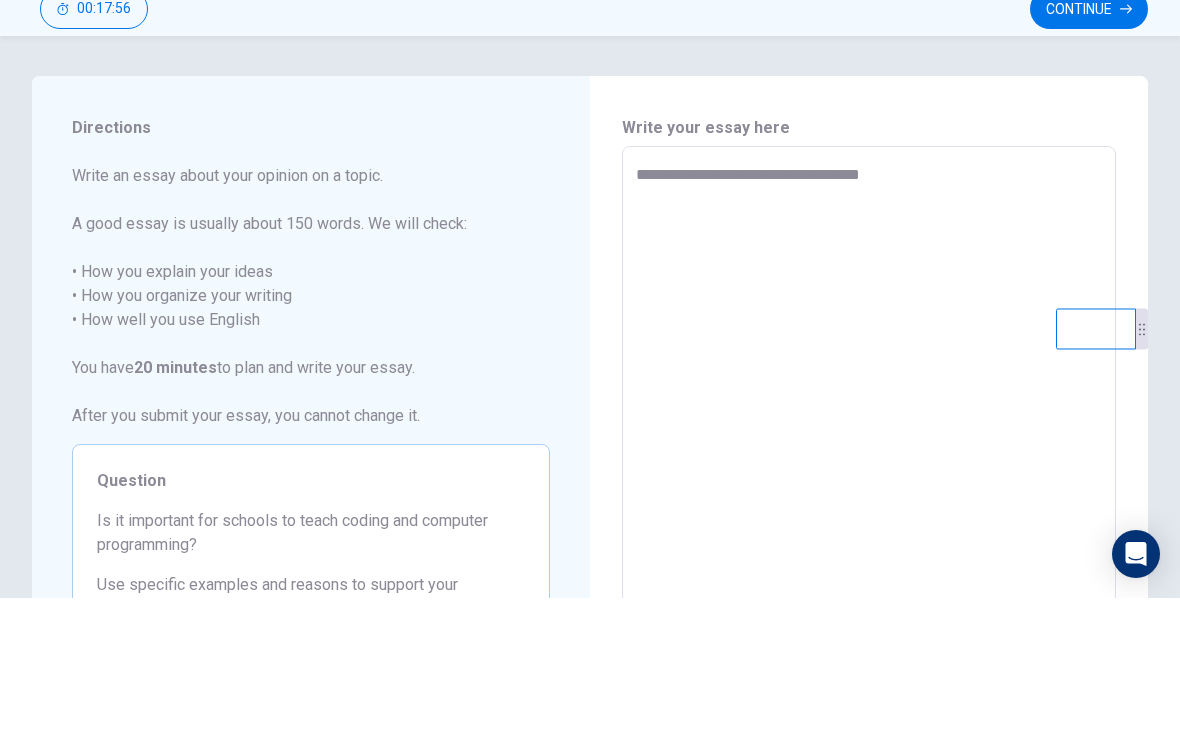 type on "*" 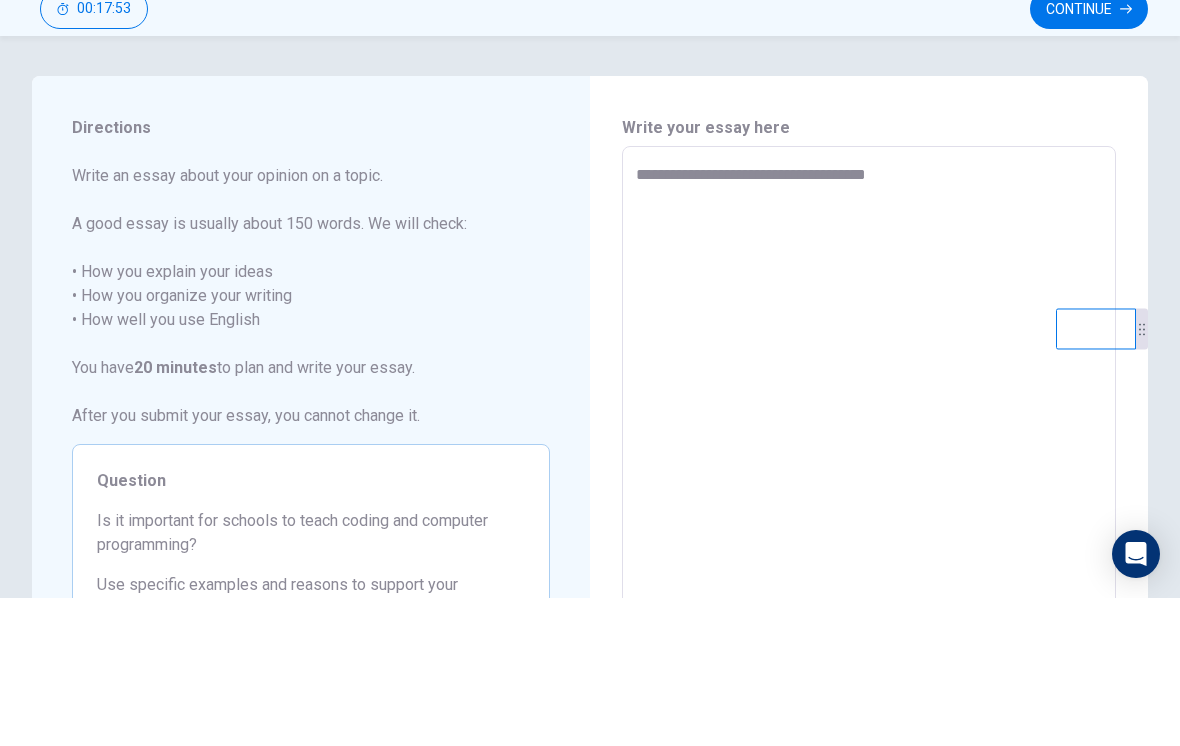 type on "*" 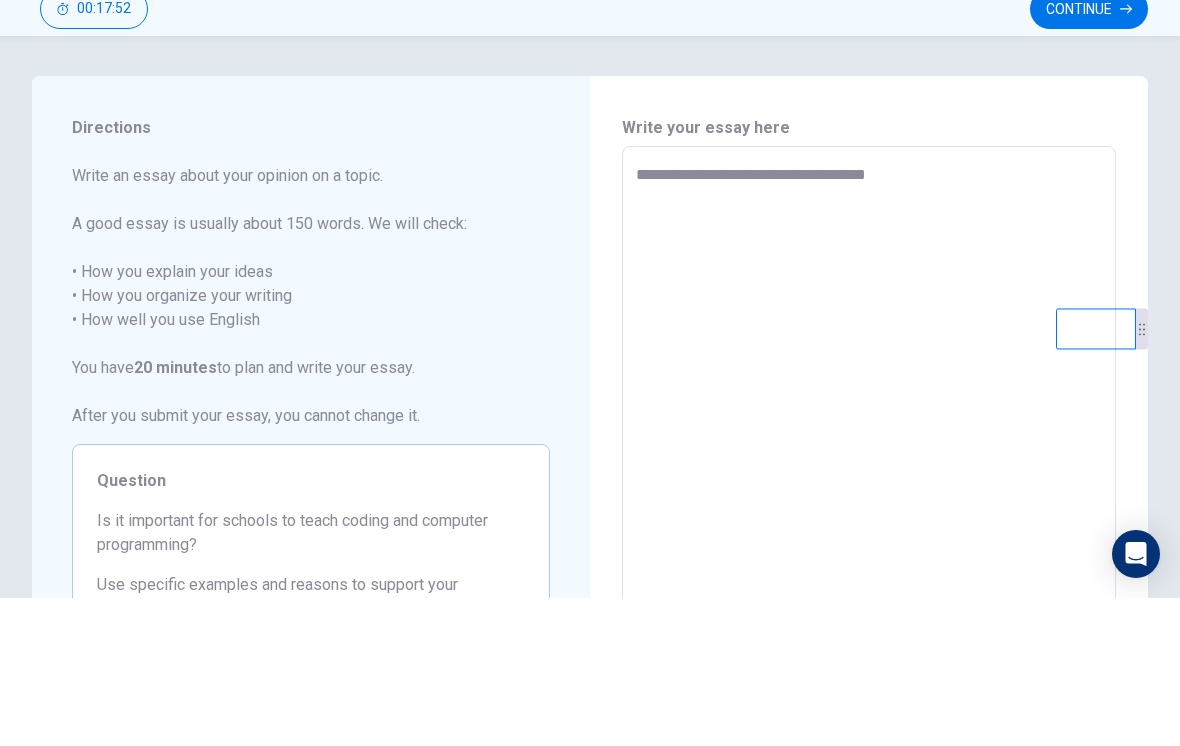 type on "**********" 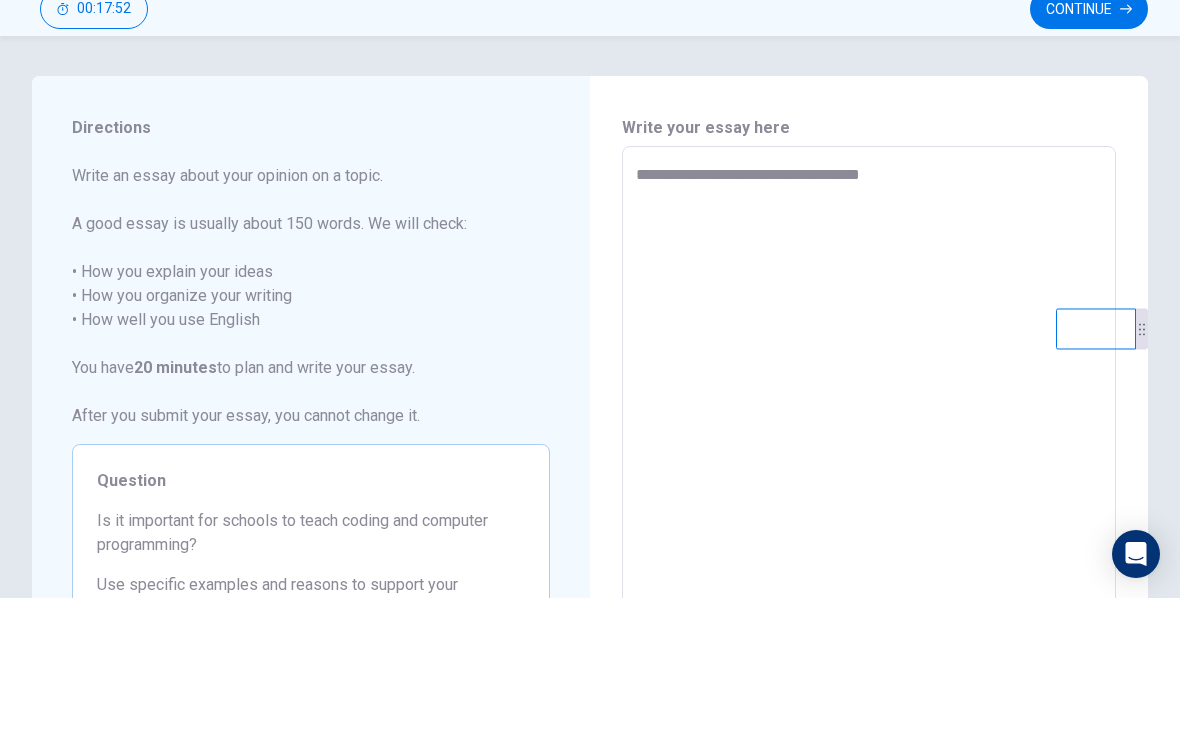 type on "*" 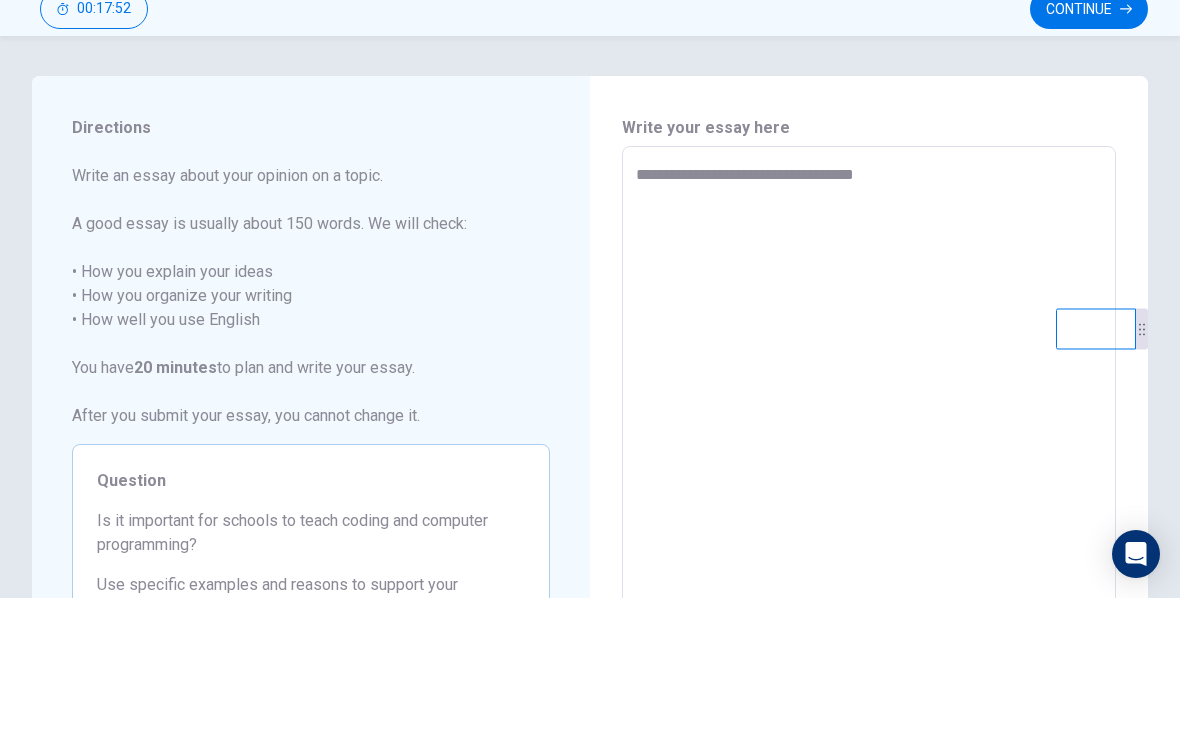 type on "*" 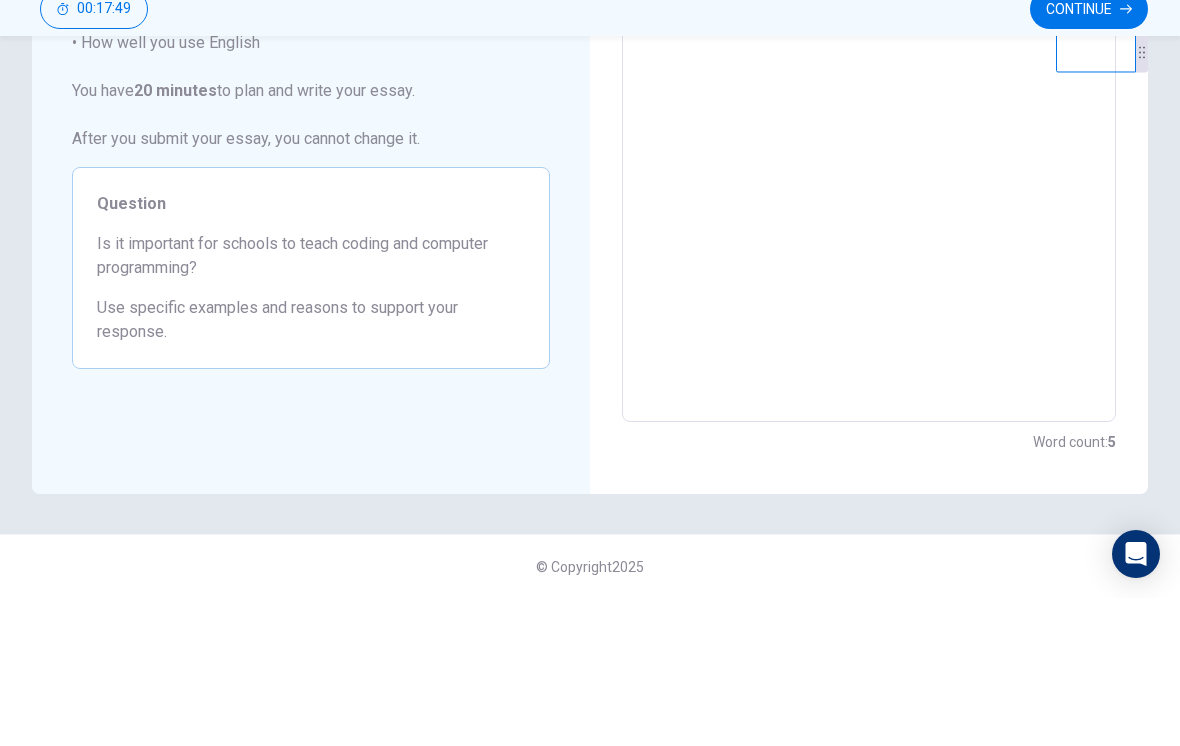 scroll, scrollTop: 277, scrollLeft: 0, axis: vertical 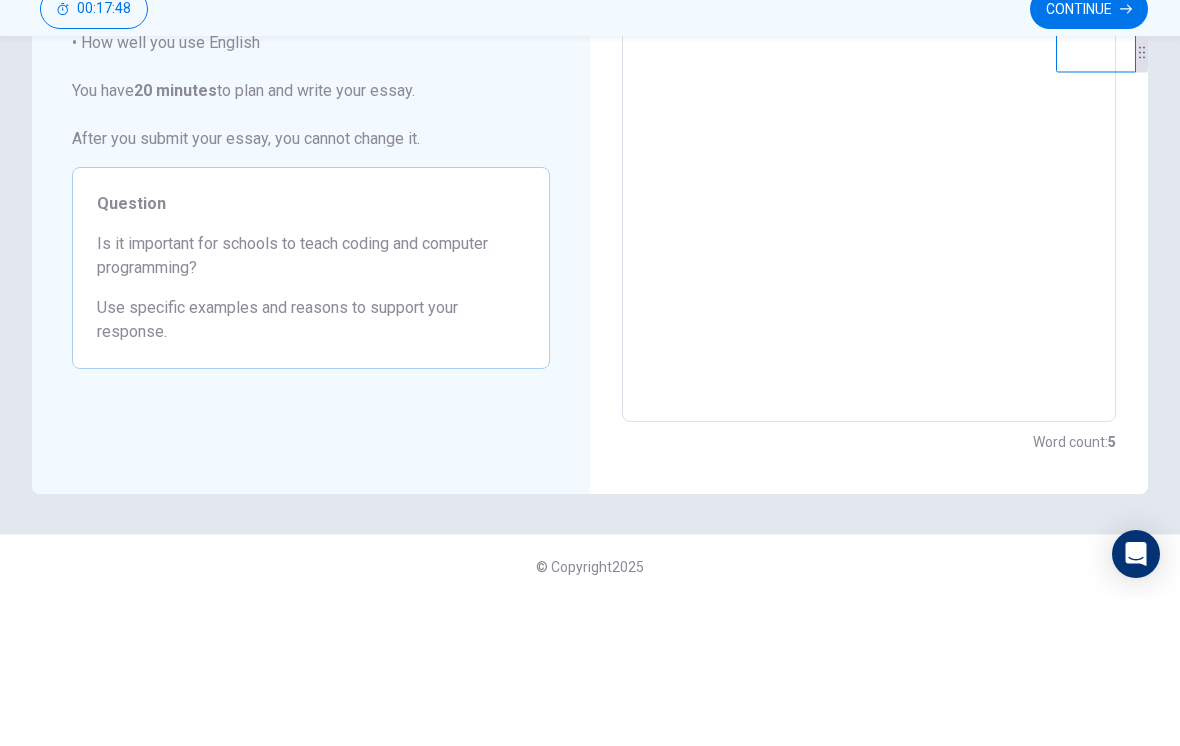 type on "**********" 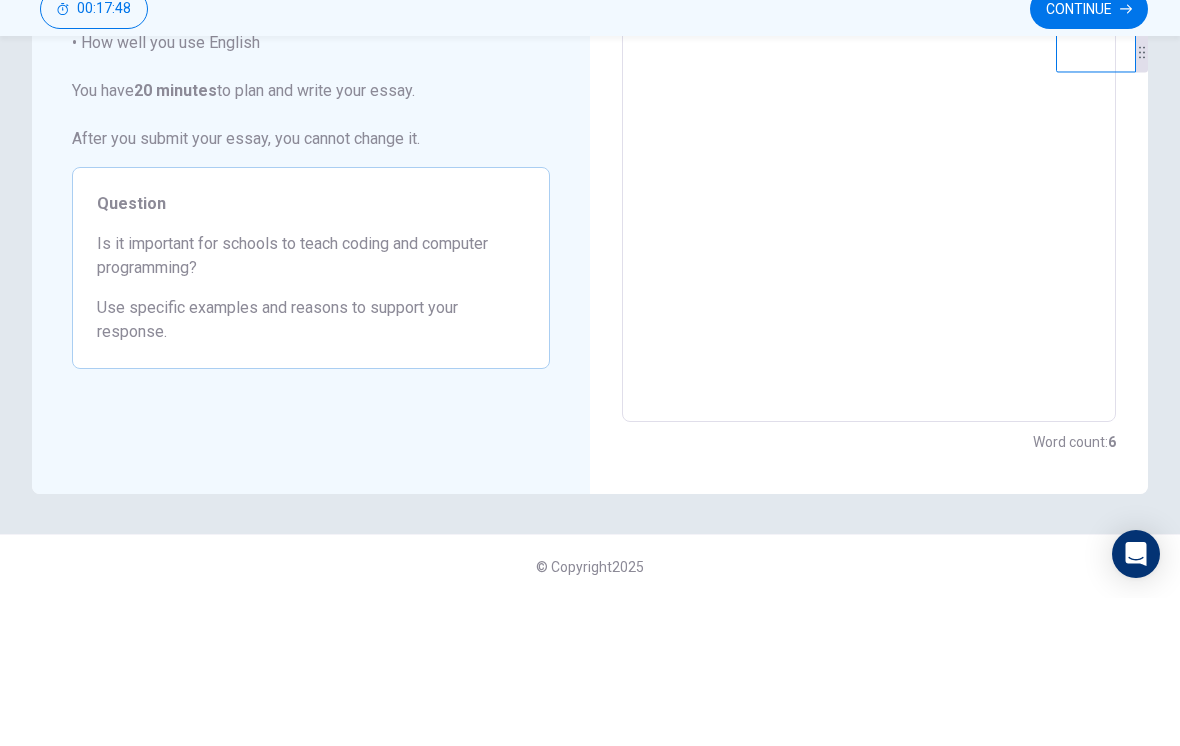 scroll, scrollTop: 0, scrollLeft: 0, axis: both 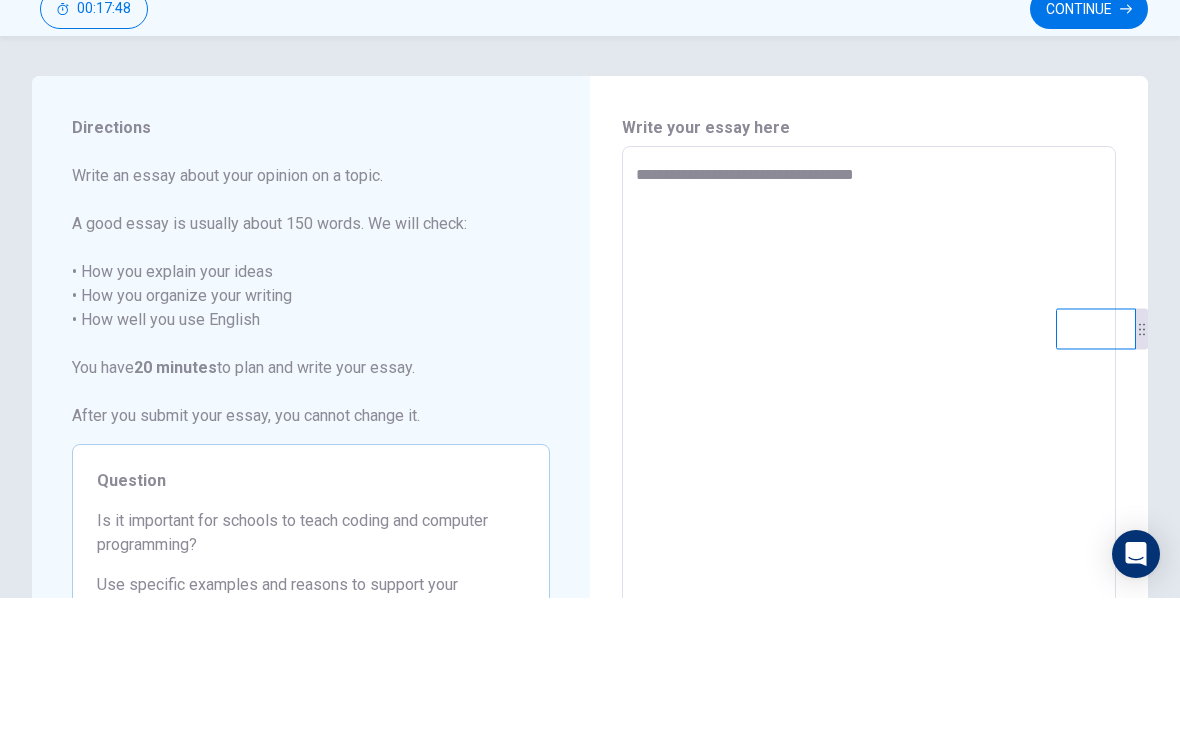 type on "*" 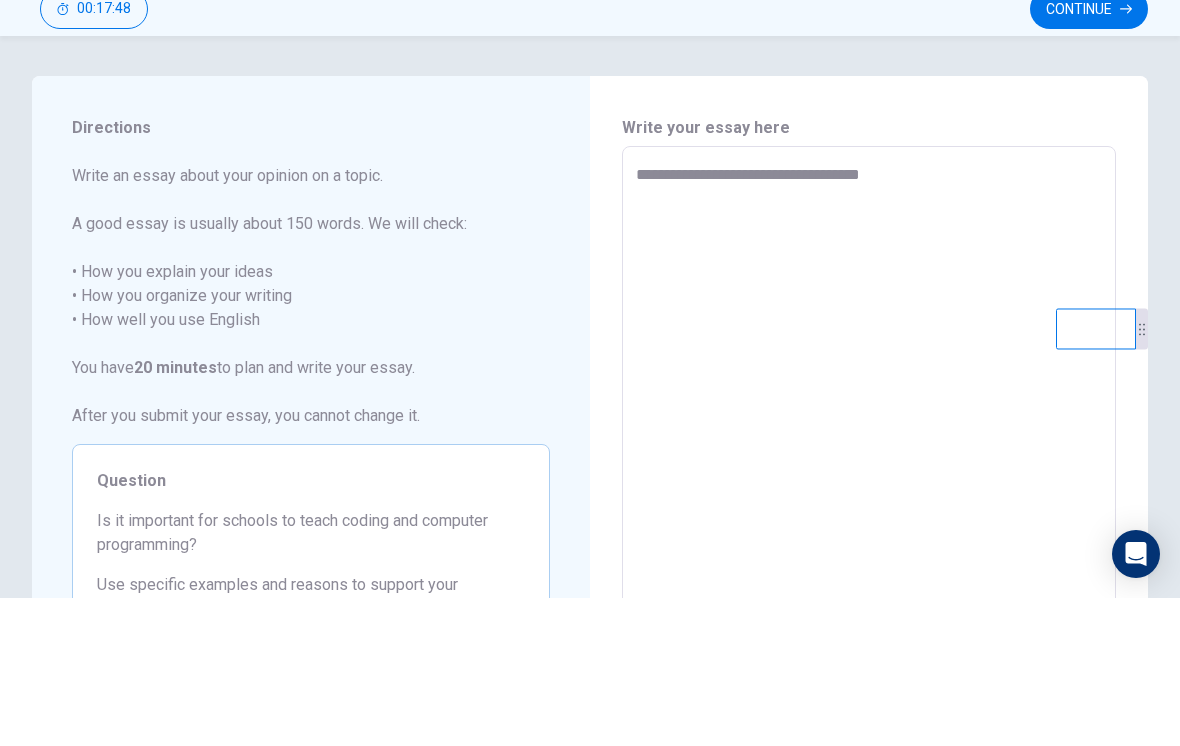 type on "*" 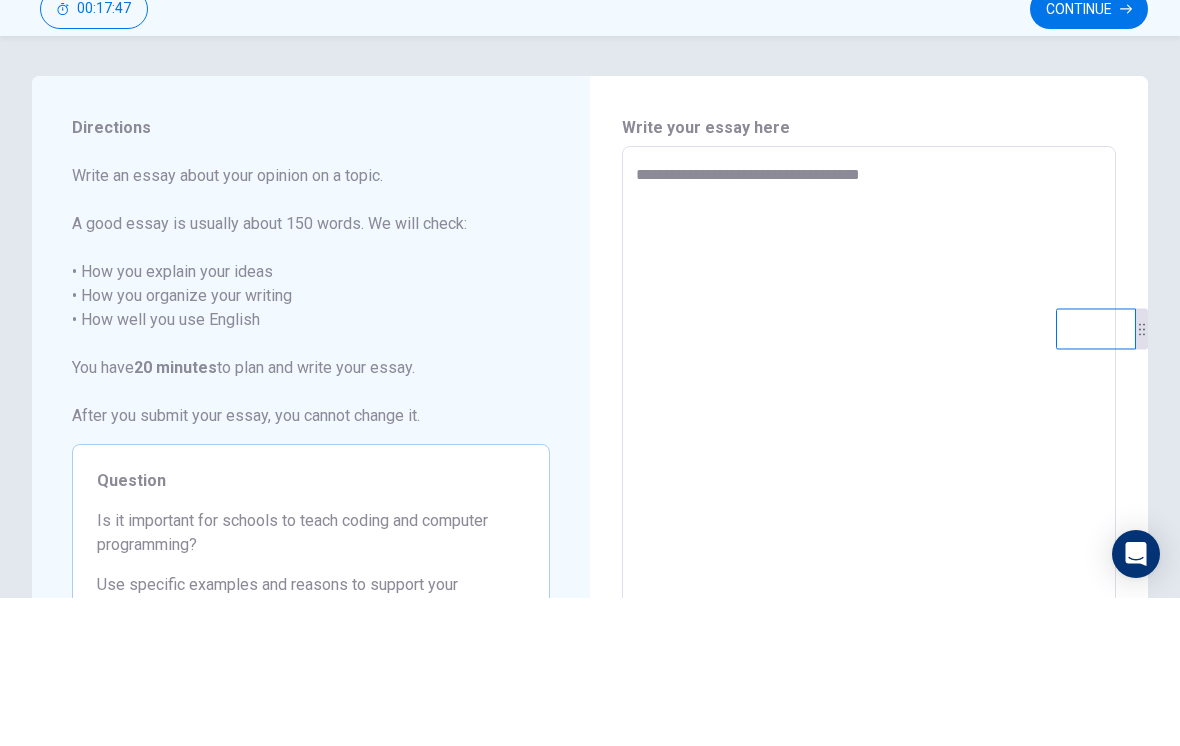 type on "**********" 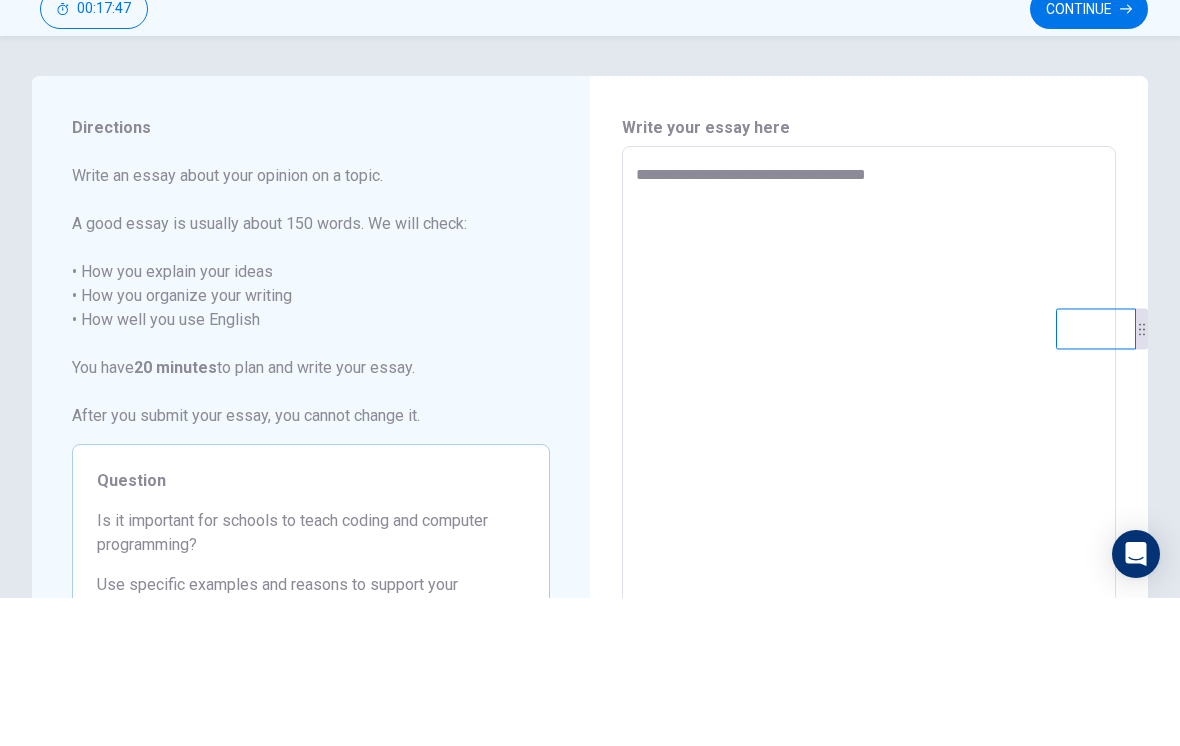 type on "*" 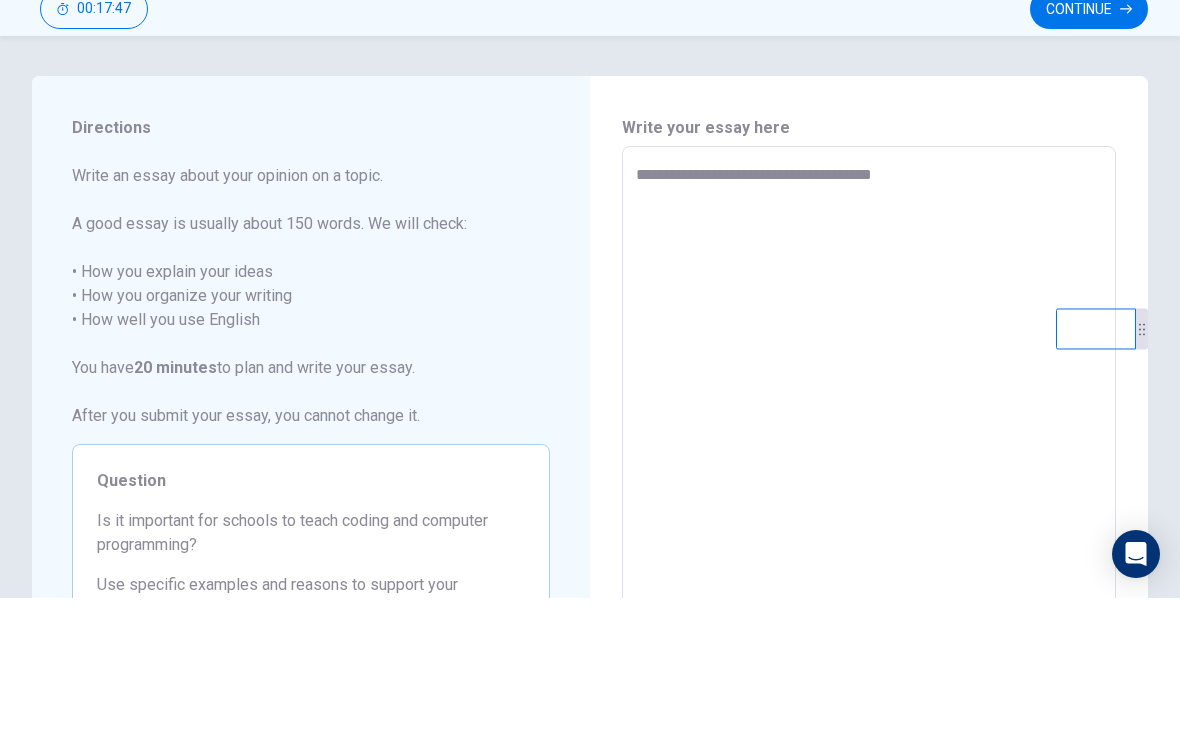 type on "*" 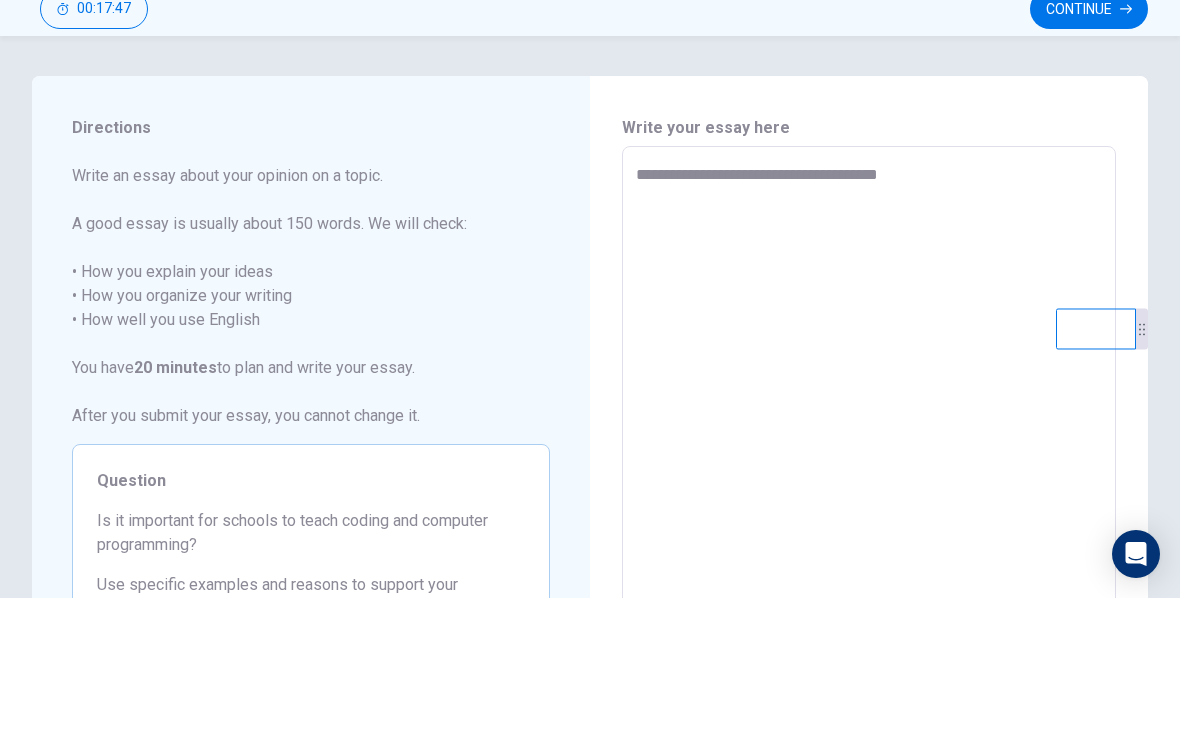 type on "*" 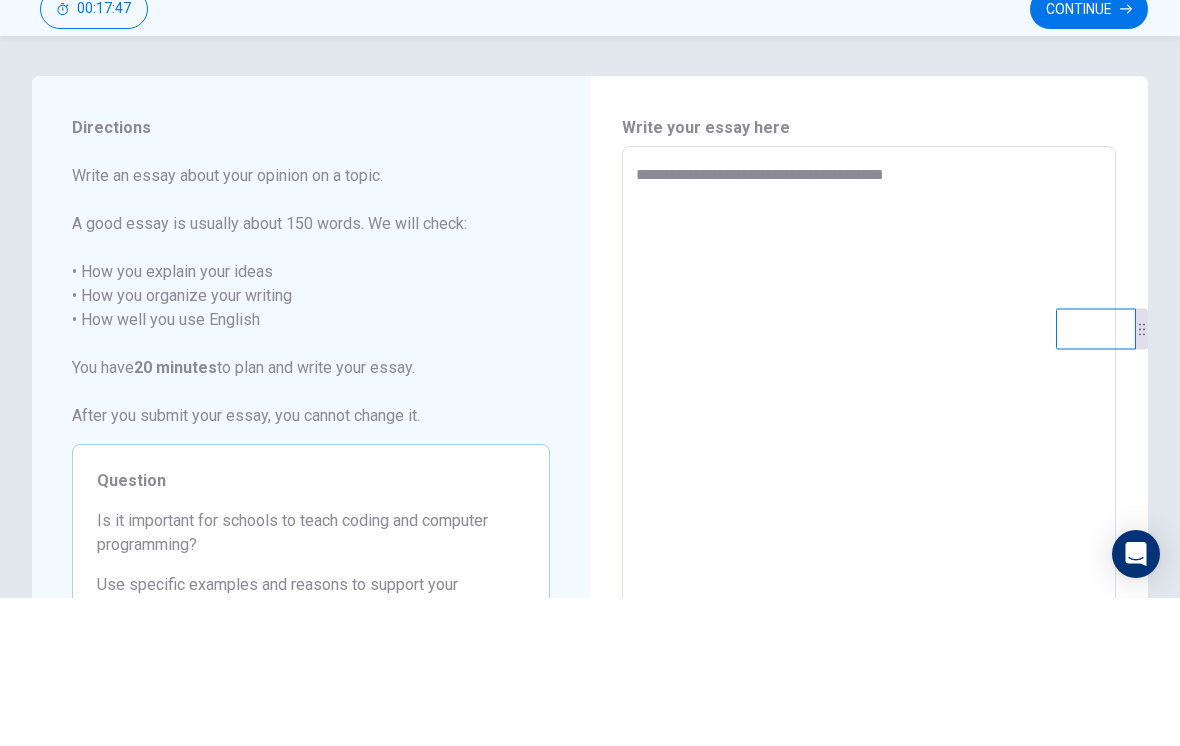 type on "*" 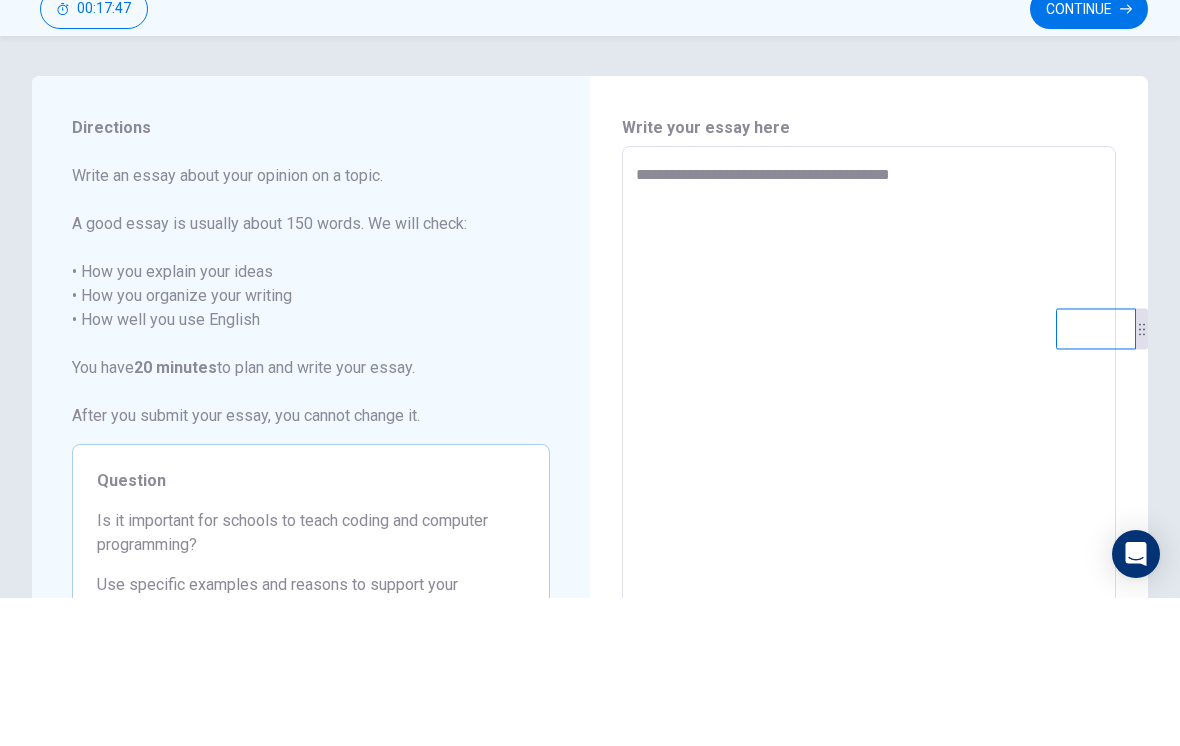 type on "*" 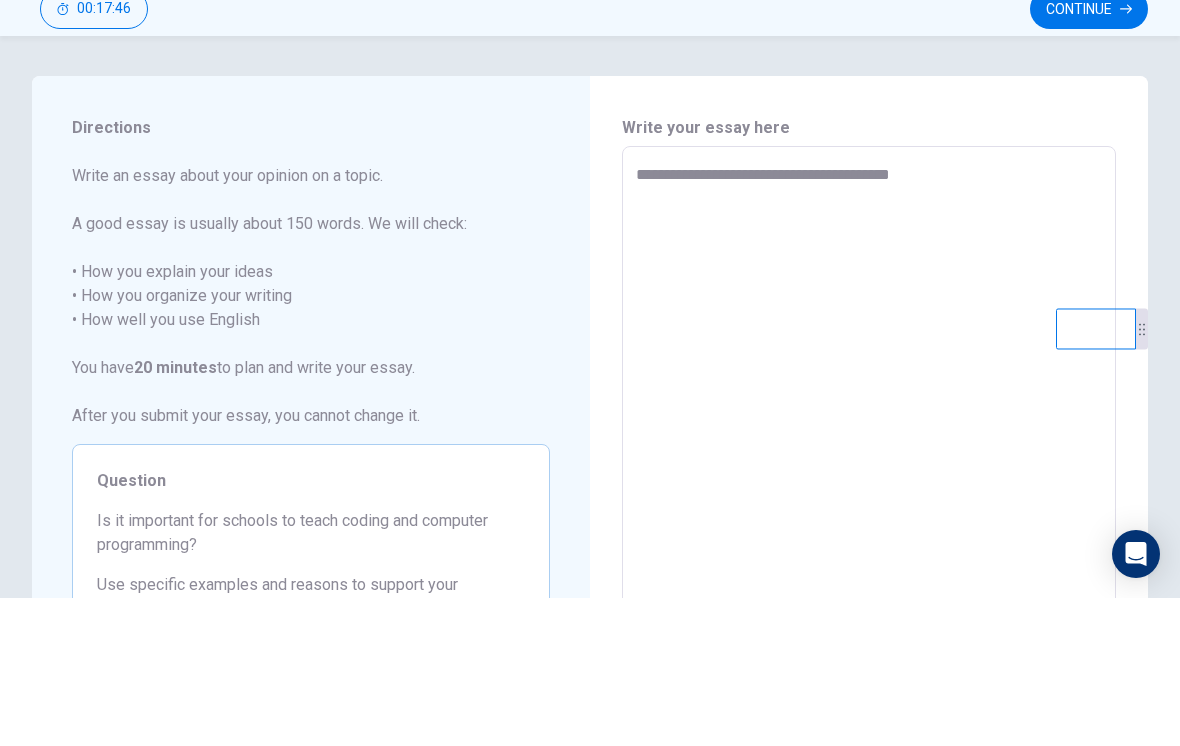 type on "**********" 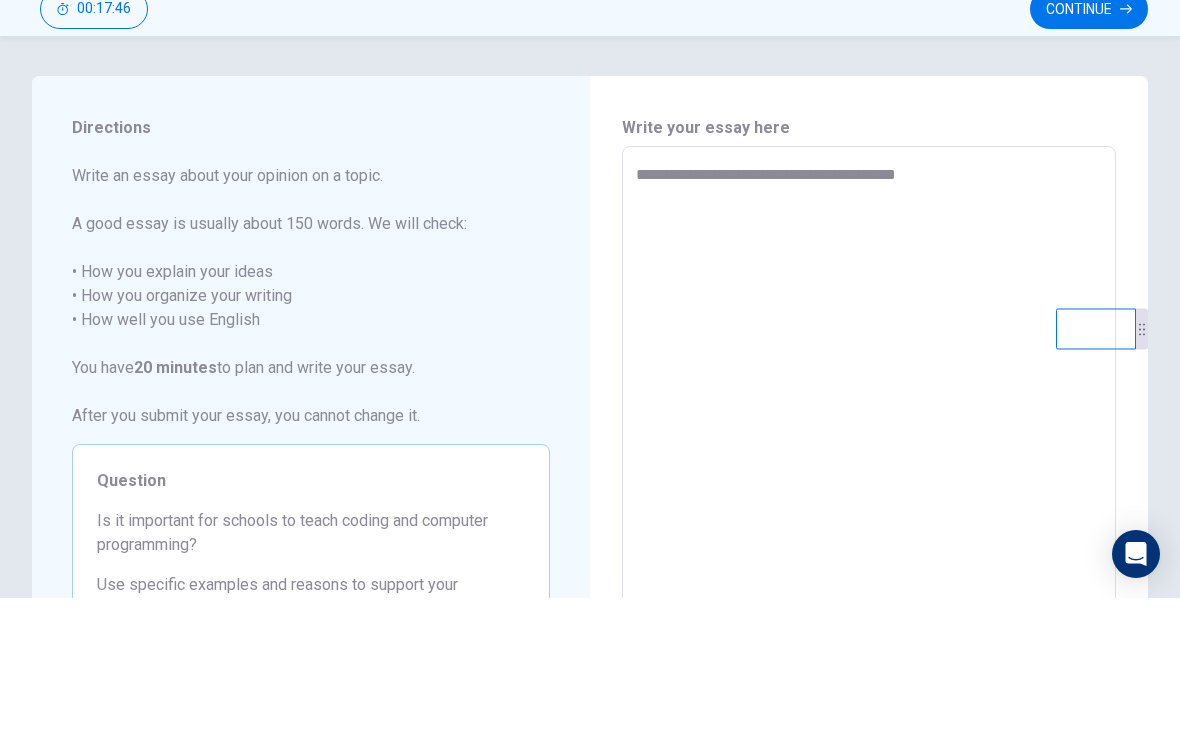 type on "*" 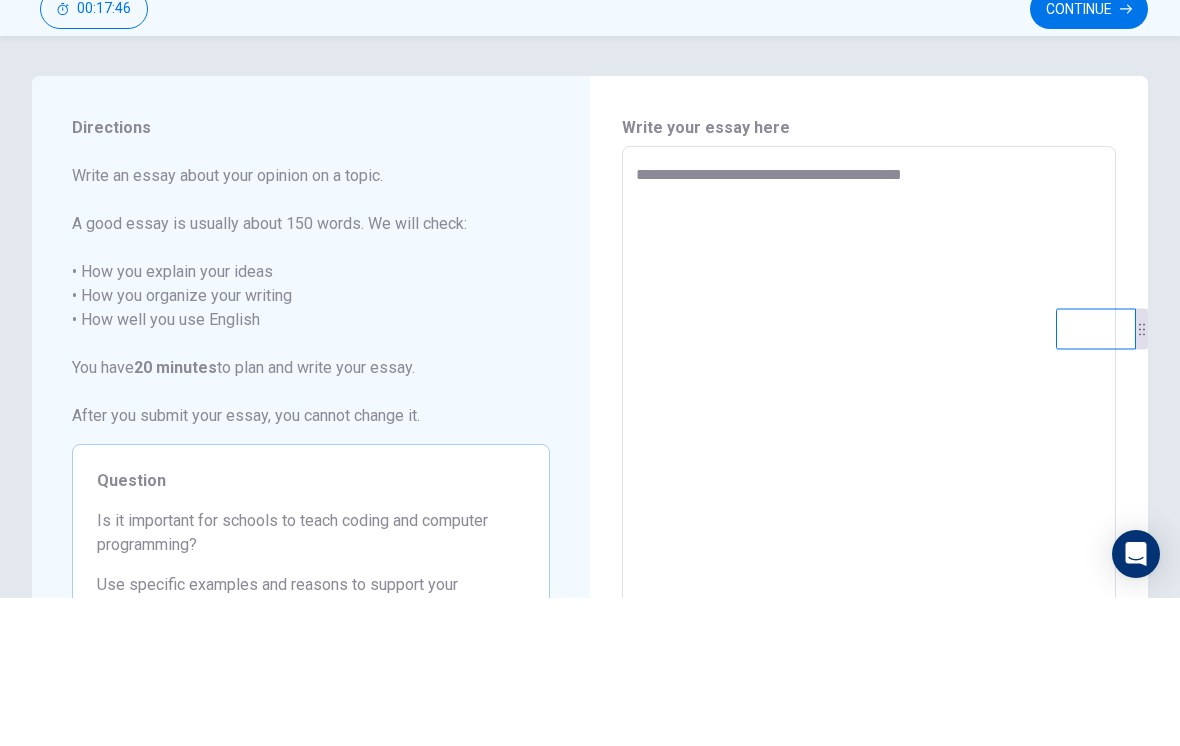 type on "*" 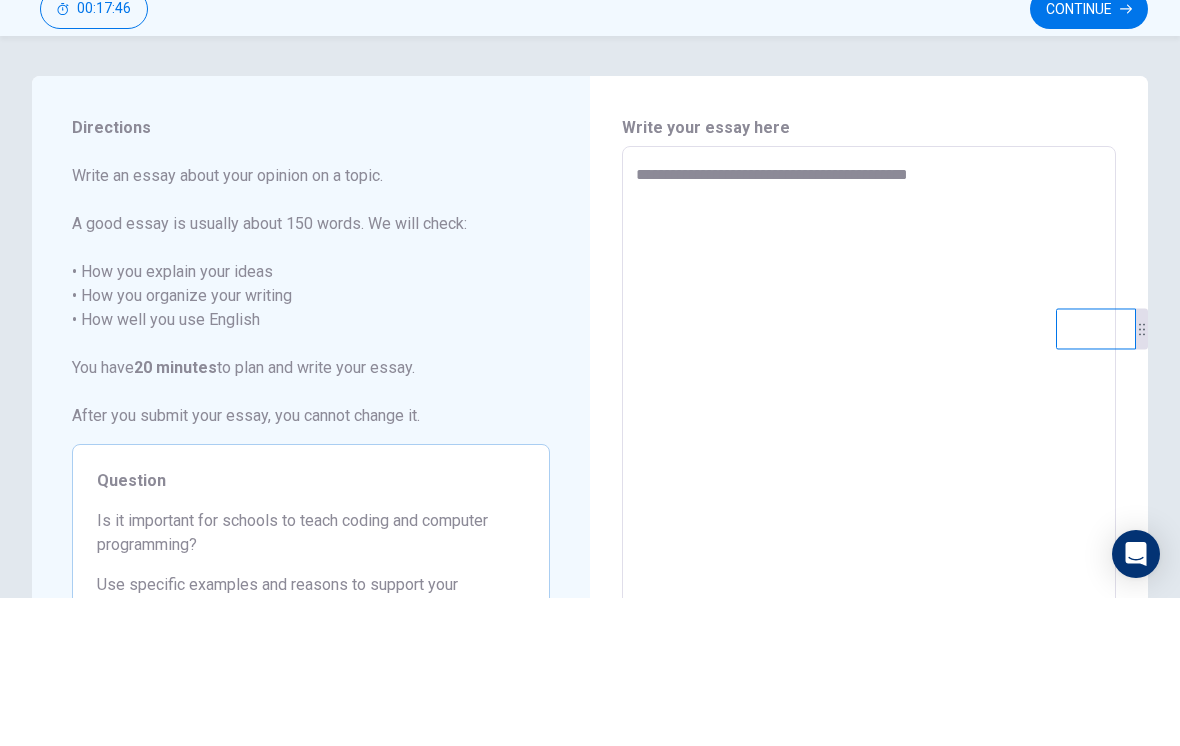 type on "*" 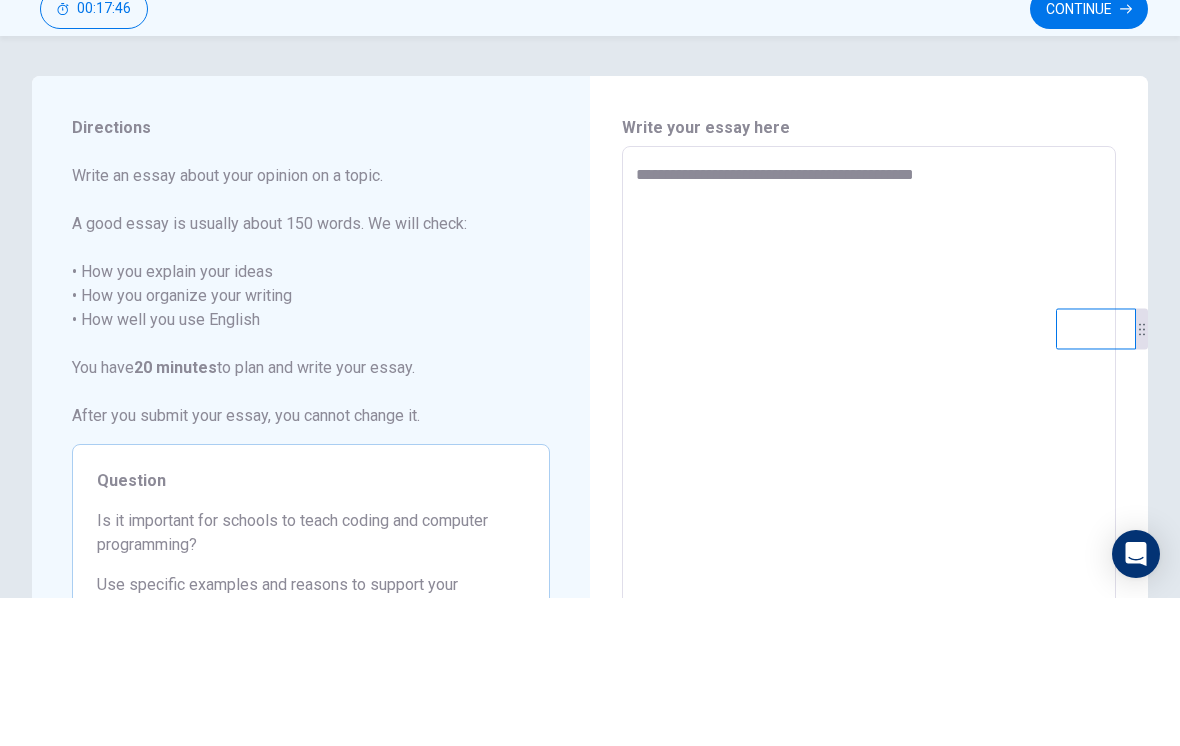 type on "*" 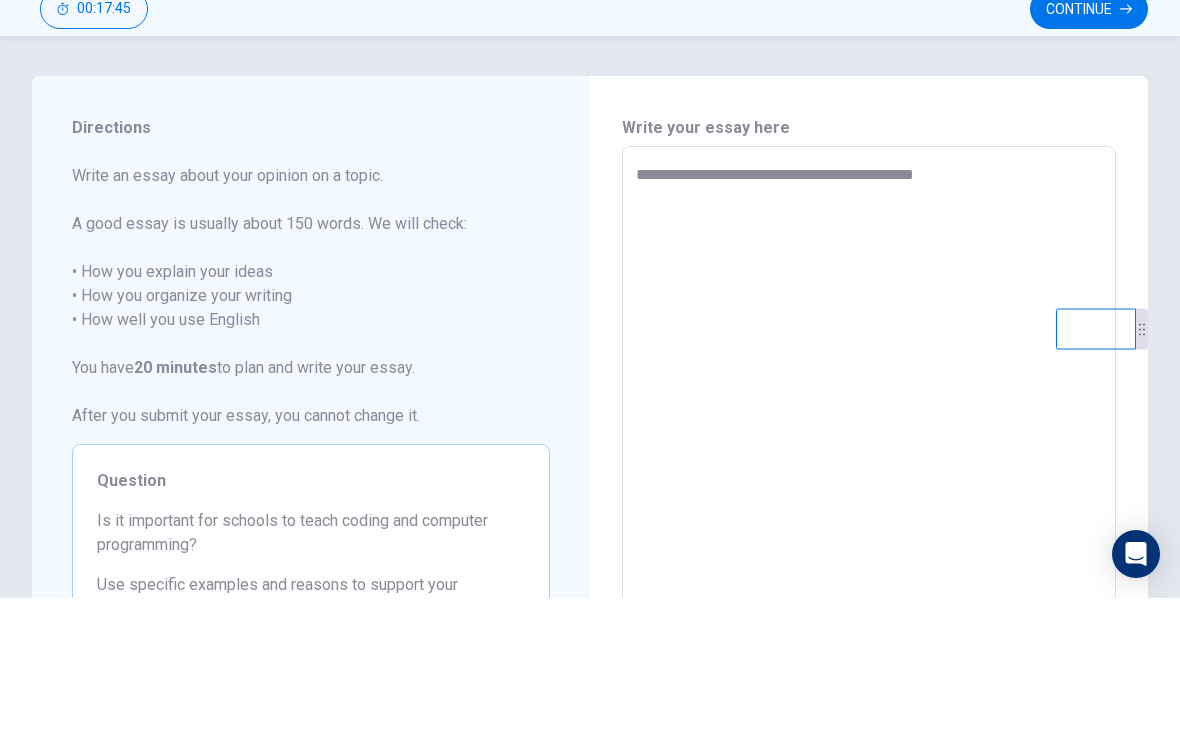 type on "**********" 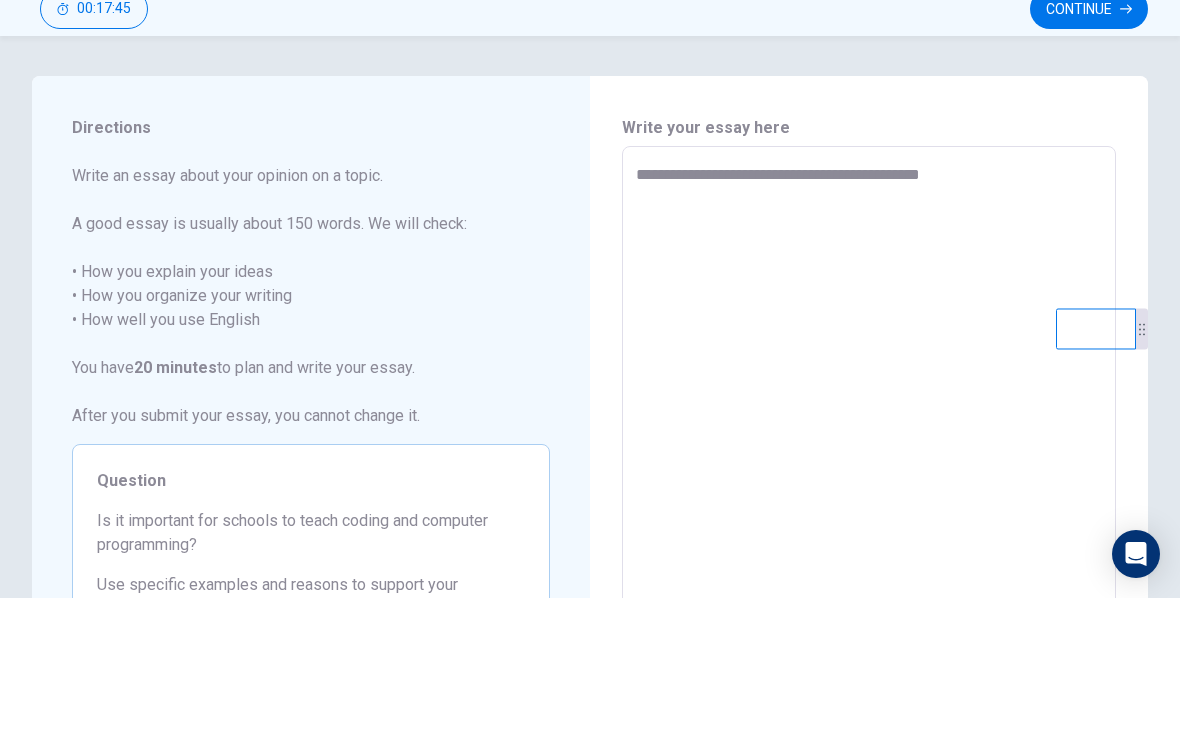 type on "*" 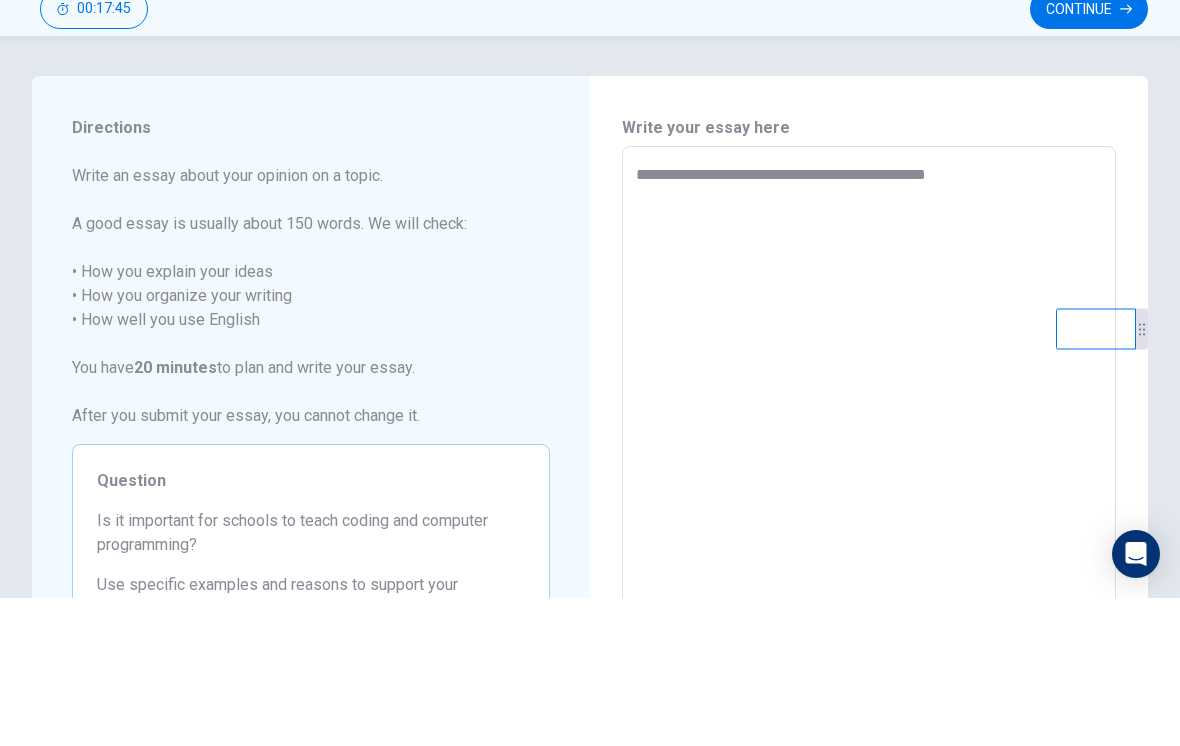 type on "*" 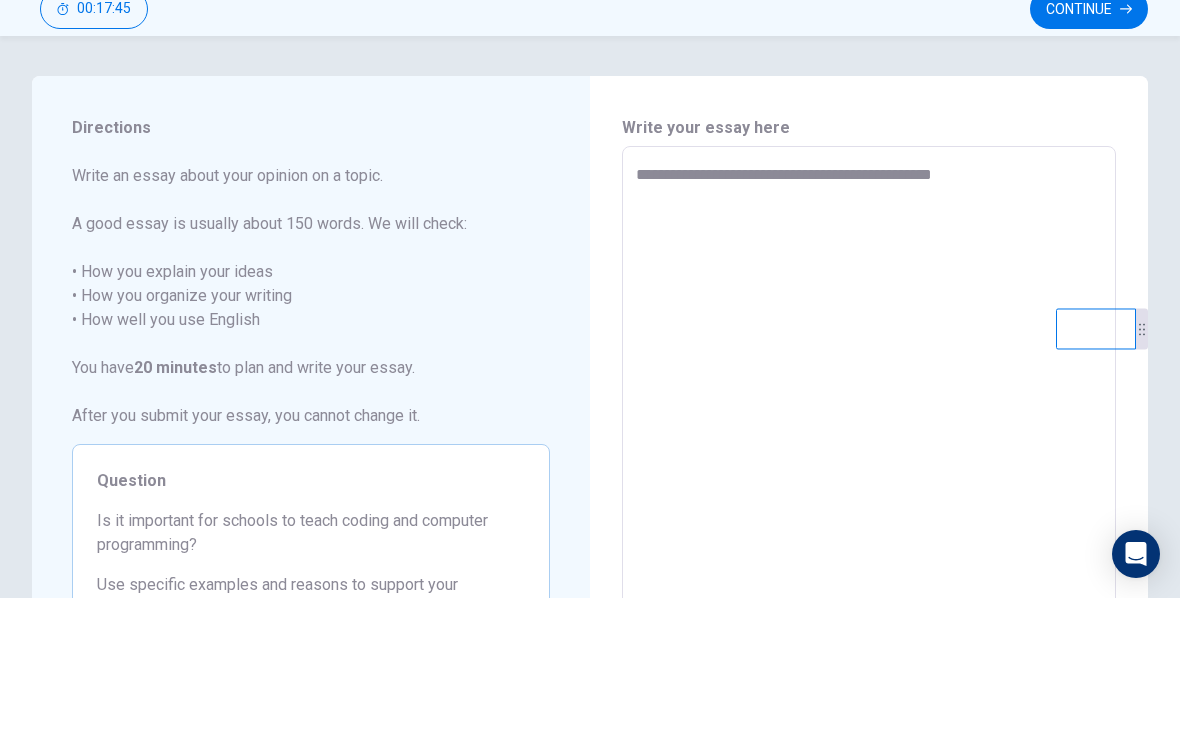 type on "*" 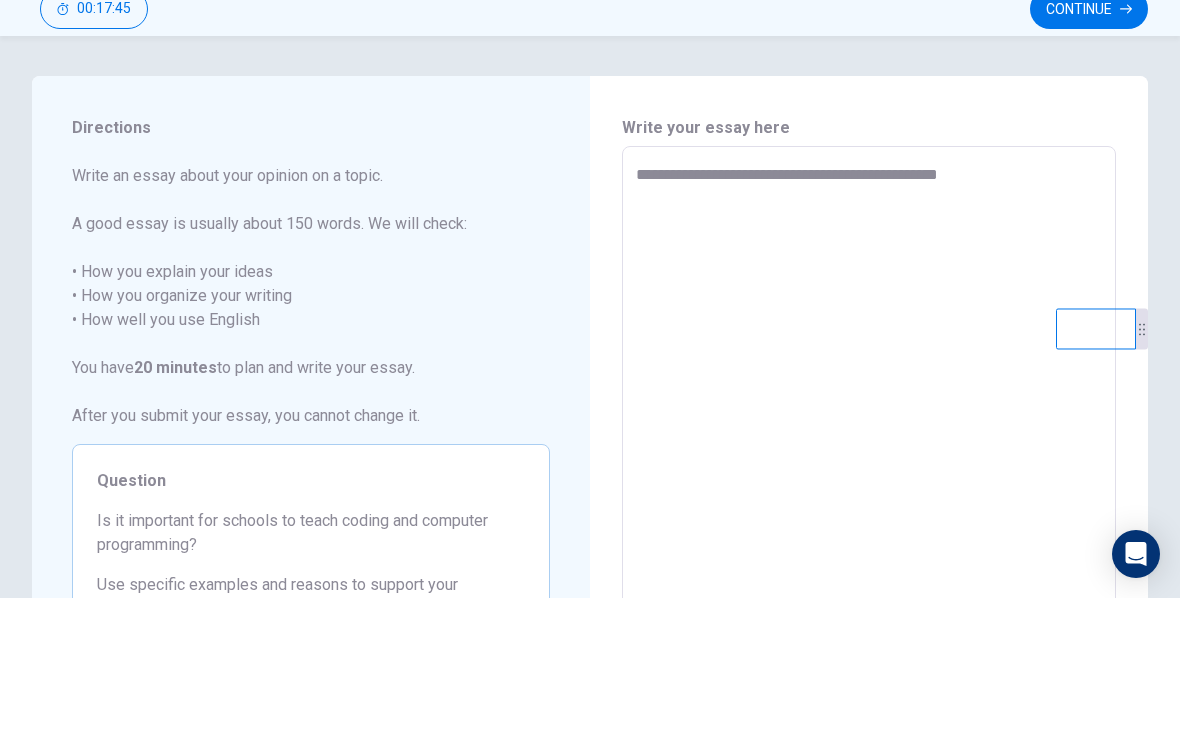 type on "*" 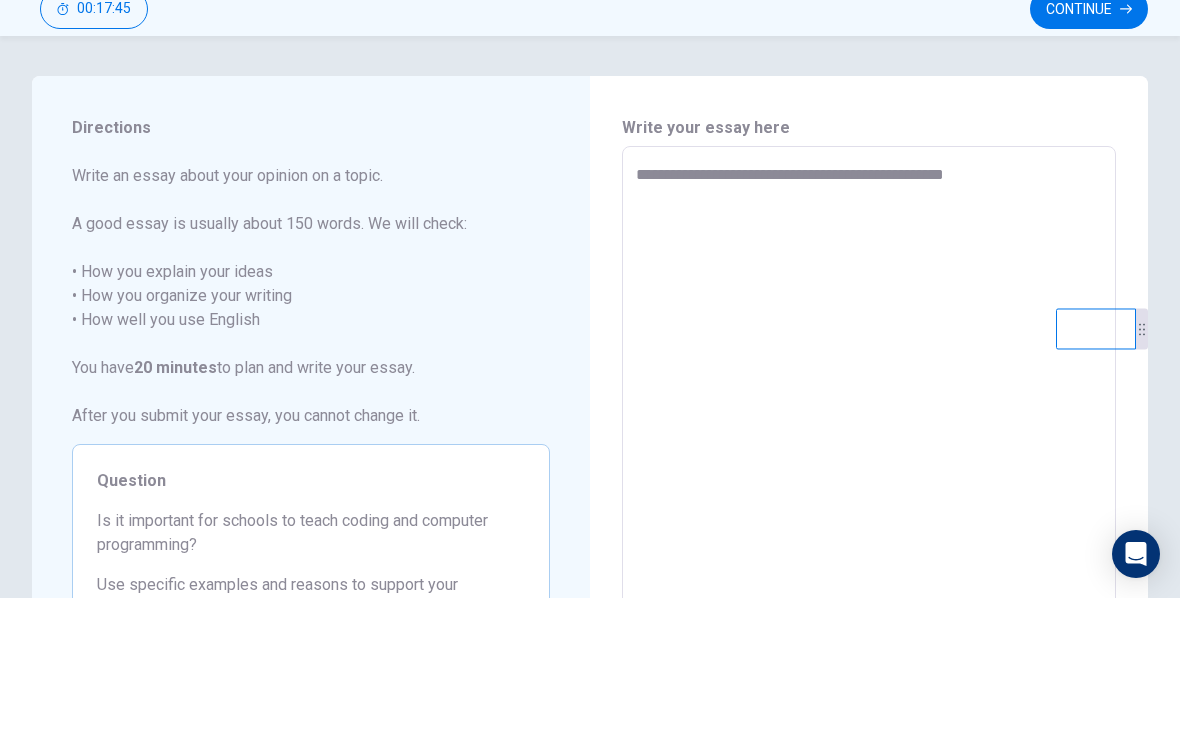 type on "*" 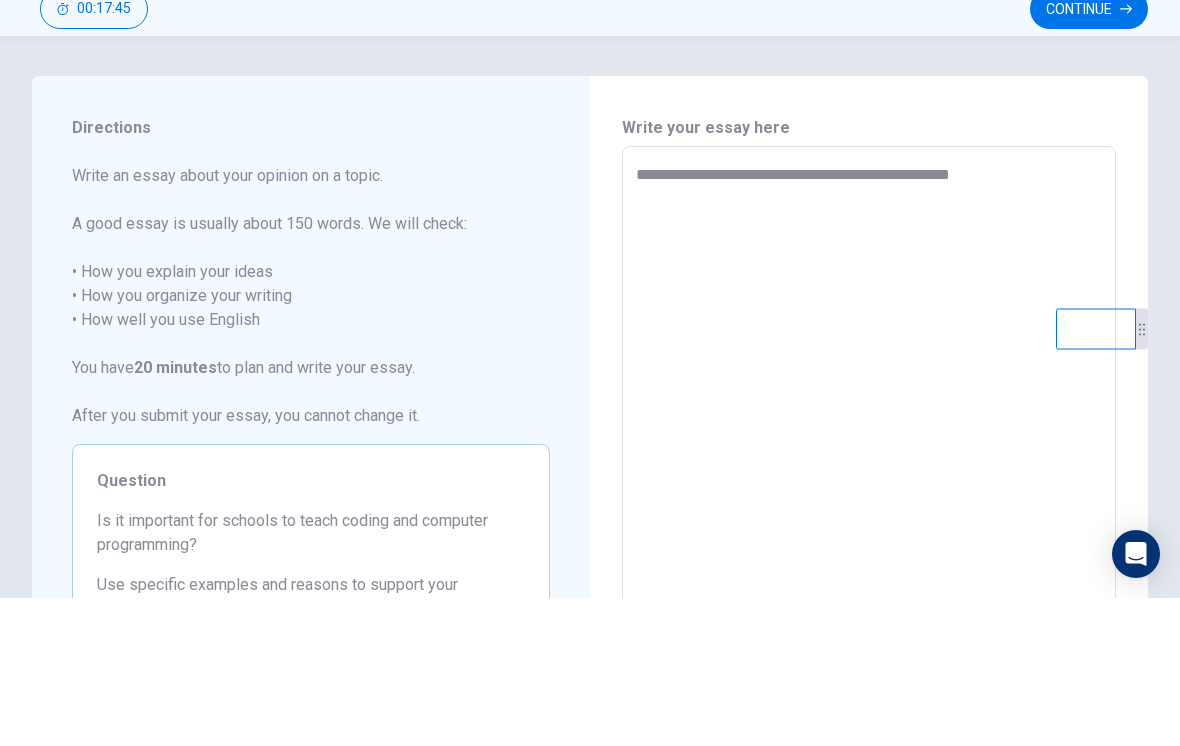type on "*" 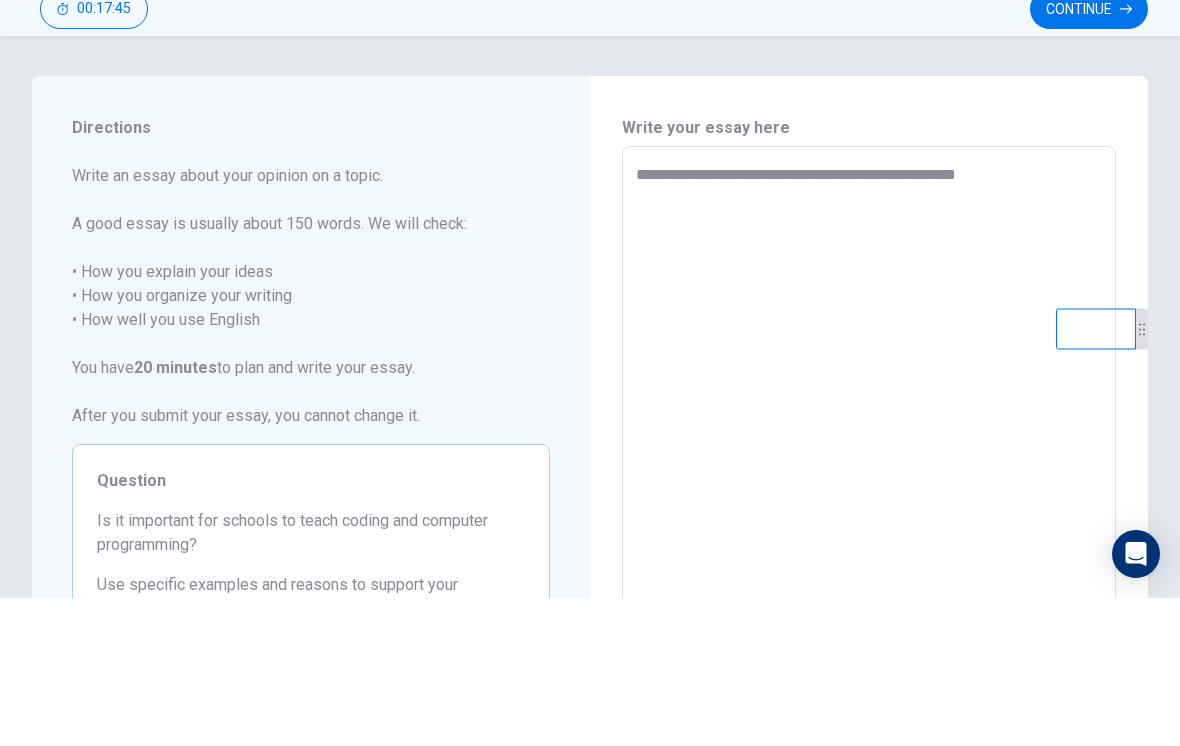 type on "*" 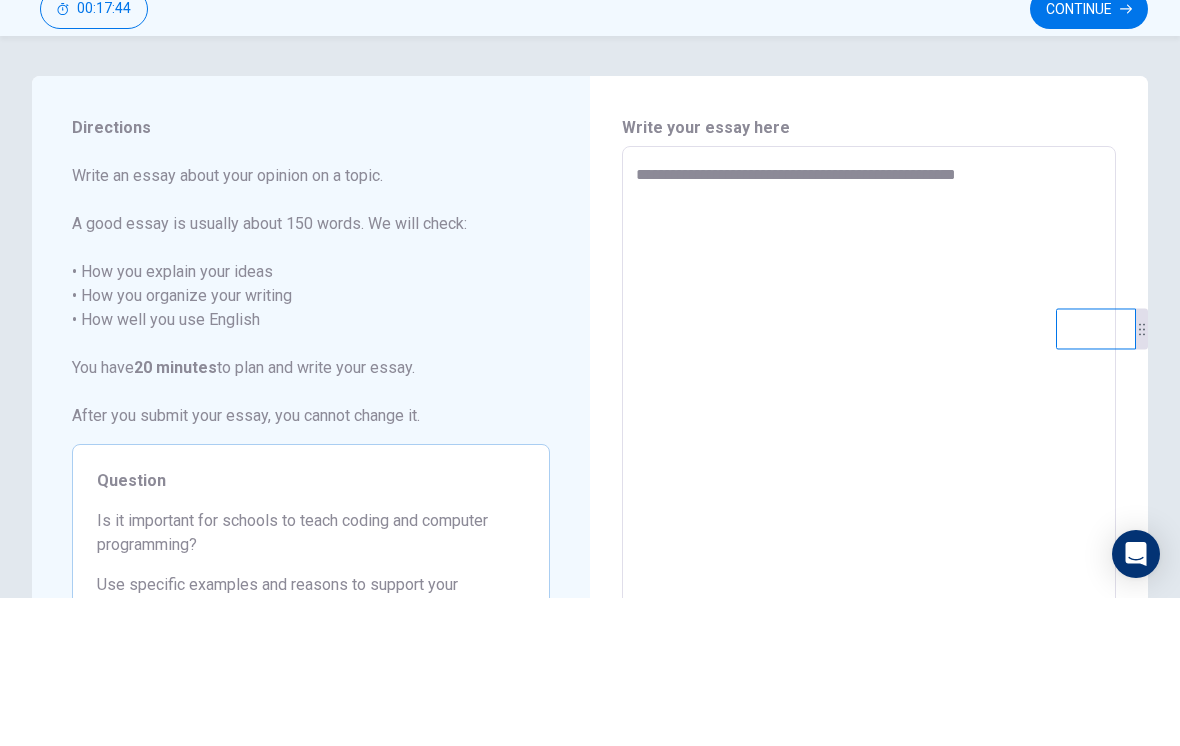 type on "**********" 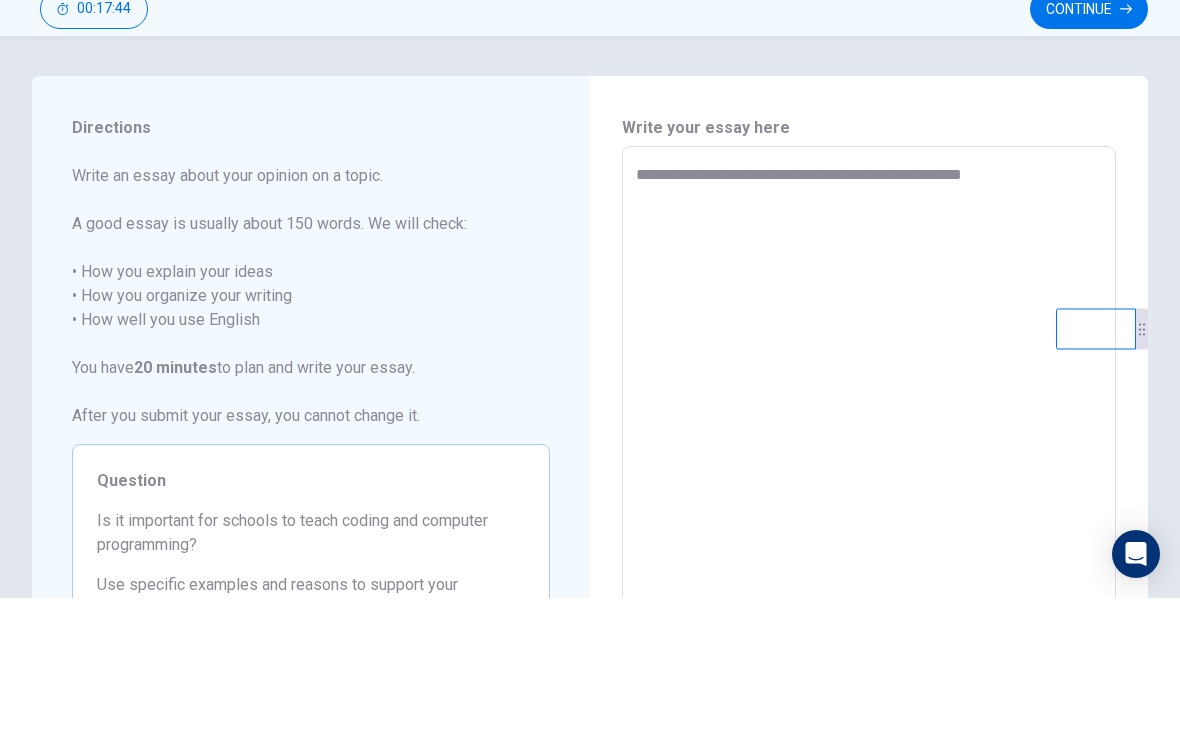 type on "*" 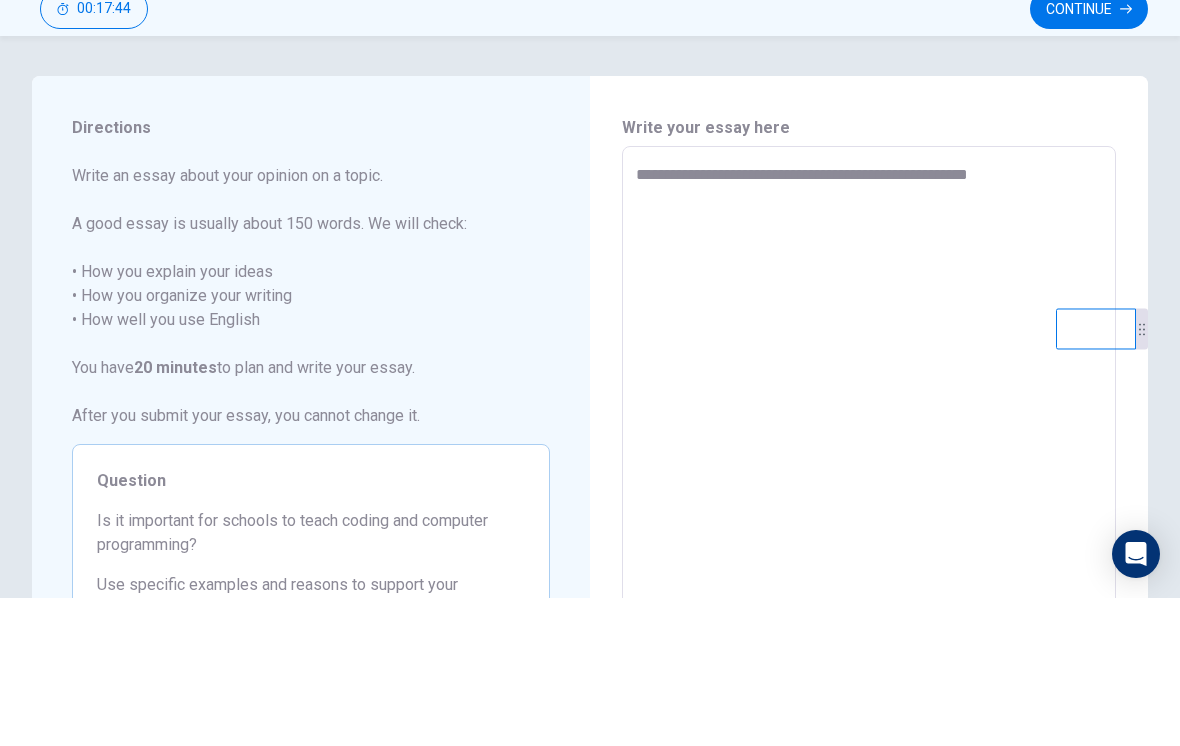 type on "*" 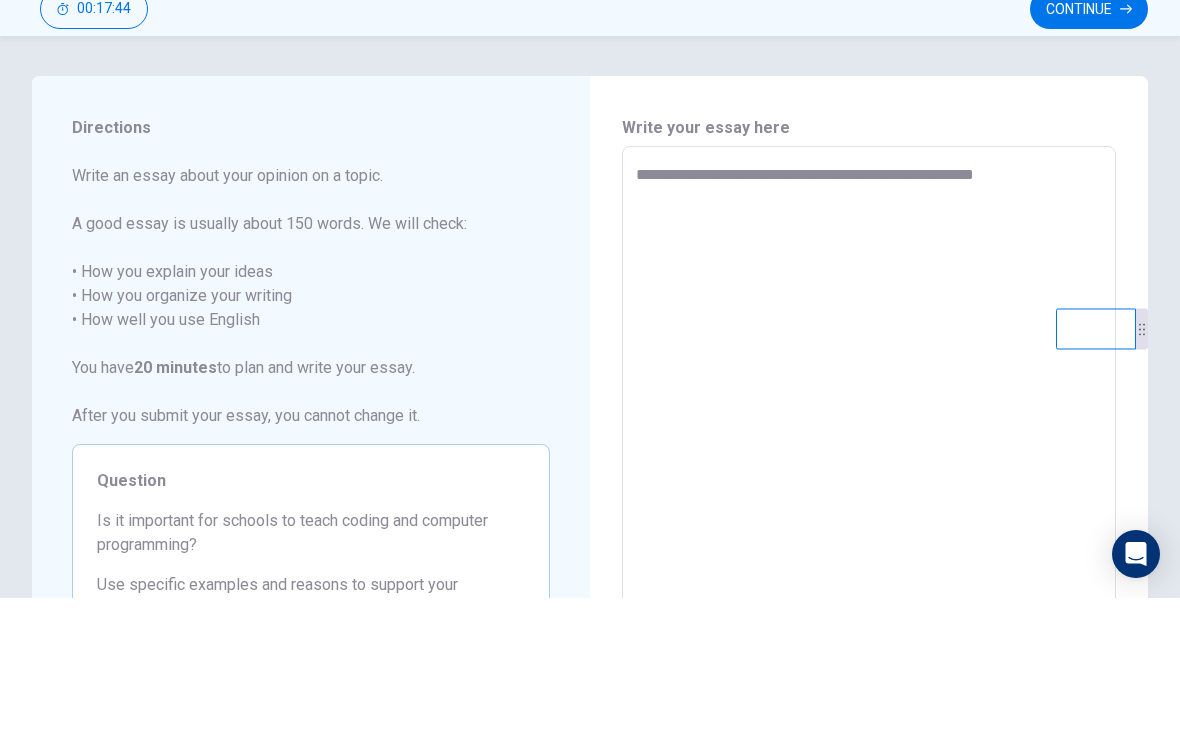 type on "*" 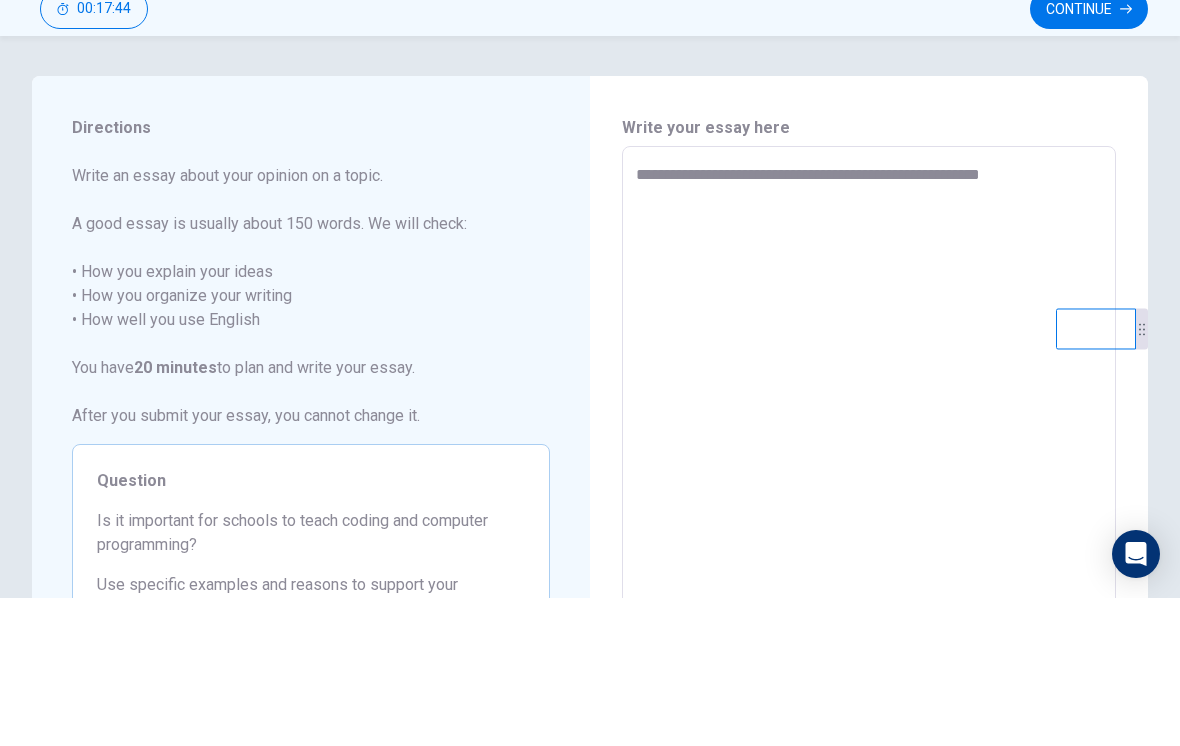 type on "*" 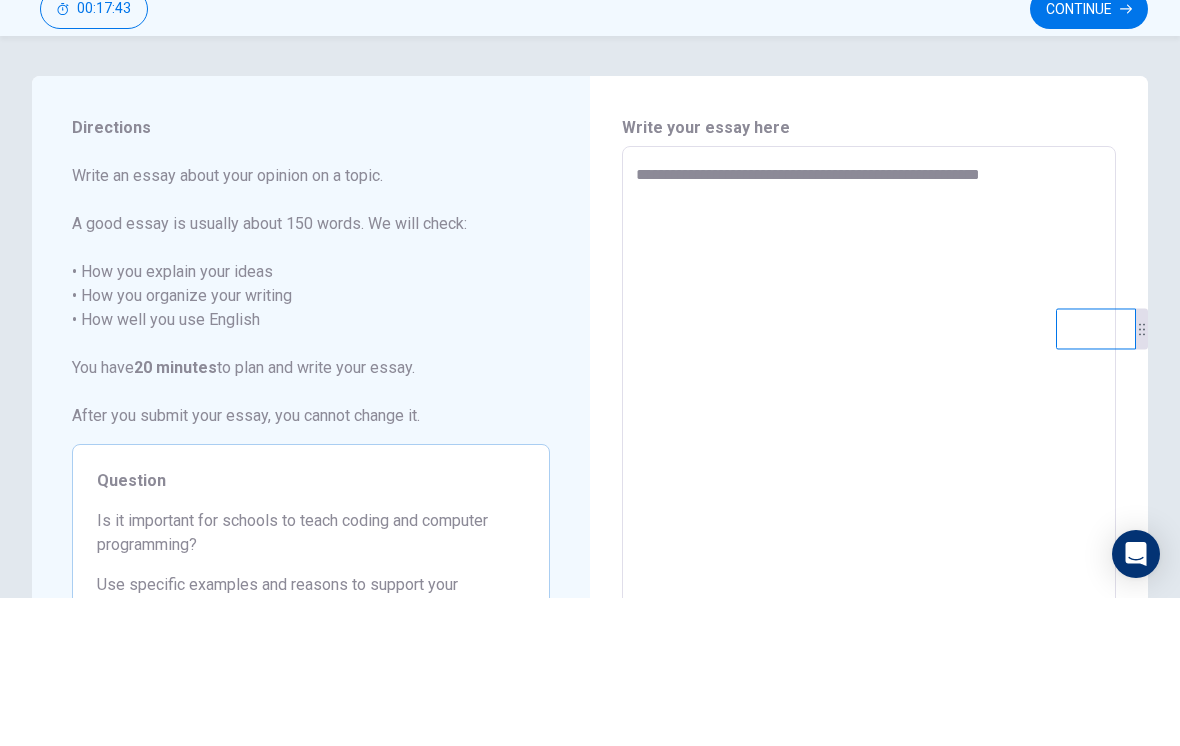 type on "**********" 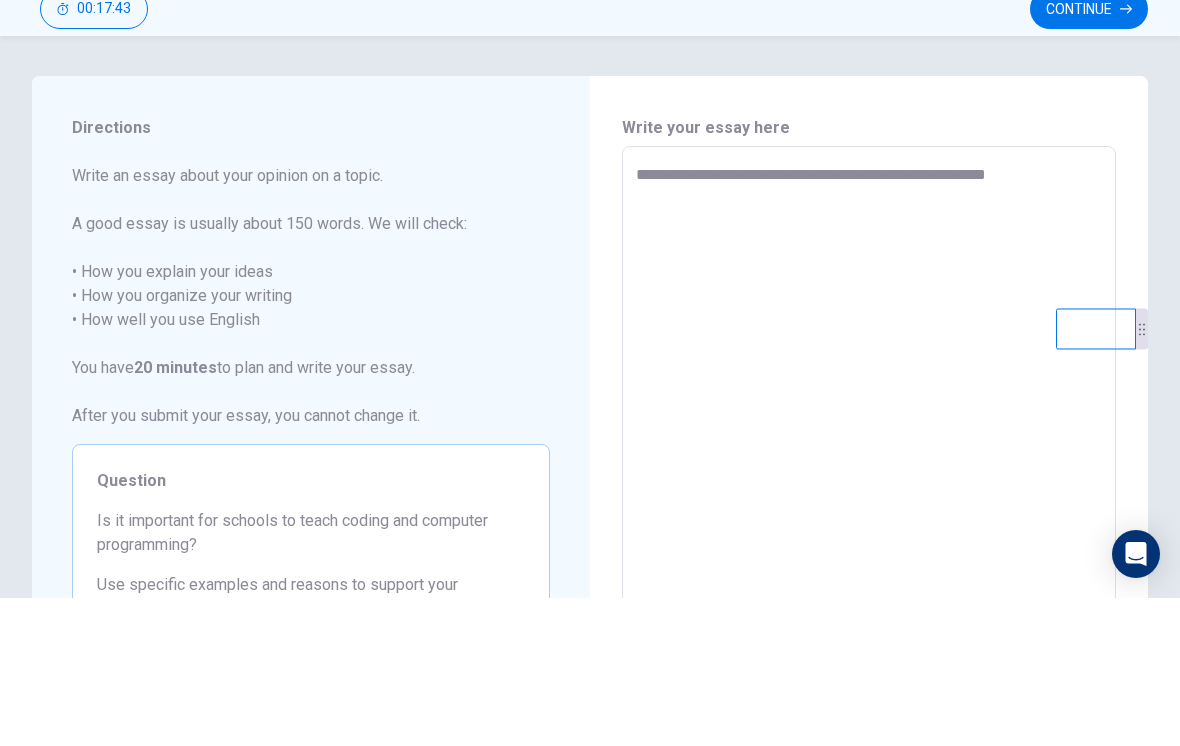 type on "*" 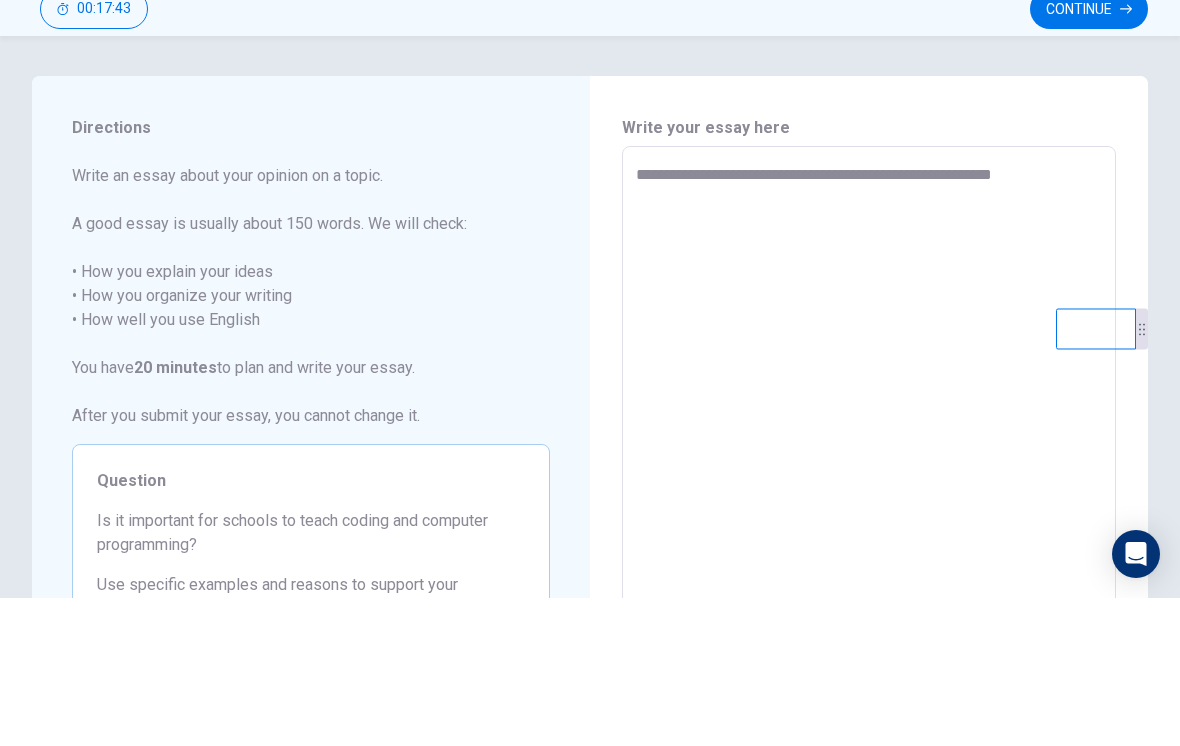 type on "*" 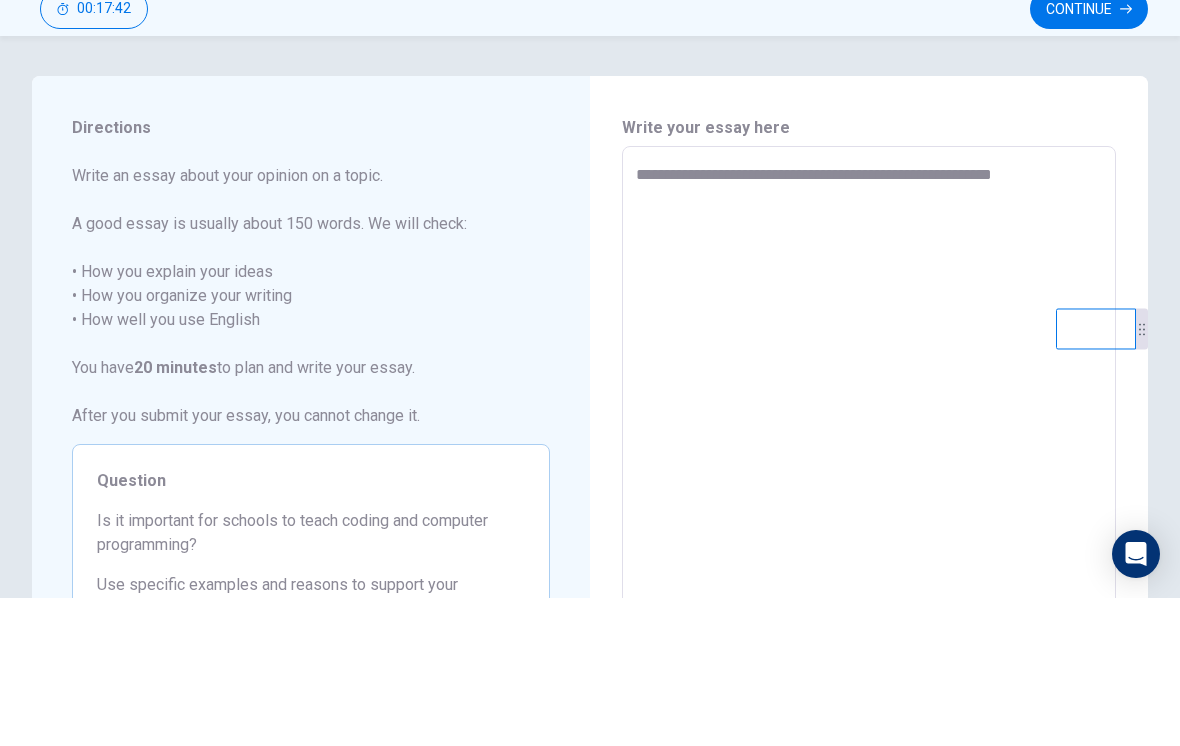 type on "**********" 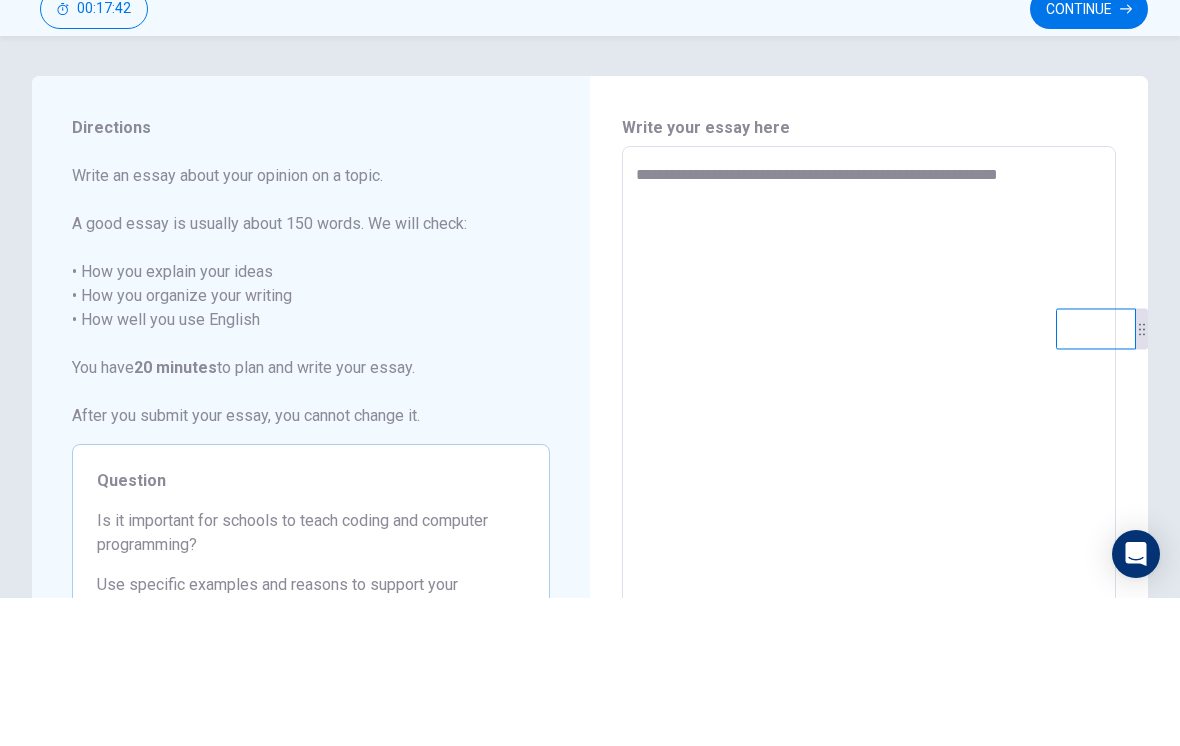 type on "*" 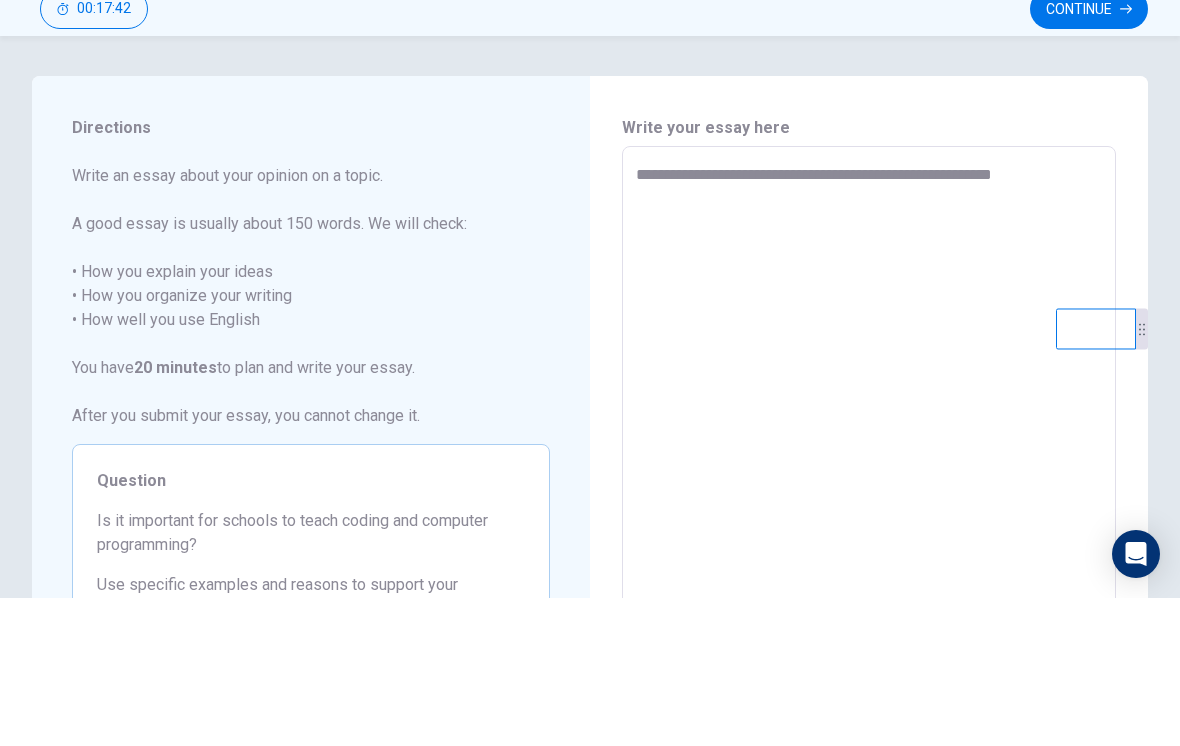 type on "*" 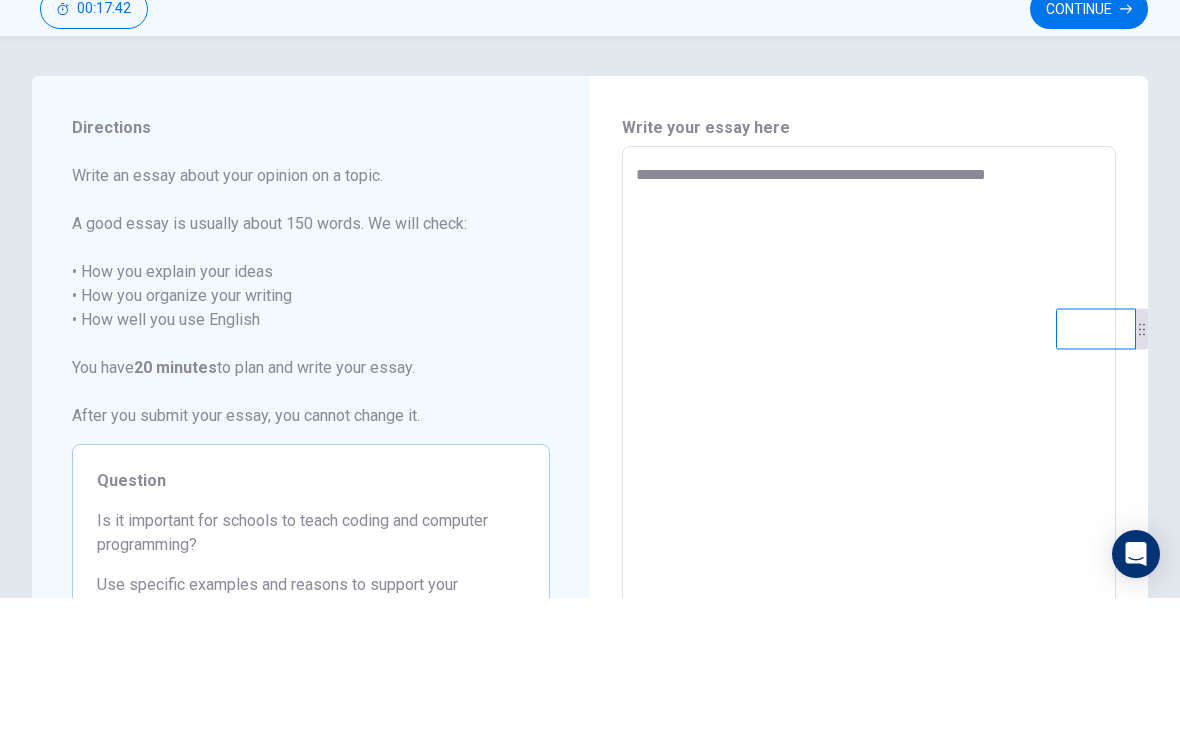 type on "*" 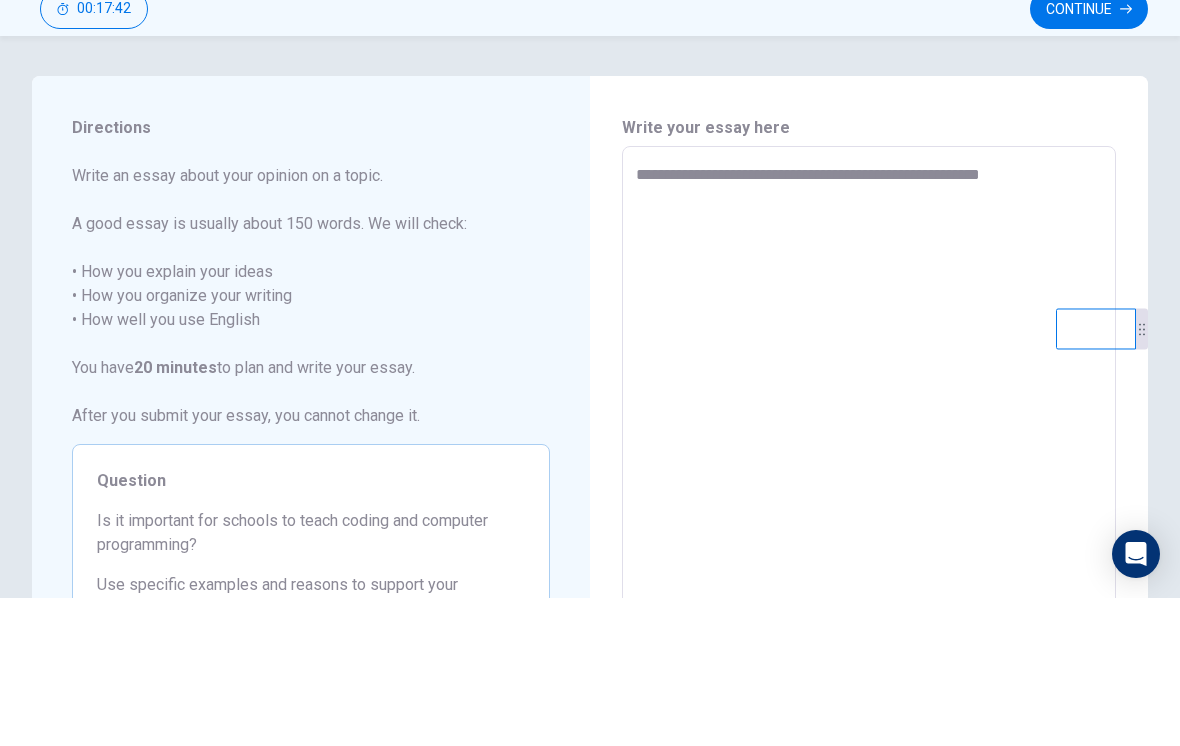 type on "*" 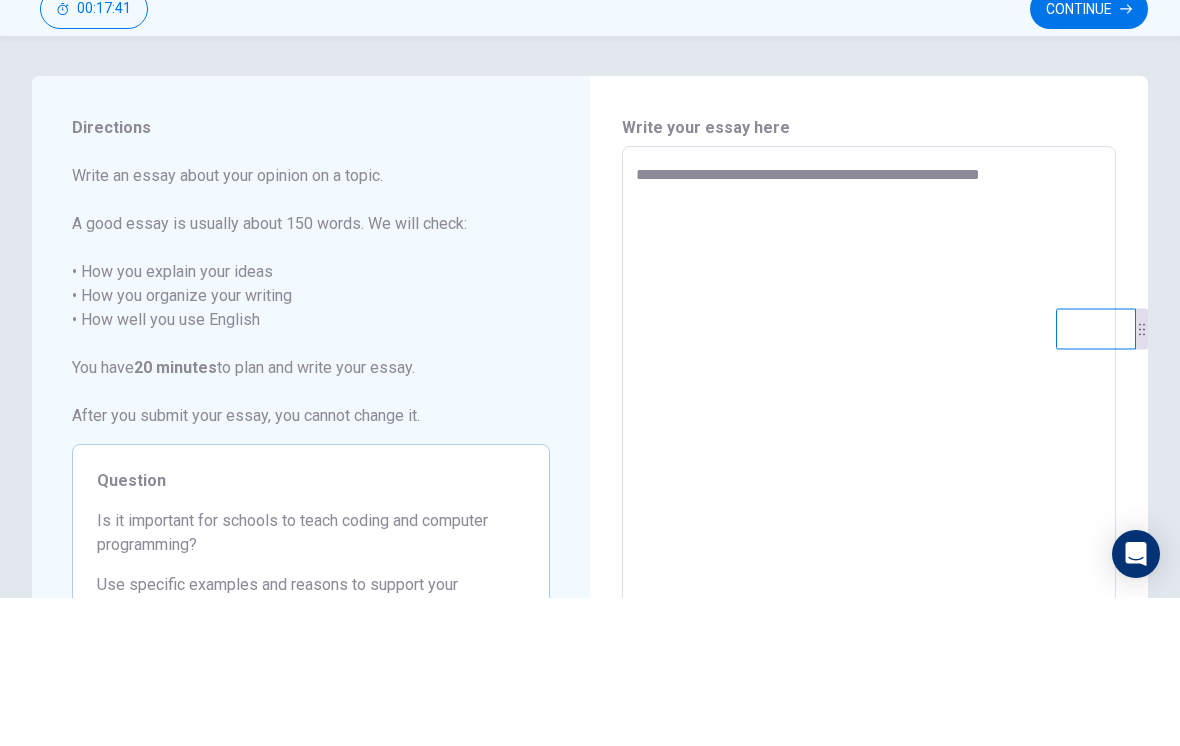 type on "**********" 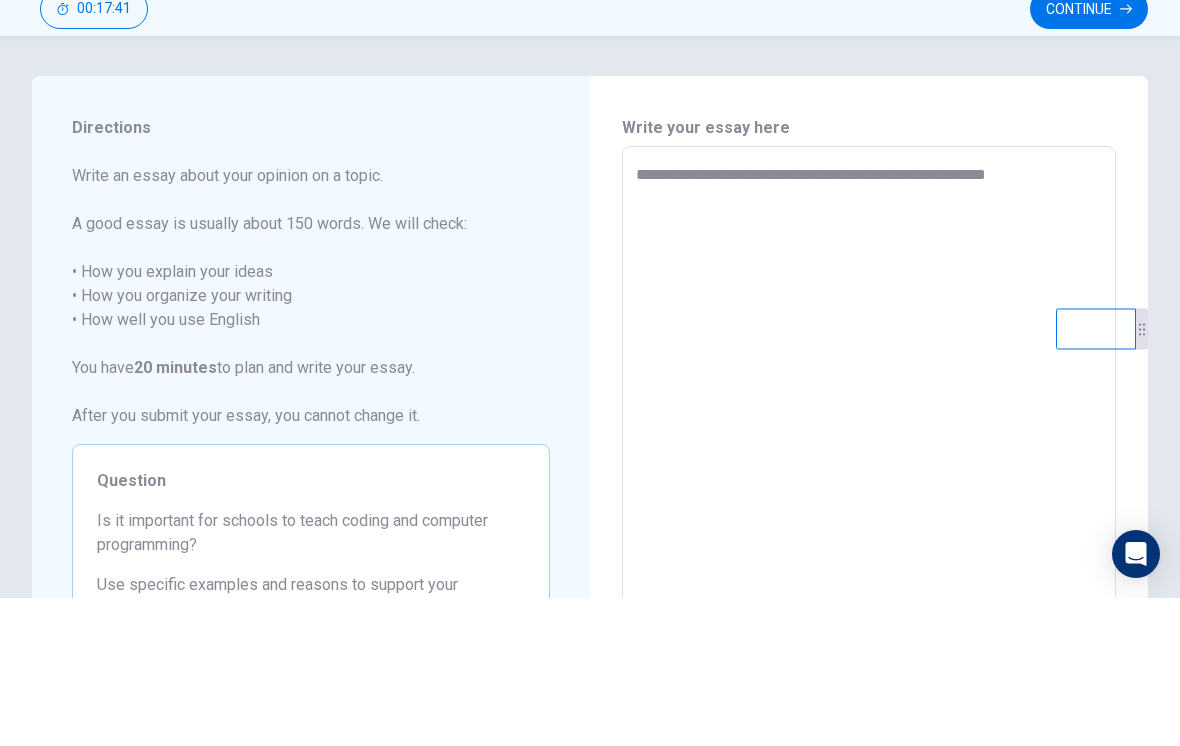 type on "*" 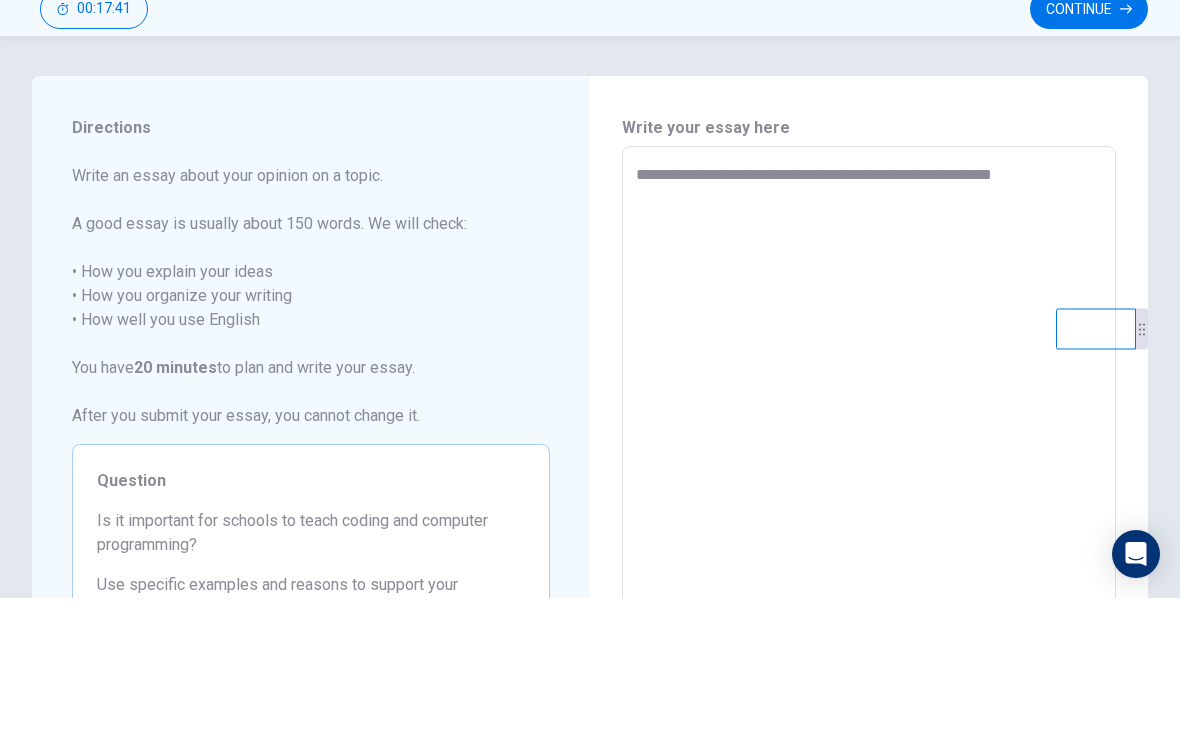 type on "*" 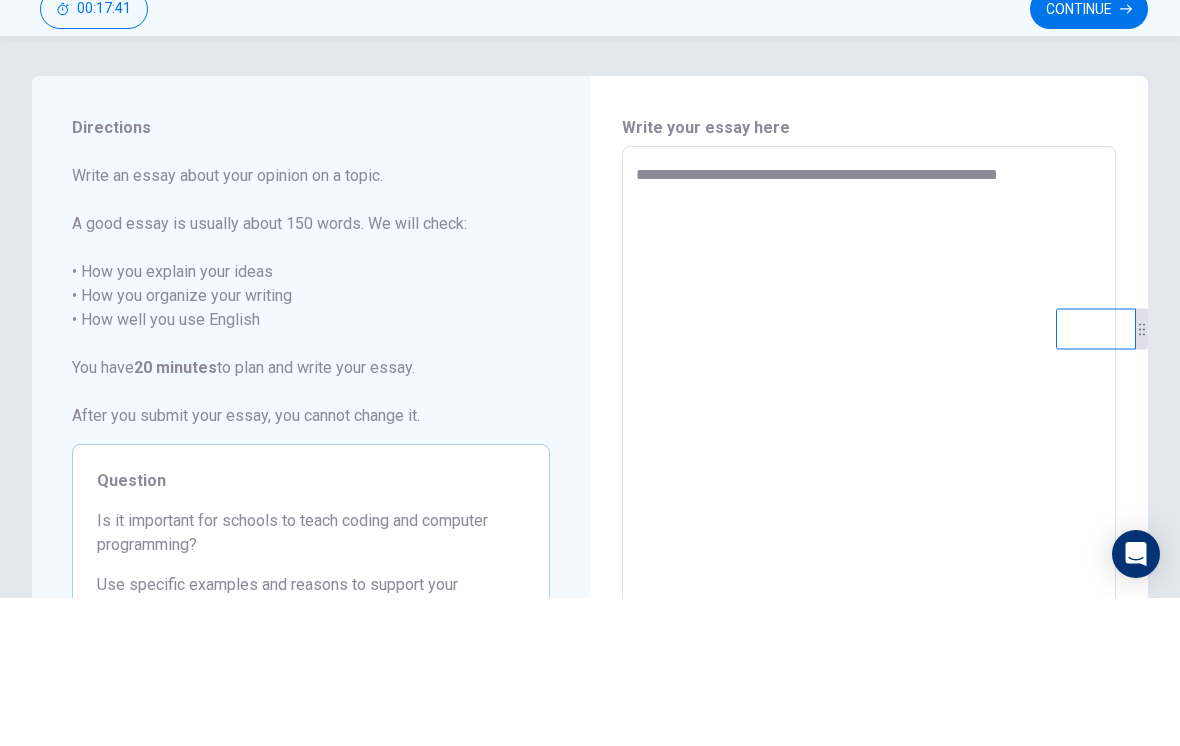 type on "*" 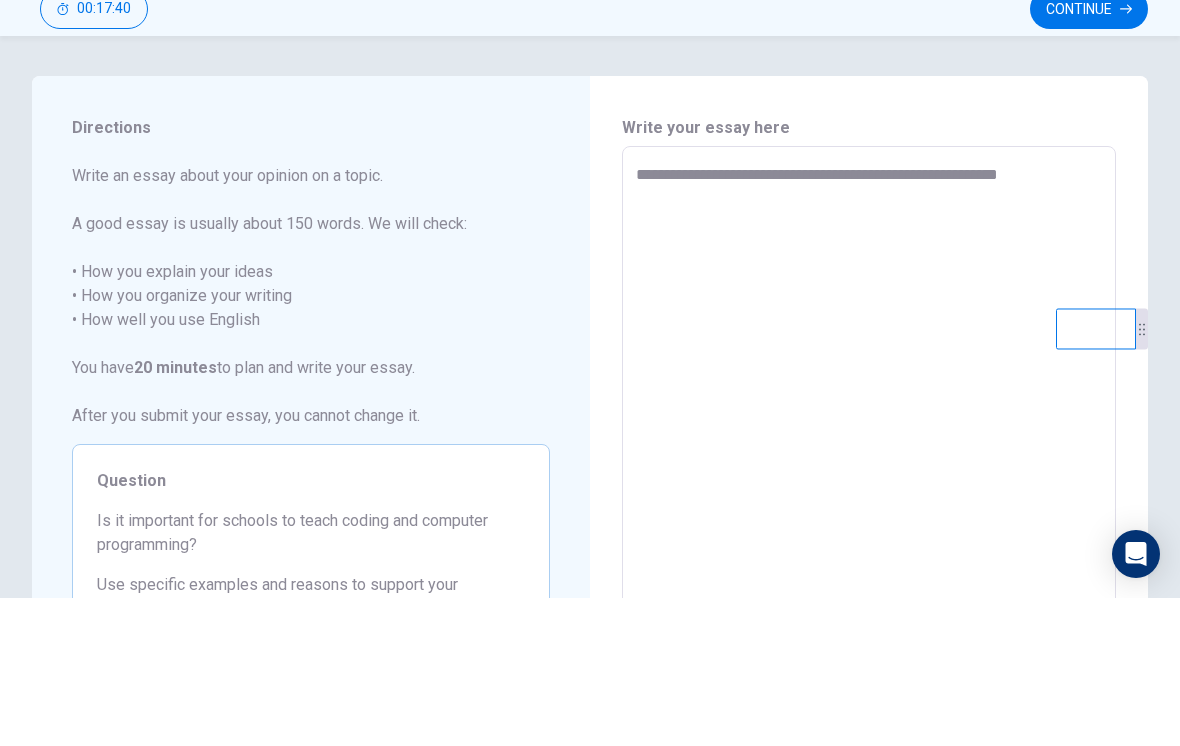type on "**********" 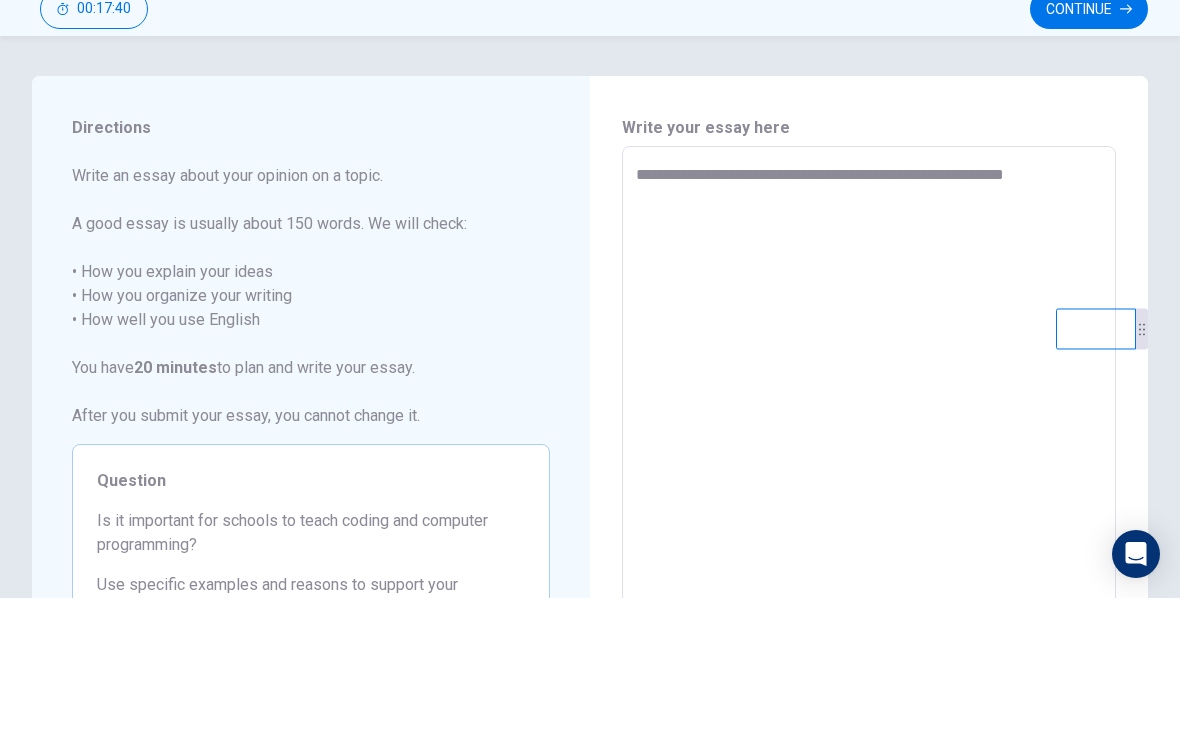 type on "*" 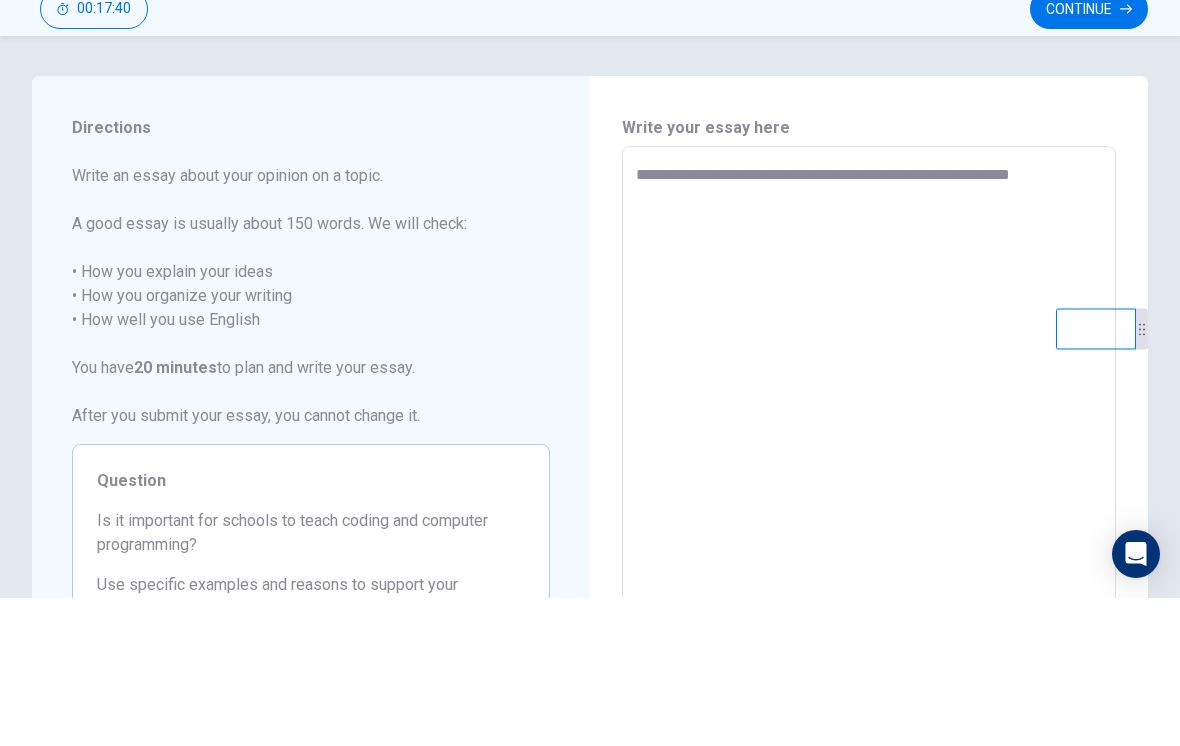 type on "*" 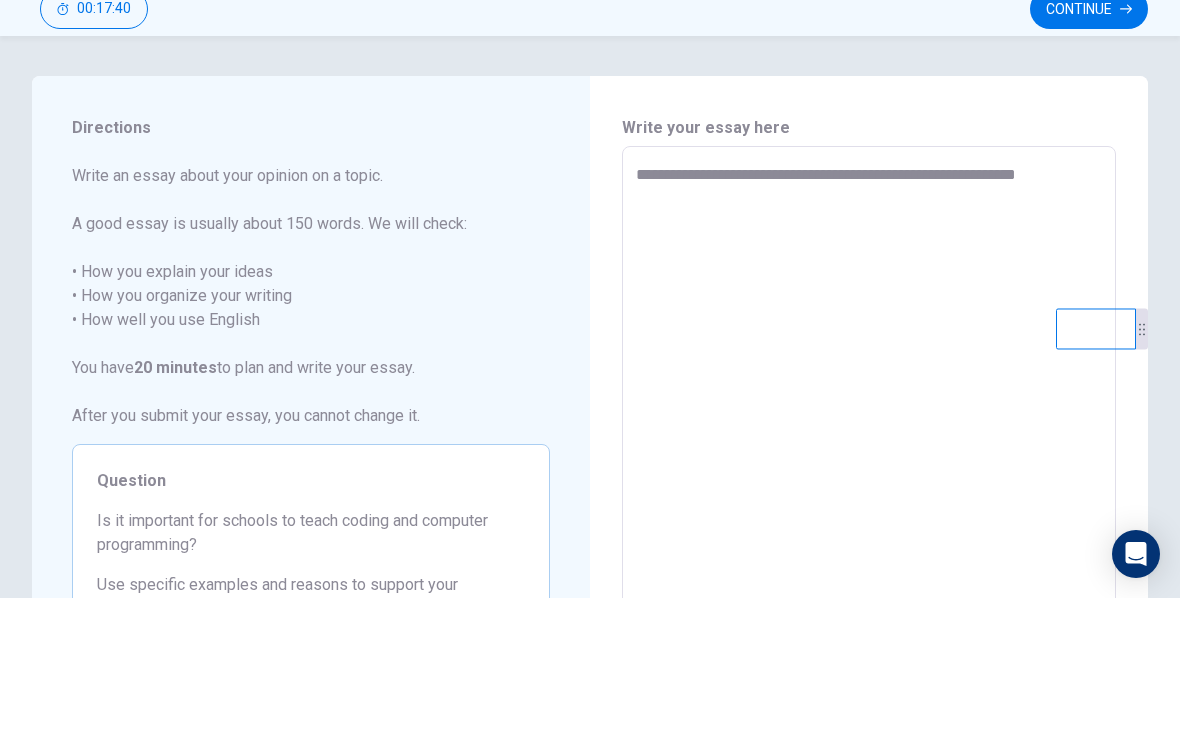 type on "*" 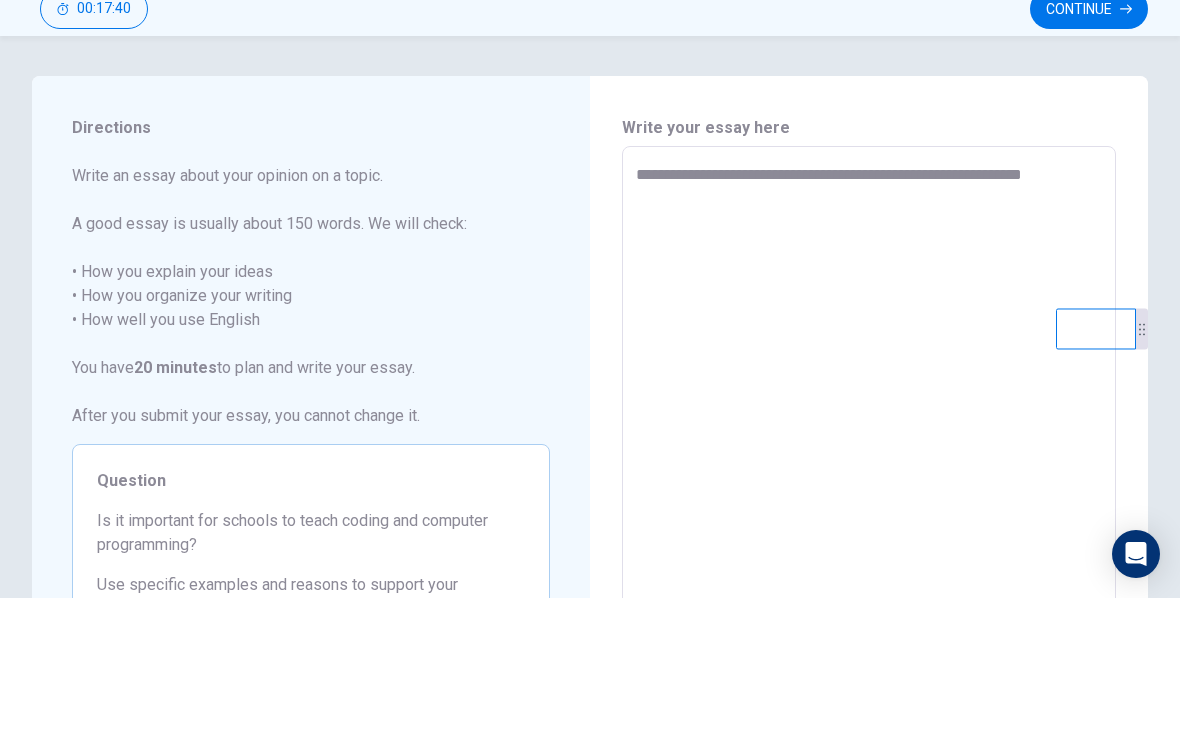 type on "*" 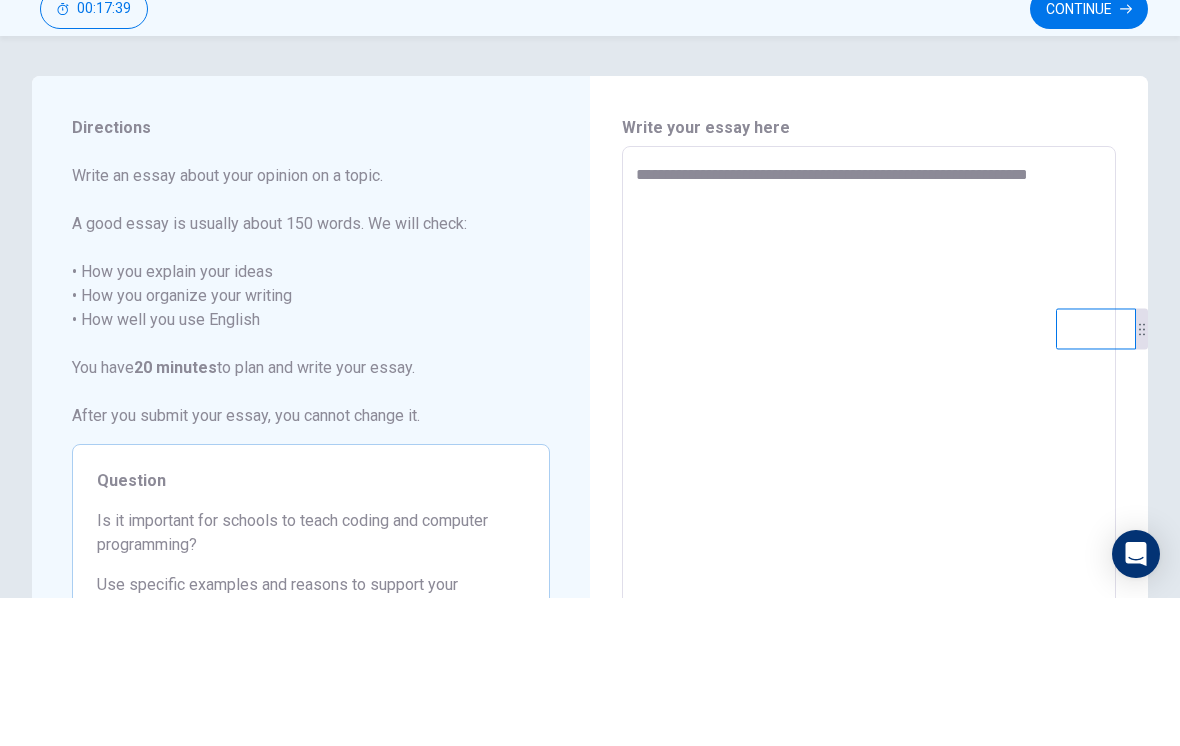 type on "*" 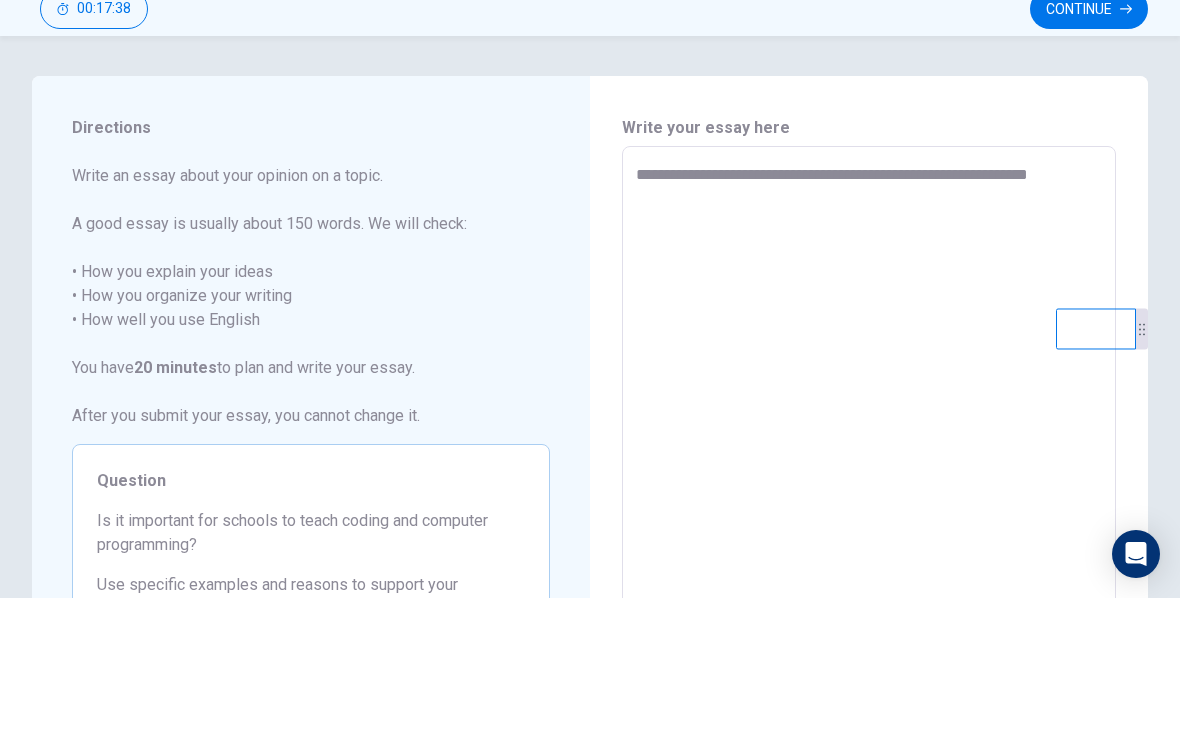 type on "**********" 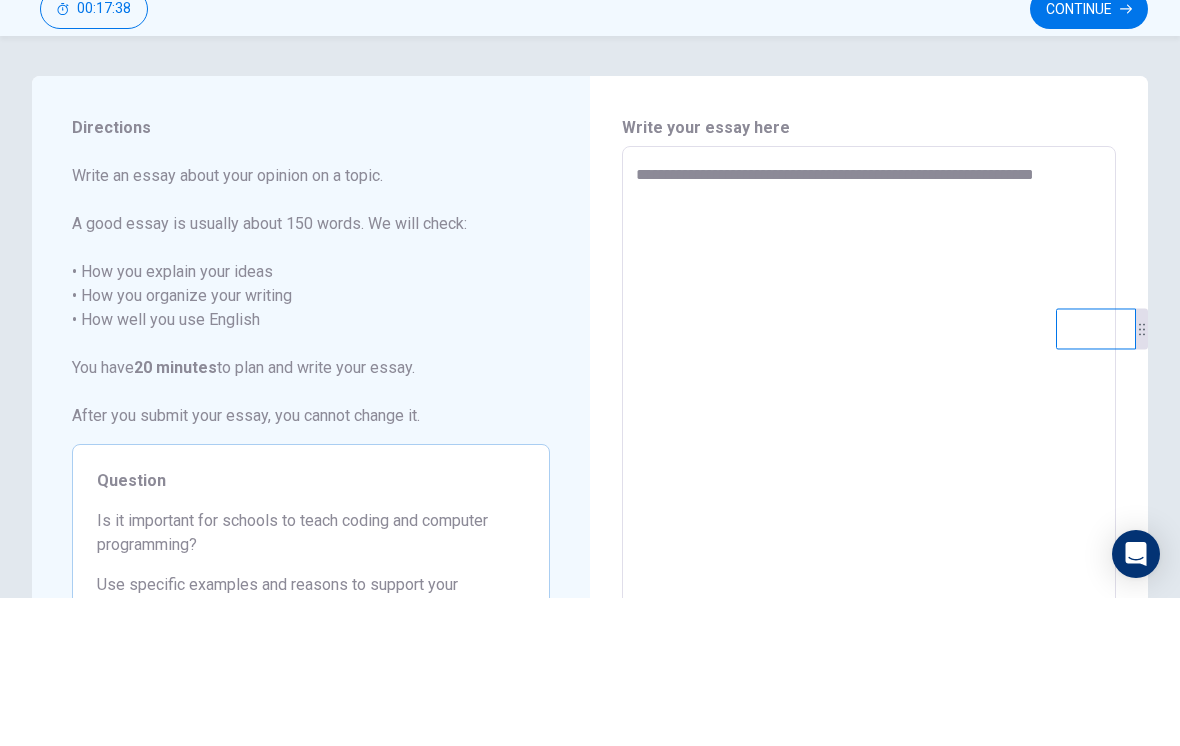 type on "*" 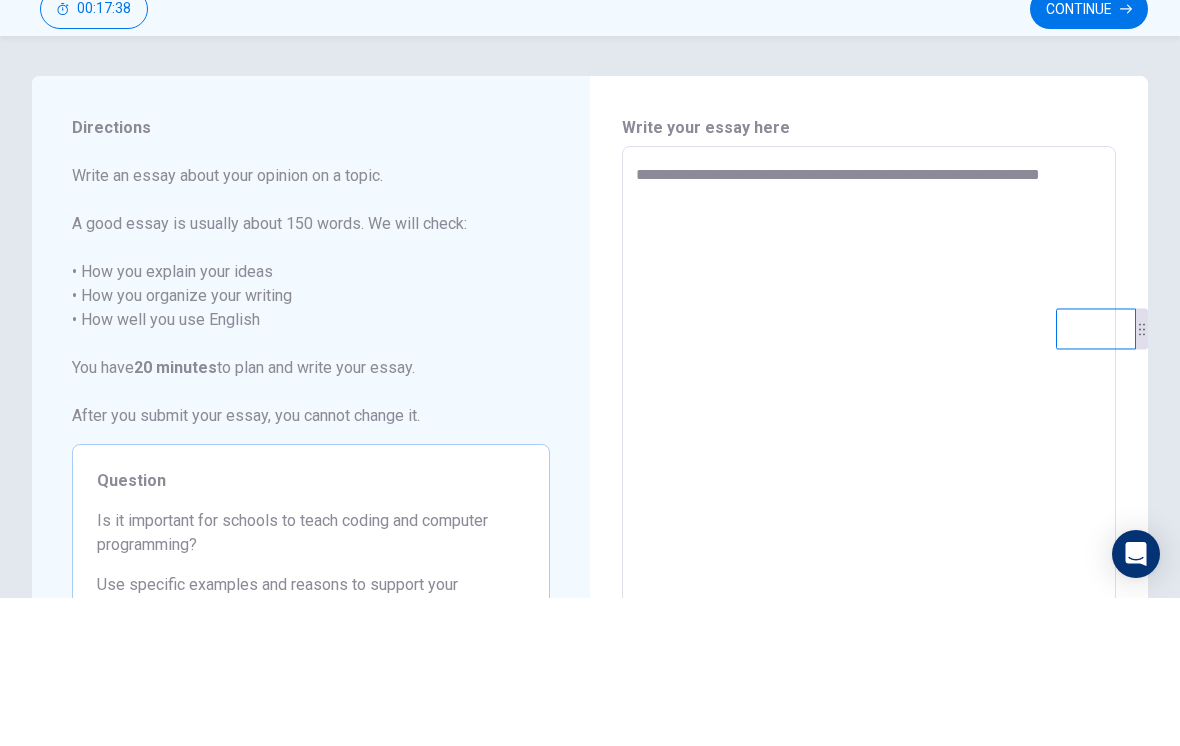 type on "*" 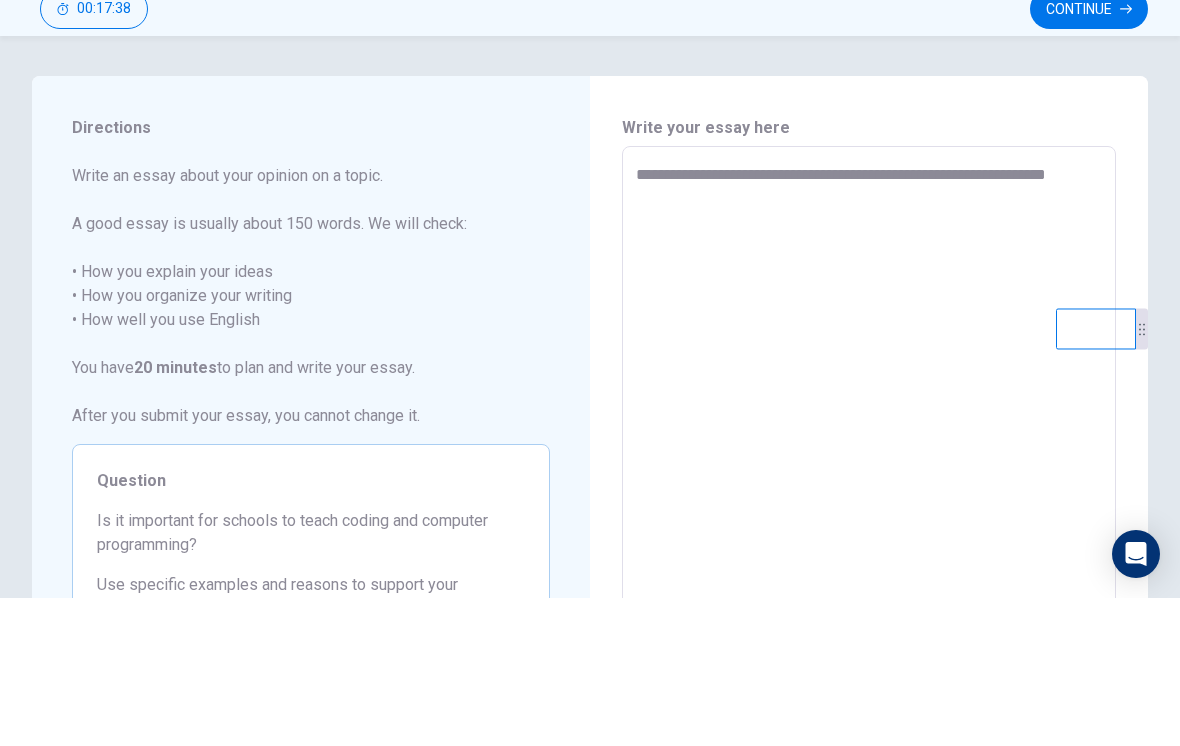 type on "*" 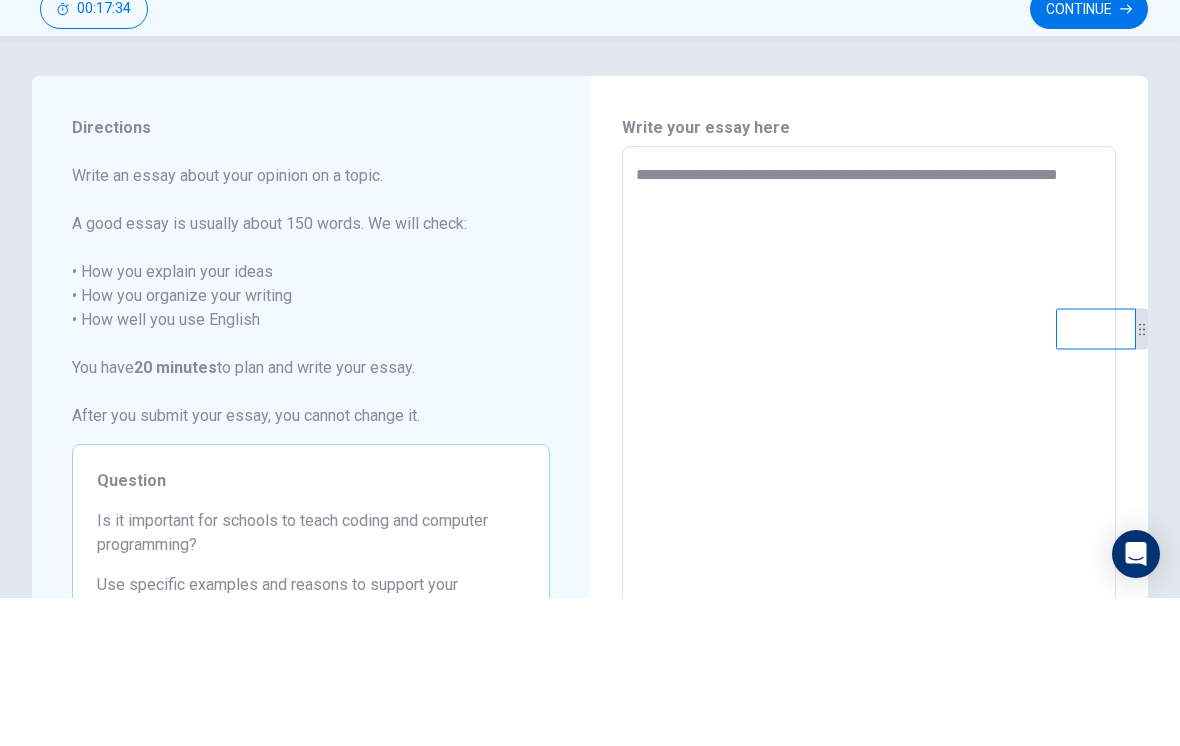 click on "**********" at bounding box center [869, 571] 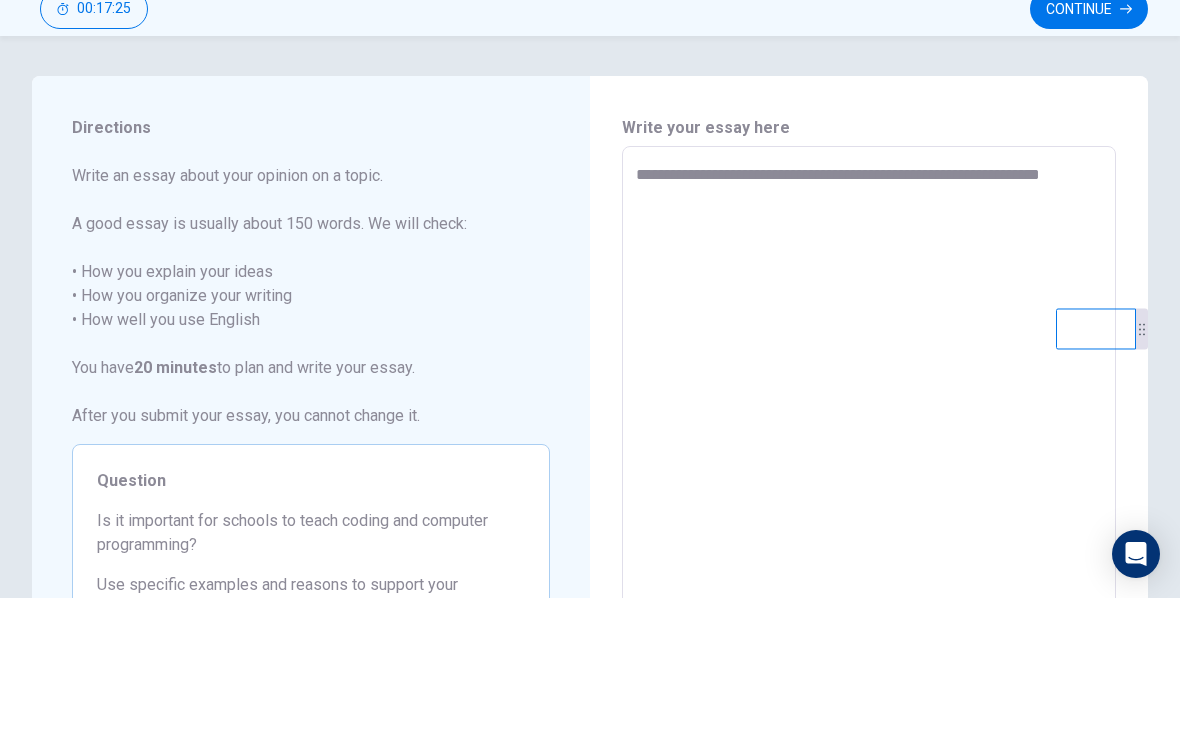click on "**********" at bounding box center [869, 571] 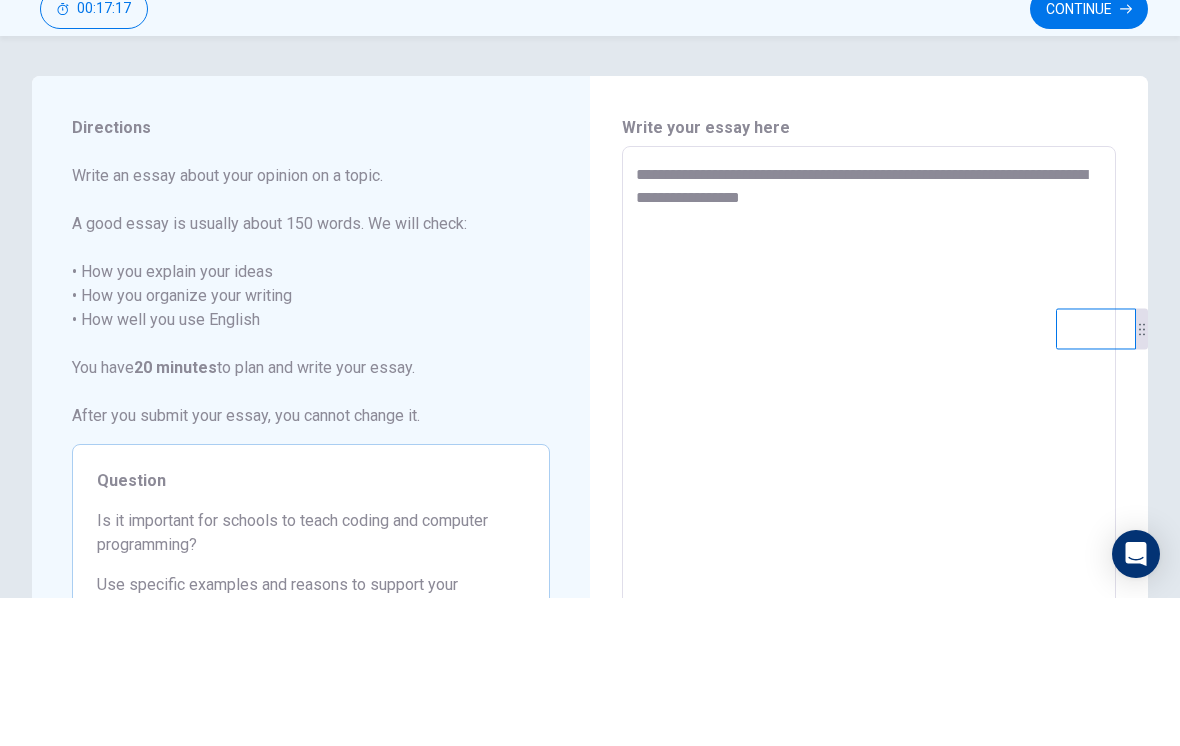 click on "**********" at bounding box center [869, 571] 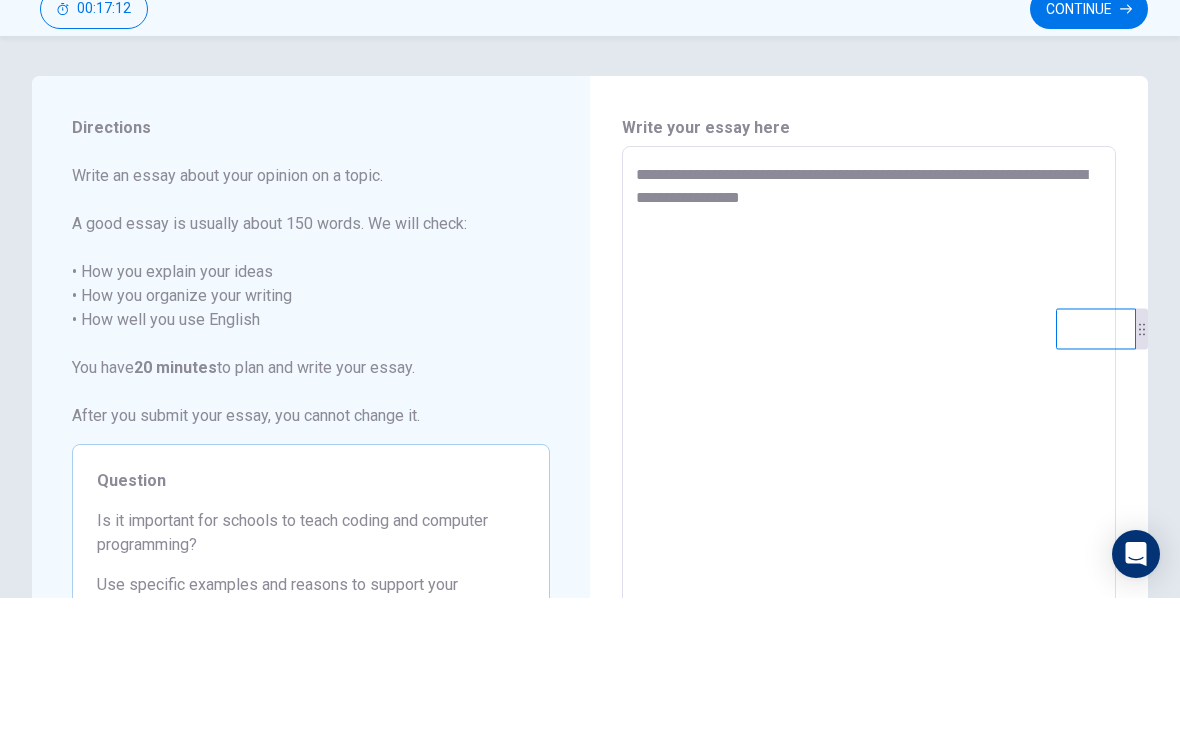 click on "**********" at bounding box center [869, 571] 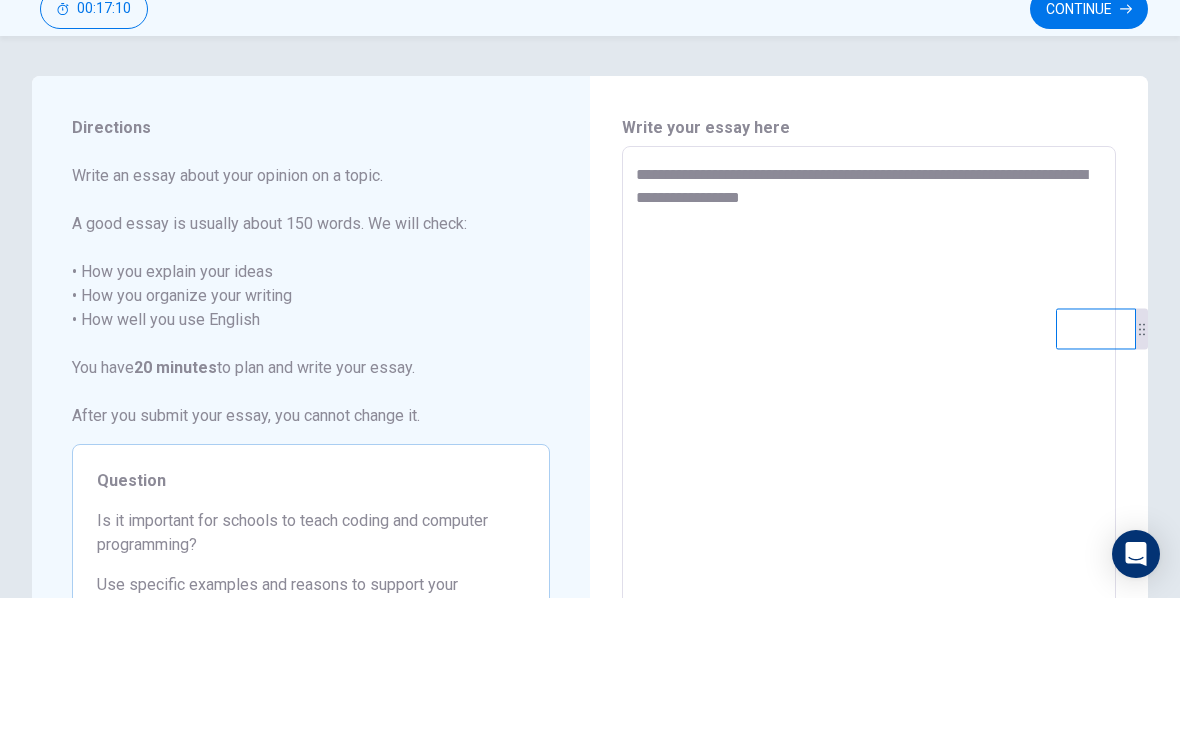 click on "**********" at bounding box center (869, 571) 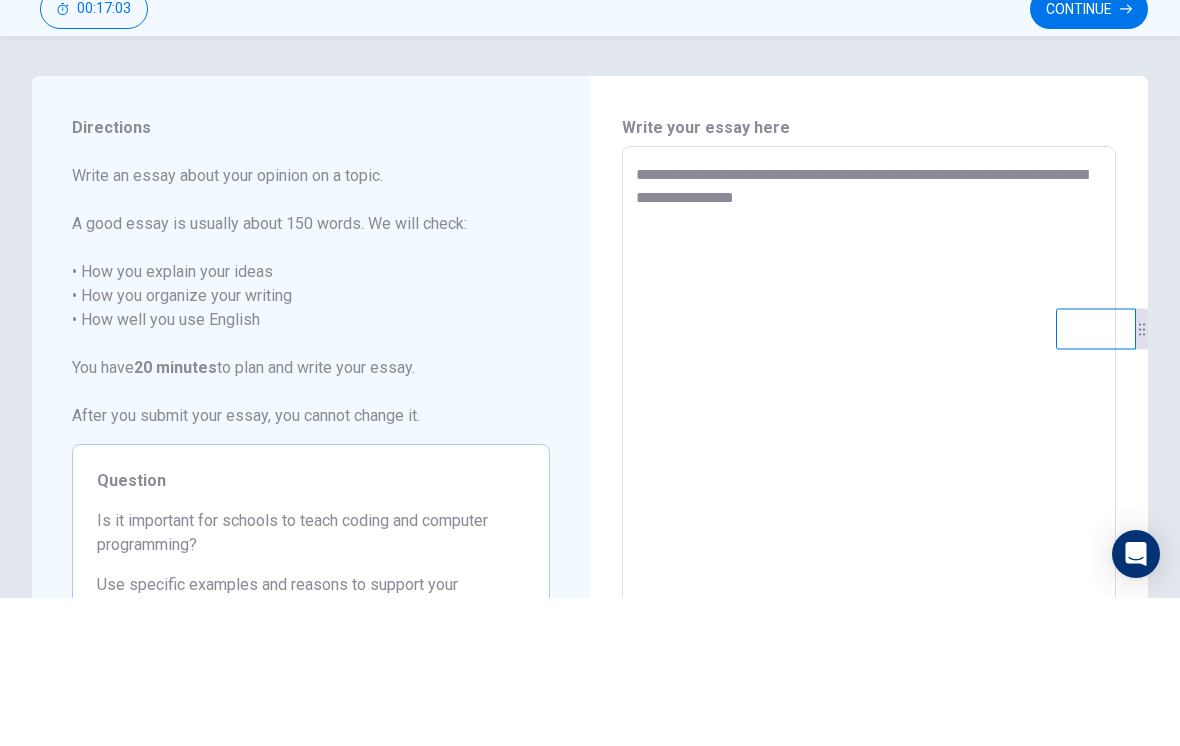 click on "**********" at bounding box center [869, 571] 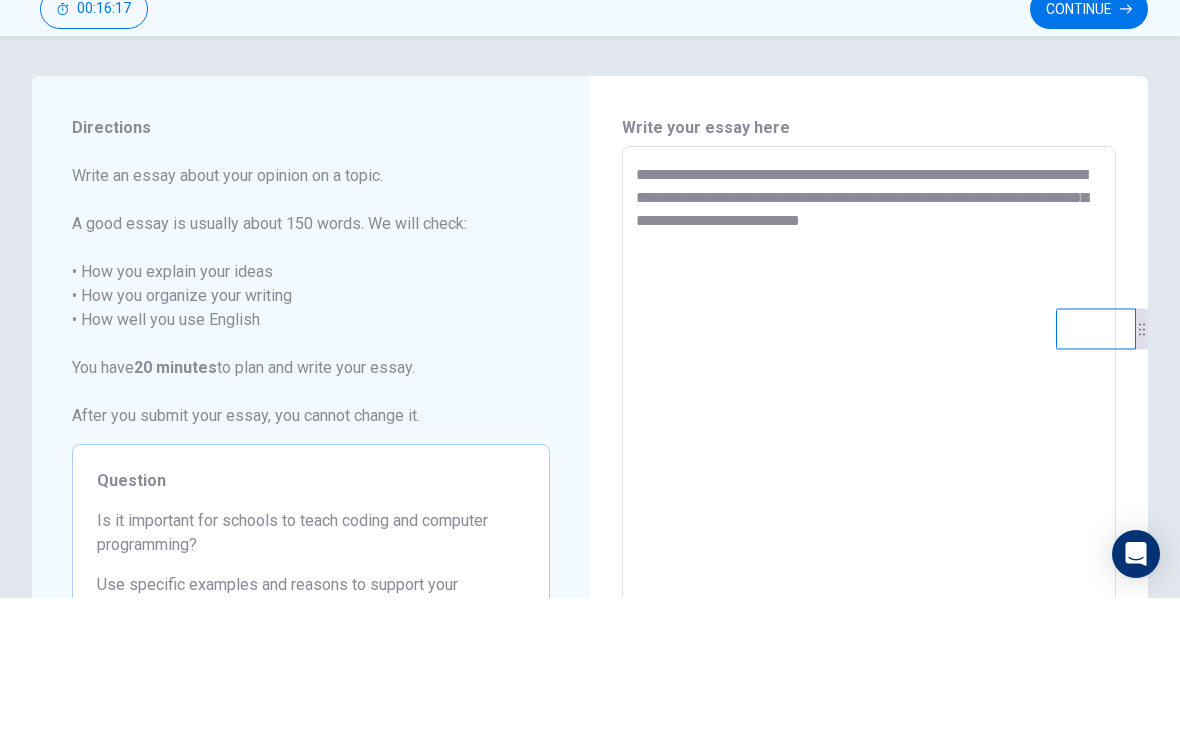 click on "**********" at bounding box center (869, 571) 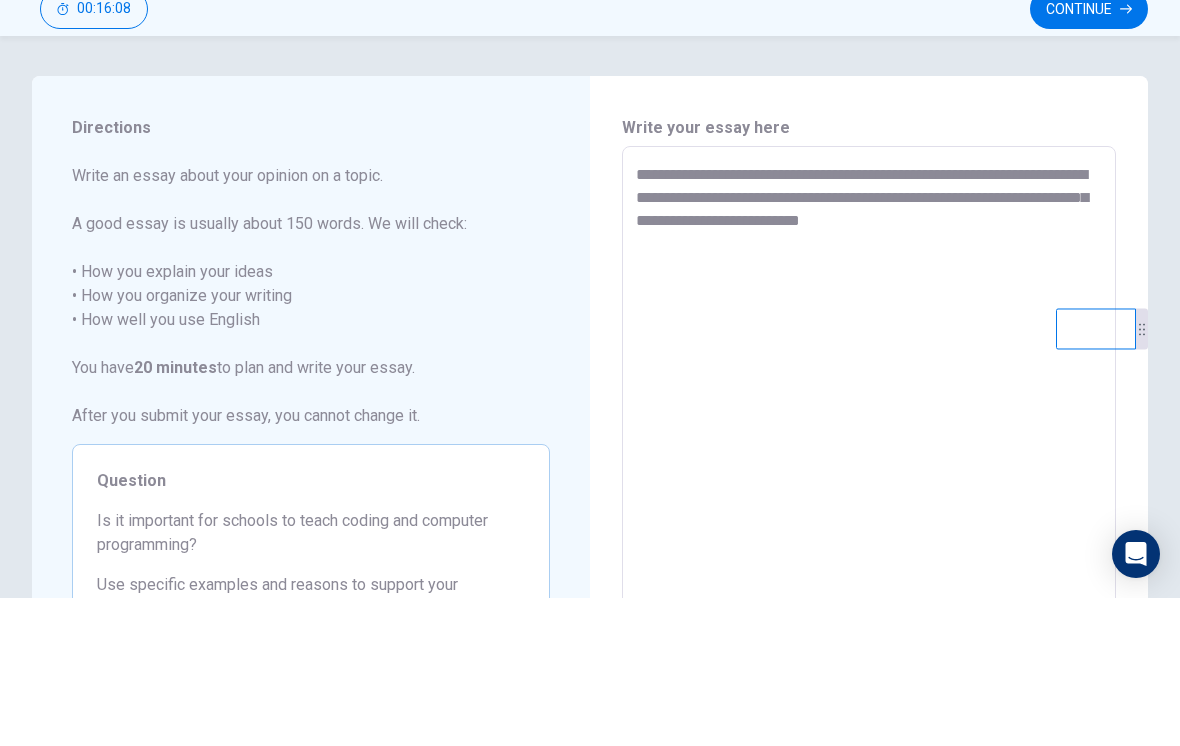 click on "**********" at bounding box center [869, 571] 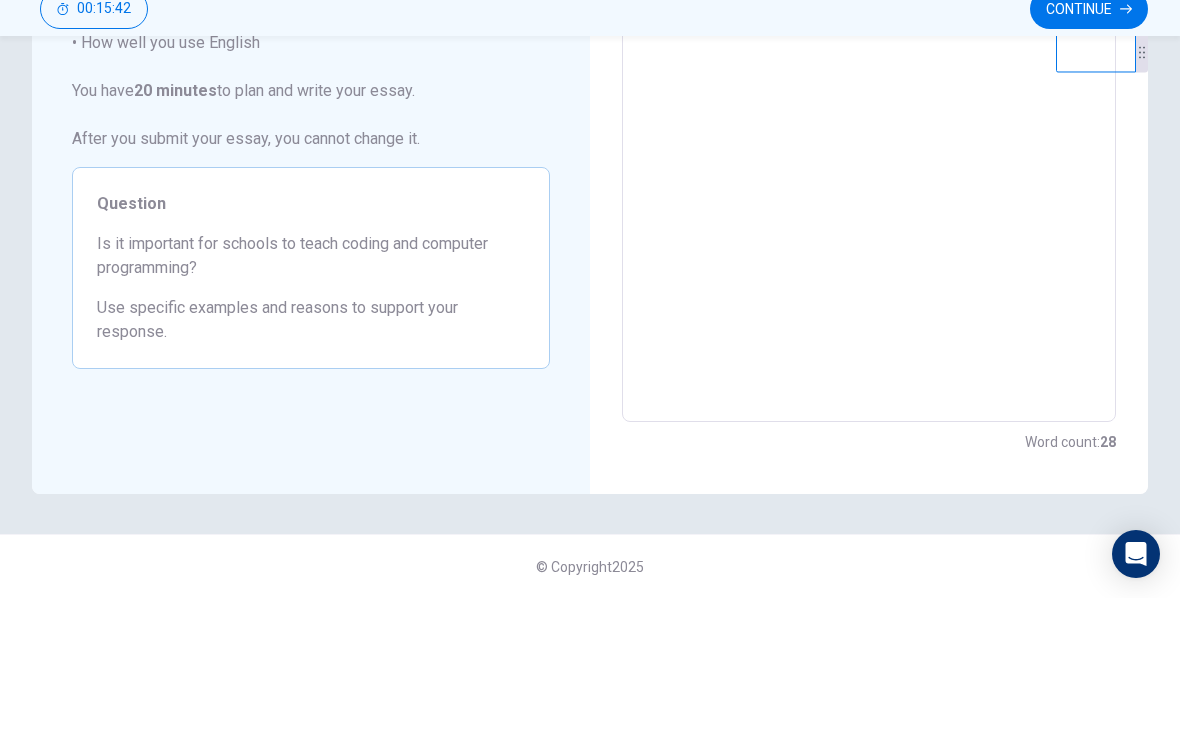 scroll, scrollTop: 0, scrollLeft: 0, axis: both 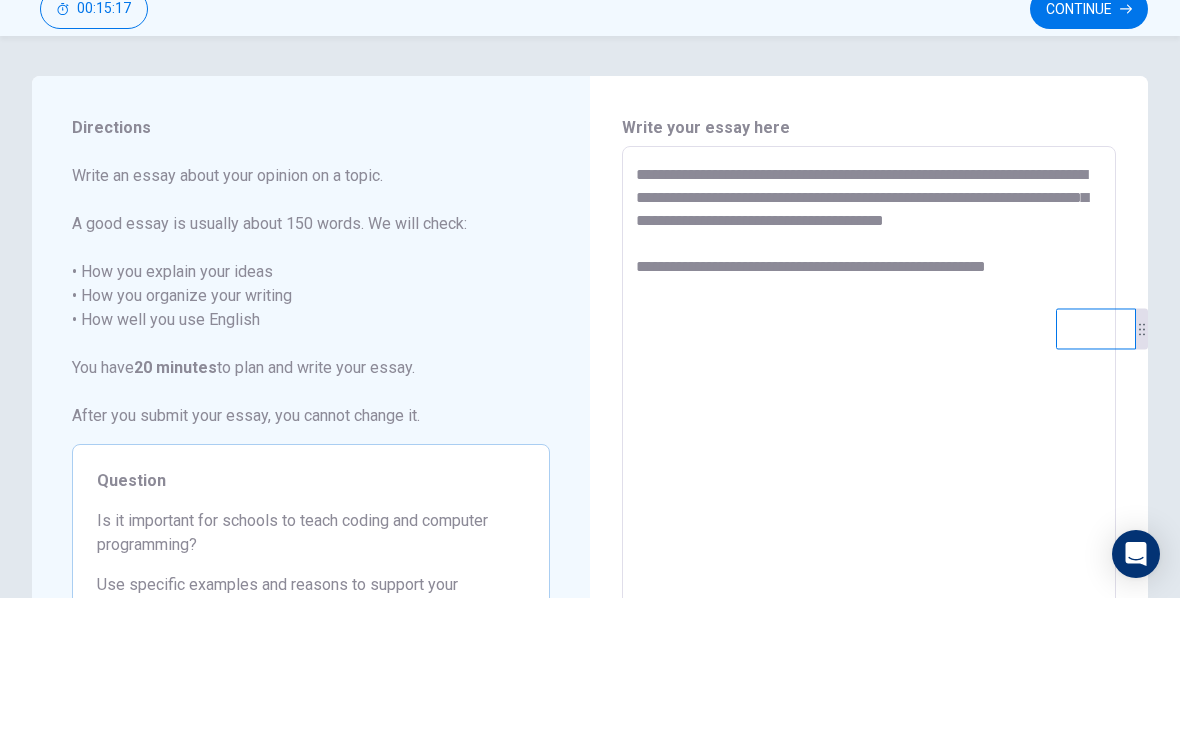 click on "**********" at bounding box center [869, 571] 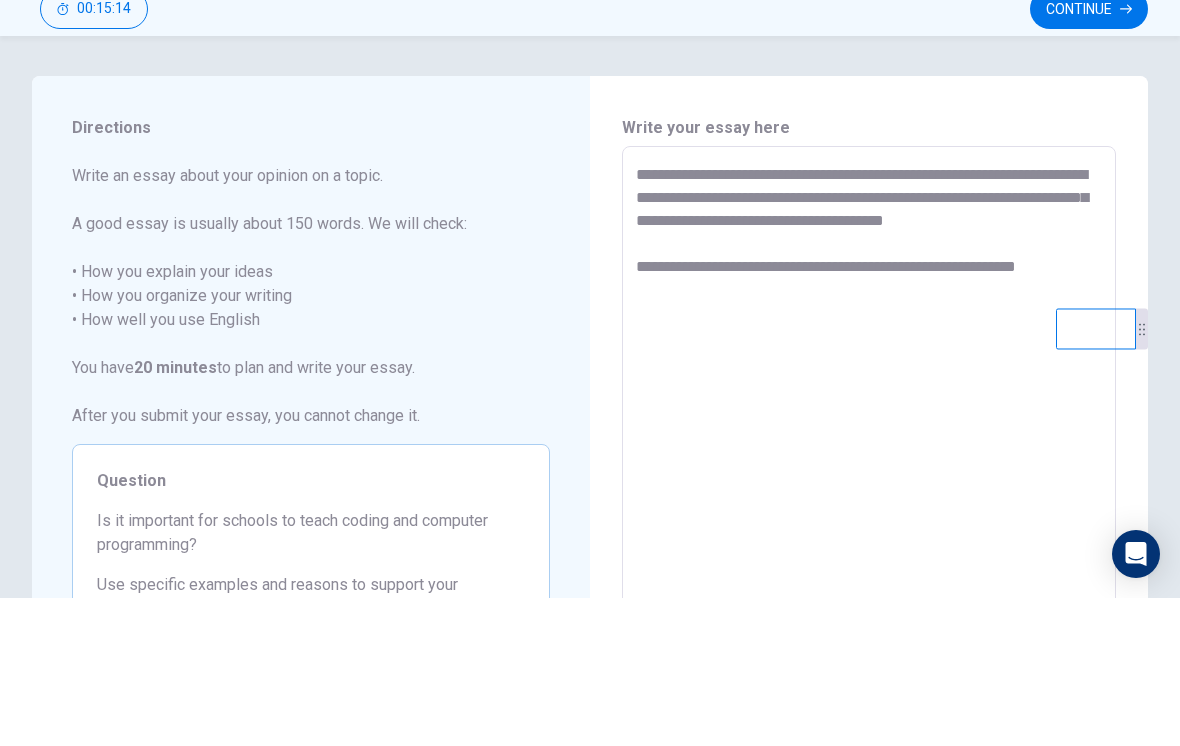 click on "**********" at bounding box center (869, 571) 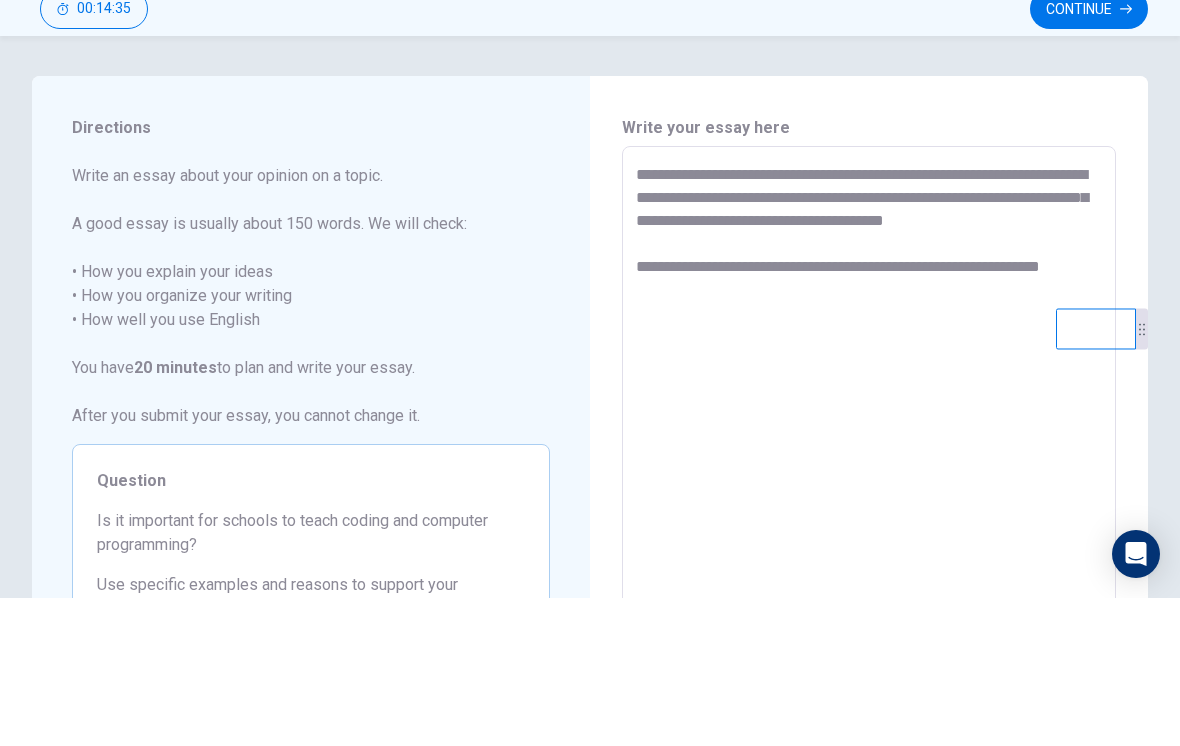 click on "**********" at bounding box center (869, 571) 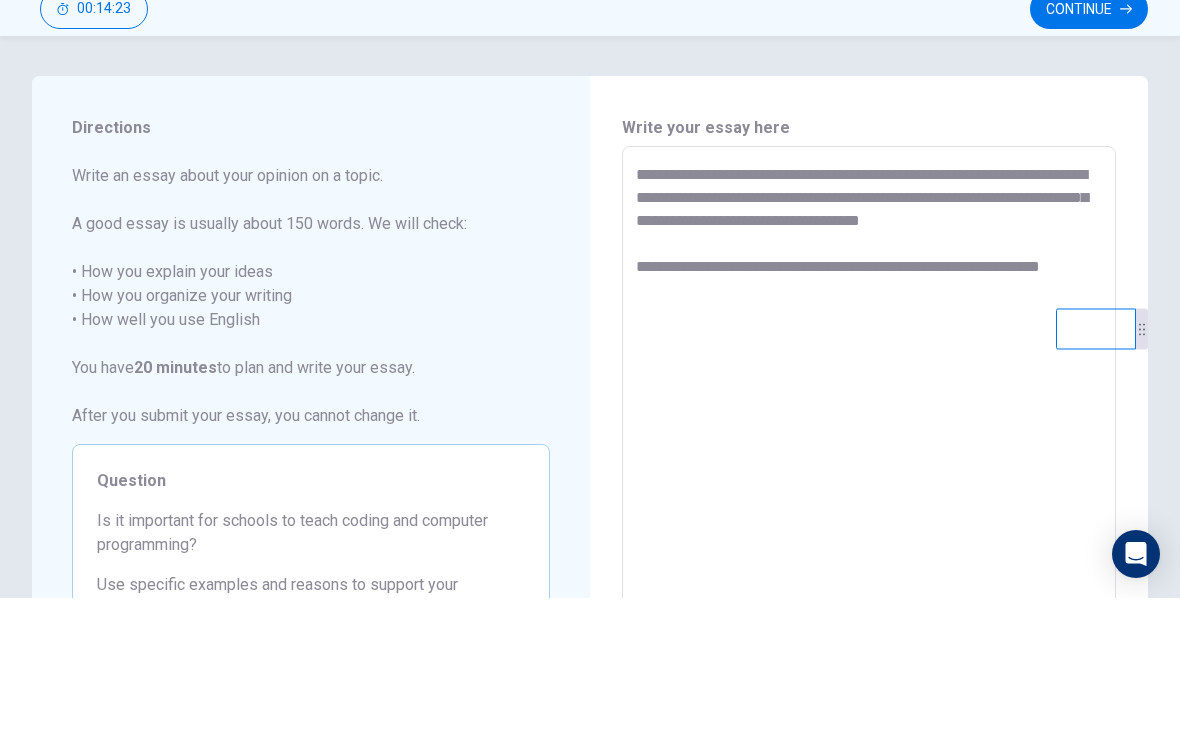 click on "**********" at bounding box center (869, 571) 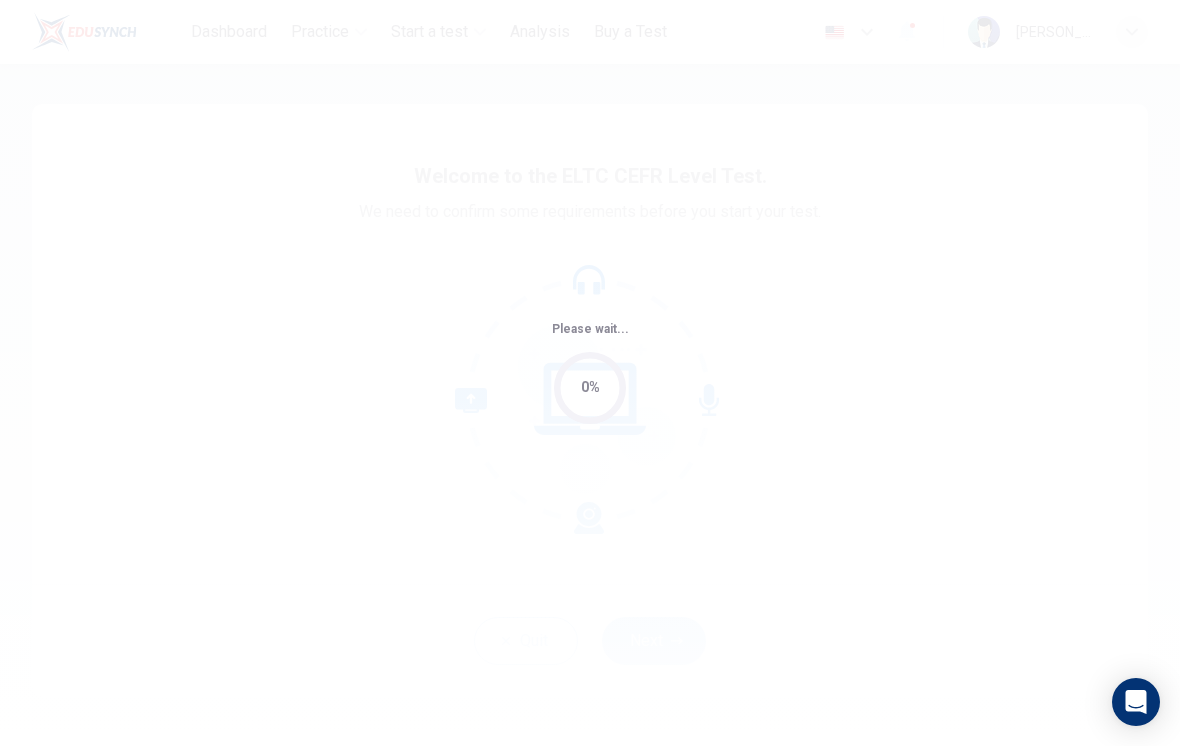 scroll, scrollTop: 0, scrollLeft: 0, axis: both 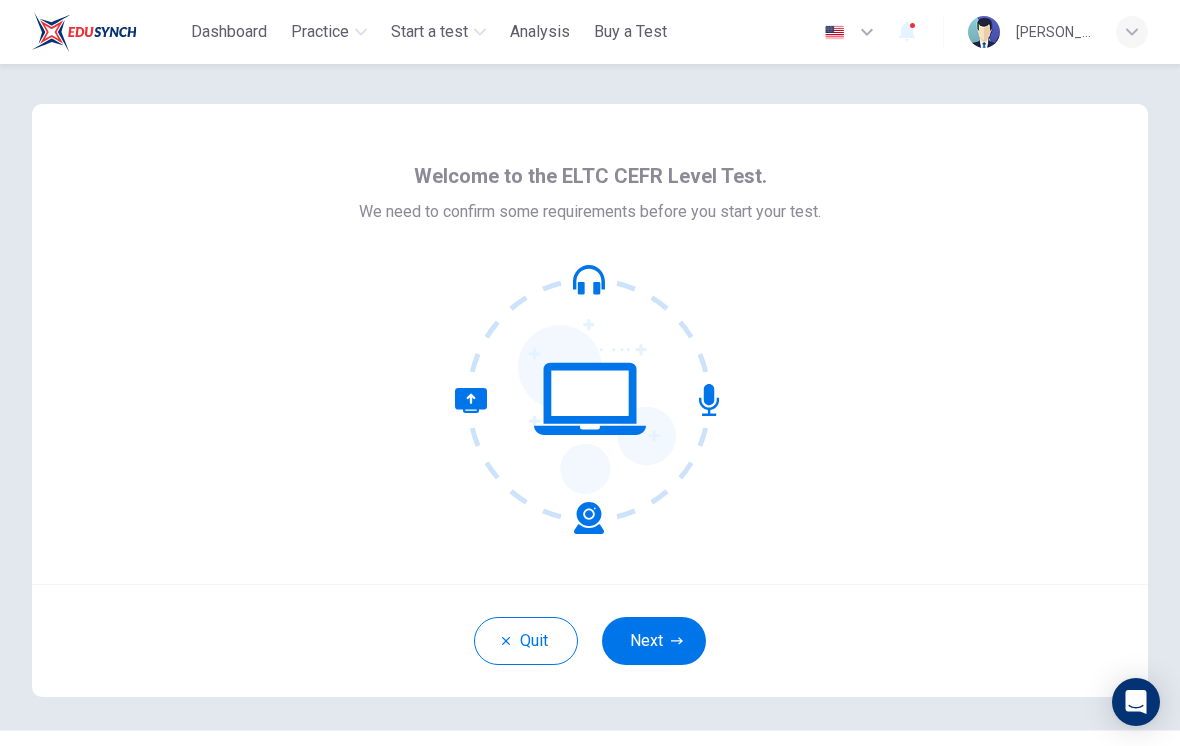 click on "Start a test" at bounding box center (429, 32) 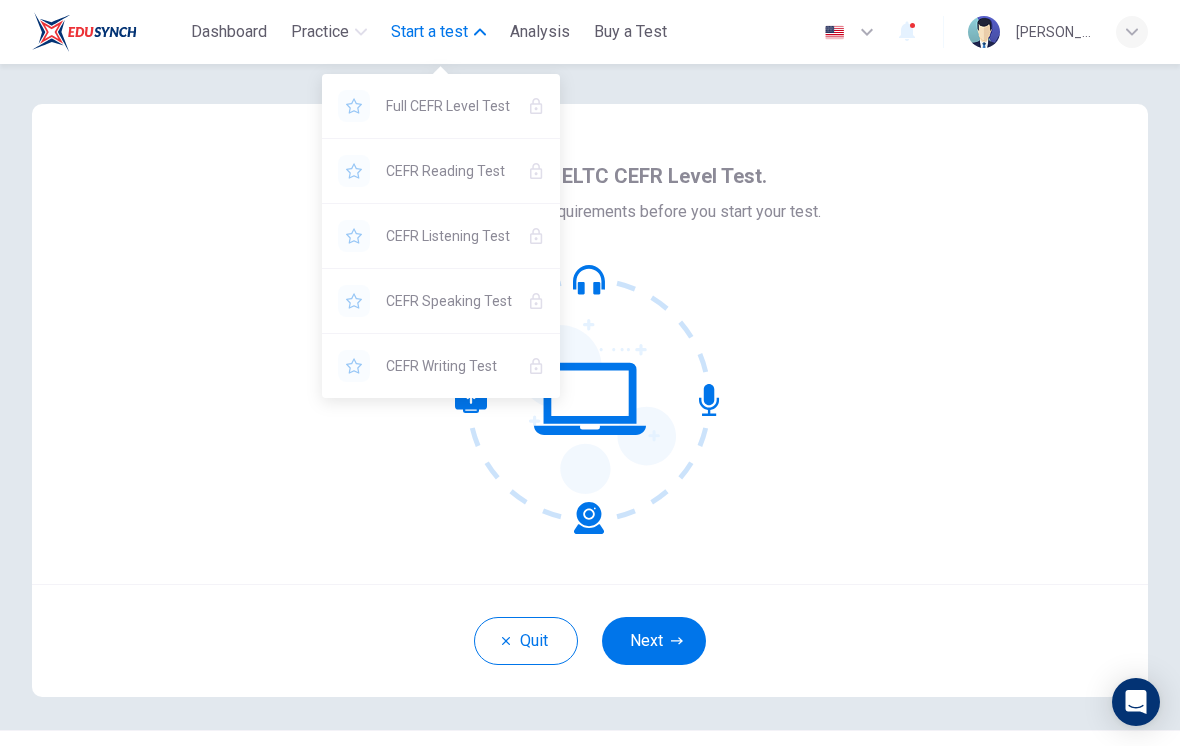 click on "Next" at bounding box center [654, 641] 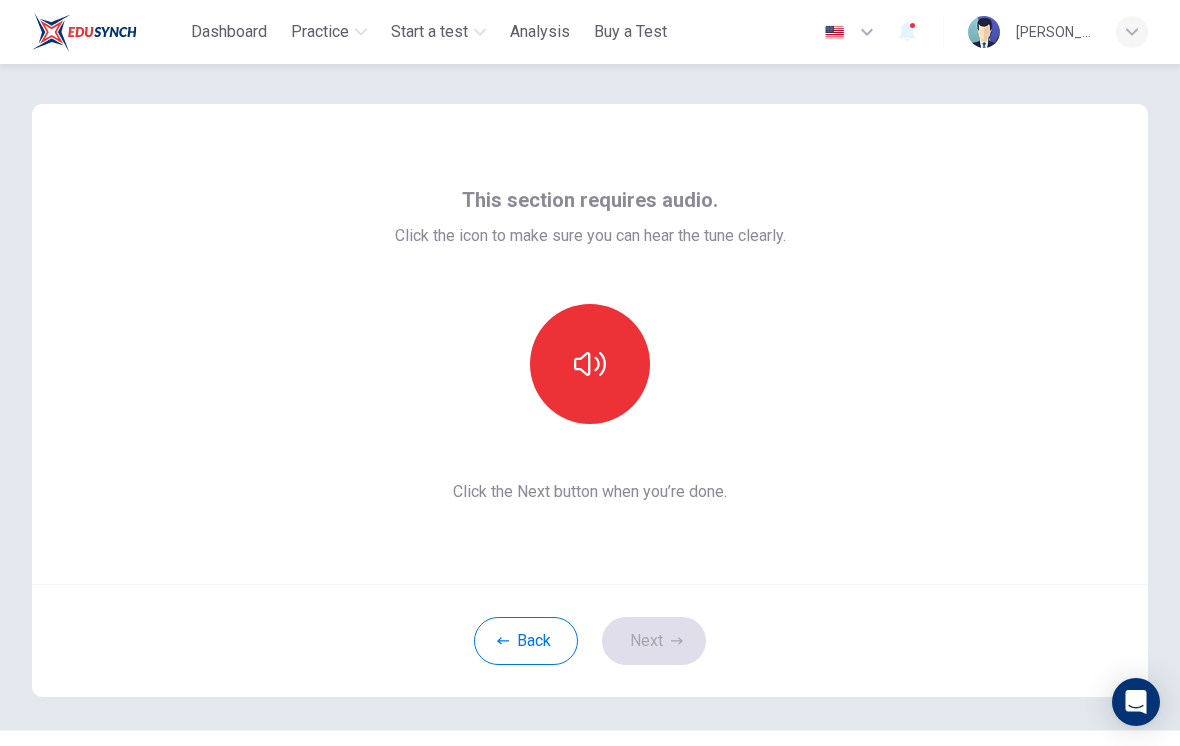 click on "Analysis" at bounding box center [540, 32] 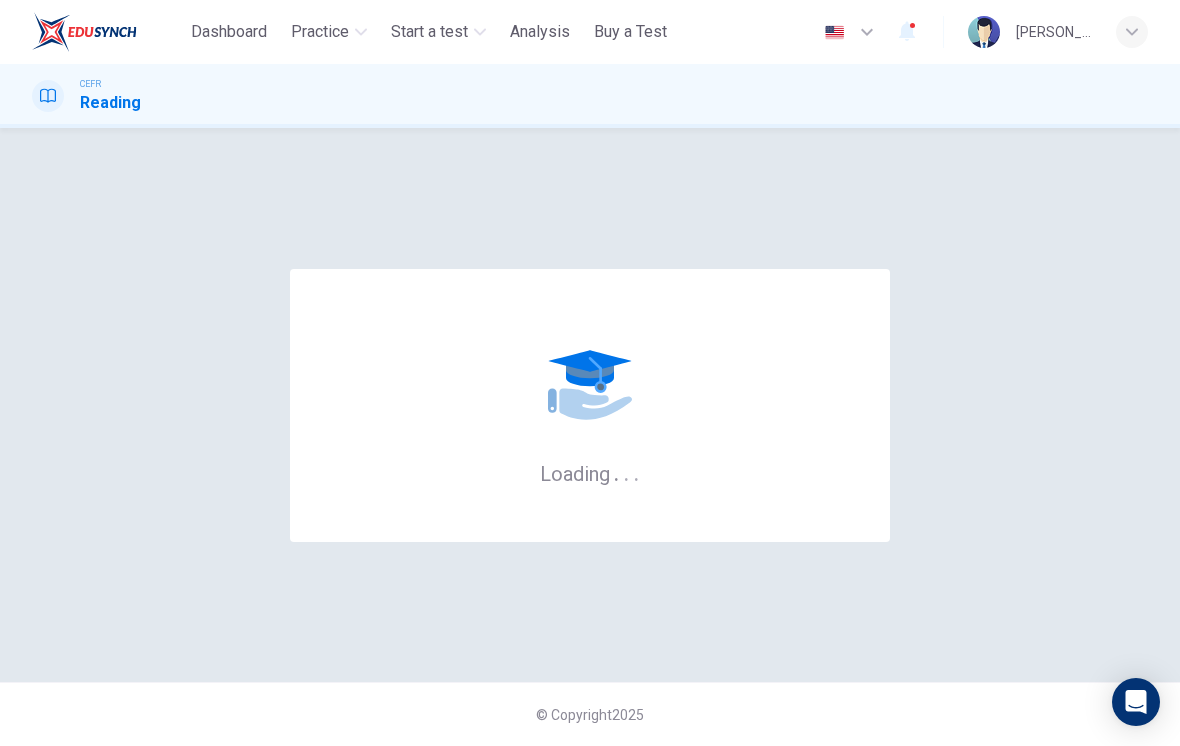 scroll, scrollTop: 0, scrollLeft: 0, axis: both 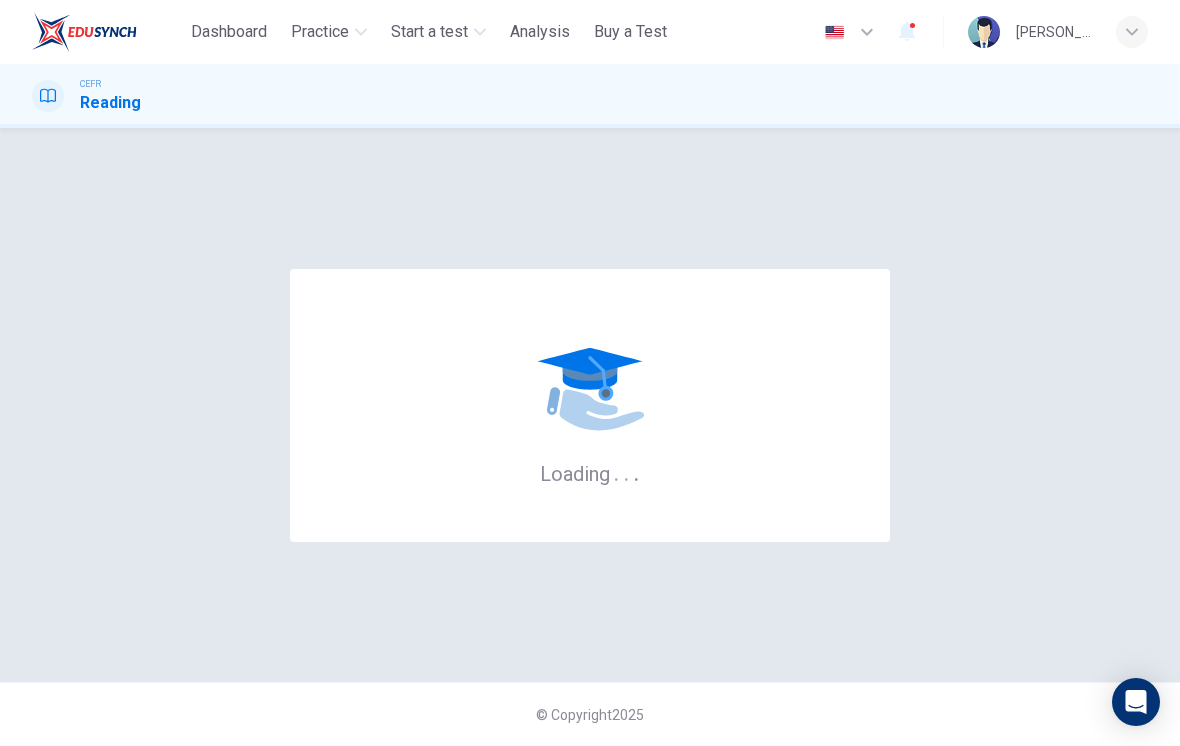click on "Start a test" at bounding box center [429, 32] 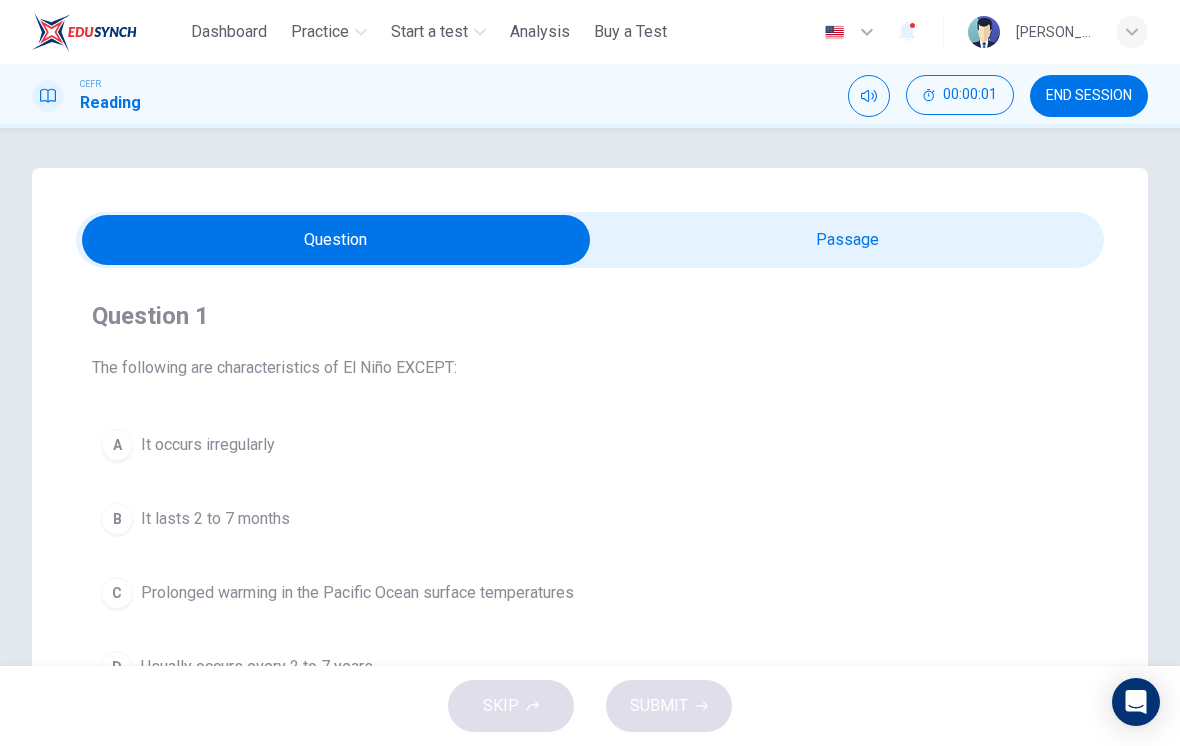 click on "Dashboard" at bounding box center [229, 32] 